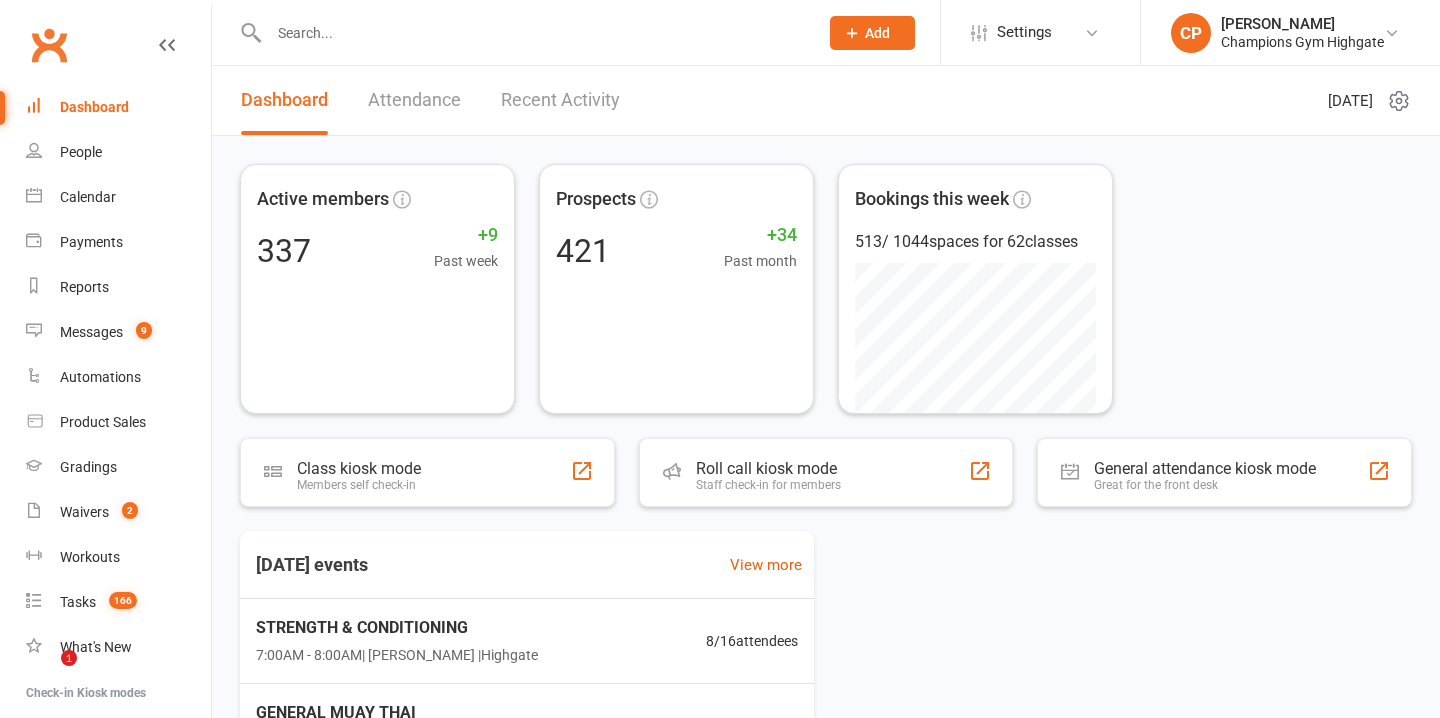 scroll, scrollTop: 0, scrollLeft: 0, axis: both 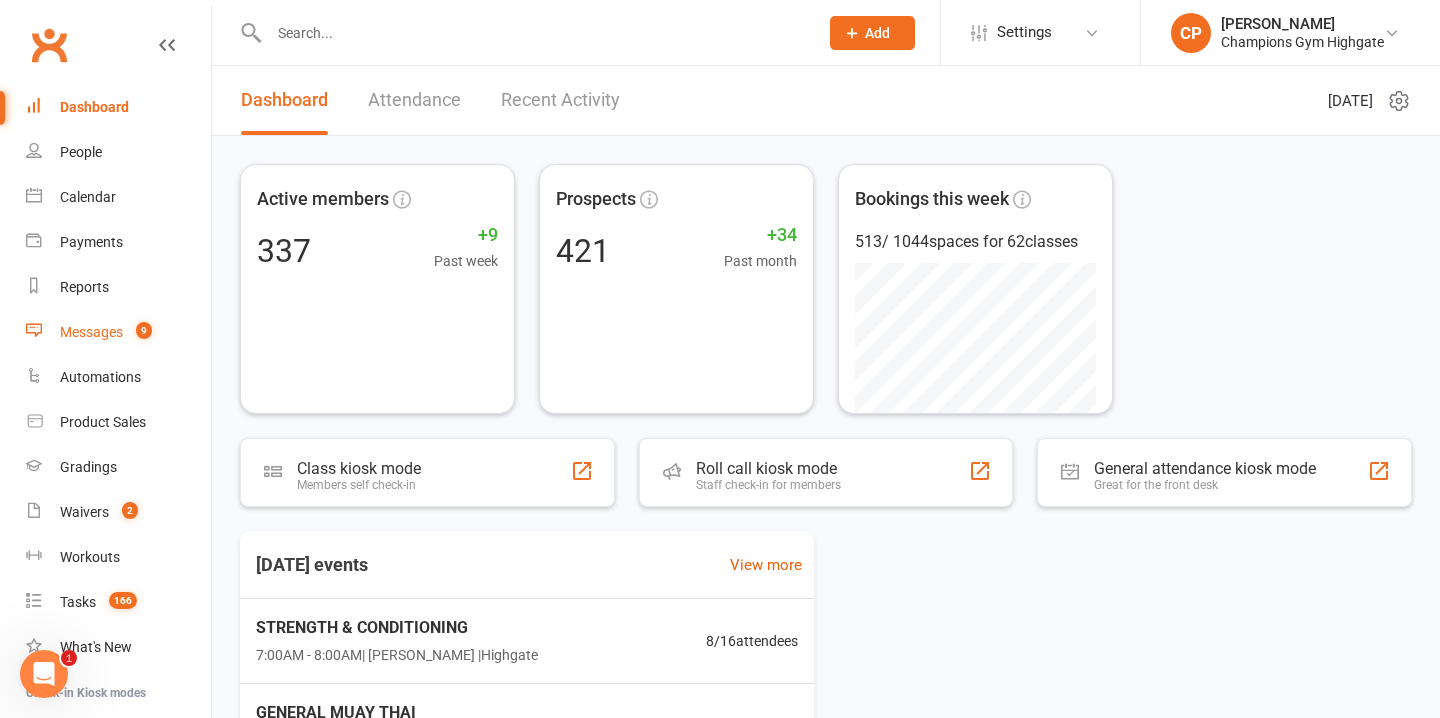 click on "Messages   9" at bounding box center [118, 332] 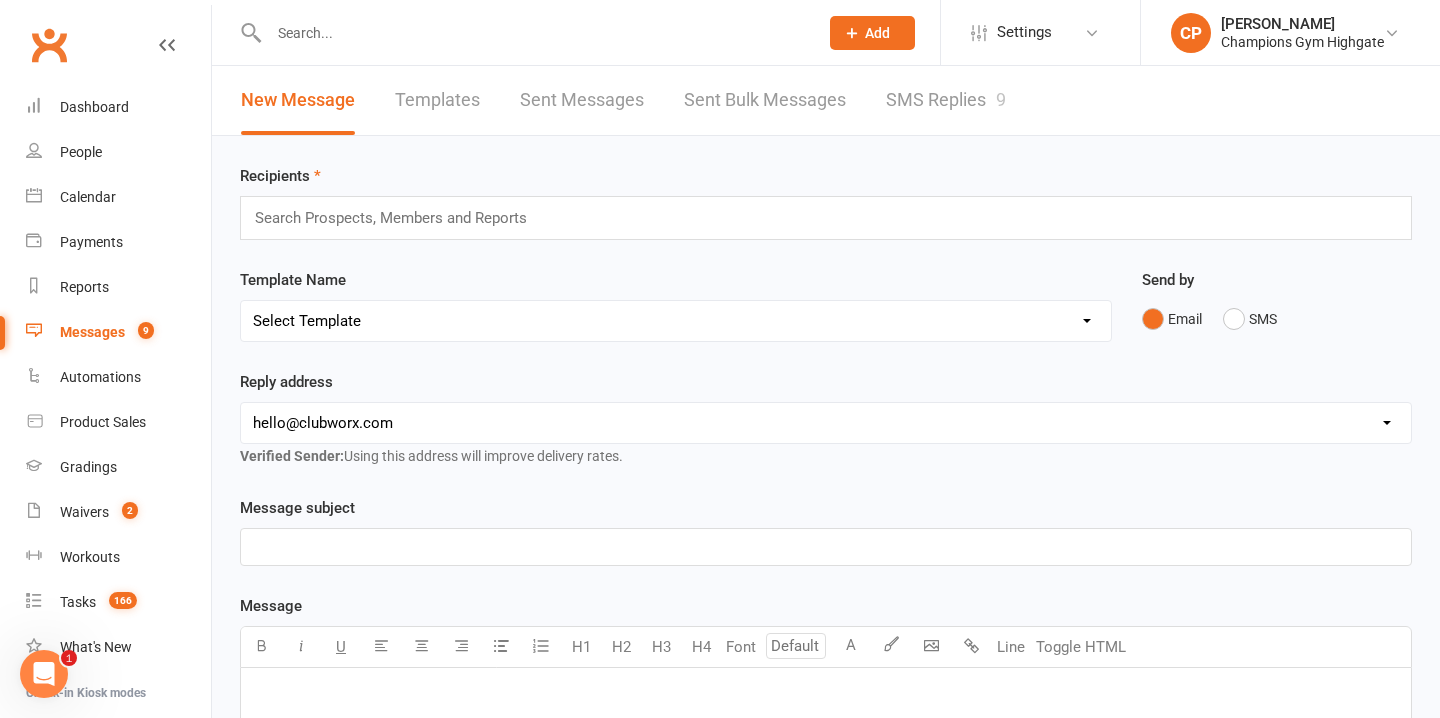 click on "SMS Replies  9" at bounding box center (946, 100) 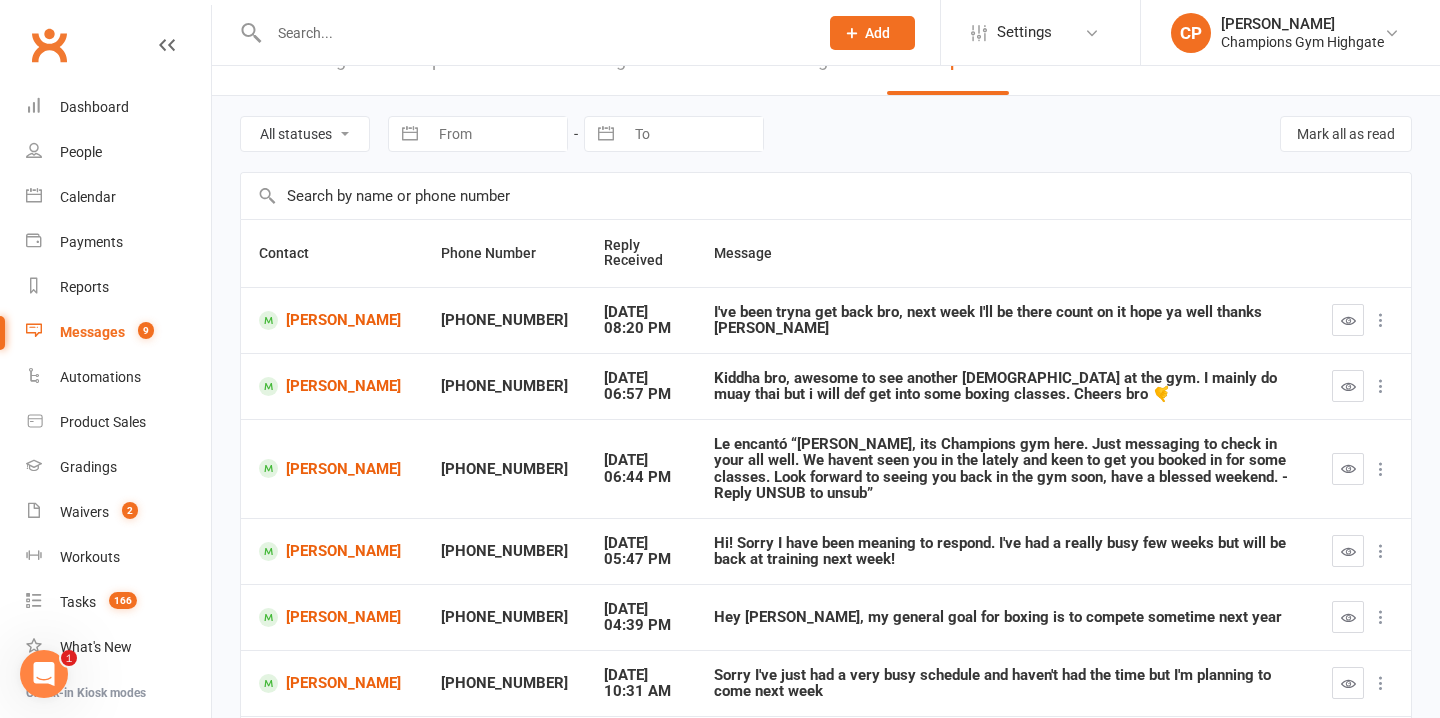scroll, scrollTop: 43, scrollLeft: 0, axis: vertical 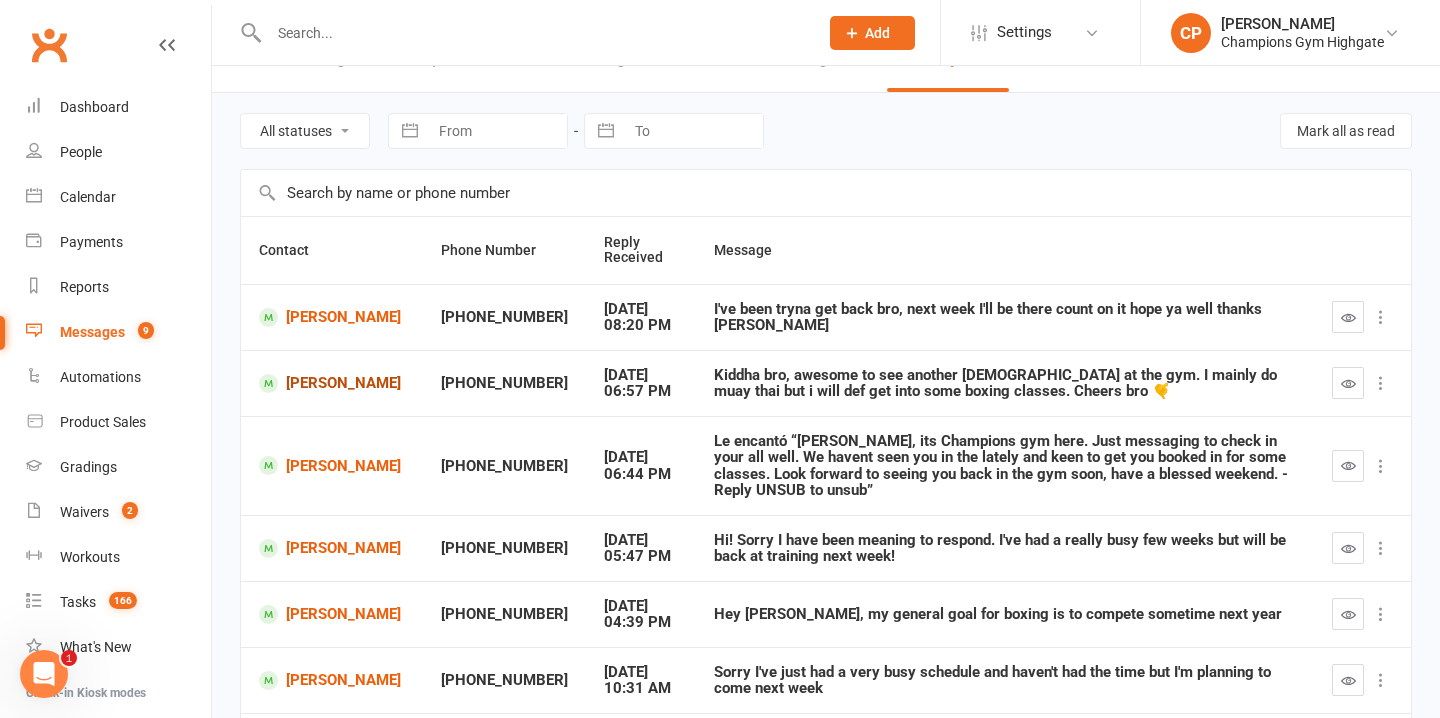 click on "Nihal Singh Dev" at bounding box center (332, 383) 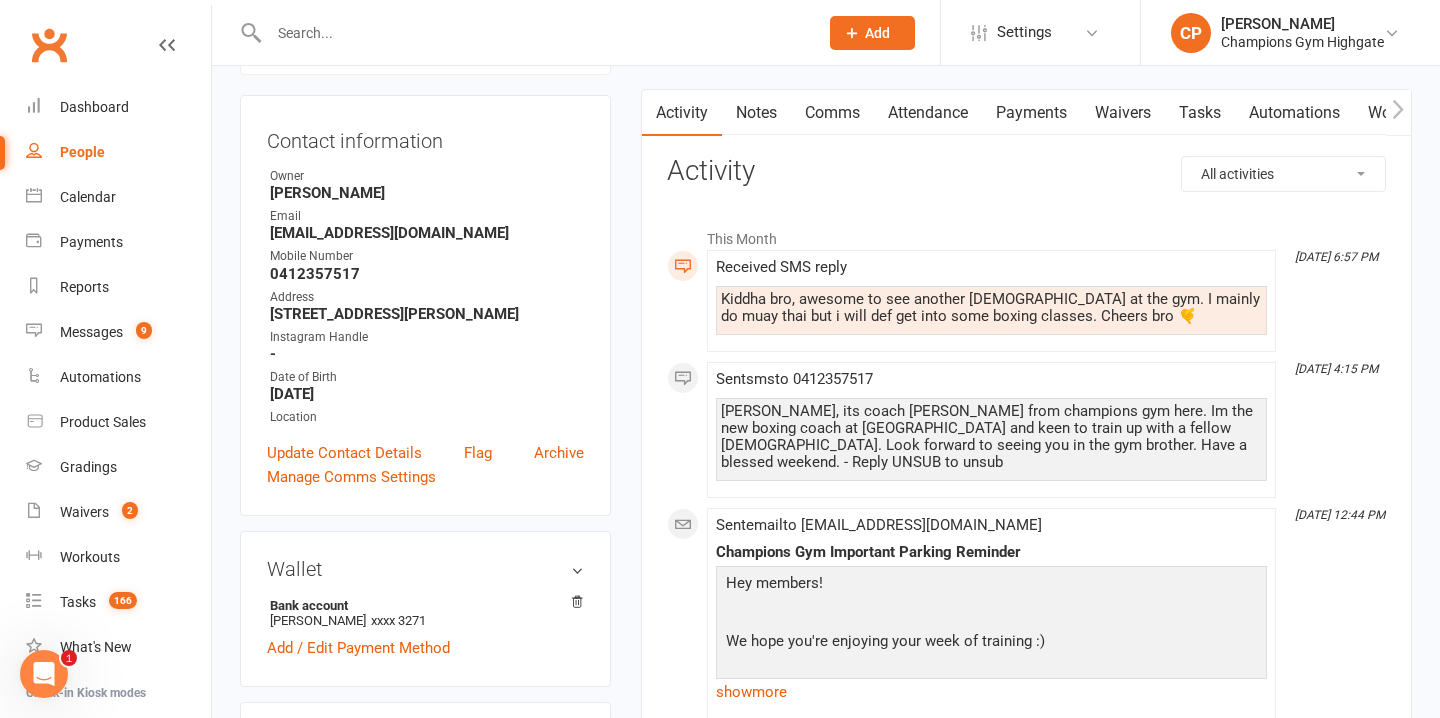 scroll, scrollTop: 0, scrollLeft: 0, axis: both 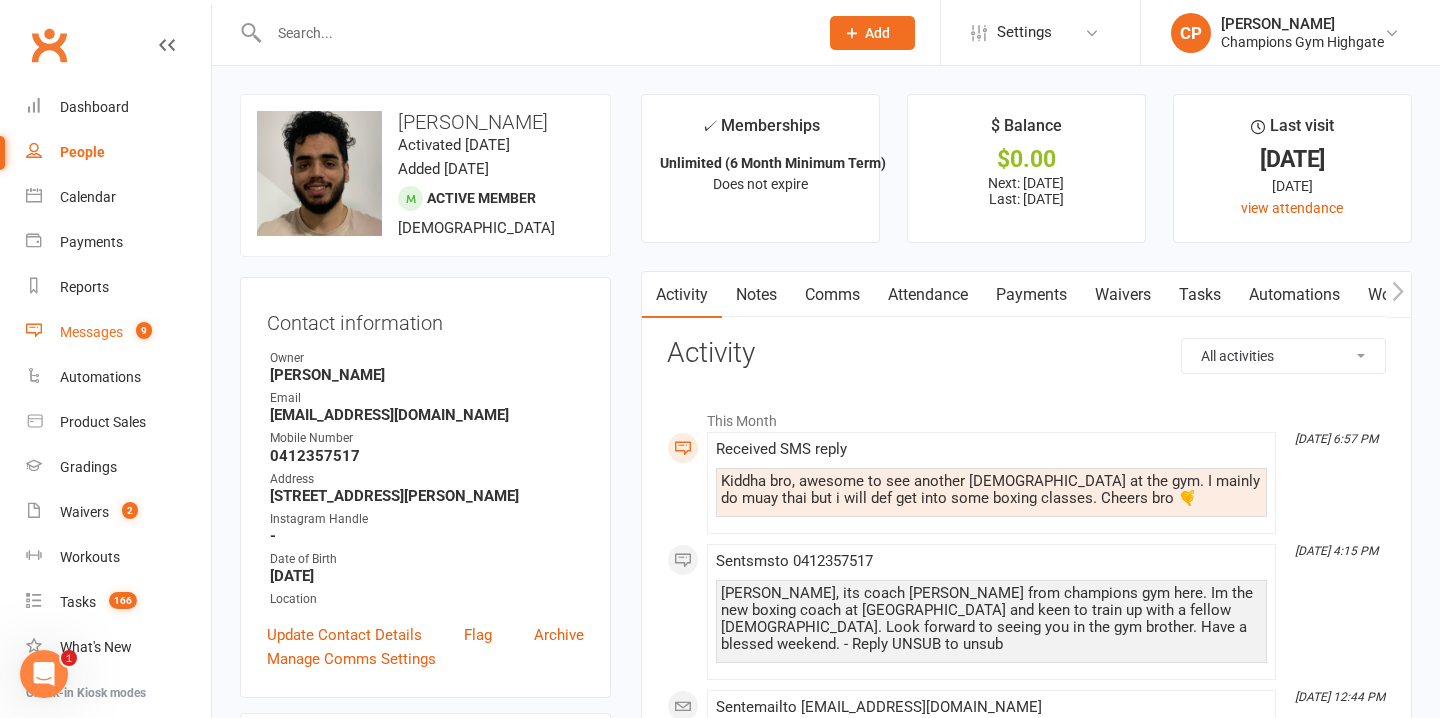 click on "Messages   9" at bounding box center (118, 332) 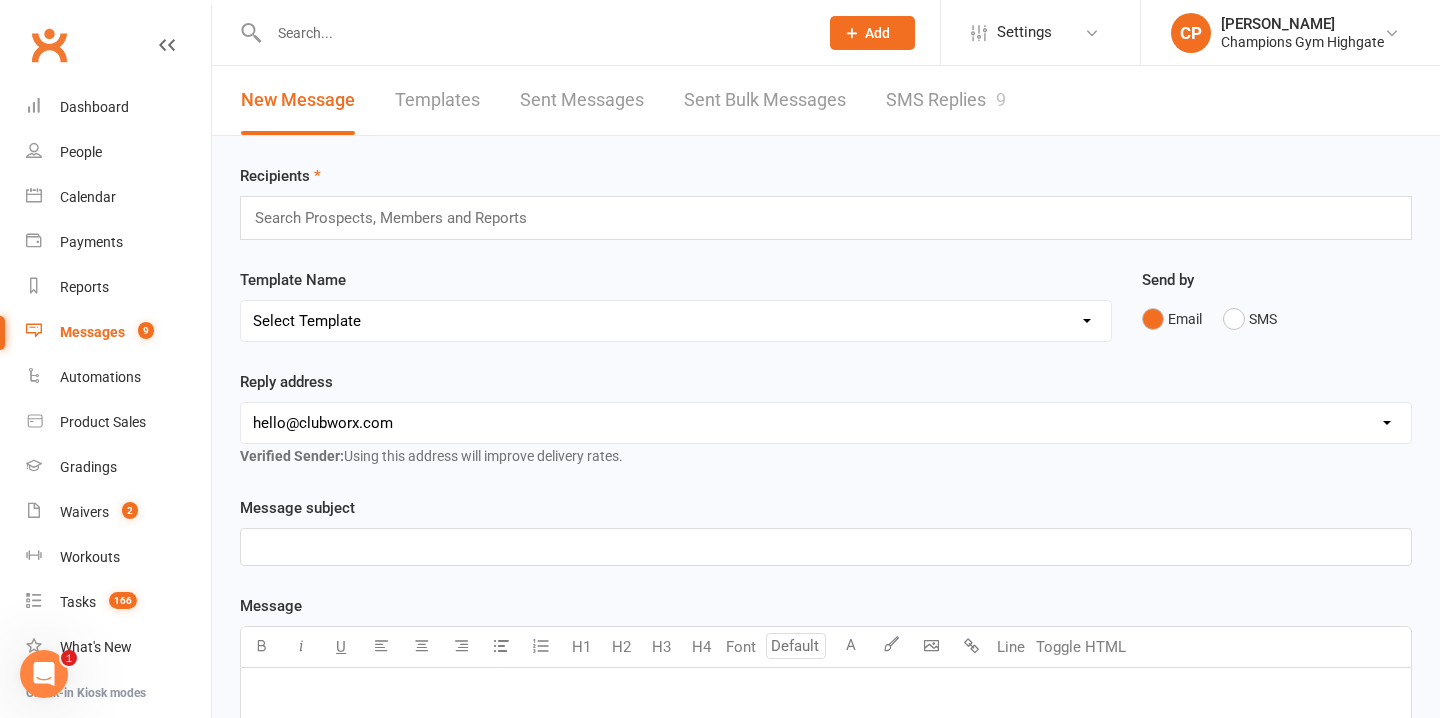 click on "SMS Replies  9" at bounding box center [946, 100] 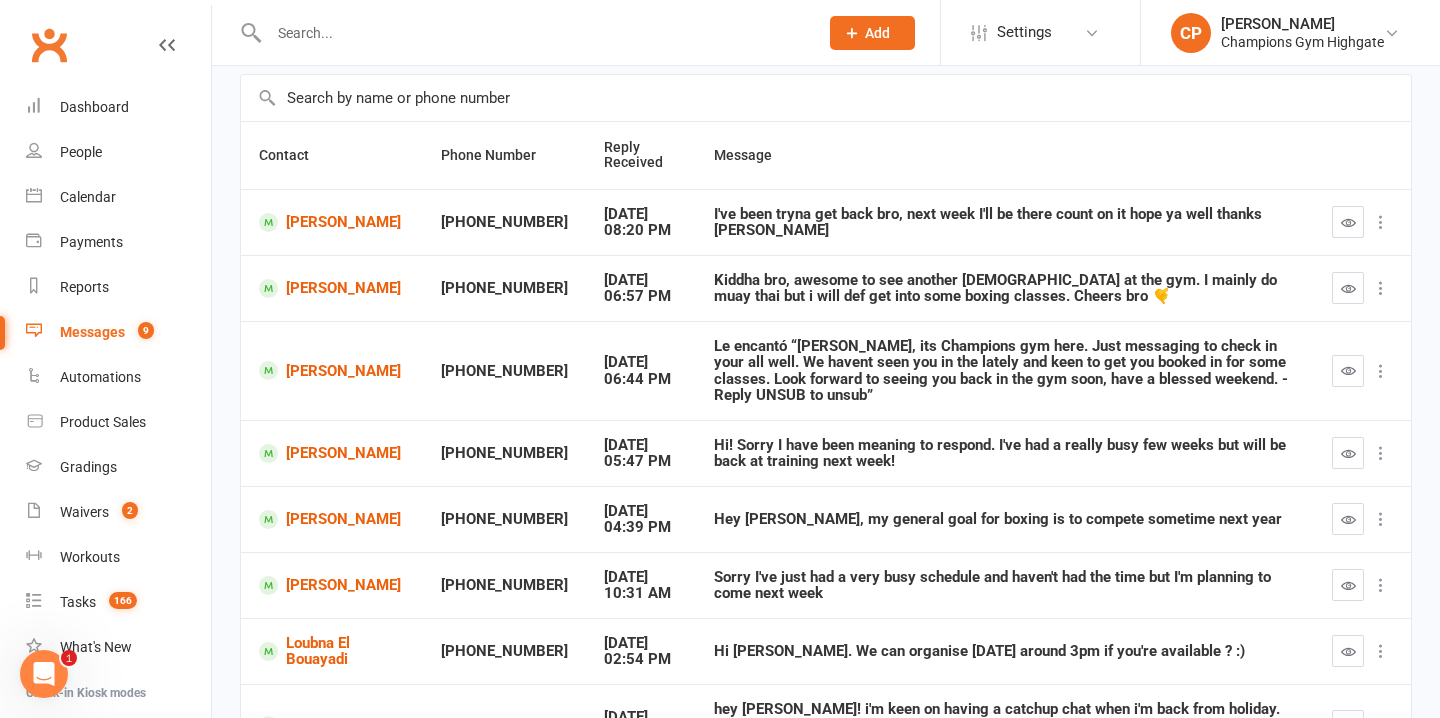 scroll, scrollTop: 143, scrollLeft: 0, axis: vertical 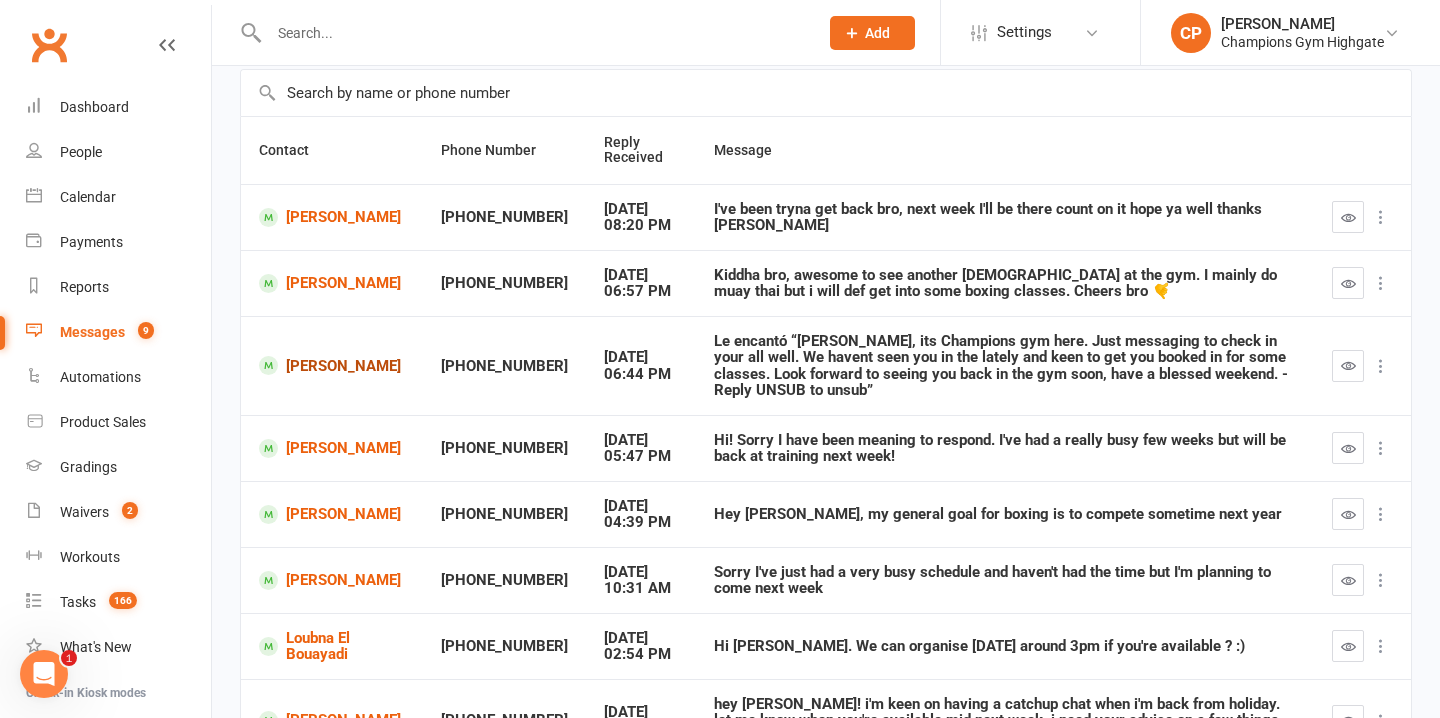 click on "Katie Sullivan" at bounding box center (332, 365) 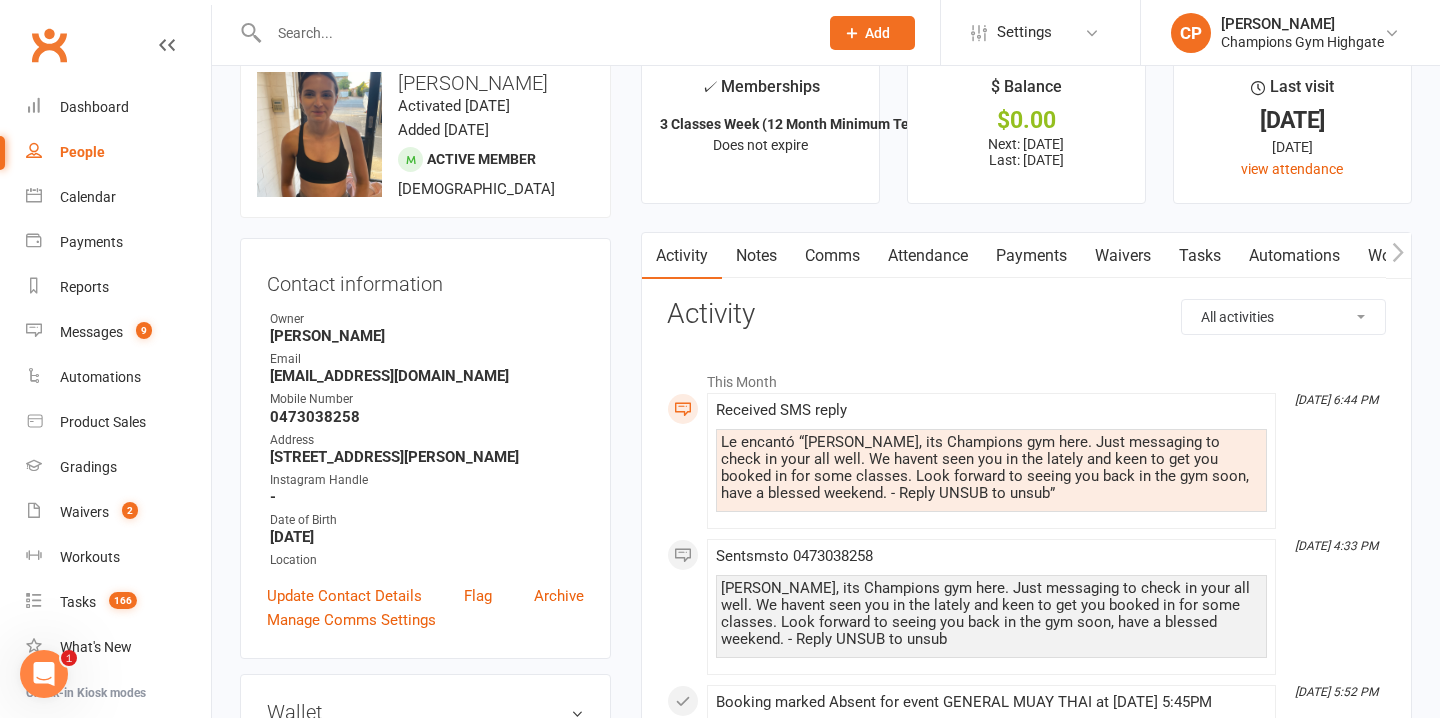 scroll, scrollTop: 0, scrollLeft: 0, axis: both 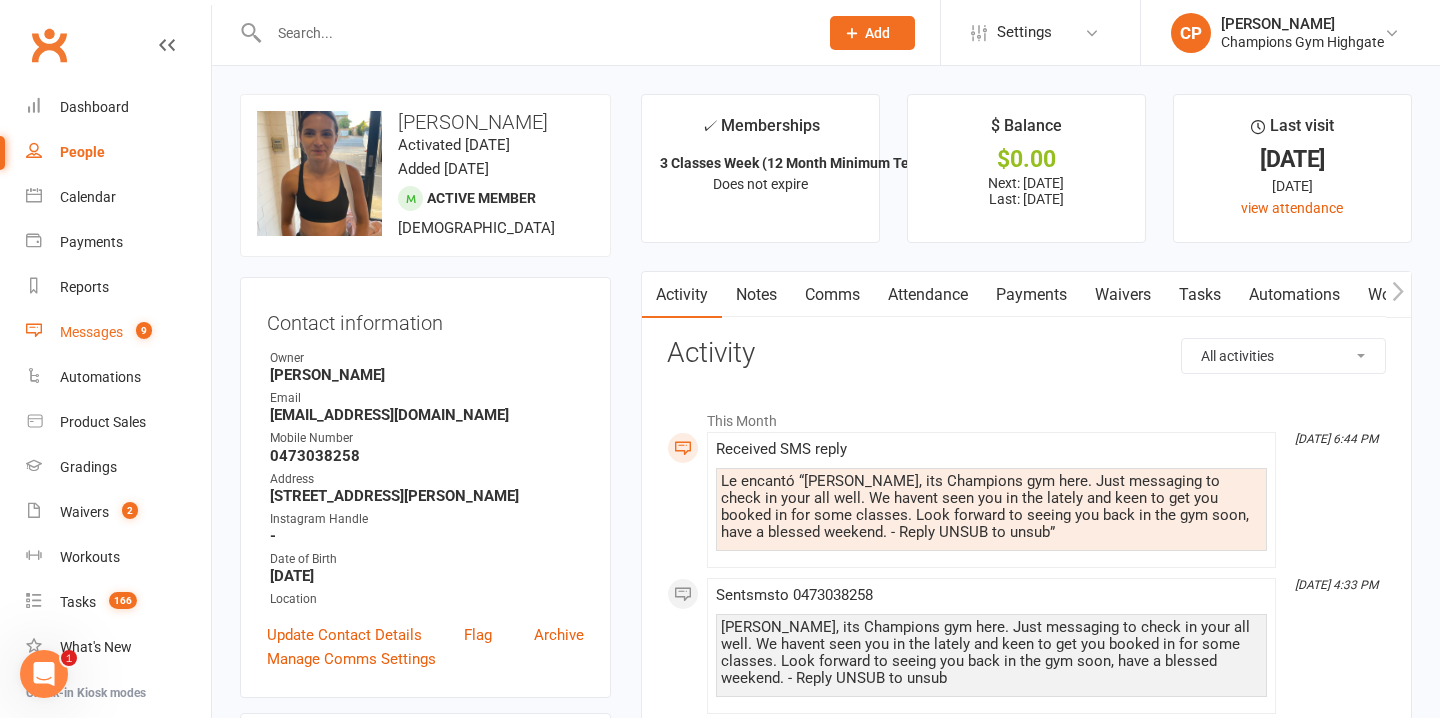 click on "Messages" at bounding box center (91, 332) 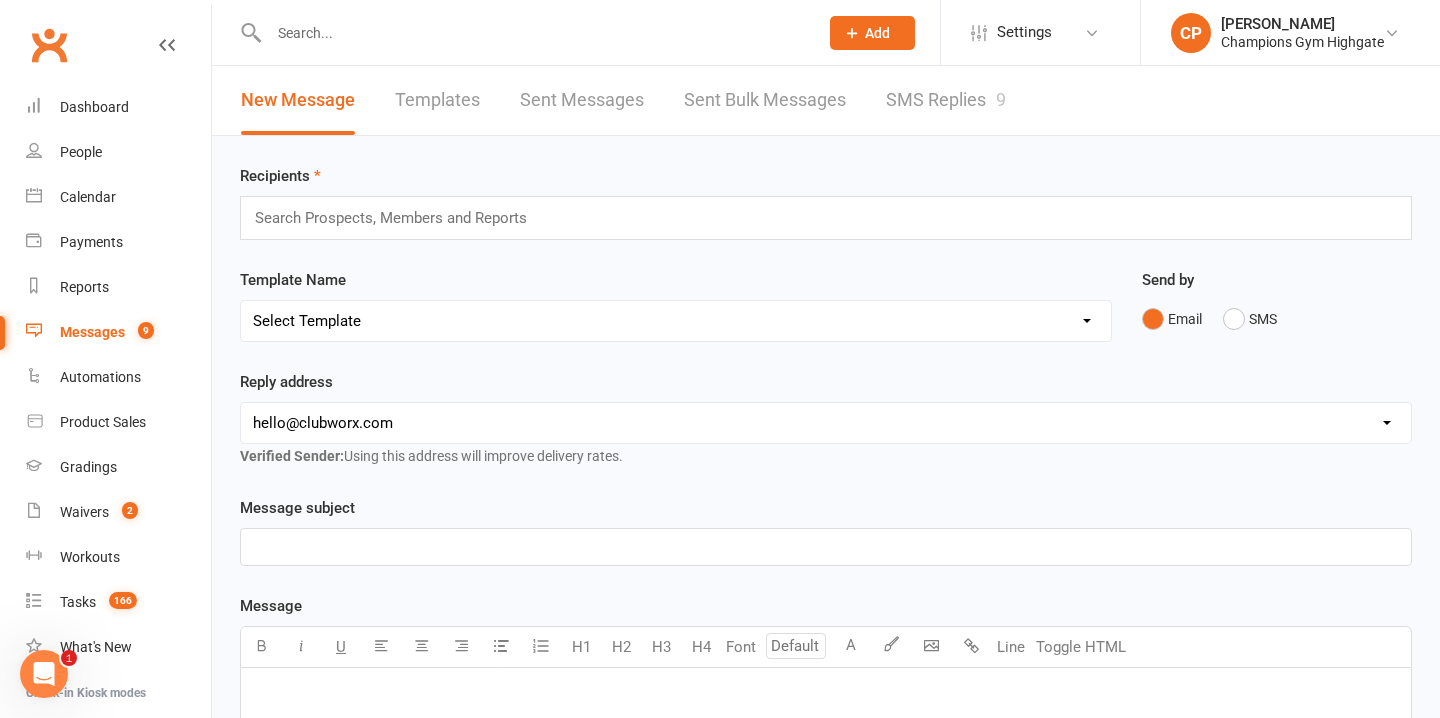 click on "SMS Replies  9" at bounding box center [946, 100] 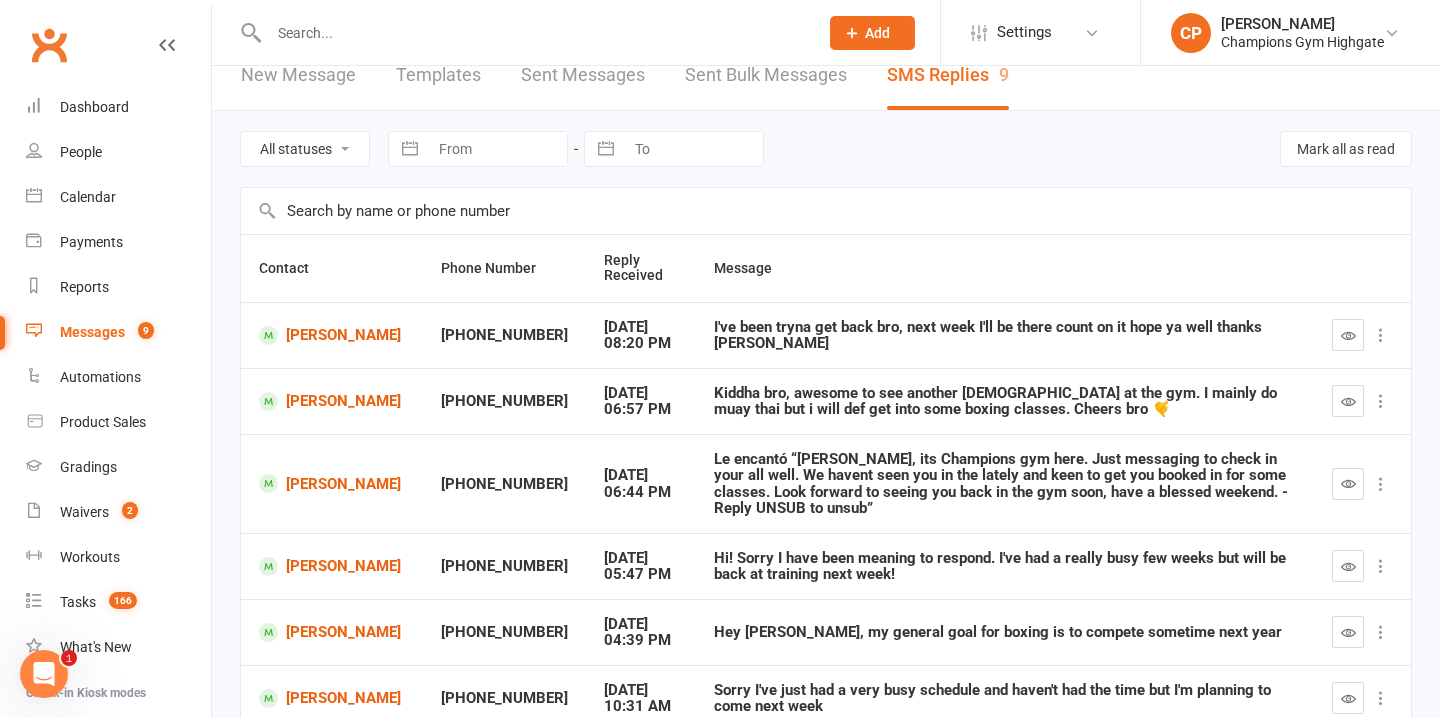 scroll, scrollTop: 0, scrollLeft: 0, axis: both 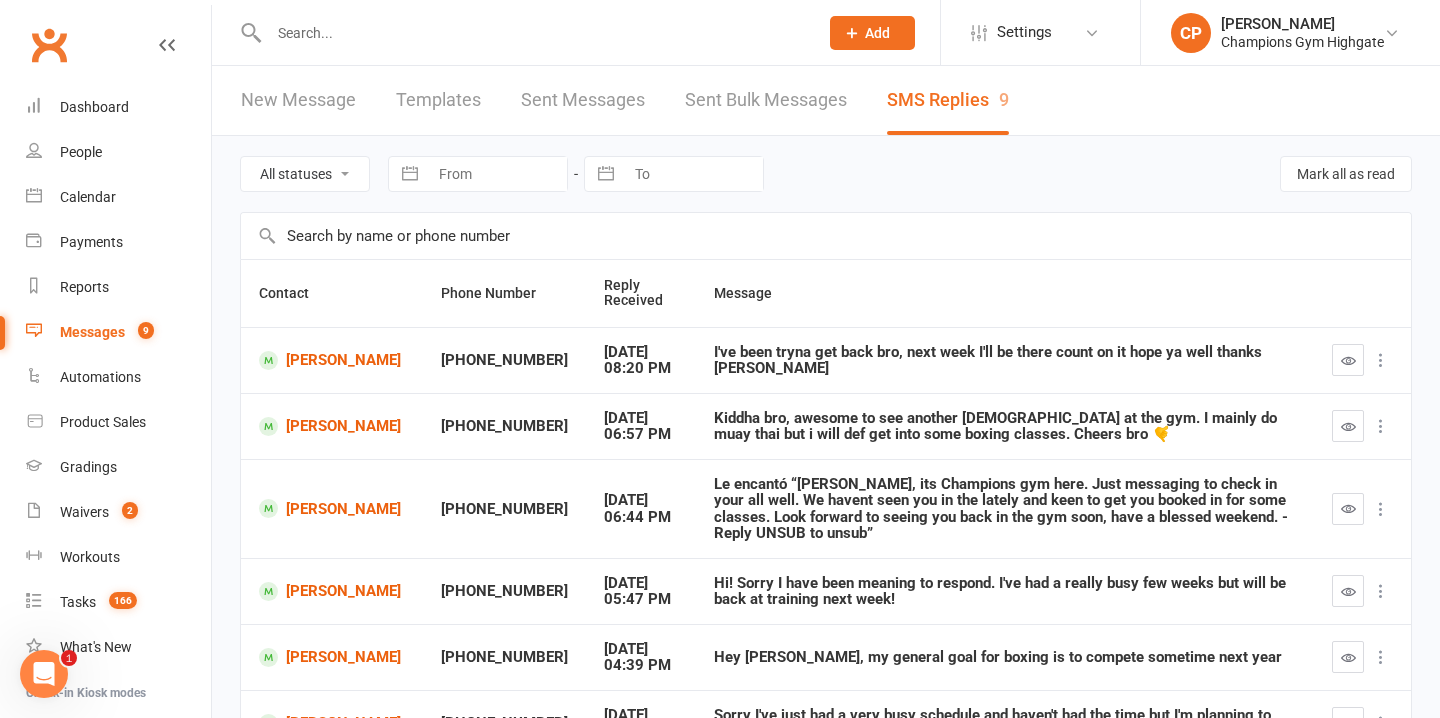 click at bounding box center [533, 33] 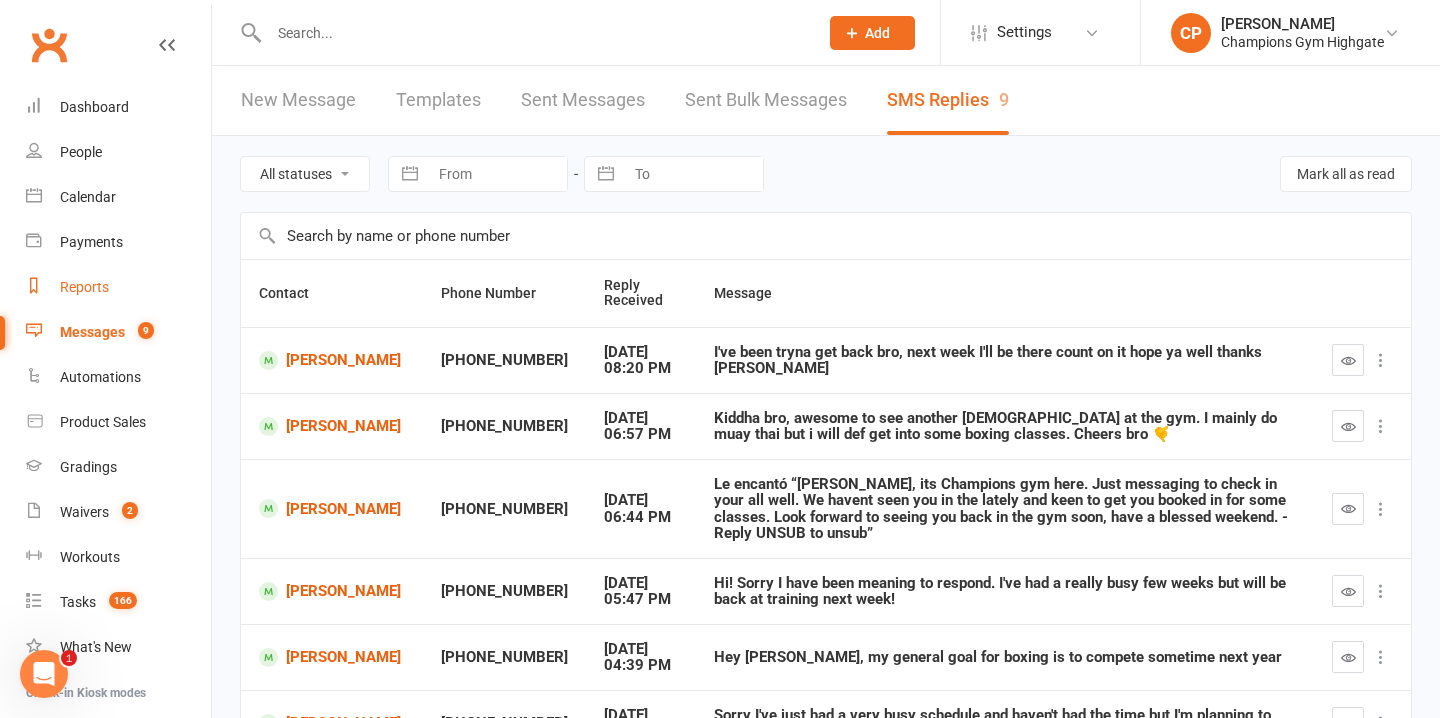 click on "Reports" at bounding box center (84, 287) 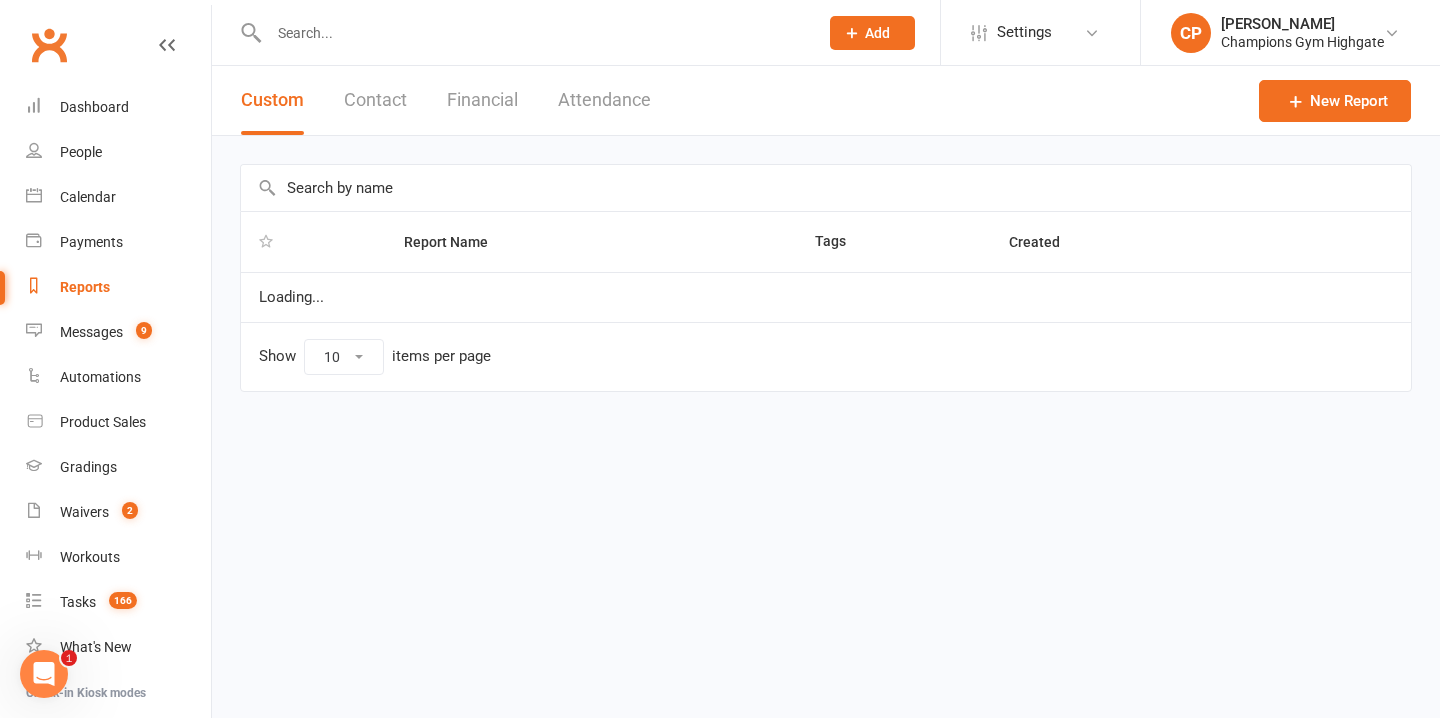 click at bounding box center (826, 188) 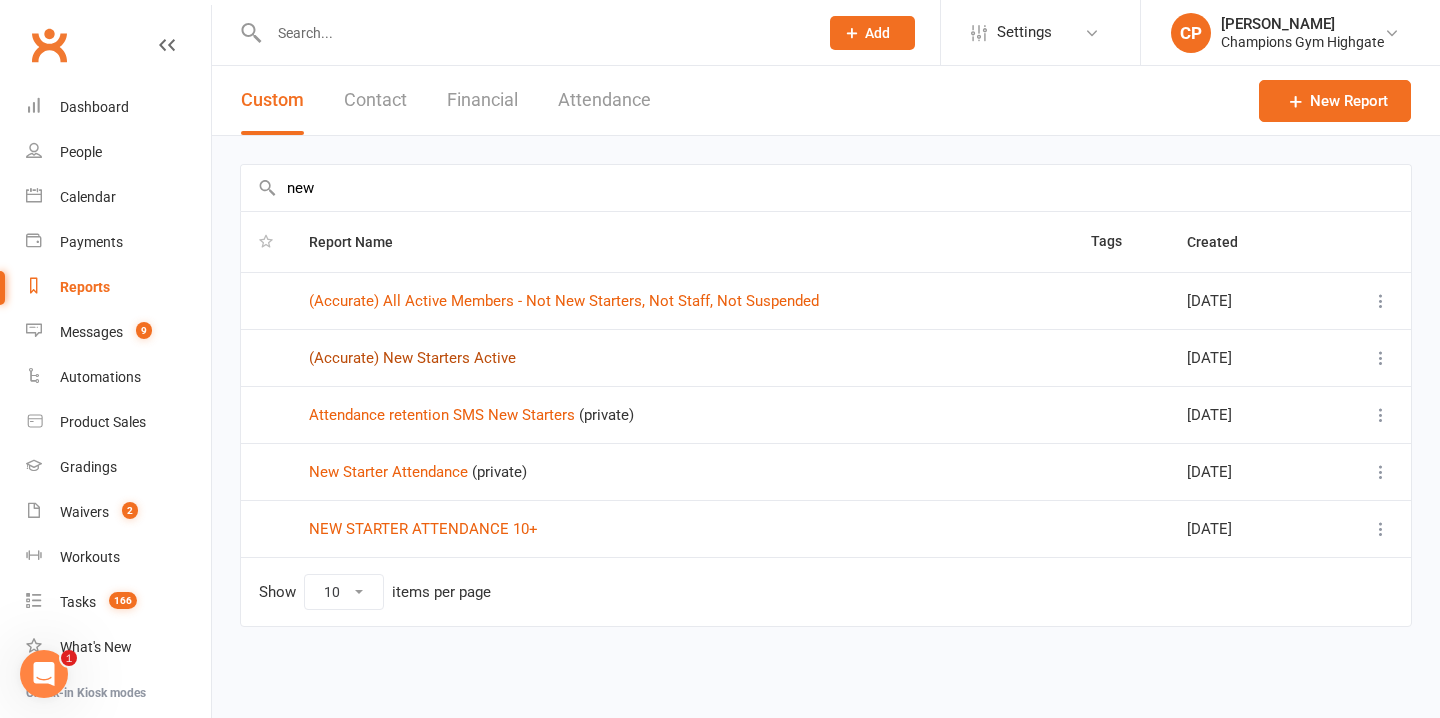 type on "new" 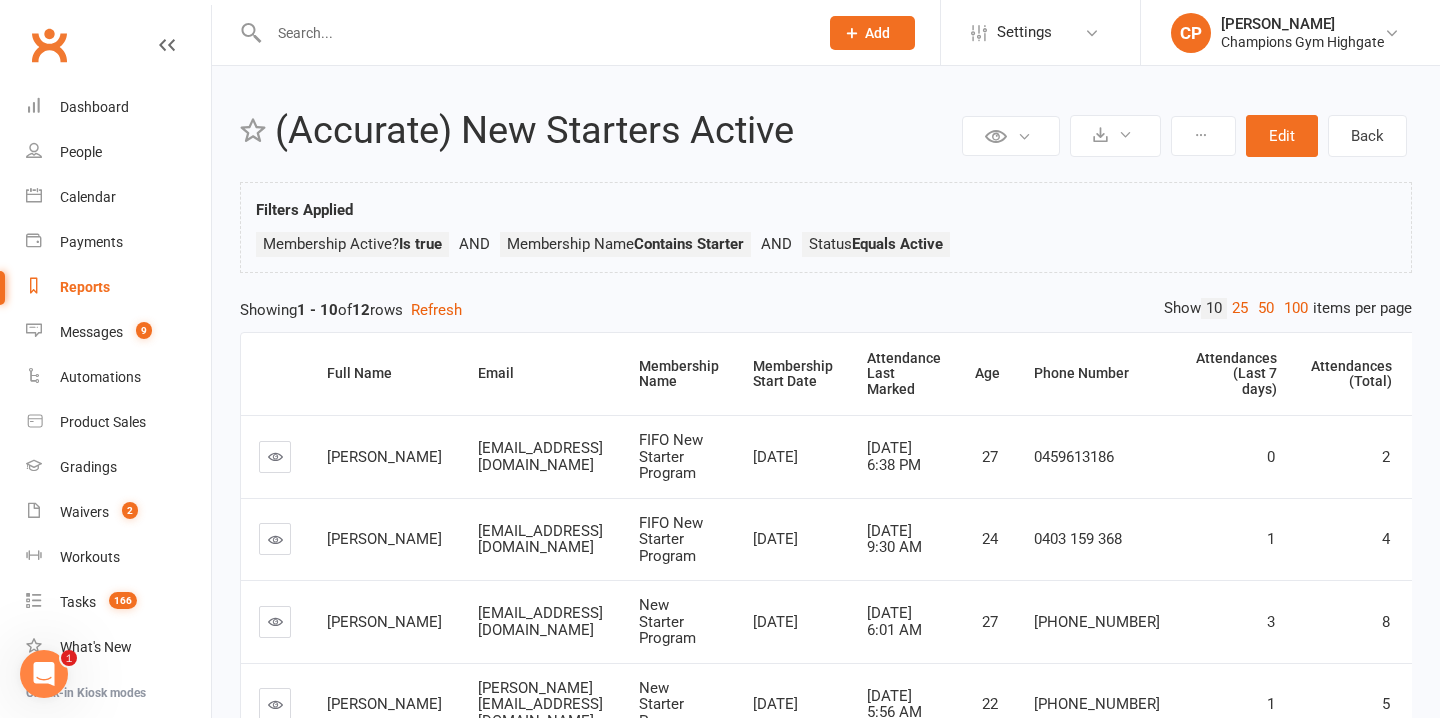 click on "Reports" at bounding box center [85, 287] 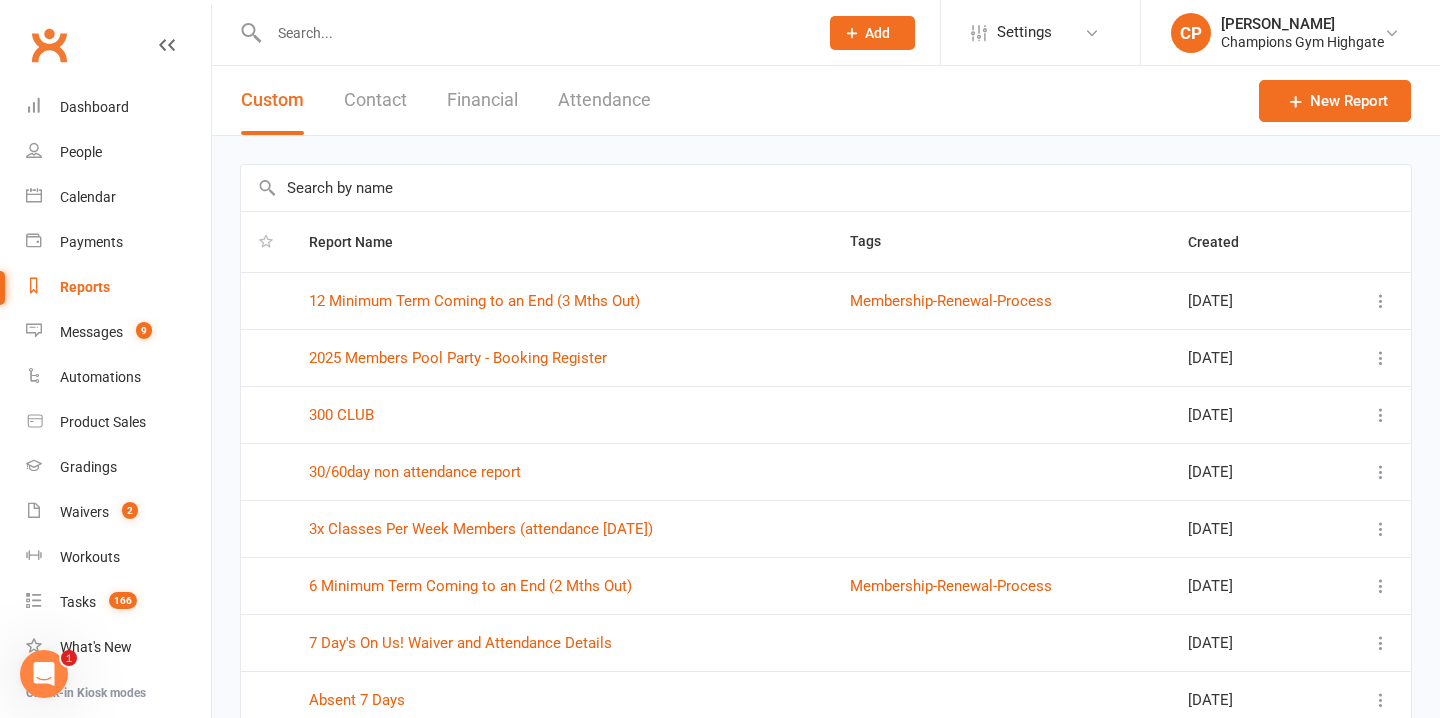 click at bounding box center (826, 188) 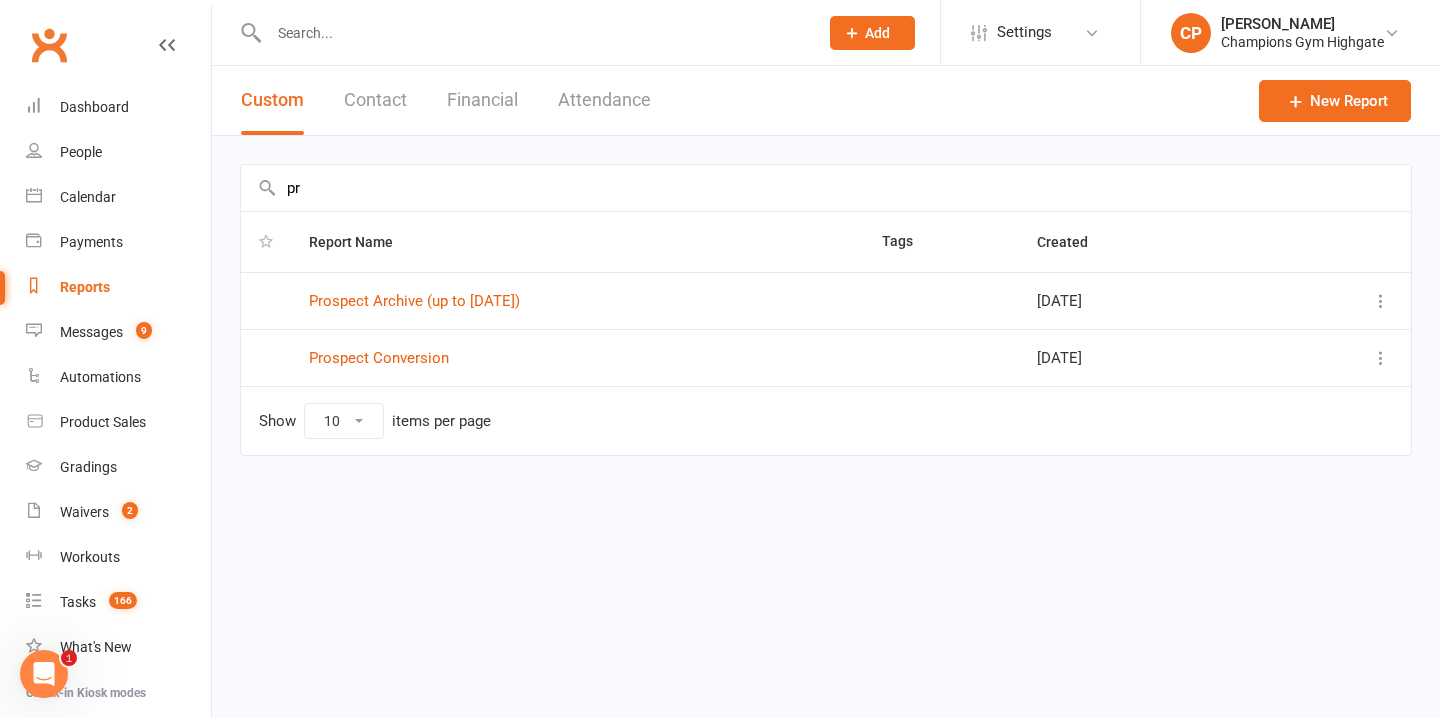 type on "p" 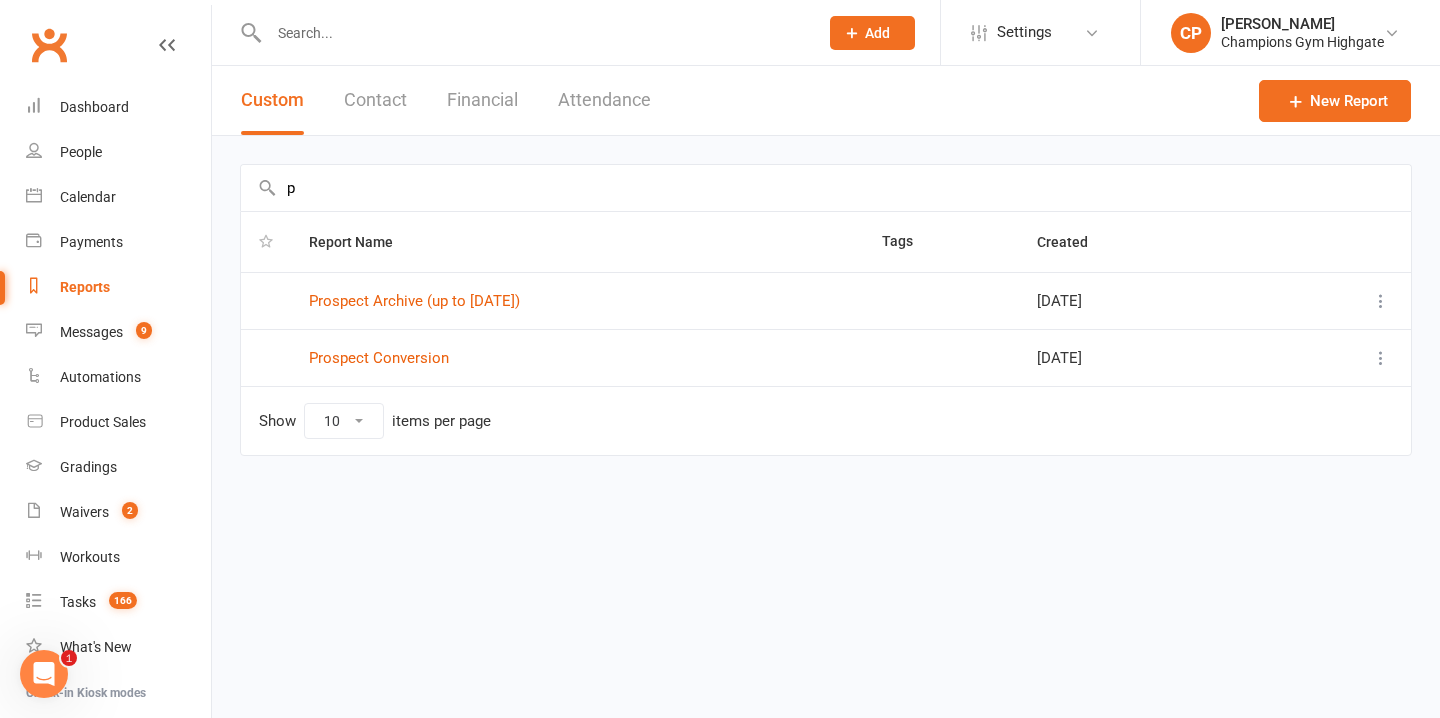 type 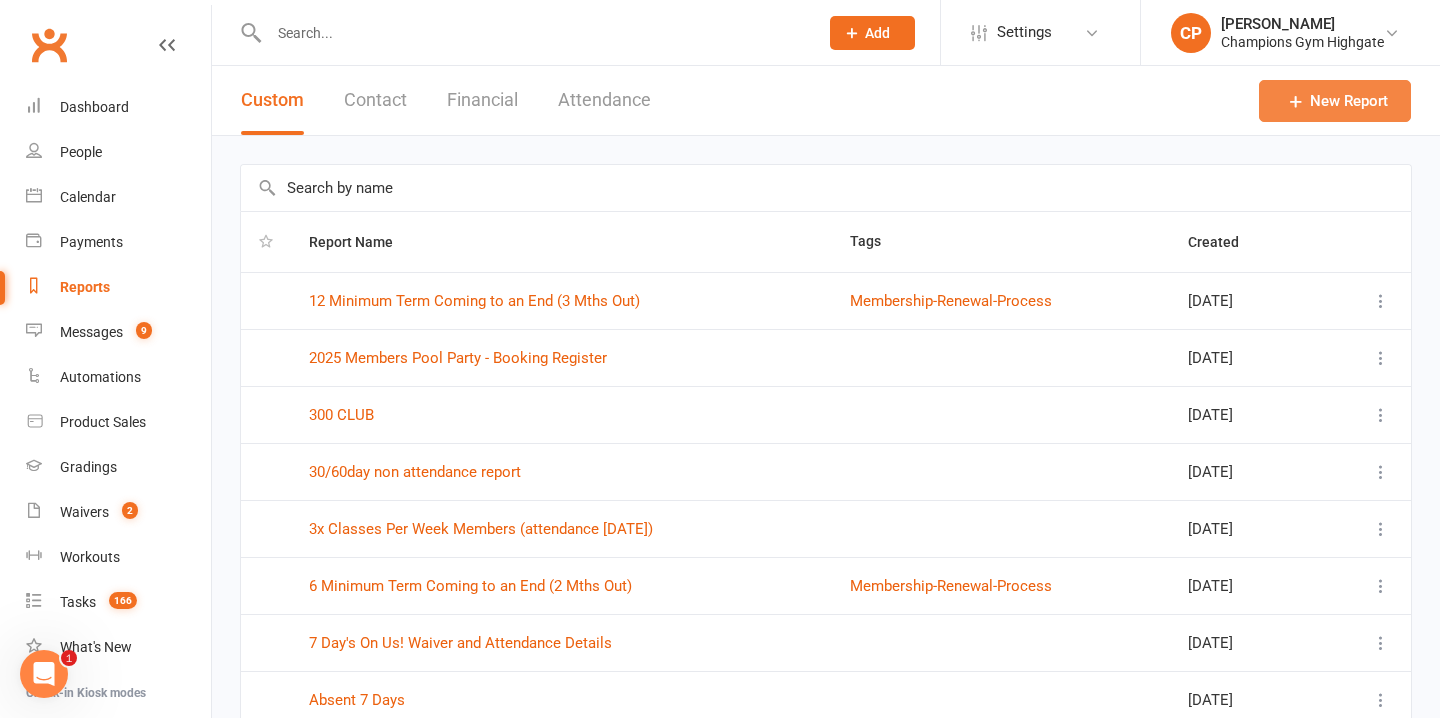 click on "New Report" at bounding box center (1335, 101) 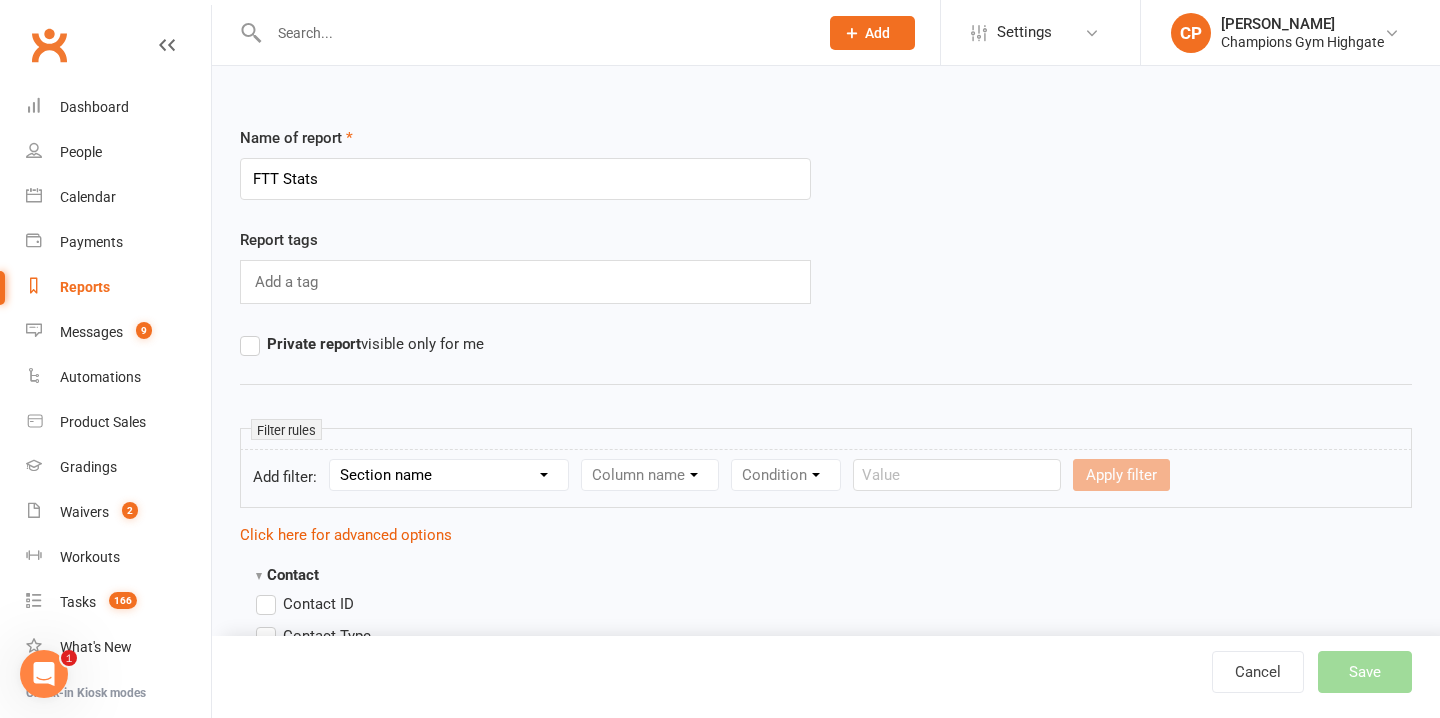 type on "FTT Stats" 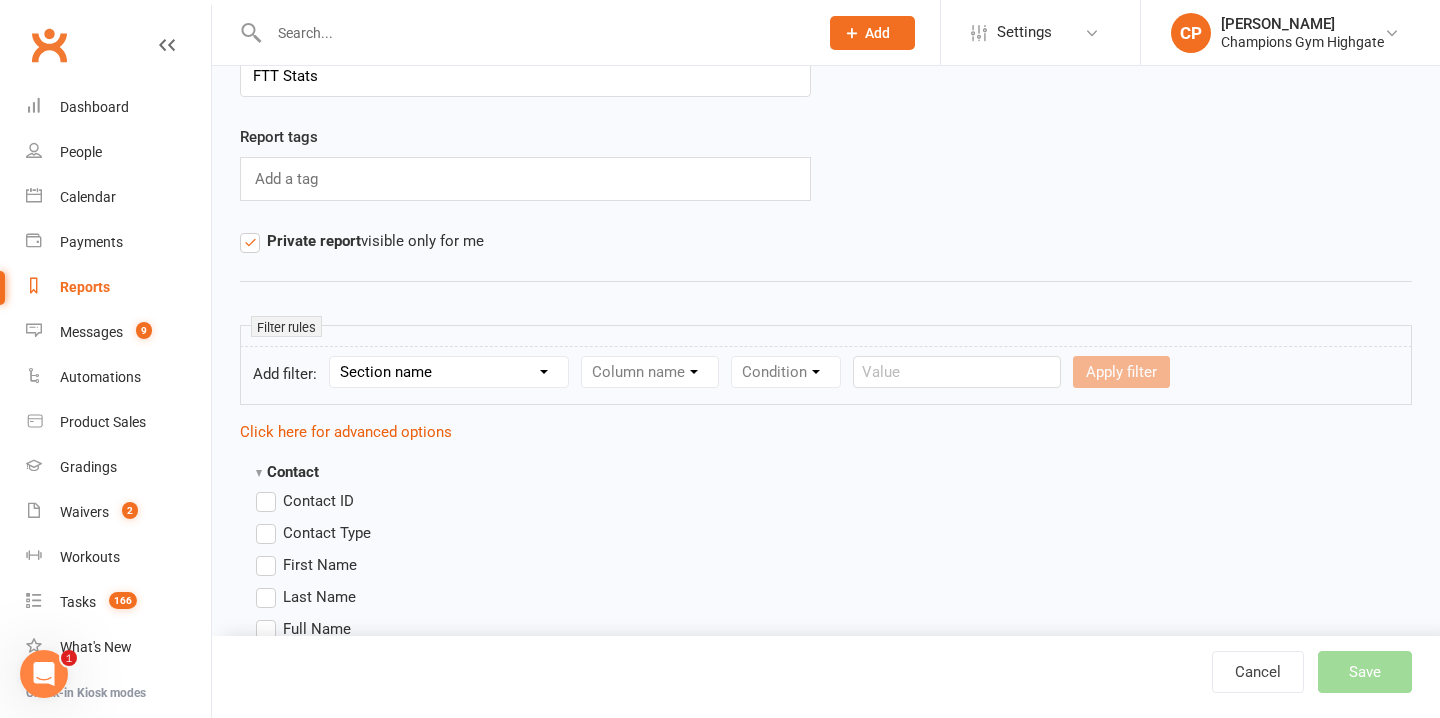 scroll, scrollTop: 132, scrollLeft: 0, axis: vertical 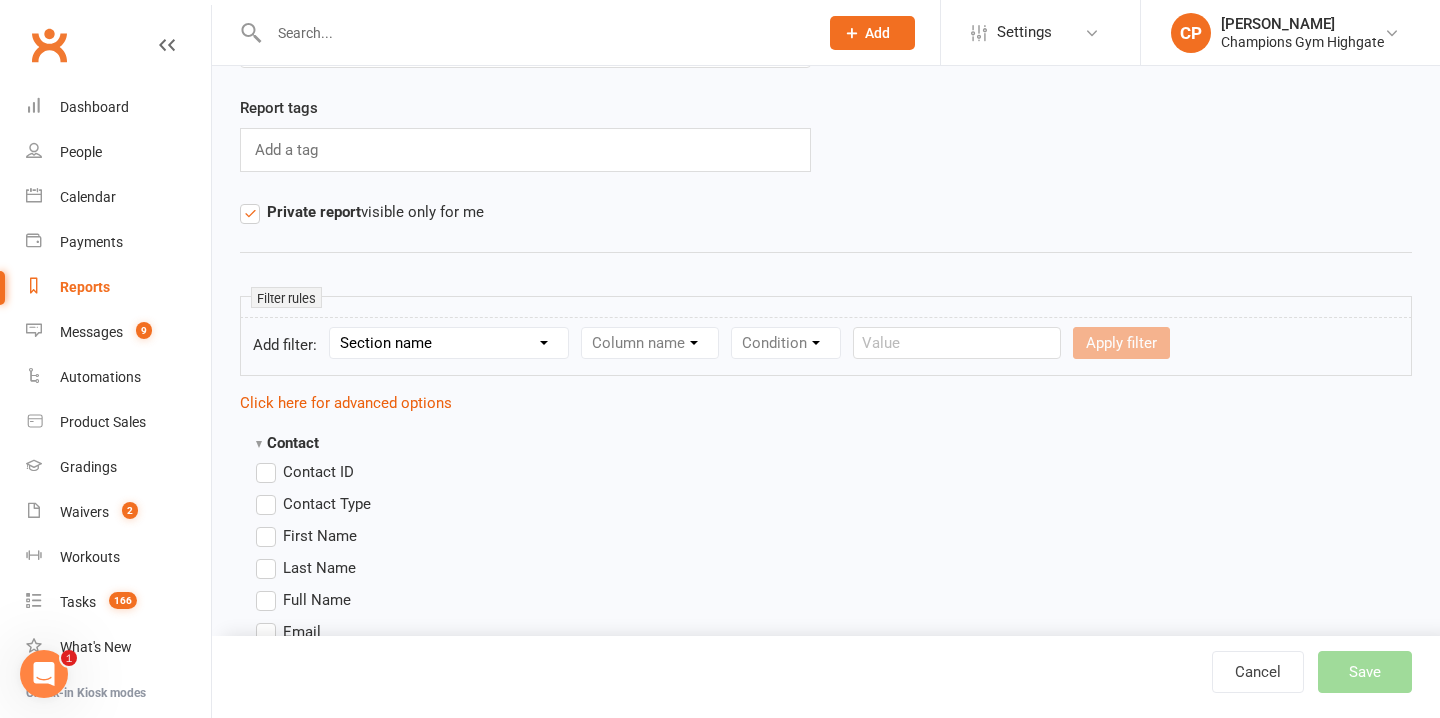 click on "Section name Contact Attendance Aggregate Payment Booking Waitlist Attendees Cancelled Bookings Late-cancelled Bookings Aggregate Booking Communication Comms Recipients Membership Payment Styles And Ranks Aggregate Styles And Ranks Grading Events Promotions Suspensions Signed Waivers Family Members Credit Vouchers Enrolled Automations Enrolled Workouts Public Tasks Emergency Contact Details Marketing Information Body Composition Key Demographics Fitness Goals COVID-19 Vaccination Status Assigned Coach Waiver Answers" at bounding box center (449, 343) 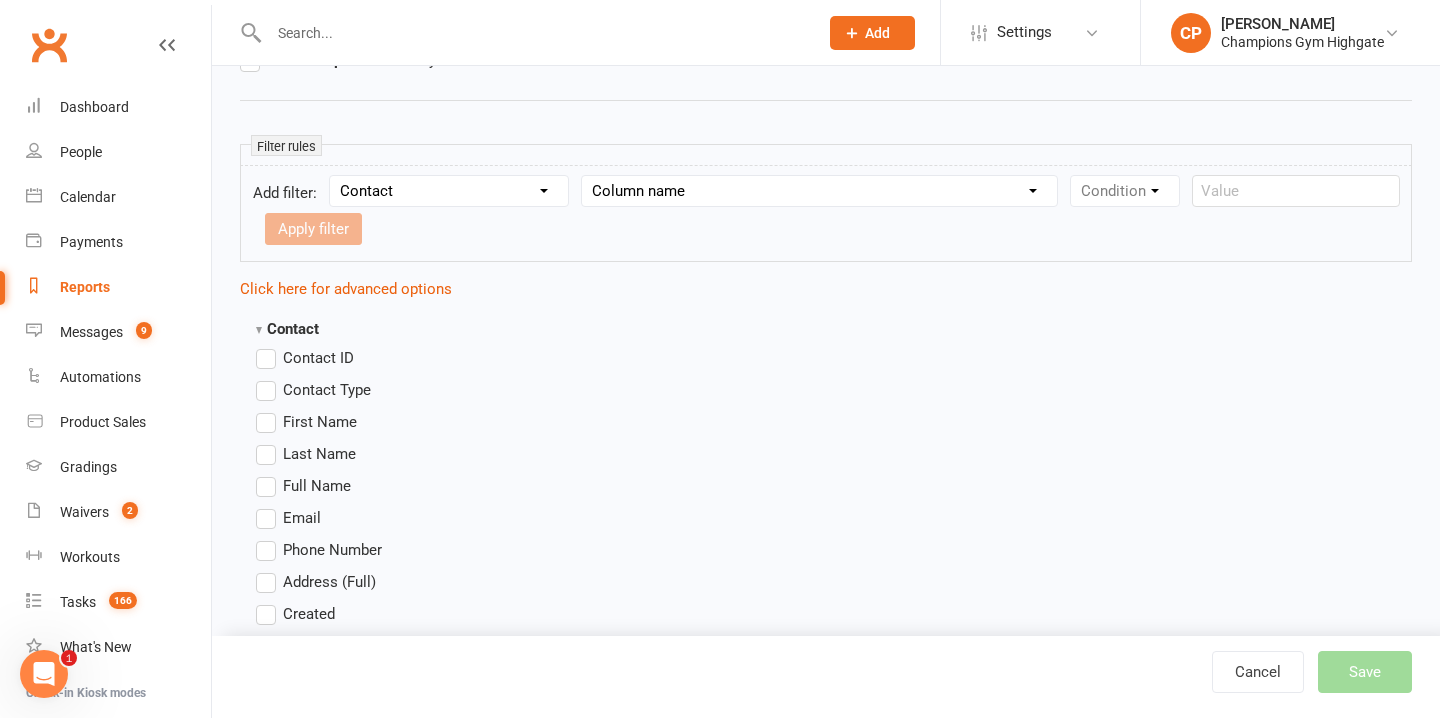 scroll, scrollTop: 285, scrollLeft: 0, axis: vertical 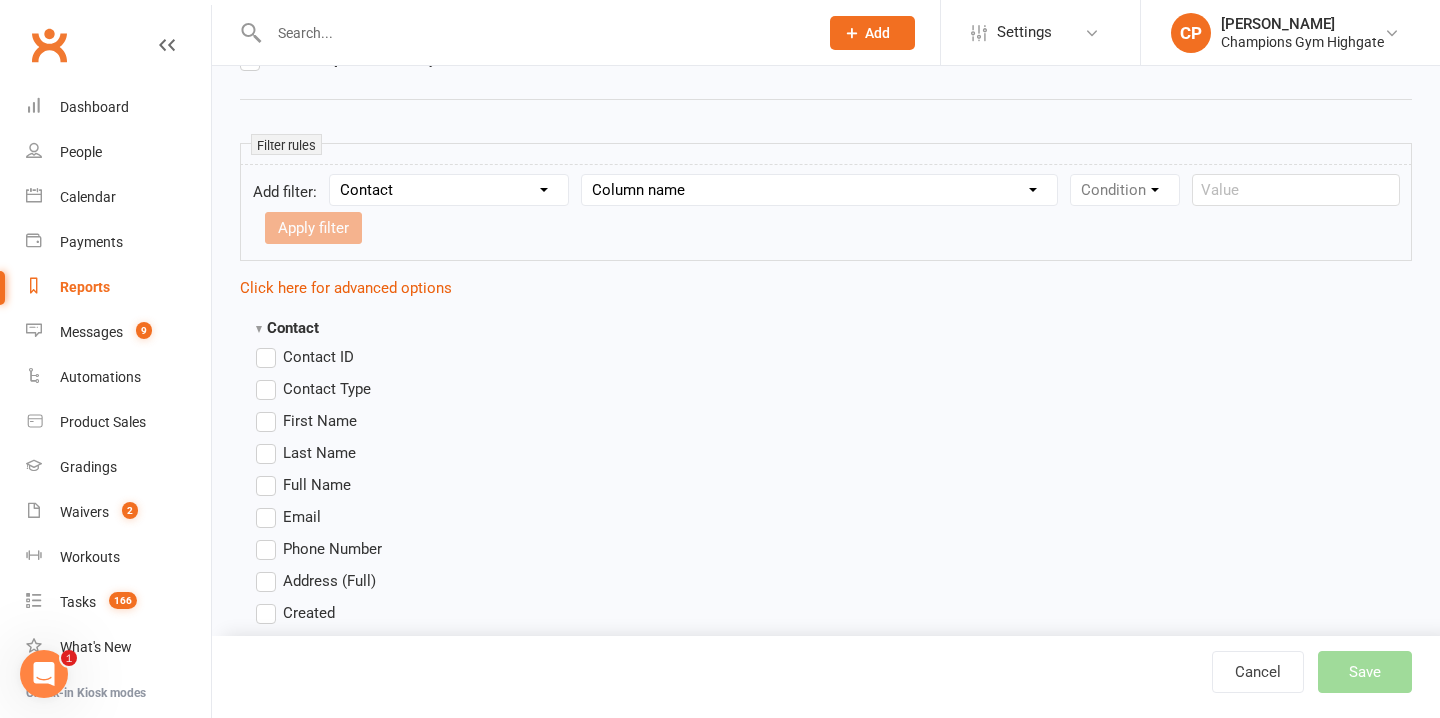 click on "Section name Contact Attendance Aggregate Payment Booking Waitlist Attendees Cancelled Bookings Late-cancelled Bookings Aggregate Booking Communication Comms Recipients Membership Payment Styles And Ranks Aggregate Styles And Ranks Grading Events Promotions Suspensions Signed Waivers Family Members Credit Vouchers Enrolled Automations Enrolled Workouts Public Tasks Emergency Contact Details Marketing Information Body Composition Key Demographics Fitness Goals COVID-19 Vaccination Status Assigned Coach Waiver Answers" at bounding box center [449, 190] 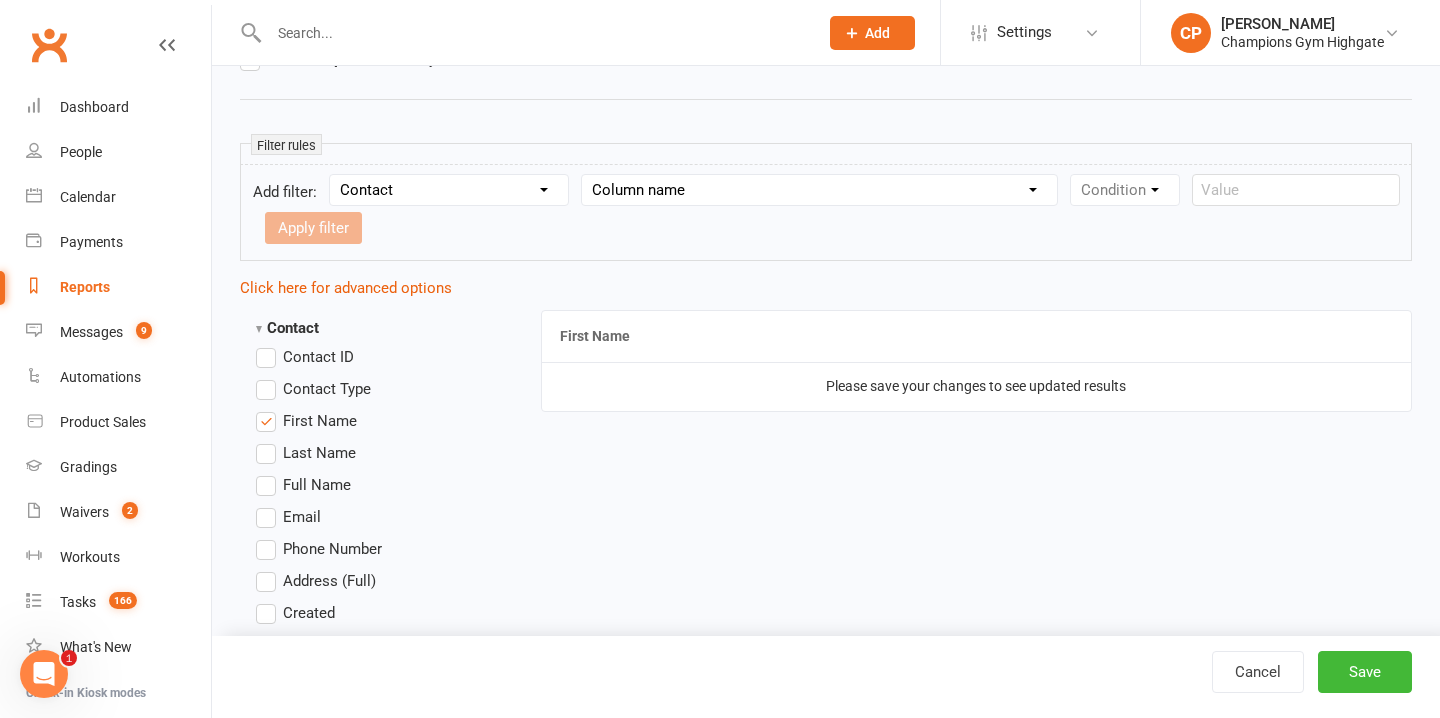 click on "Last Name" at bounding box center [306, 453] 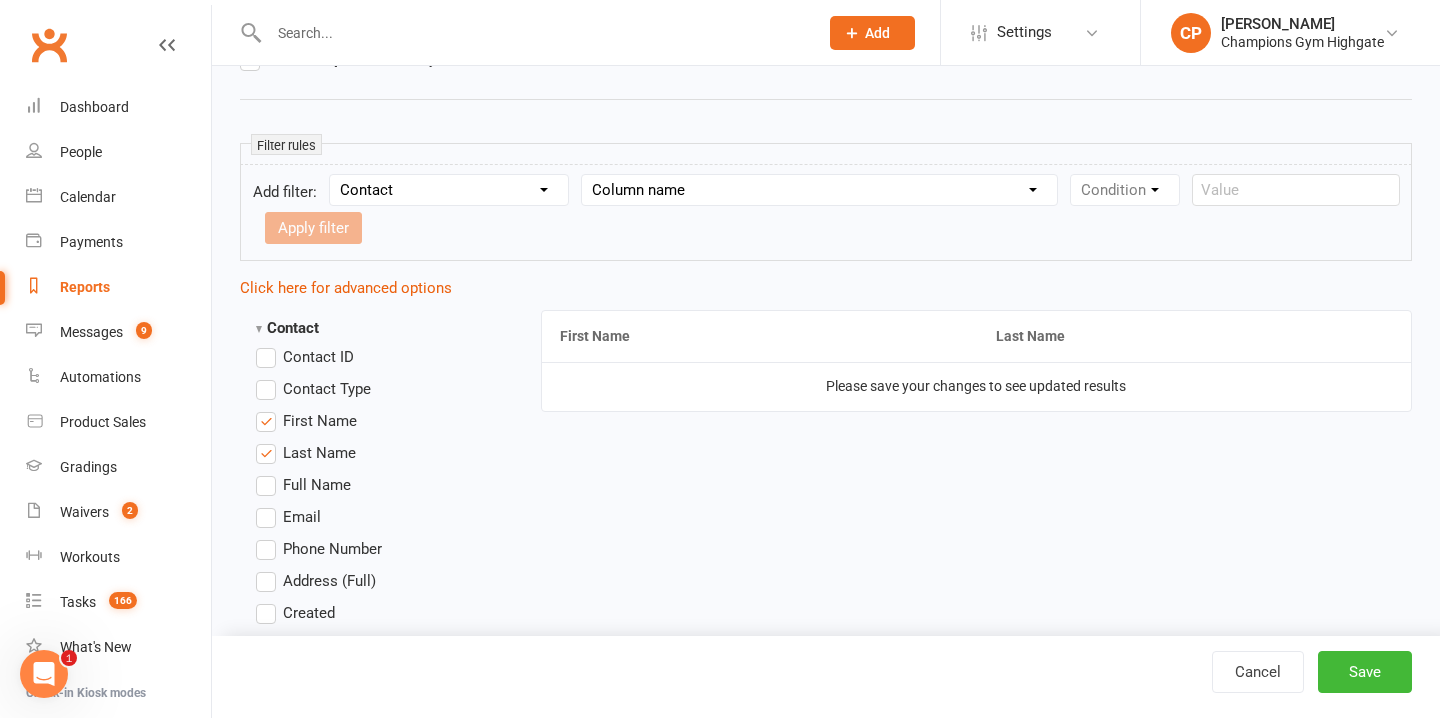 click on "First Name" at bounding box center (306, 421) 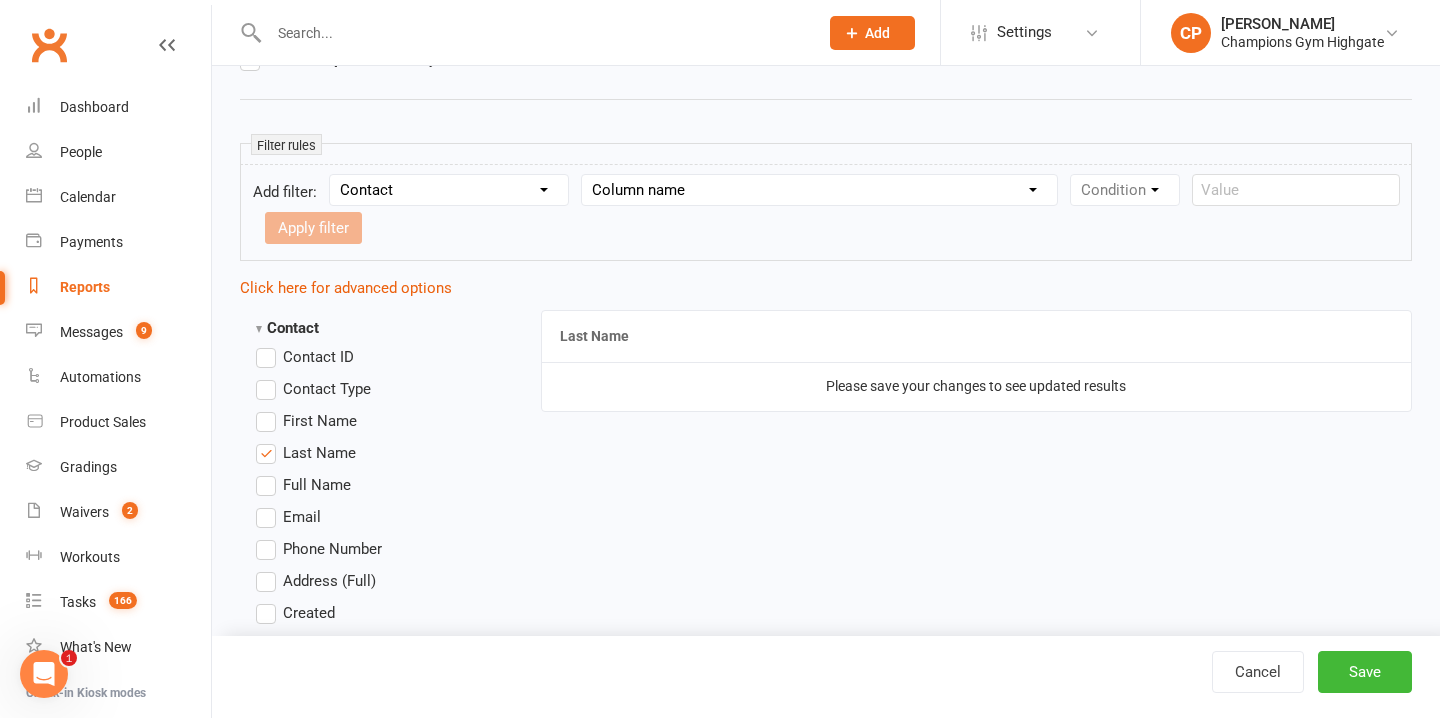 click on "Last Name" at bounding box center (306, 453) 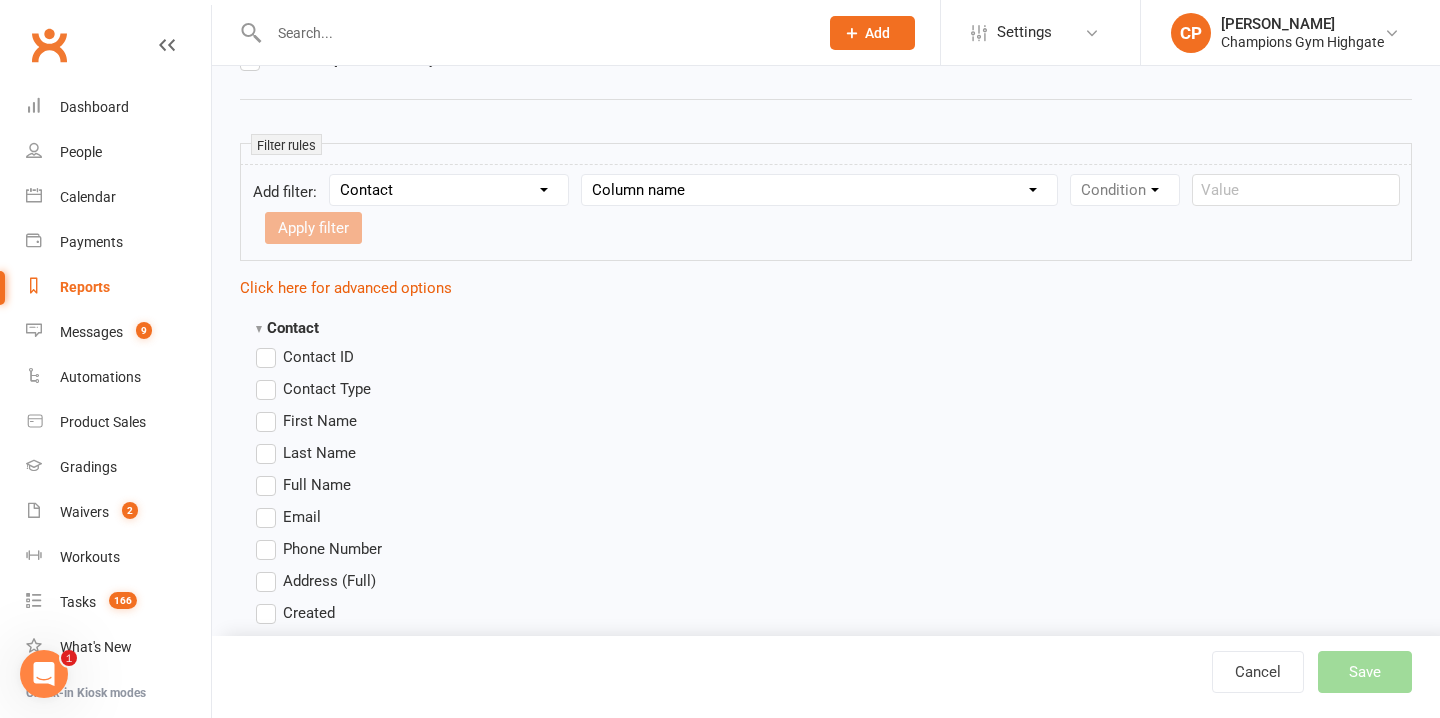 click on "Full Name" at bounding box center (303, 485) 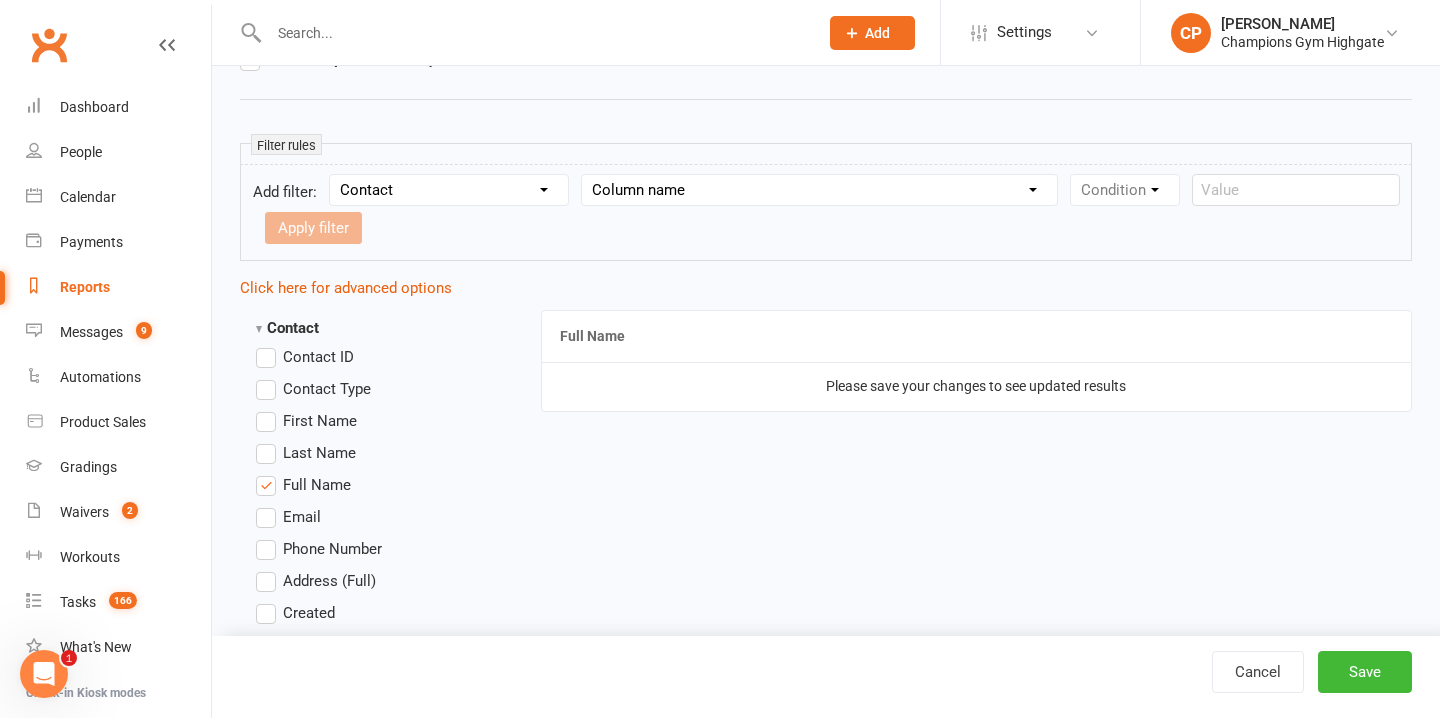 click on "Phone Number" at bounding box center [319, 549] 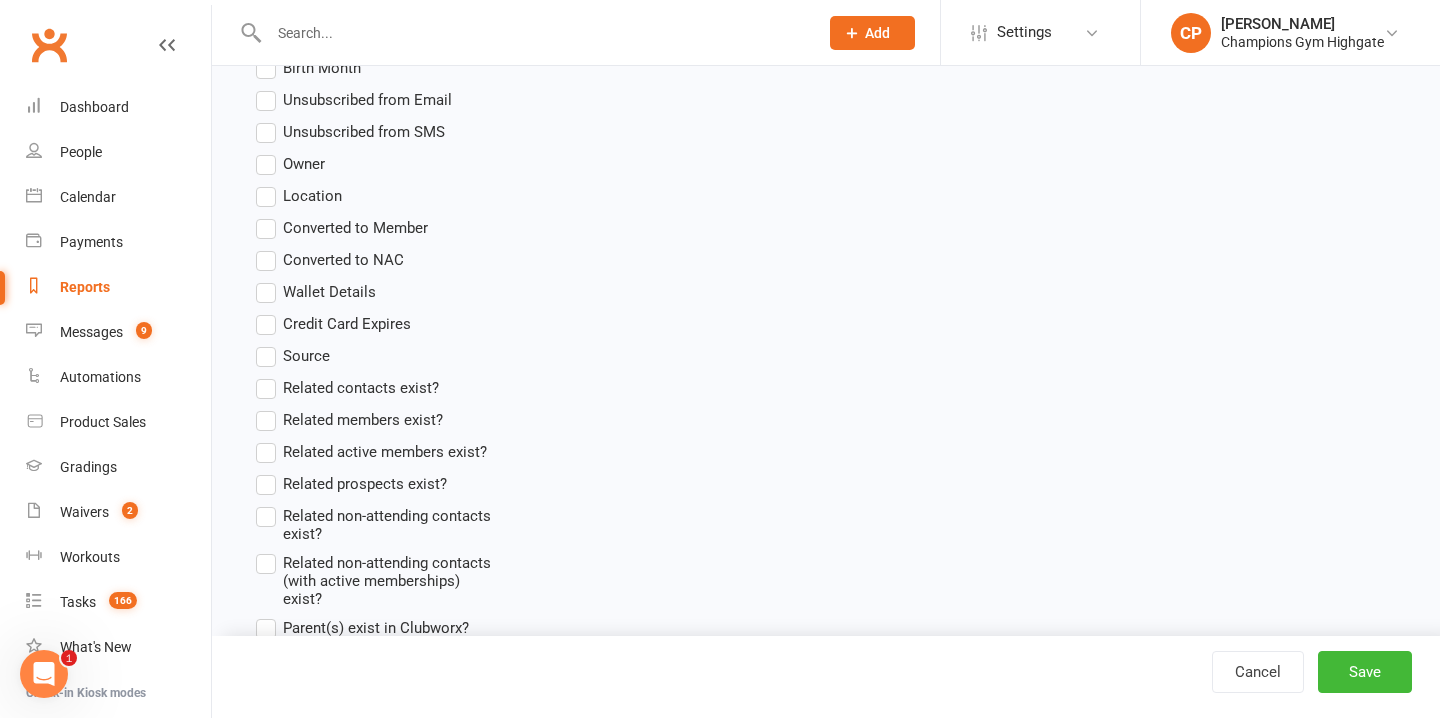 scroll, scrollTop: 1265, scrollLeft: 0, axis: vertical 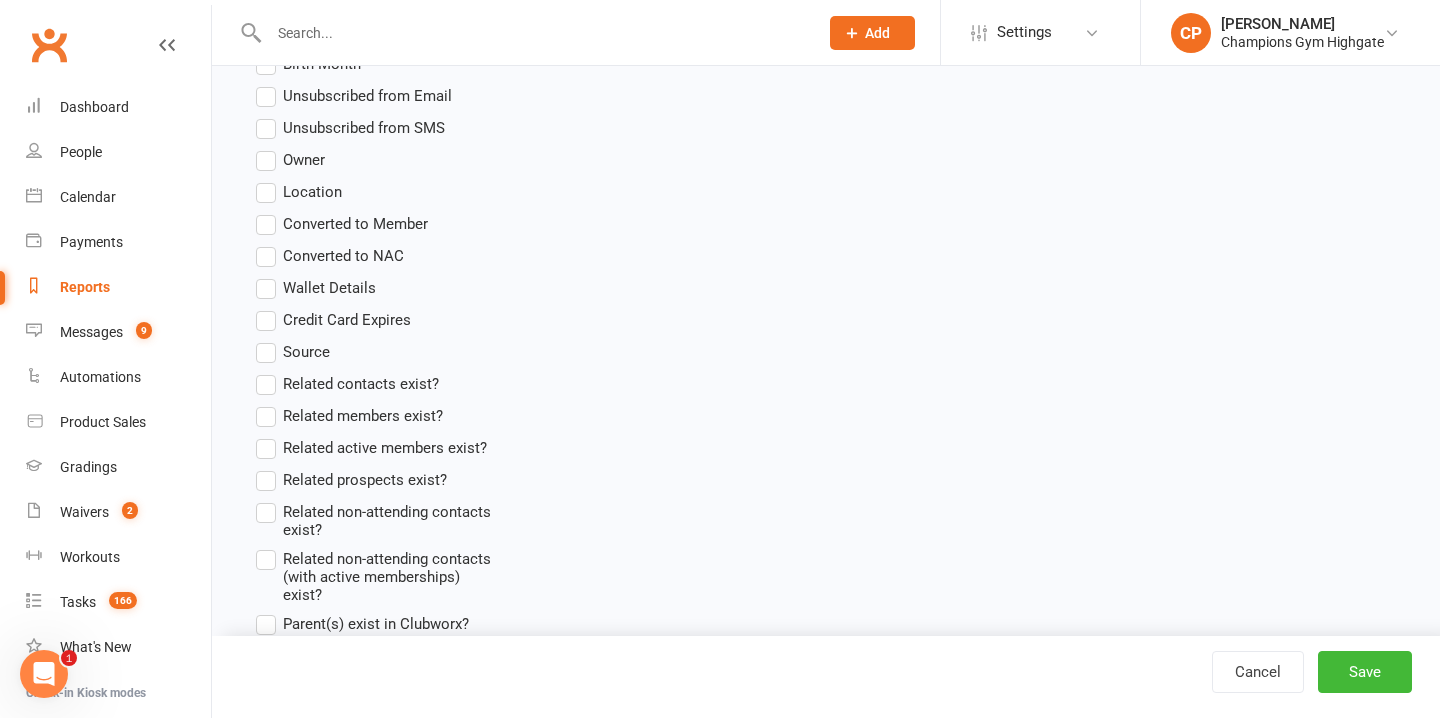 click on "Converted to Member" at bounding box center [342, 224] 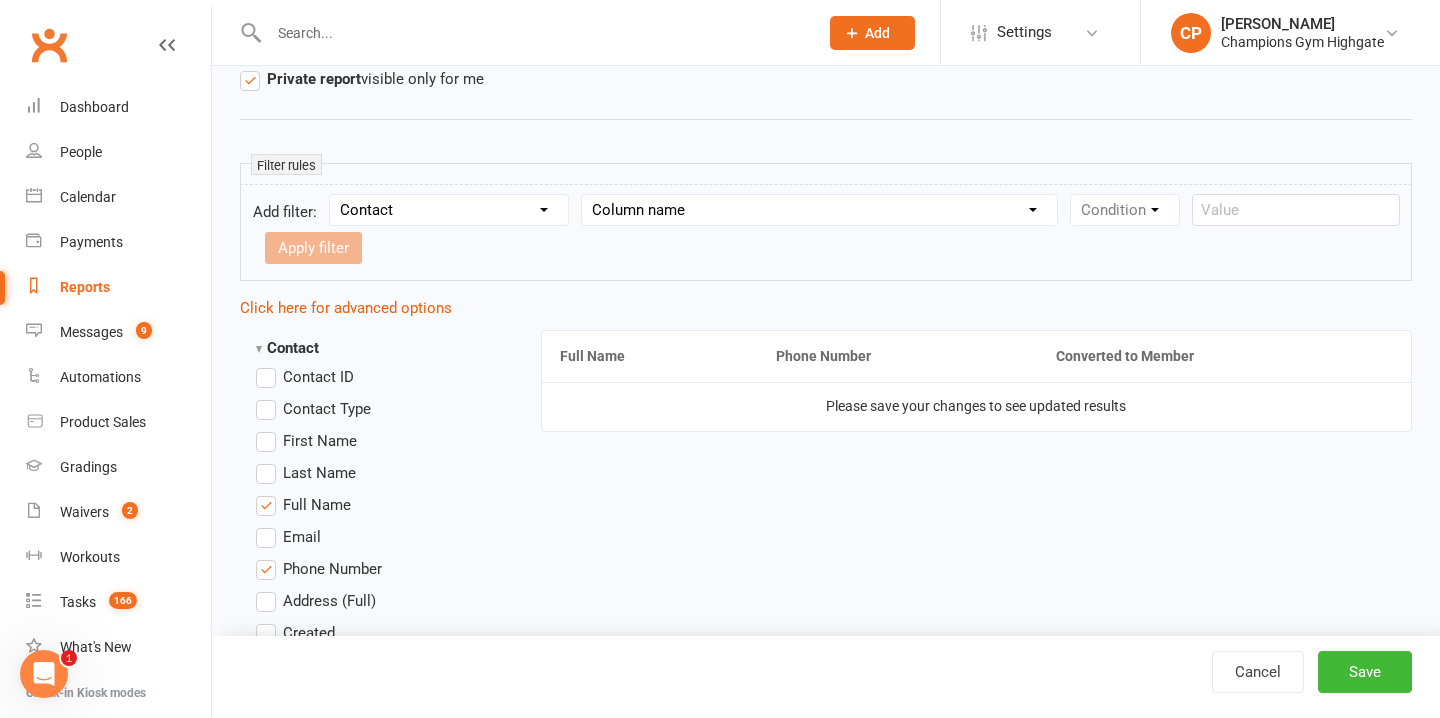 scroll, scrollTop: 275, scrollLeft: 0, axis: vertical 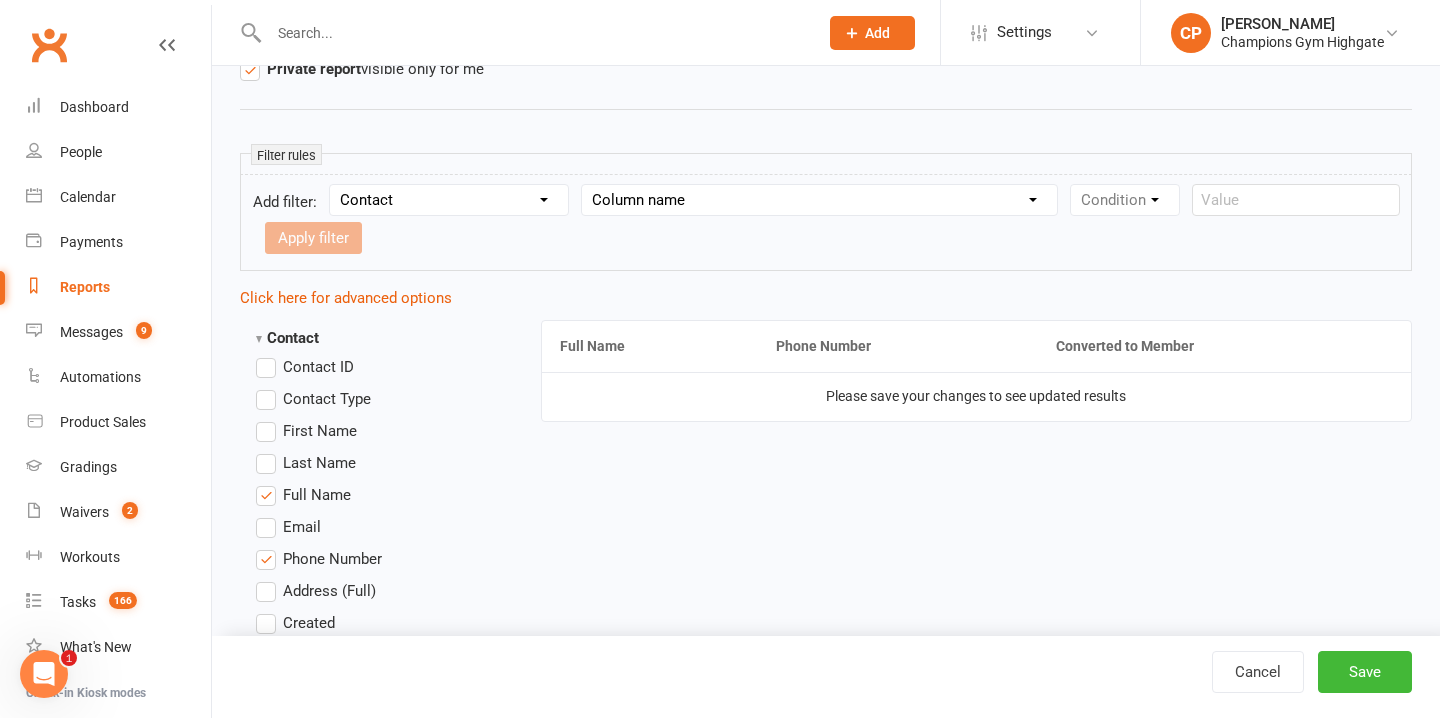 click on "Converted to Member" at bounding box center (1224, 346) 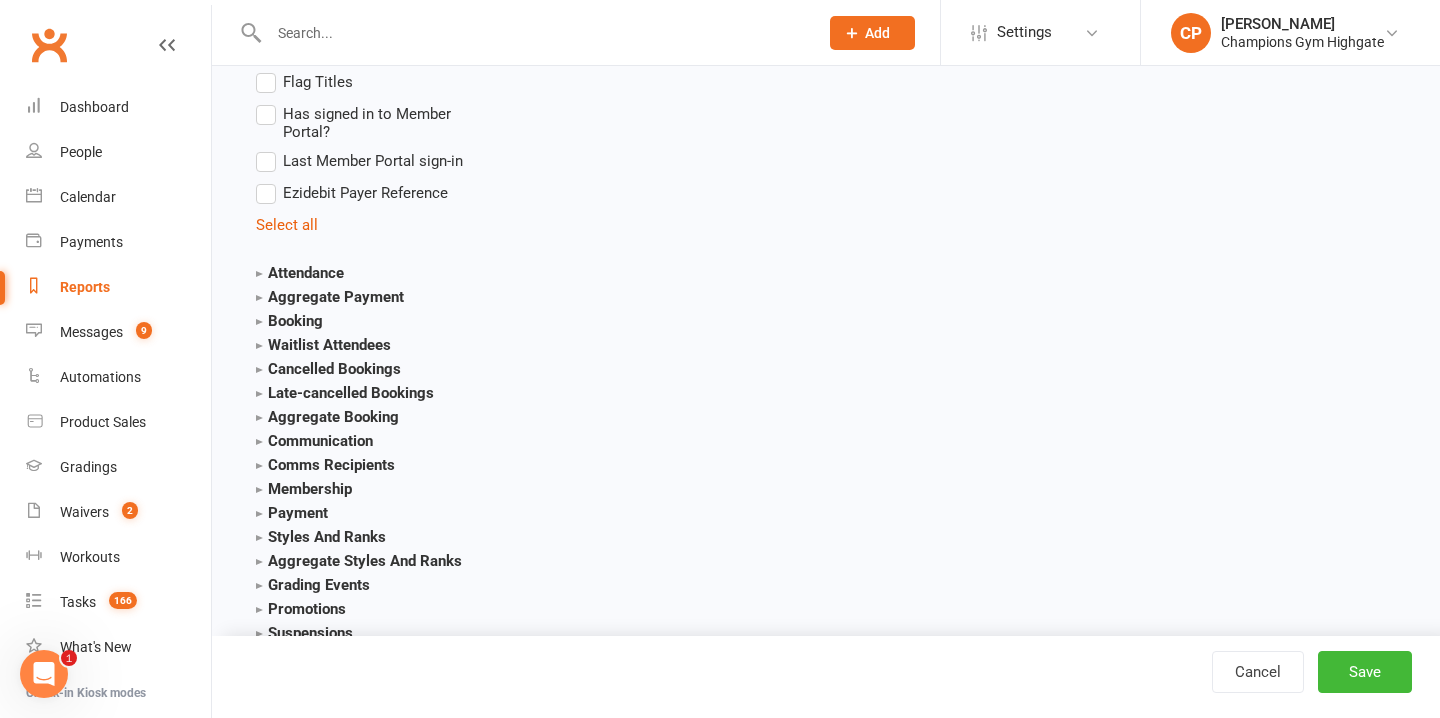 scroll, scrollTop: 1930, scrollLeft: 0, axis: vertical 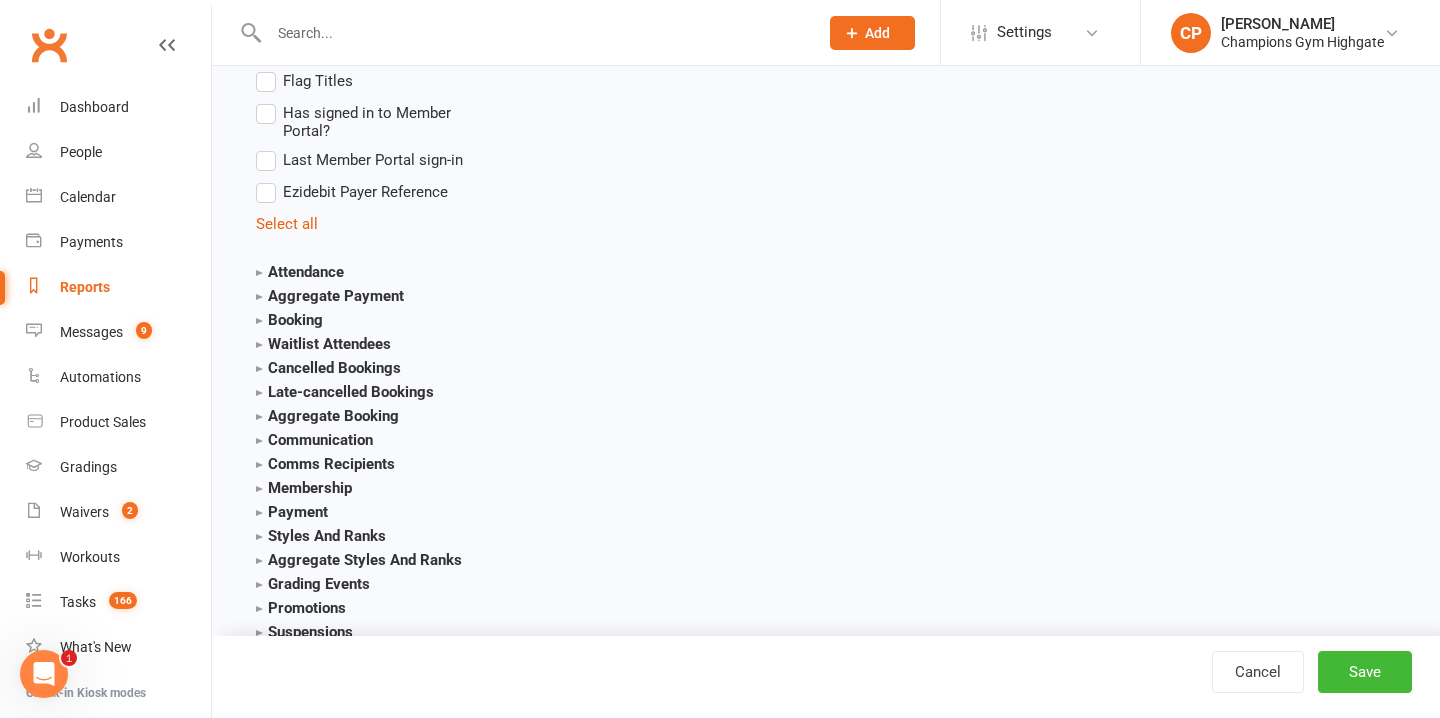 click on "Attendance" at bounding box center (300, 272) 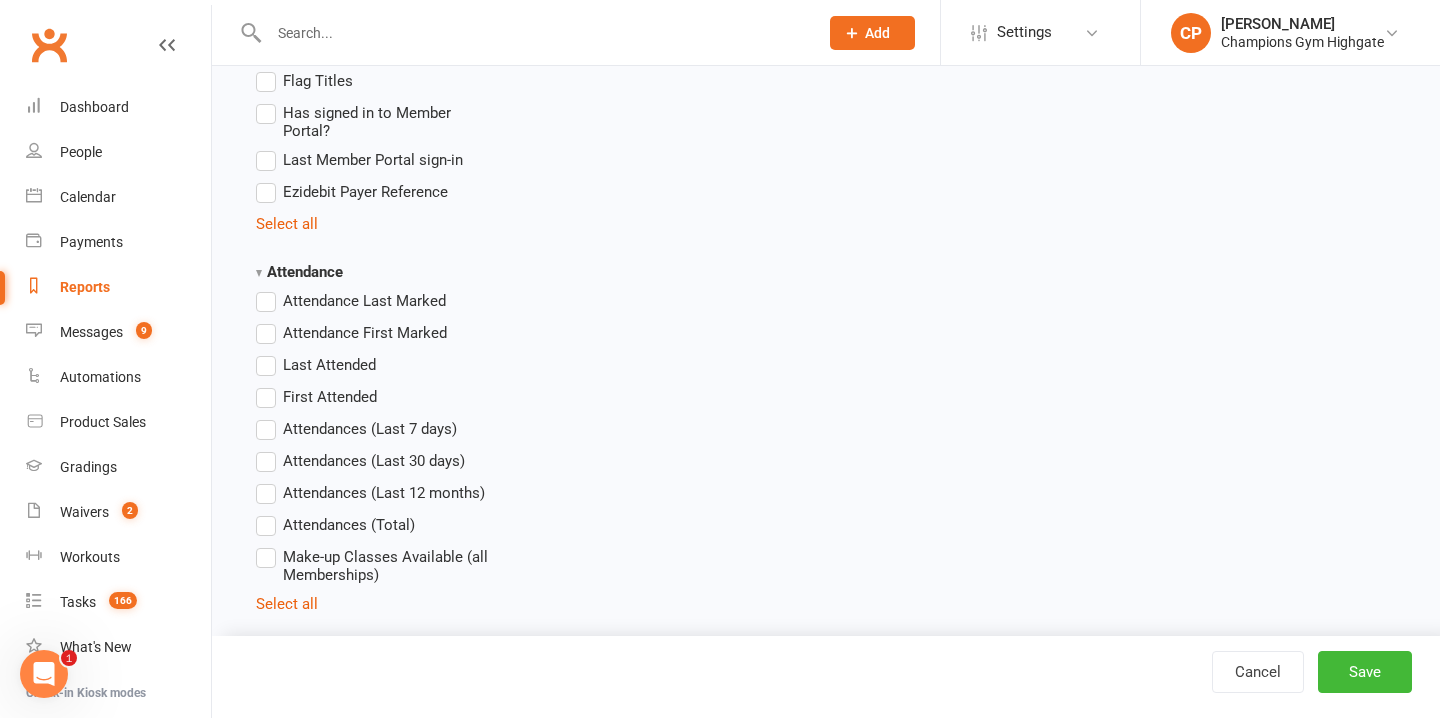 click on "Attendances (Last 7 days)" at bounding box center (356, 429) 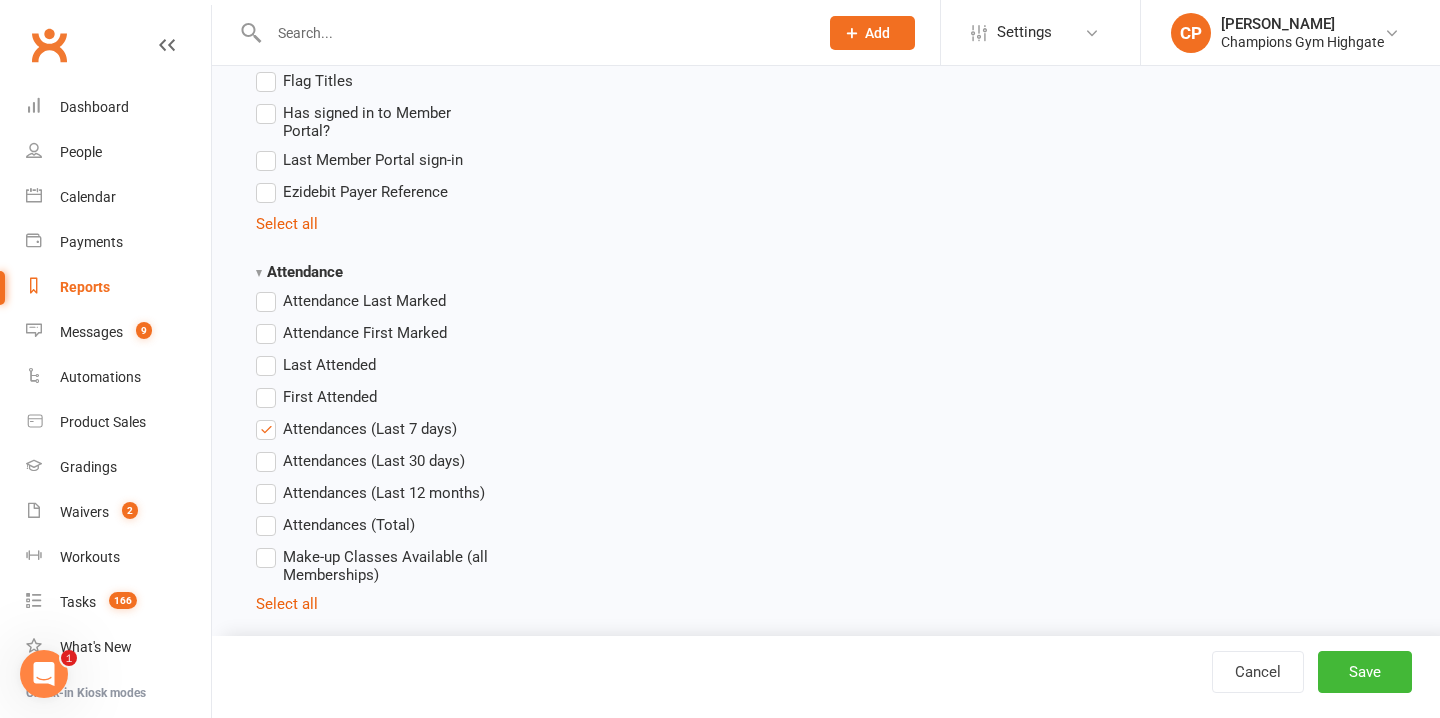 click on "Attendance Last Marked" at bounding box center [351, 301] 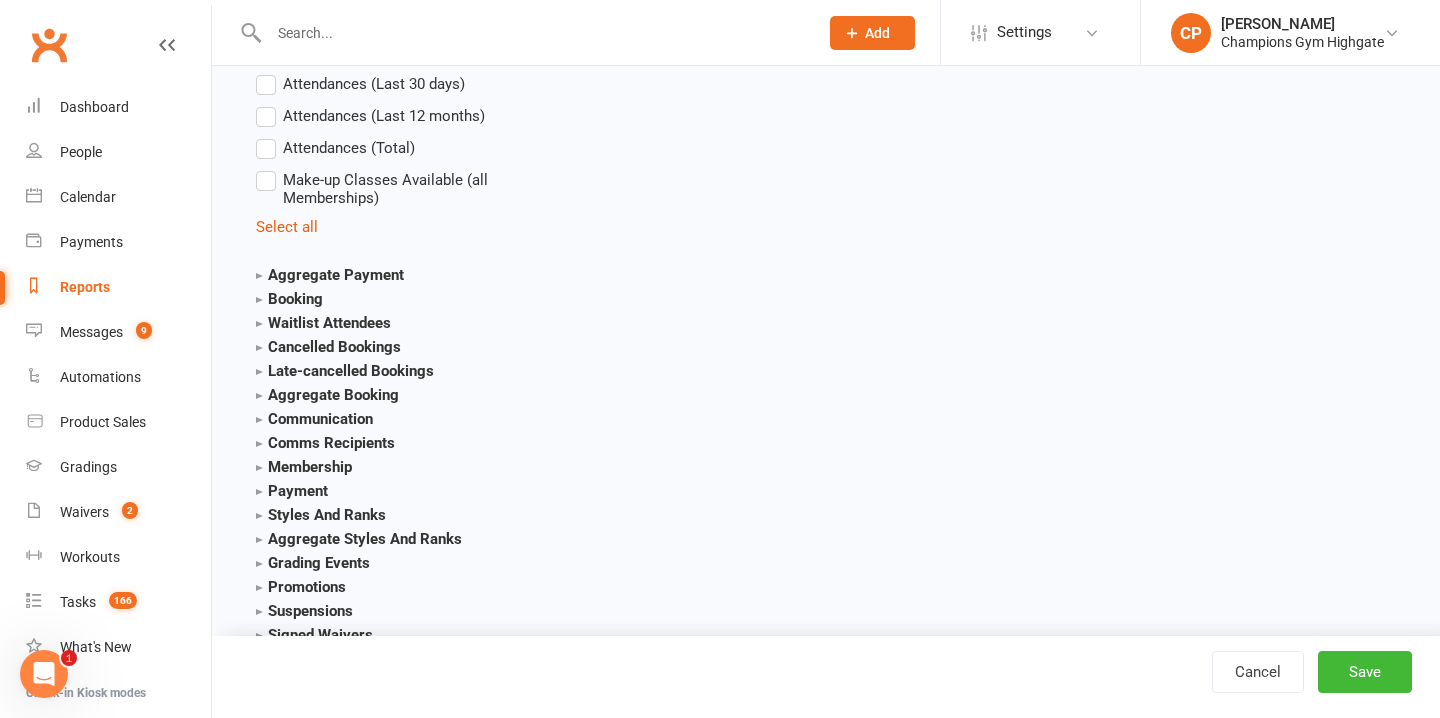 scroll, scrollTop: 2313, scrollLeft: 0, axis: vertical 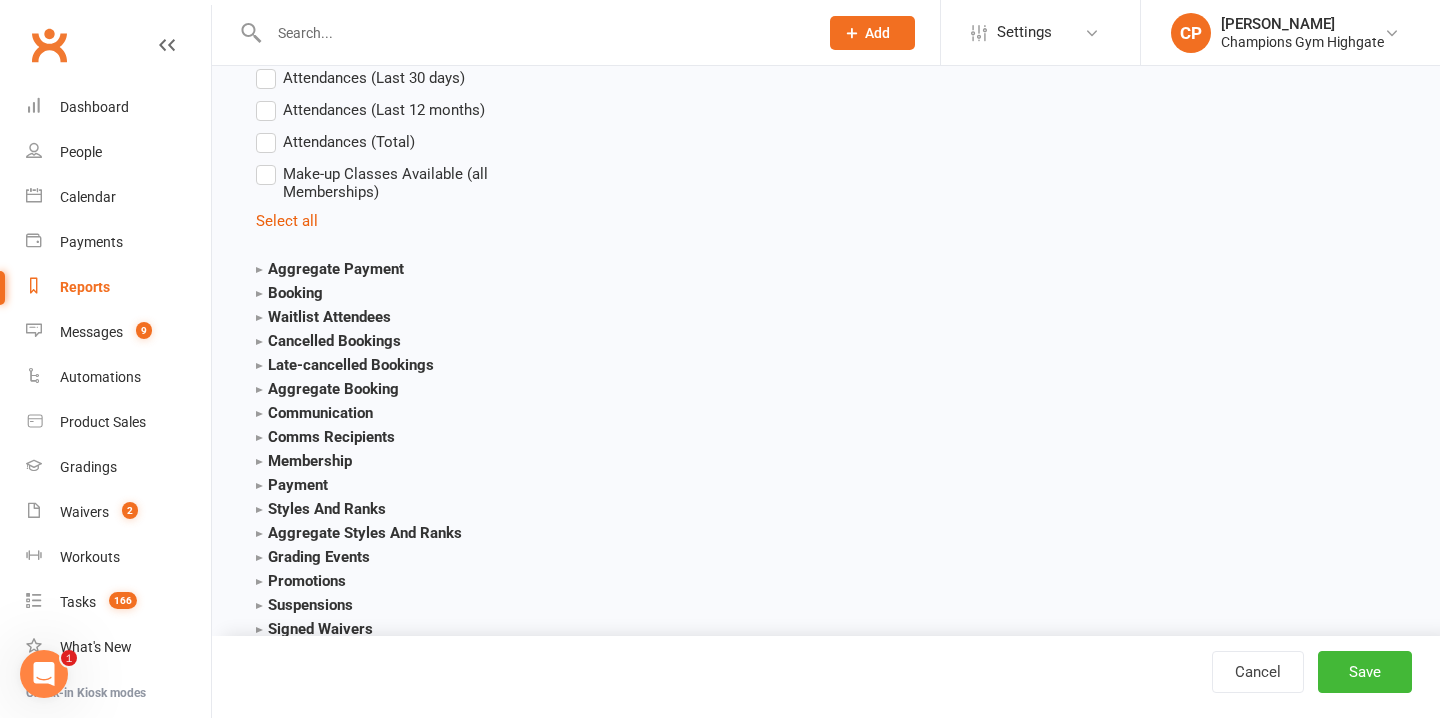 click on "Membership" at bounding box center [304, 461] 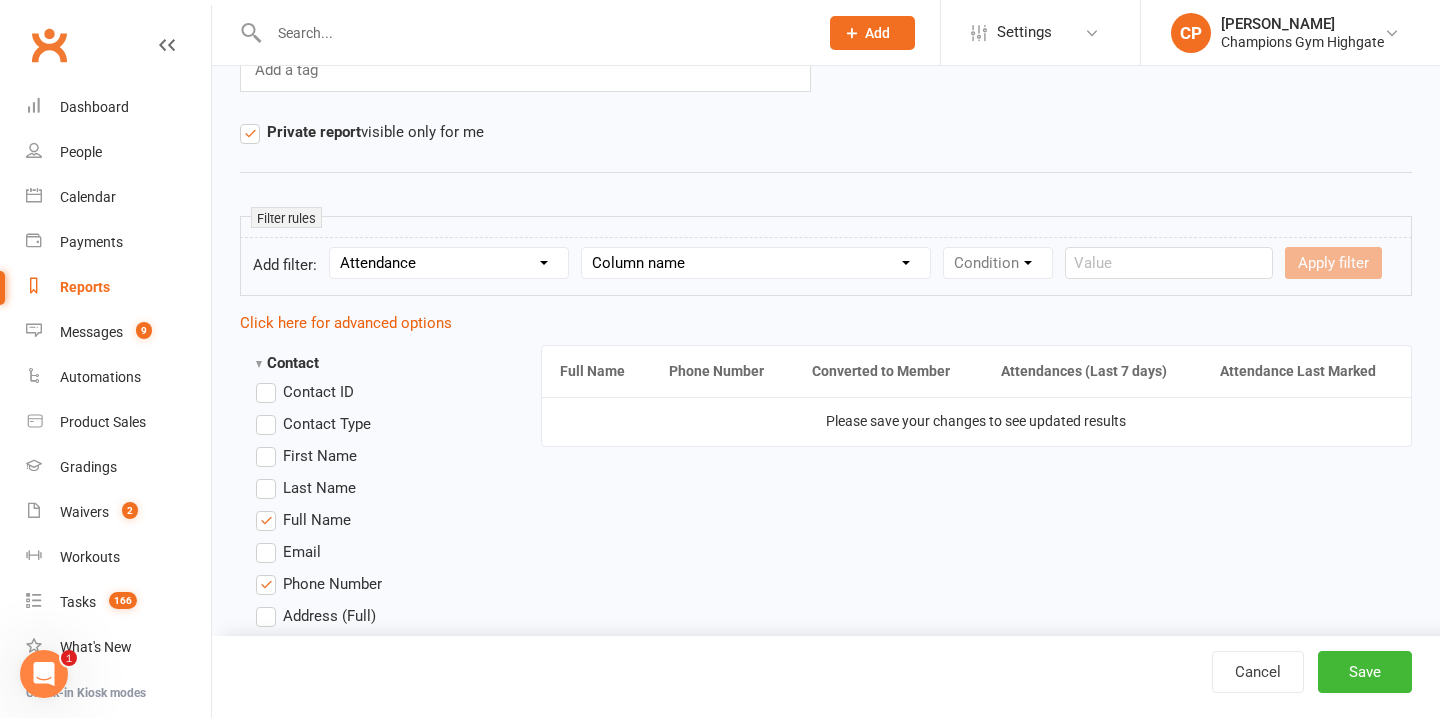 scroll, scrollTop: 226, scrollLeft: 0, axis: vertical 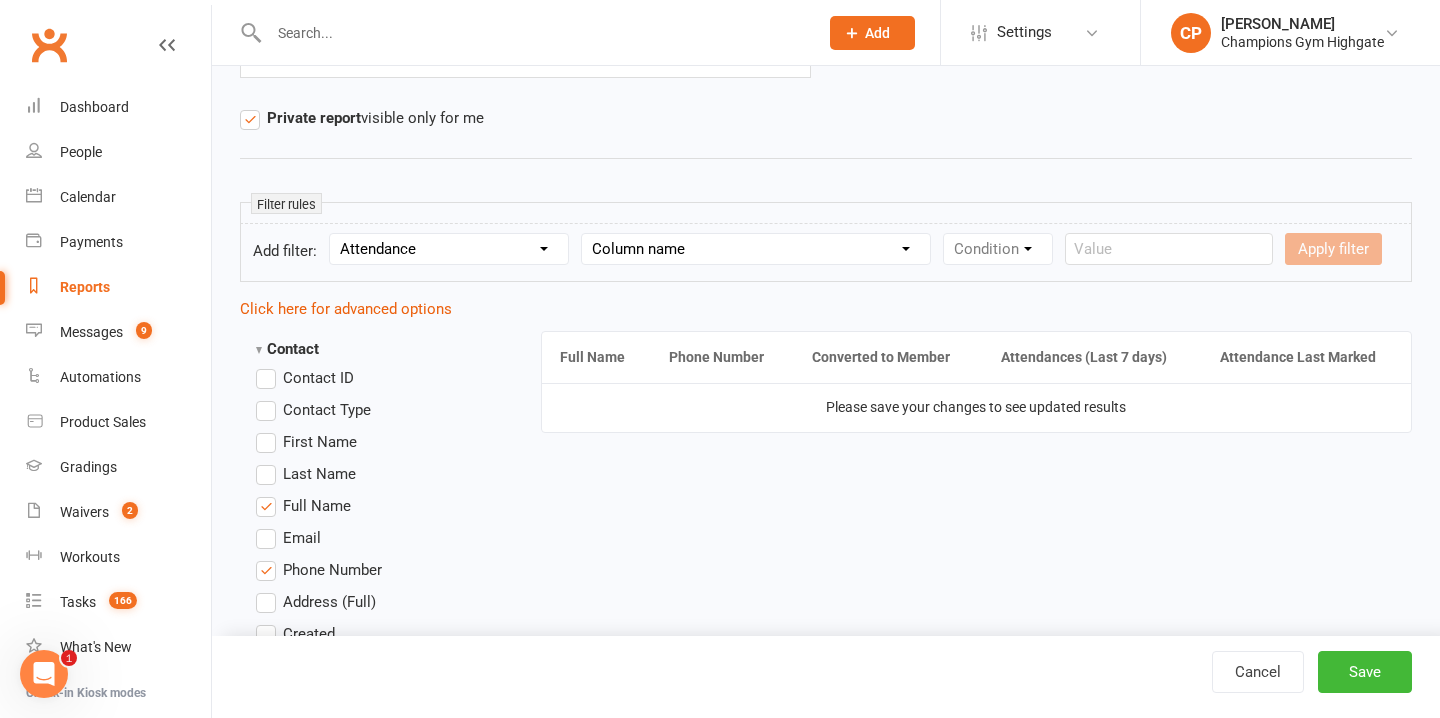 click on "Section name Contact Attendance Aggregate Payment Booking Waitlist Attendees Cancelled Bookings Late-cancelled Bookings Aggregate Booking Communication Comms Recipients Membership Payment Styles And Ranks Aggregate Styles And Ranks Grading Events Promotions Suspensions Signed Waivers Family Members Credit Vouchers Enrolled Automations Enrolled Workouts Public Tasks Emergency Contact Details Marketing Information Body Composition Key Demographics Fitness Goals COVID-19 Vaccination Status Assigned Coach Waiver Answers" at bounding box center (449, 249) 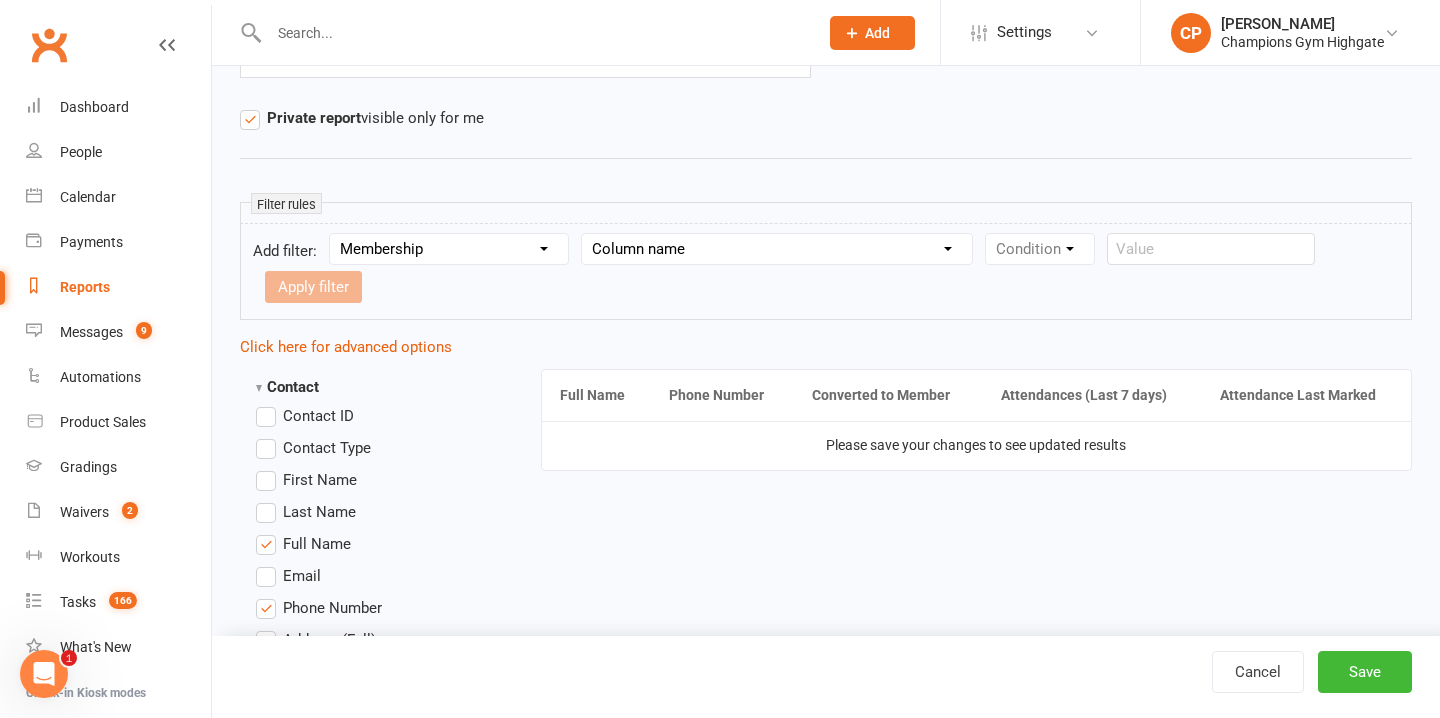 click on "Column name Membership ID Membership Name Membership Category Membership Start Date Membership Up-front Payment Date Membership Recurring Payments Start Date Membership Expiry Date Membership Added On Membership Term (in words) Membership Duration (in days) Current Membership Age (in days) Active Days Remaining (after today) Membership Fee (Up-front) Membership Fee (Recurring) Membership Recurring Fee Frequency Membership Attendance Limit (Description) Membership Attendance Limit Recurrence (Period) Membership Attendance Limit Recurrence (Number) Membership Source Class Pack? Trial Membership? Send email receipt on successful payment? Bookings Made Bookings Attended Bookings Absent Bookings w/ Unmarked Attendance Bookings Remaining Attendances in Current Calendar Month Make-up Classes Available Membership Active? Cancellation Present? Cancellation Date Cancellation Added On Cancellation Reason Most Recent Attendance Payments Attempted Paid Payments Failed Payments (Current) Payments Remaining" at bounding box center [777, 249] 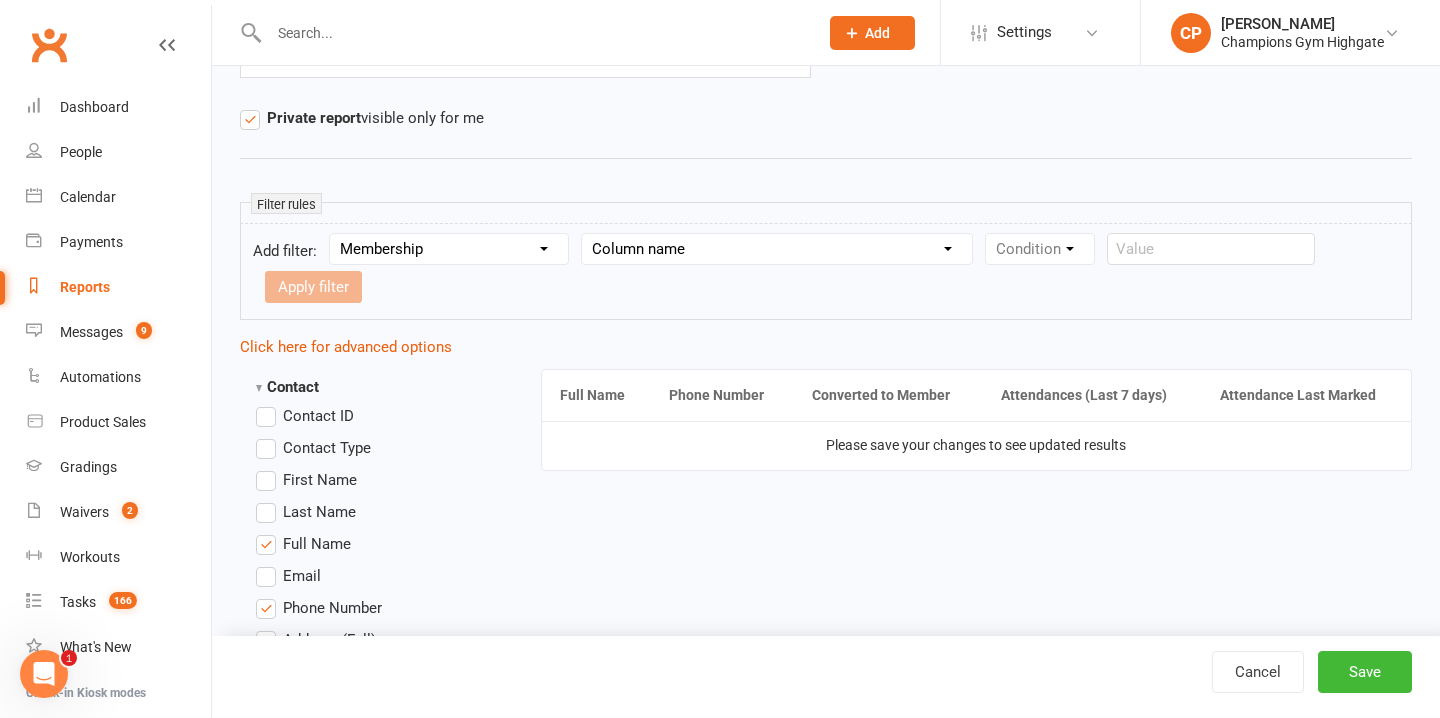 select on "1" 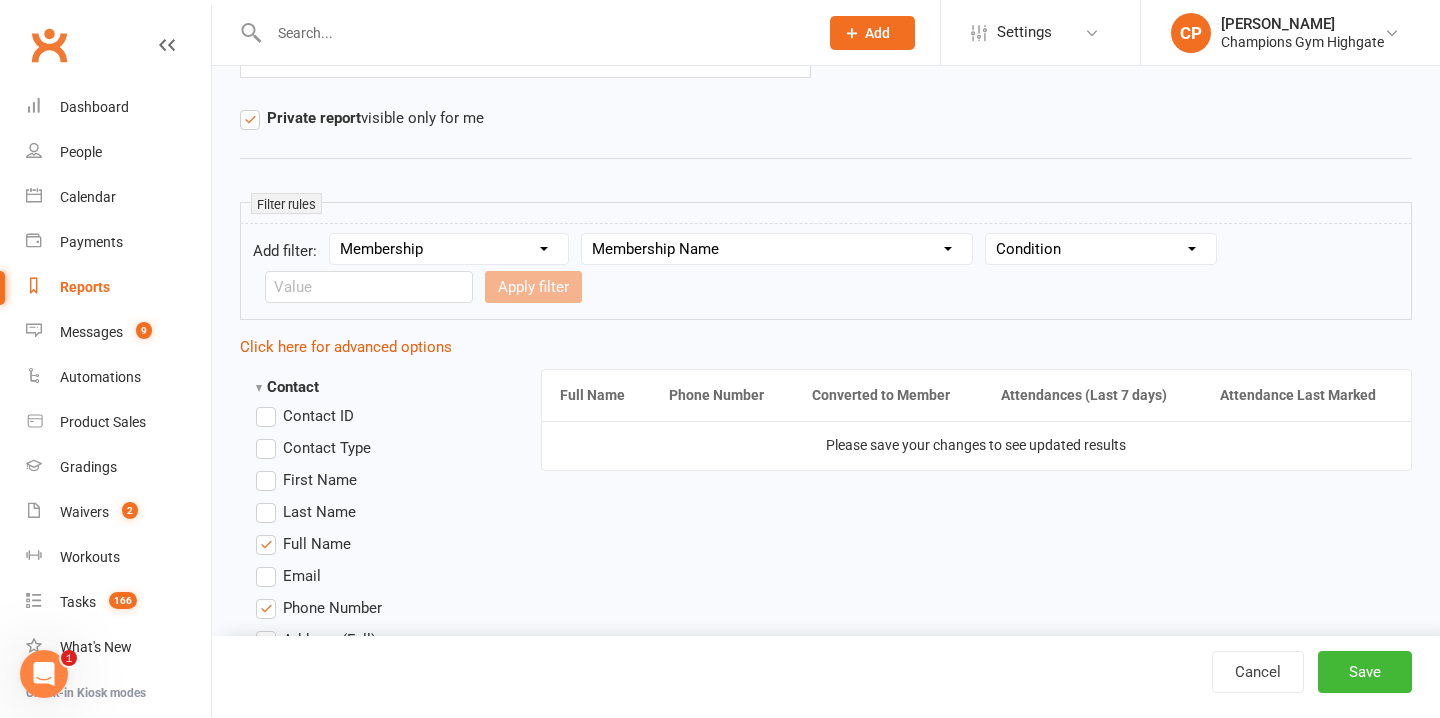 click on "Condition Equals Does not equal Contains Does not contain Is blank or does not contain Is blank Is not blank Before After" at bounding box center [1101, 249] 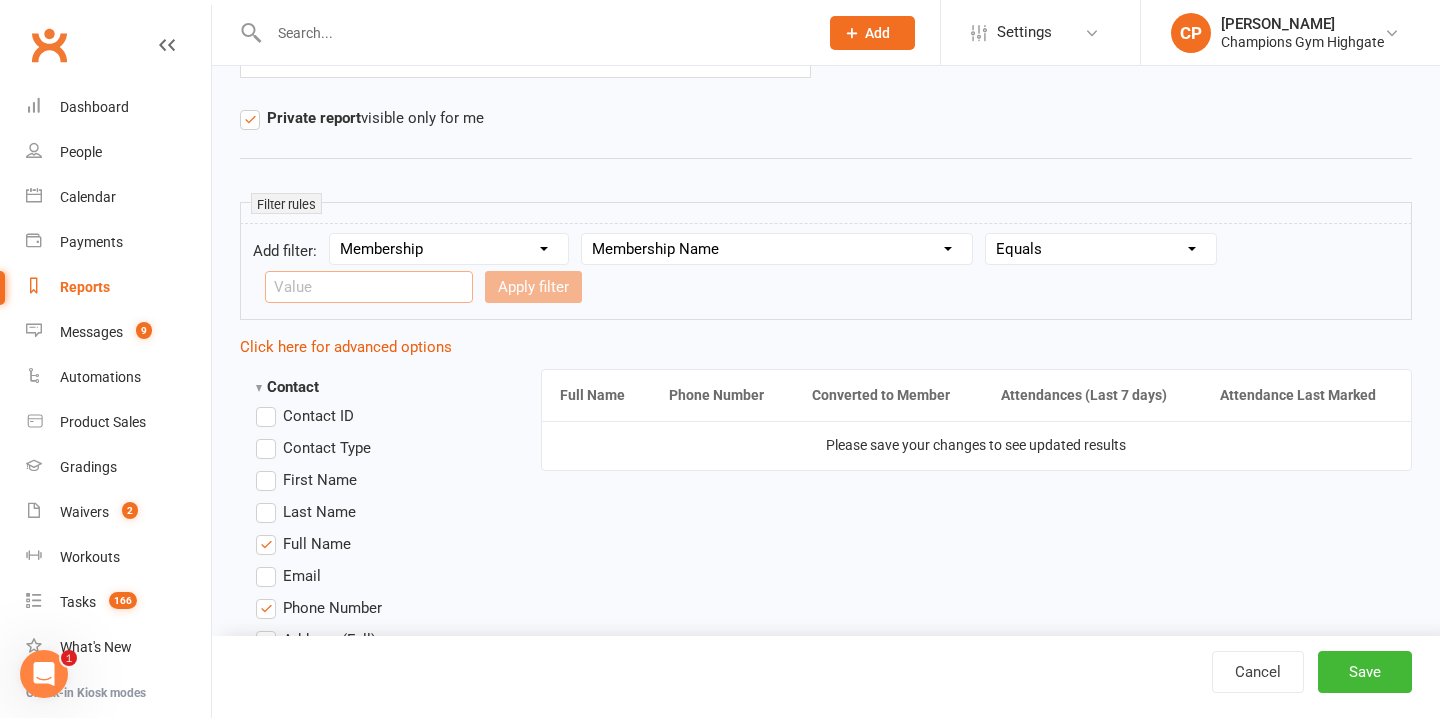 click at bounding box center (369, 287) 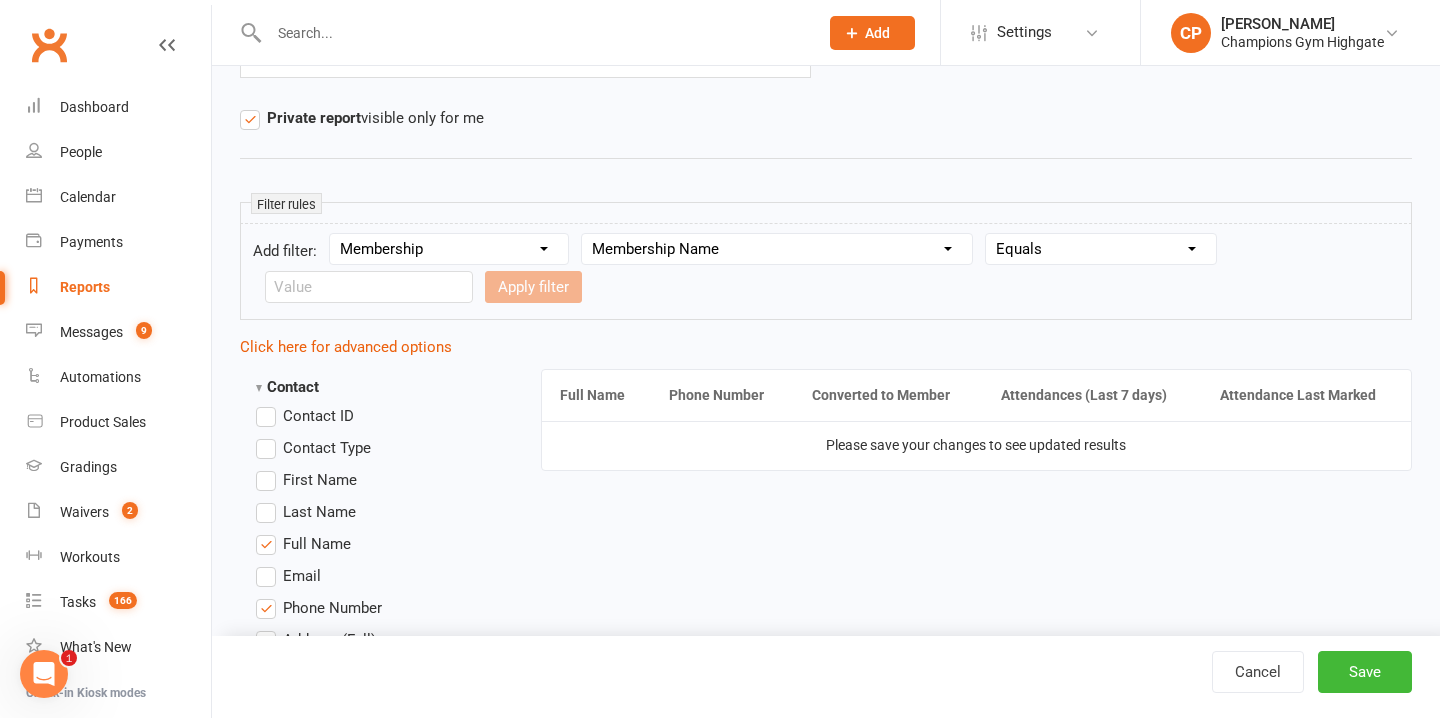 click on "Condition Equals Does not equal Contains Does not contain Is blank or does not contain Is blank Is not blank Before After" at bounding box center [1101, 249] 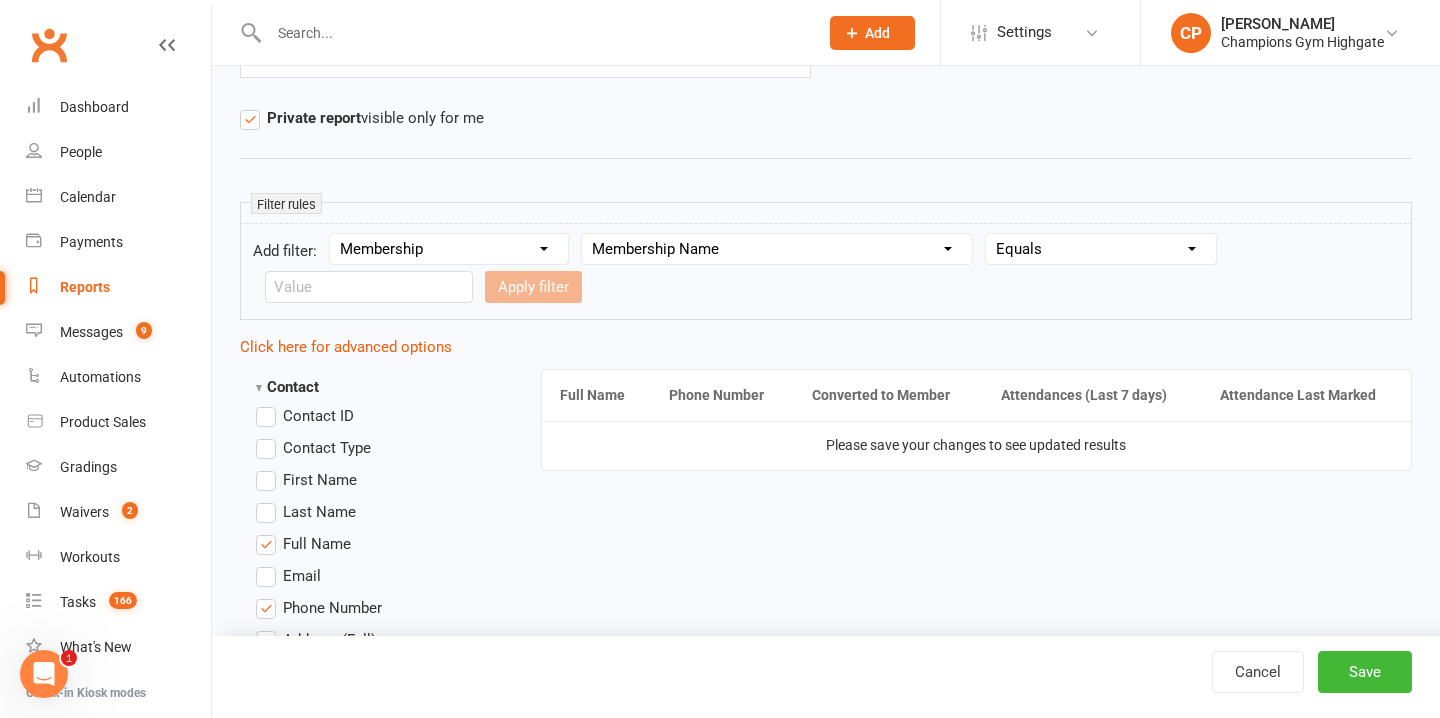 select on "5" 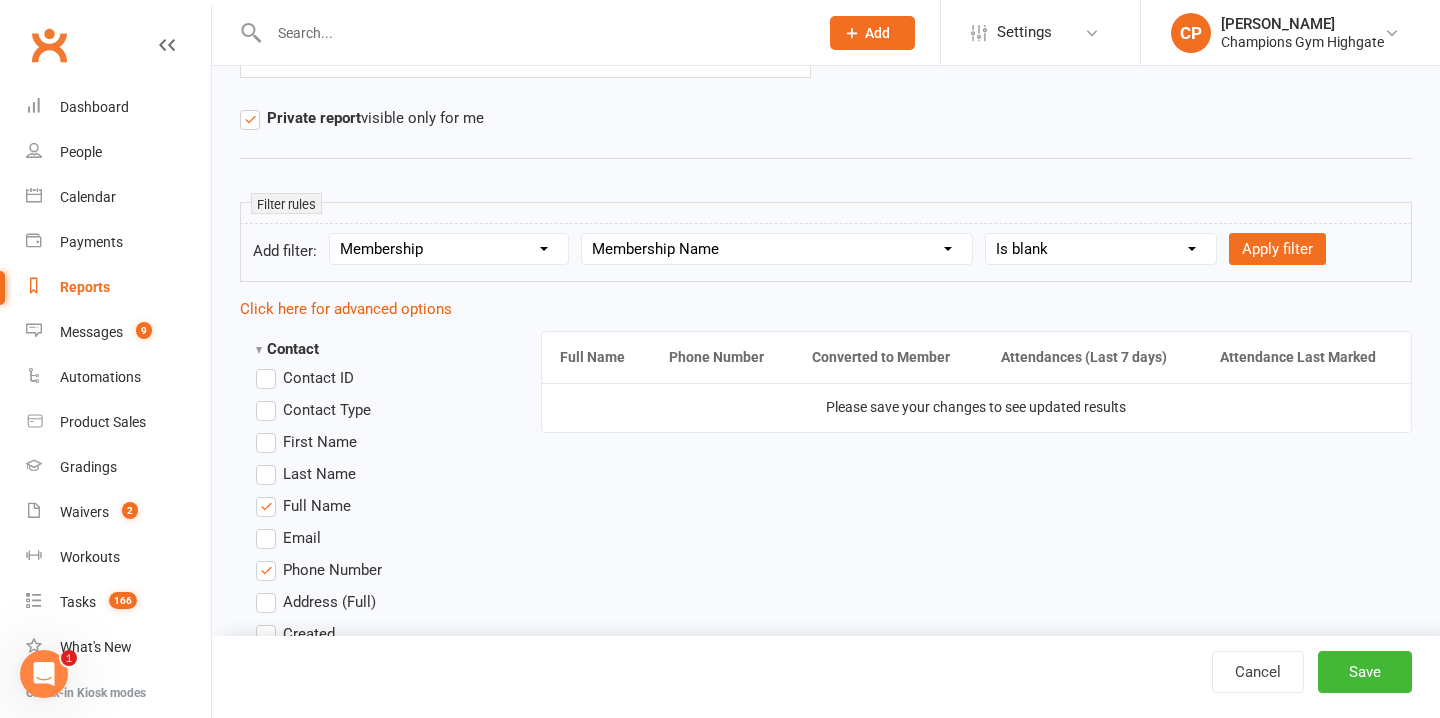 click on "Column name Membership ID Membership Name Membership Category Membership Start Date Membership Up-front Payment Date Membership Recurring Payments Start Date Membership Expiry Date Membership Added On Membership Term (in words) Membership Duration (in days) Current Membership Age (in days) Active Days Remaining (after today) Membership Fee (Up-front) Membership Fee (Recurring) Membership Recurring Fee Frequency Membership Attendance Limit (Description) Membership Attendance Limit Recurrence (Period) Membership Attendance Limit Recurrence (Number) Membership Source Class Pack? Trial Membership? Send email receipt on successful payment? Bookings Made Bookings Attended Bookings Absent Bookings w/ Unmarked Attendance Bookings Remaining Attendances in Current Calendar Month Make-up Classes Available Membership Active? Cancellation Present? Cancellation Date Cancellation Added On Cancellation Reason Most Recent Attendance Payments Attempted Paid Payments Failed Payments (Current) Payments Remaining" at bounding box center (777, 249) 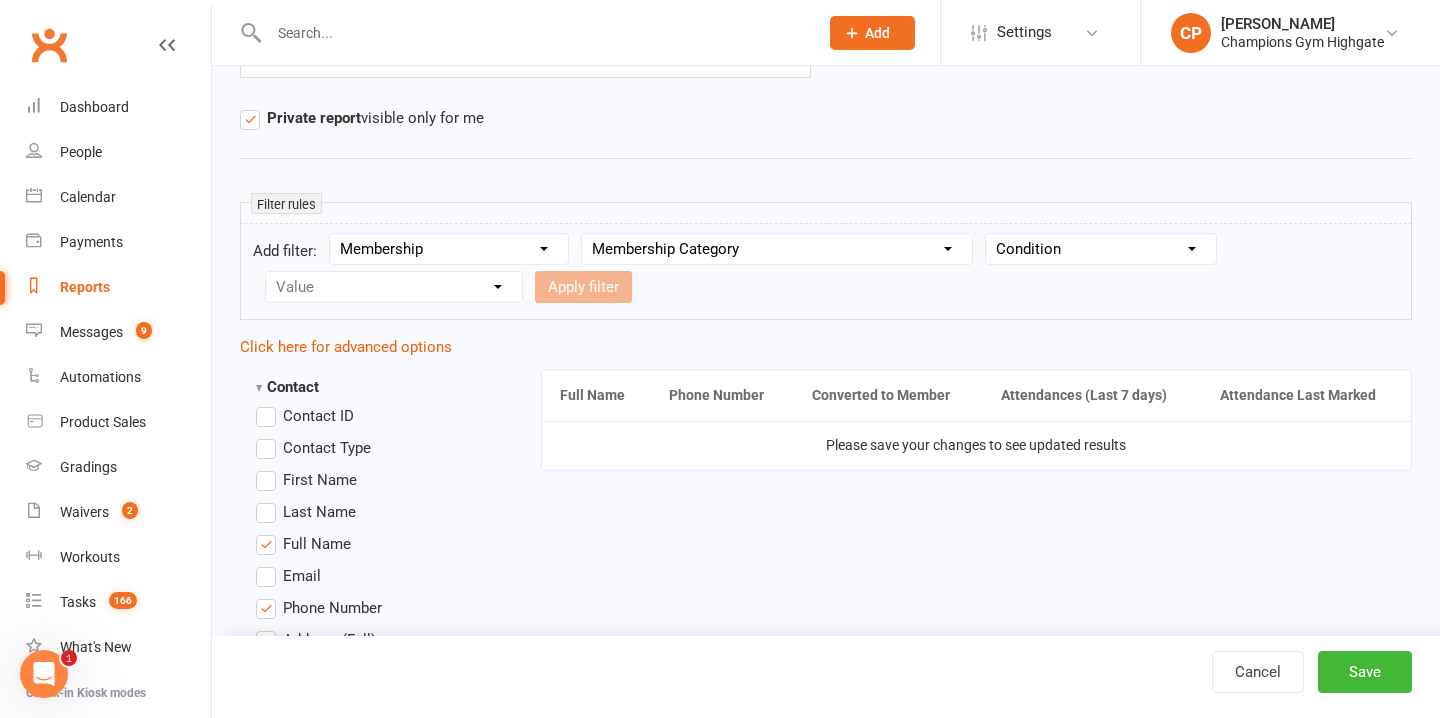 click on "Condition Equals Does not equal Contains Does not contain Is blank or does not contain Is blank Is not blank" at bounding box center [1101, 249] 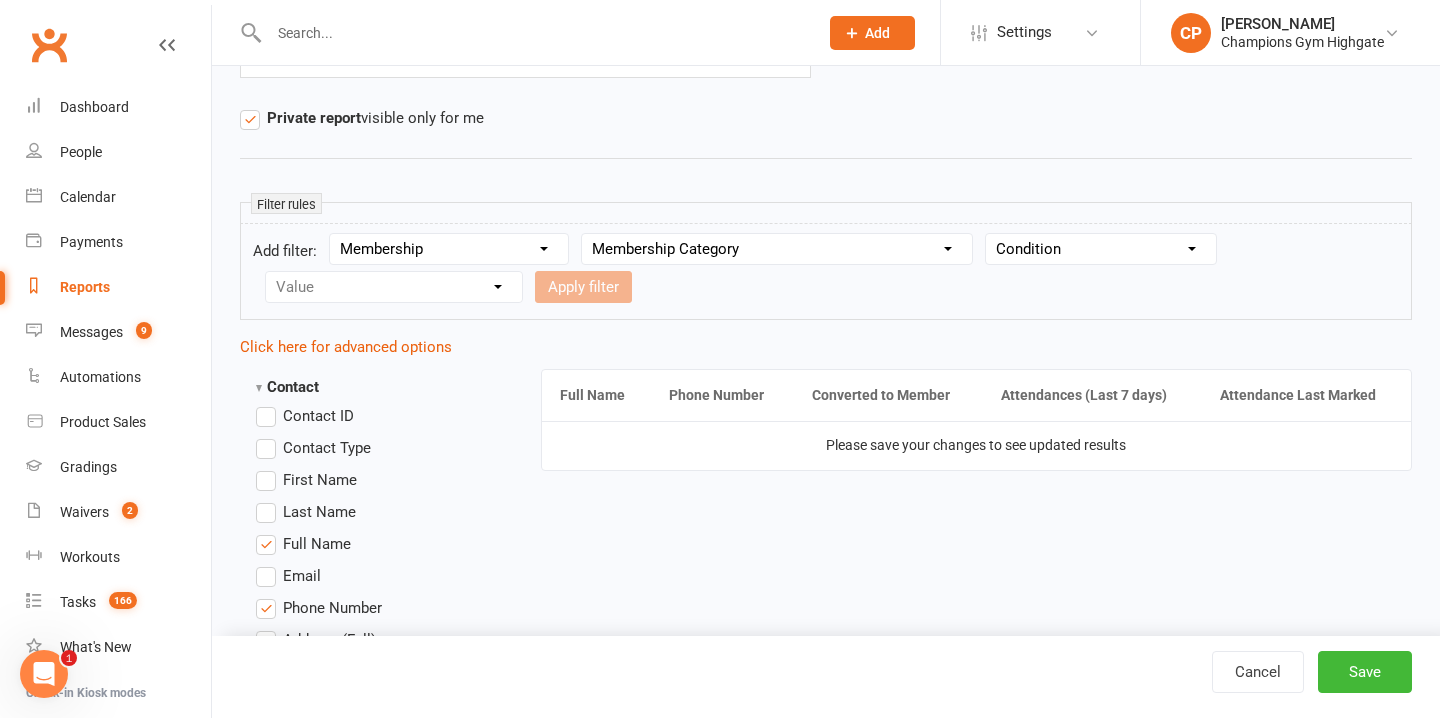 select on "0" 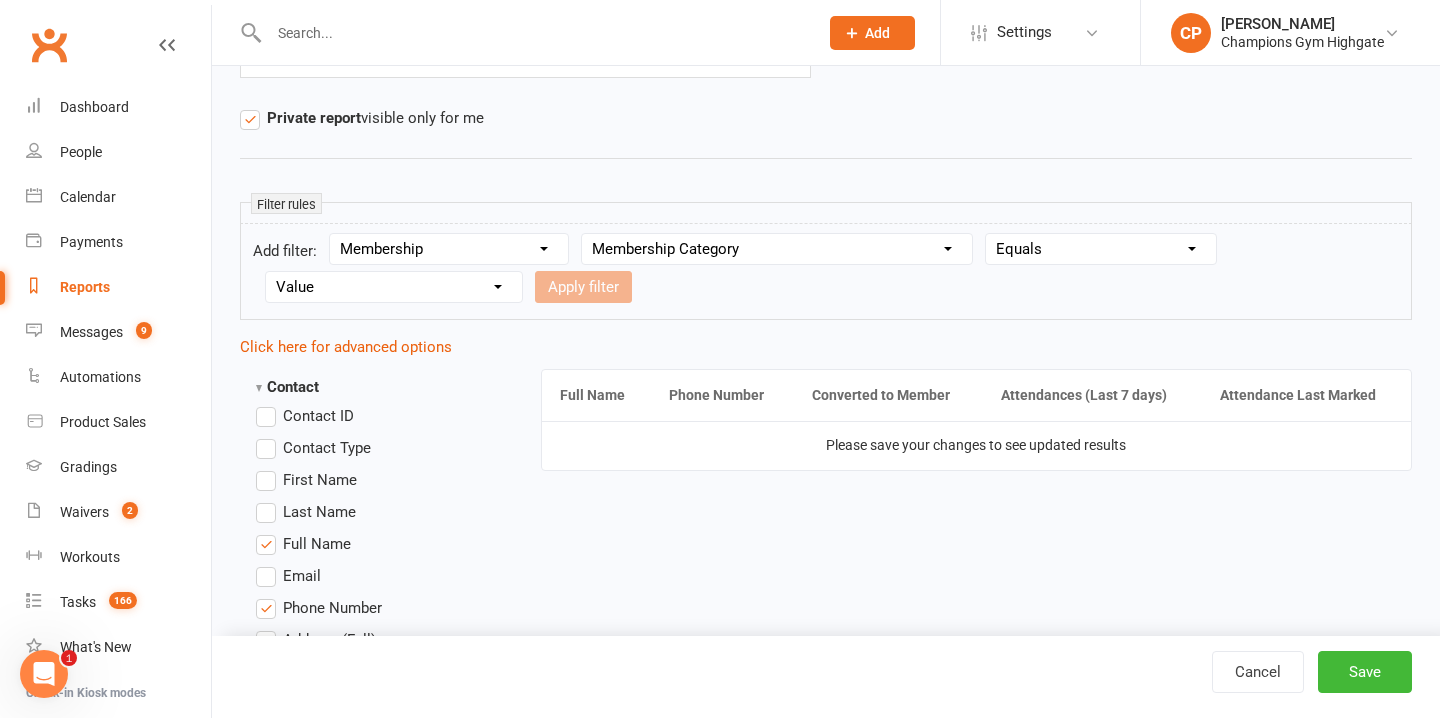 click on "Value 3 CLASSES WEEK FIFO FOUNDATION MEMBERS General INTRODUCTORY PROGRAM KIDS 1 CLASS MEMBERSHIP KIDS 2 CLASSES MEMBERSHIP KIDS UNLIMITED MEMBERSHIP ONLINE ONLY UNLIMITED MEMBERSHIP UPFRONT" at bounding box center (394, 287) 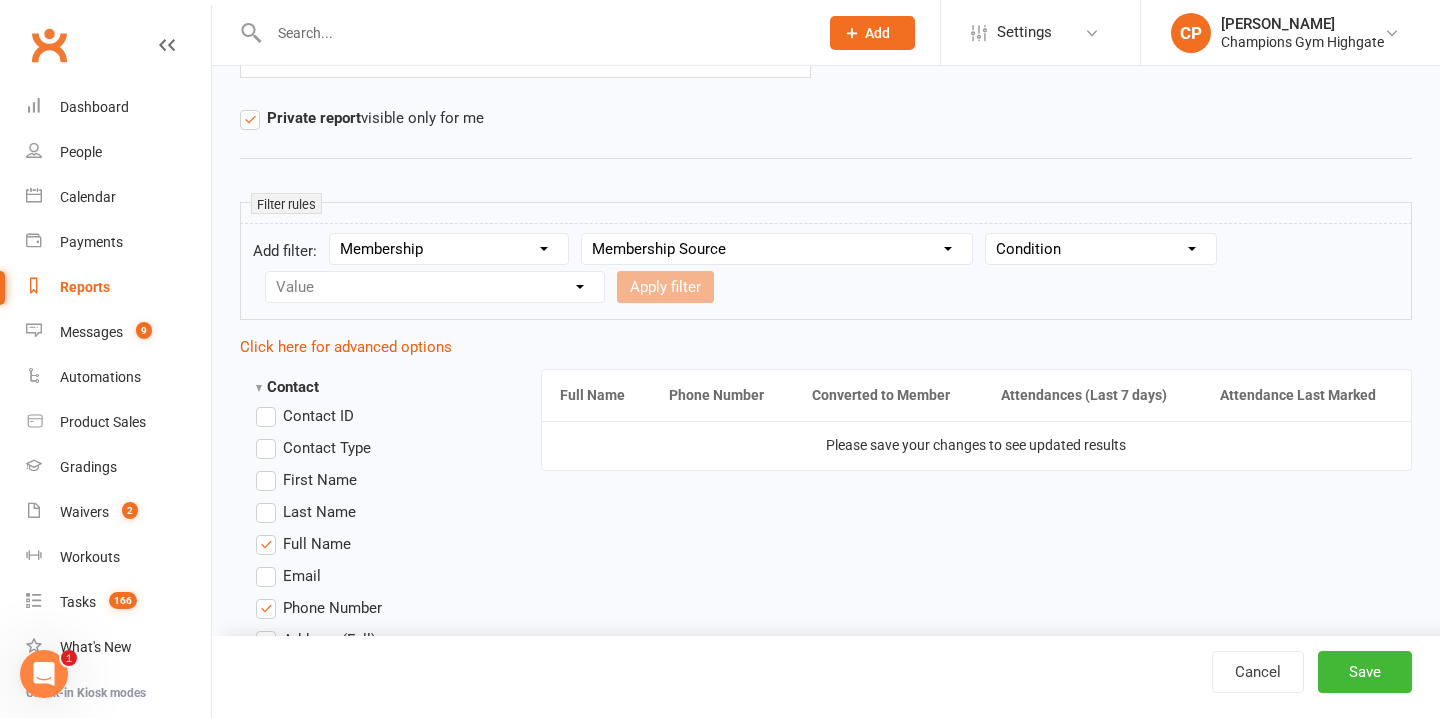 click on "Condition Equals Does not equal Contains Does not contain Is blank or does not contain Is blank Is not blank" at bounding box center [1101, 249] 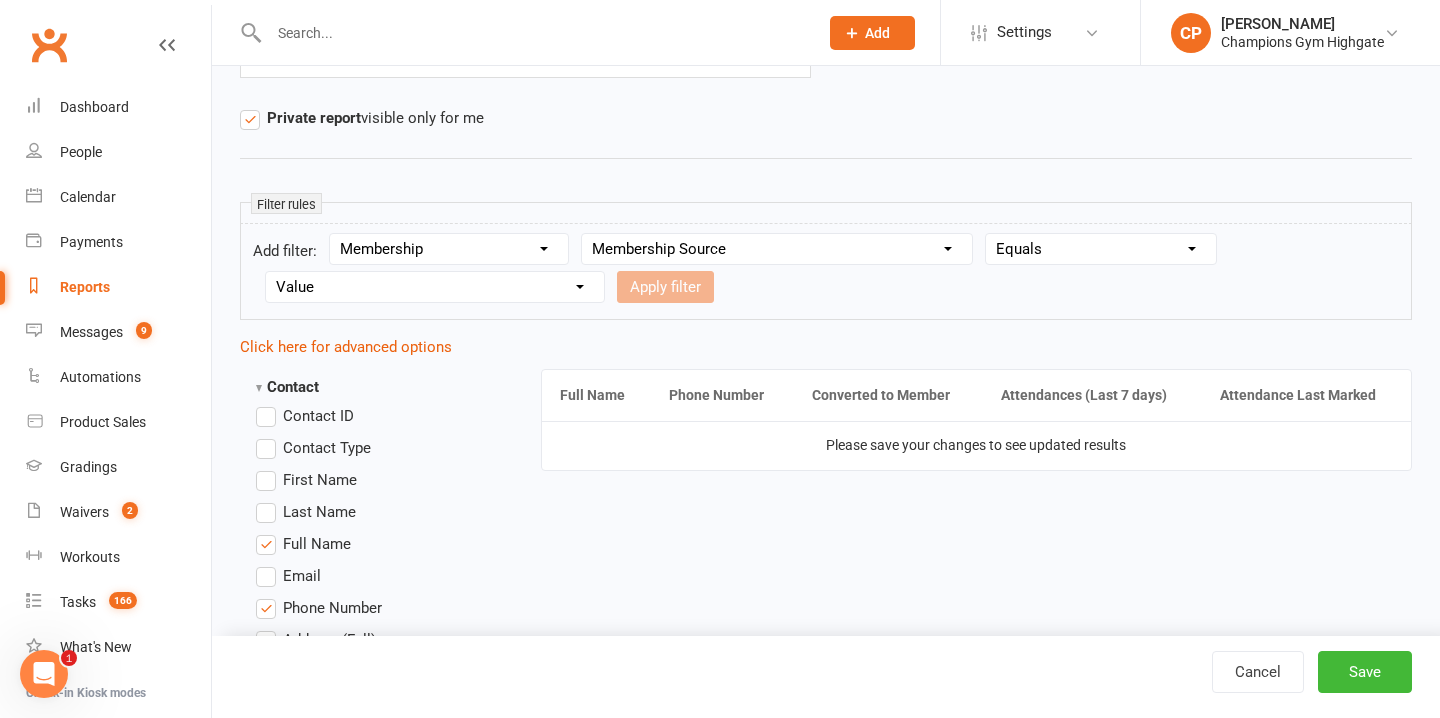 click on "Add filter:  Section name Contact Attendance Aggregate Payment Booking Waitlist Attendees Cancelled Bookings Late-cancelled Bookings Aggregate Booking Communication Comms Recipients Membership Payment Styles And Ranks Aggregate Styles And Ranks Grading Events Promotions Suspensions Signed Waivers Family Members Credit Vouchers Enrolled Automations Enrolled Workouts Public Tasks Emergency Contact Details Marketing Information Body Composition Key Demographics Fitness Goals COVID-19 Vaccination Status Assigned Coach Waiver Answers Column name Membership ID Membership Name Membership Category Membership Start Date Membership Up-front Payment Date Membership Recurring Payments Start Date Membership Expiry Date Membership Added On Membership Term (in words) Membership Duration (in days) Current Membership Age (in days) Active Days Remaining (after today) Membership Fee (Up-front) Membership Fee (Recurring) Membership Recurring Fee Frequency Membership Attendance Limit (Description) Membership Source Class Pack?" at bounding box center (826, 271) 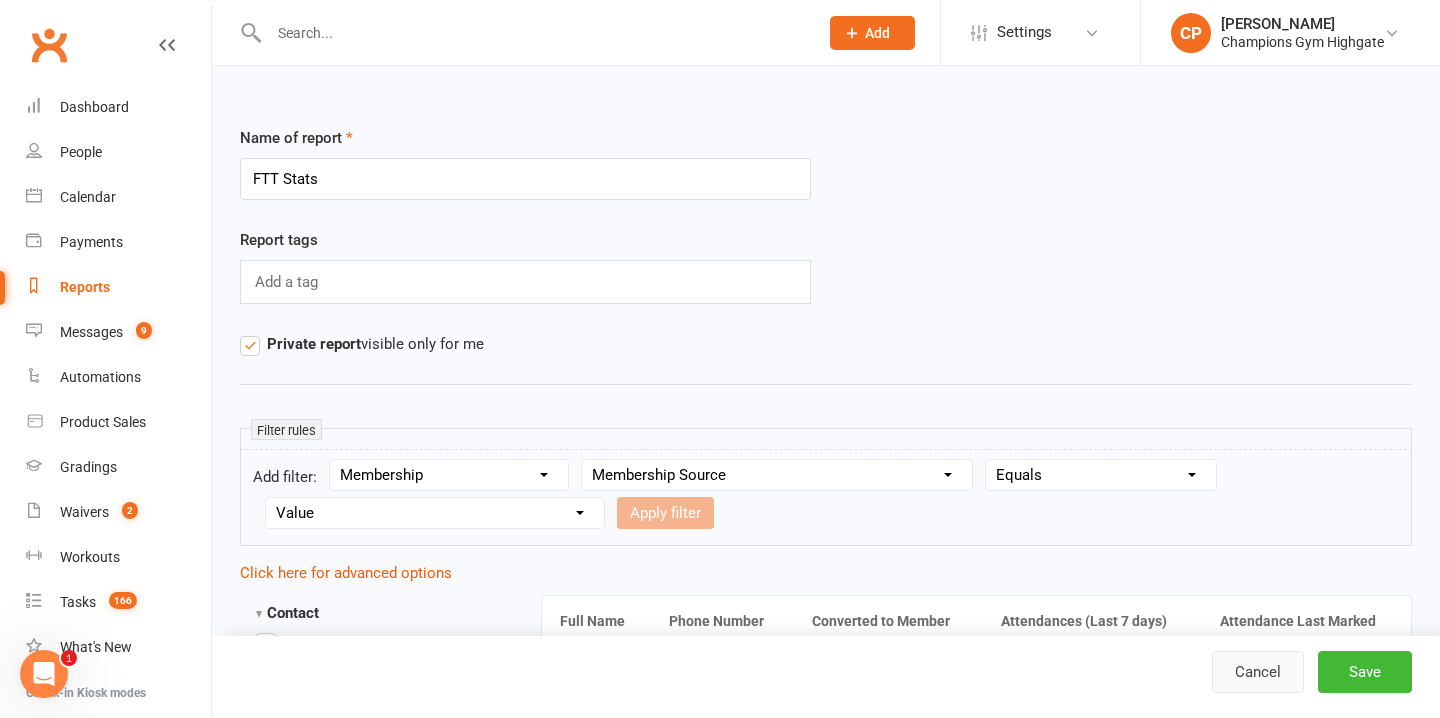 click on "Cancel" at bounding box center [1258, 672] 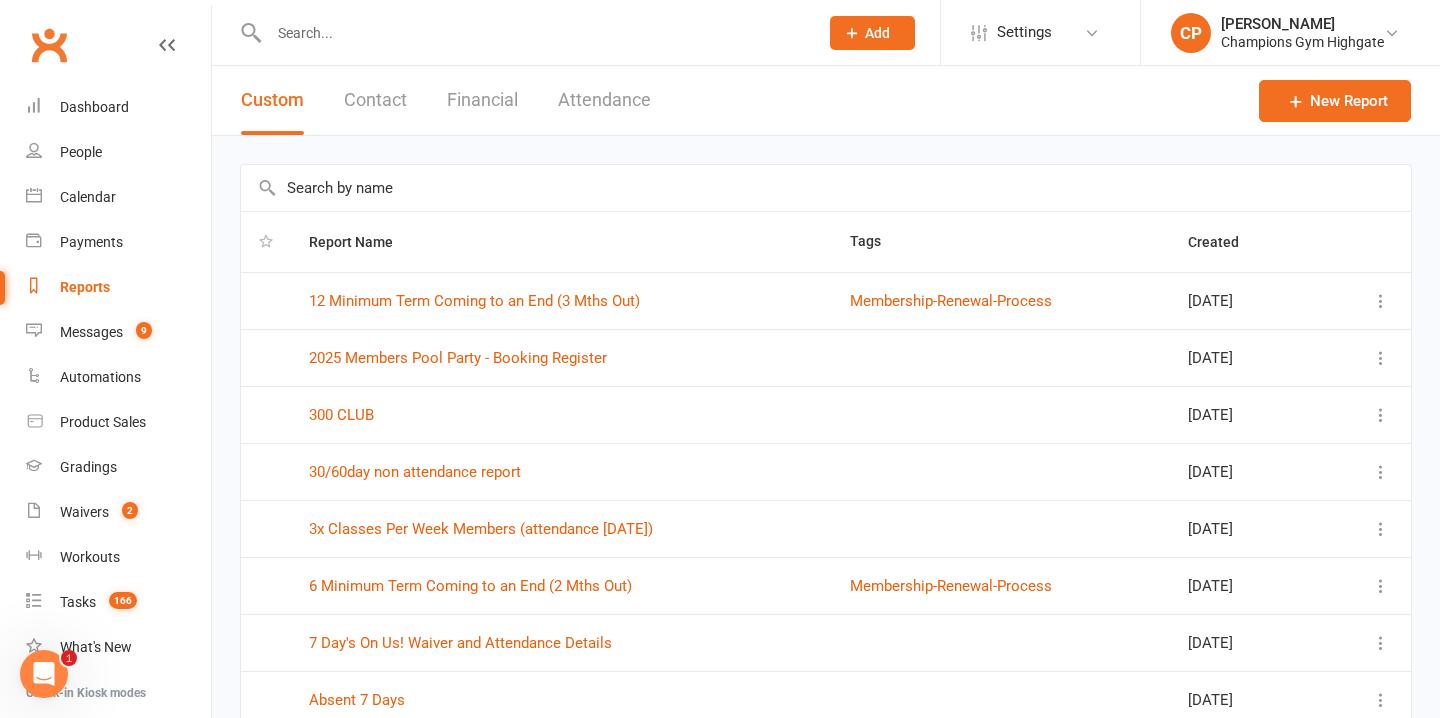 click at bounding box center [826, 188] 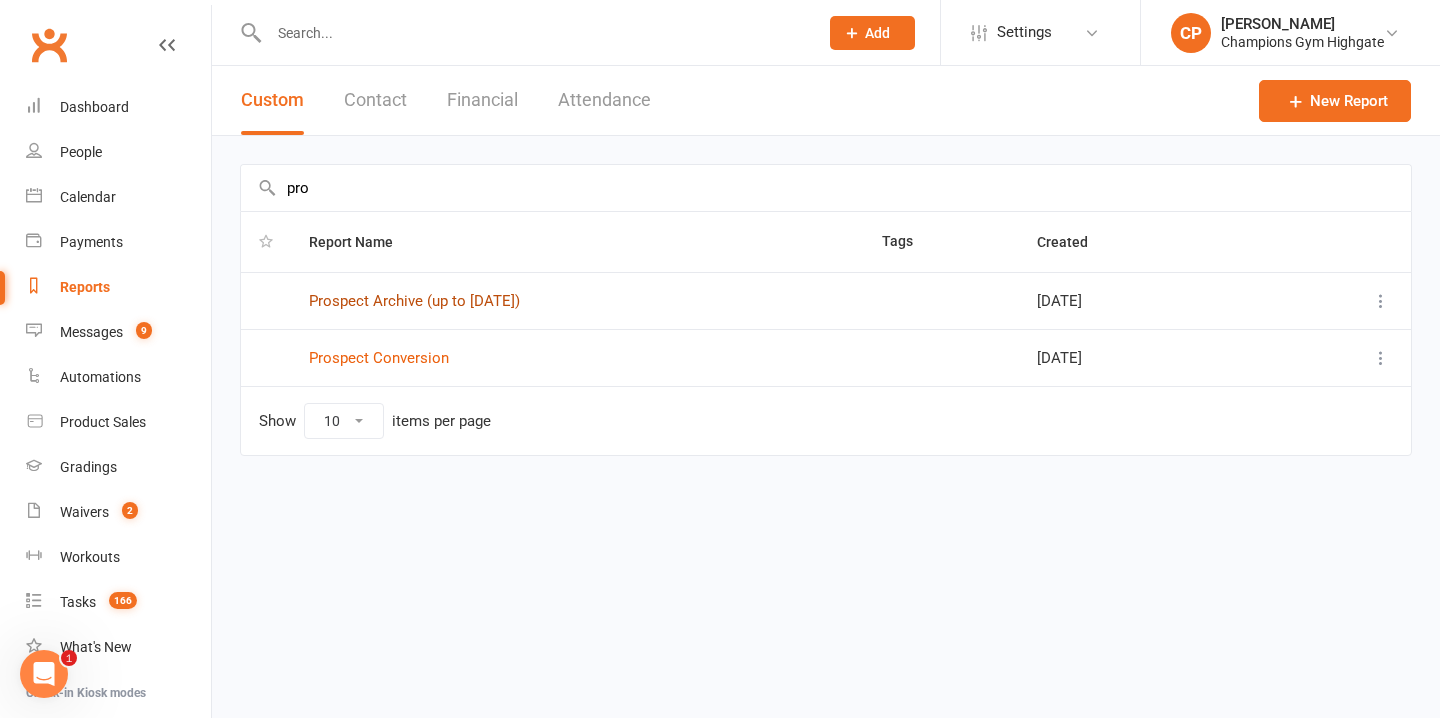 type on "pro" 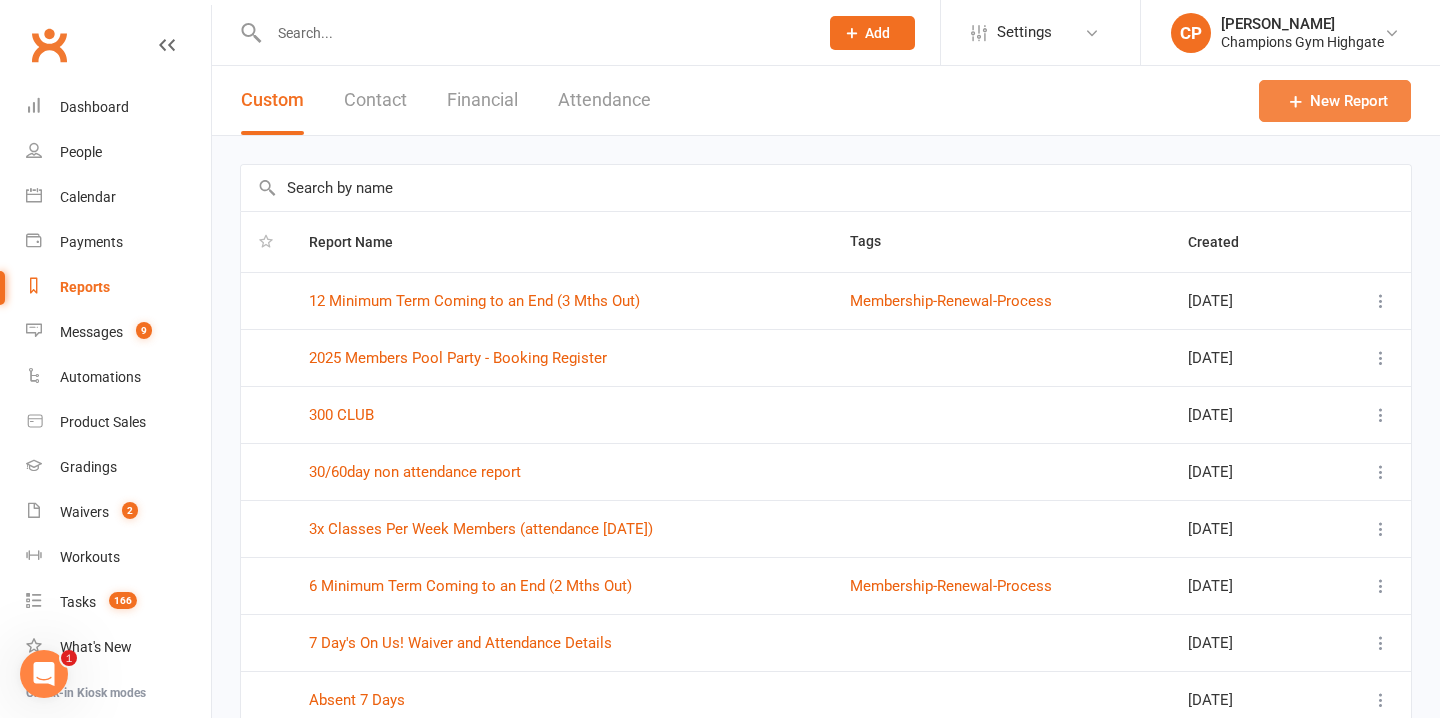 click on "New Report" at bounding box center [1335, 101] 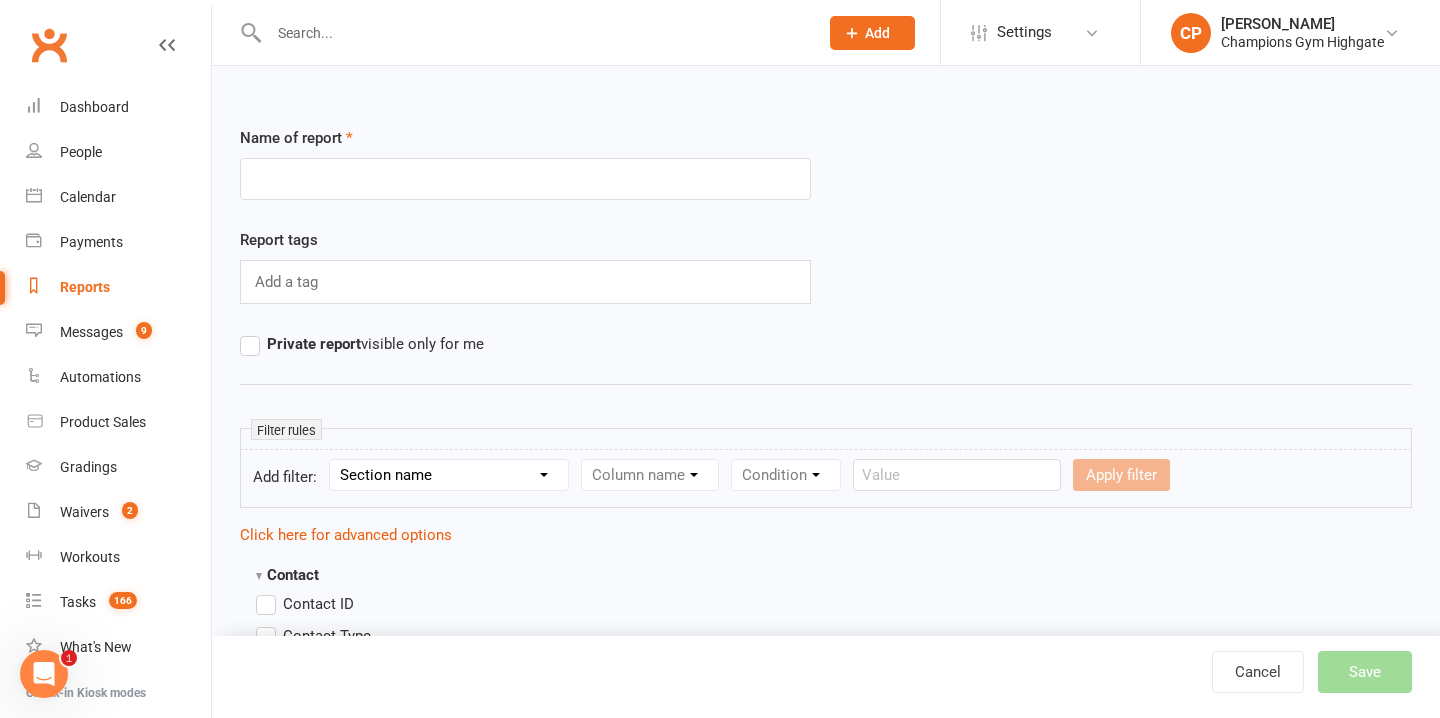 click on "Section name Contact Attendance Aggregate Payment Booking Waitlist Attendees Cancelled Bookings Late-cancelled Bookings Aggregate Booking Communication Comms Recipients Membership Payment Styles And Ranks Aggregate Styles And Ranks Grading Events Promotions Suspensions Signed Waivers Family Members Credit Vouchers Enrolled Automations Enrolled Workouts Public Tasks Emergency Contact Details Marketing Information Body Composition Key Demographics Fitness Goals COVID-19 Vaccination Status Assigned Coach Waiver Answers" at bounding box center (449, 475) 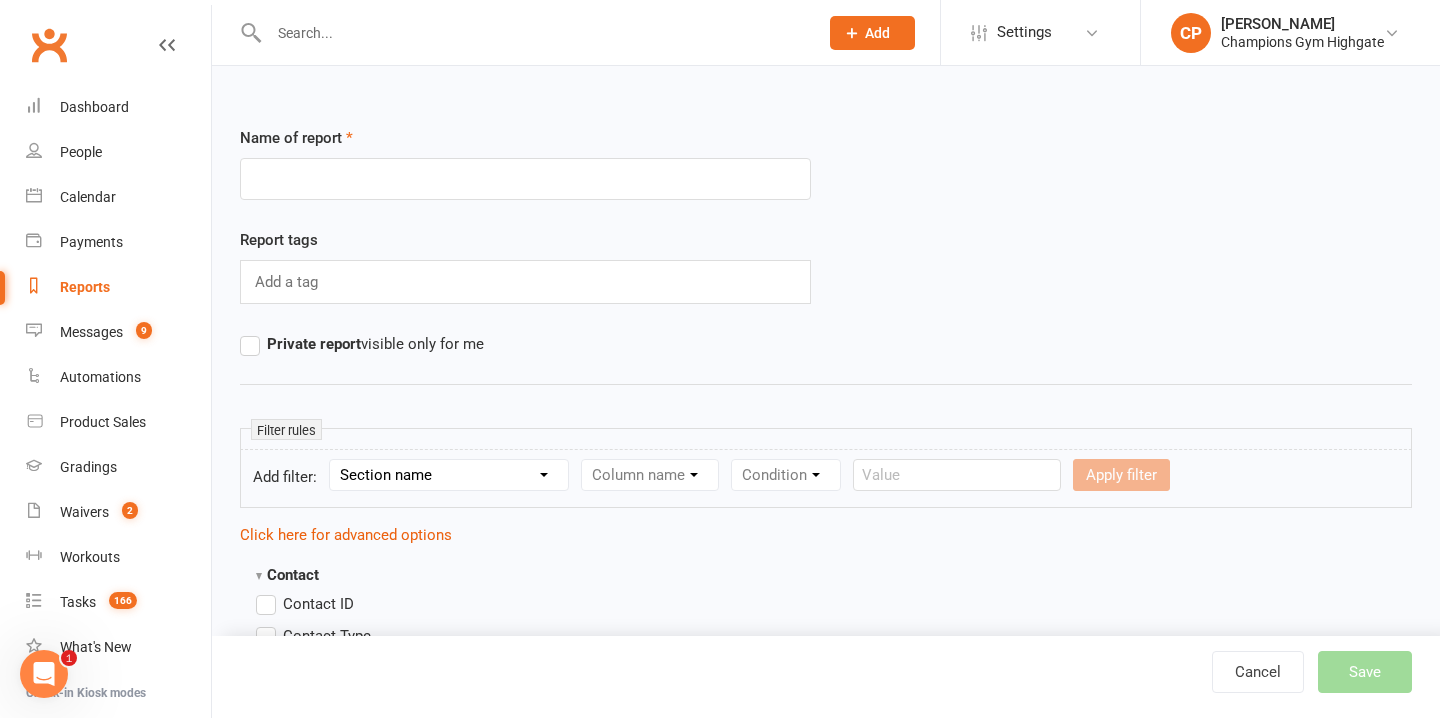 select on "0" 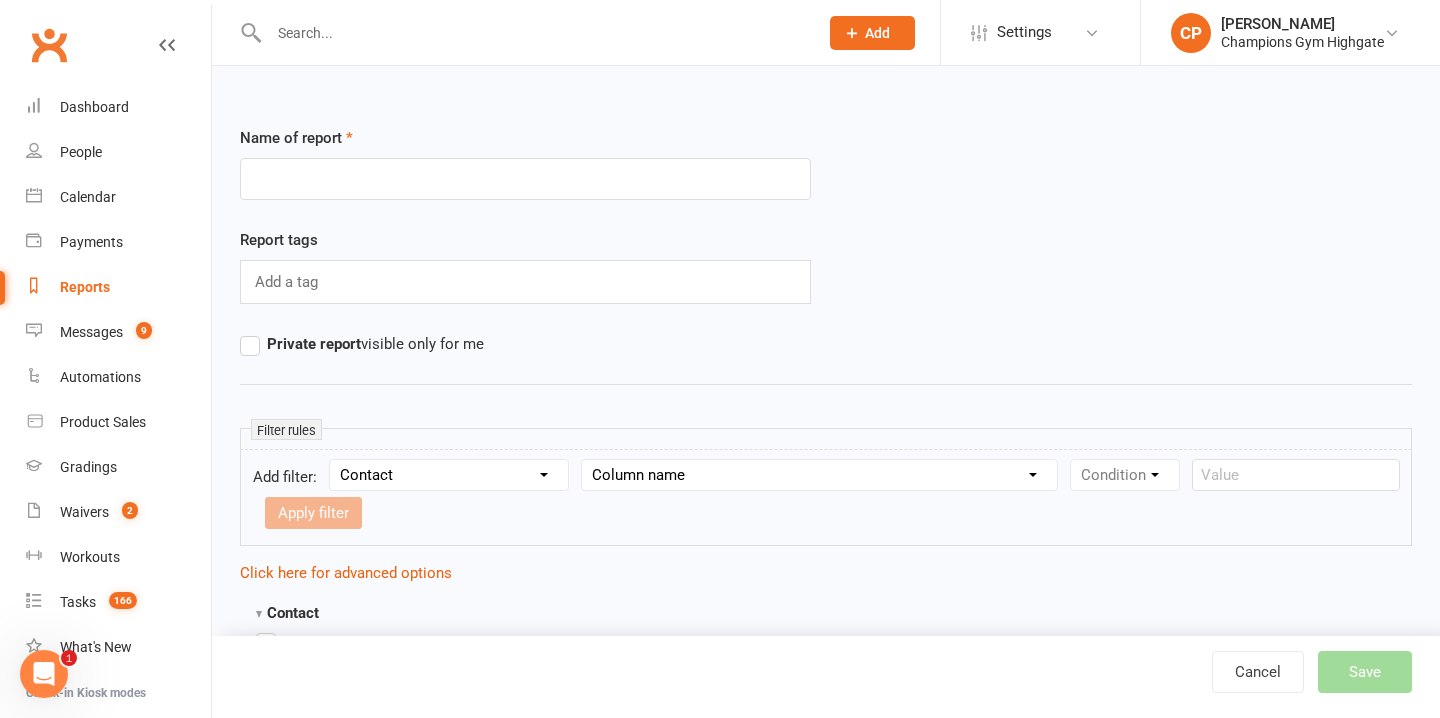 click on "Column name Contact Type First Name Last Name Full Name Email Phone Number Address (Full) Created First Activated Days since added to Clubworx Days since First Activated Days since Last Activated Status Previous Status (Prospects only) Prospect Status Last Changed Trial Status Member Number Date of Birth Age Next Birthday Birth Month Unsubscribed from Email Unsubscribed from SMS Owner Location Converted to Member Converted to NAC Wallet Details Credit Card Expires Source Related contacts exist? Related members exist? Related active members exist? Related prospects exist? Related non-attending contacts exist? Related non-attending contacts (with active memberships) exist? Parent(s) exist in Clubworx? Children exist in Clubworx? Profile picture attached? Credit balance Flagged? Flag Titles Has signed in to Member Portal? Last Member Portal sign-in Ezidebit Payer Reference" at bounding box center [819, 475] 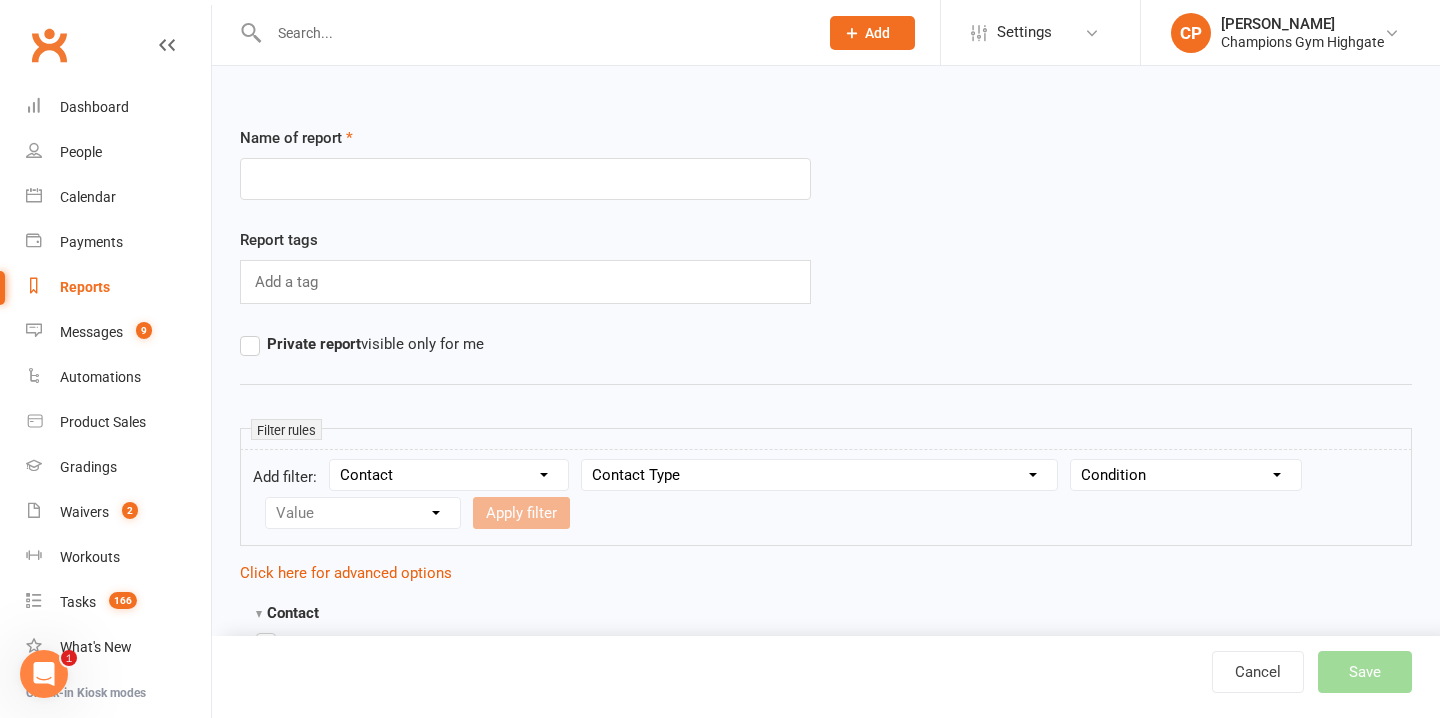 click on "Condition Equals Does not equal Contains Does not contain Is blank or does not contain Is blank Is not blank" at bounding box center [1186, 475] 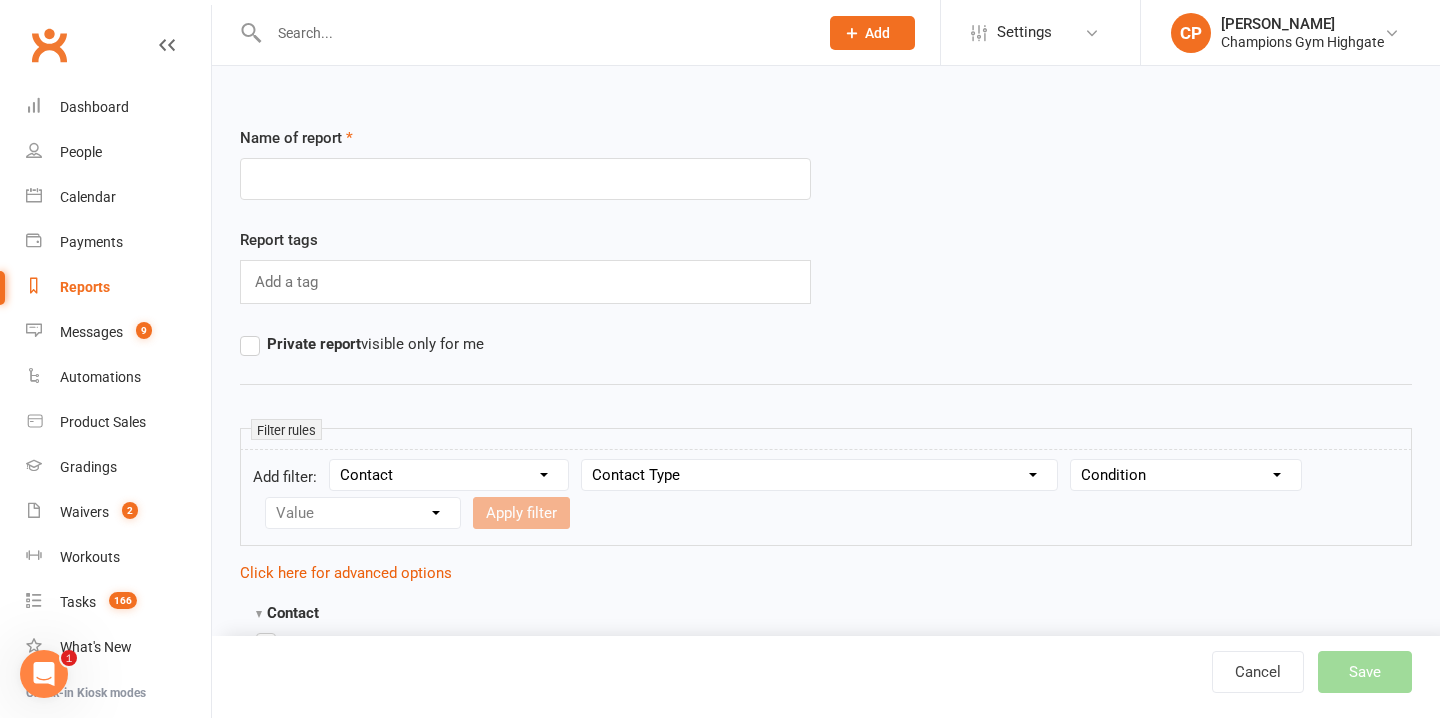 select on "0" 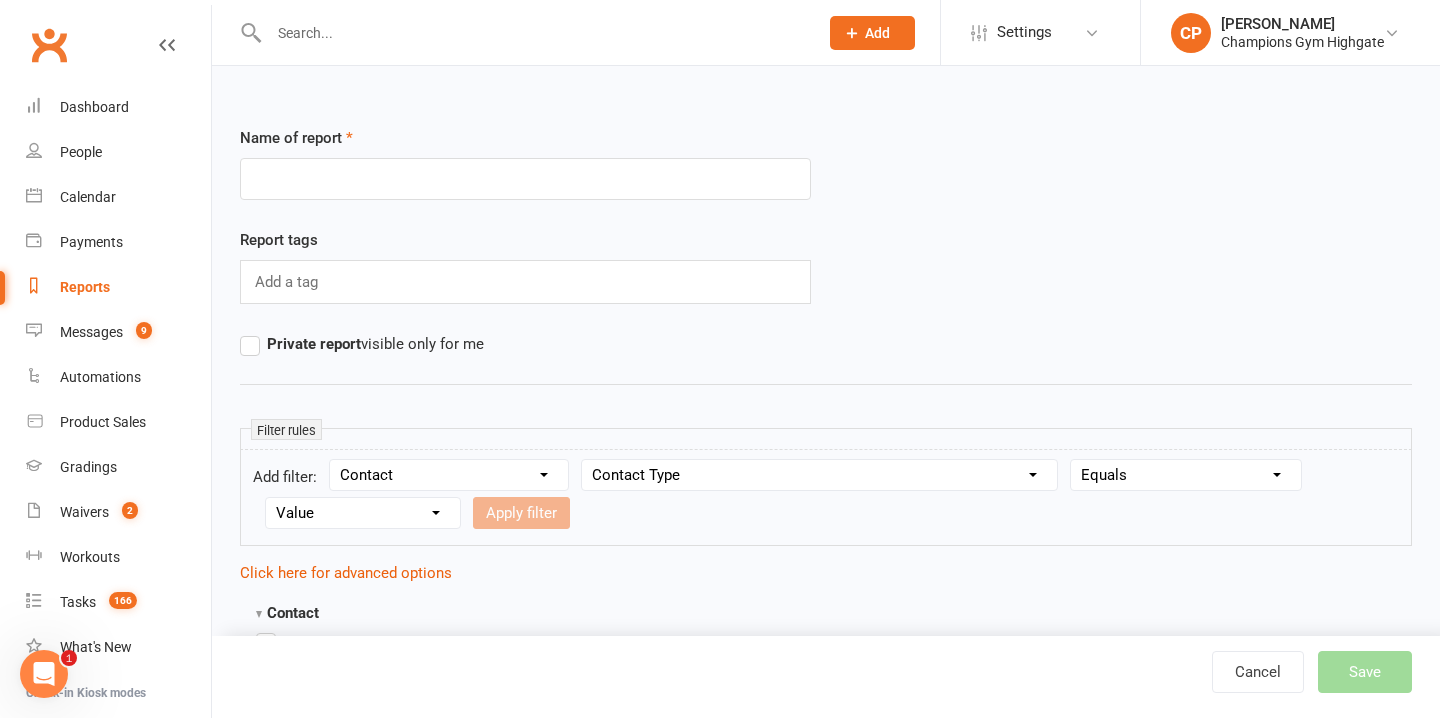 click on "Value Member Prospect Non-attending Contact" at bounding box center [363, 513] 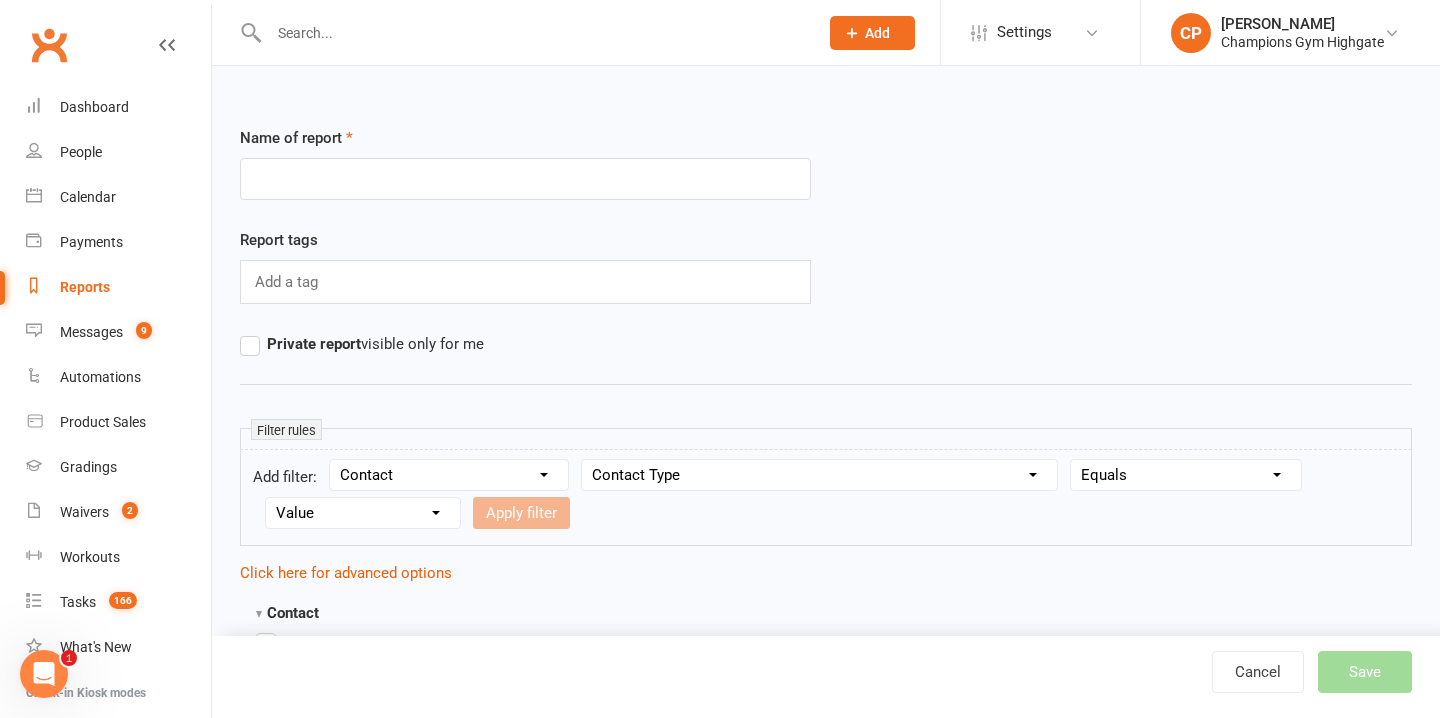 select on "1" 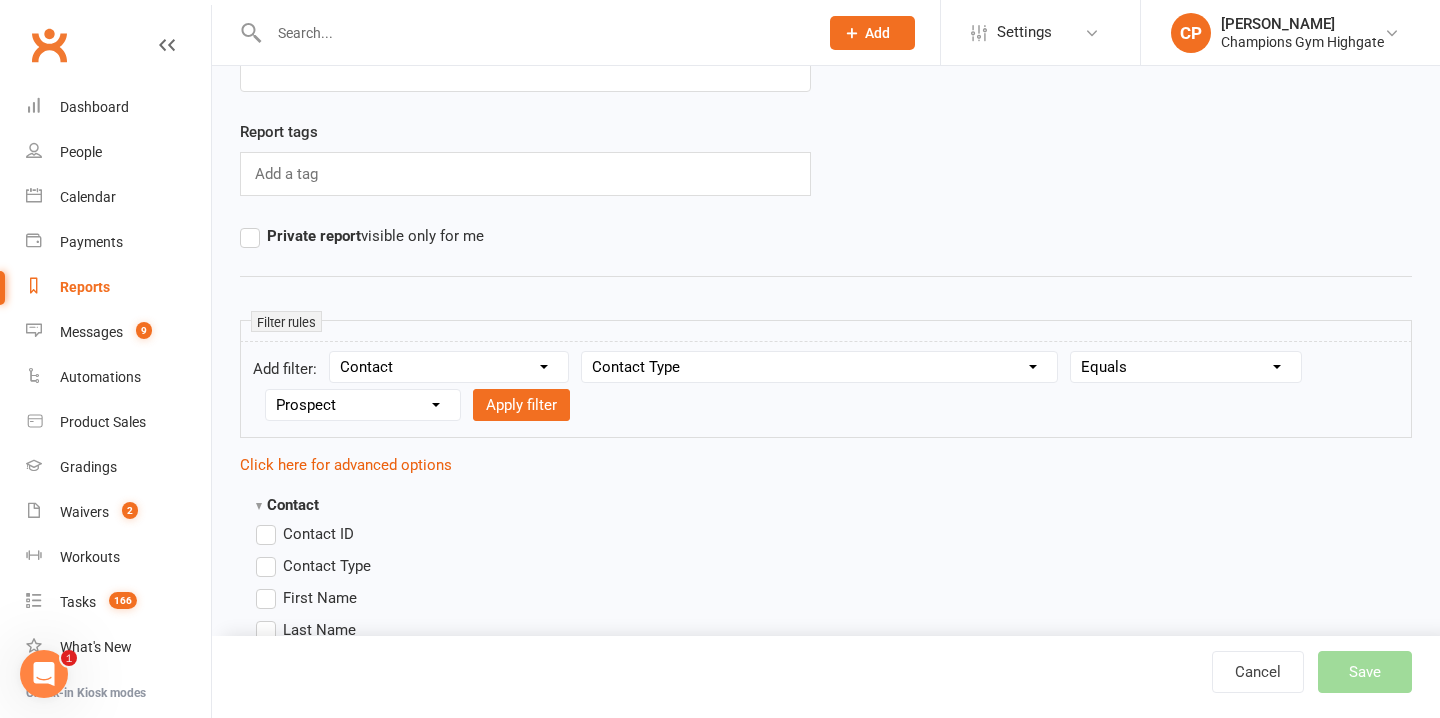scroll, scrollTop: 127, scrollLeft: 0, axis: vertical 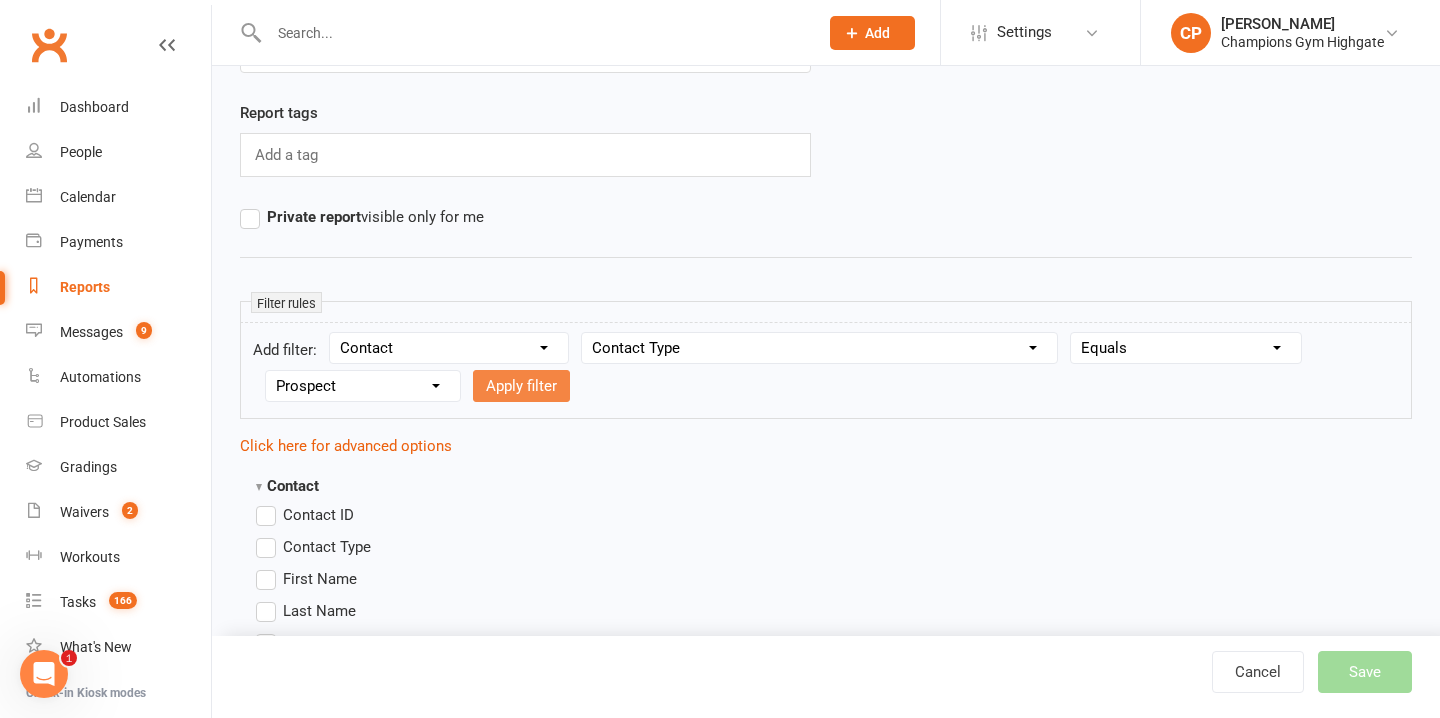 click on "Apply filter" at bounding box center (521, 386) 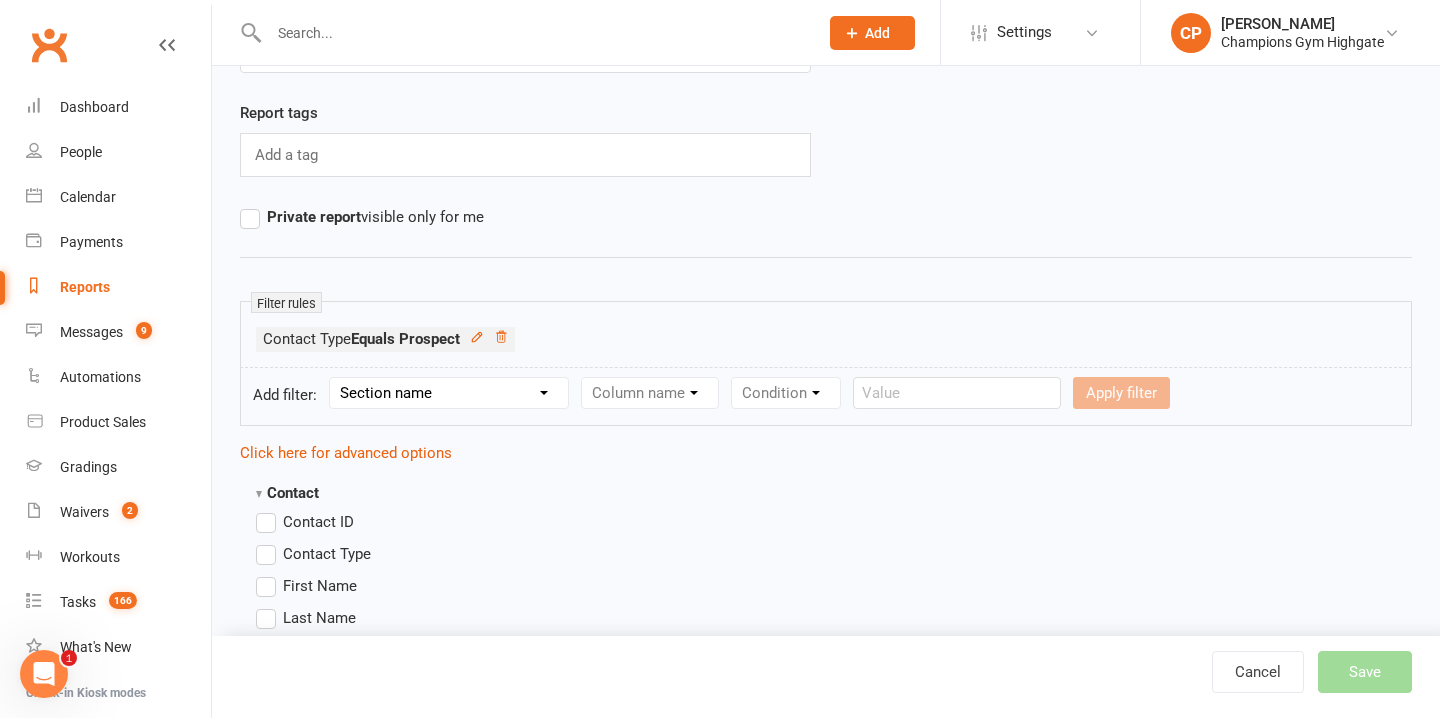 click on "Section name Contact Attendance Aggregate Payment Booking Waitlist Attendees Cancelled Bookings Late-cancelled Bookings Aggregate Booking Communication Comms Recipients Membership Payment Styles And Ranks Aggregate Styles And Ranks Grading Events Promotions Suspensions Signed Waivers Family Members Credit Vouchers Enrolled Automations Enrolled Workouts Public Tasks Emergency Contact Details Marketing Information Body Composition Key Demographics Fitness Goals COVID-19 Vaccination Status Assigned Coach Waiver Answers" at bounding box center (449, 393) 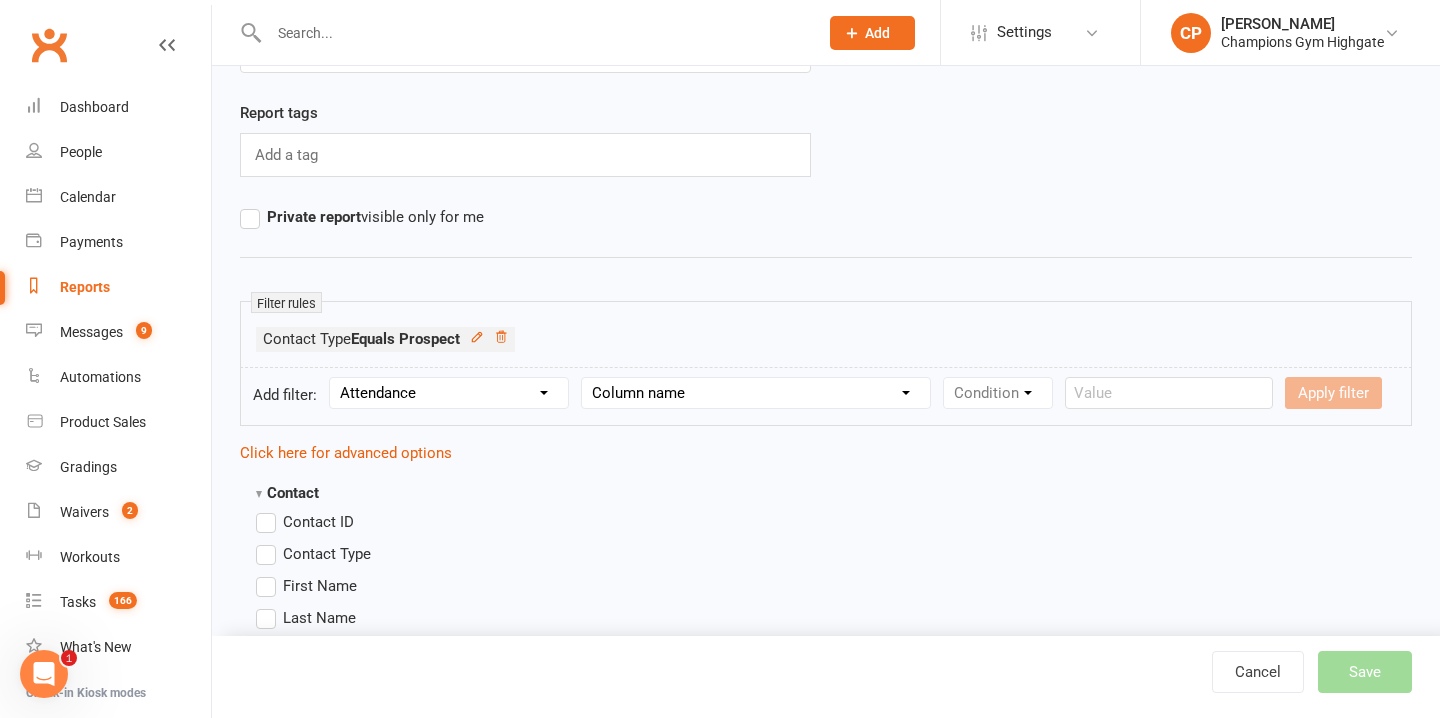 click on "Column name Attendance Last Marked Attendance First Marked Last Attended First Attended Attendances (Last 7 days) Attendances (Last 30 days) Attendances (Last 12 months) Attendances (Total) Make-up Classes Available (all Memberships)" at bounding box center [756, 393] 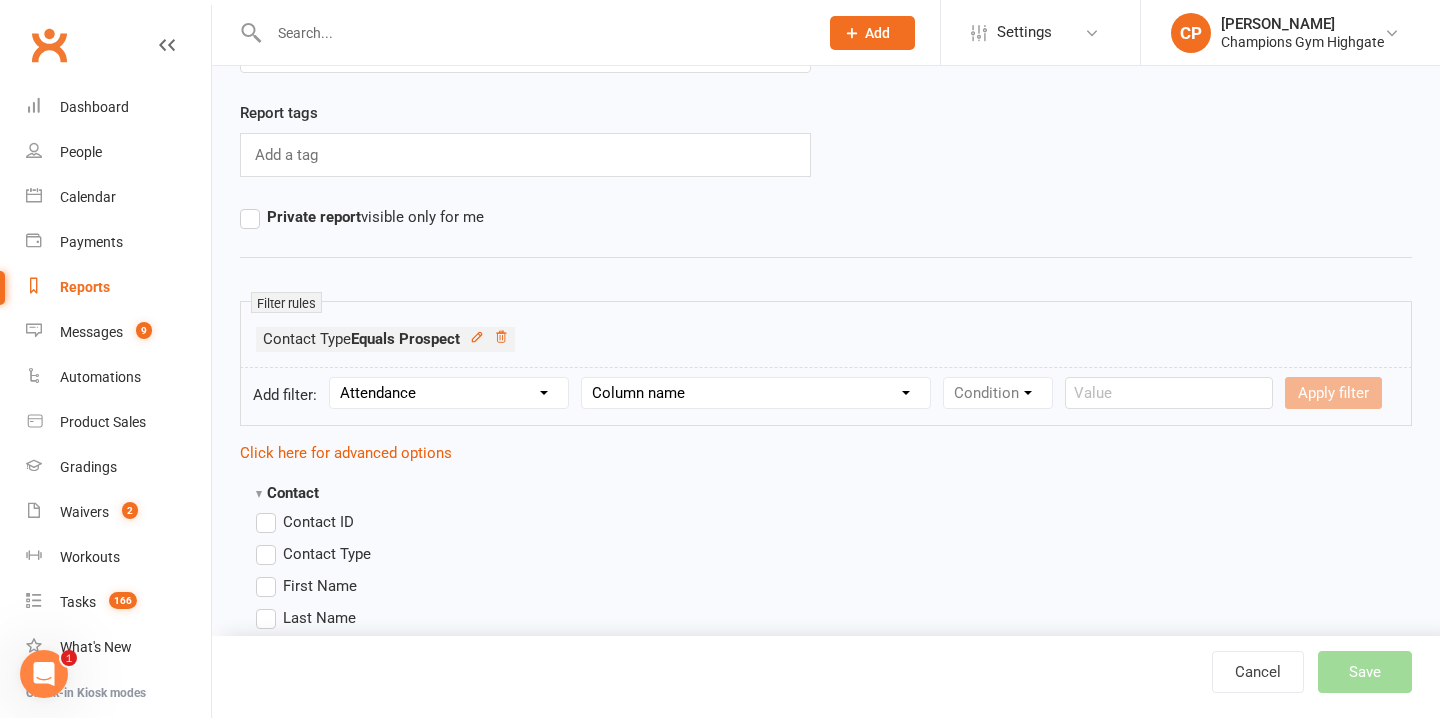 select on "2" 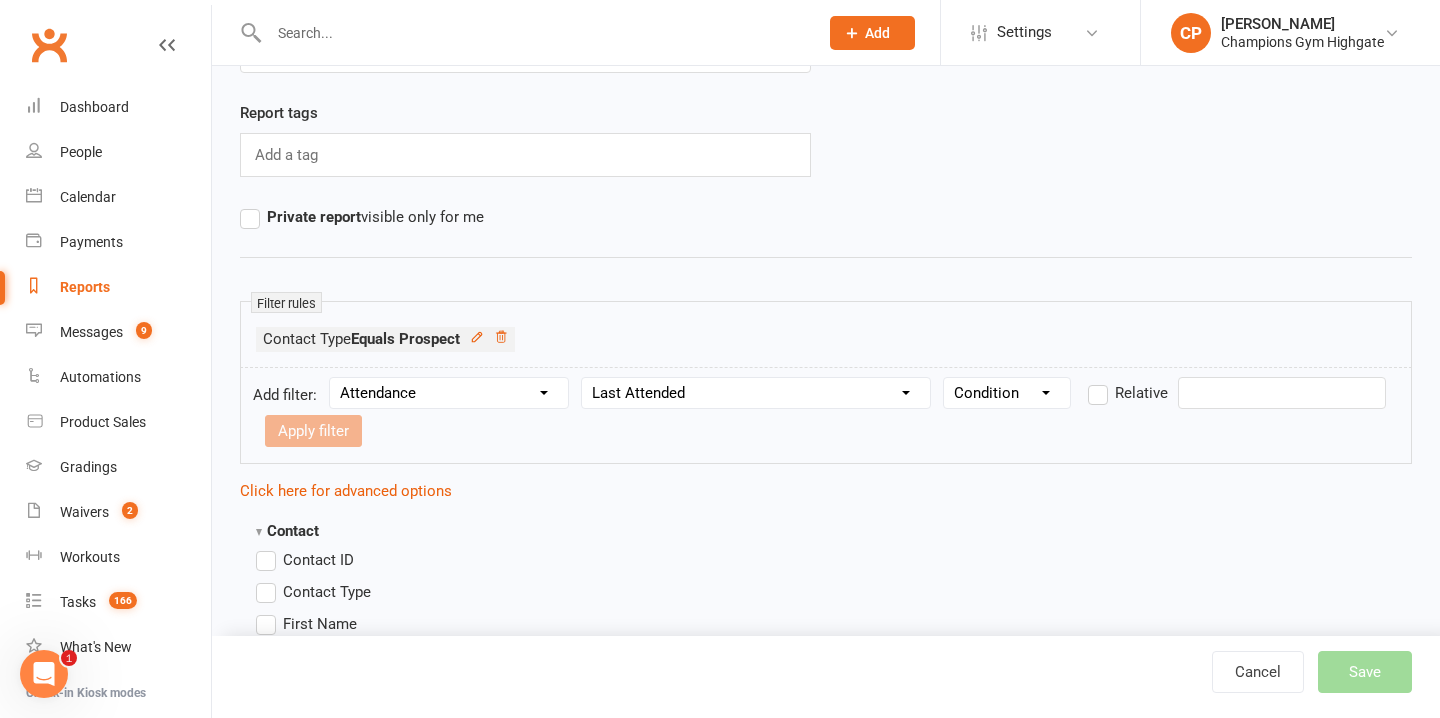 click on "Condition Is Is not Before After Before or on After or on Is blank Is not blank" at bounding box center (1007, 393) 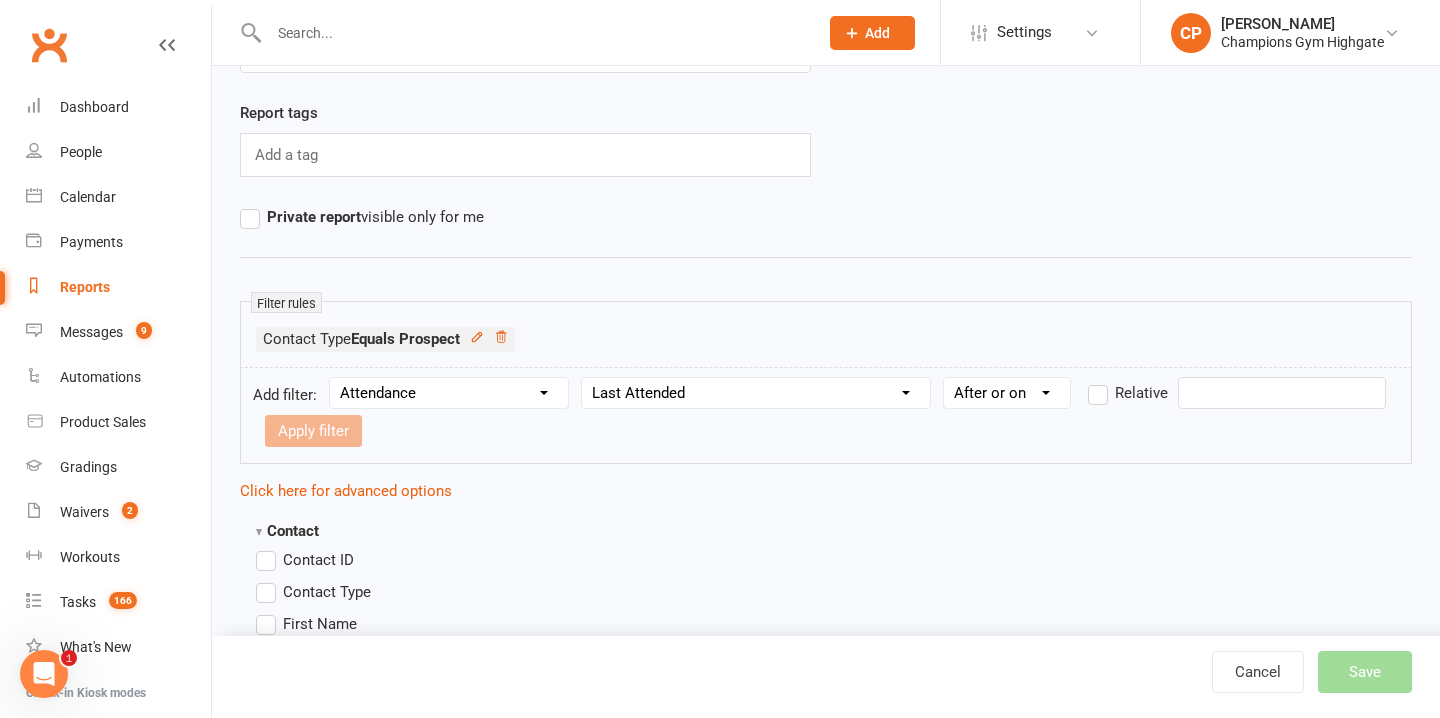 scroll, scrollTop: 134, scrollLeft: 0, axis: vertical 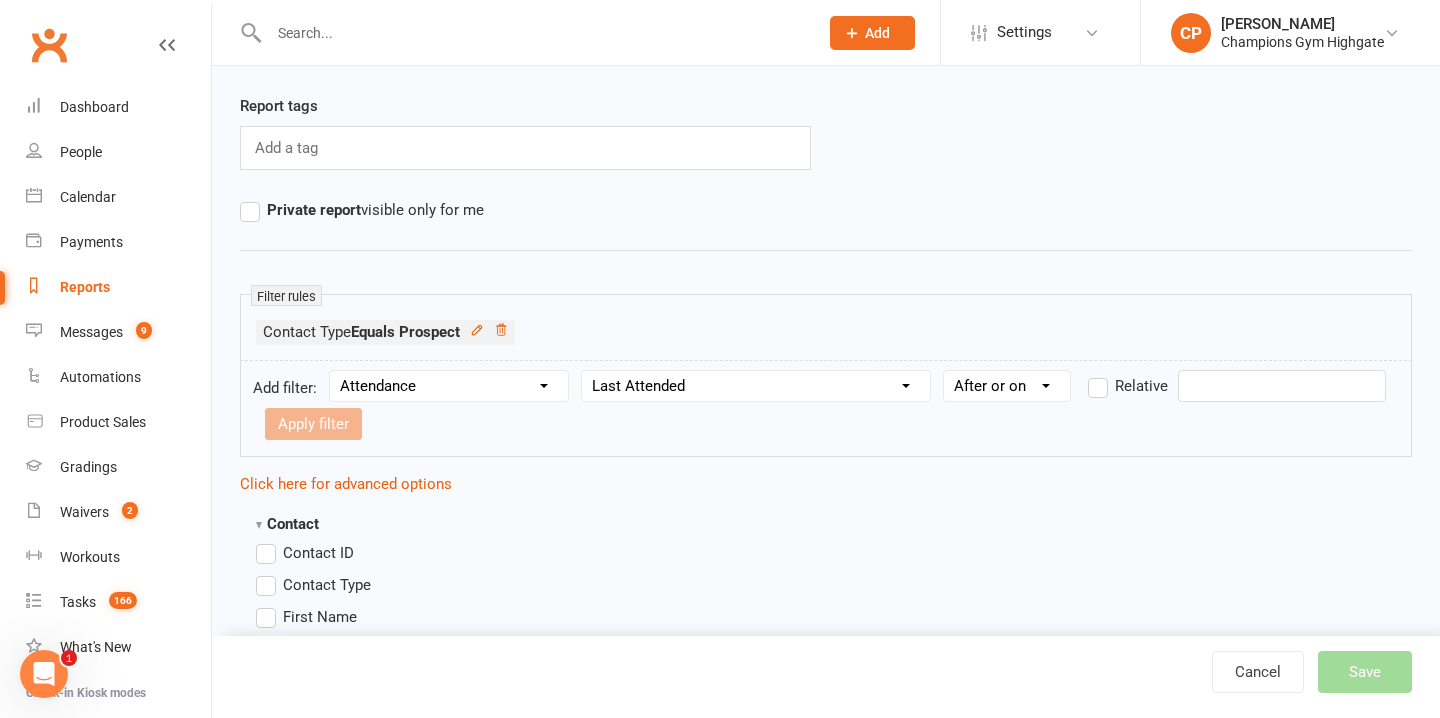 click at bounding box center (1282, 386) 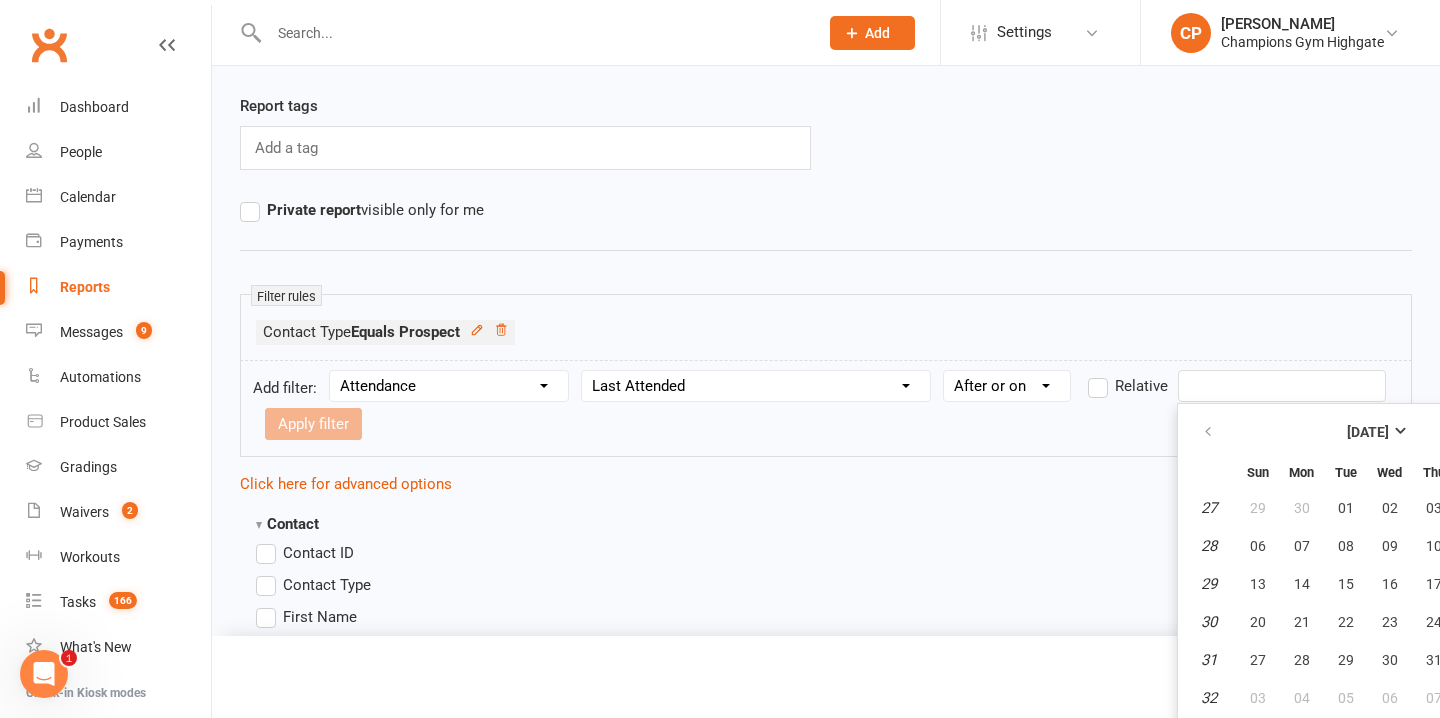 click on "Add filter:  Section name Contact Attendance Aggregate Payment Booking Waitlist Attendees Cancelled Bookings Late-cancelled Bookings Aggregate Booking Communication Comms Recipients Membership Payment Styles And Ranks Aggregate Styles And Ranks Grading Events Promotions Suspensions Signed Waivers Family Members Credit Vouchers Enrolled Automations Enrolled Workouts Public Tasks Emergency Contact Details Marketing Information Body Composition Key Demographics Fitness Goals COVID-19 Vaccination Status Assigned Coach Waiver Answers Column name Attendance Last Marked Attendance First Marked Last Attended First Attended Attendances (Last 7 days) Attendances (Last 30 days) Attendances (Last 12 months) Attendances (Total) Make-up Classes Available (all Memberships) Condition Is Is not Before After Before or on After or on Is blank Is not blank Relative
Apply filter" at bounding box center [826, 408] 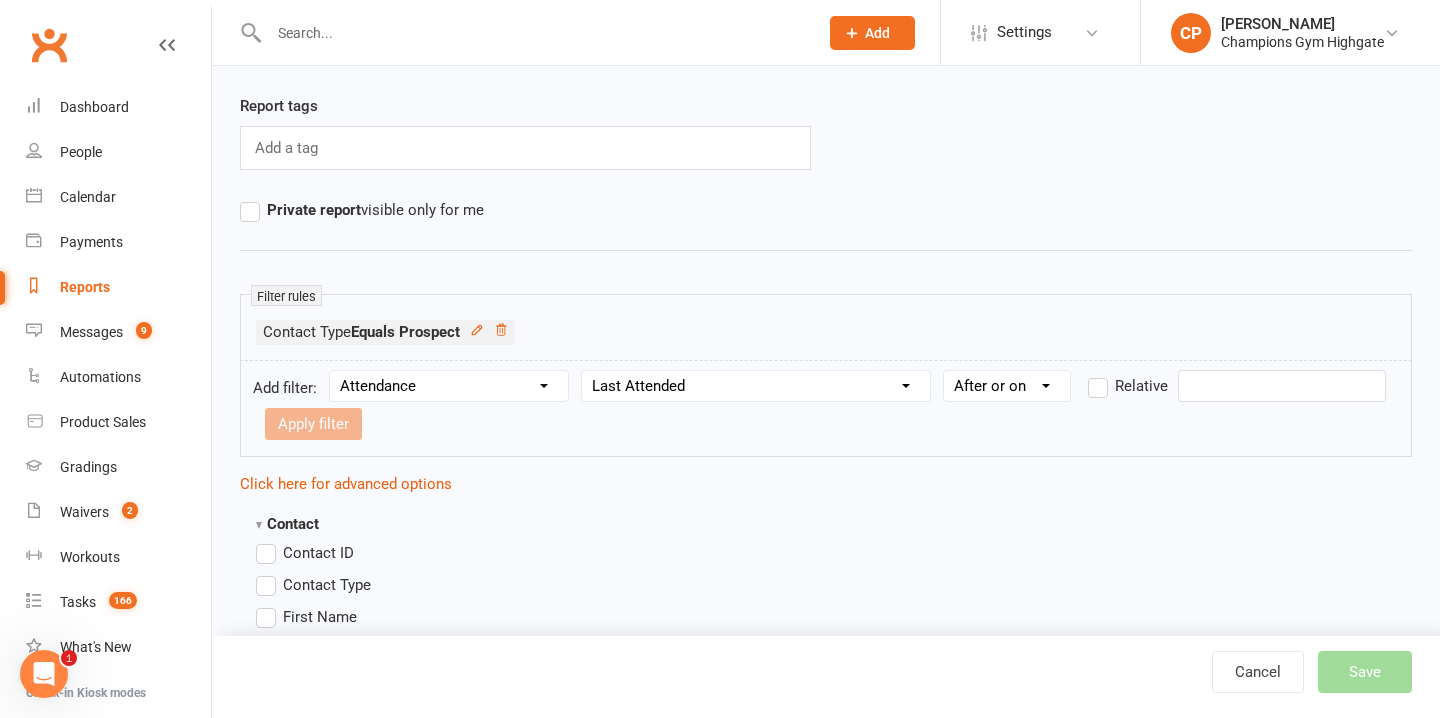 click on "Relative" at bounding box center [1128, 386] 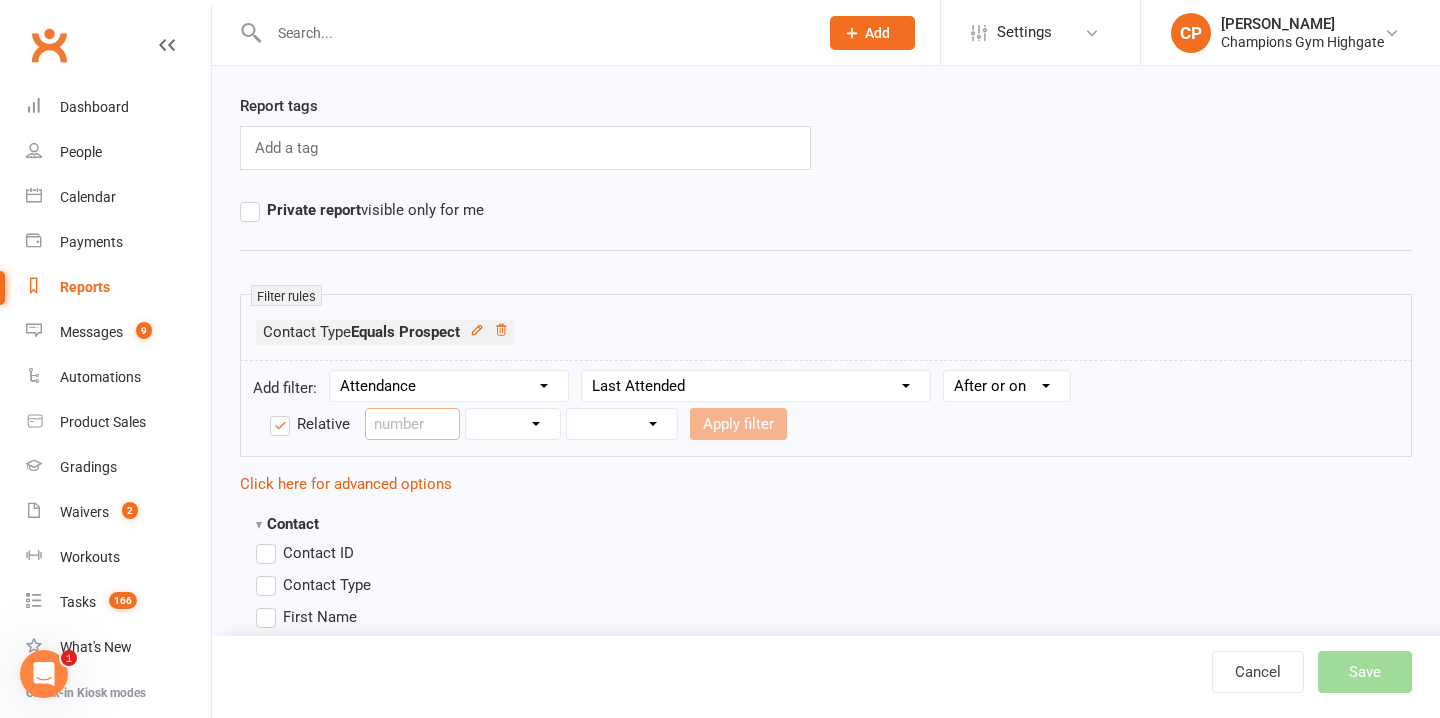 click at bounding box center (412, 424) 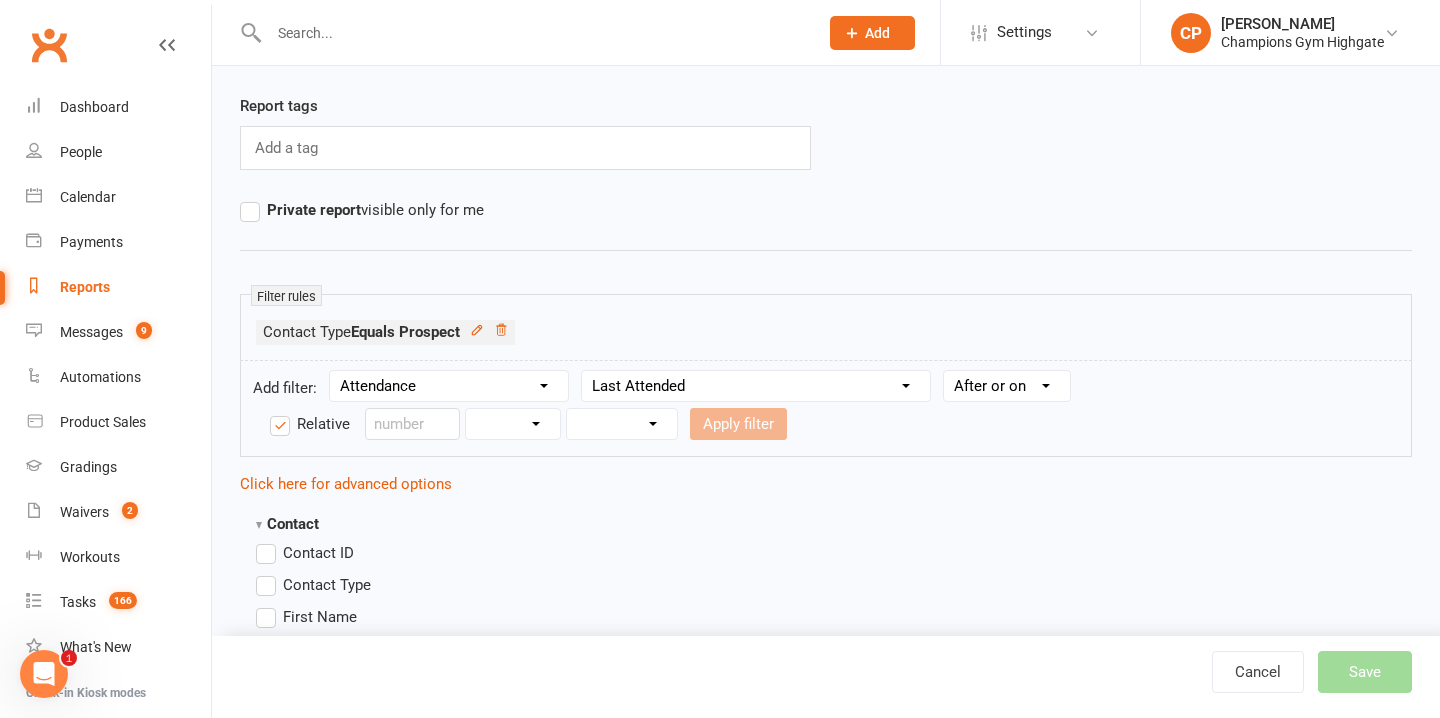 click on "Days Weeks Months Years" at bounding box center [513, 424] 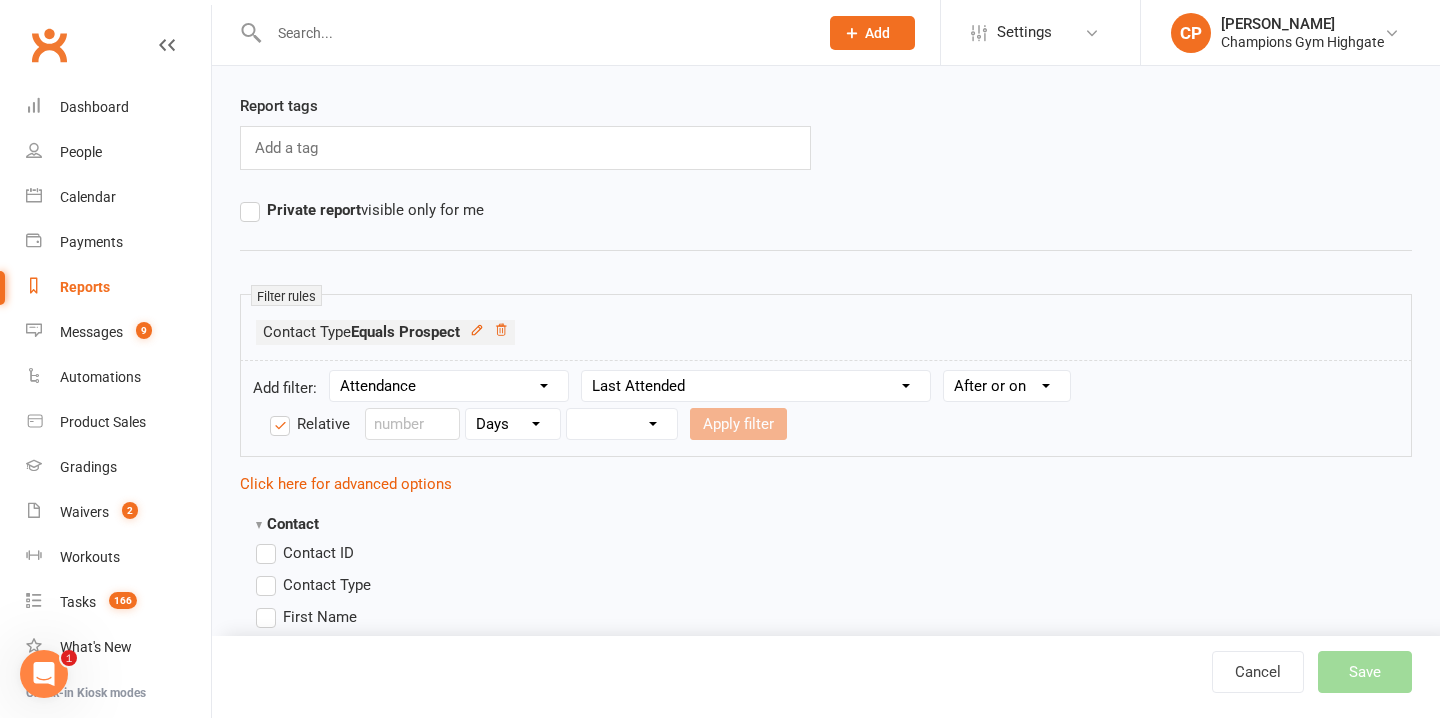 click on "From now Ago" at bounding box center (622, 424) 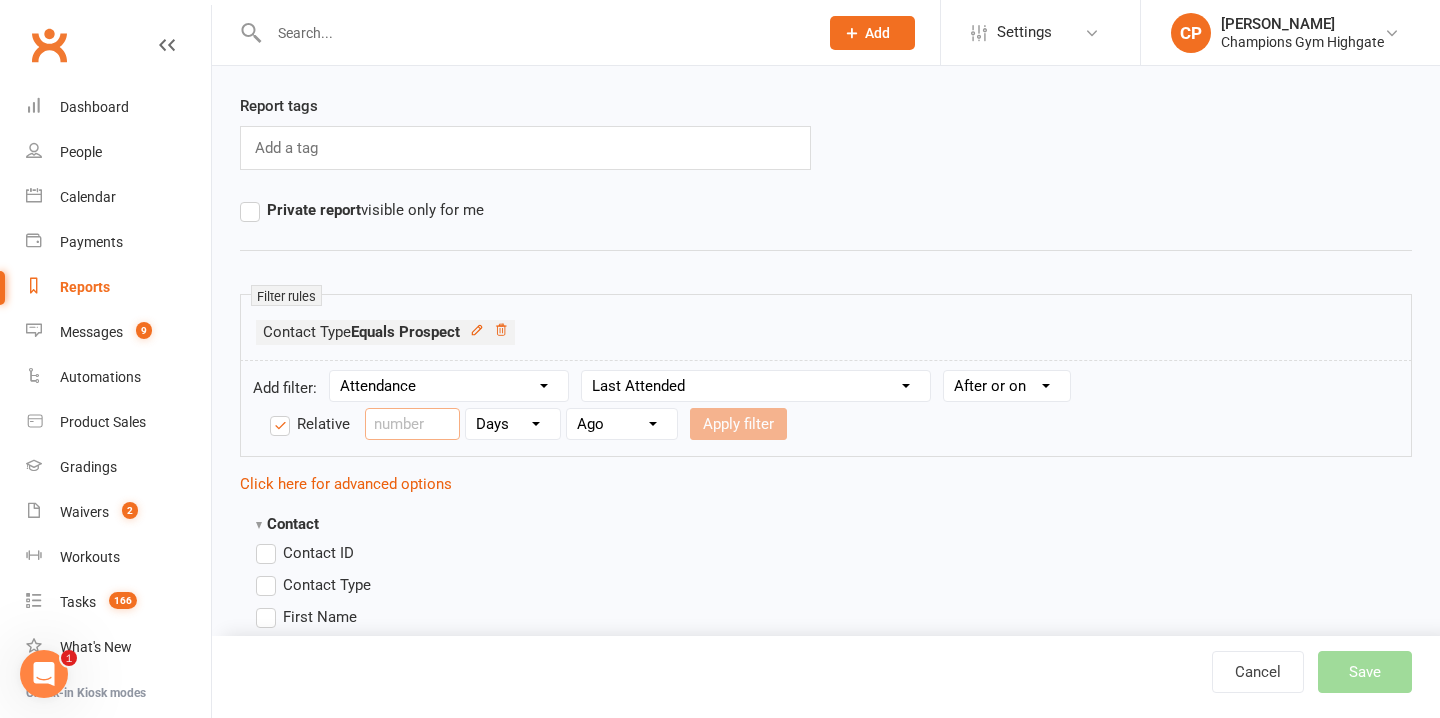 click at bounding box center [412, 424] 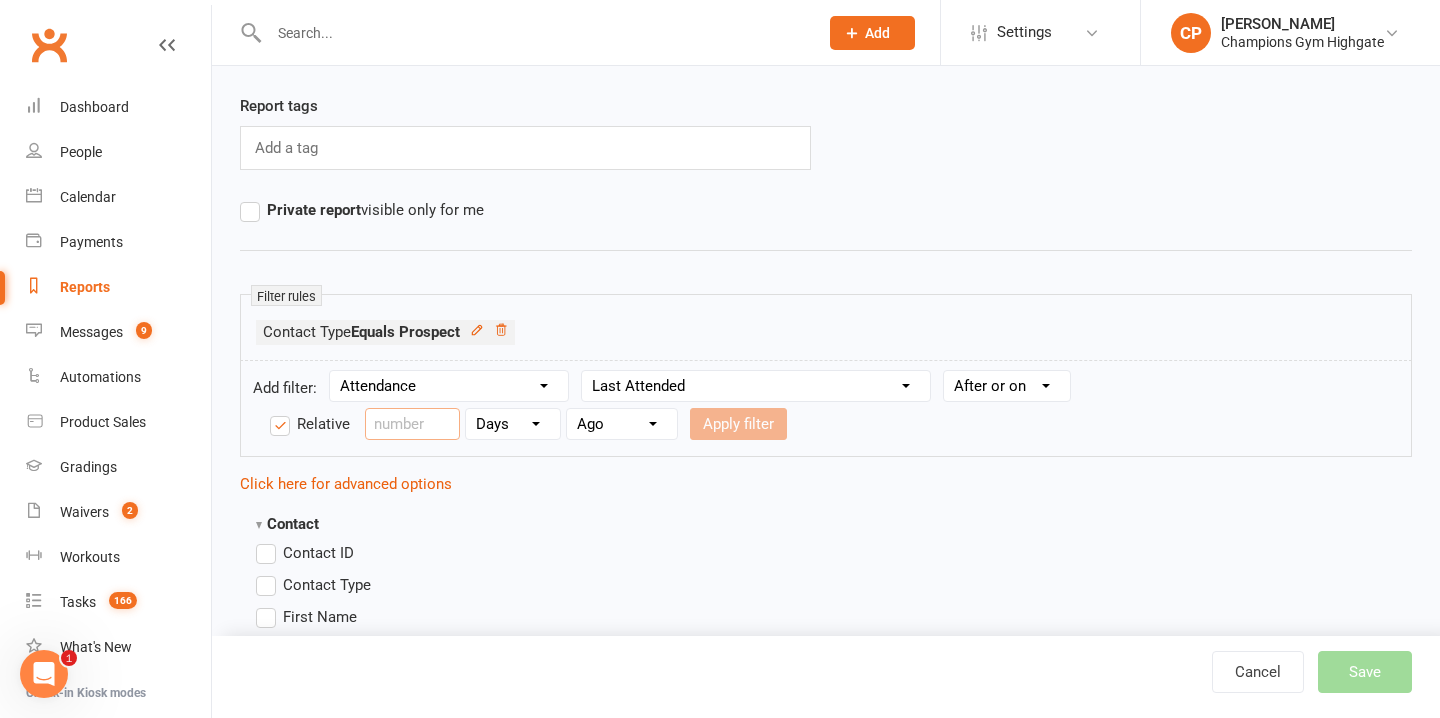 type on "5" 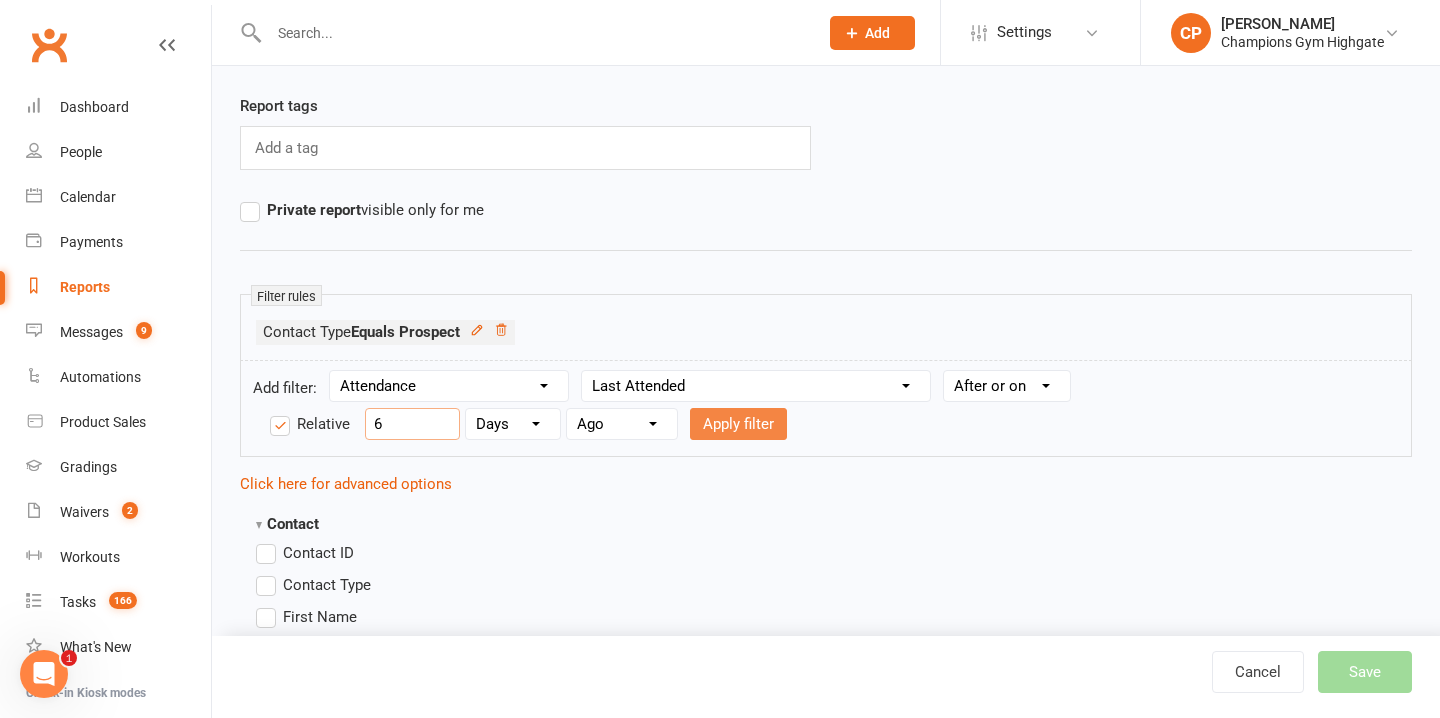 type on "6" 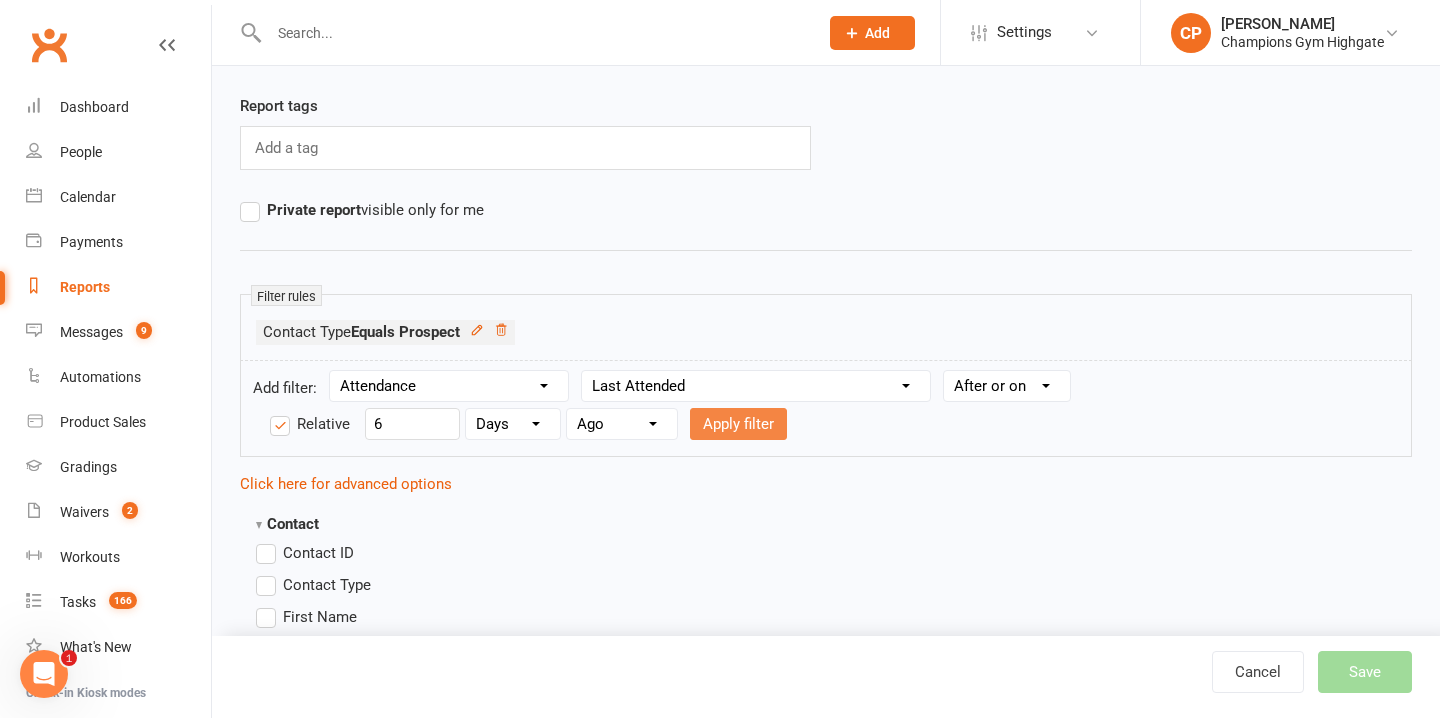 click on "Apply filter" at bounding box center [738, 424] 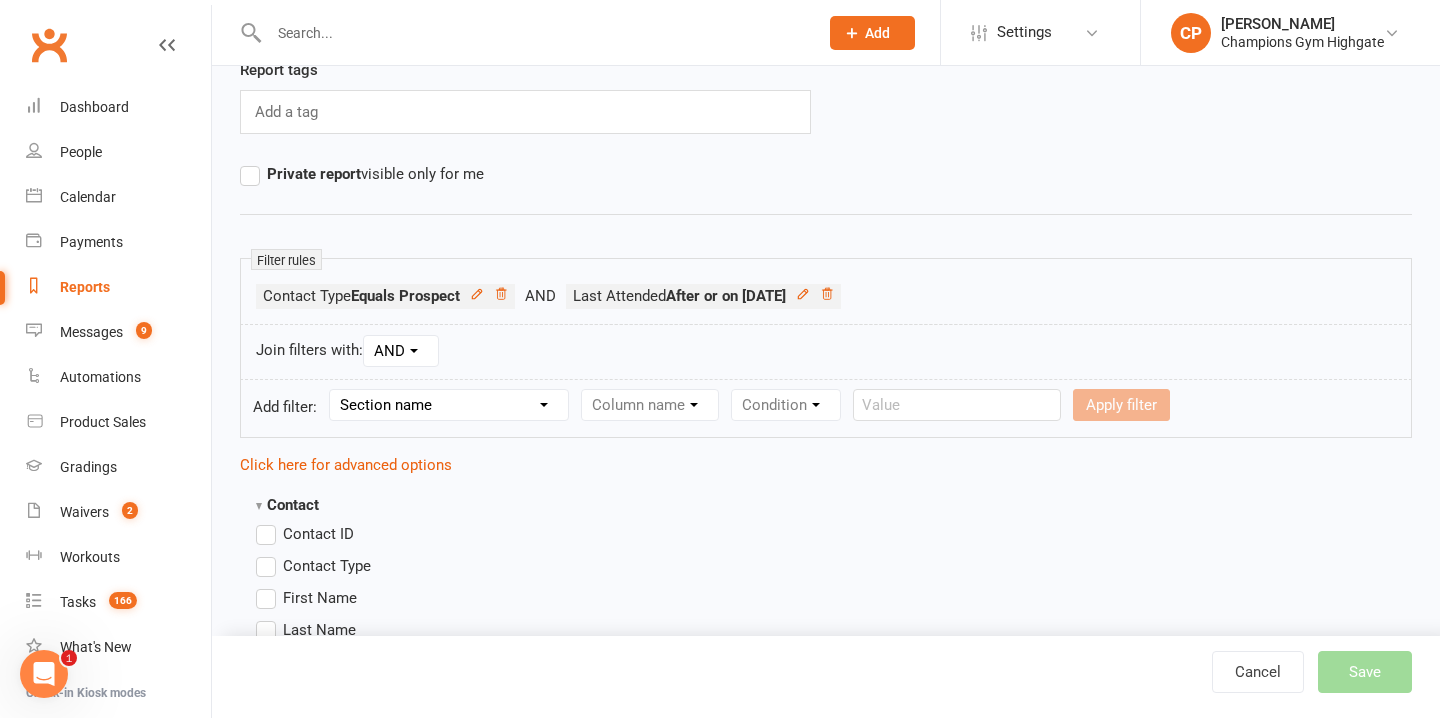 scroll, scrollTop: 178, scrollLeft: 0, axis: vertical 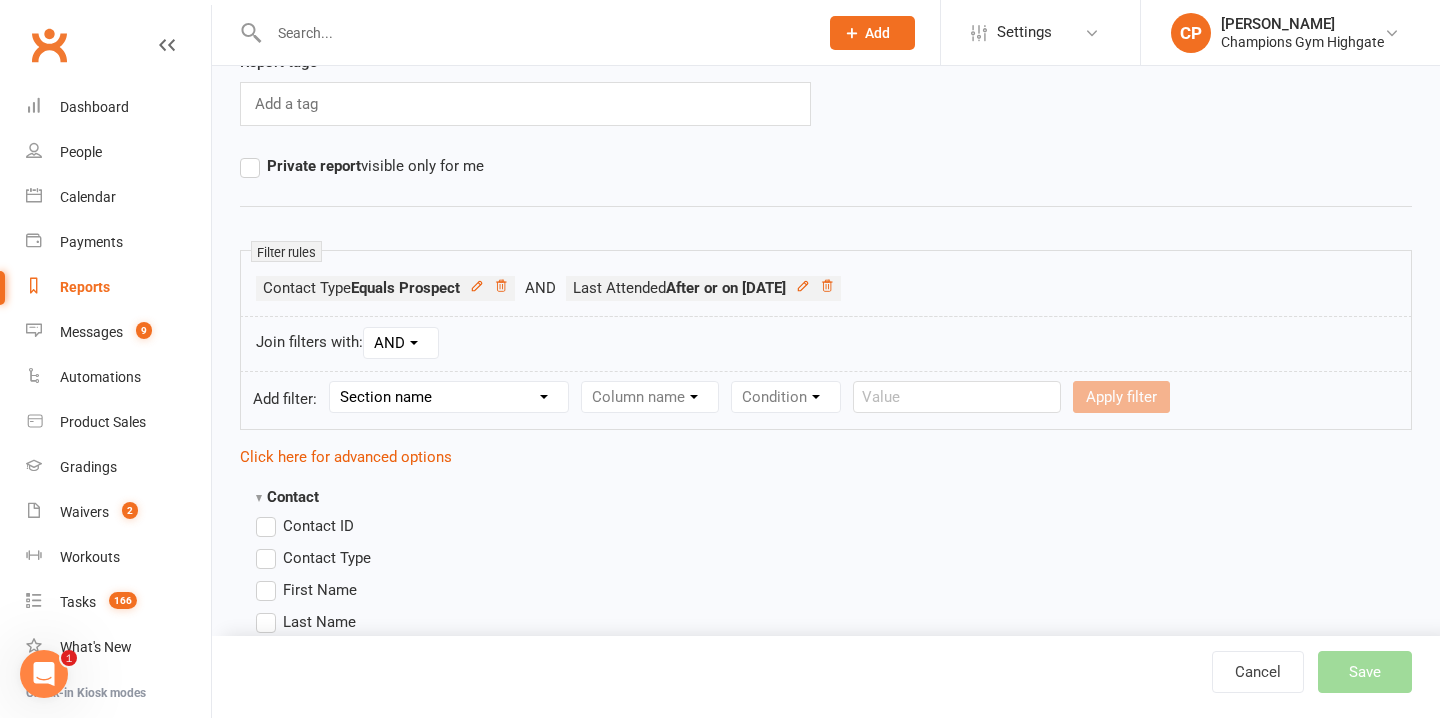 click on "AND OR" at bounding box center (401, 343) 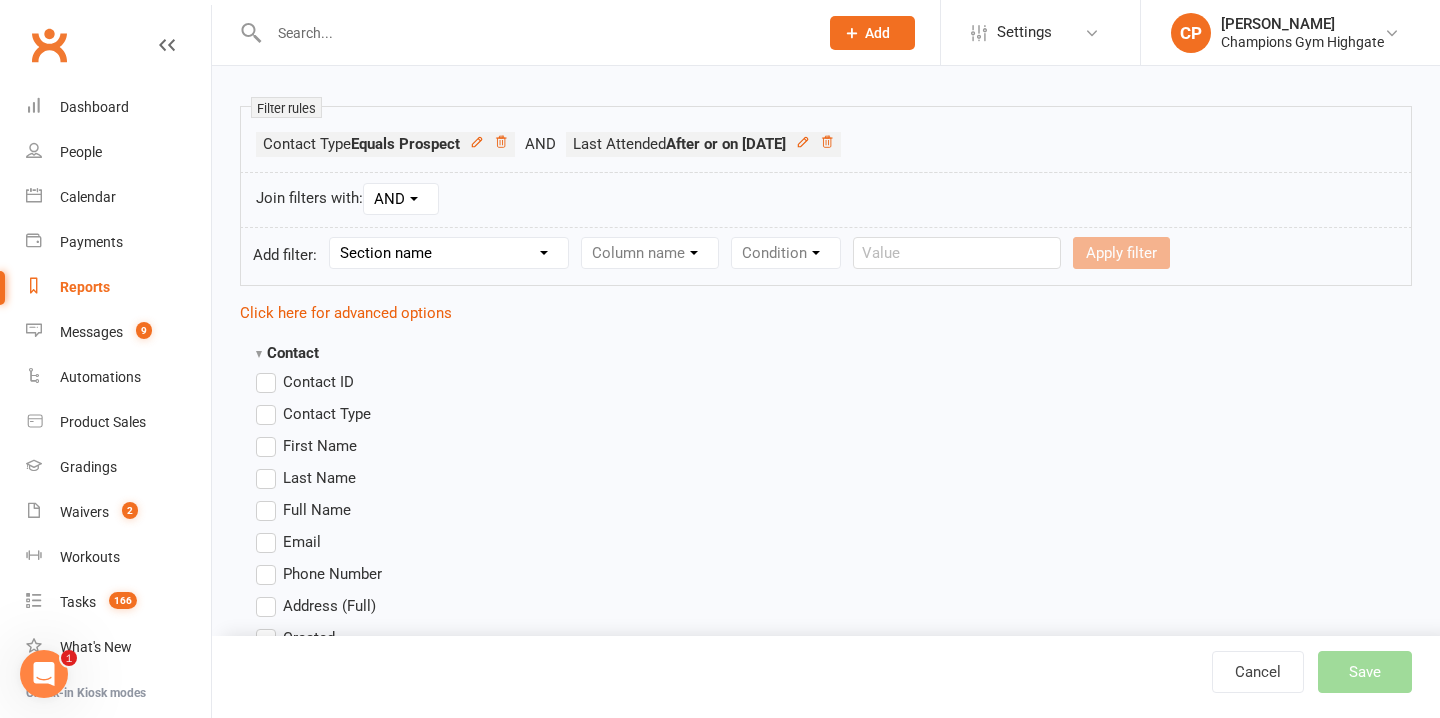 scroll, scrollTop: 328, scrollLeft: 0, axis: vertical 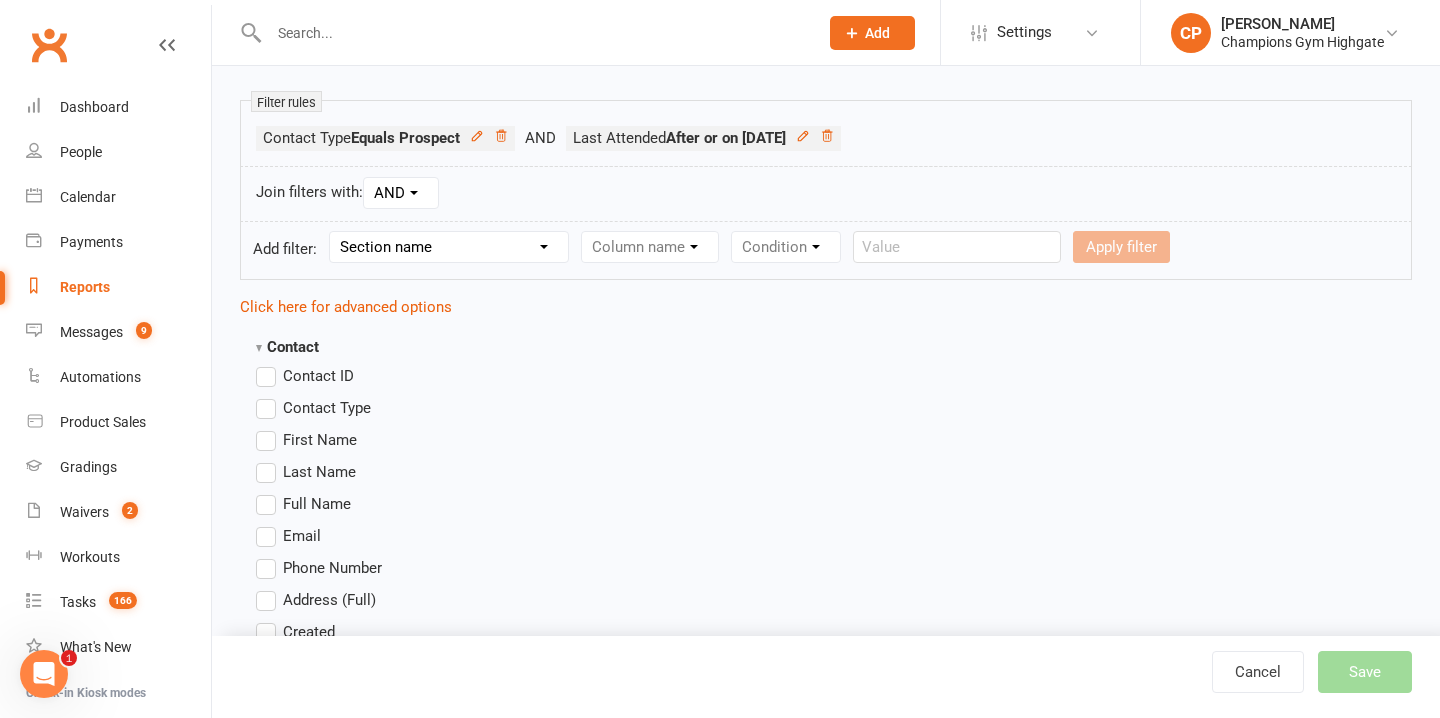 click on "Full Name" at bounding box center [303, 504] 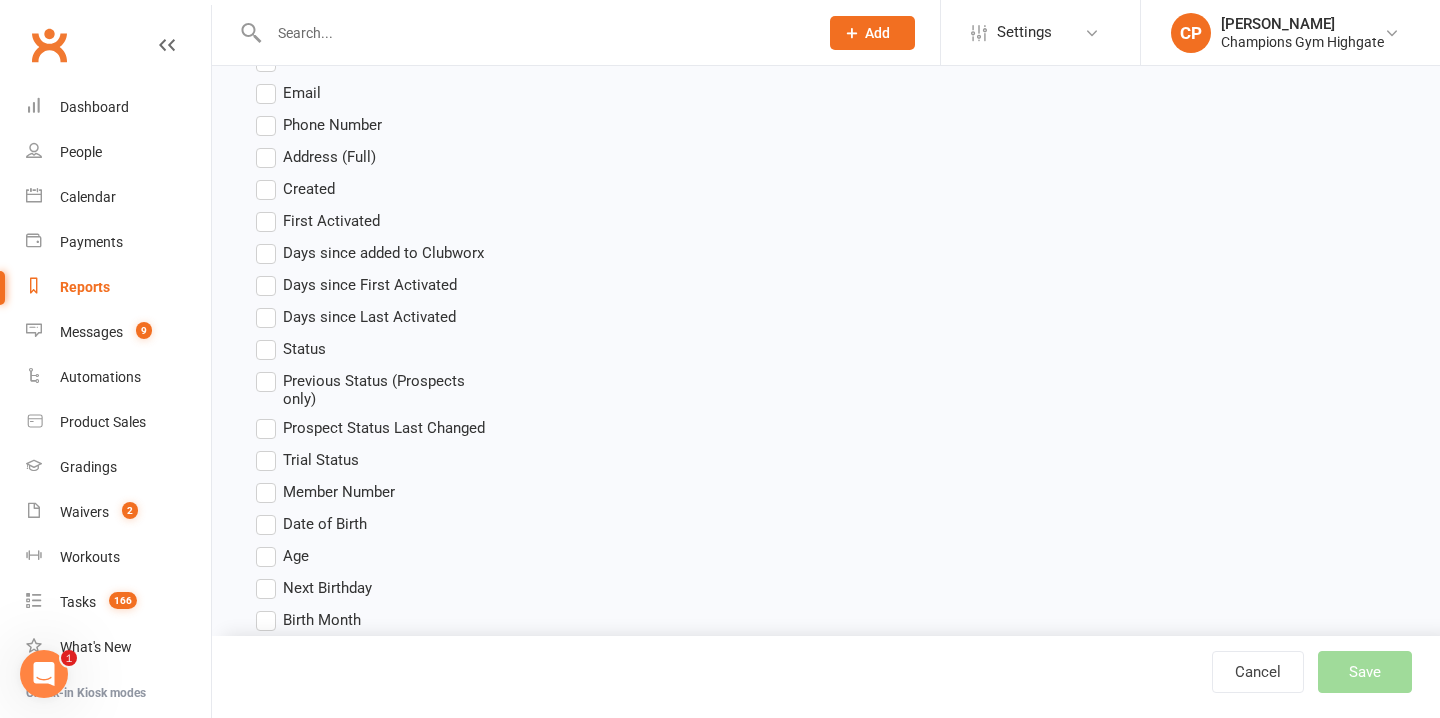 scroll, scrollTop: 777, scrollLeft: 0, axis: vertical 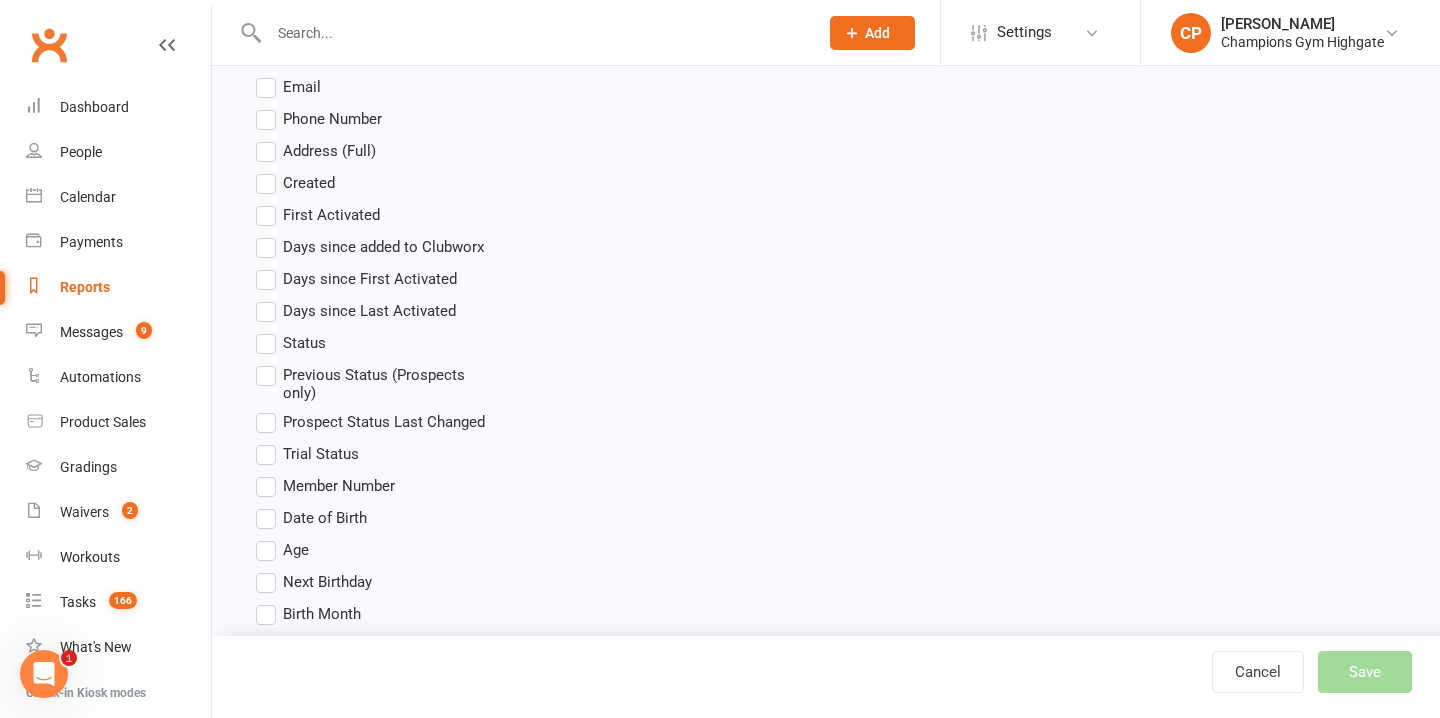 click on "Prospect Status Last Changed" at bounding box center (370, 422) 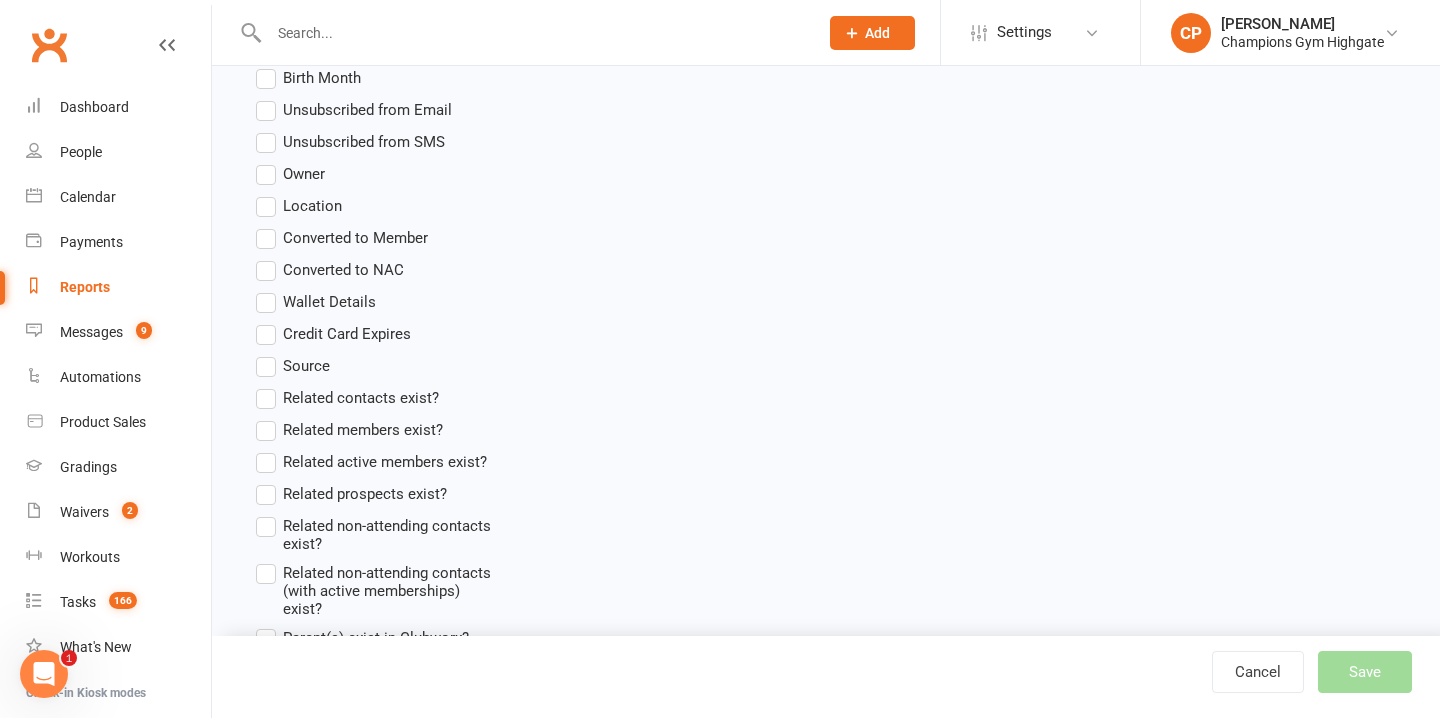 scroll, scrollTop: 1317, scrollLeft: 0, axis: vertical 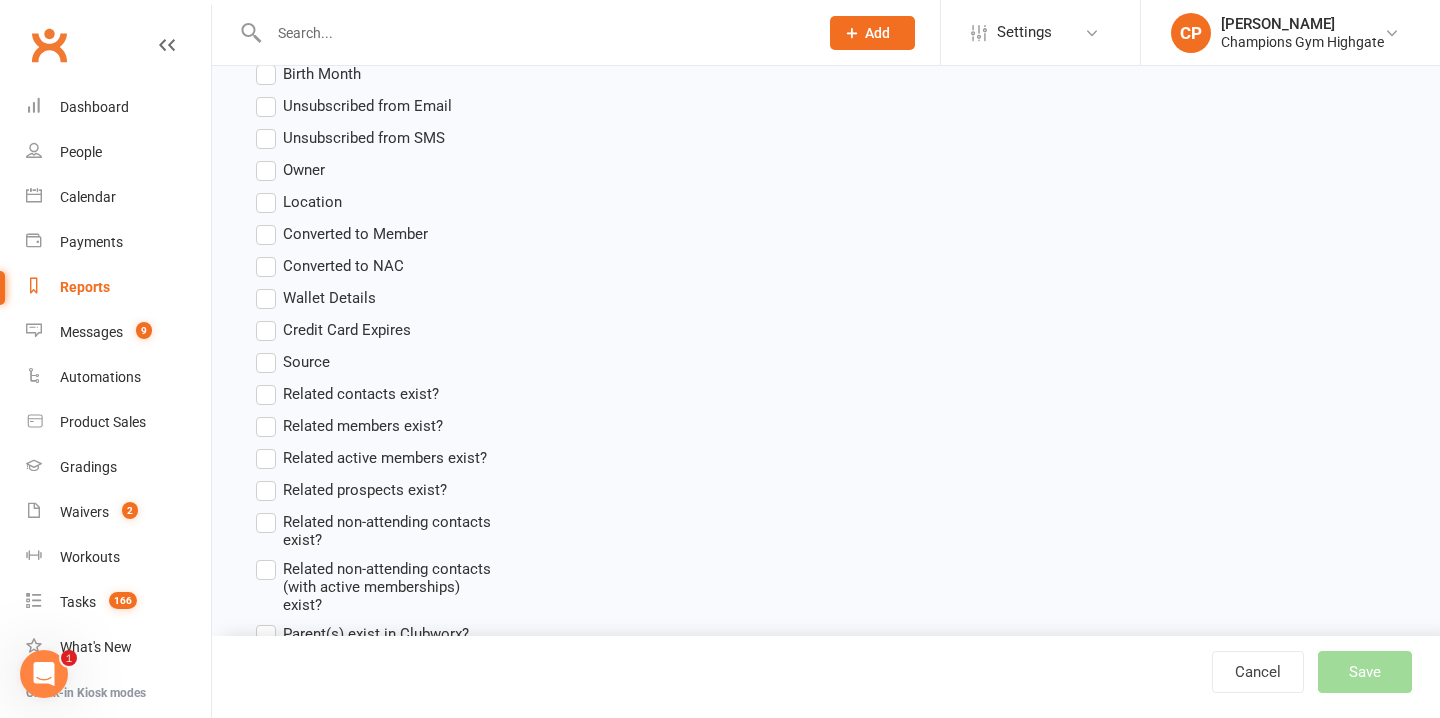 click on "Converted to Member" at bounding box center (342, 234) 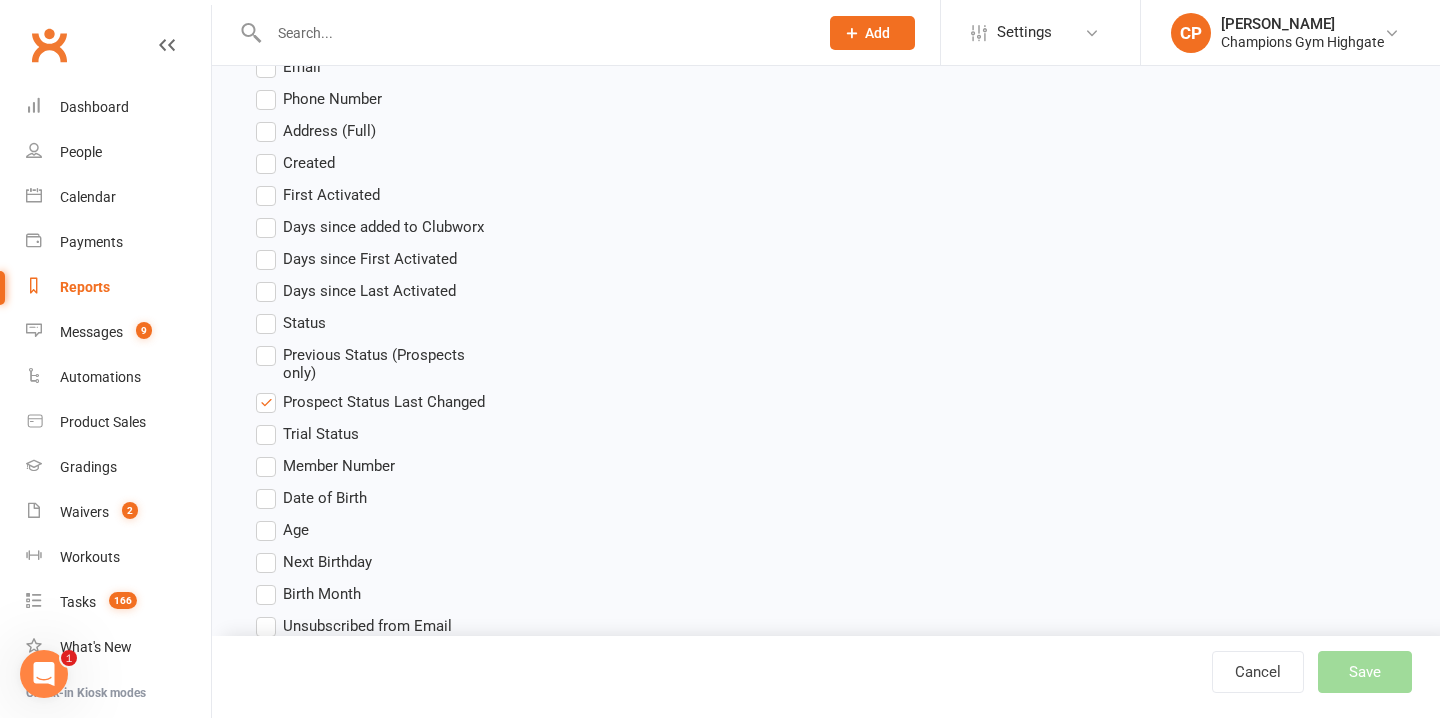 scroll, scrollTop: 781, scrollLeft: 0, axis: vertical 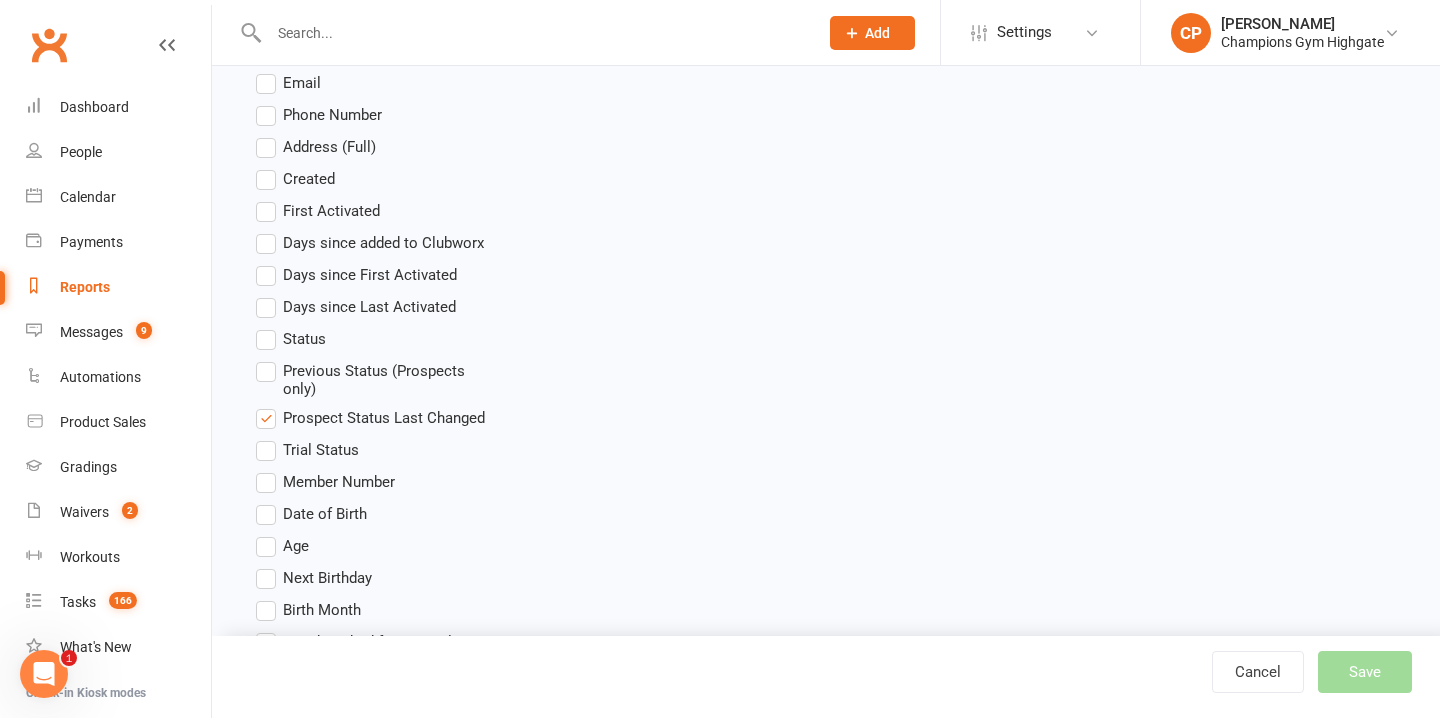 click on "Prospect Status Last Changed" at bounding box center (370, 418) 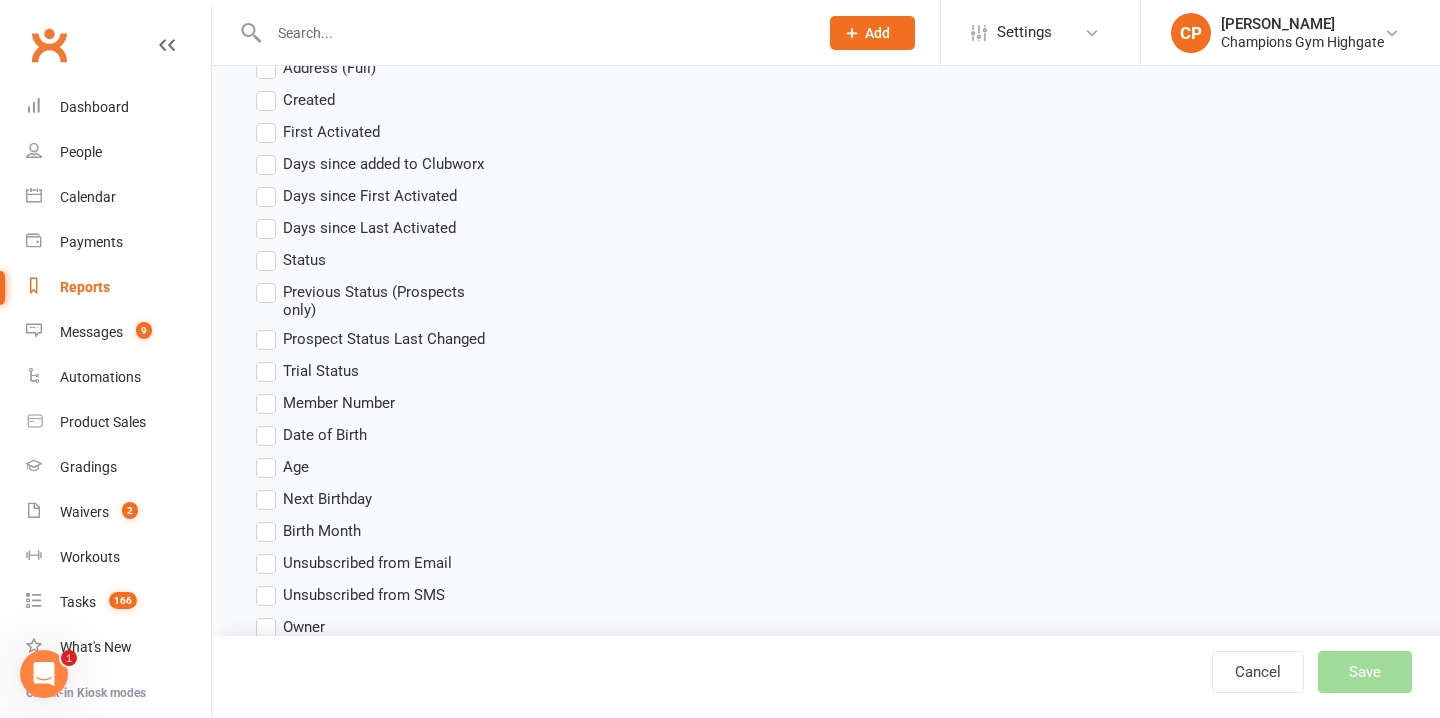 scroll, scrollTop: 865, scrollLeft: 0, axis: vertical 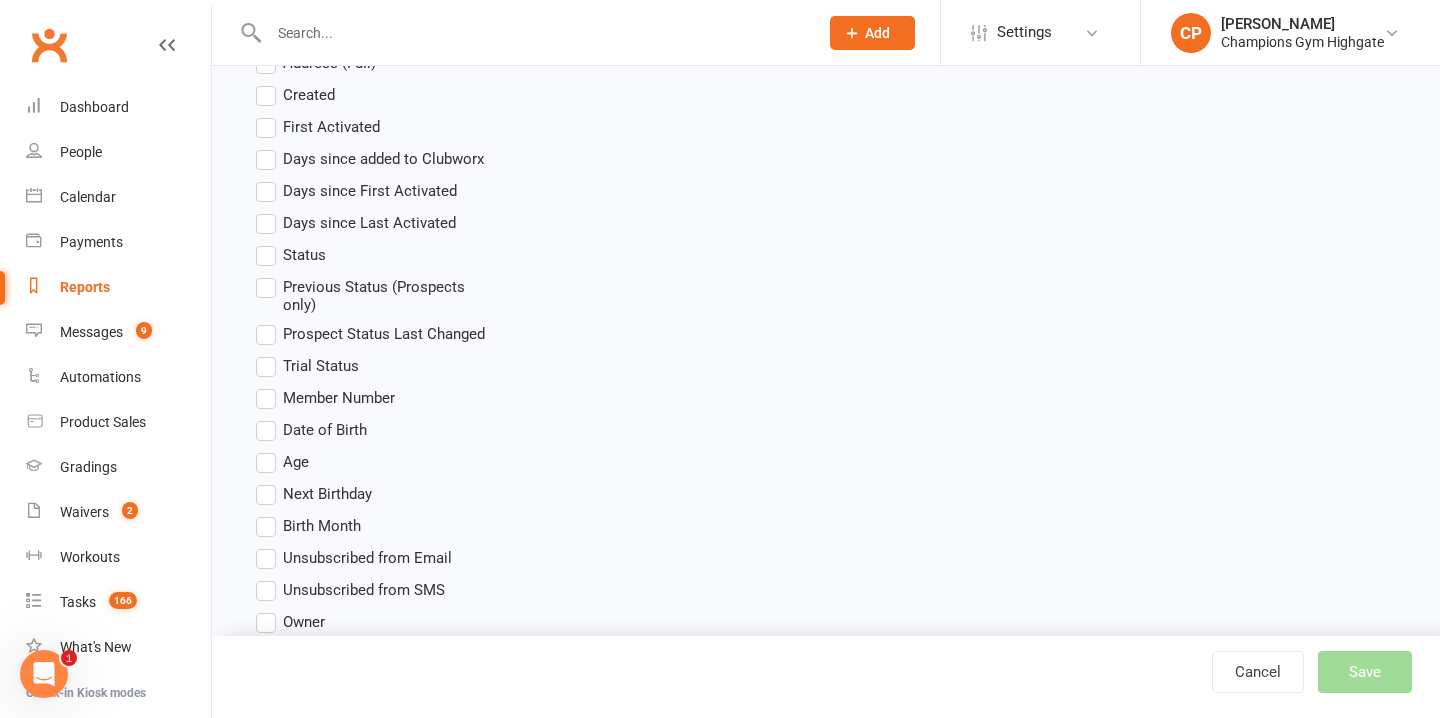 click on "Prospect Status Last Changed" at bounding box center [370, 334] 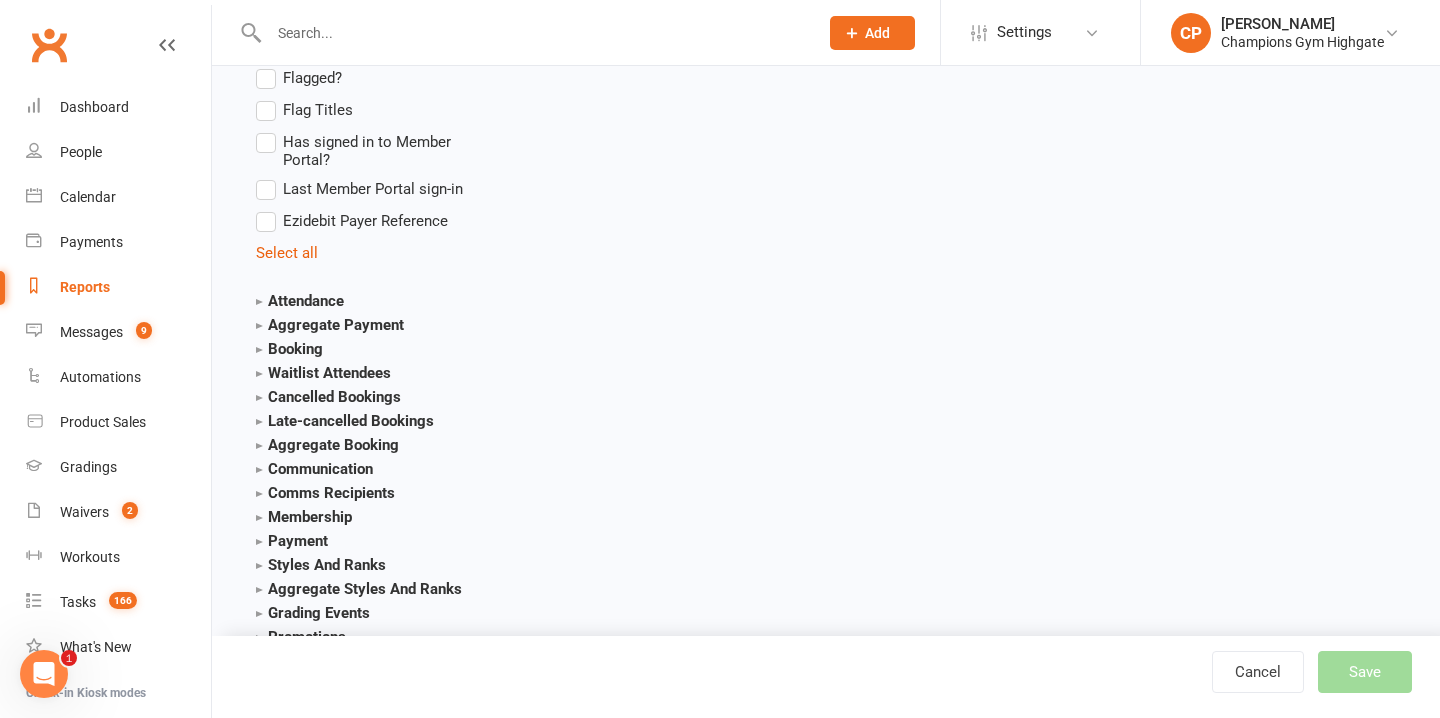 scroll, scrollTop: 2009, scrollLeft: 0, axis: vertical 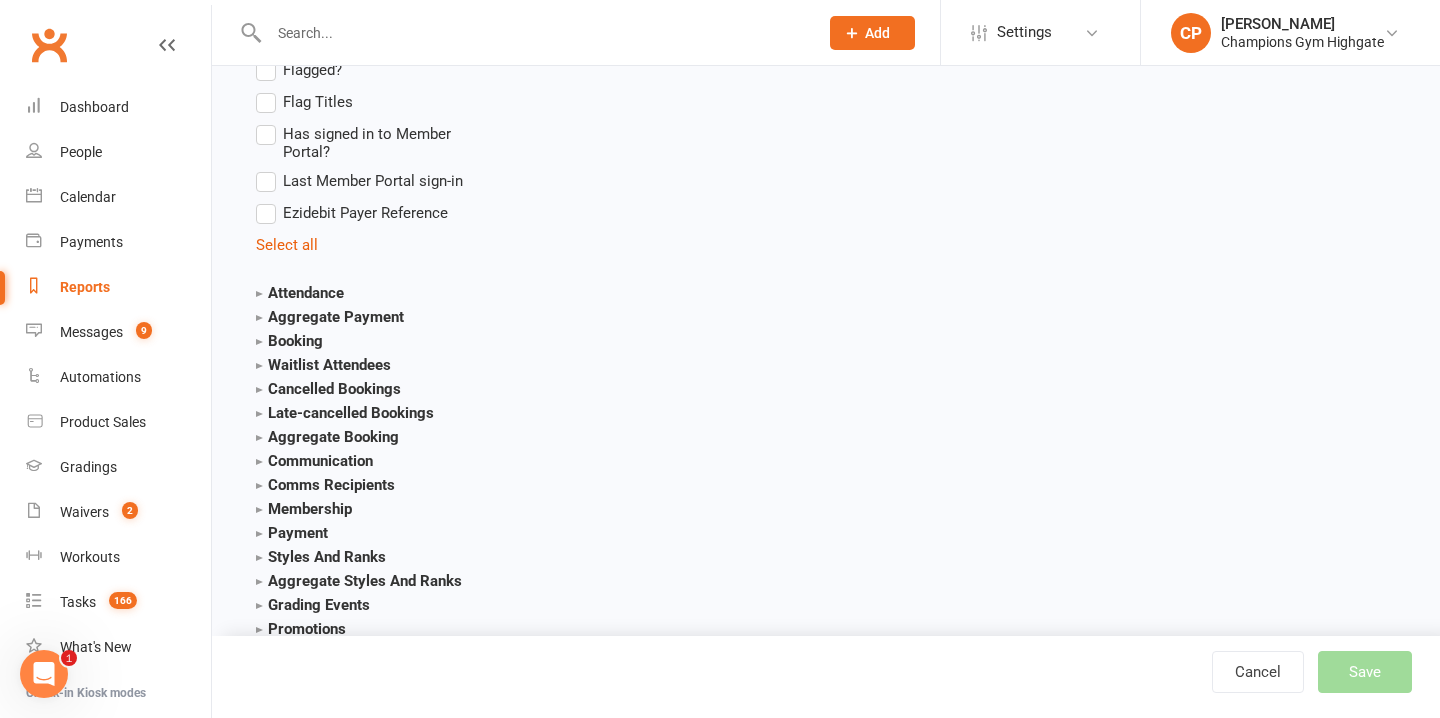 click on "Attendance" at bounding box center (300, 293) 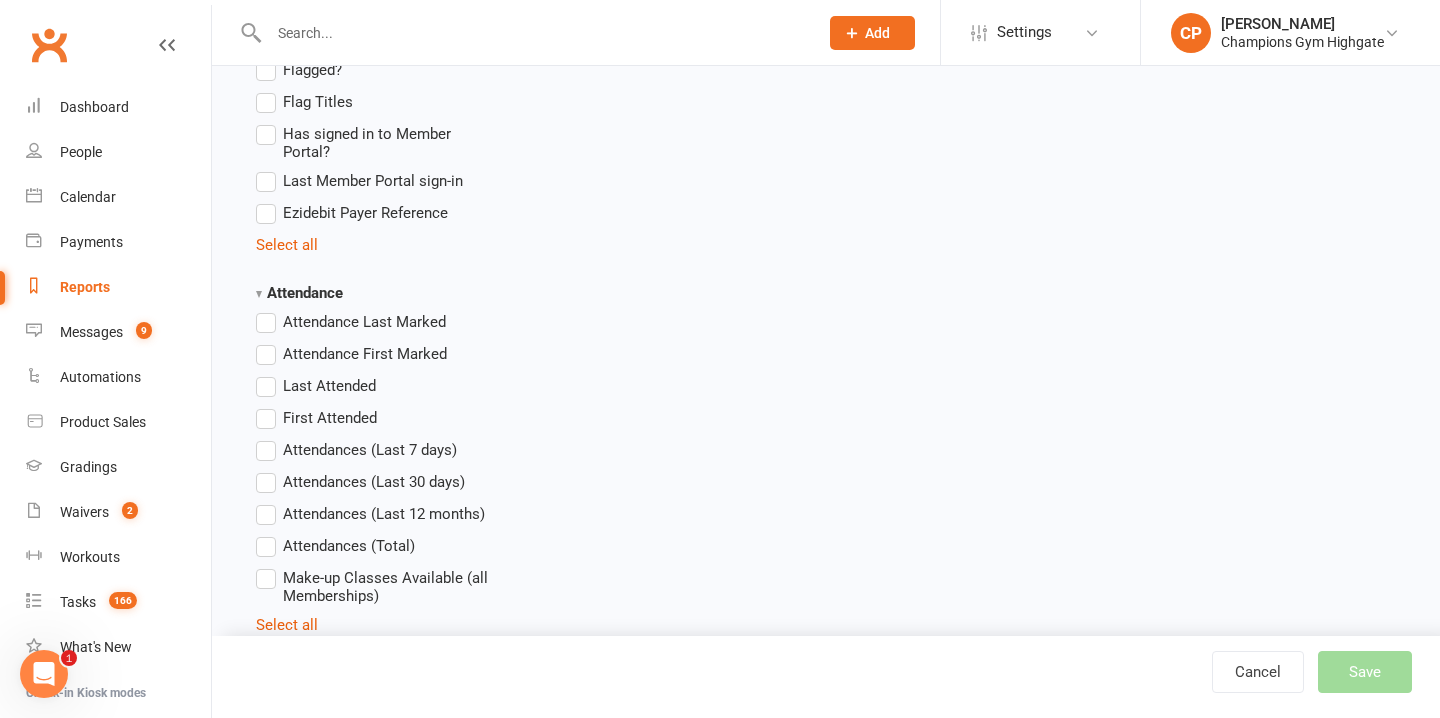 click on "Attendance Last Marked" at bounding box center [351, 322] 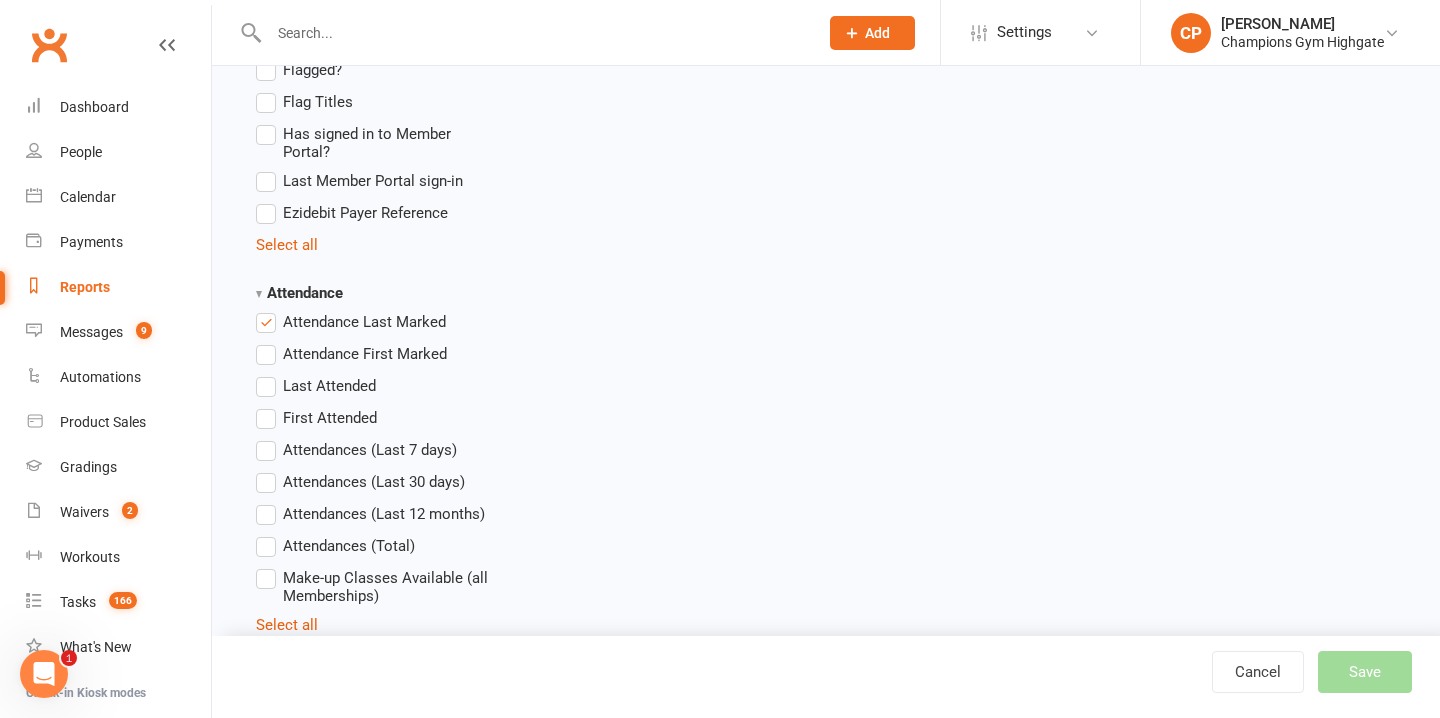 click on "Last Attended" at bounding box center [316, 386] 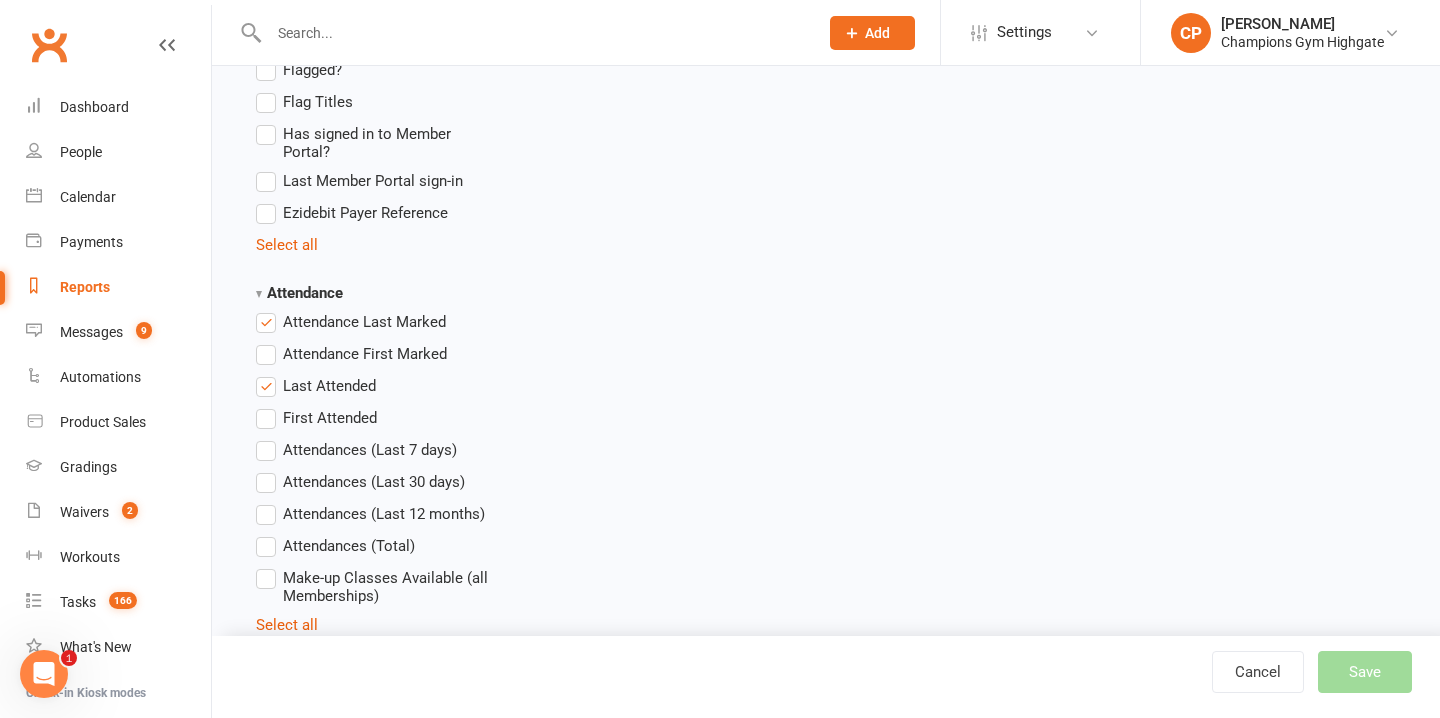 click on "Attendance Last Marked" at bounding box center [351, 322] 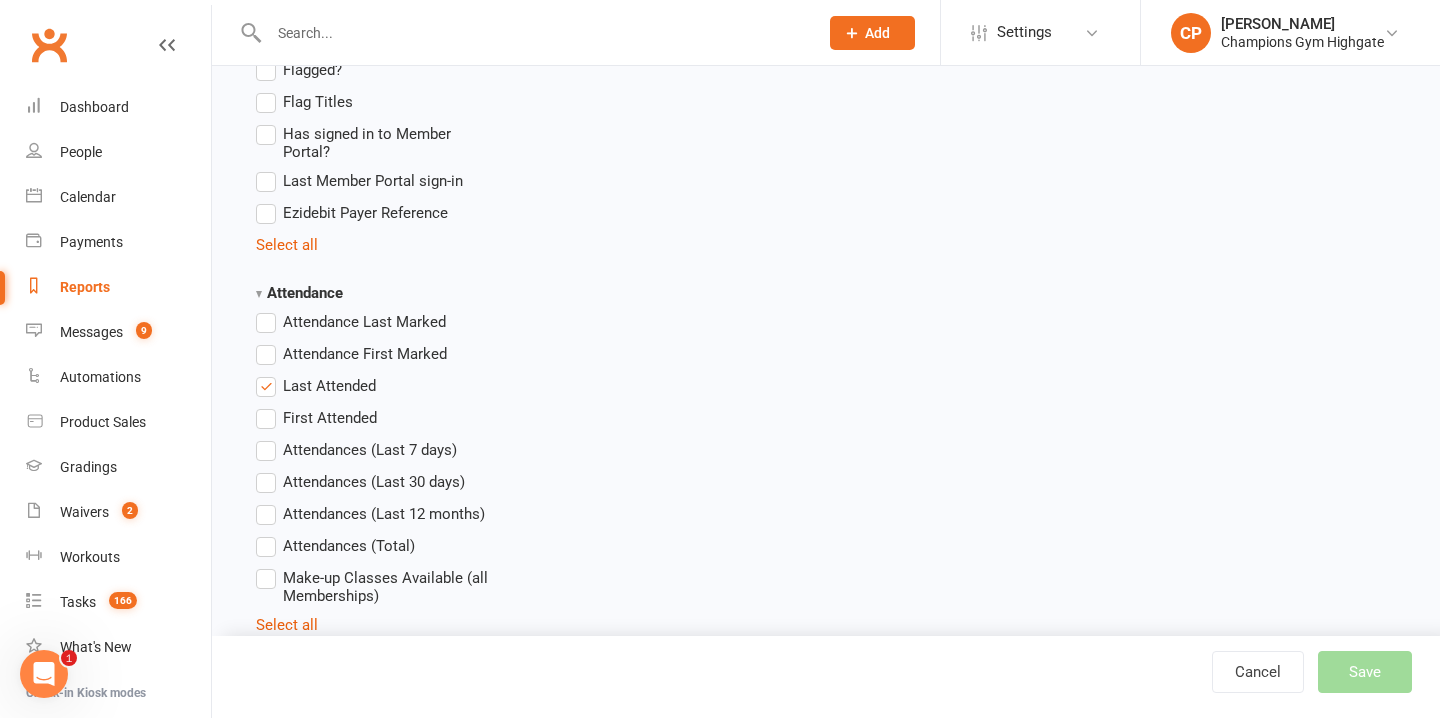 click on "Attendance Last Marked" at bounding box center (351, 322) 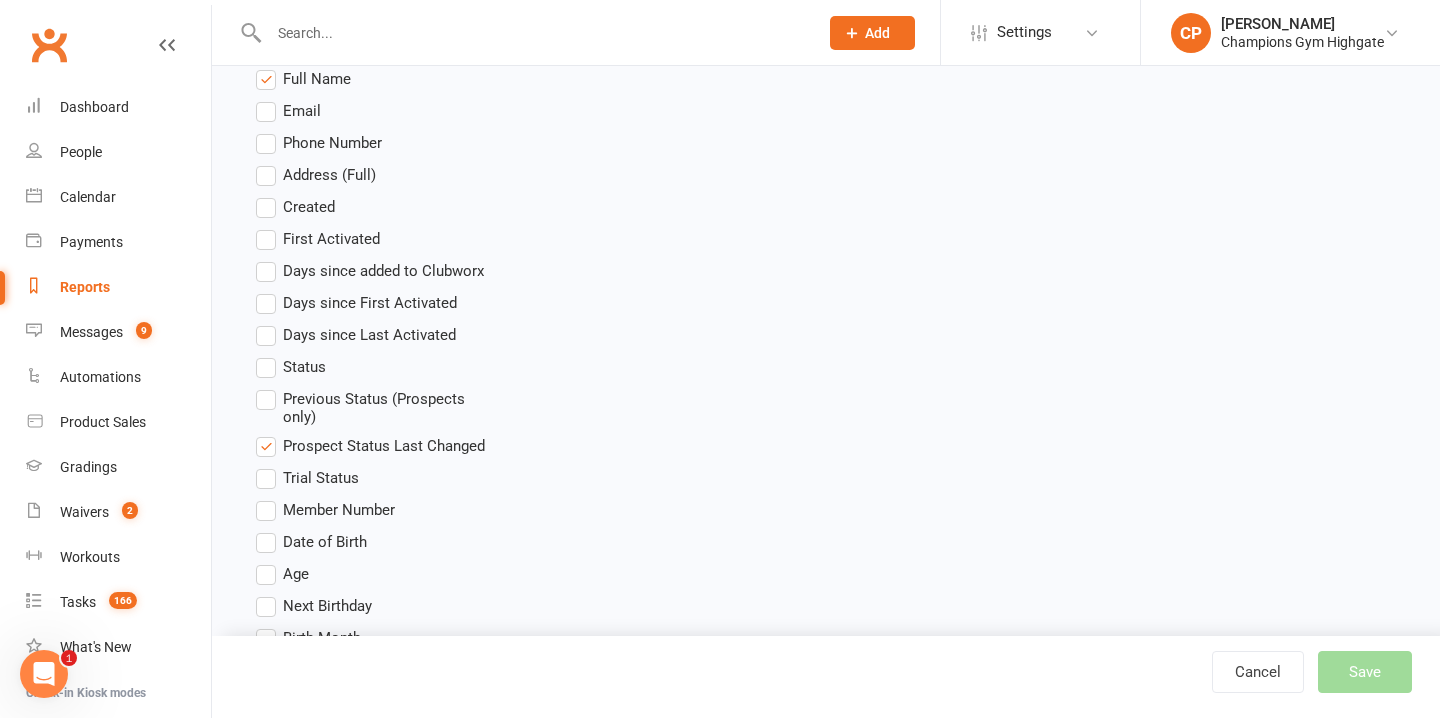 scroll, scrollTop: 0, scrollLeft: 0, axis: both 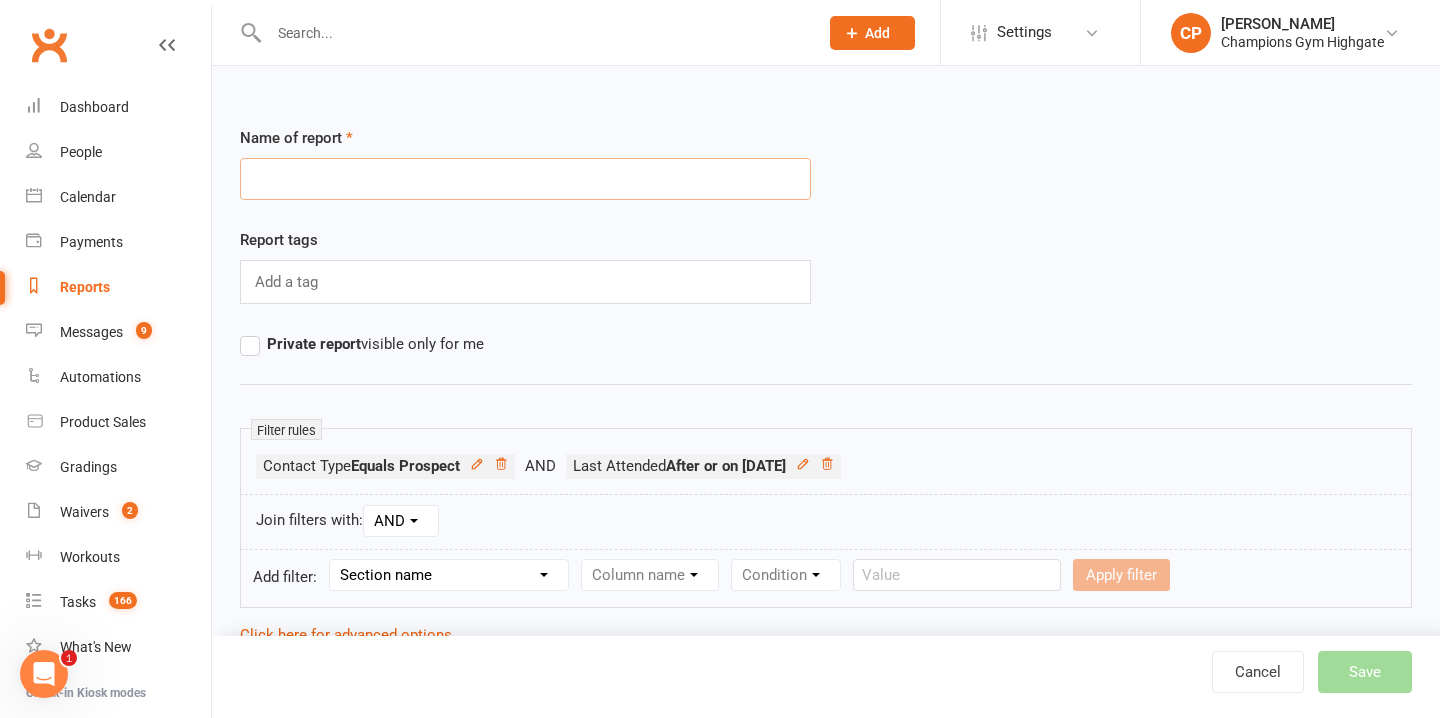 click at bounding box center [525, 179] 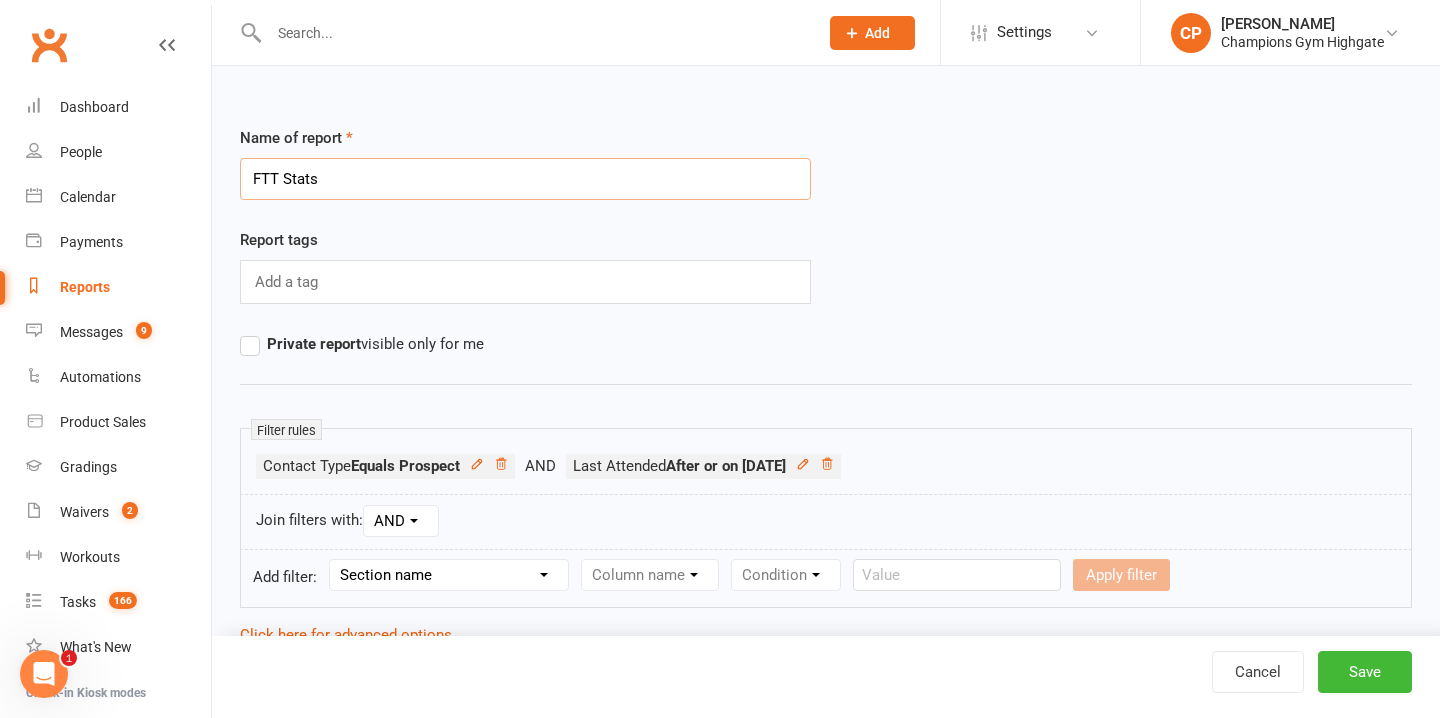 type on "FTT Stats" 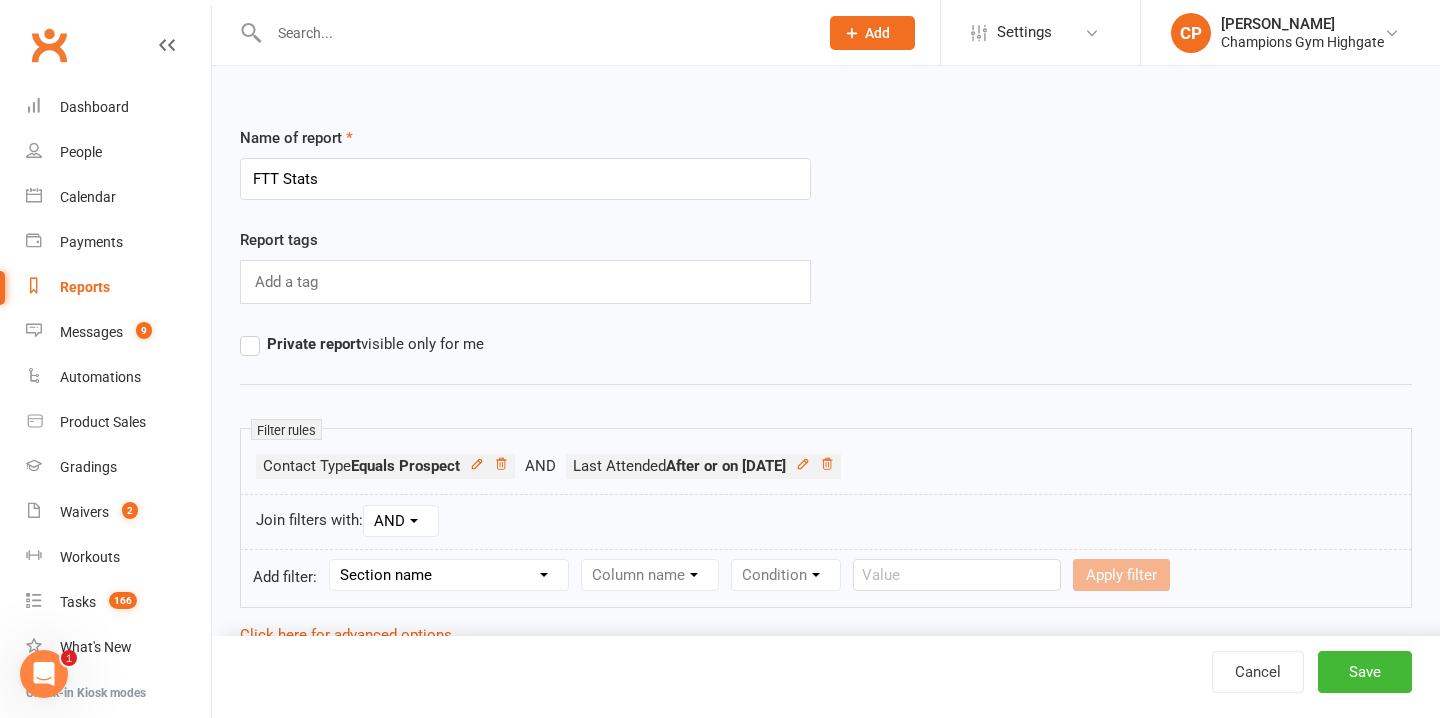 click on "Private report  visible only for me" at bounding box center (362, 344) 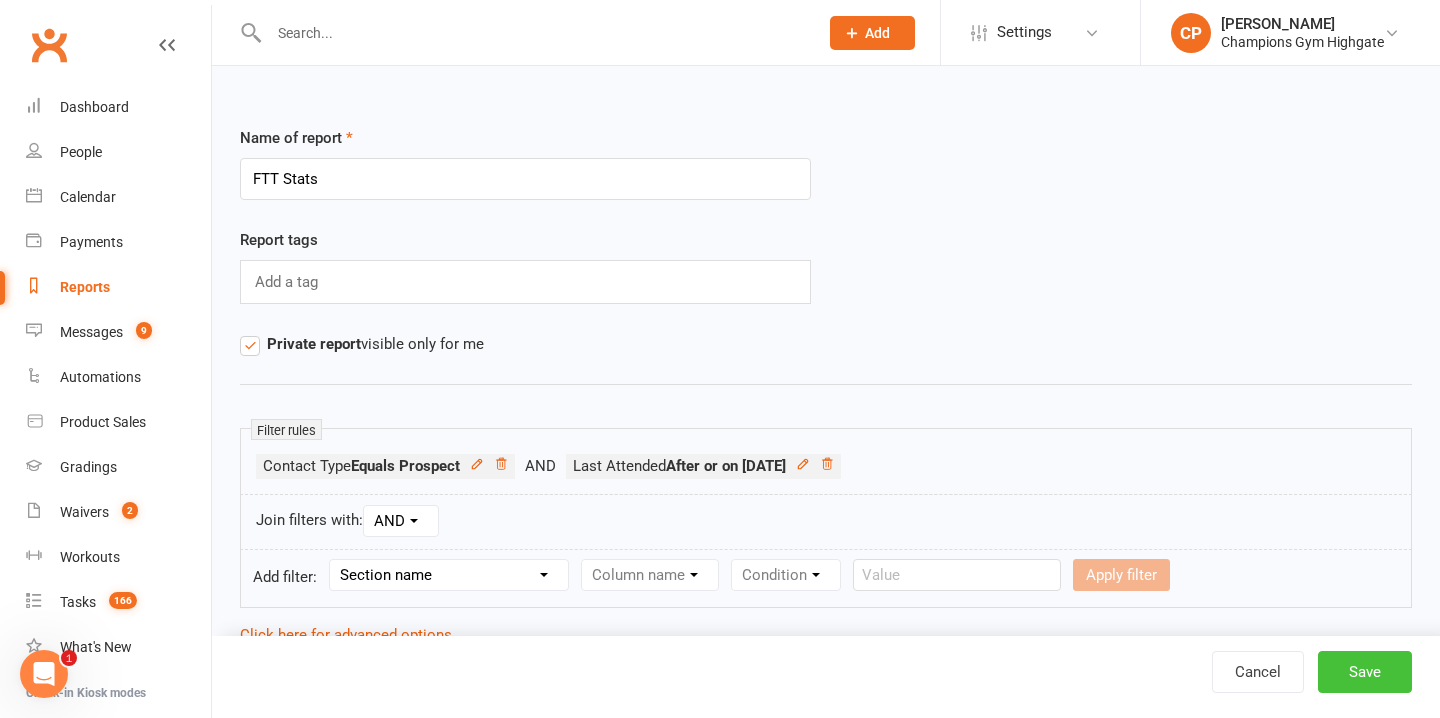 click on "Save" at bounding box center [1365, 672] 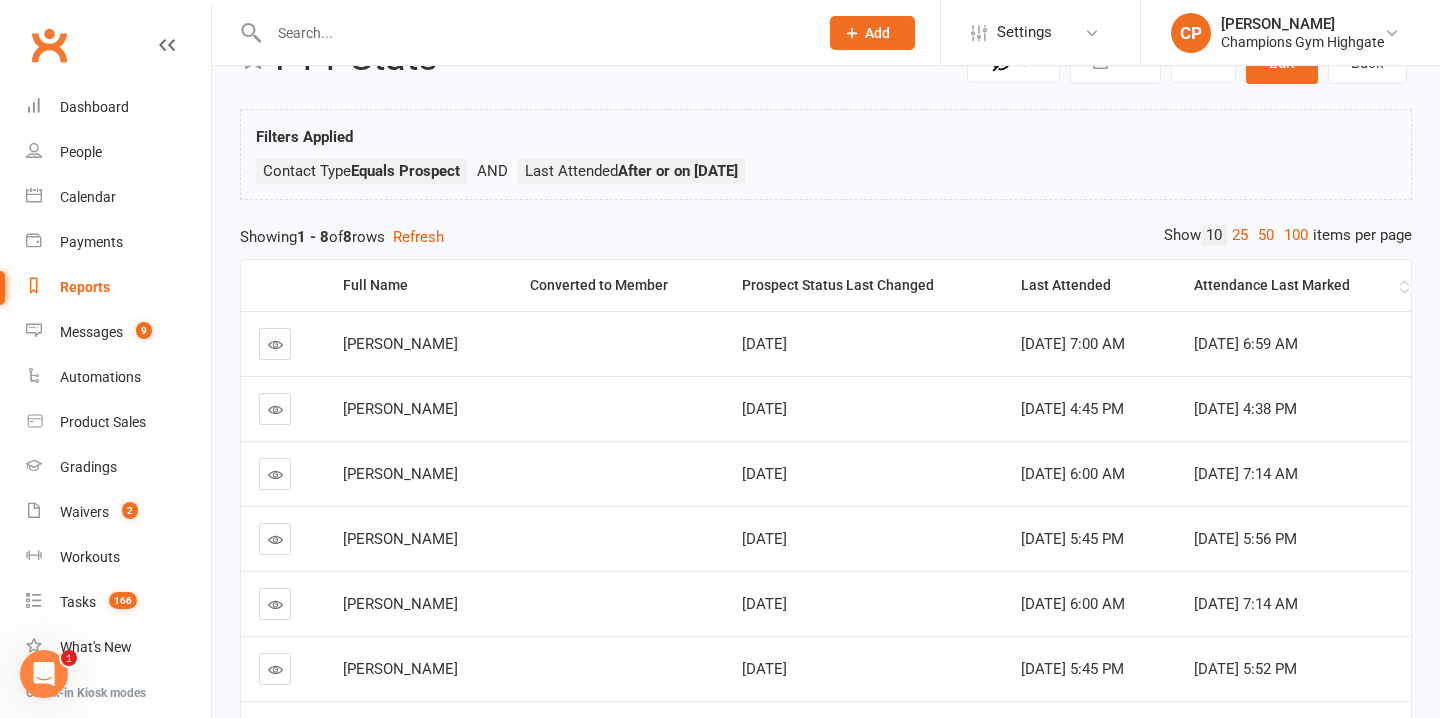 scroll, scrollTop: 0, scrollLeft: 0, axis: both 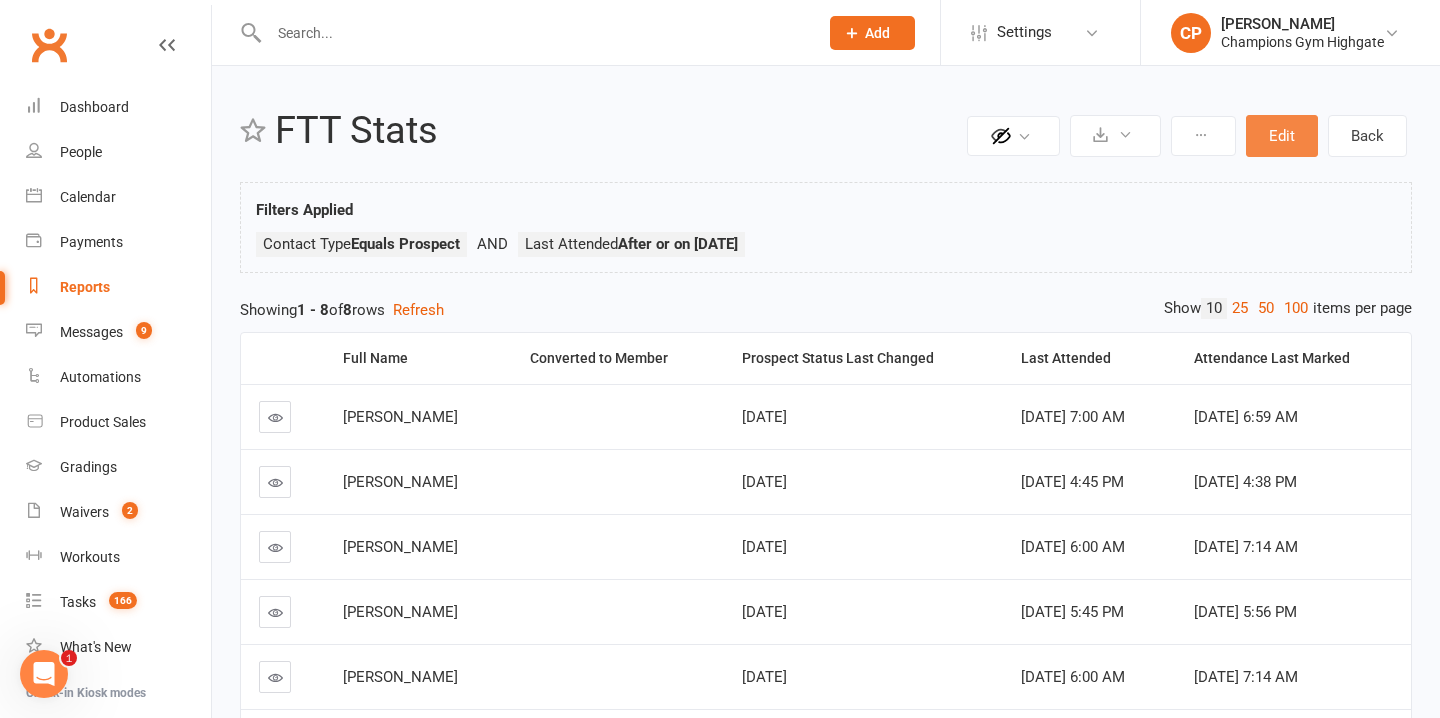 click on "Edit" at bounding box center [1282, 136] 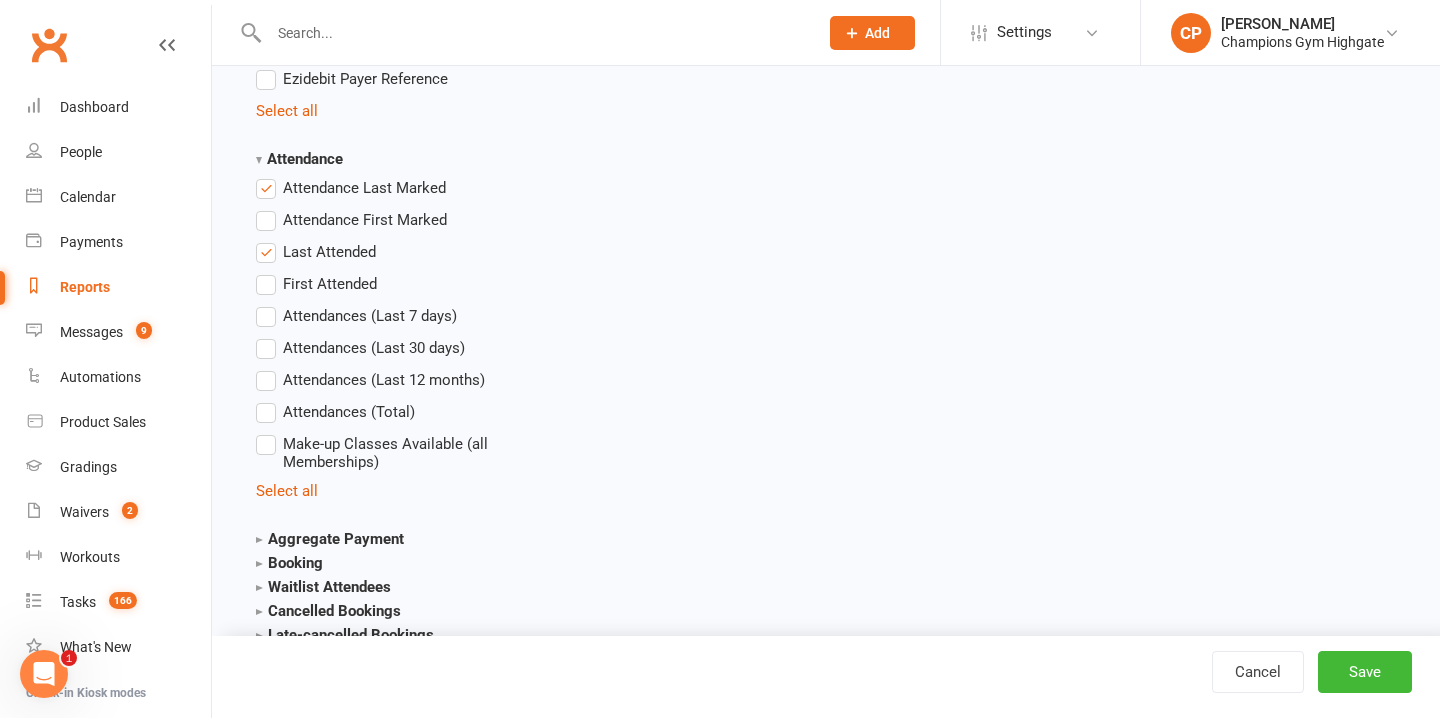 scroll, scrollTop: 2191, scrollLeft: 0, axis: vertical 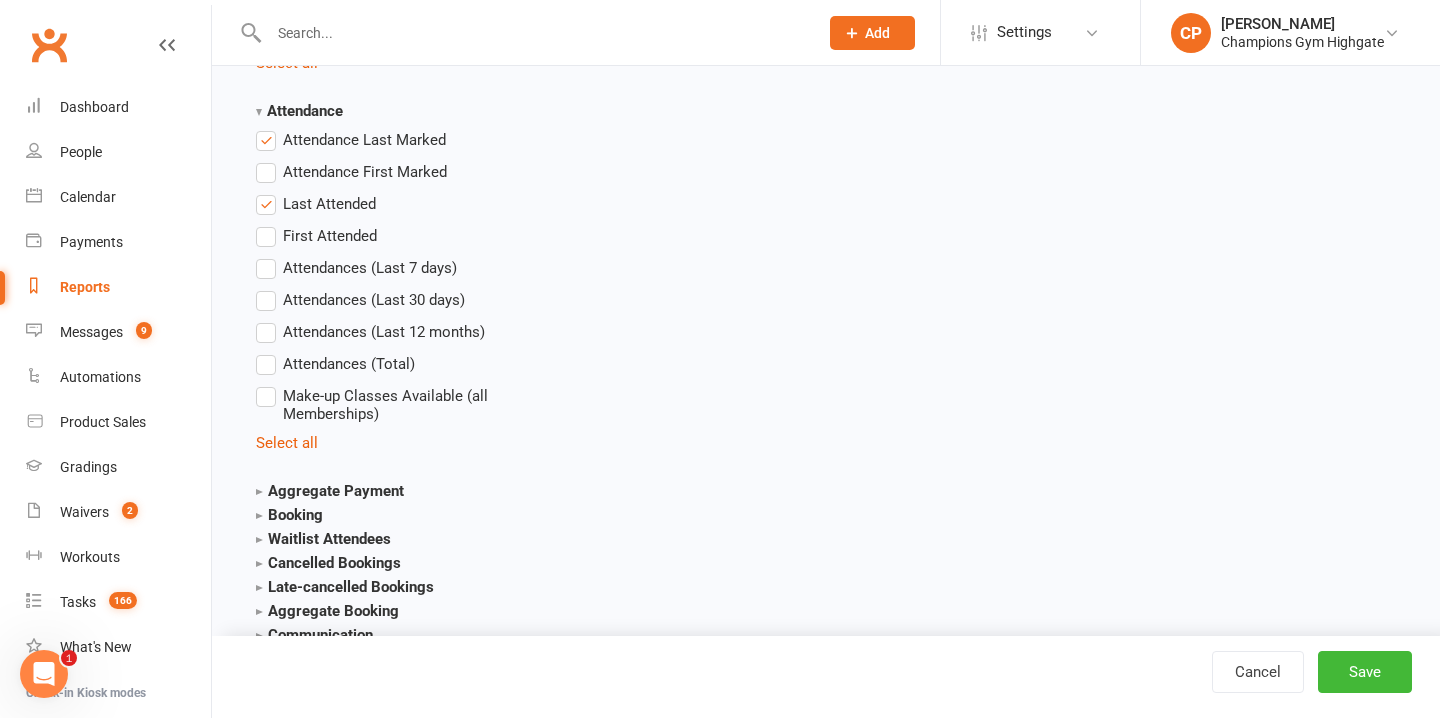 click on "Attendance Last Marked" at bounding box center [351, 140] 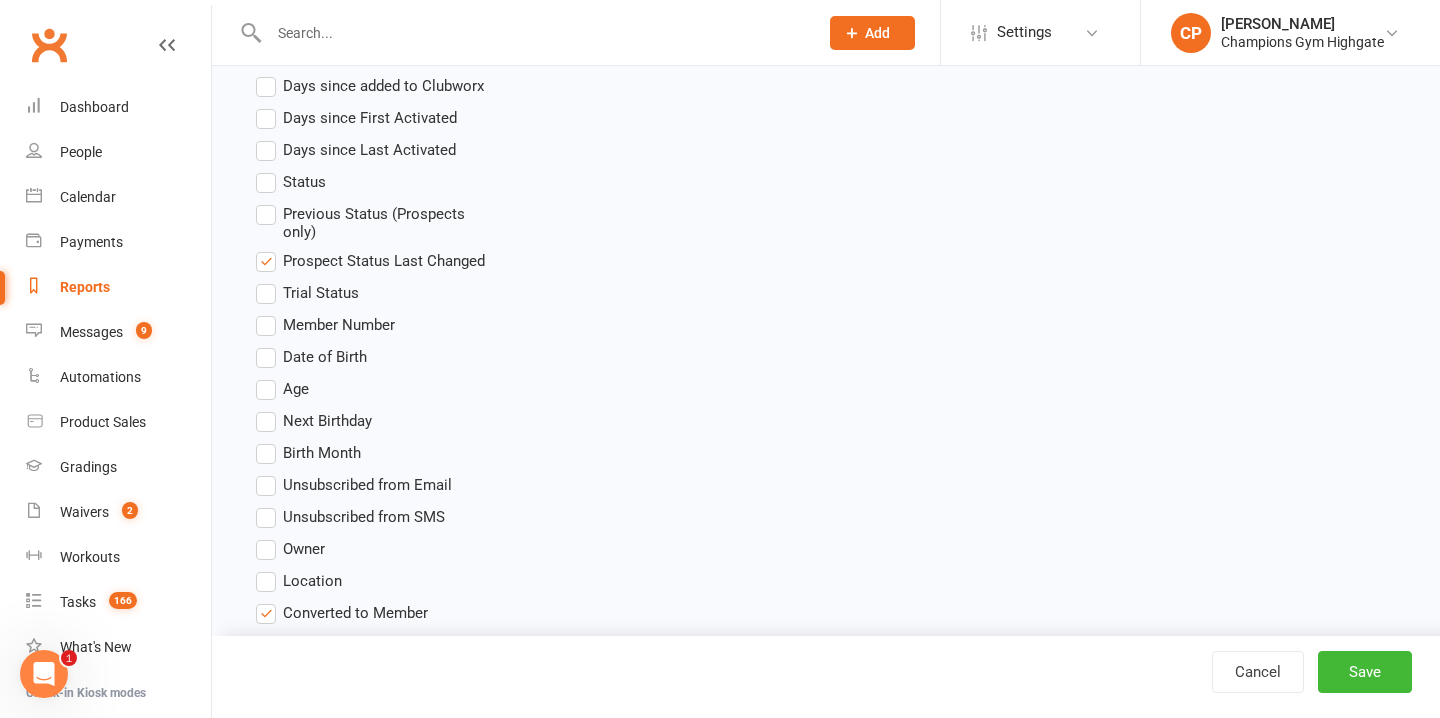 scroll, scrollTop: 902, scrollLeft: 0, axis: vertical 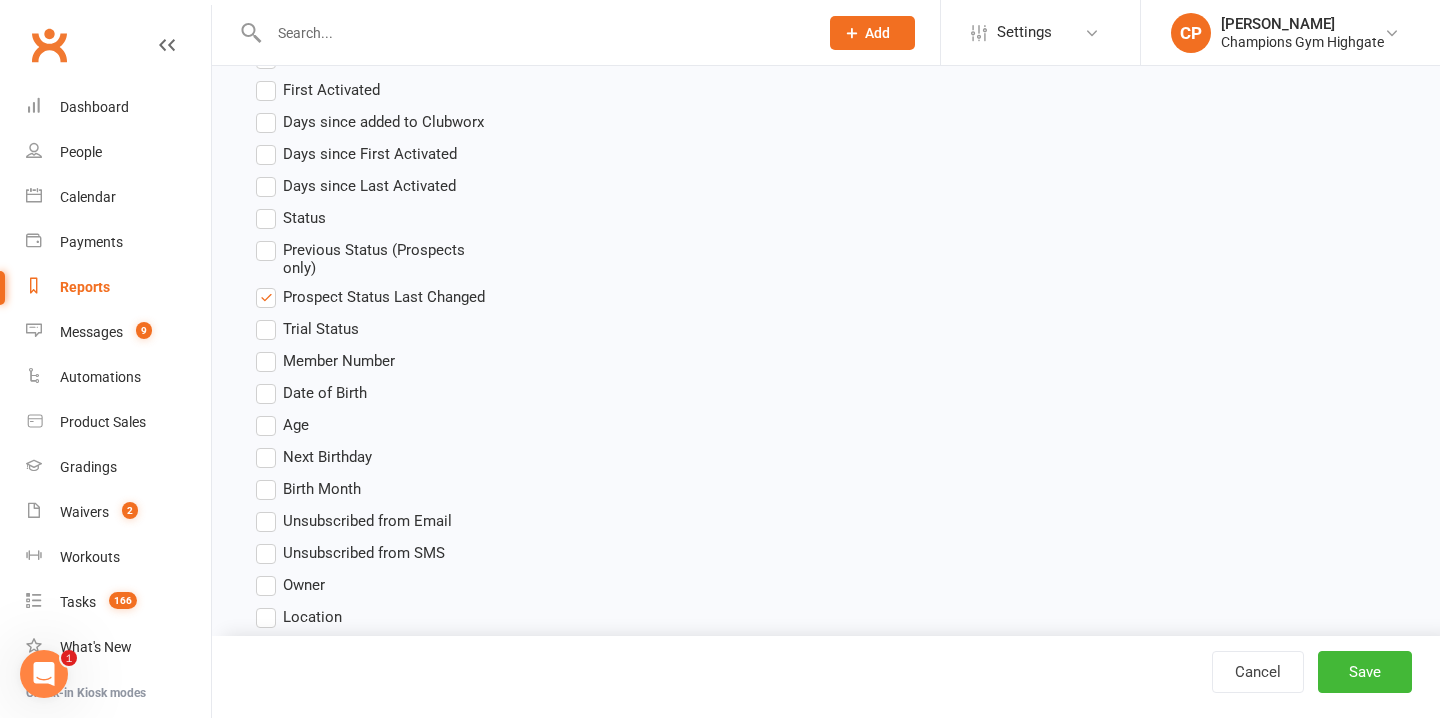 click on "Prospect Status Last Changed" at bounding box center [370, 297] 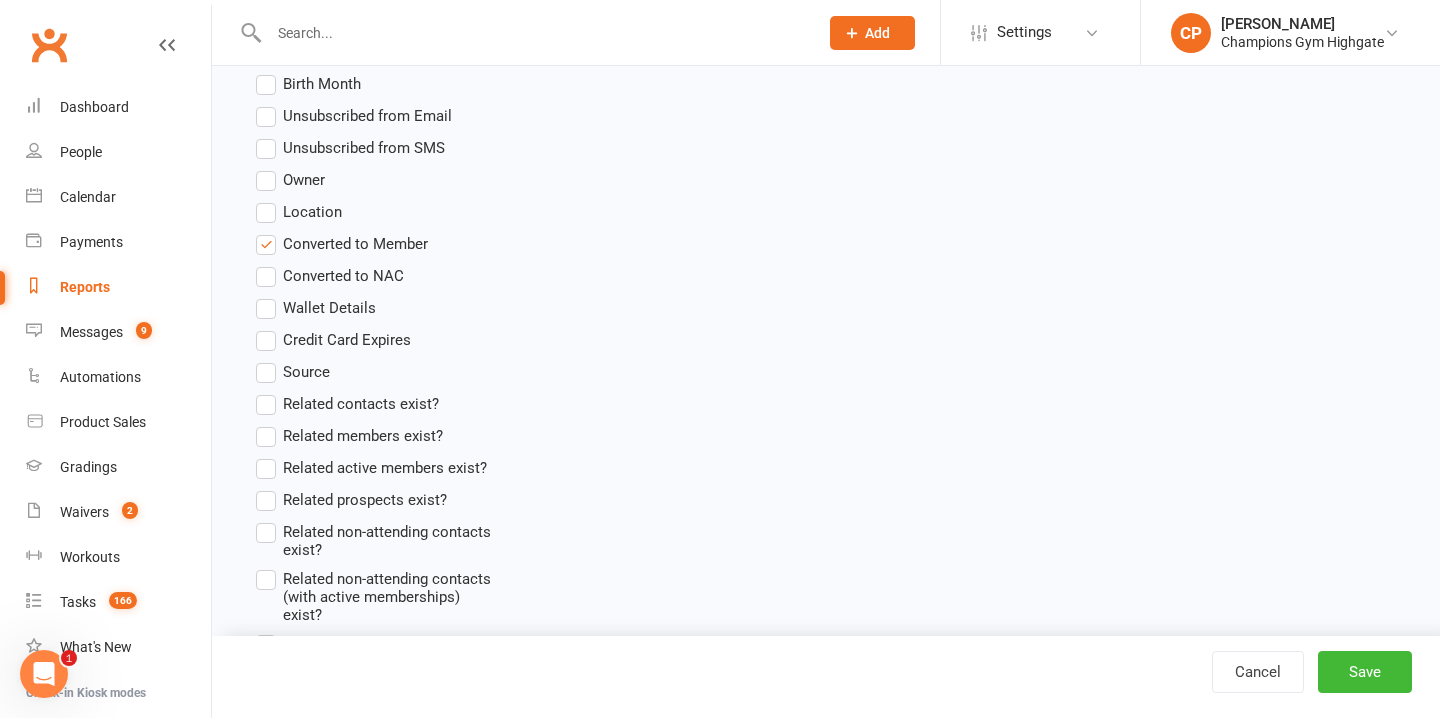 scroll, scrollTop: 1302, scrollLeft: 0, axis: vertical 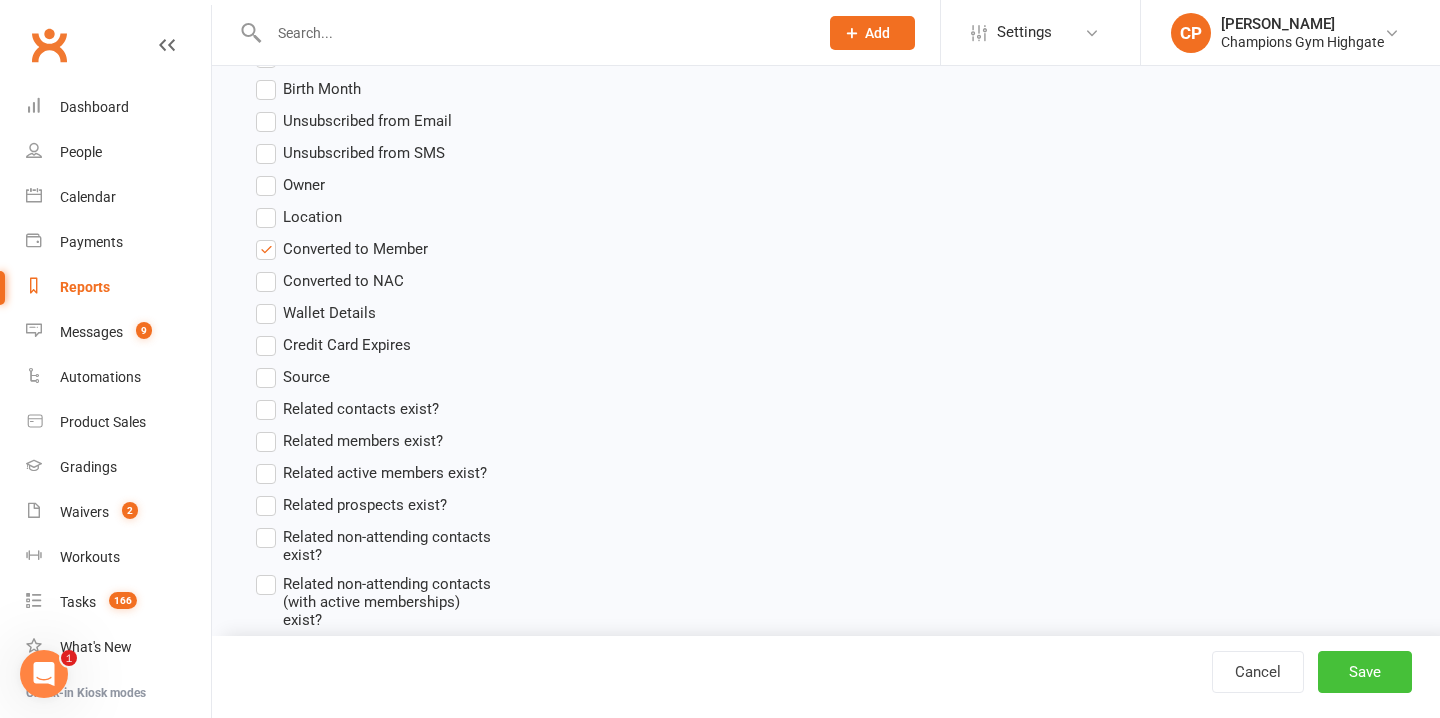 click on "Save" at bounding box center (1365, 672) 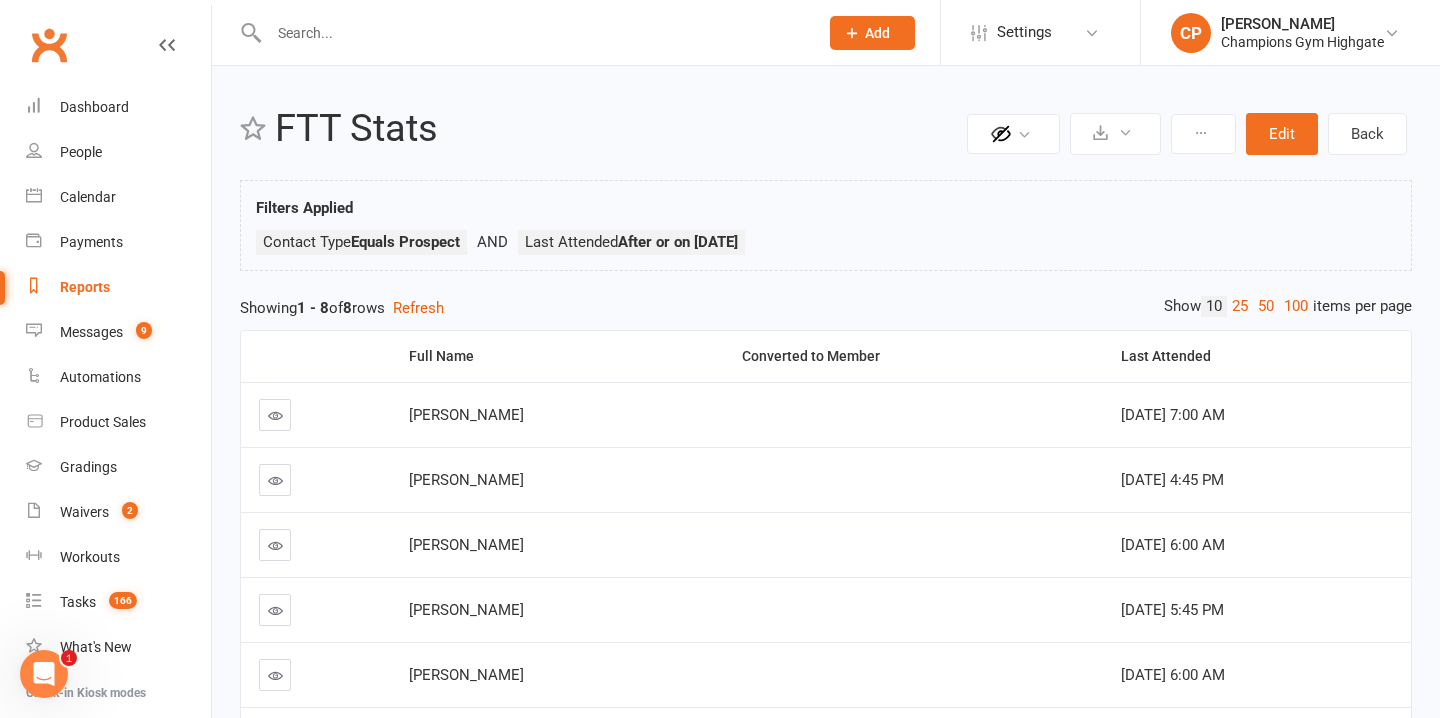 scroll, scrollTop: 0, scrollLeft: 0, axis: both 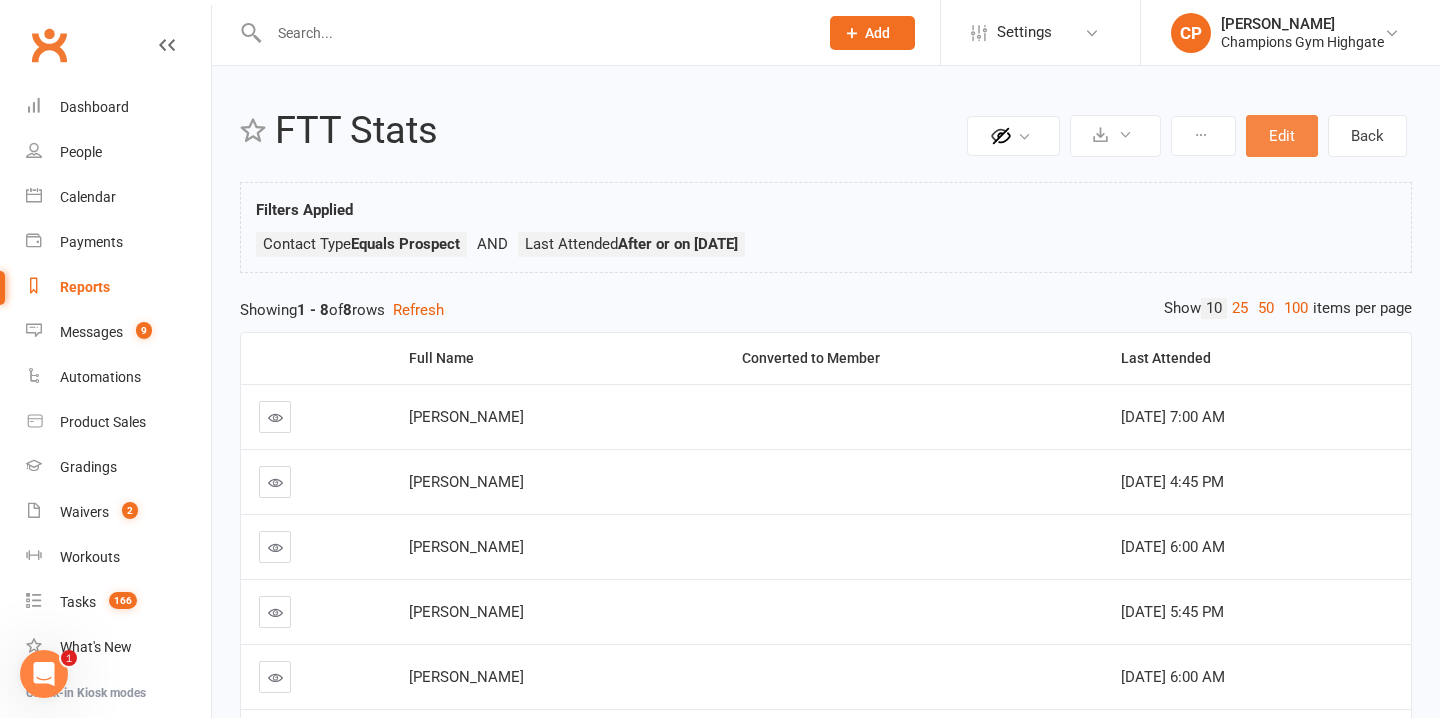 click on "Edit" at bounding box center (1282, 136) 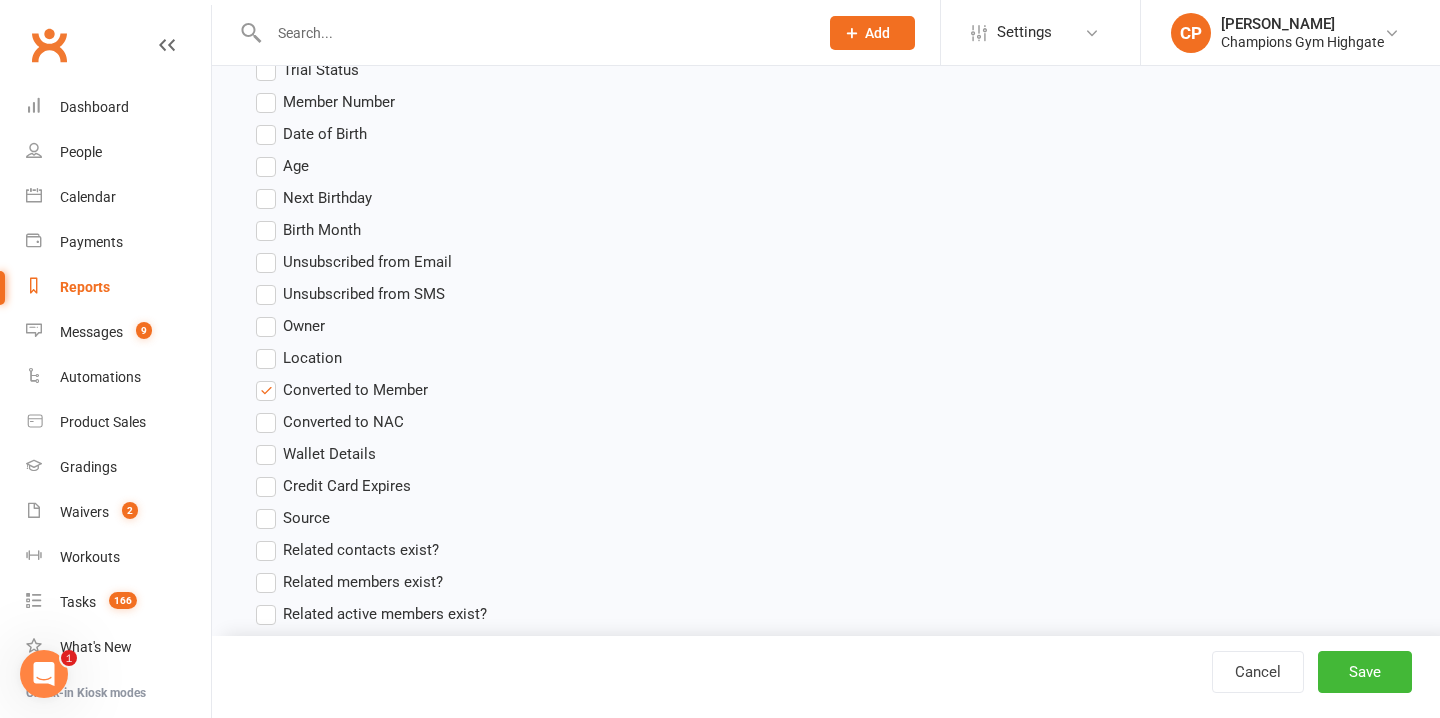 scroll, scrollTop: 1144, scrollLeft: 0, axis: vertical 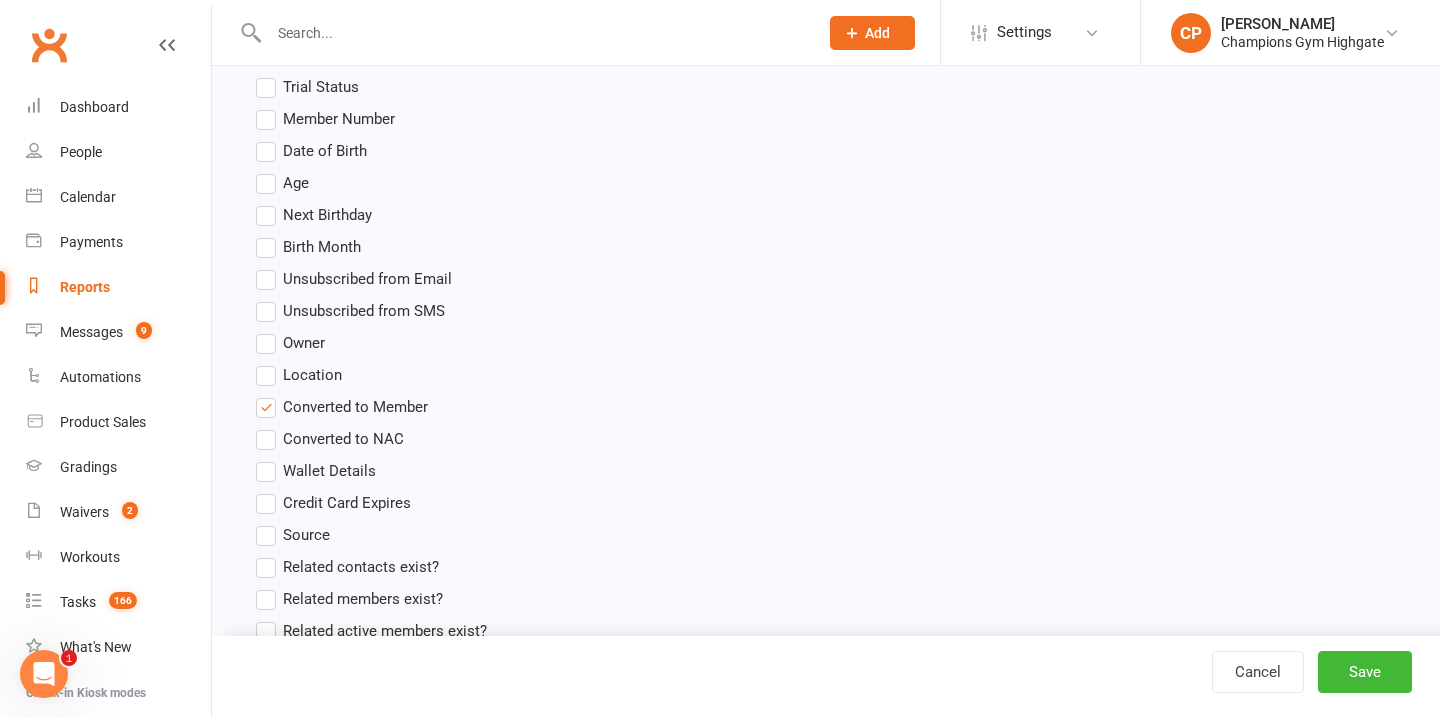 click on "Converted to Member" at bounding box center [342, 407] 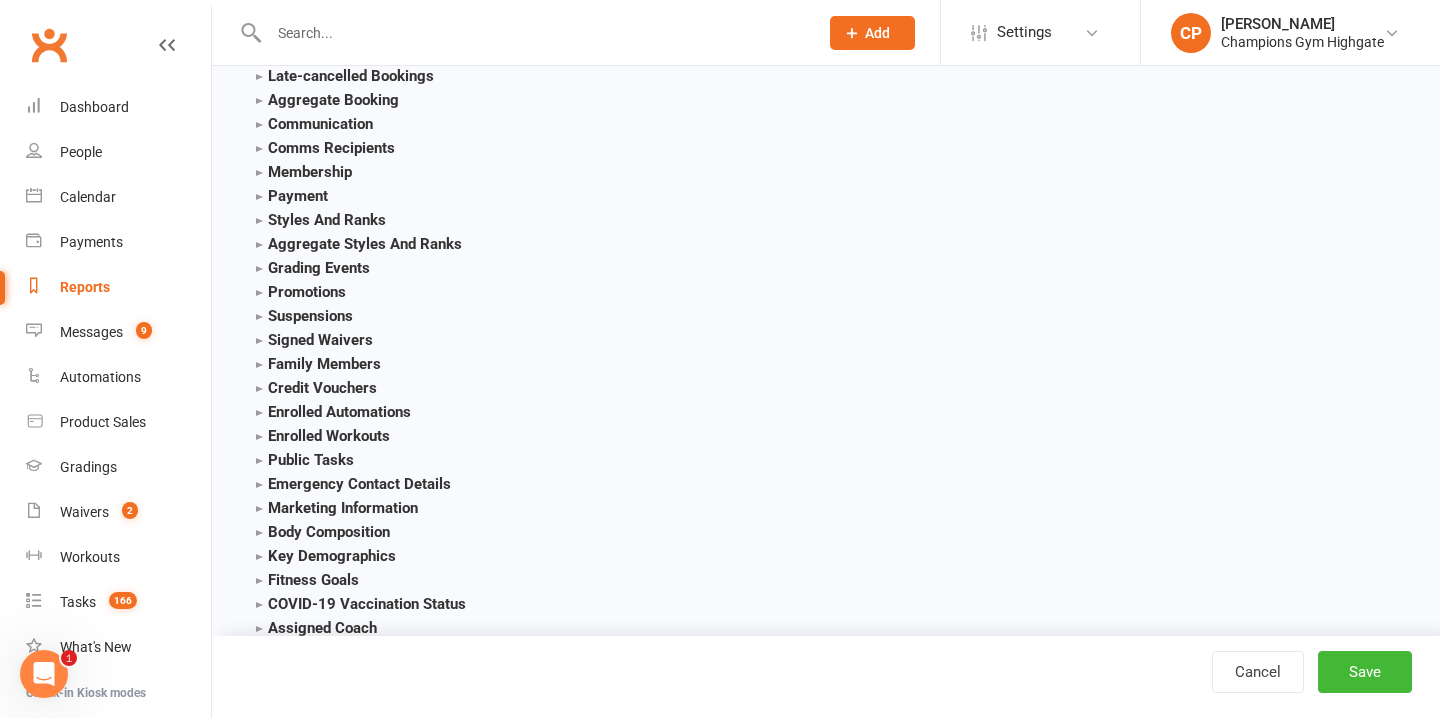 scroll, scrollTop: 2705, scrollLeft: 0, axis: vertical 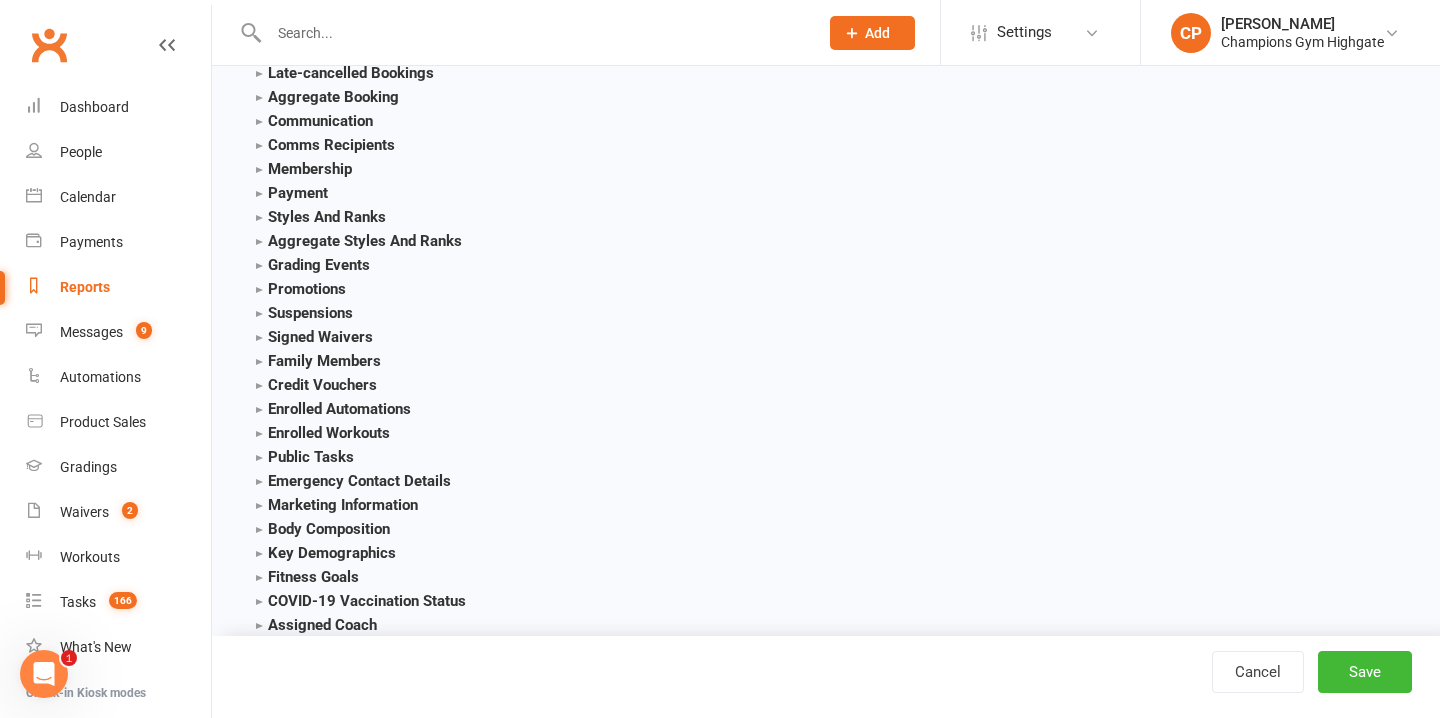 click on "Membership" at bounding box center (304, 169) 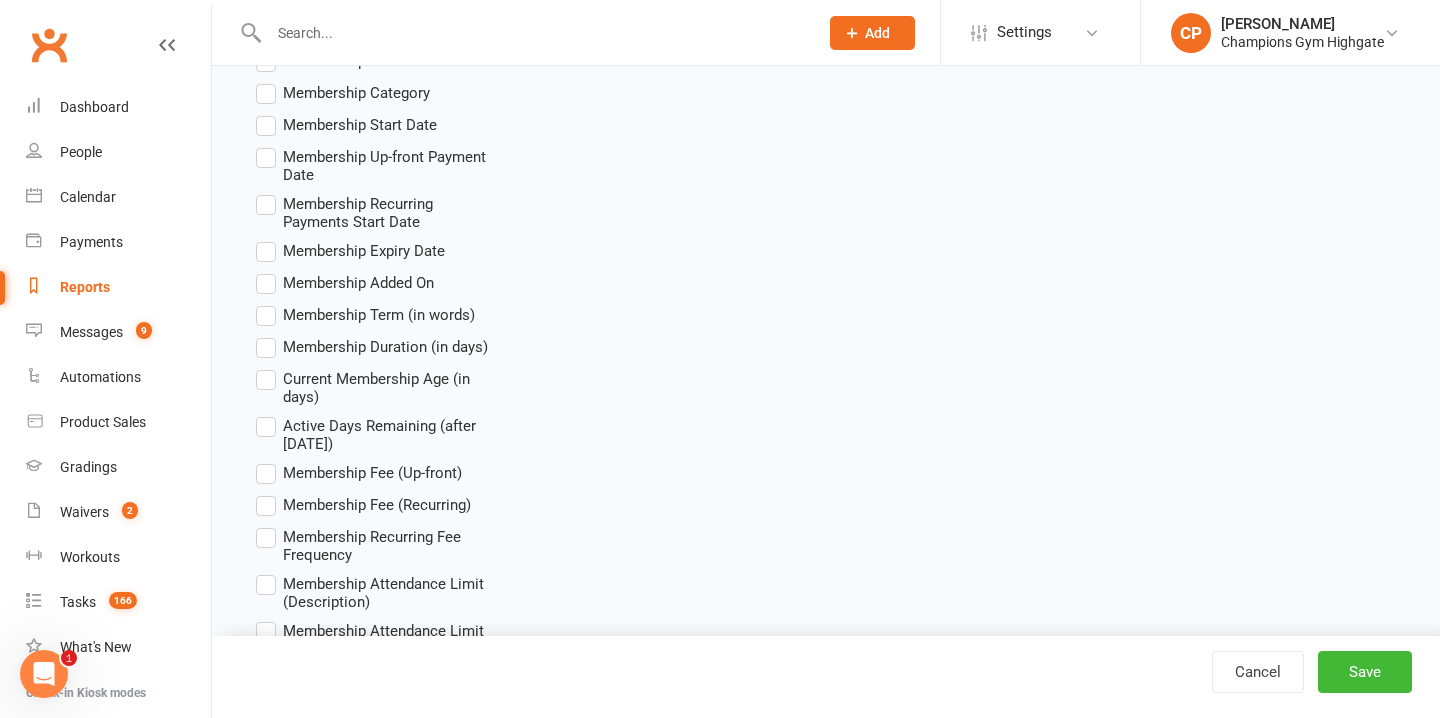 scroll, scrollTop: 2899, scrollLeft: 0, axis: vertical 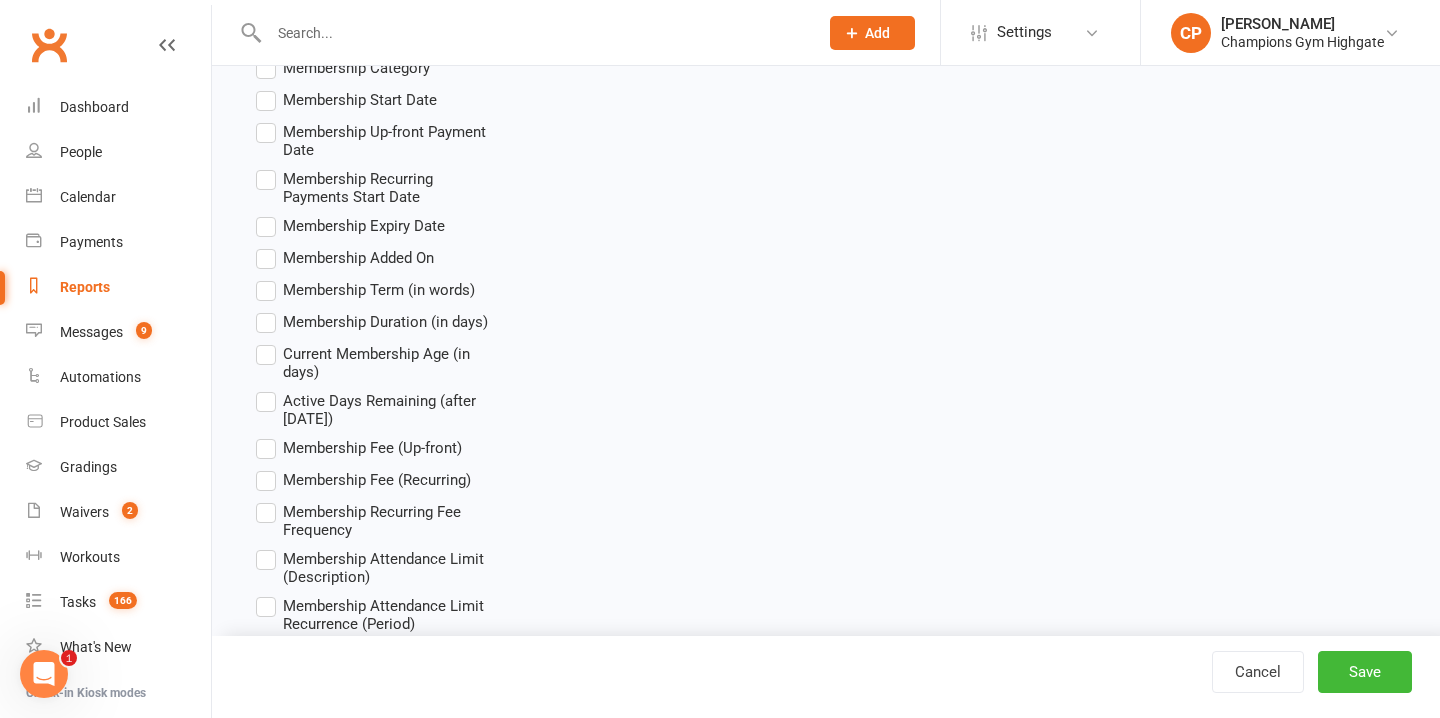 click on "Membership Added On" at bounding box center (345, 258) 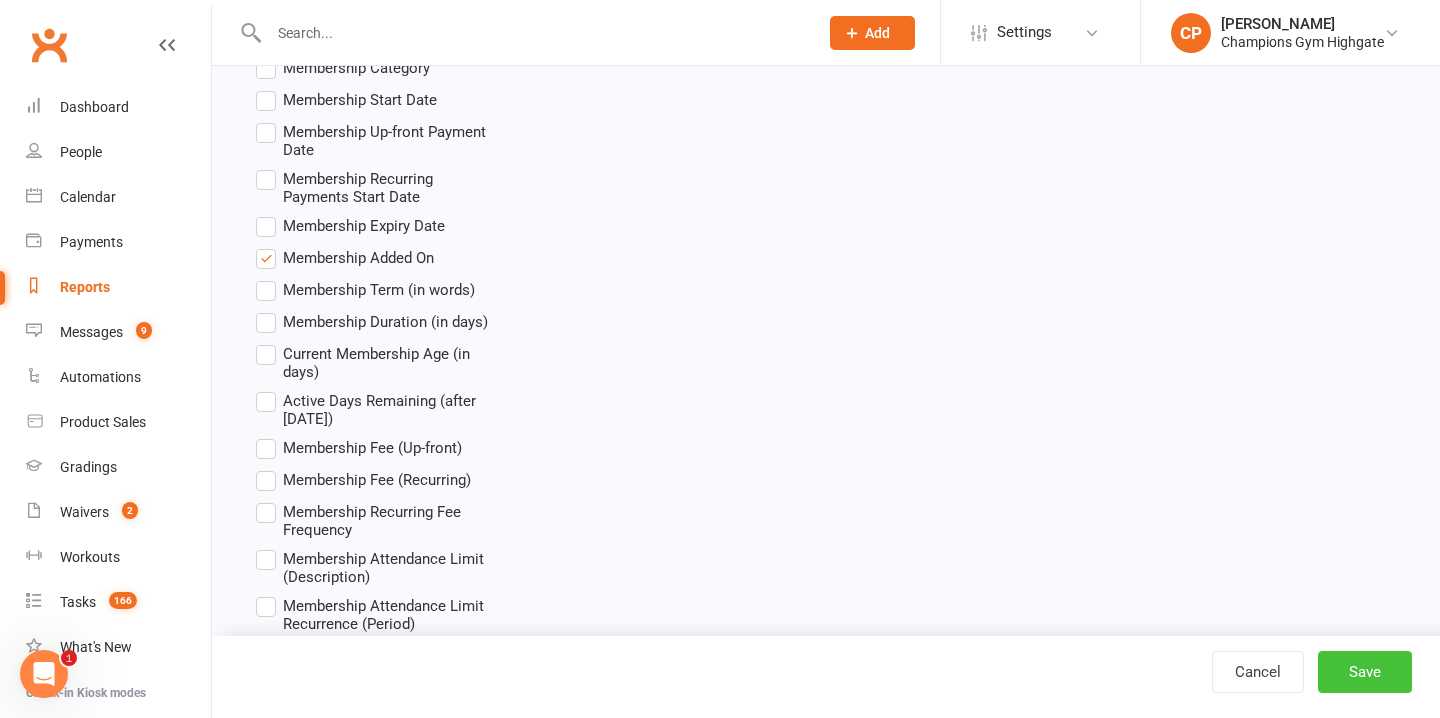 click on "Save" at bounding box center [1365, 672] 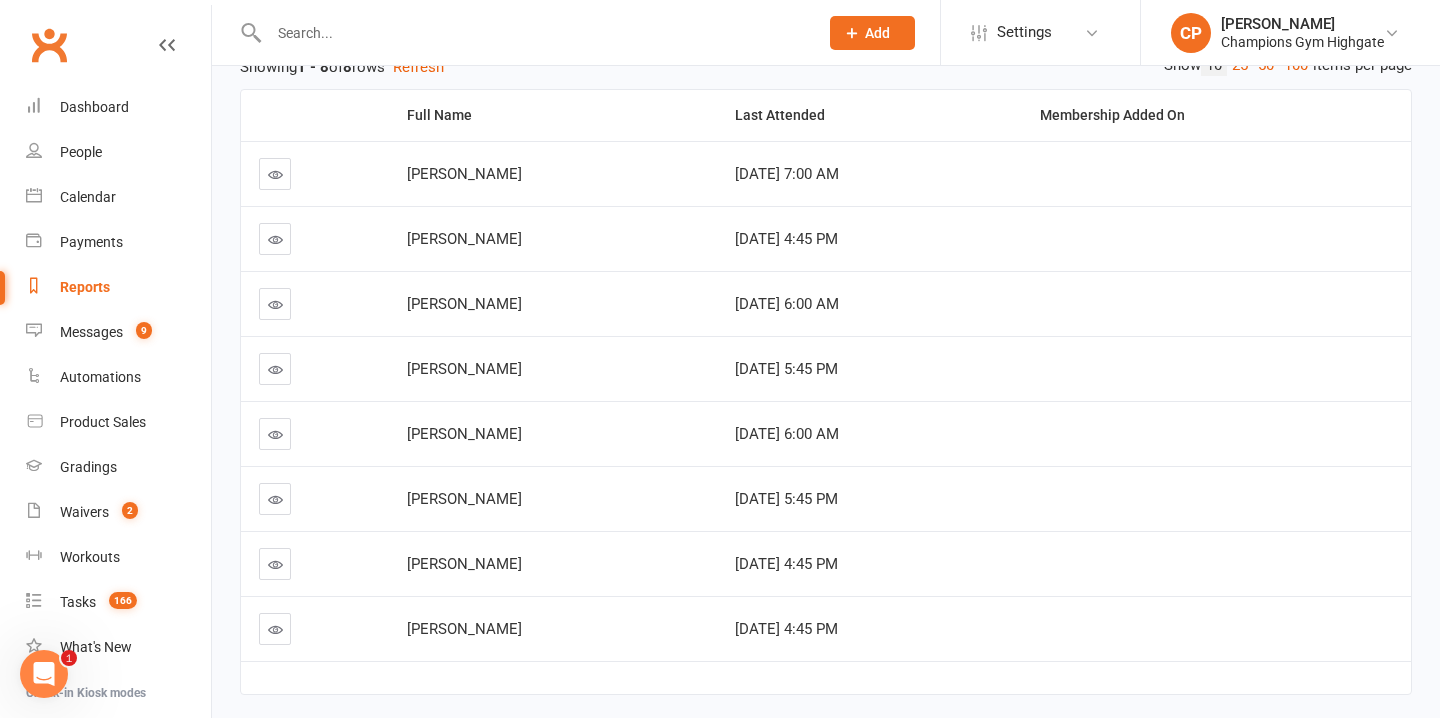 scroll, scrollTop: 232, scrollLeft: 0, axis: vertical 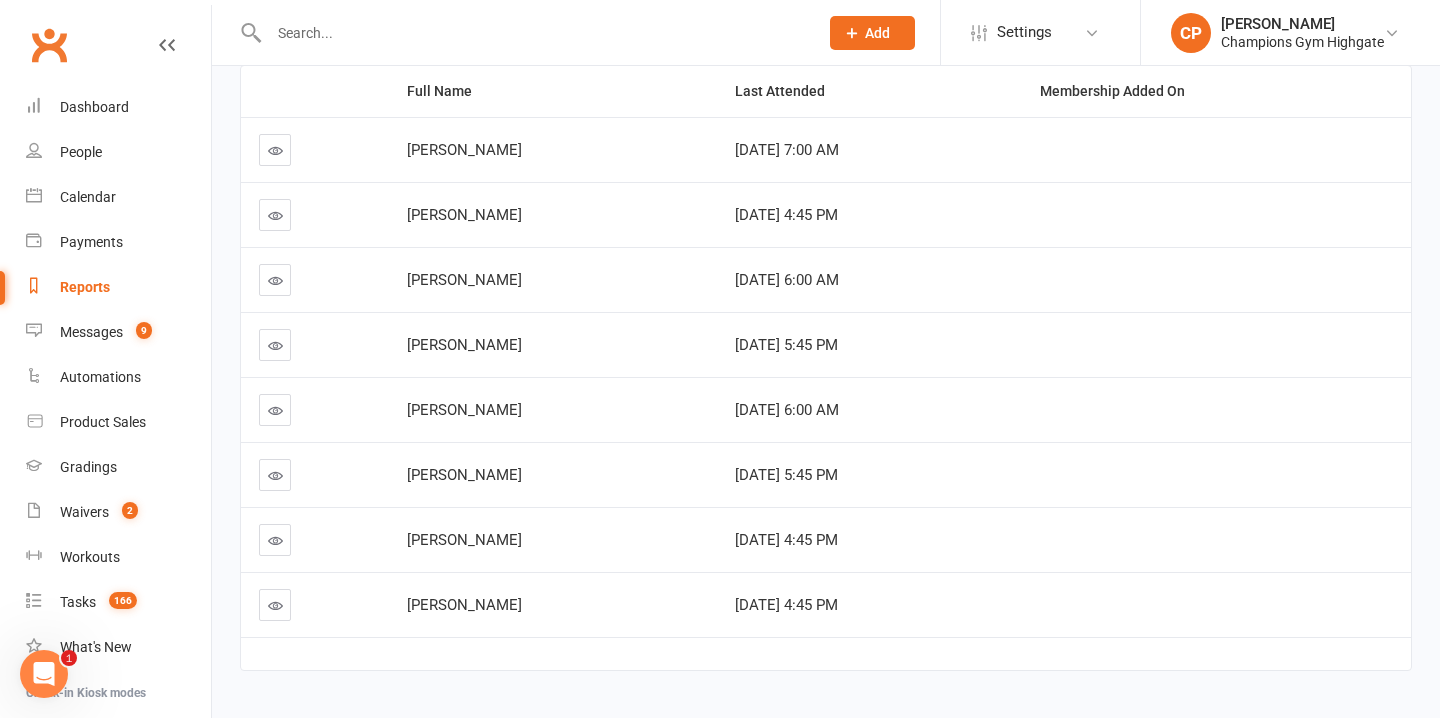 click on "Joe Gibson" at bounding box center (553, 150) 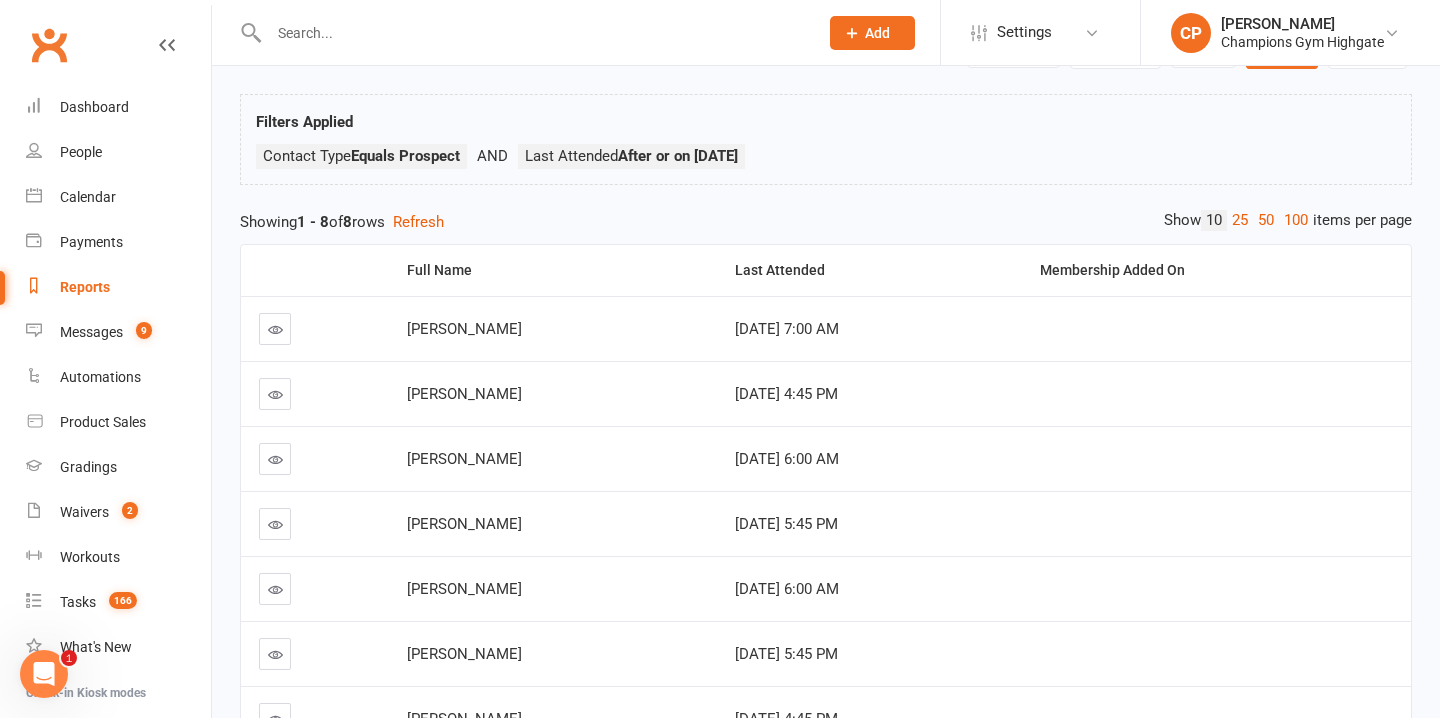 scroll, scrollTop: 0, scrollLeft: 0, axis: both 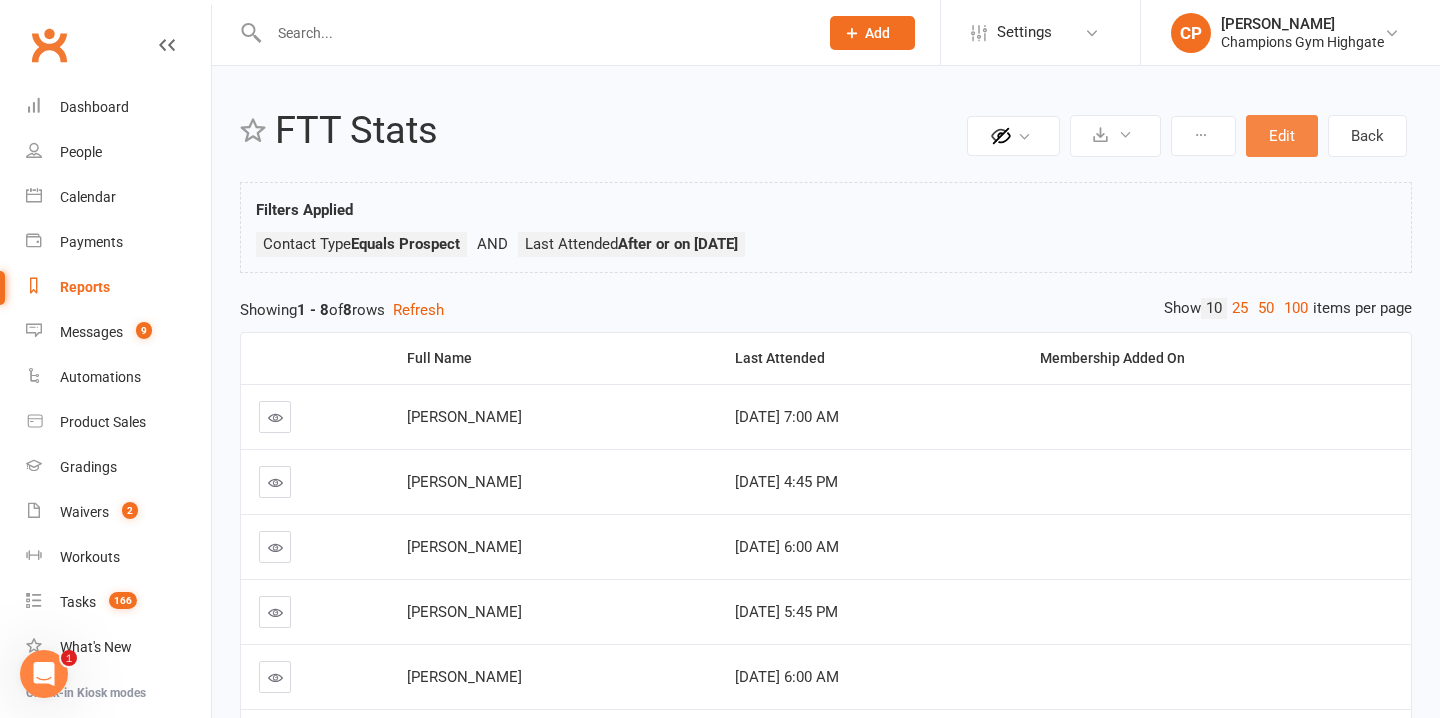 click on "Edit" at bounding box center [1282, 136] 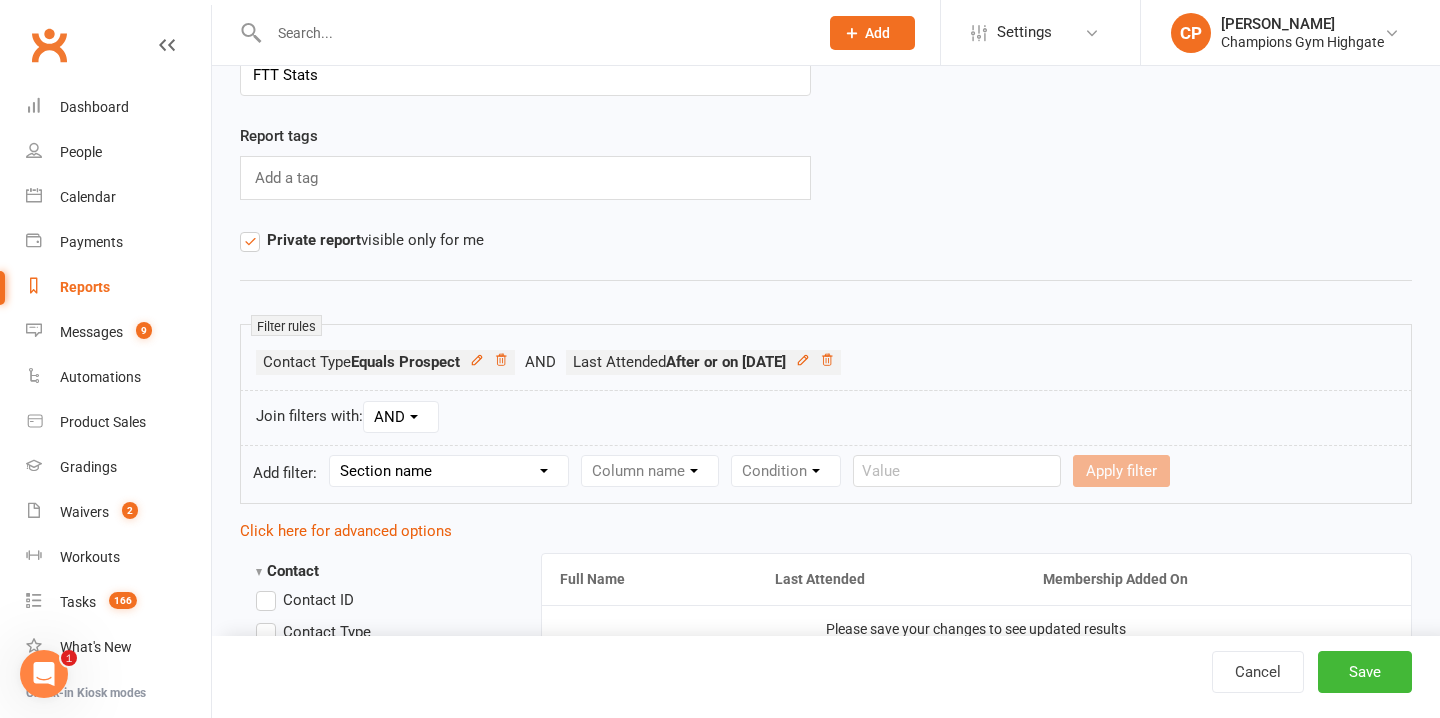 scroll, scrollTop: 113, scrollLeft: 0, axis: vertical 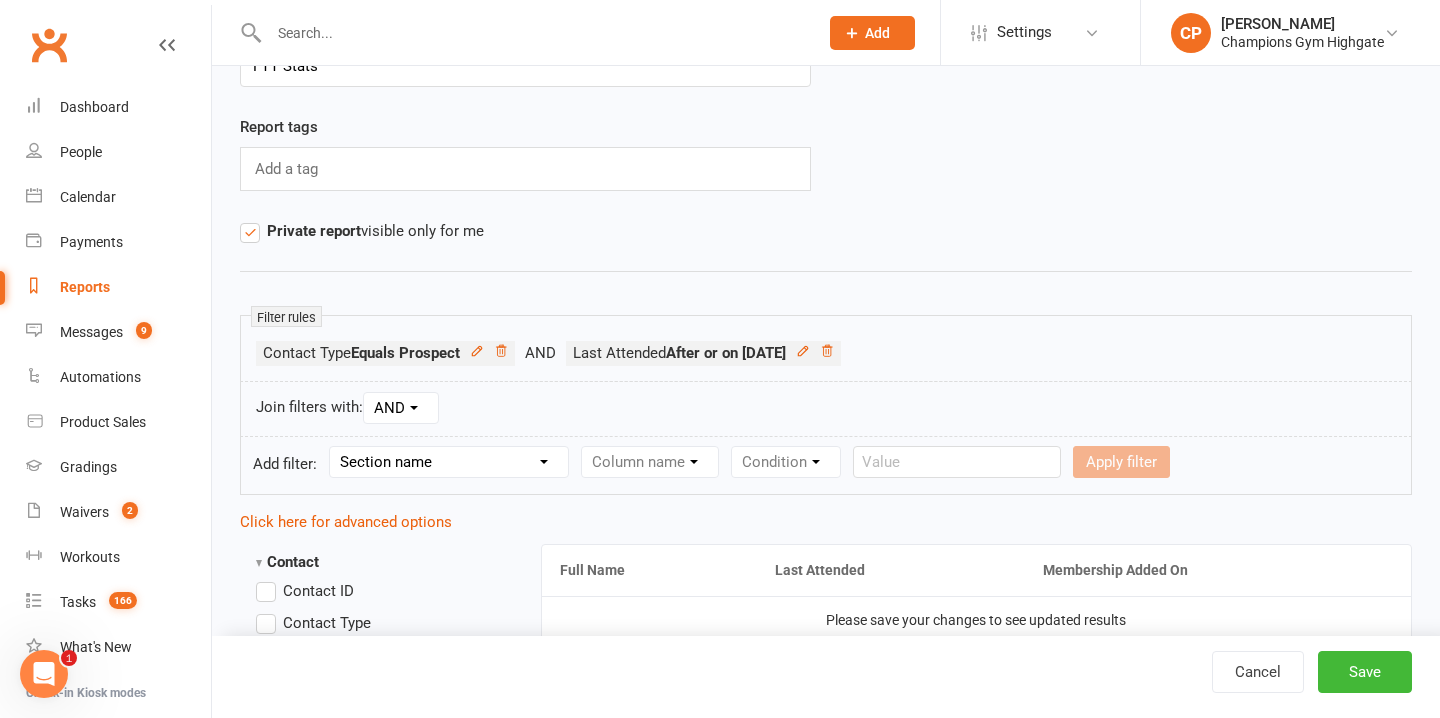 click on "AND OR" at bounding box center [401, 408] 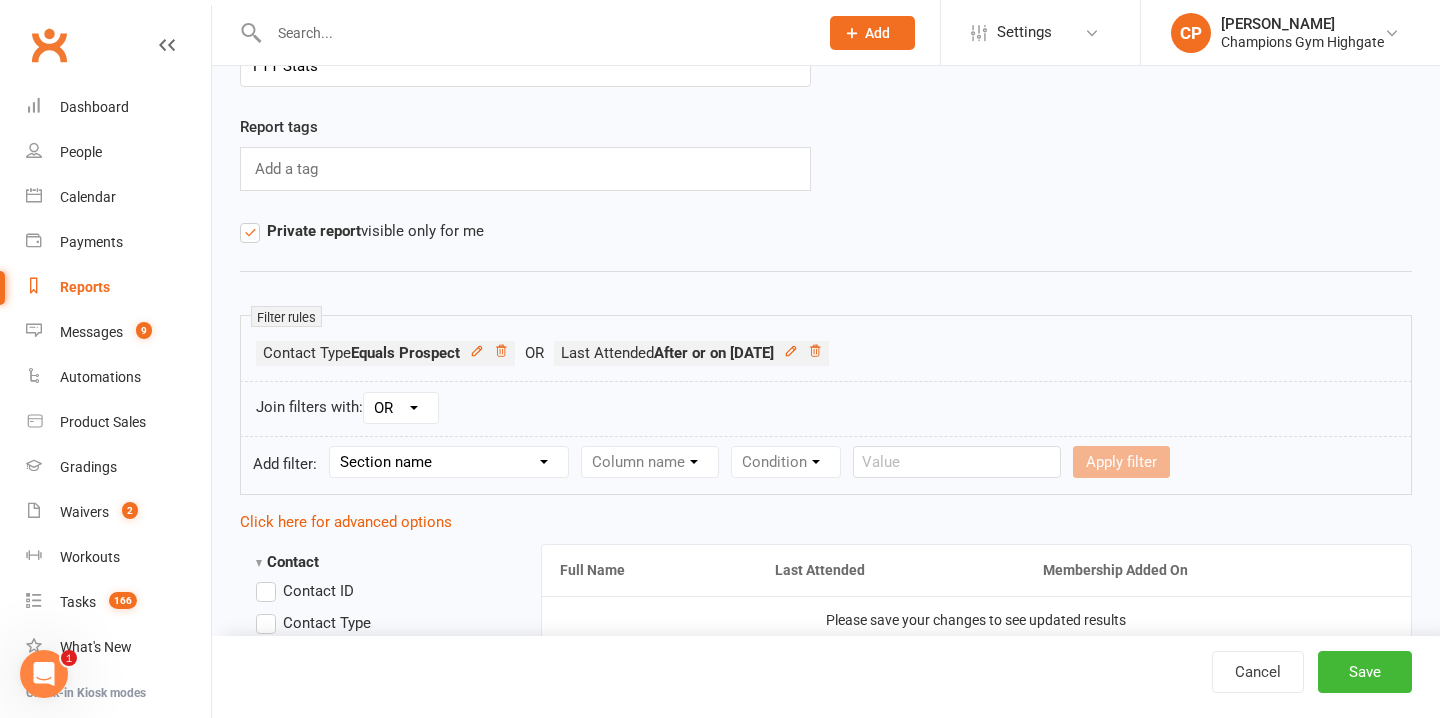 click on "AND OR" at bounding box center [401, 408] 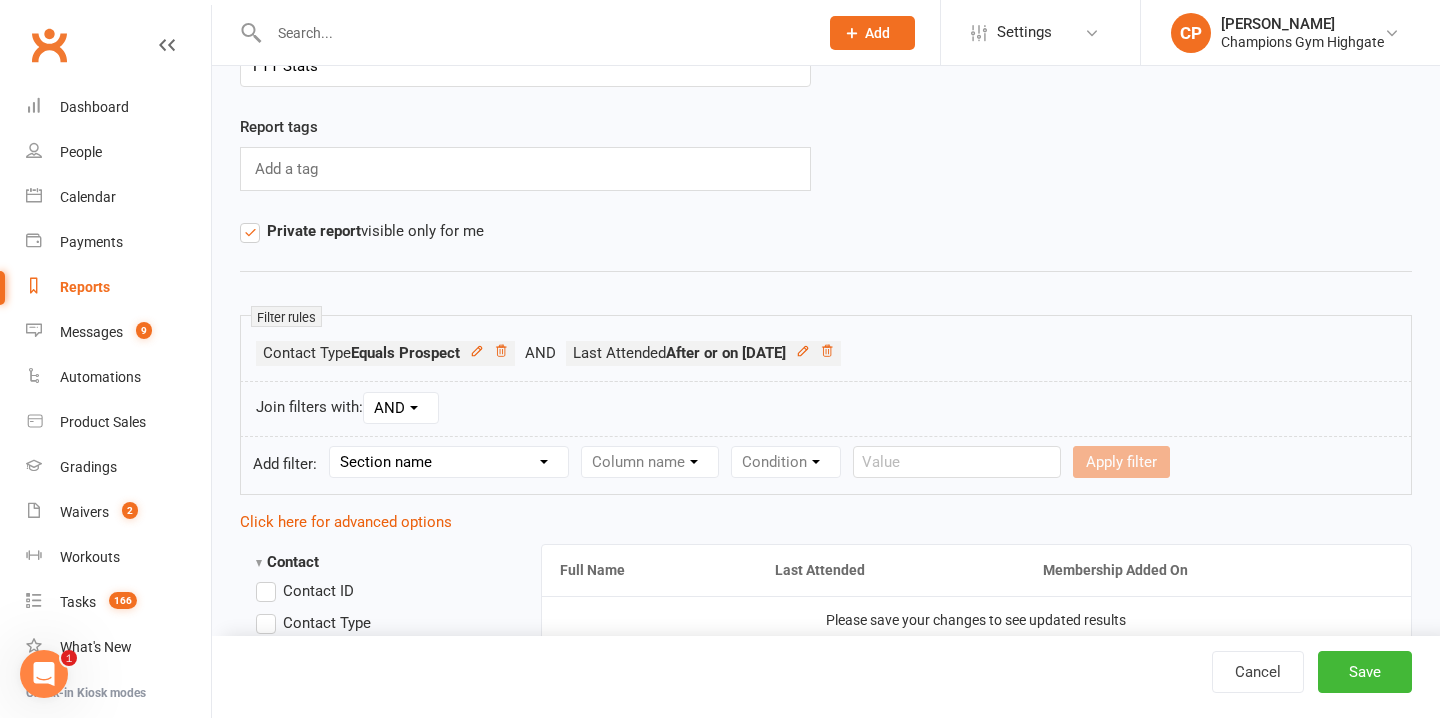 click on "Section name Contact Attendance Aggregate Payment Booking Waitlist Attendees Cancelled Bookings Late-cancelled Bookings Aggregate Booking Communication Comms Recipients Membership Payment Styles And Ranks Aggregate Styles And Ranks Grading Events Promotions Suspensions Signed Waivers Family Members Credit Vouchers Enrolled Automations Enrolled Workouts Public Tasks Emergency Contact Details Marketing Information Body Composition Key Demographics Fitness Goals COVID-19 Vaccination Status Assigned Coach Waiver Answers" at bounding box center [449, 462] 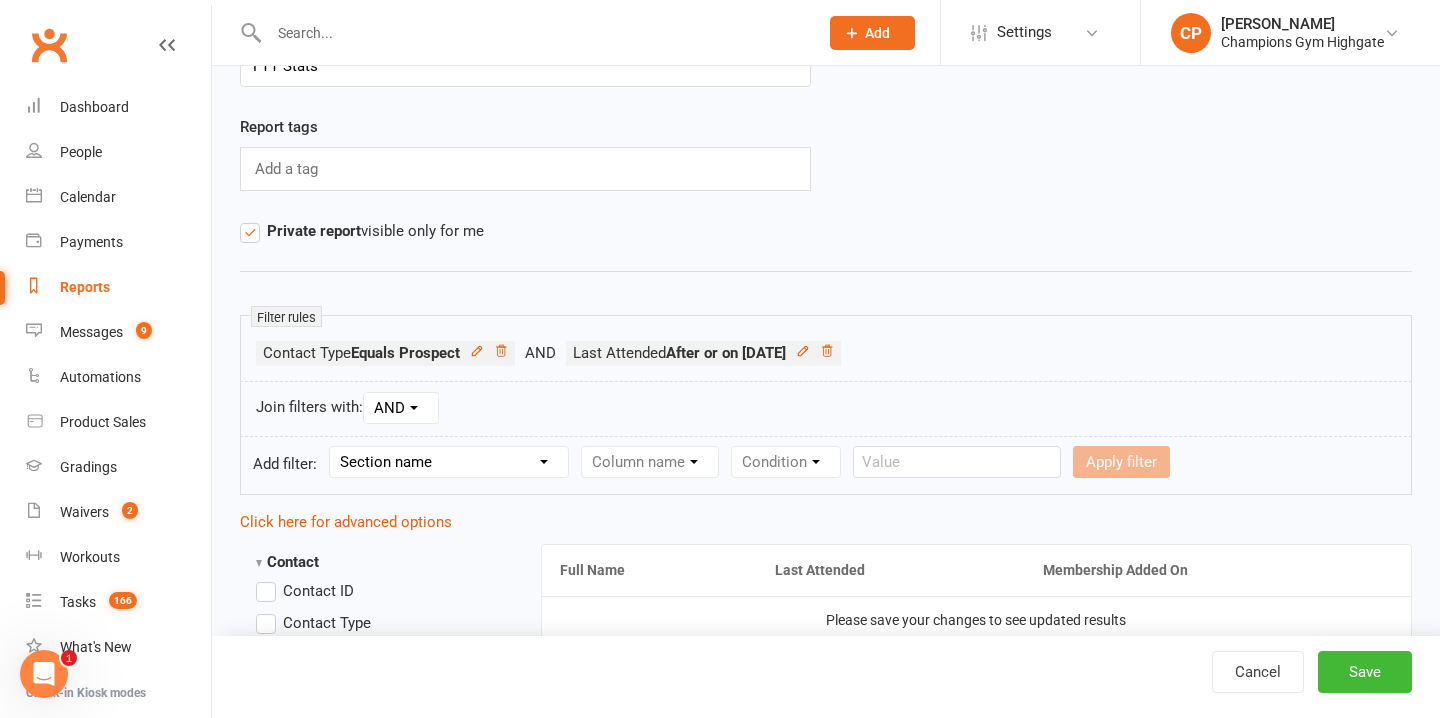 select on "3" 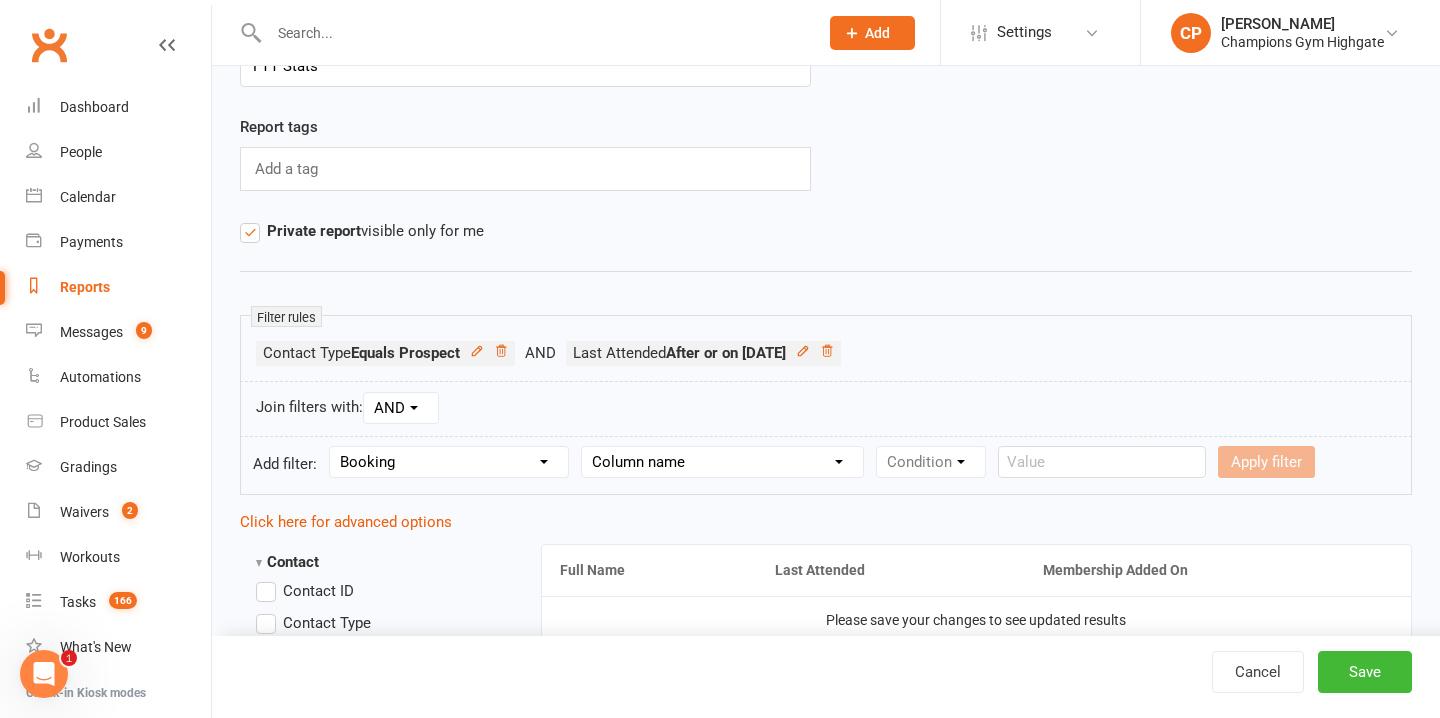 click on "Column name Event Name Event Type Event Date Event Day Event Month Event Starts Event Ends Event Duration Event Booking Count Event Attendee (Non-Absent) Count Event Attendee Limit Attended? Absent? Attendance Marked At Booking Created At Instructor Location Membership Used Booking Source General Attendance? Make-up Class? Drop-in Booking (Kiosk / Roll Call)? Booking Added By Contact?" at bounding box center (722, 462) 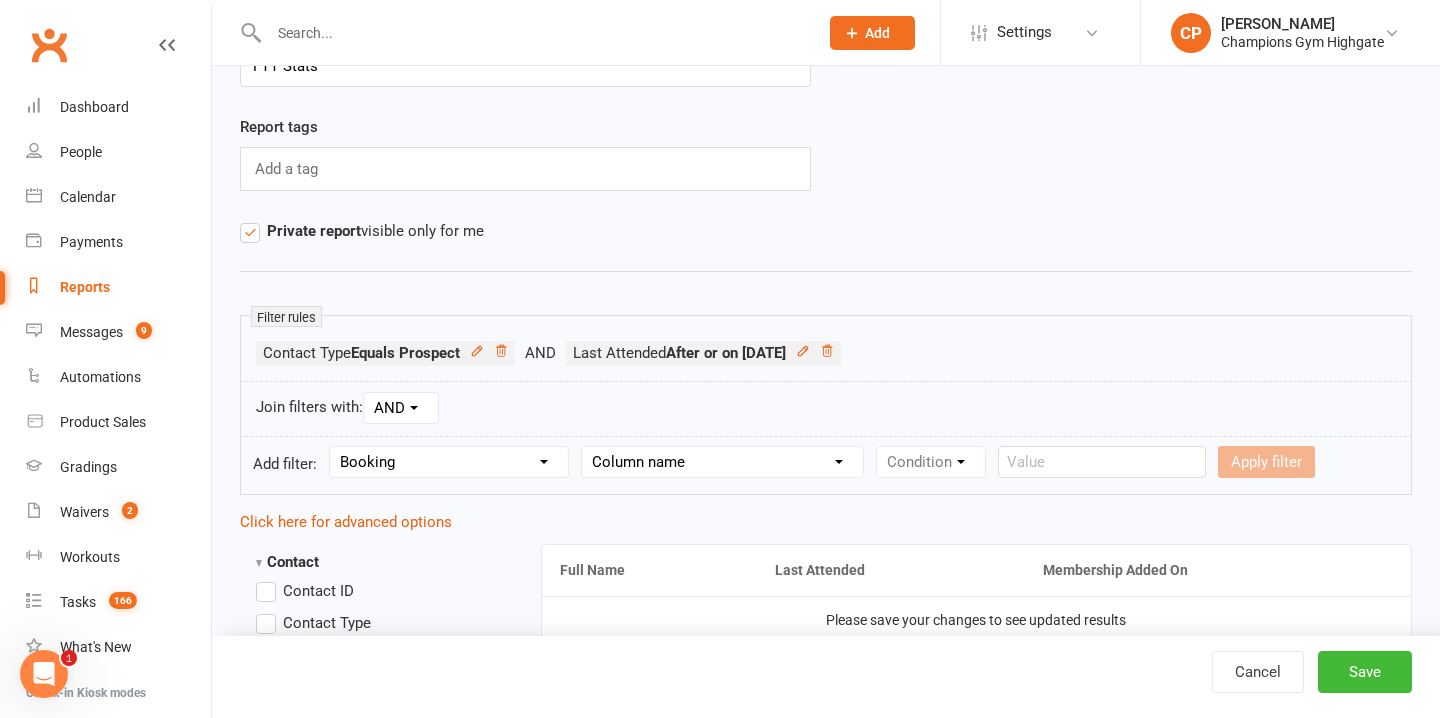 select on "22" 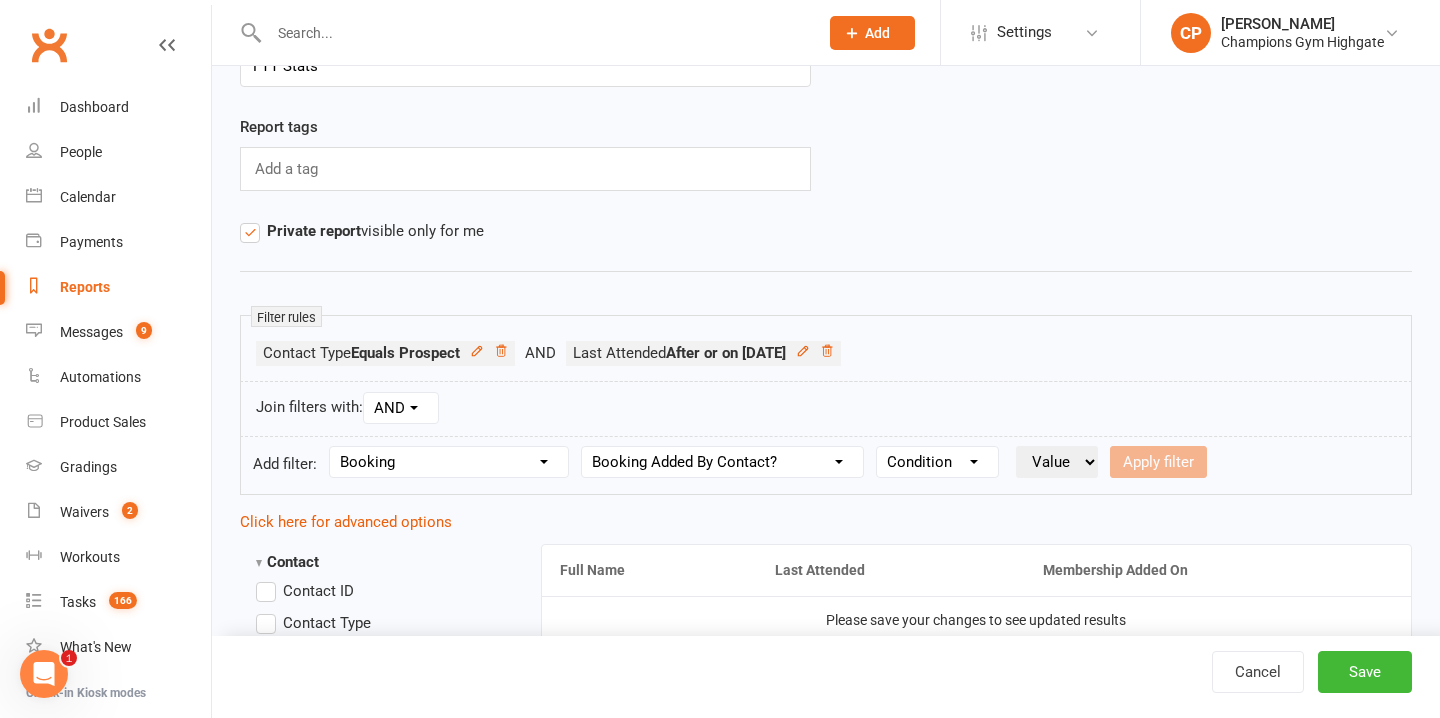 click on "Condition Is Is not Is blank Is not blank" at bounding box center [937, 462] 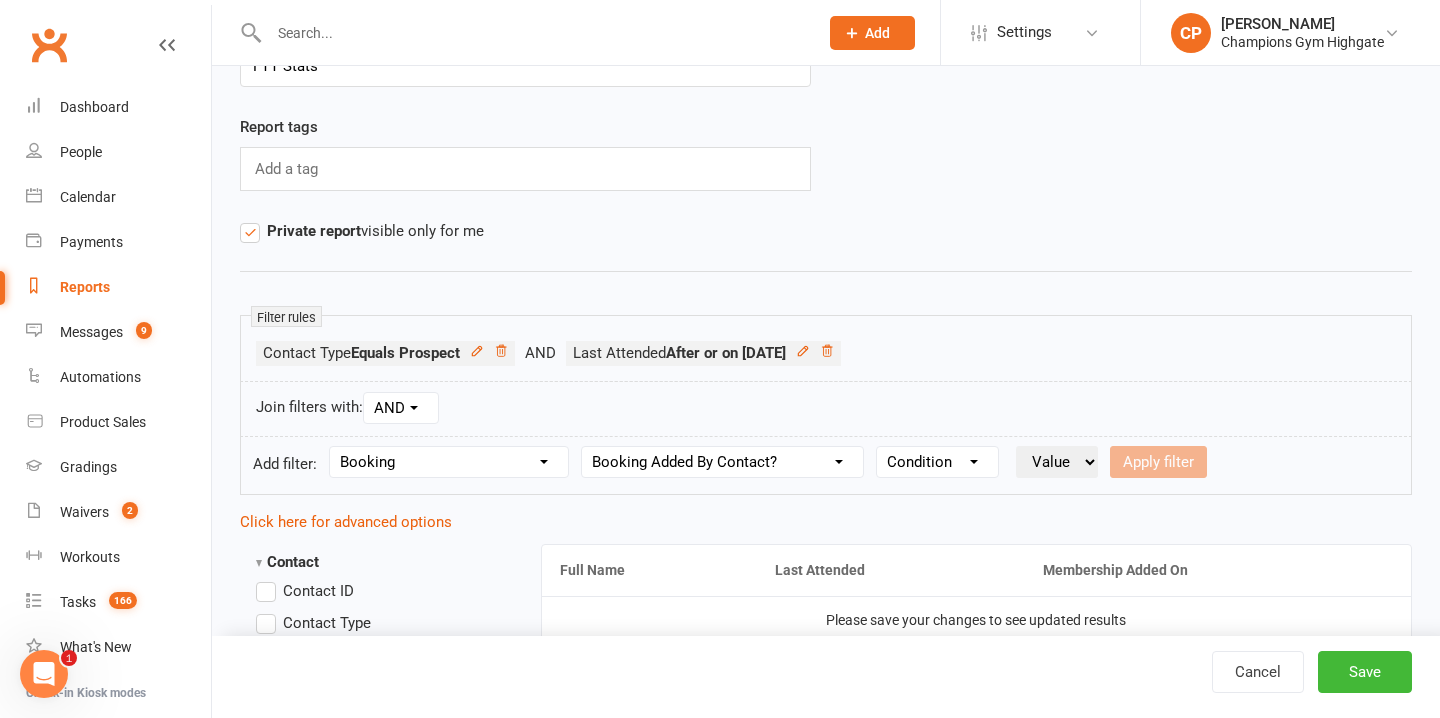 select on "0" 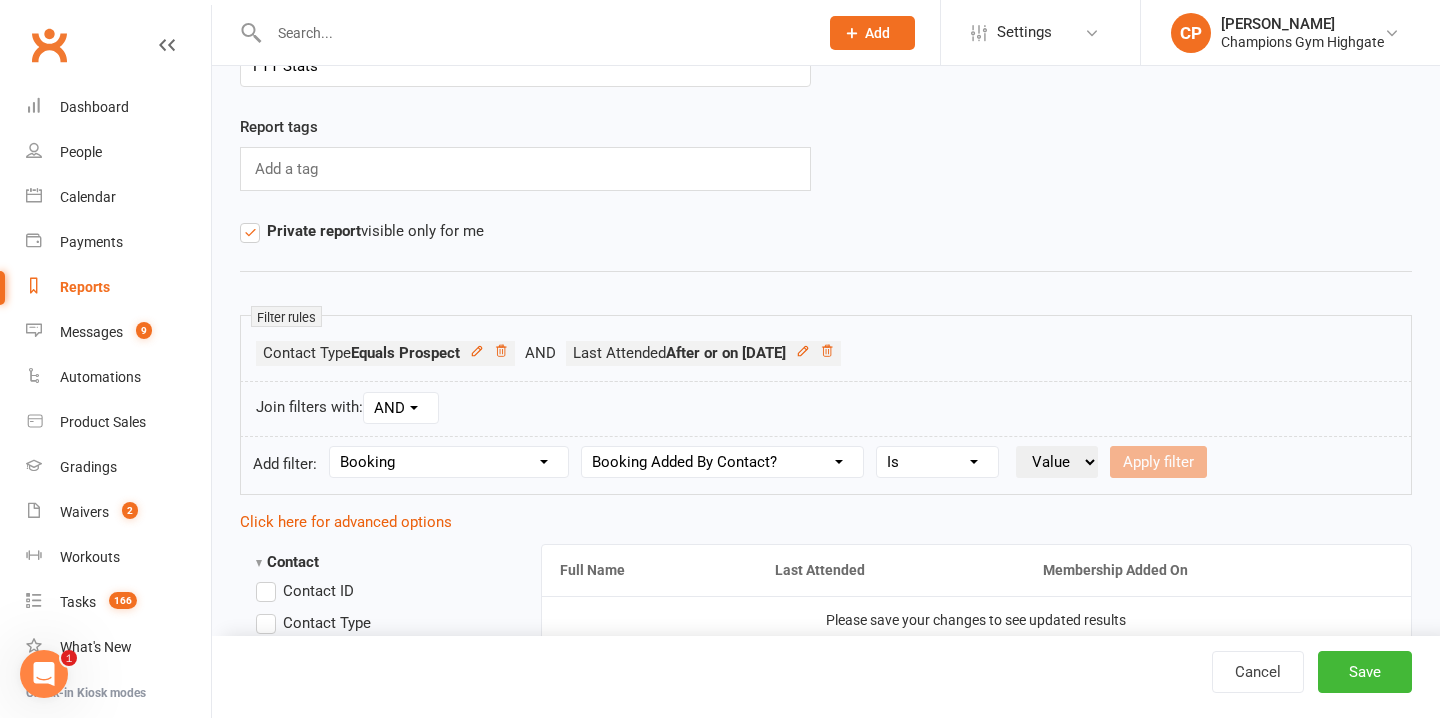 click on "Value Yes No" at bounding box center (1057, 462) 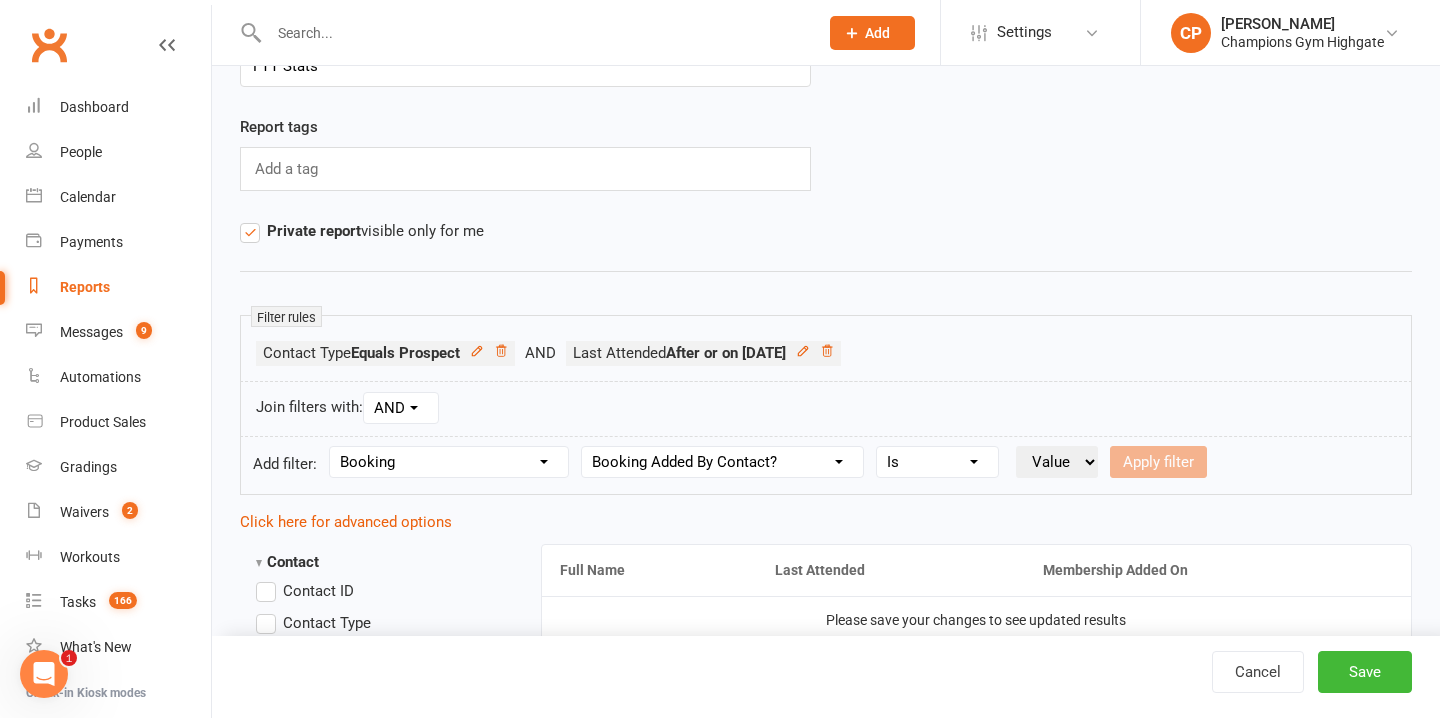select on "true" 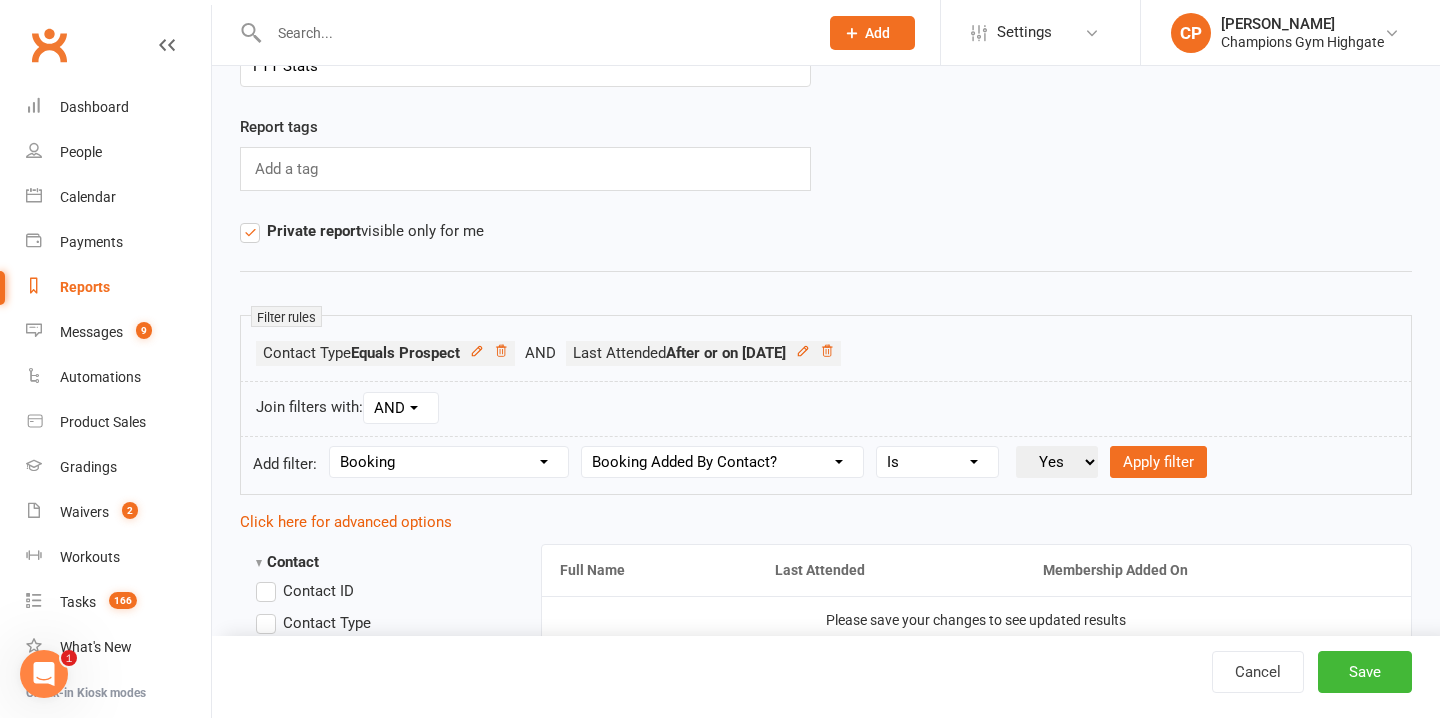click on "Column name Event Name Event Type Event Date Event Day Event Month Event Starts Event Ends Event Duration Event Booking Count Event Attendee (Non-Absent) Count Event Attendee Limit Attended? Absent? Attendance Marked At Booking Created At Instructor Location Membership Used Booking Source General Attendance? Make-up Class? Drop-in Booking (Kiosk / Roll Call)? Booking Added By Contact?" at bounding box center (722, 462) 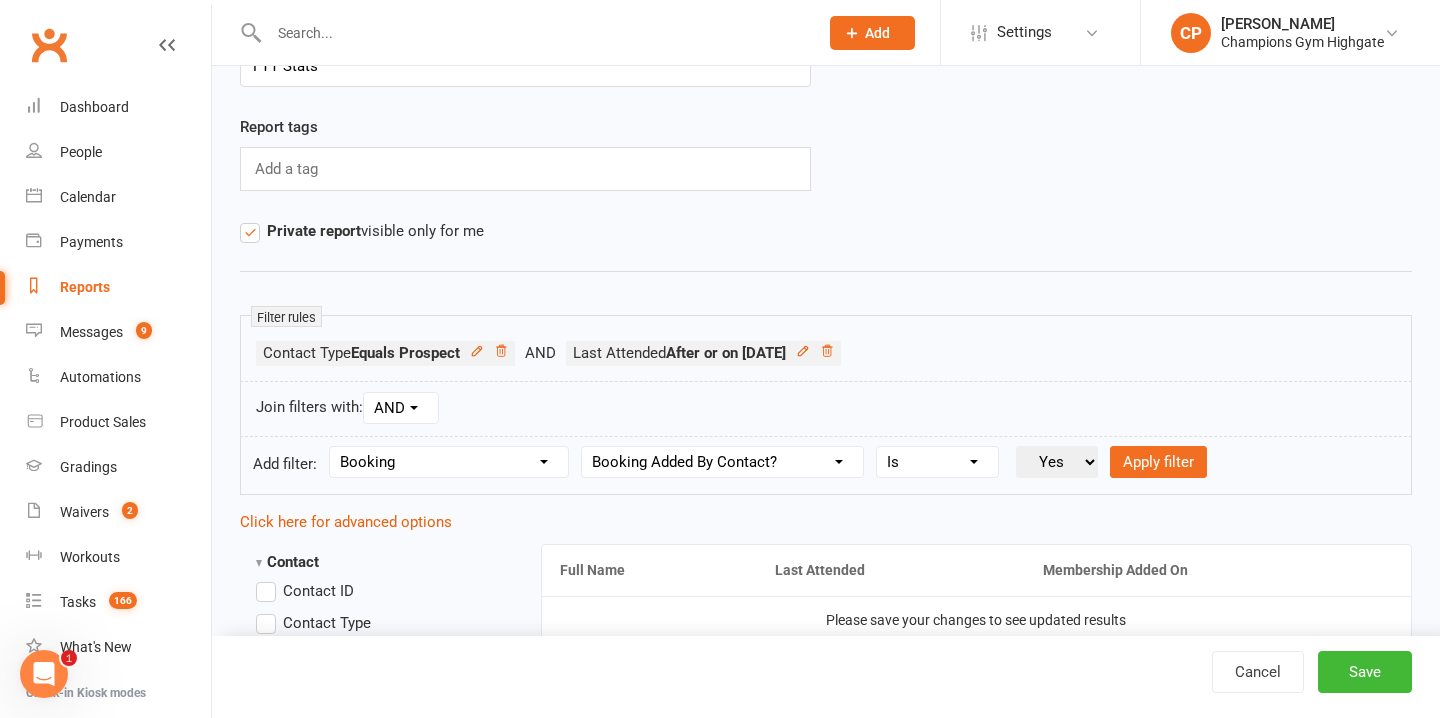 select on "12" 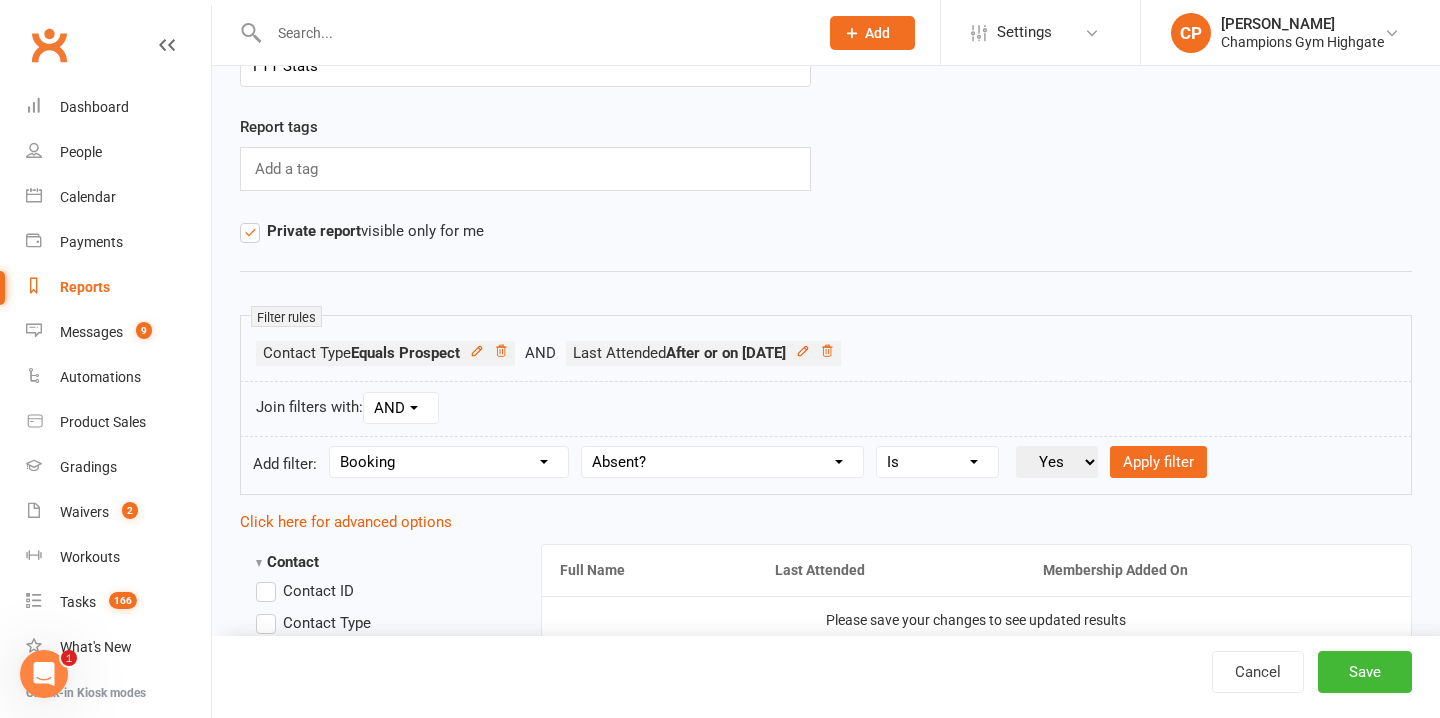 select 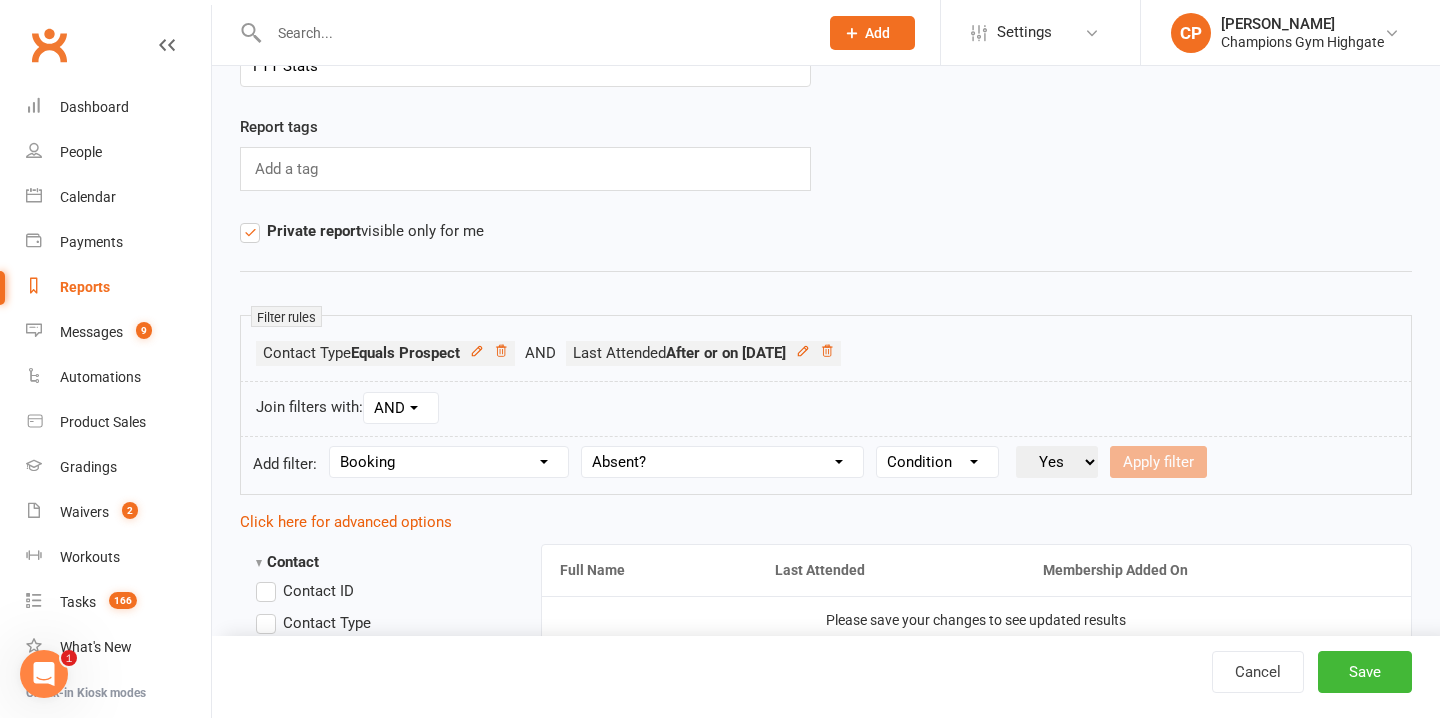 click on "Condition Is Is not Is blank Is not blank" at bounding box center (937, 462) 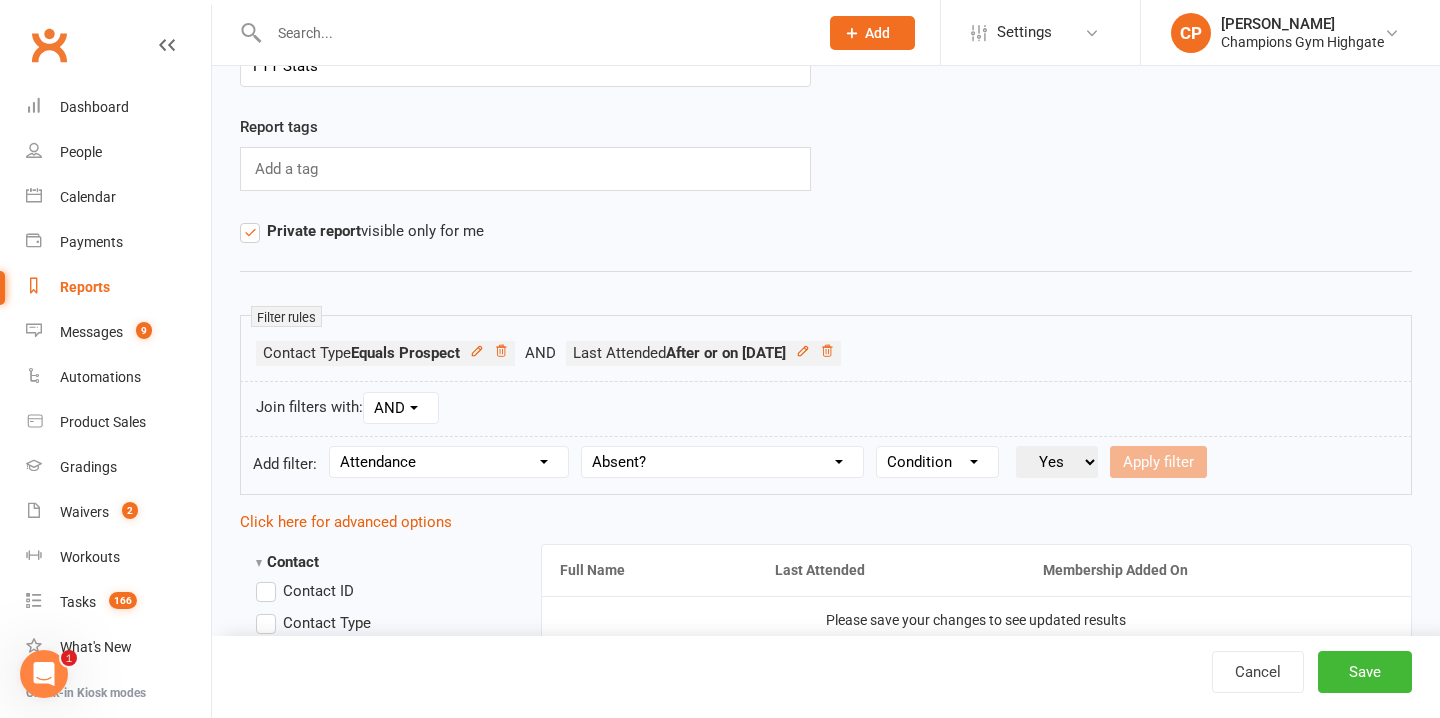 select 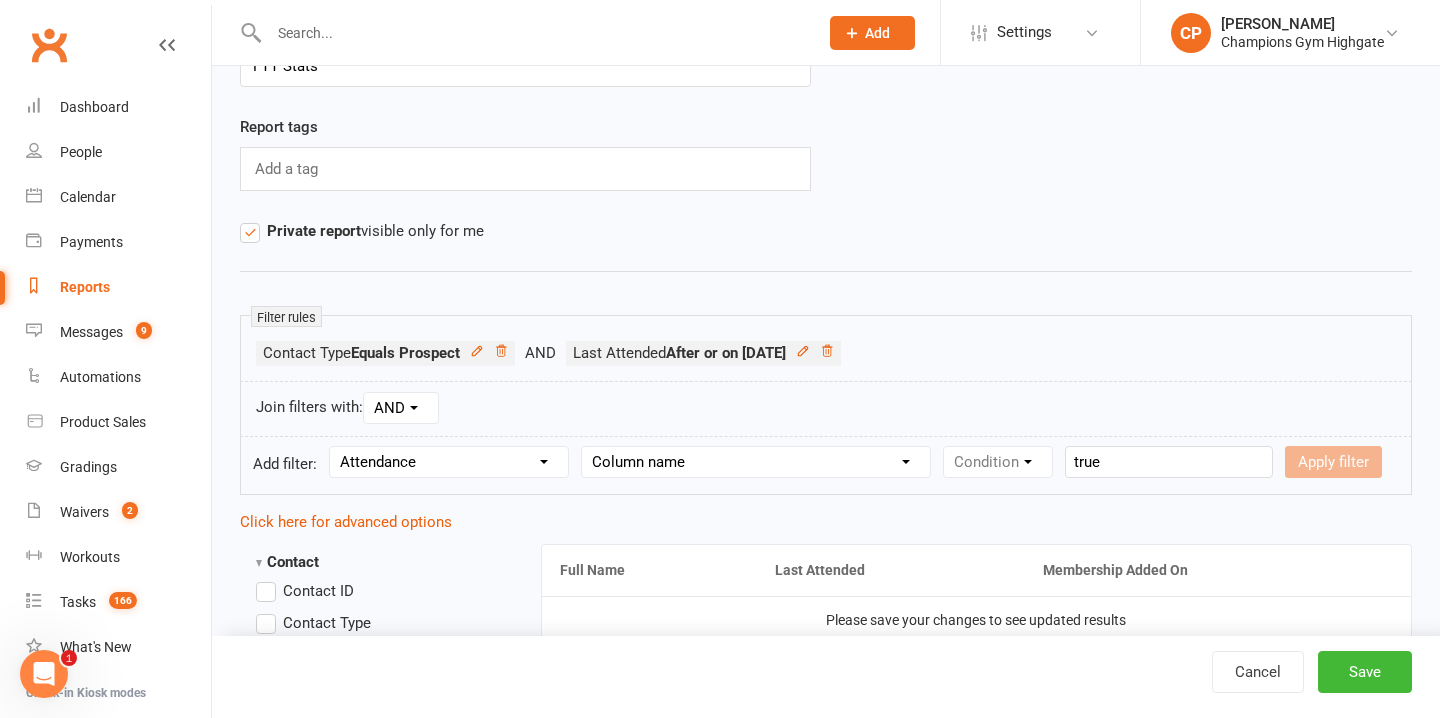 click on "Column name Attendance Last Marked Attendance First Marked Last Attended First Attended Attendances (Last 7 days) Attendances (Last 30 days) Attendances (Last 12 months) Attendances (Total) Make-up Classes Available (all Memberships)" at bounding box center (756, 462) 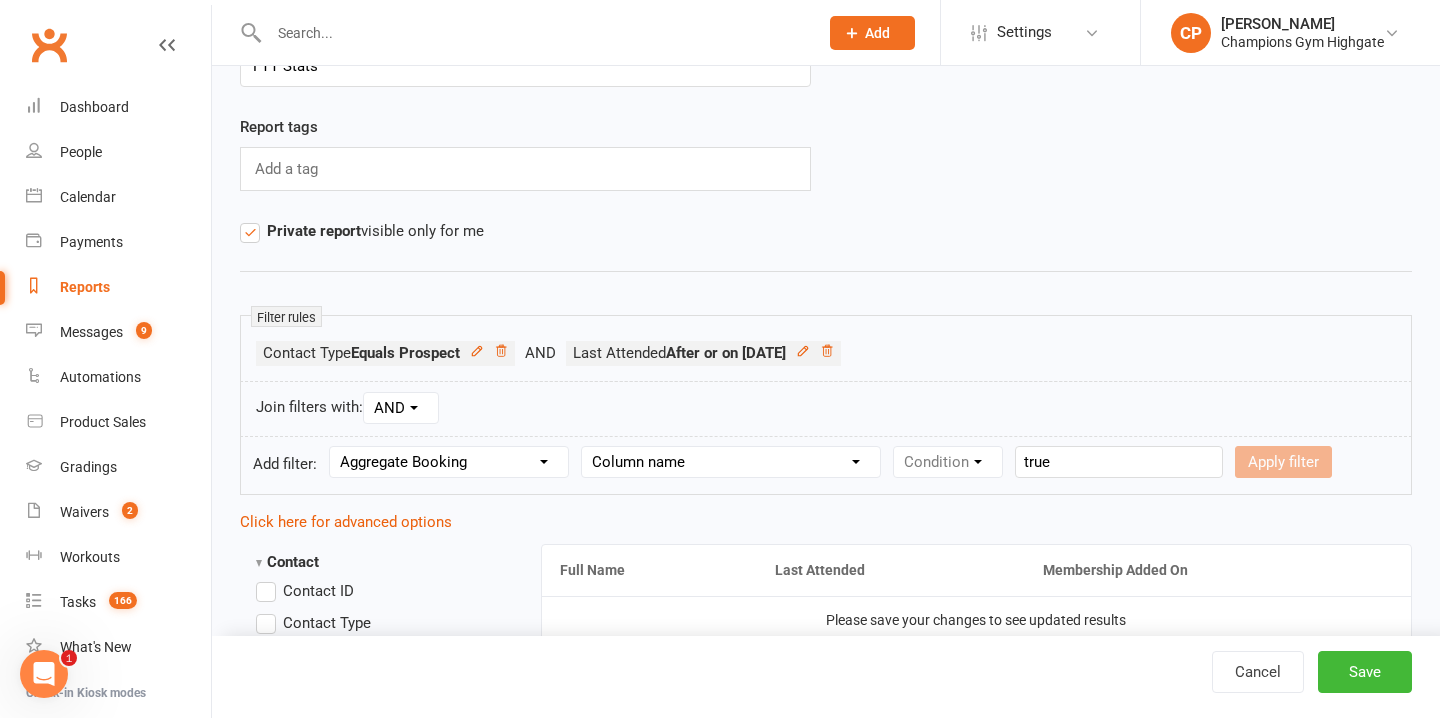 click on "Column name Last Scheduled Booking (Date/Time) Last Booking Attended (Date/Time) Next Scheduled Booking (Date/Time) Next Scheduled Booking (Event name) Unattended Bookings (Last 7 days) Unattended Bookings (Last 14 days) Unattended Bookings (Last 30 days) Unattended Bookings (Total) Upcoming Bookings (Total) Absent Bookings (Total) Attended Bookings (Total) Upcoming Bookings (List) Consecutive Booking Attendances Consecutive Booking Absences" at bounding box center (731, 462) 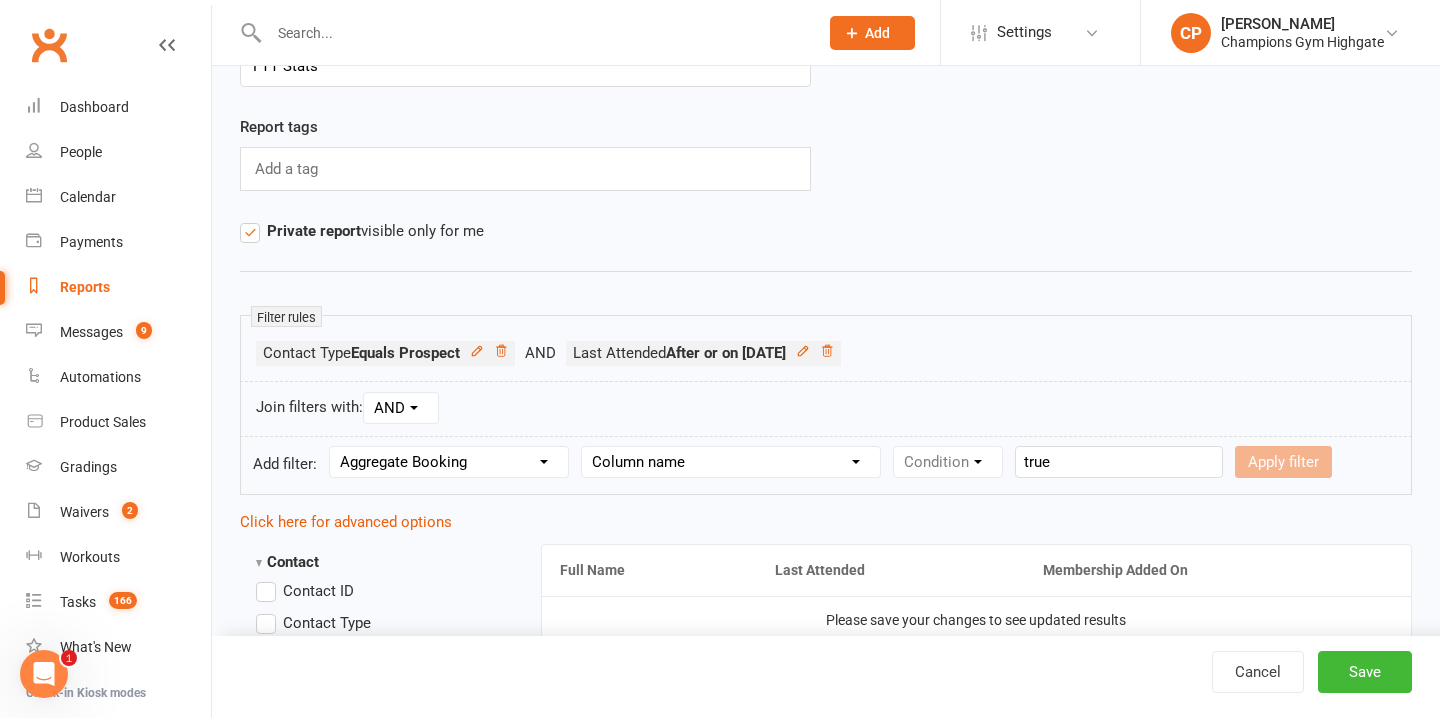select on "4" 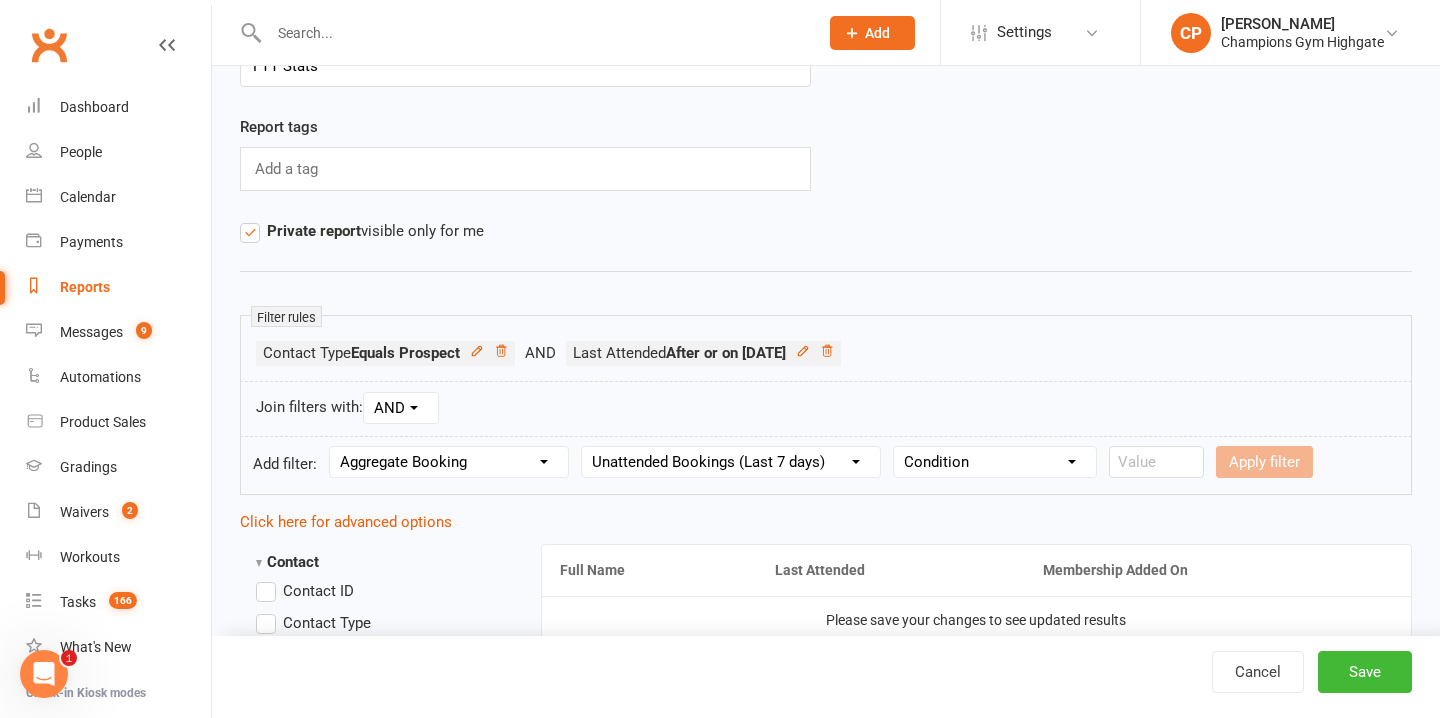 click on "Condition Is Is not Less than Greater than Less than or equal to Greater than or equal to Is blank Is not blank" at bounding box center (995, 462) 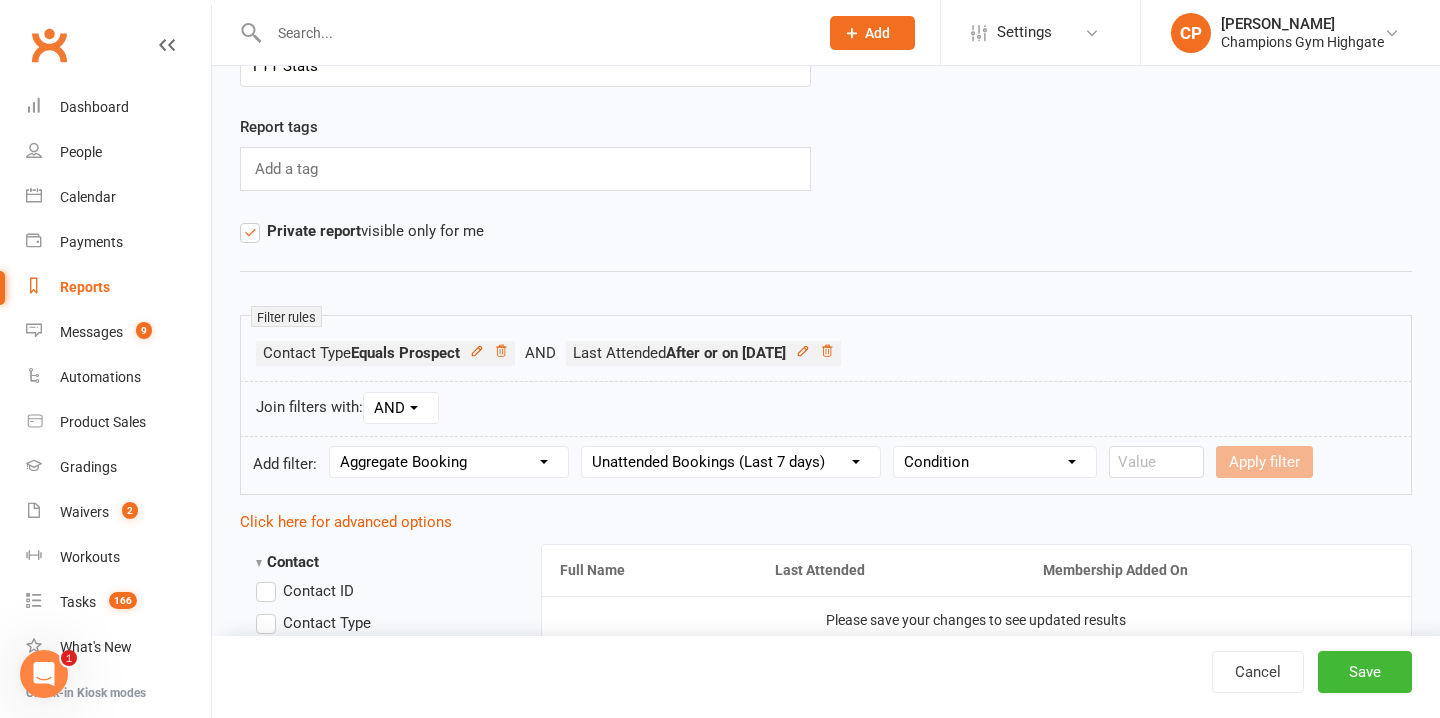 select on "0" 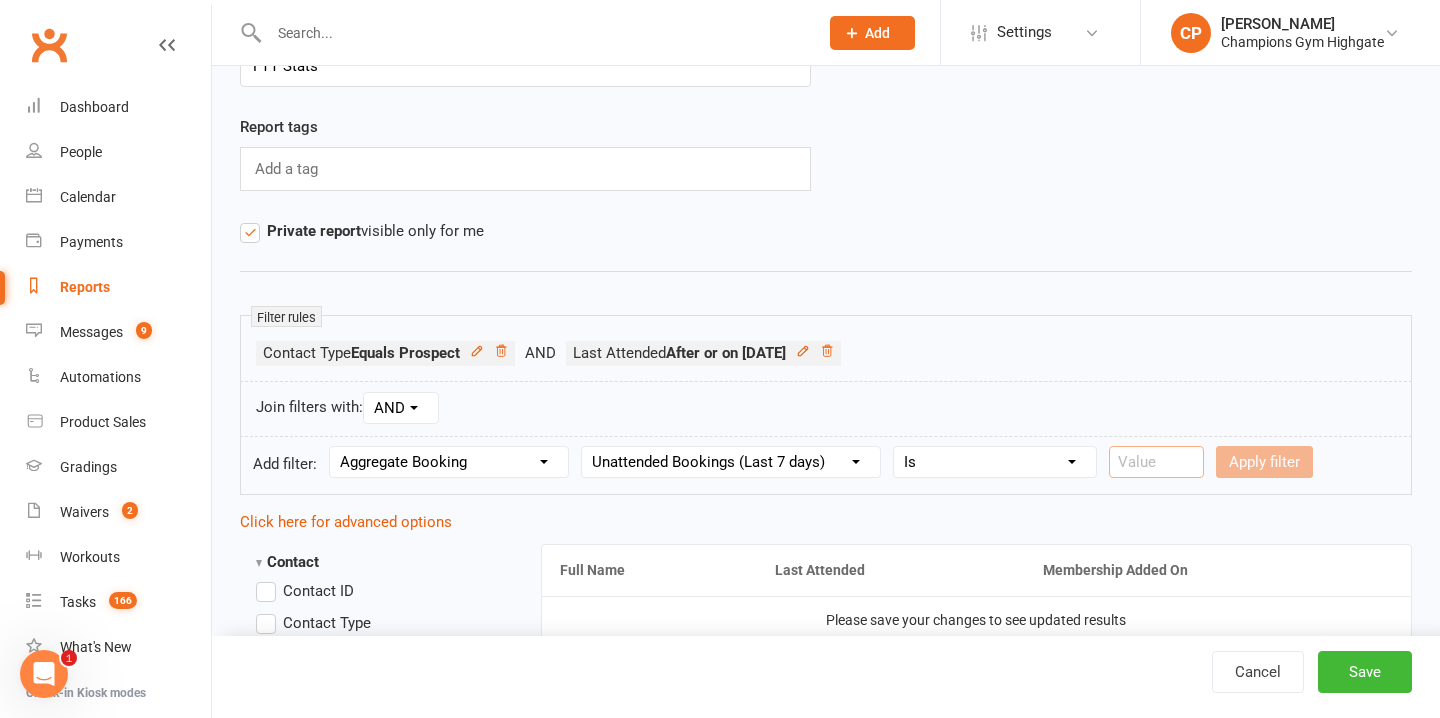 click at bounding box center [1156, 462] 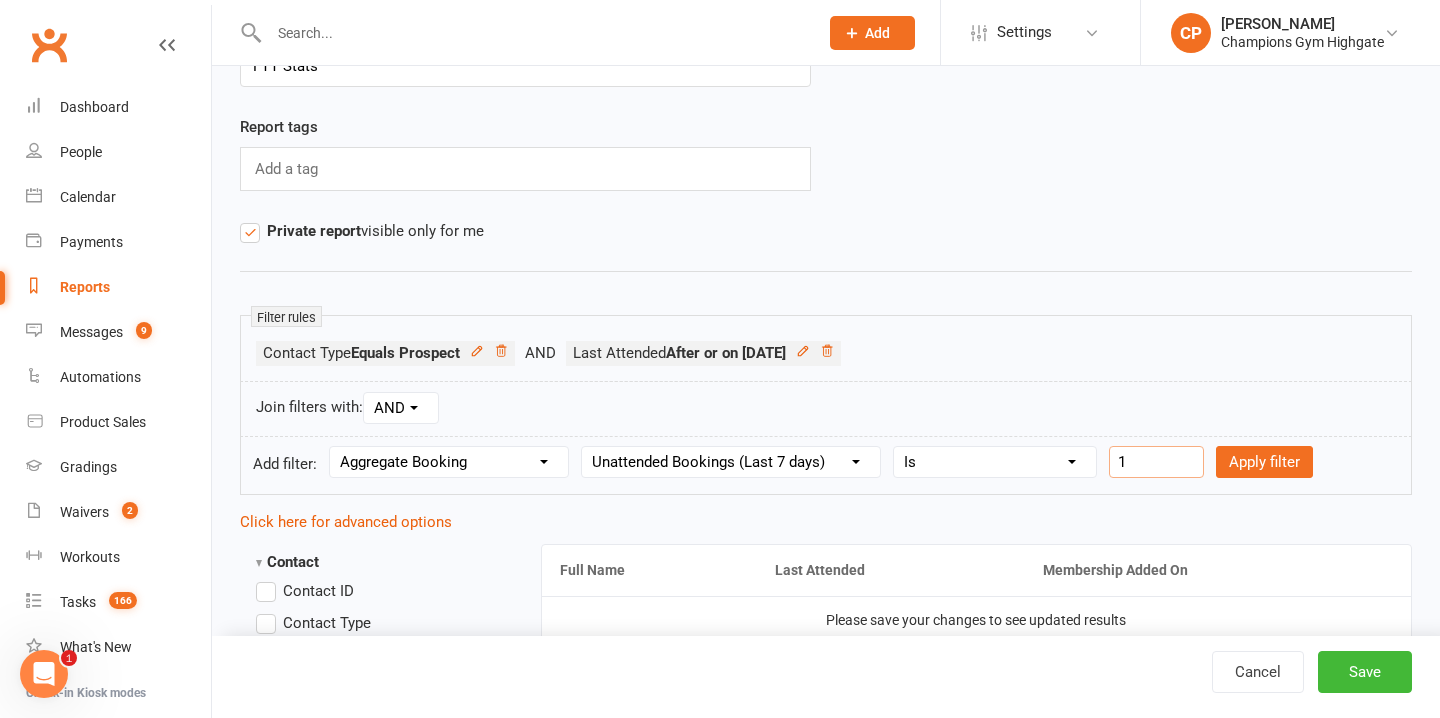 type on "1" 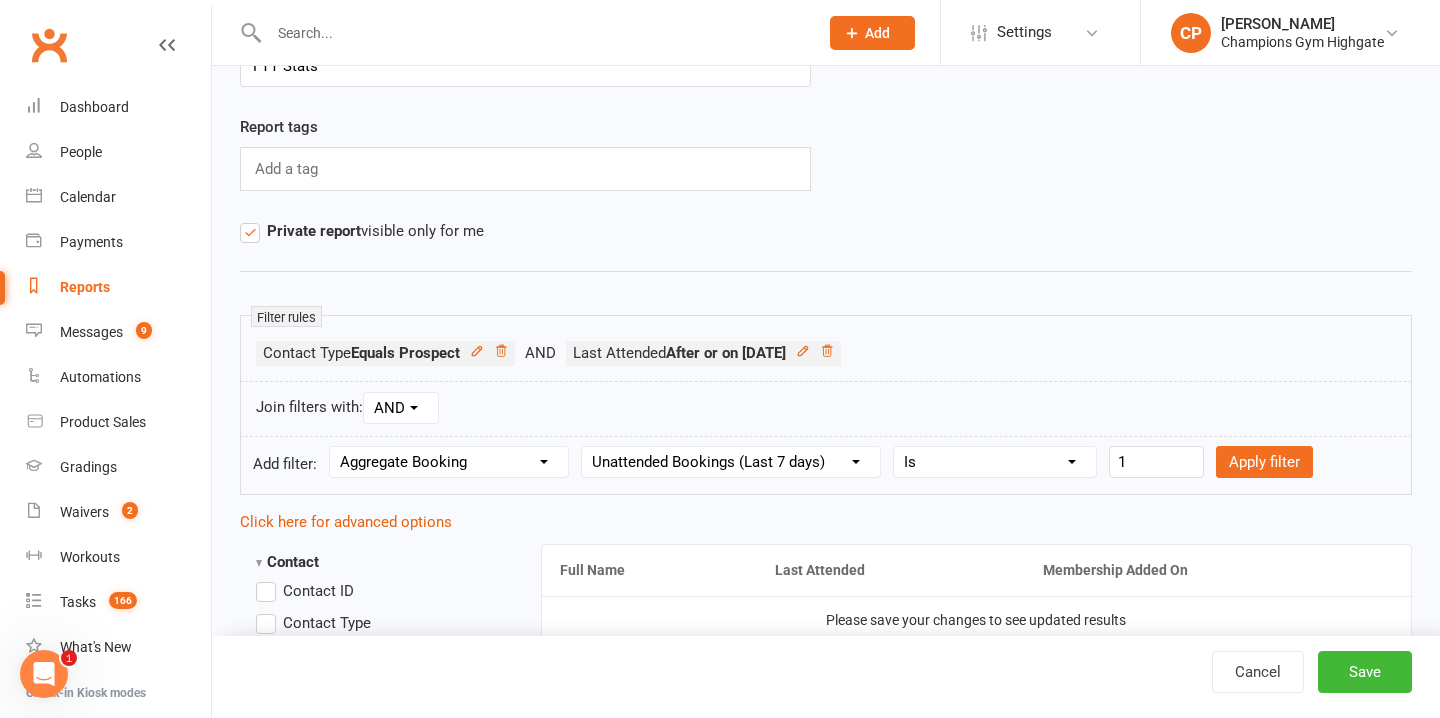 click on "AND OR" at bounding box center [401, 408] 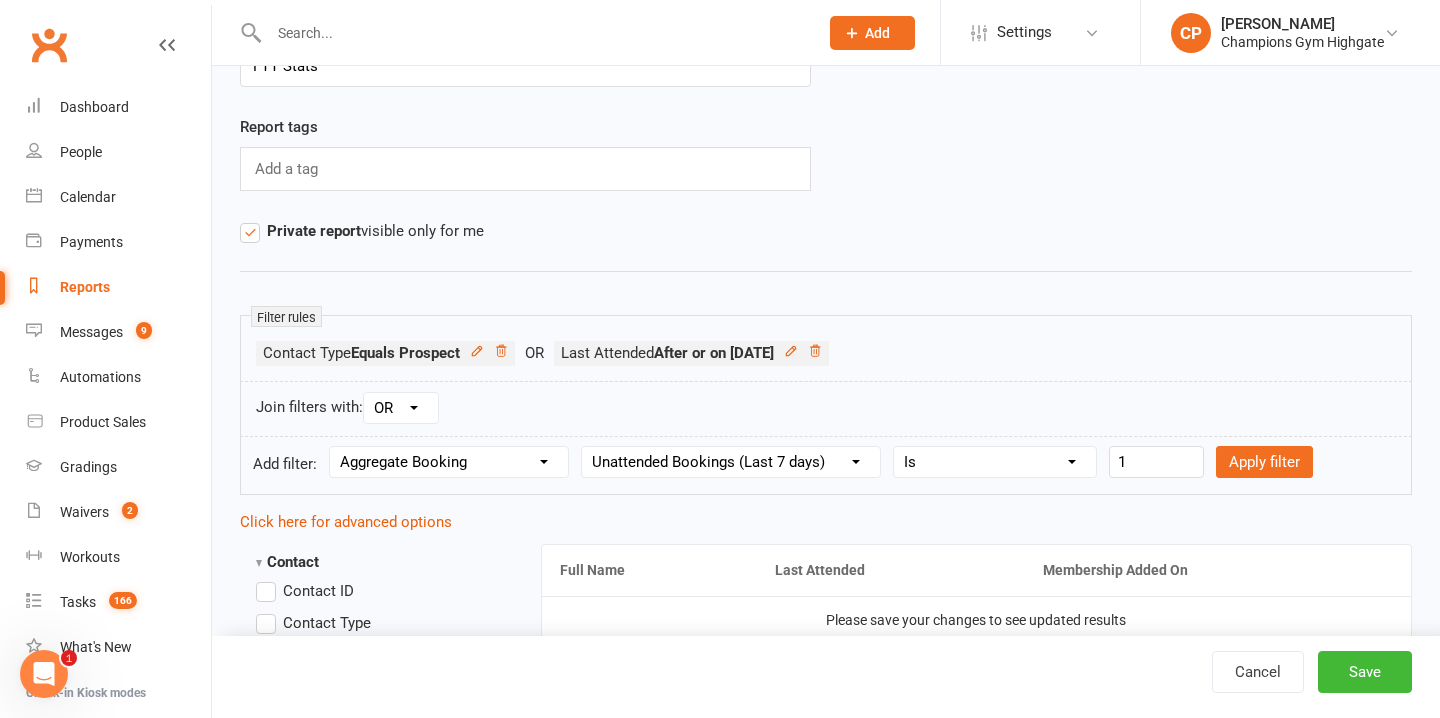click on "AND OR" at bounding box center (401, 408) 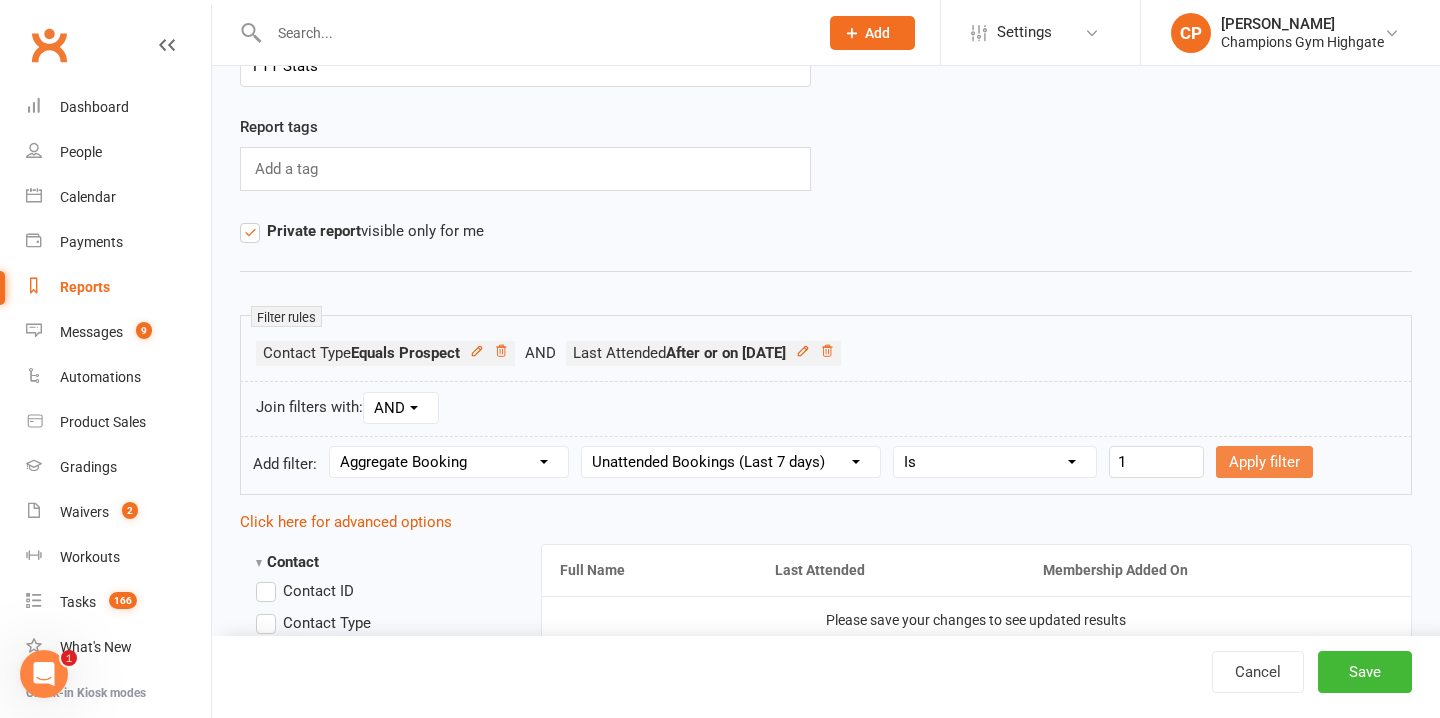 click on "Apply filter" at bounding box center (1264, 462) 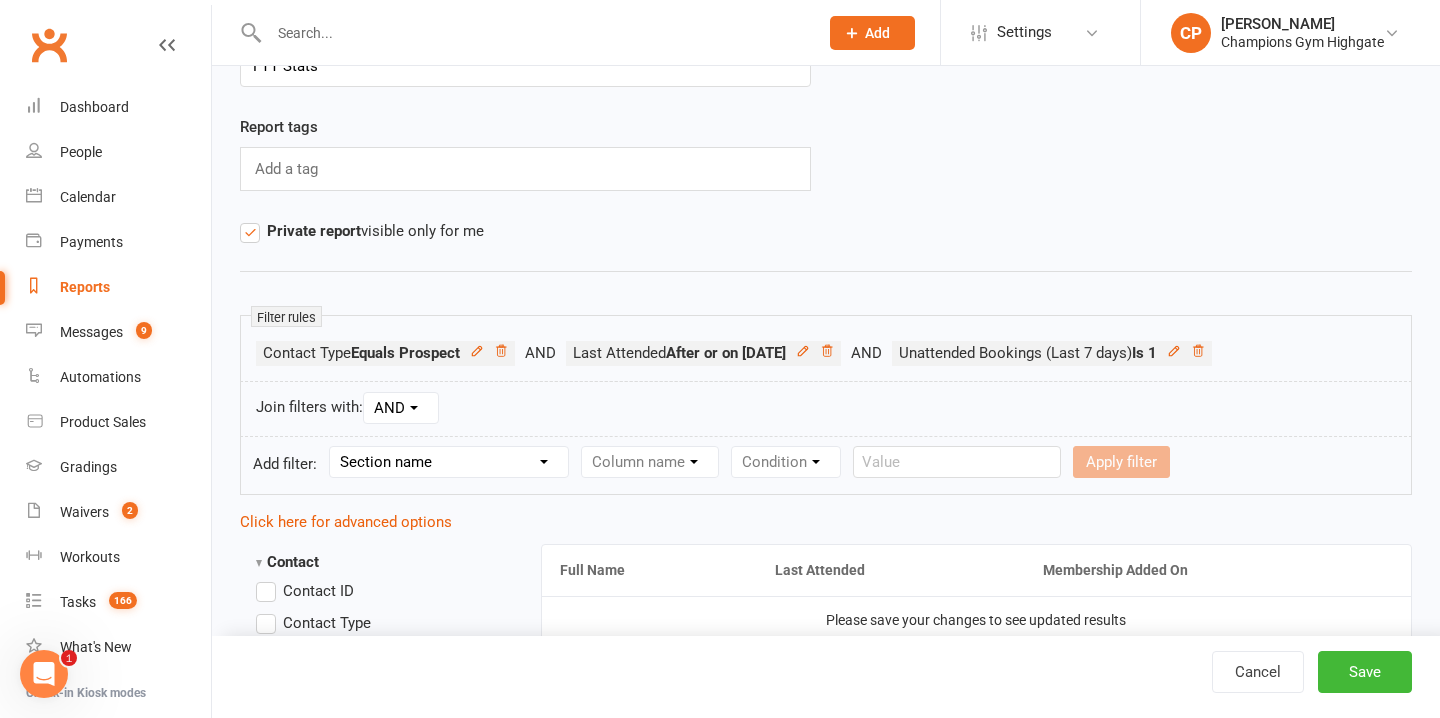 click on "Last Attended  After or on 6 day(s) Ago" at bounding box center (729, 353) 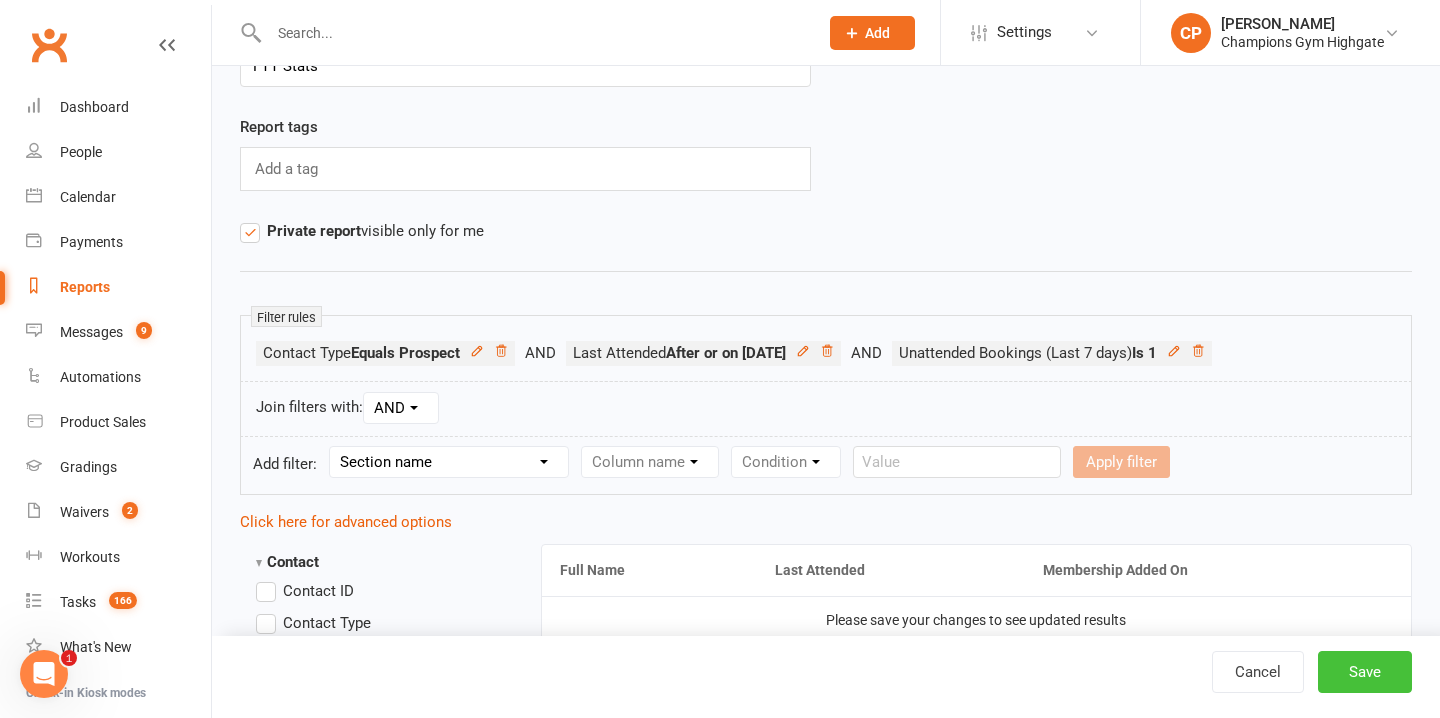 click on "Save" at bounding box center [1365, 672] 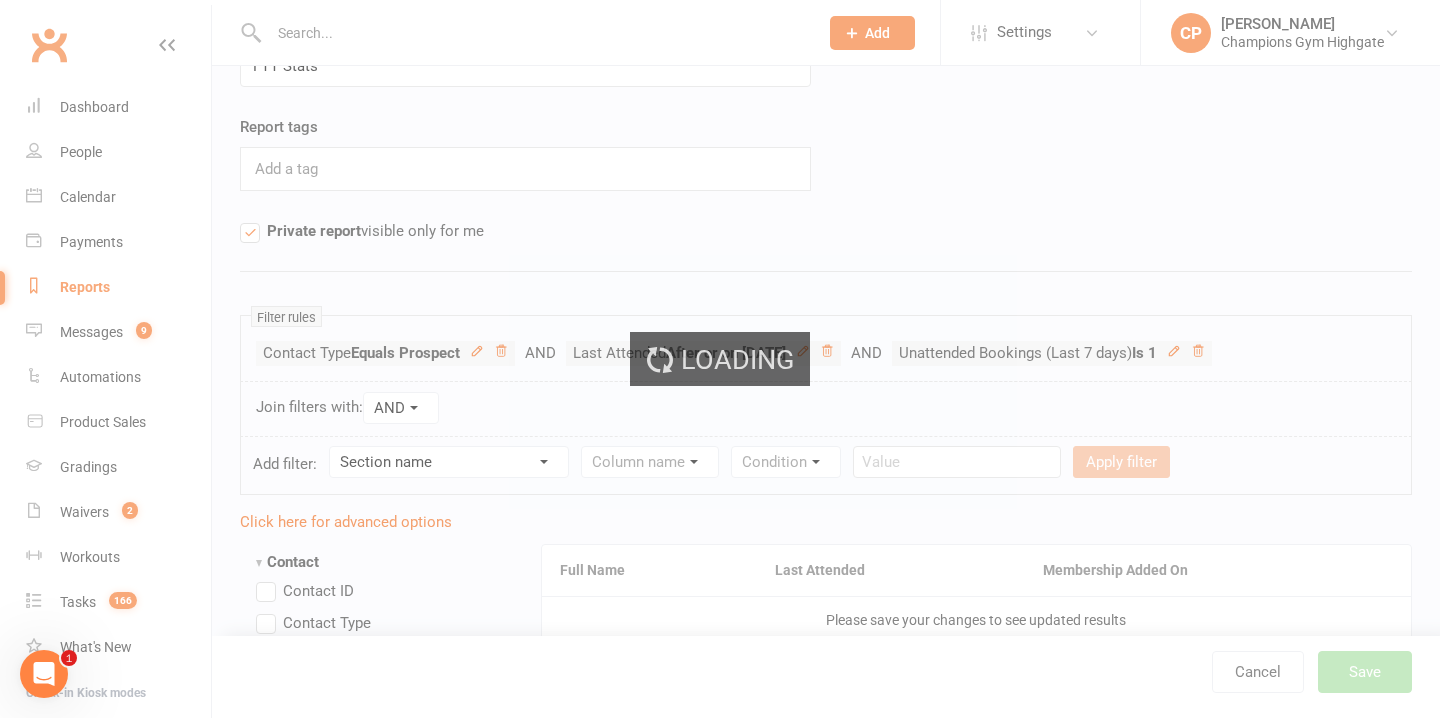 scroll, scrollTop: 0, scrollLeft: 0, axis: both 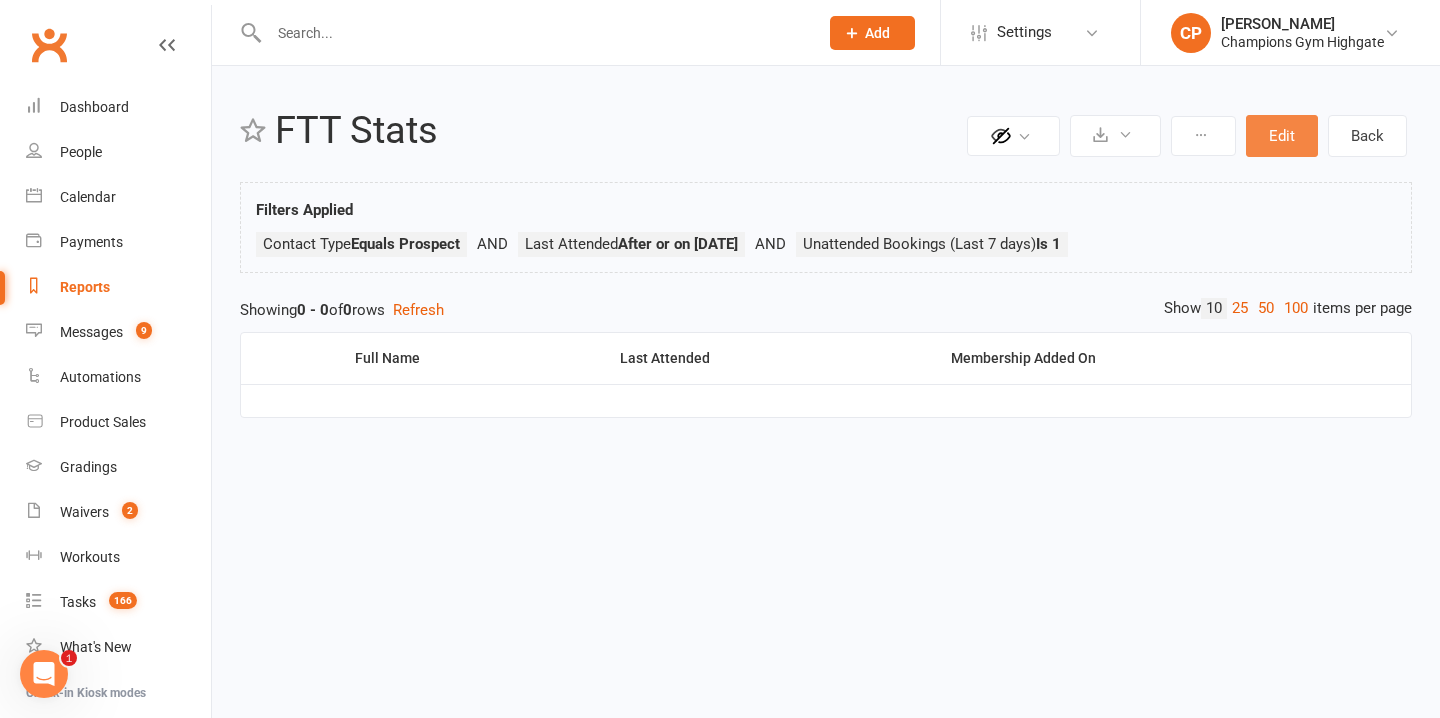 click on "Edit" at bounding box center [1282, 136] 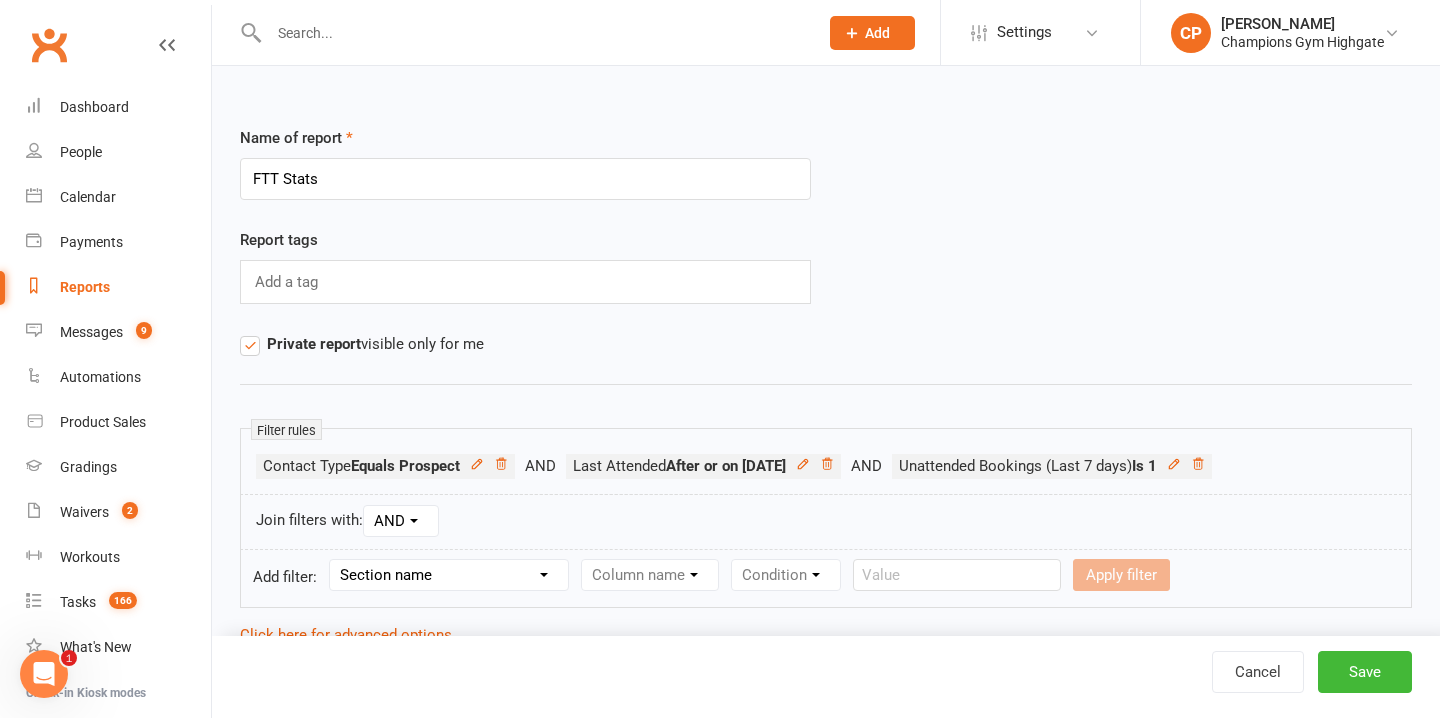 click on "AND OR" at bounding box center (401, 521) 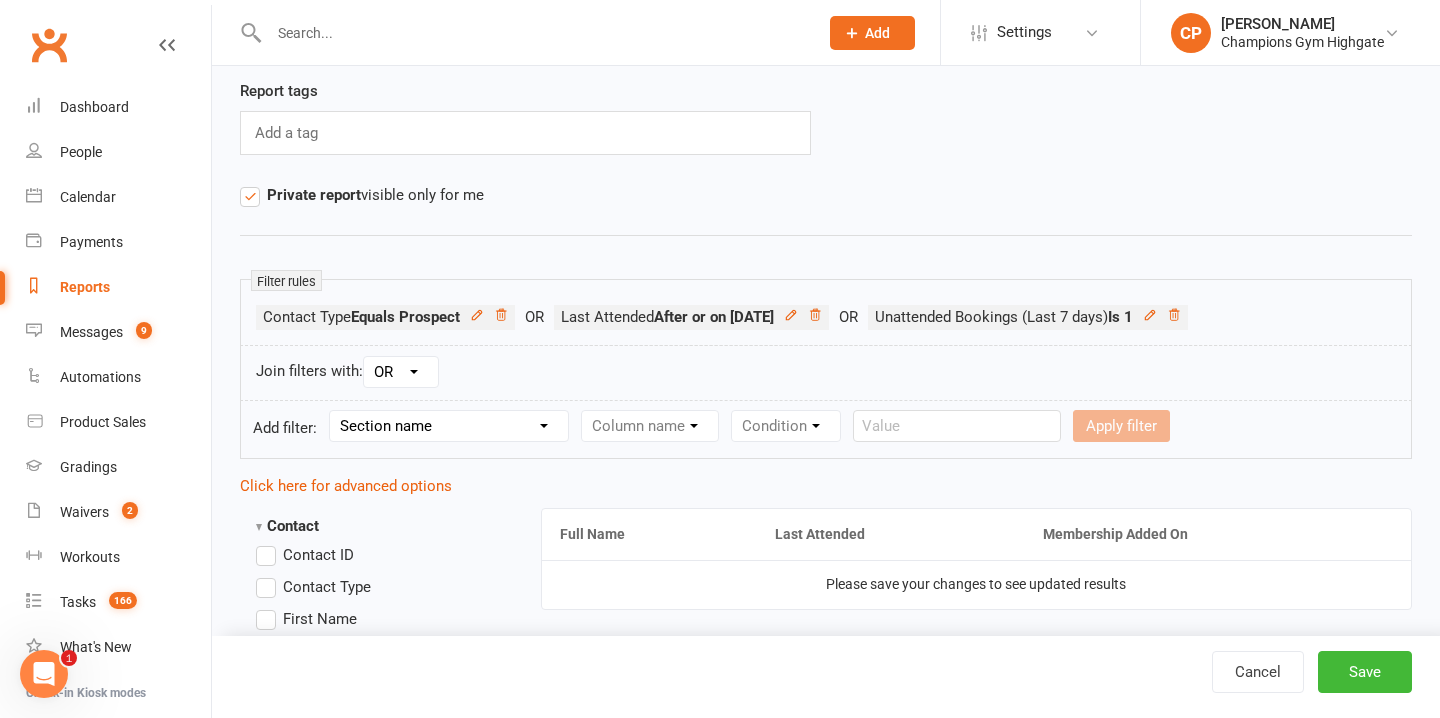scroll, scrollTop: 151, scrollLeft: 0, axis: vertical 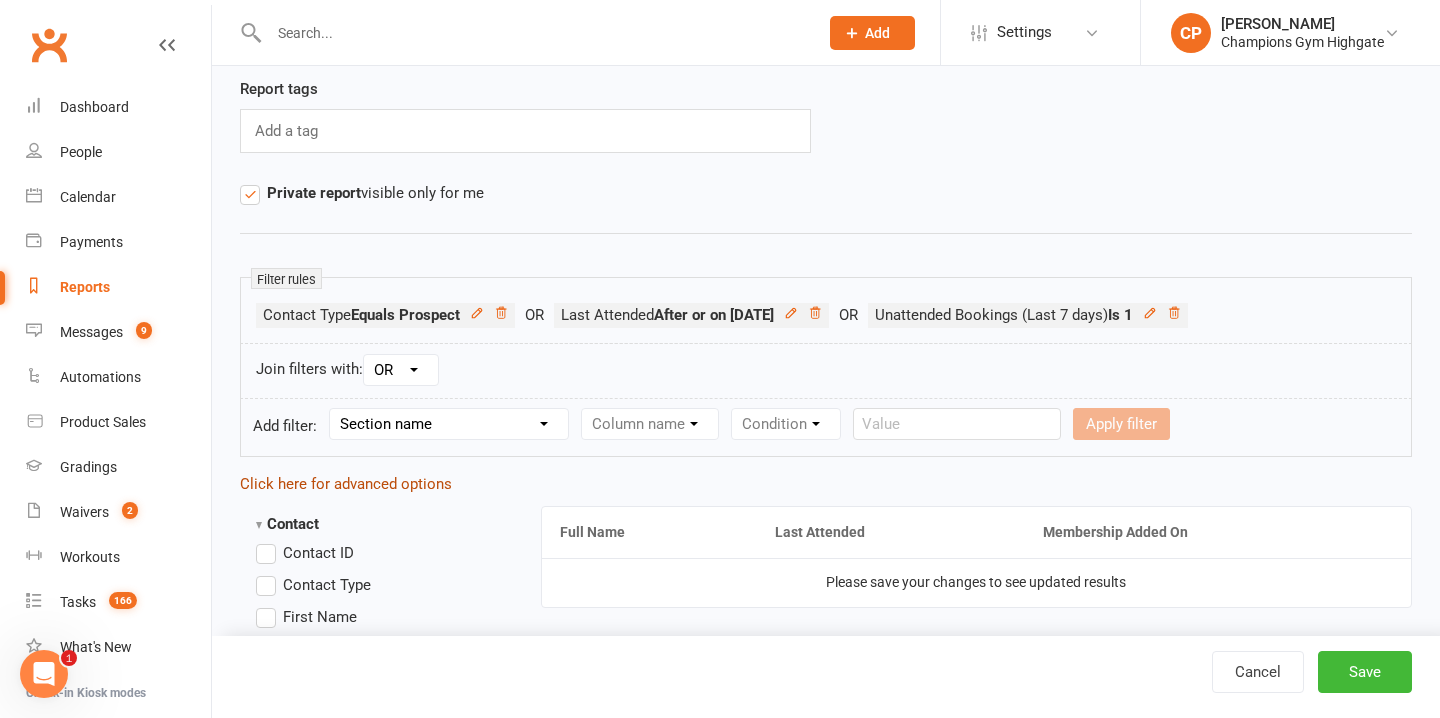 click on "Click here for advanced options" 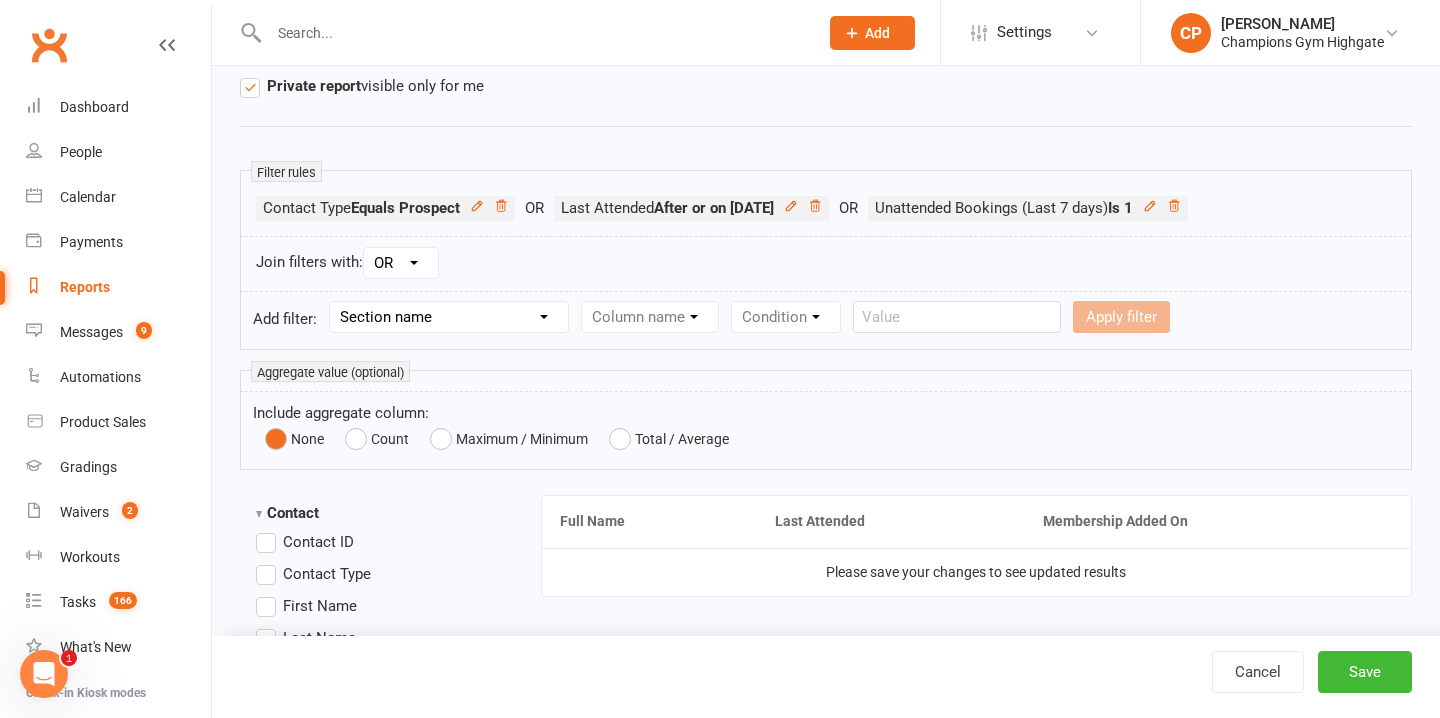 scroll, scrollTop: 243, scrollLeft: 0, axis: vertical 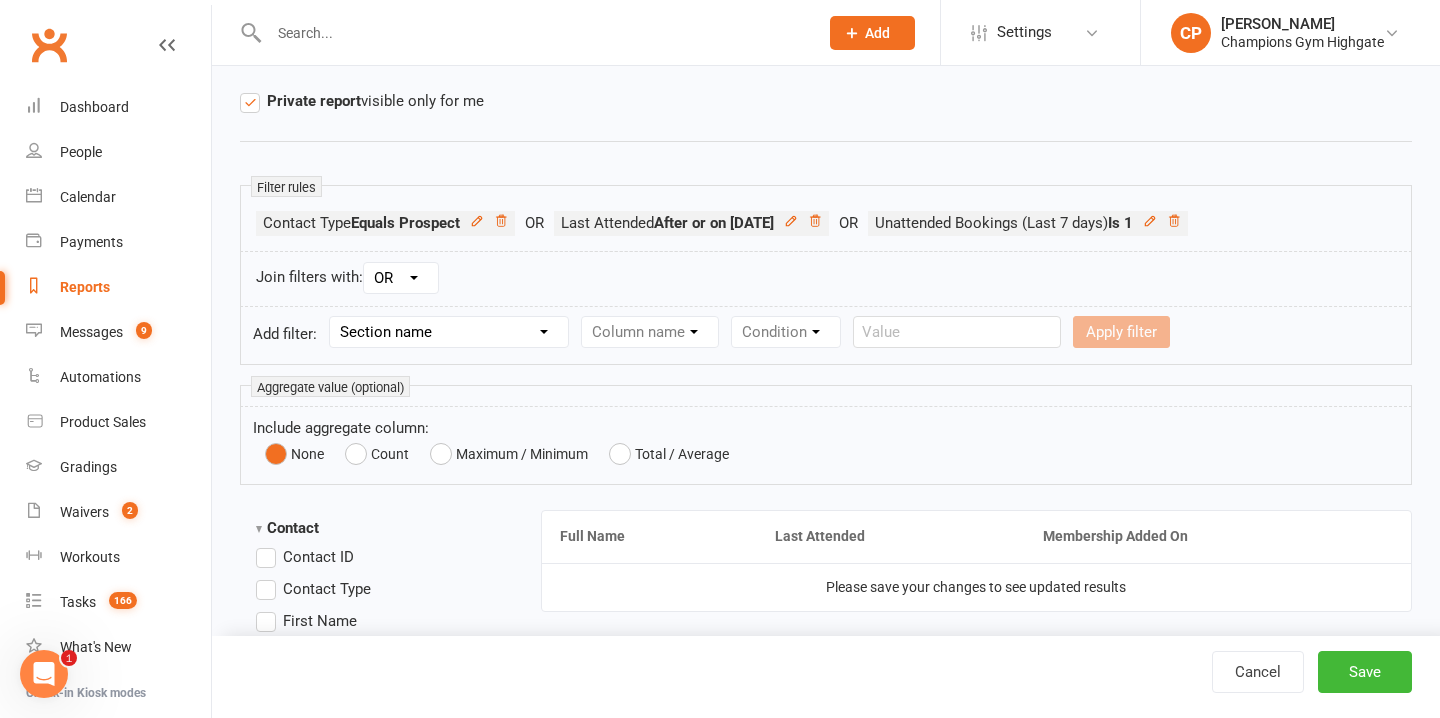 click on "AND OR" at bounding box center [401, 278] 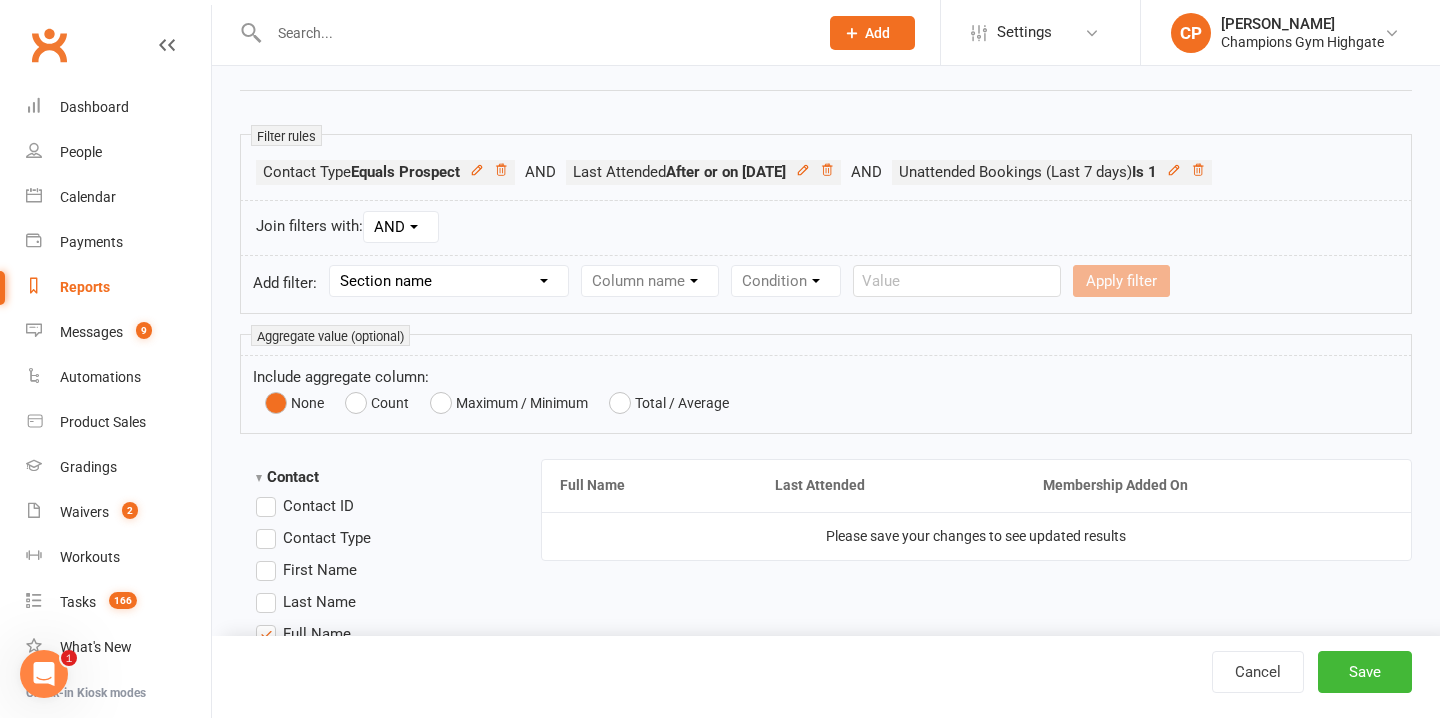 scroll, scrollTop: 297, scrollLeft: 0, axis: vertical 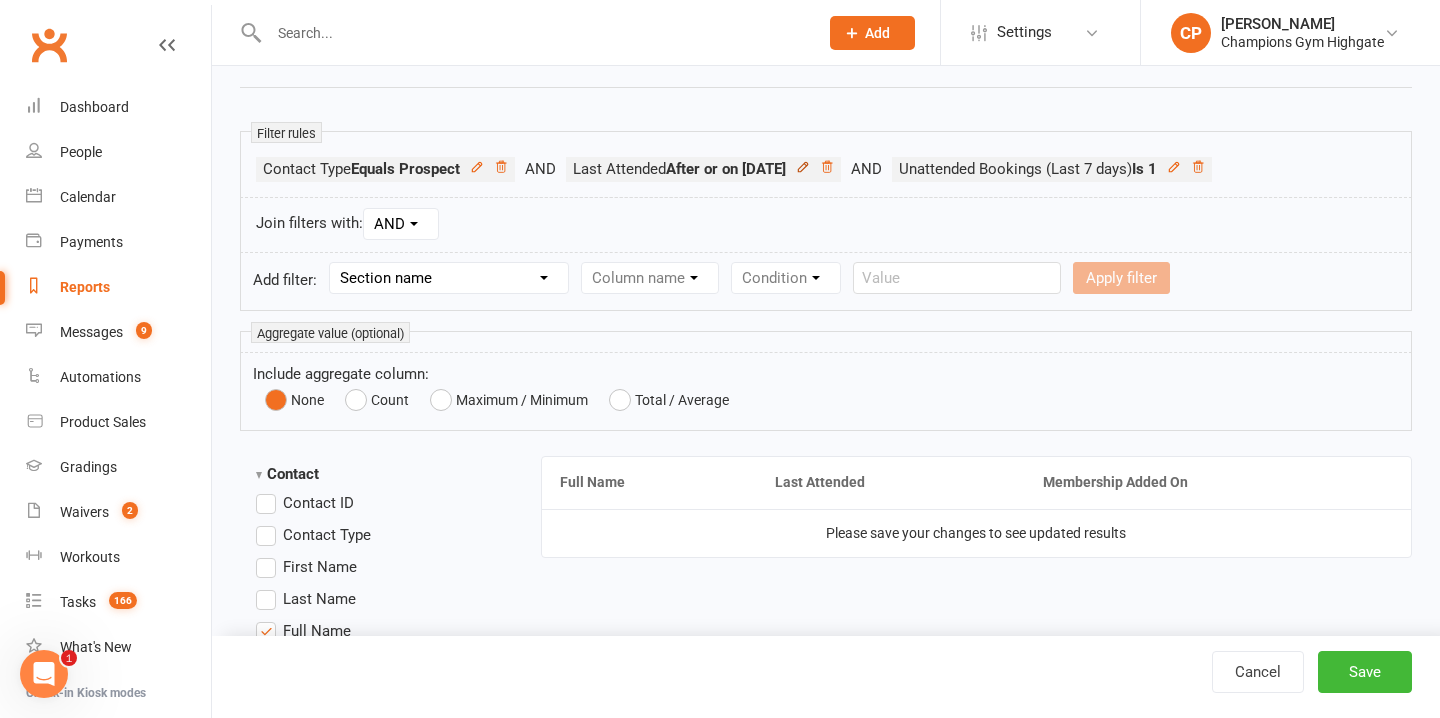 click 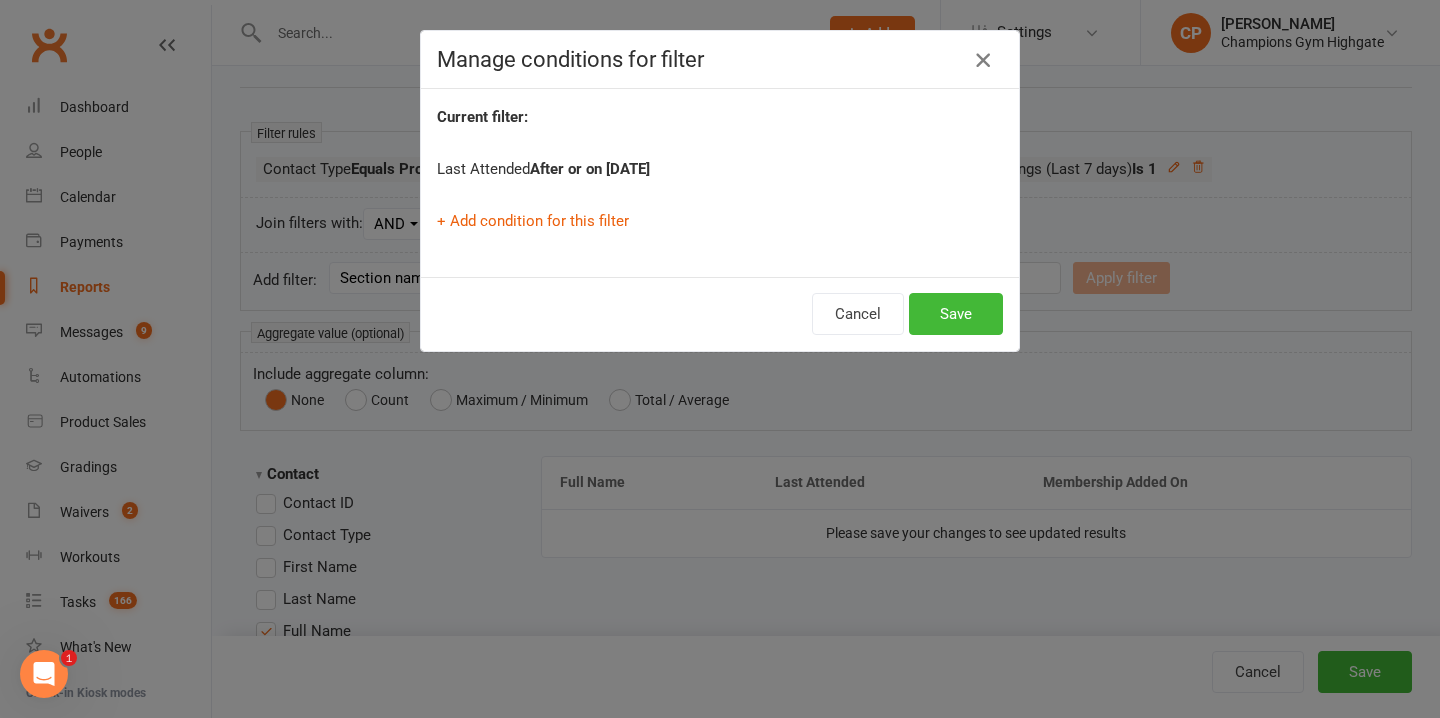 click at bounding box center [983, 60] 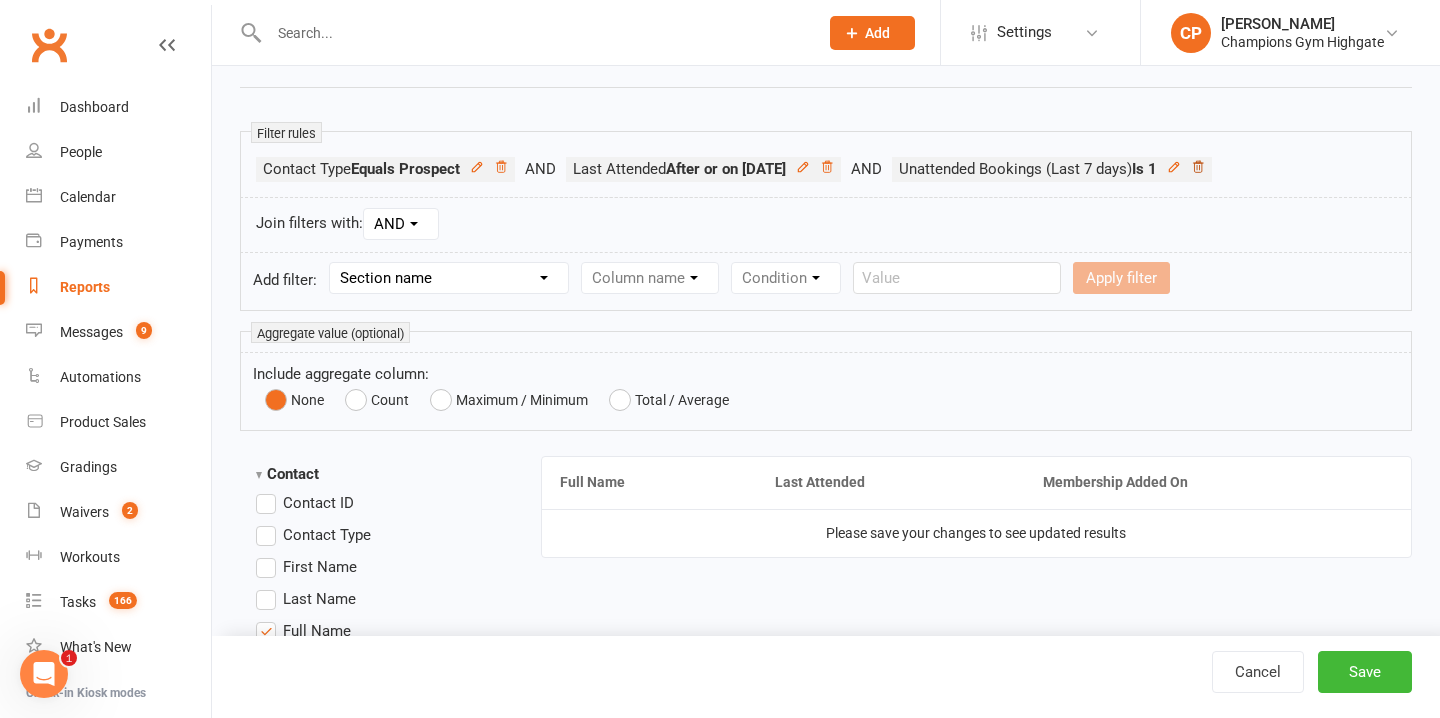click 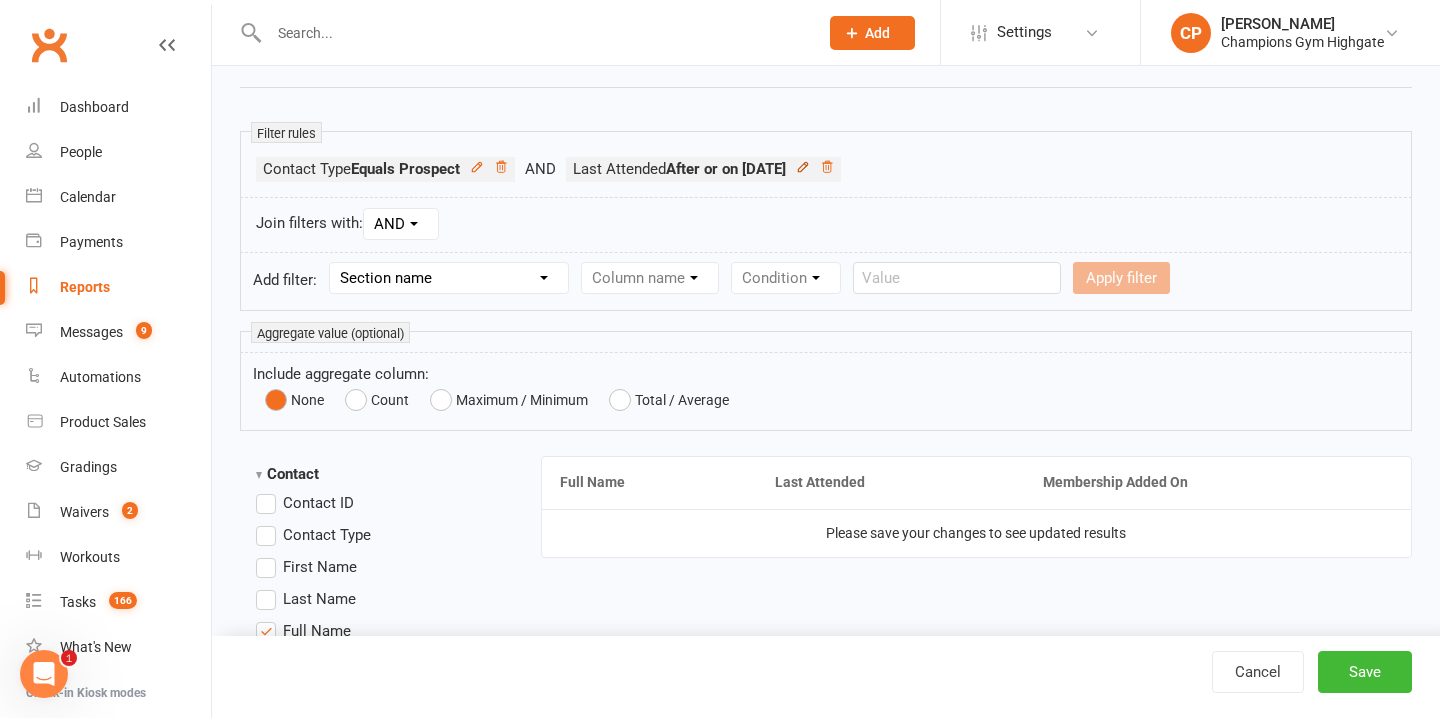 click 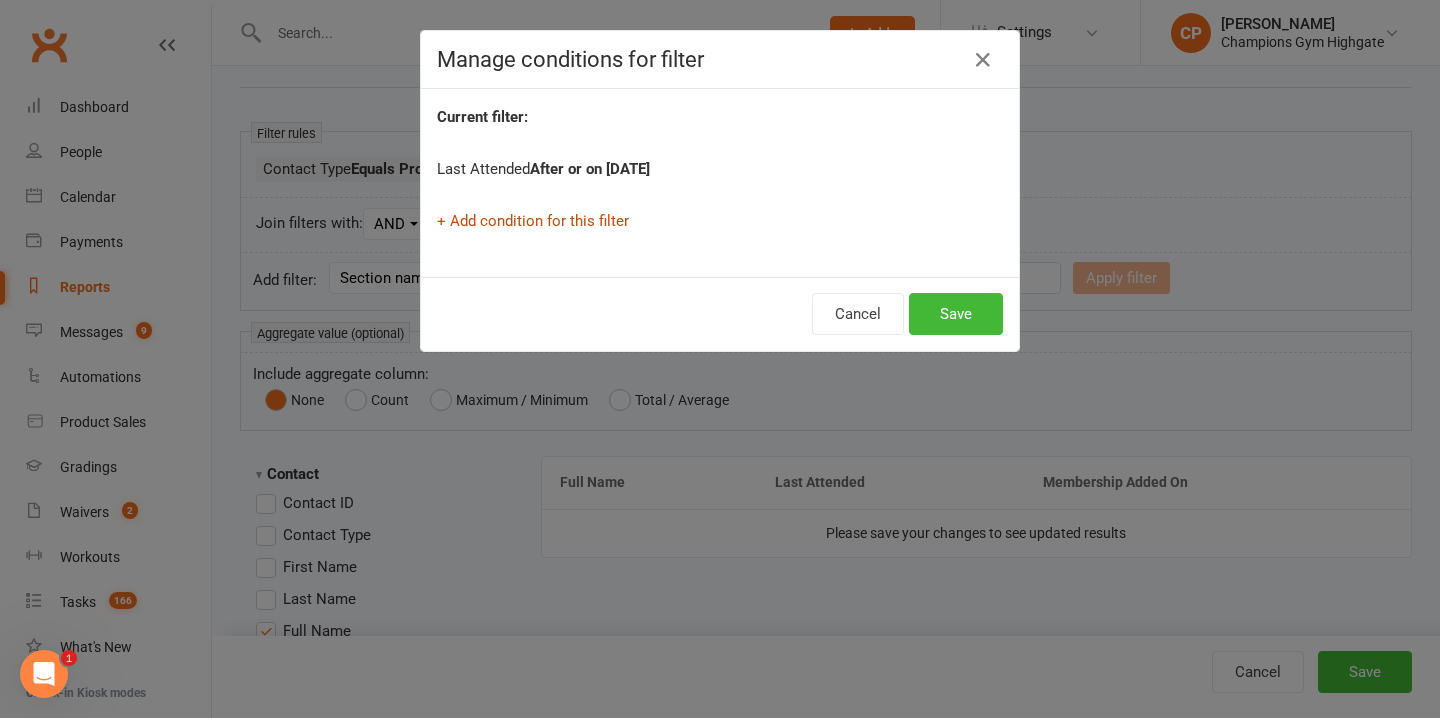 click on "+ Add condition for this filter" at bounding box center [533, 221] 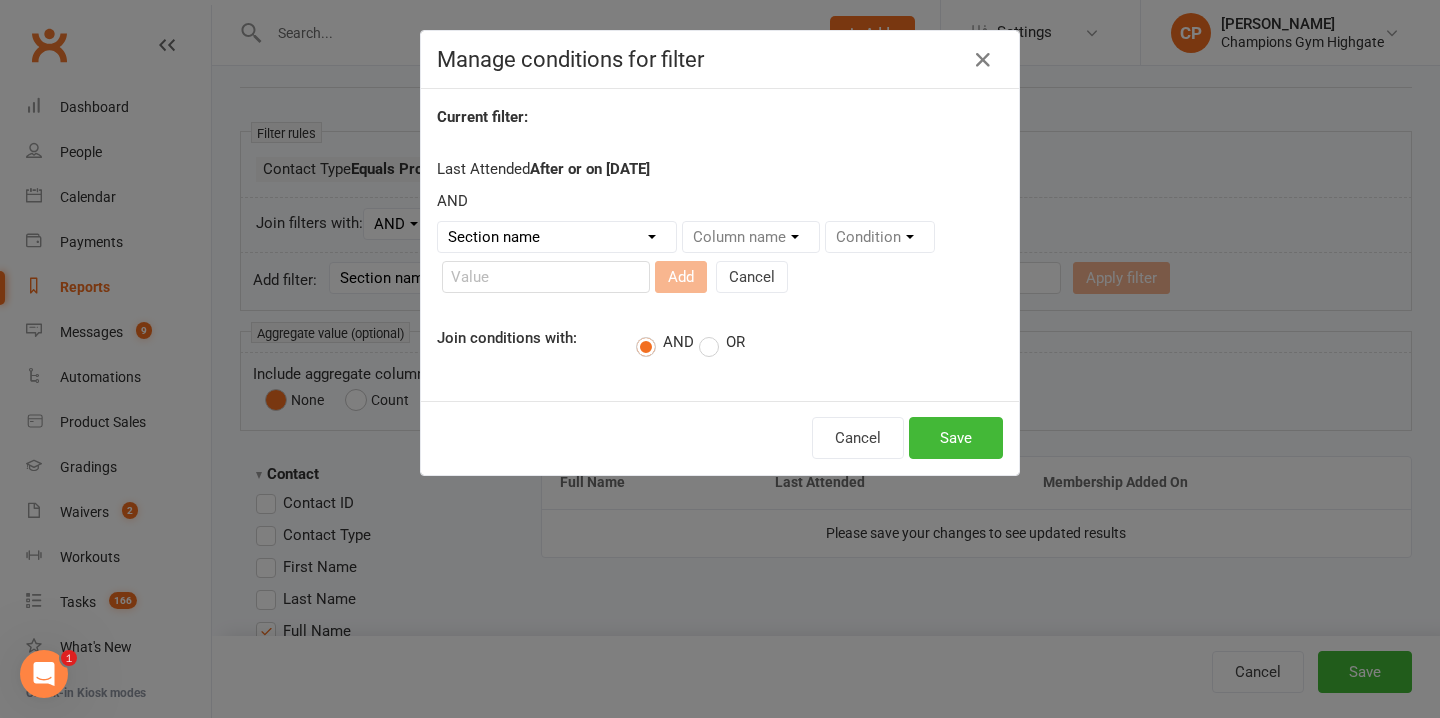 click on "Section name Contact Attendance Aggregate Payment Booking Waitlist Attendees Cancelled Bookings Late-cancelled Bookings Aggregate Booking Communication Comms Recipients Membership Payment Styles And Ranks Aggregate Styles And Ranks Grading Events Promotions Suspensions Signed Waivers Family Members Credit Vouchers Enrolled Automations Enrolled Workouts Public Tasks Emergency Contact Details Marketing Information Body Composition Key Demographics Fitness Goals COVID-19 Vaccination Status Assigned Coach Waiver Answers" at bounding box center (557, 237) 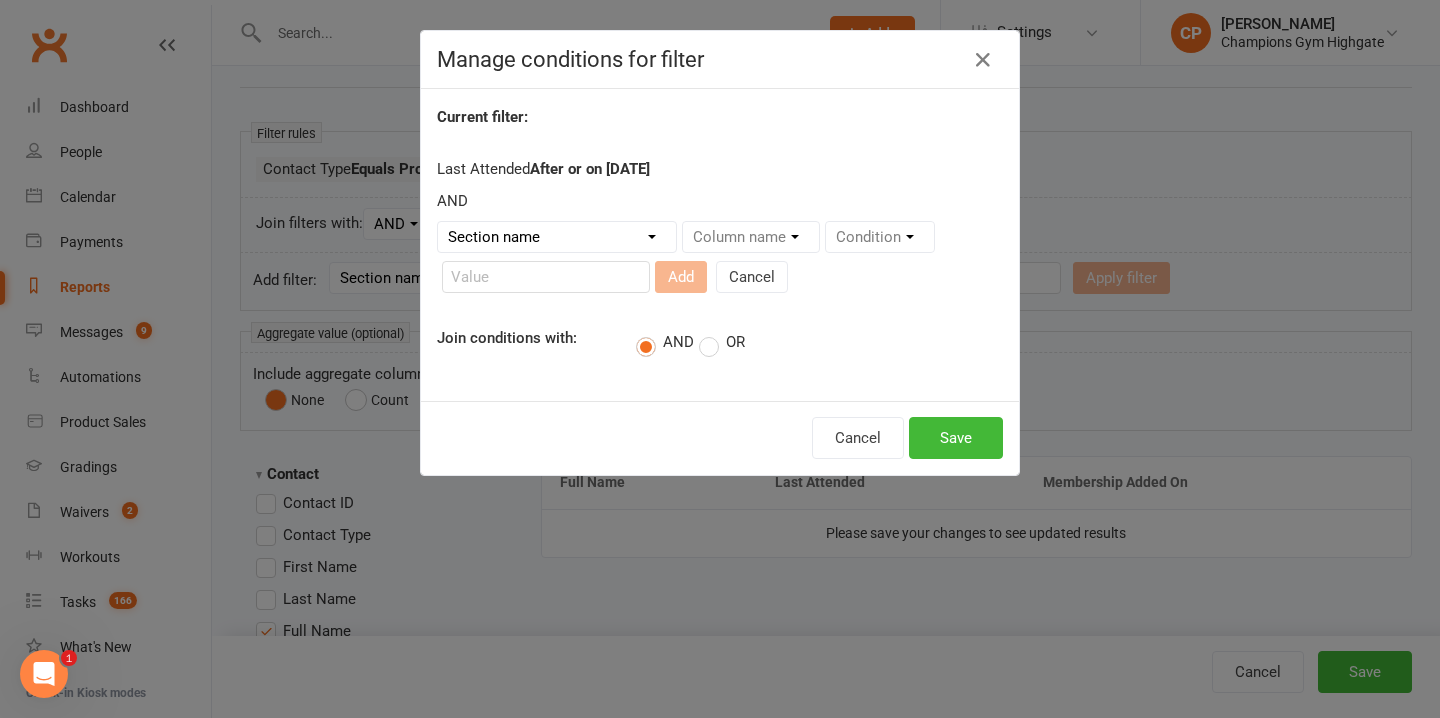 click on "OR" at bounding box center [722, 342] 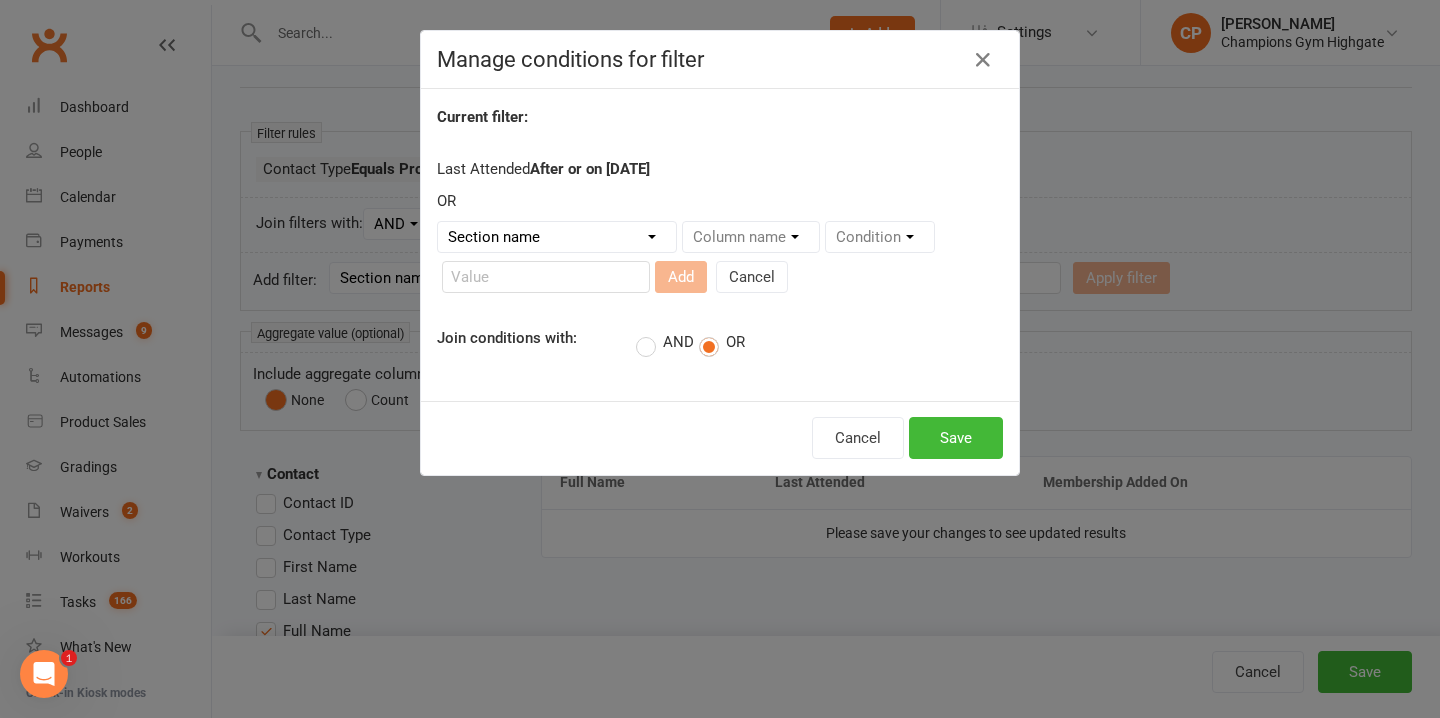 click on "Section name Contact Attendance Aggregate Payment Booking Waitlist Attendees Cancelled Bookings Late-cancelled Bookings Aggregate Booking Communication Comms Recipients Membership Payment Styles And Ranks Aggregate Styles And Ranks Grading Events Promotions Suspensions Signed Waivers Family Members Credit Vouchers Enrolled Automations Enrolled Workouts Public Tasks Emergency Contact Details Marketing Information Body Composition Key Demographics Fitness Goals COVID-19 Vaccination Status Assigned Coach Waiver Answers" at bounding box center (557, 237) 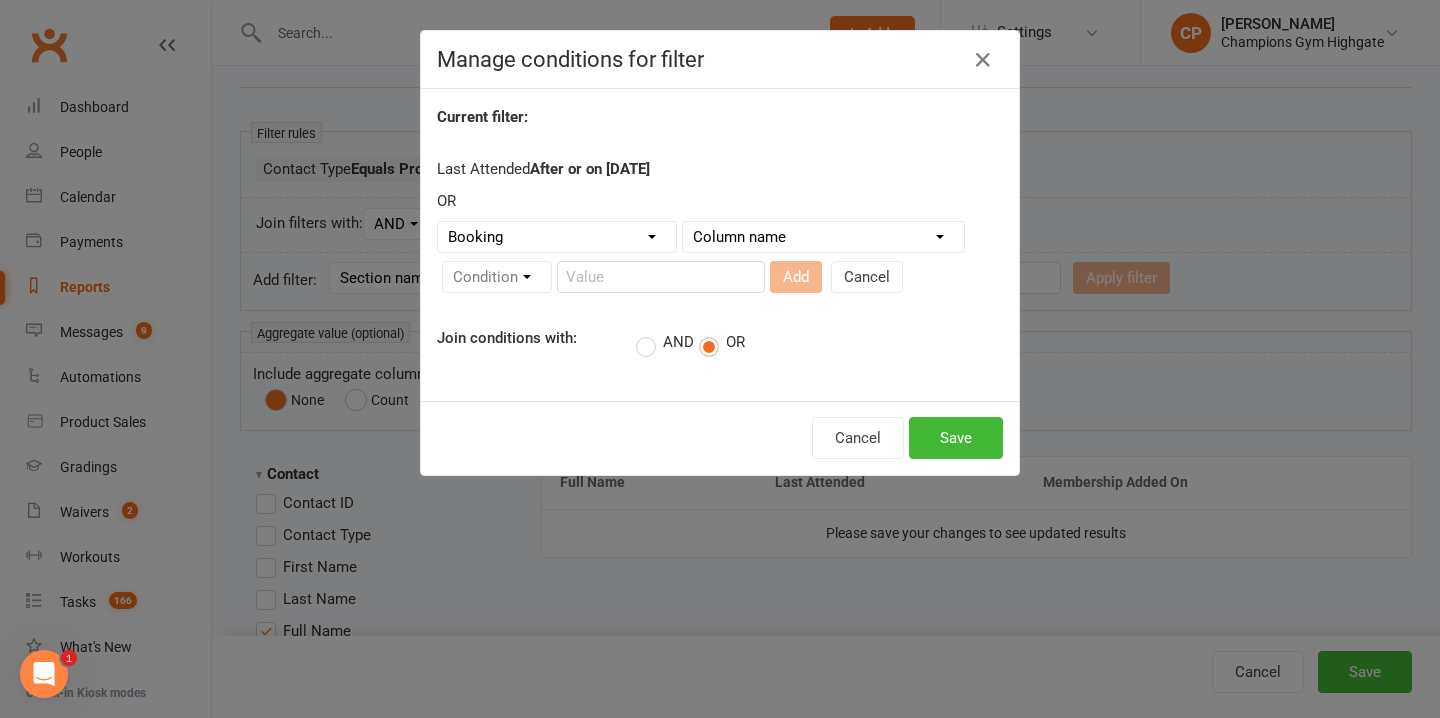 click on "Column name Event Name Event Type Event Date Event Day Event Month Event Starts Event Ends Event Duration Event Booking Count Event Attendee (Non-Absent) Count Event Attendee Limit Attended? Absent? Attendance Marked At Booking Created At Instructor Location Membership Used Booking Source General Attendance? Make-up Class? Drop-in Booking (Kiosk / Roll Call)? Booking Added By Contact?" at bounding box center [823, 237] 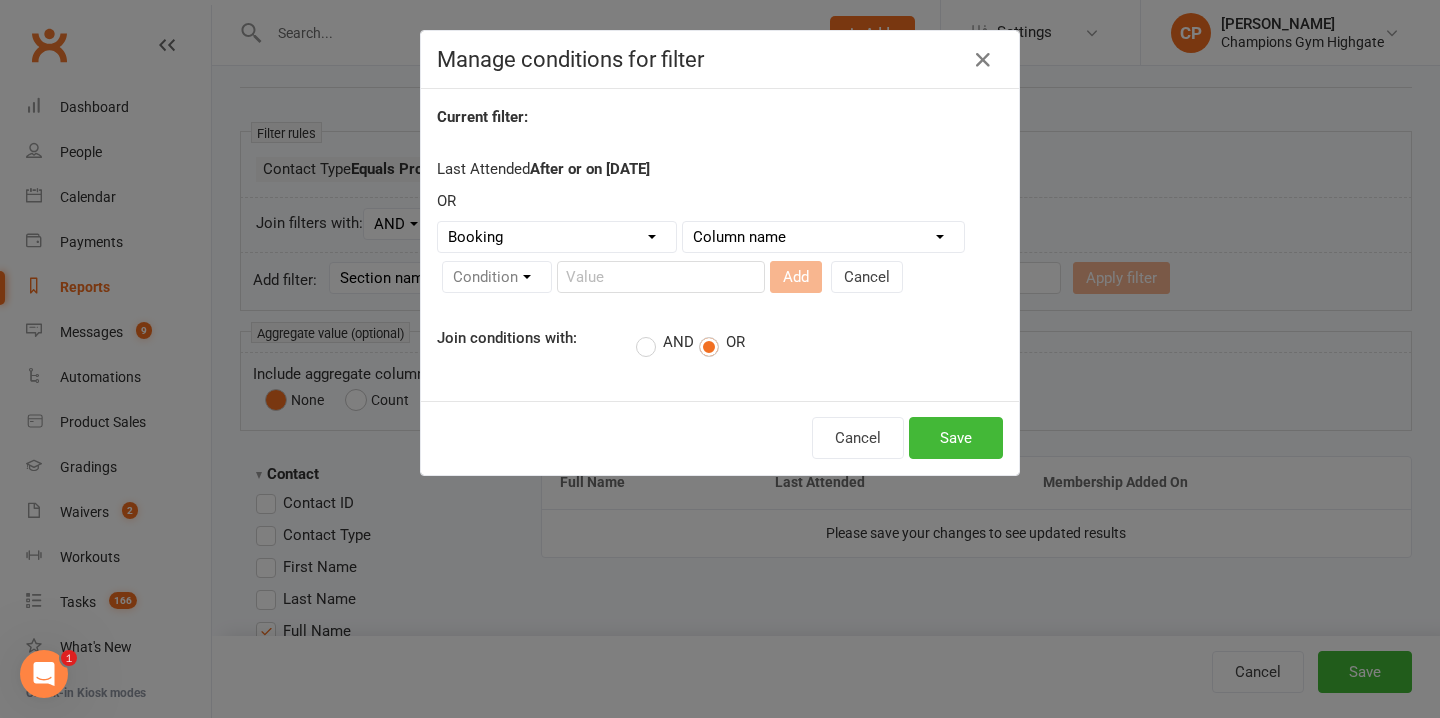 click on "Section name Contact Attendance Aggregate Payment Booking Waitlist Attendees Cancelled Bookings Late-cancelled Bookings Aggregate Booking Communication Comms Recipients Membership Payment Styles And Ranks Aggregate Styles And Ranks Grading Events Promotions Suspensions Signed Waivers Family Members Credit Vouchers Enrolled Automations Enrolled Workouts Public Tasks Emergency Contact Details Marketing Information Body Composition Key Demographics Fitness Goals COVID-19 Vaccination Status Assigned Coach Waiver Answers" at bounding box center (557, 237) 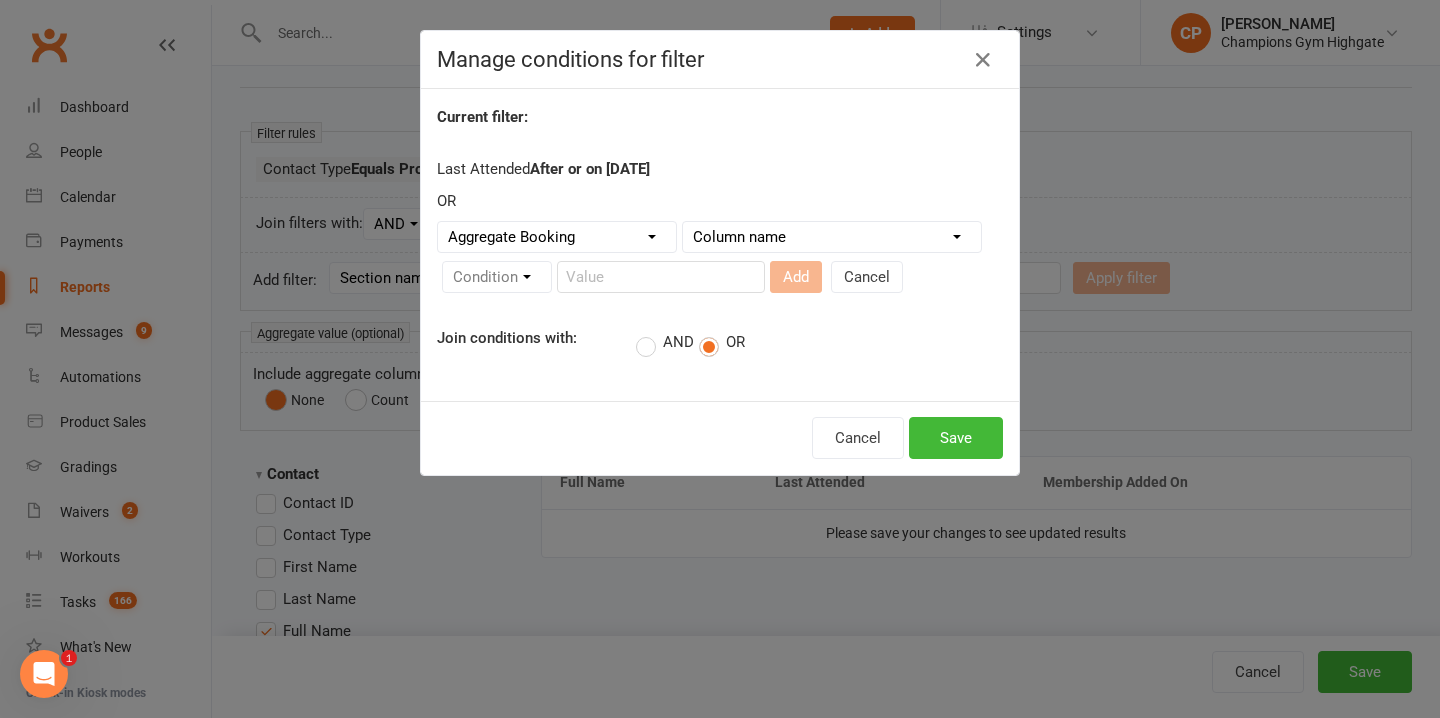 click on "Column name Last Scheduled Booking (Date/Time) Last Booking Attended (Date/Time) Next Scheduled Booking (Date/Time) Next Scheduled Booking (Event name) Unattended Bookings (Last 7 days) Unattended Bookings (Last 14 days) Unattended Bookings (Last 30 days) Unattended Bookings (Total) Upcoming Bookings (Total) Absent Bookings (Total) Attended Bookings (Total) Upcoming Bookings (List) Consecutive Booking Attendances Consecutive Booking Absences" at bounding box center (832, 237) 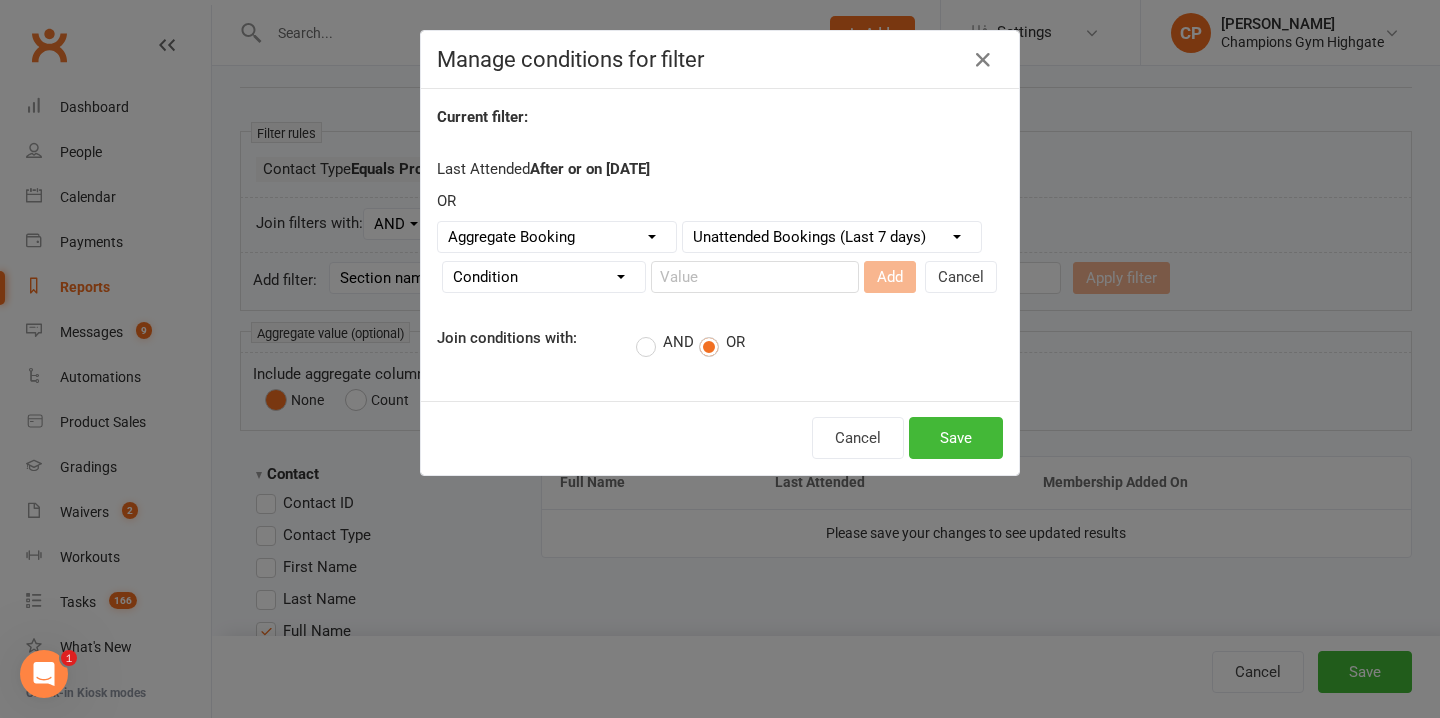 click on "Condition Is Is not Less than Greater than Less than or equal to Greater than or equal to Is blank Is not blank" at bounding box center [544, 277] 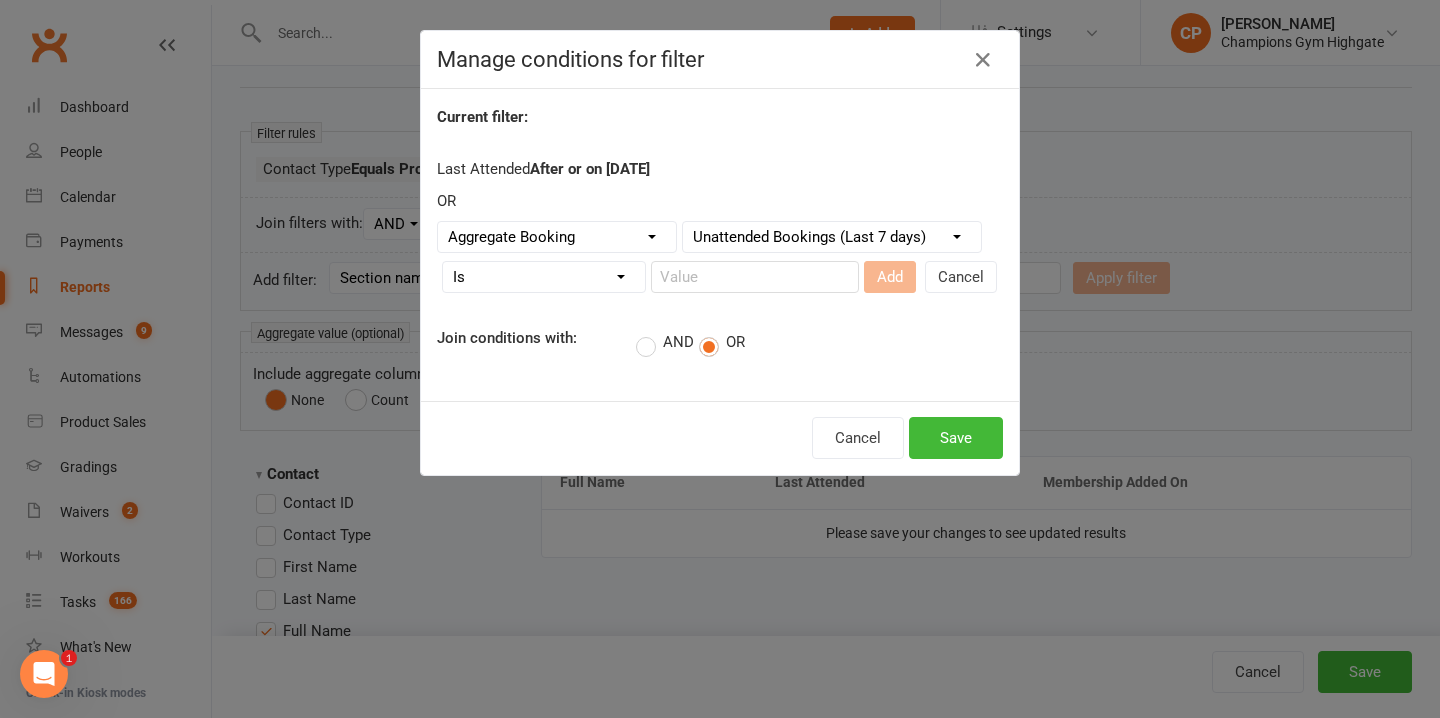click on "Condition Is Is not Less than Greater than Less than or equal to Greater than or equal to Is blank Is not blank" at bounding box center [544, 277] 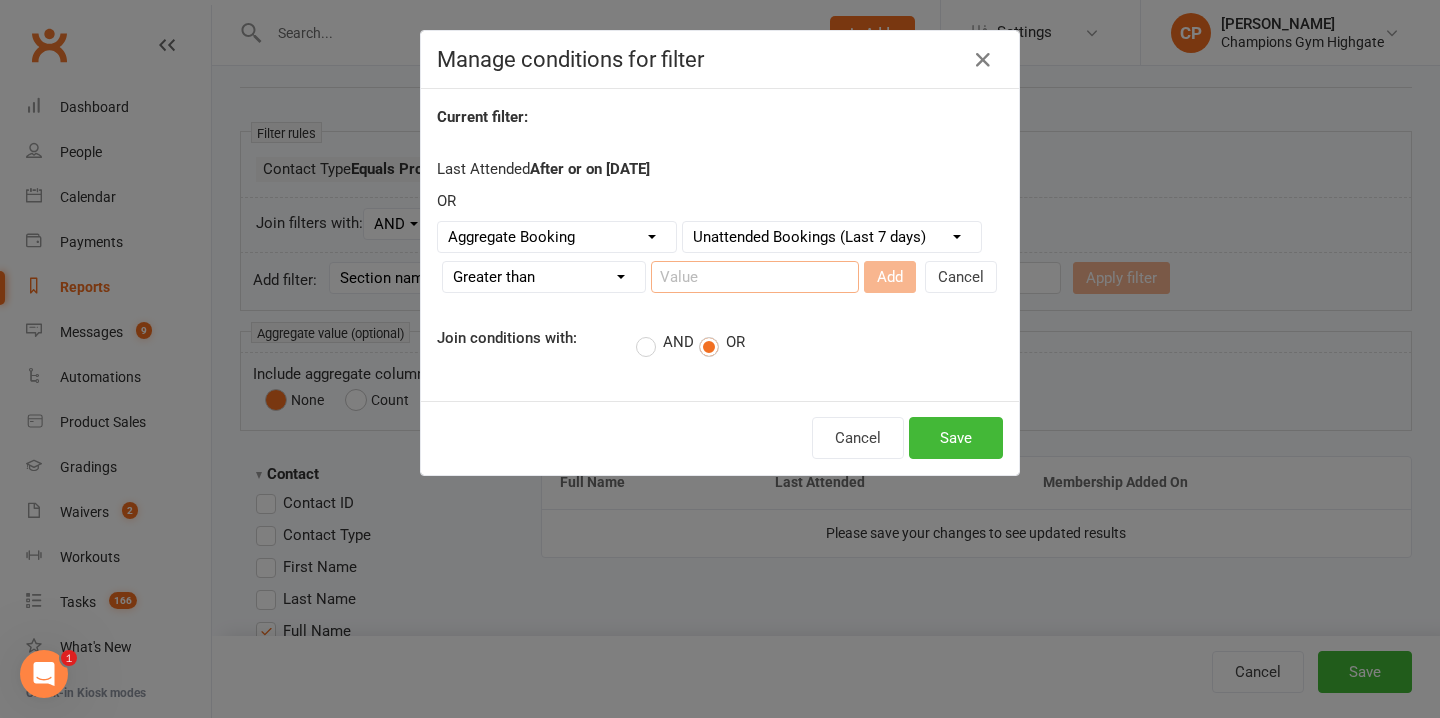 click at bounding box center [755, 277] 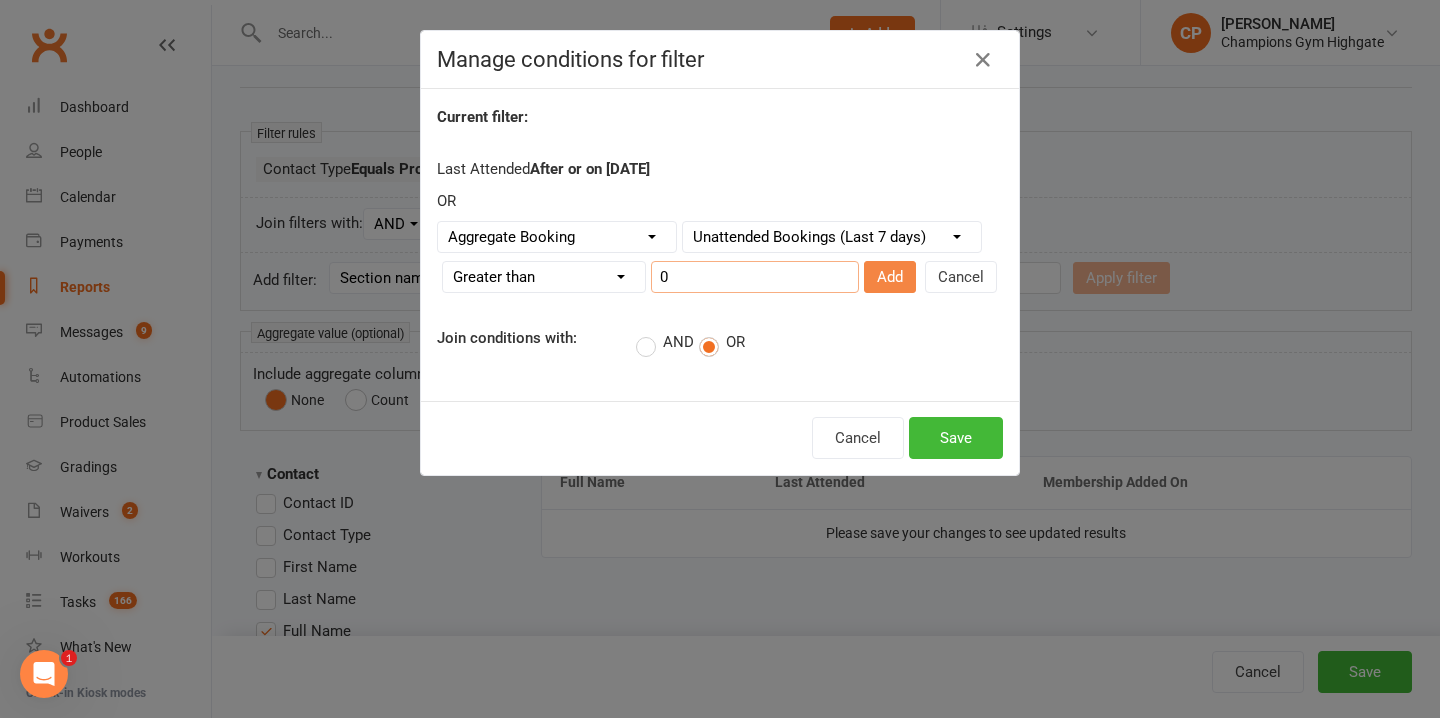 type on "0" 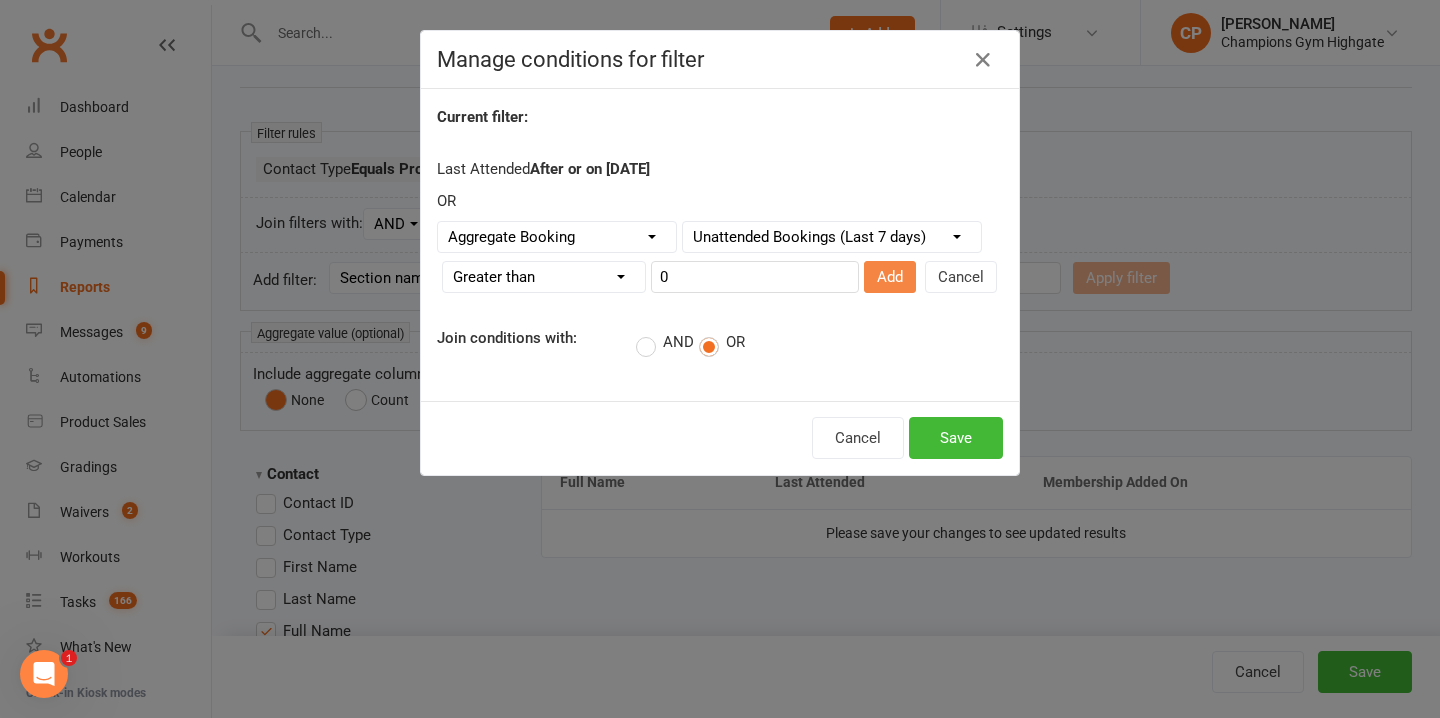 click on "Add" at bounding box center [890, 277] 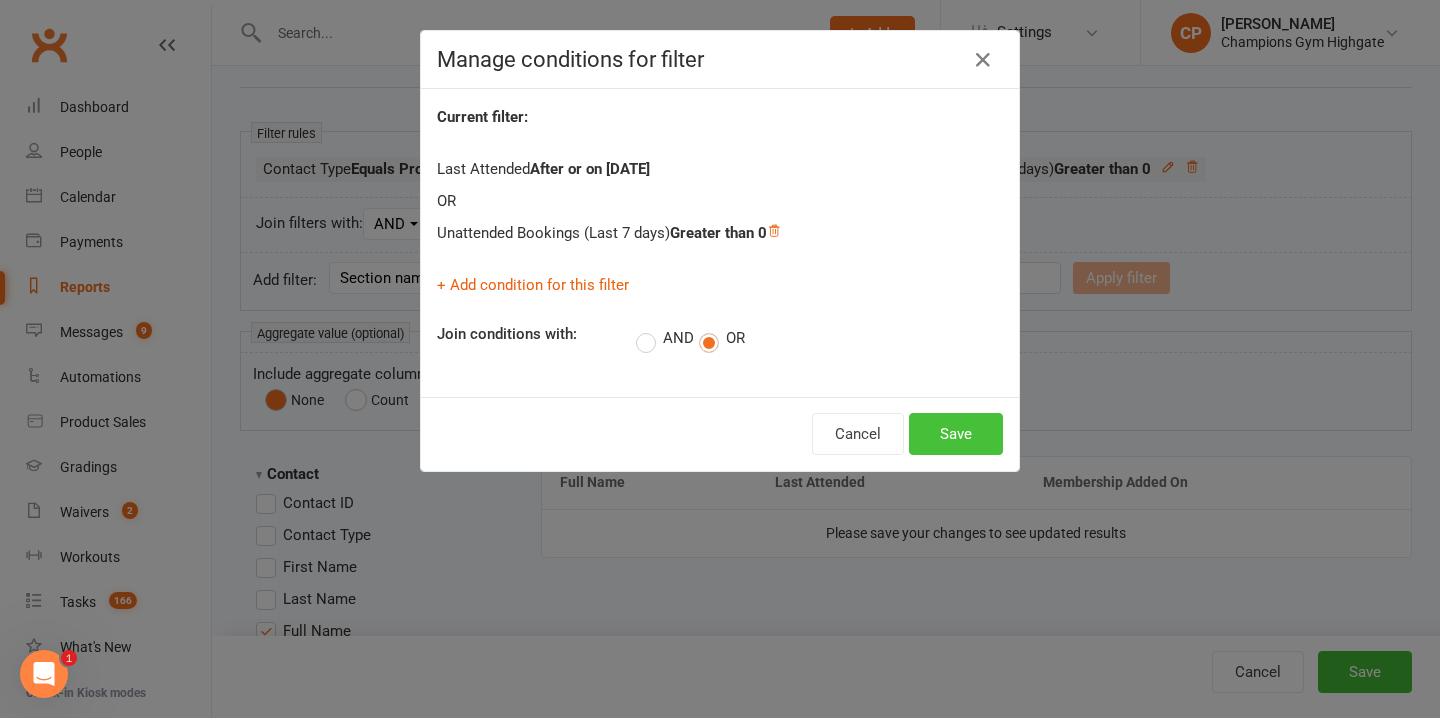 click on "Save" at bounding box center (956, 434) 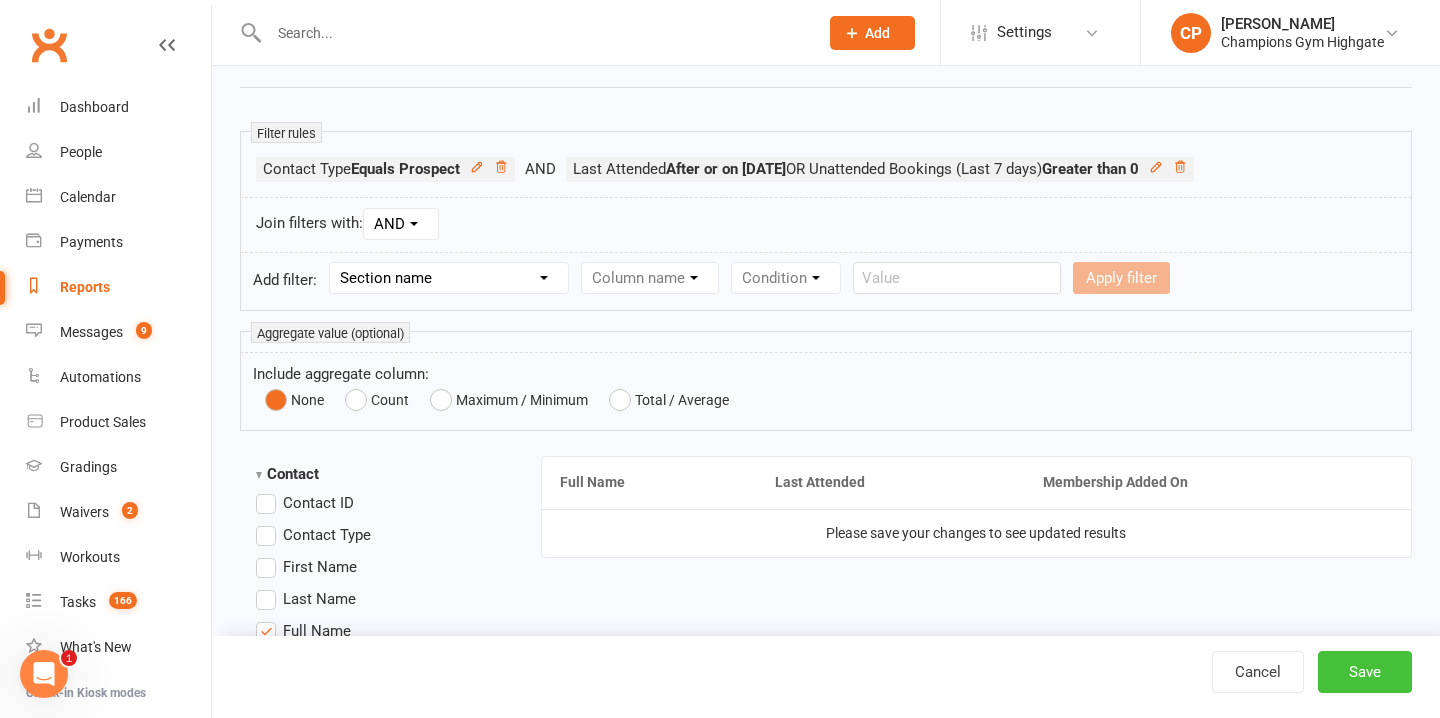 click on "Save" at bounding box center [1365, 672] 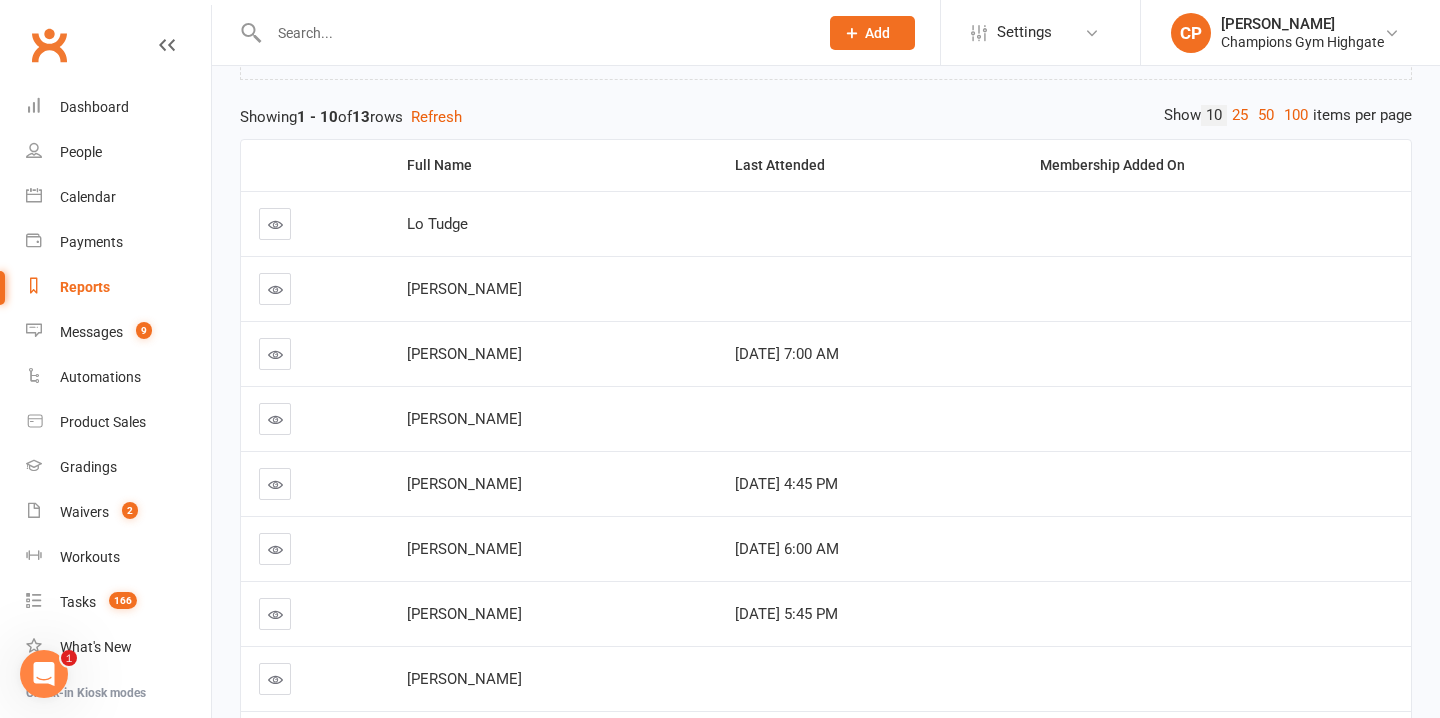 scroll, scrollTop: 9, scrollLeft: 0, axis: vertical 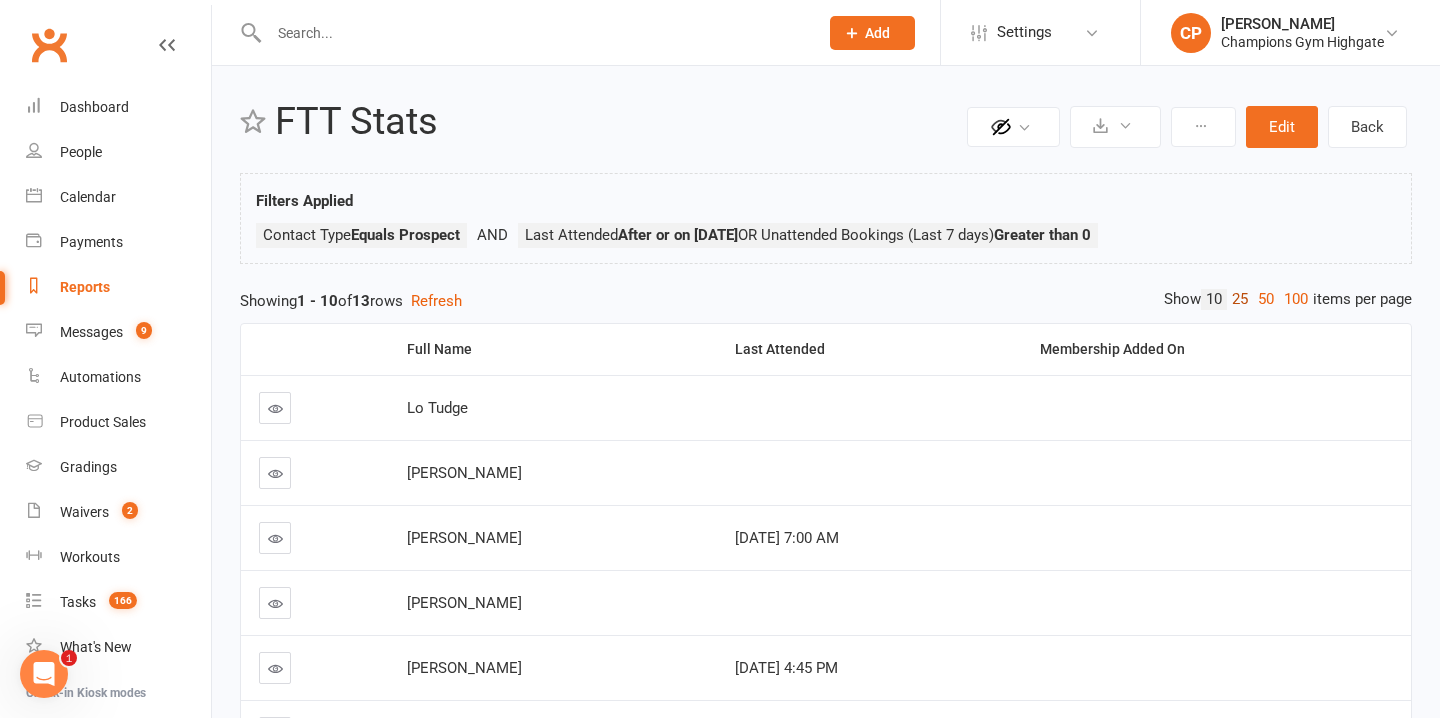click on "25" at bounding box center (1240, 299) 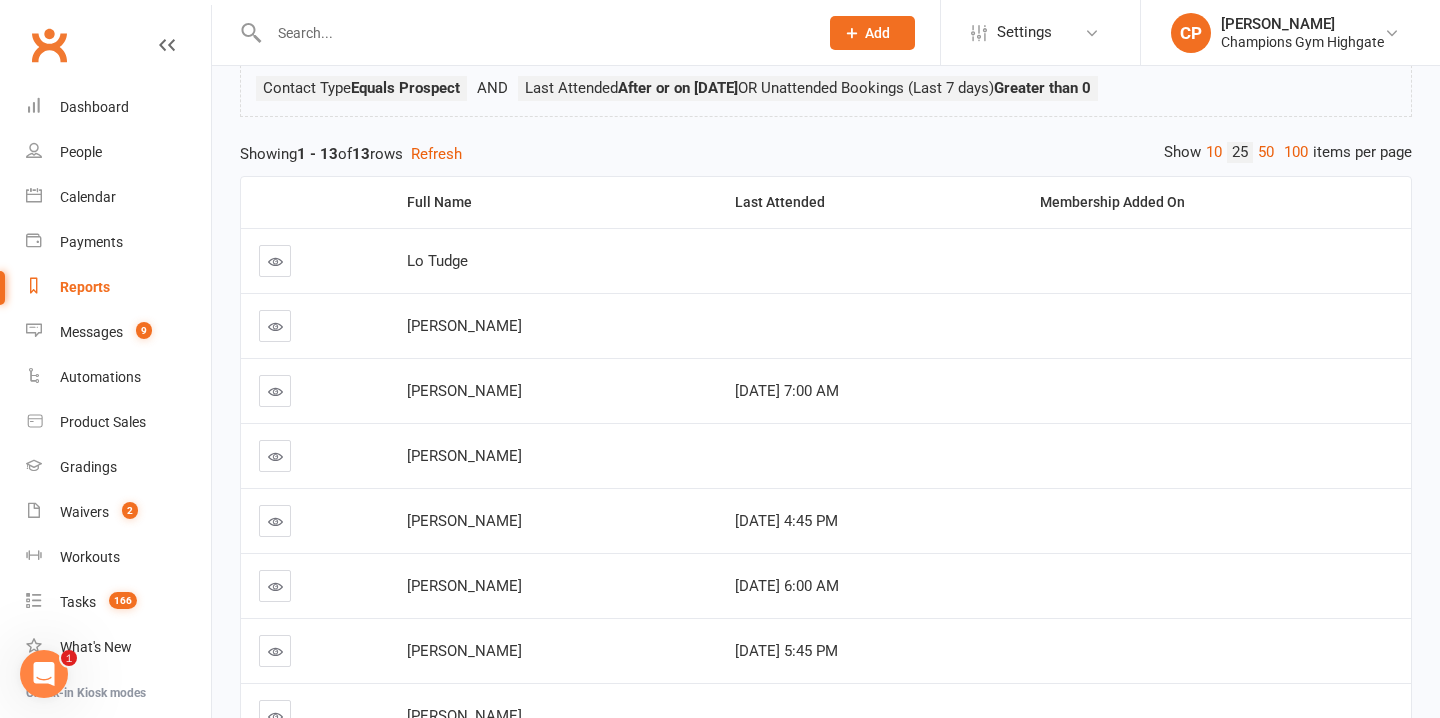 scroll, scrollTop: 0, scrollLeft: 0, axis: both 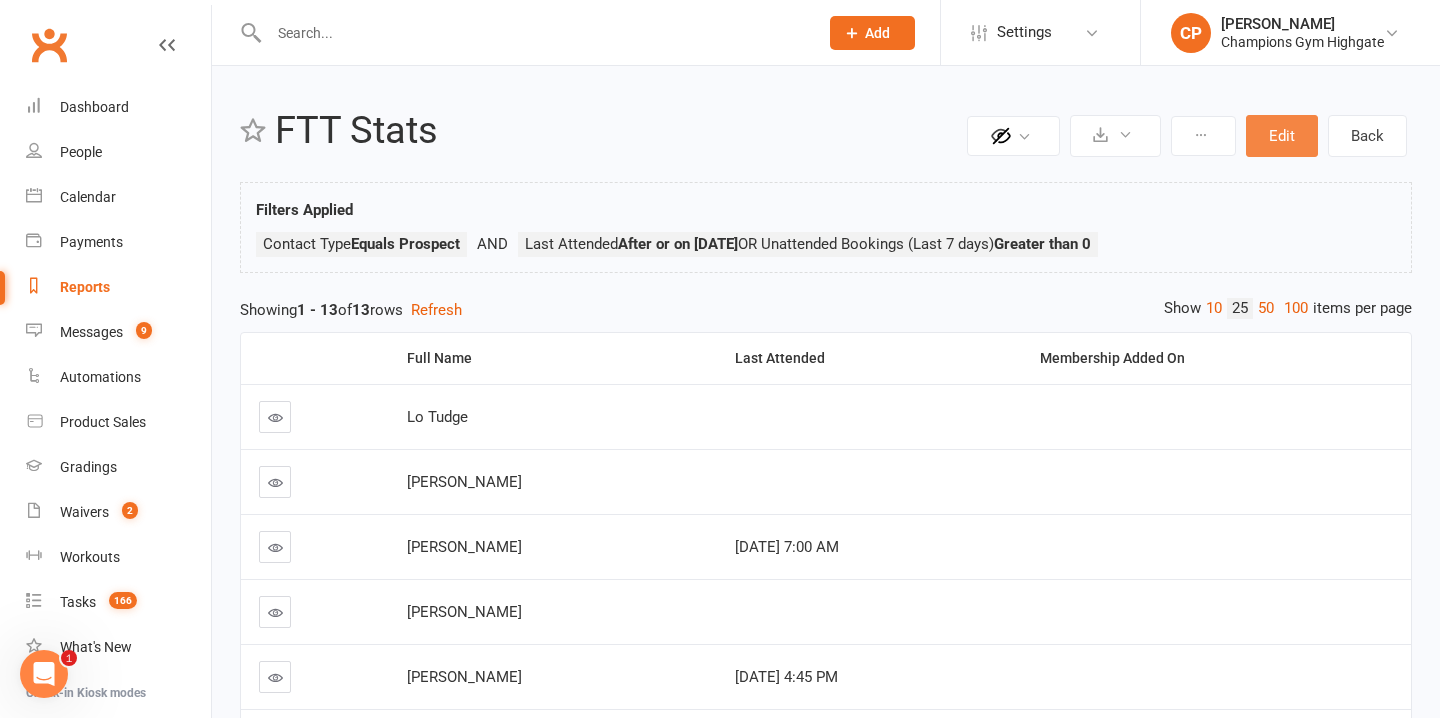 click on "Edit" at bounding box center (1282, 136) 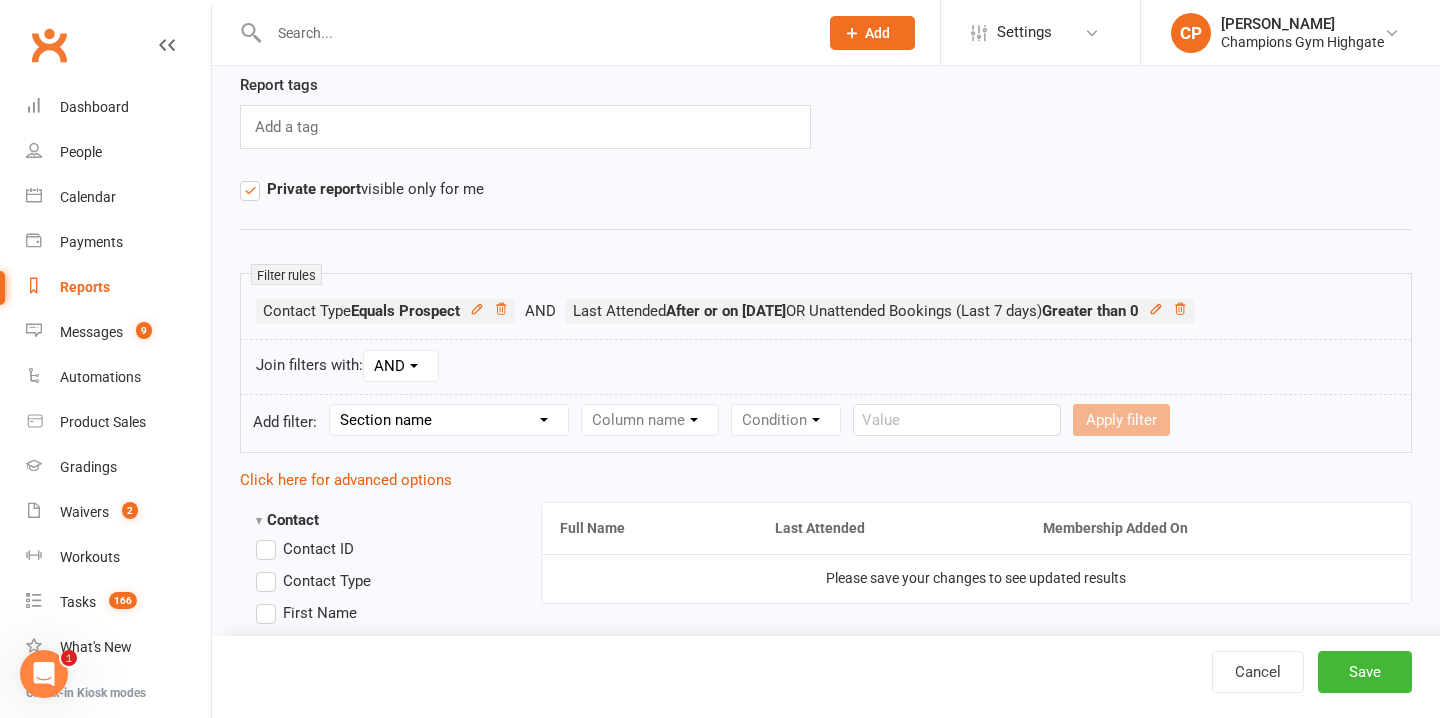 scroll, scrollTop: 162, scrollLeft: 0, axis: vertical 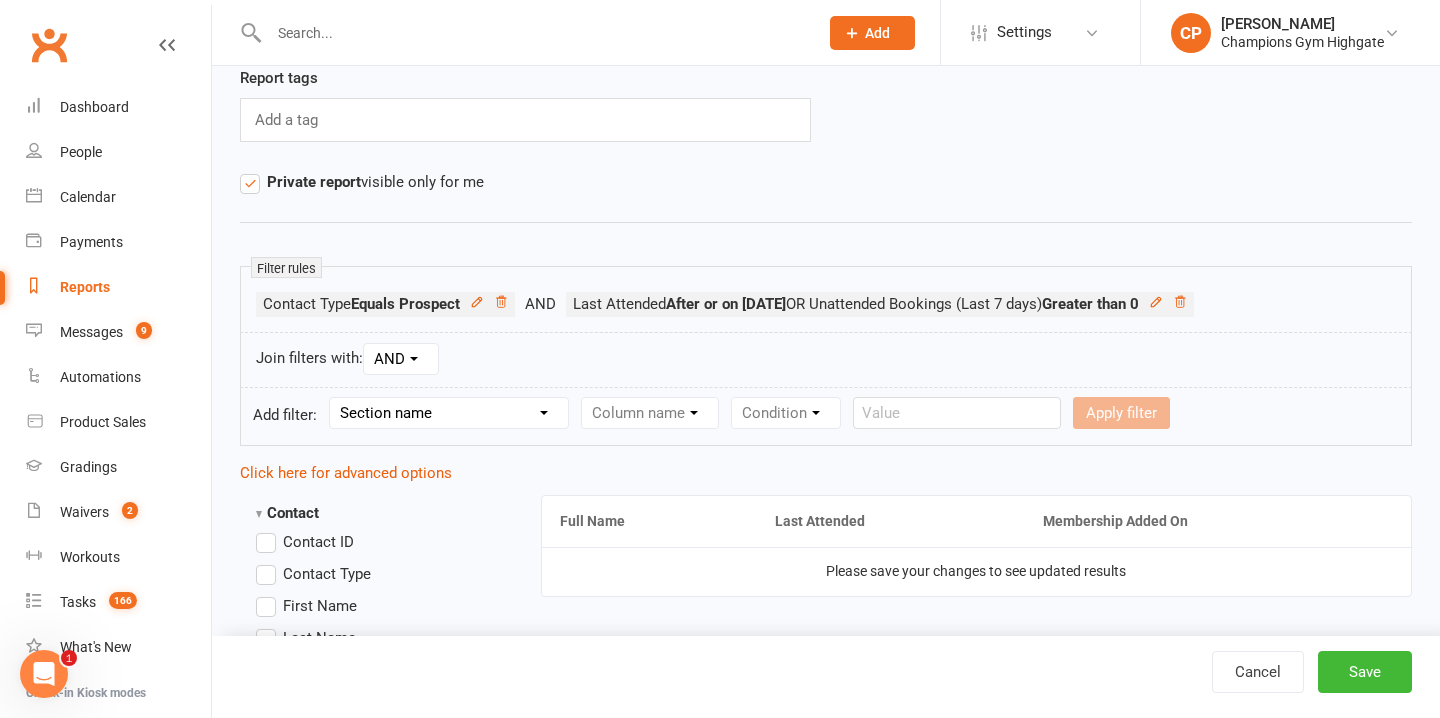 click on "Section name Contact Attendance Aggregate Payment Booking Waitlist Attendees Cancelled Bookings Late-cancelled Bookings Aggregate Booking Communication Comms Recipients Membership Payment Styles And Ranks Aggregate Styles And Ranks Grading Events Promotions Suspensions Signed Waivers Family Members Credit Vouchers Enrolled Automations Enrolled Workouts Public Tasks Emergency Contact Details Marketing Information Body Composition Key Demographics Fitness Goals COVID-19 Vaccination Status Assigned Coach Waiver Answers" at bounding box center [449, 413] 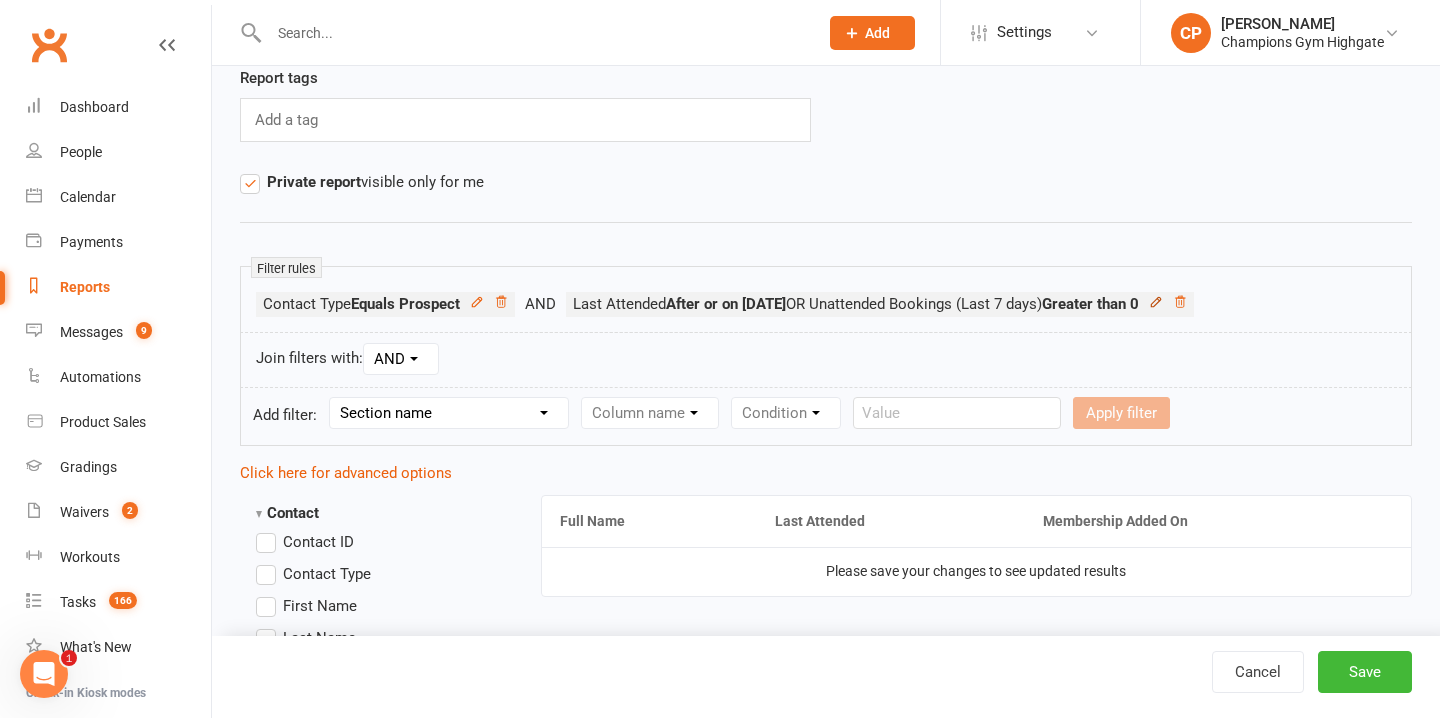 click 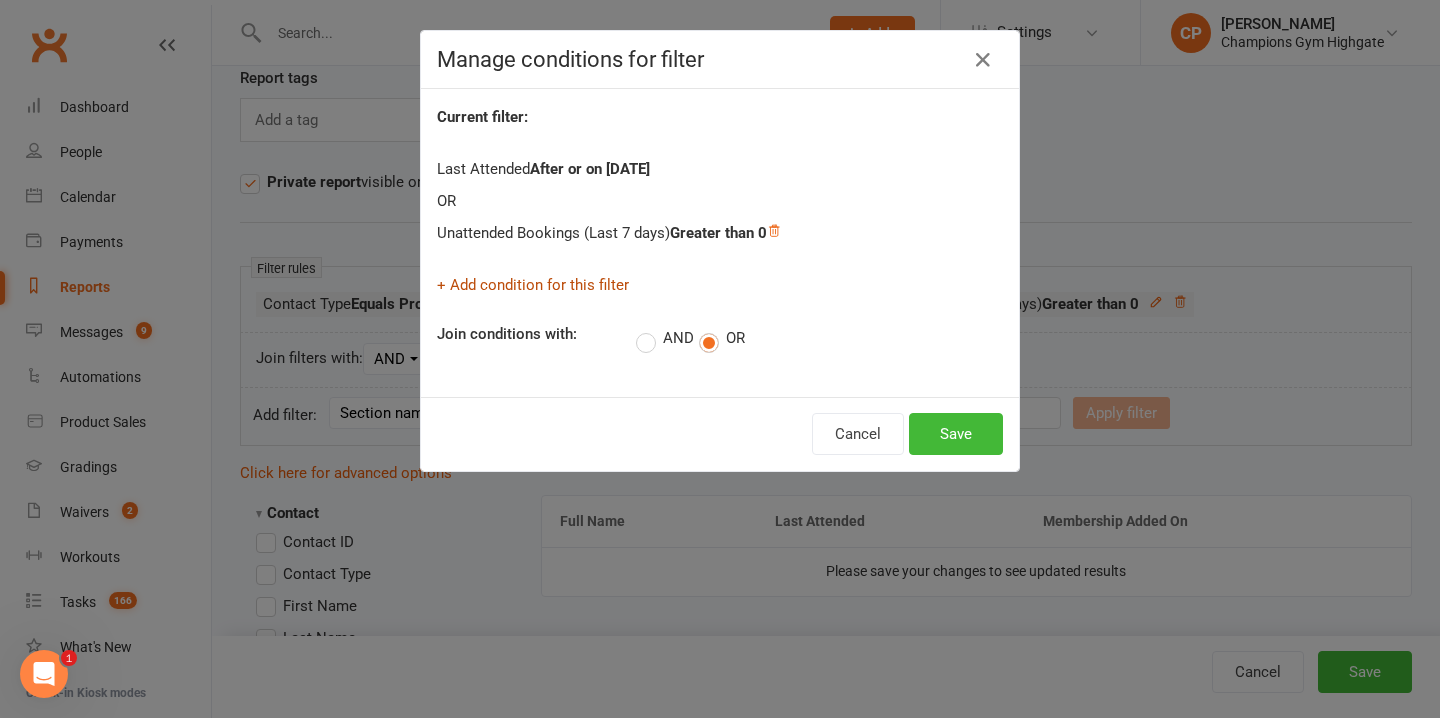 click on "+ Add condition for this filter" at bounding box center [533, 285] 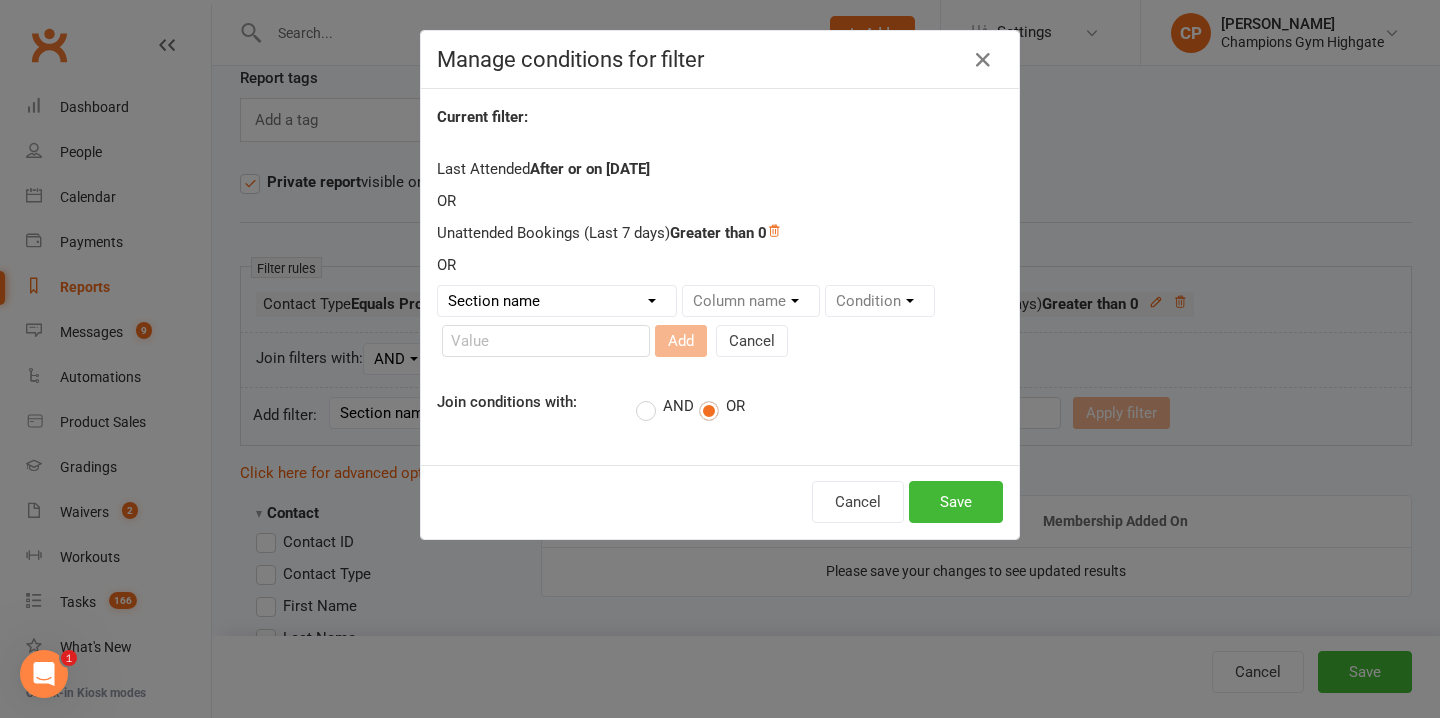 click on "Section name Contact Attendance Aggregate Payment Booking Waitlist Attendees Cancelled Bookings Late-cancelled Bookings Aggregate Booking Communication Comms Recipients Membership Payment Styles And Ranks Aggregate Styles And Ranks Grading Events Promotions Suspensions Signed Waivers Family Members Credit Vouchers Enrolled Automations Enrolled Workouts Public Tasks Emergency Contact Details Marketing Information Body Composition Key Demographics Fitness Goals COVID-19 Vaccination Status Assigned Coach Waiver Answers" at bounding box center (557, 301) 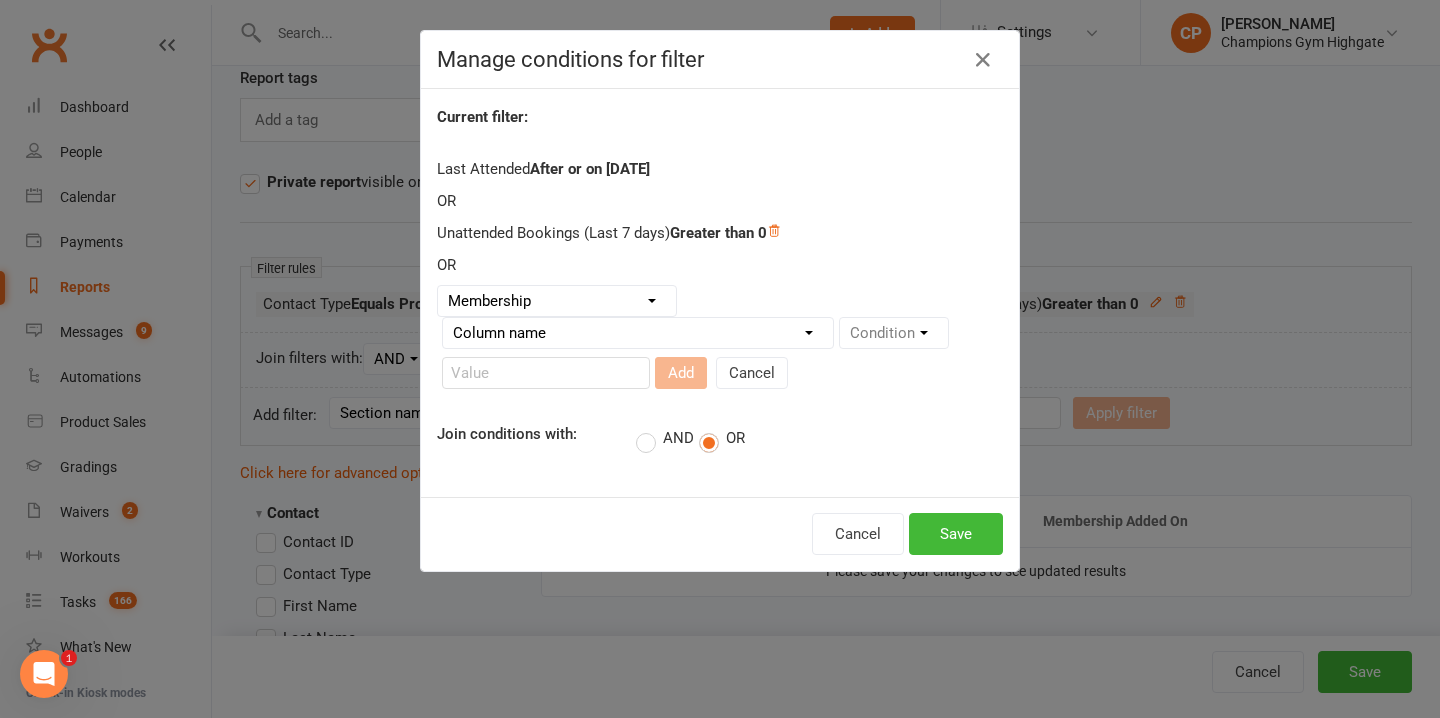 click on "Column name Membership ID Membership Name Membership Category Membership Start Date Membership Up-front Payment Date Membership Recurring Payments Start Date Membership Expiry Date Membership Added On Membership Term (in words) Membership Duration (in days) Current Membership Age (in days) Active Days Remaining (after today) Membership Fee (Up-front) Membership Fee (Recurring) Membership Recurring Fee Frequency Membership Attendance Limit (Description) Membership Attendance Limit Recurrence (Period) Membership Attendance Limit Recurrence (Number) Membership Source Class Pack? Trial Membership? Send email receipt on successful payment? Bookings Made Bookings Attended Bookings Absent Bookings w/ Unmarked Attendance Bookings Remaining Attendances in Current Calendar Month Make-up Classes Available Membership Active? Cancellation Present? Cancellation Date Cancellation Added On Cancellation Reason Most Recent Attendance Payments Attempted Paid Payments Failed Payments (Current) Payments Remaining" at bounding box center [638, 333] 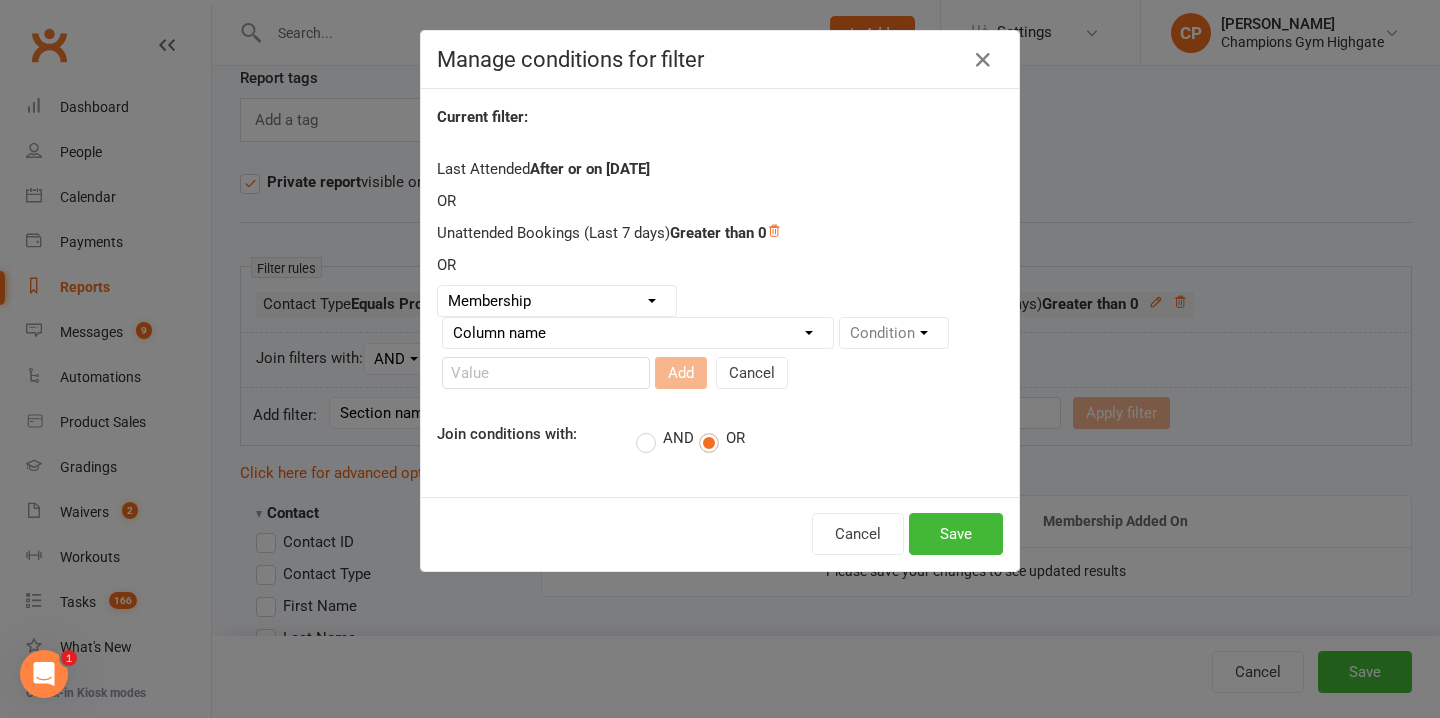 click on "Section name Contact Attendance Aggregate Payment Booking Waitlist Attendees Cancelled Bookings Late-cancelled Bookings Aggregate Booking Communication Comms Recipients Membership Payment Styles And Ranks Aggregate Styles And Ranks Grading Events Promotions Suspensions Signed Waivers Family Members Credit Vouchers Enrolled Automations Enrolled Workouts Public Tasks Emergency Contact Details Marketing Information Body Composition Key Demographics Fitness Goals COVID-19 Vaccination Status Assigned Coach Waiver Answers" at bounding box center (557, 301) 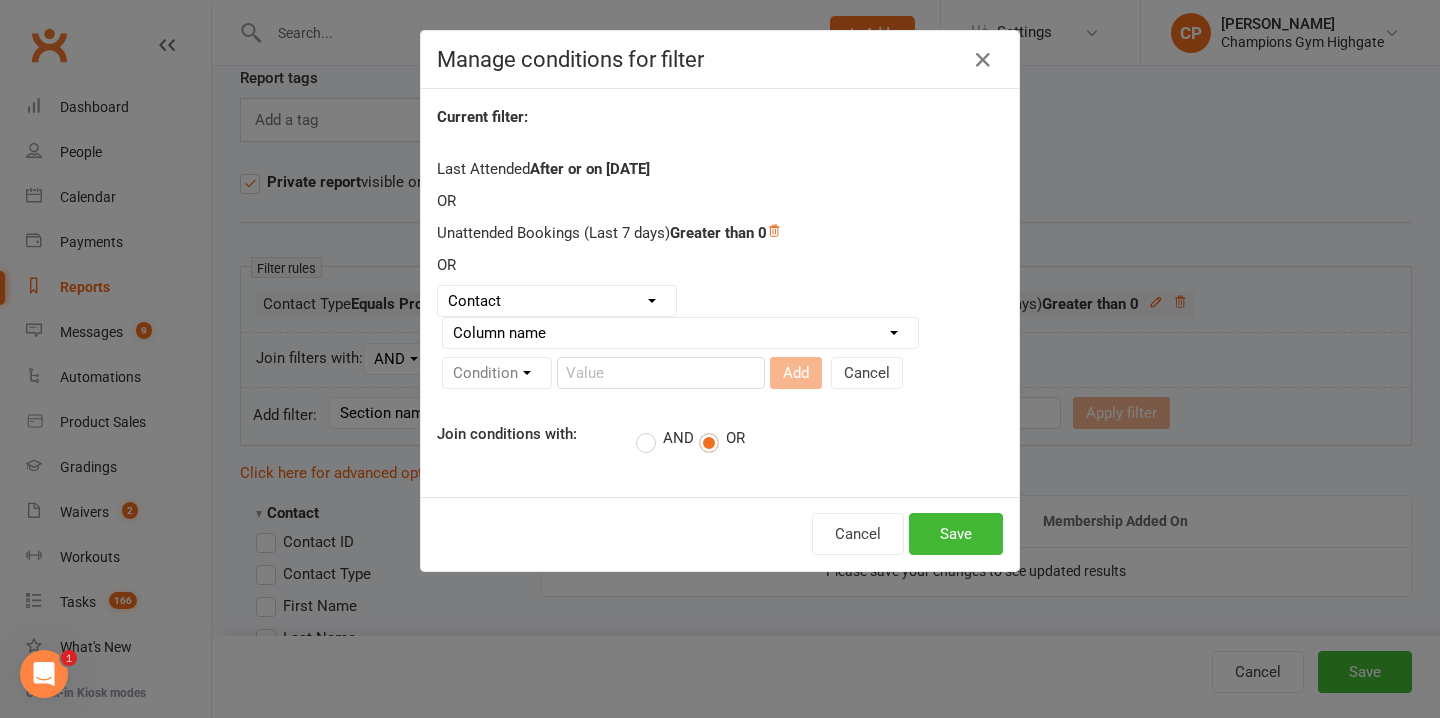 click on "Column name Contact Type First Name Last Name Full Name Email Phone Number Address (Full) Created First Activated Days since added to Clubworx Days since First Activated Days since Last Activated Status Previous Status (Prospects only) Prospect Status Last Changed Trial Status Member Number Date of Birth Age Next Birthday Birth Month Unsubscribed from Email Unsubscribed from SMS Owner Location Converted to Member Converted to NAC Wallet Details Credit Card Expires Source Related contacts exist? Related members exist? Related active members exist? Related prospects exist? Related non-attending contacts exist? Related non-attending contacts (with active memberships) exist? Parent(s) exist in Clubworx? Children exist in Clubworx? Profile picture attached? Credit balance Flagged? Flag Titles Has signed in to Member Portal? Last Member Portal sign-in Ezidebit Payer Reference" at bounding box center (680, 333) 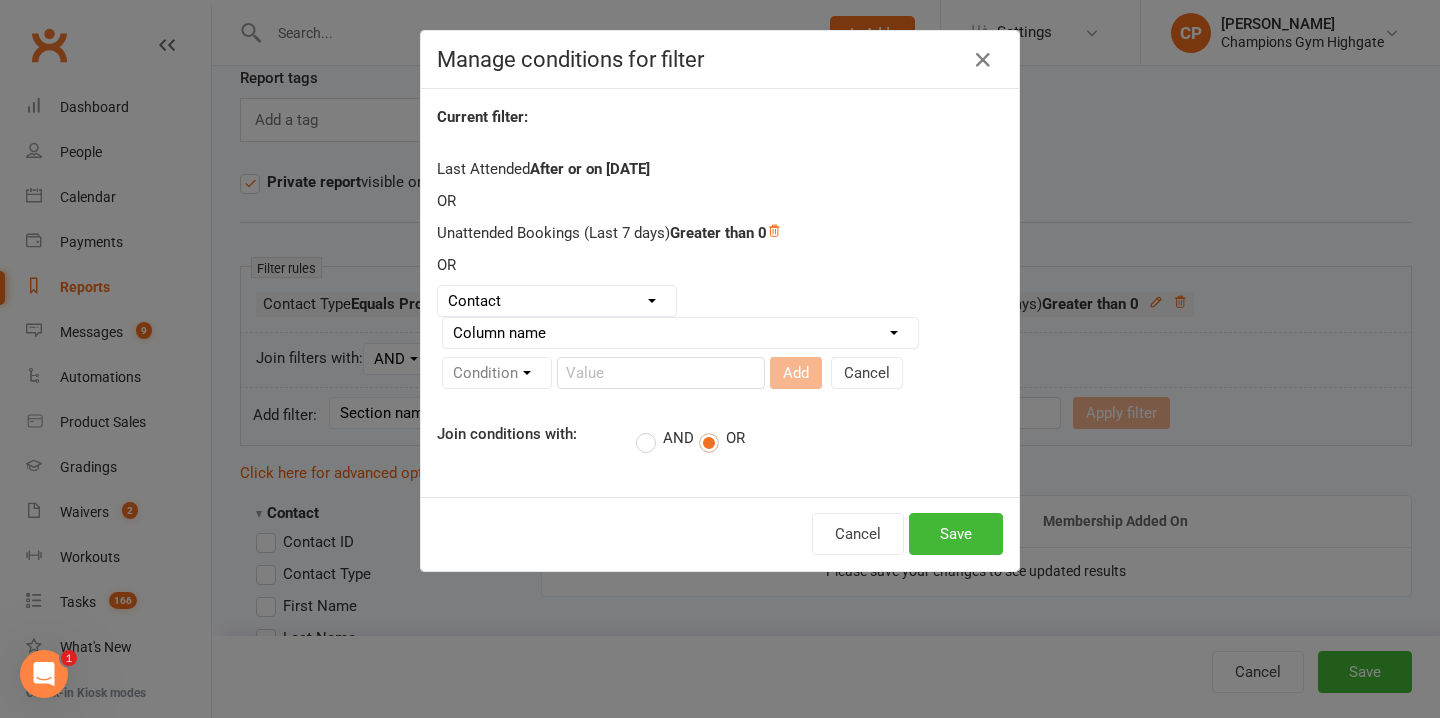 select on "25" 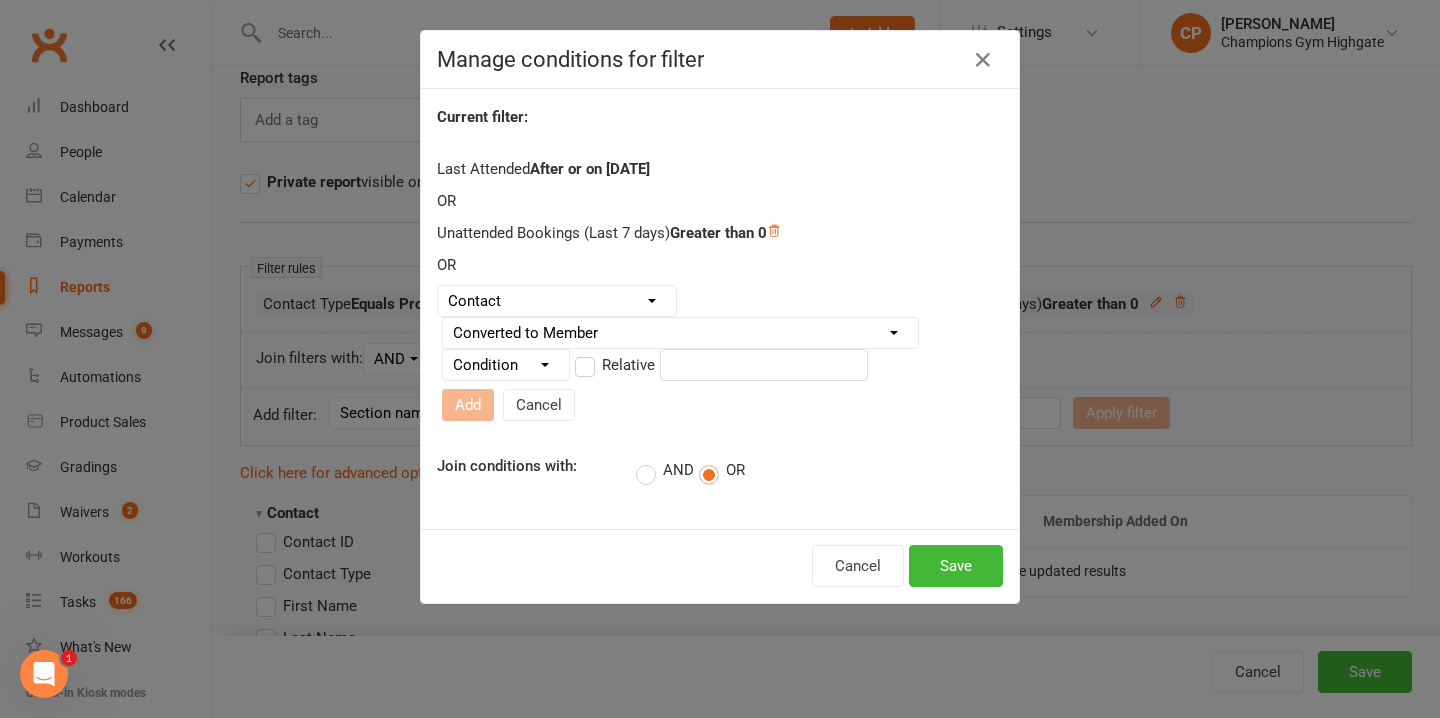 click on "Condition Is Is not Before After Before or on After or on Is blank Is not blank" at bounding box center (506, 365) 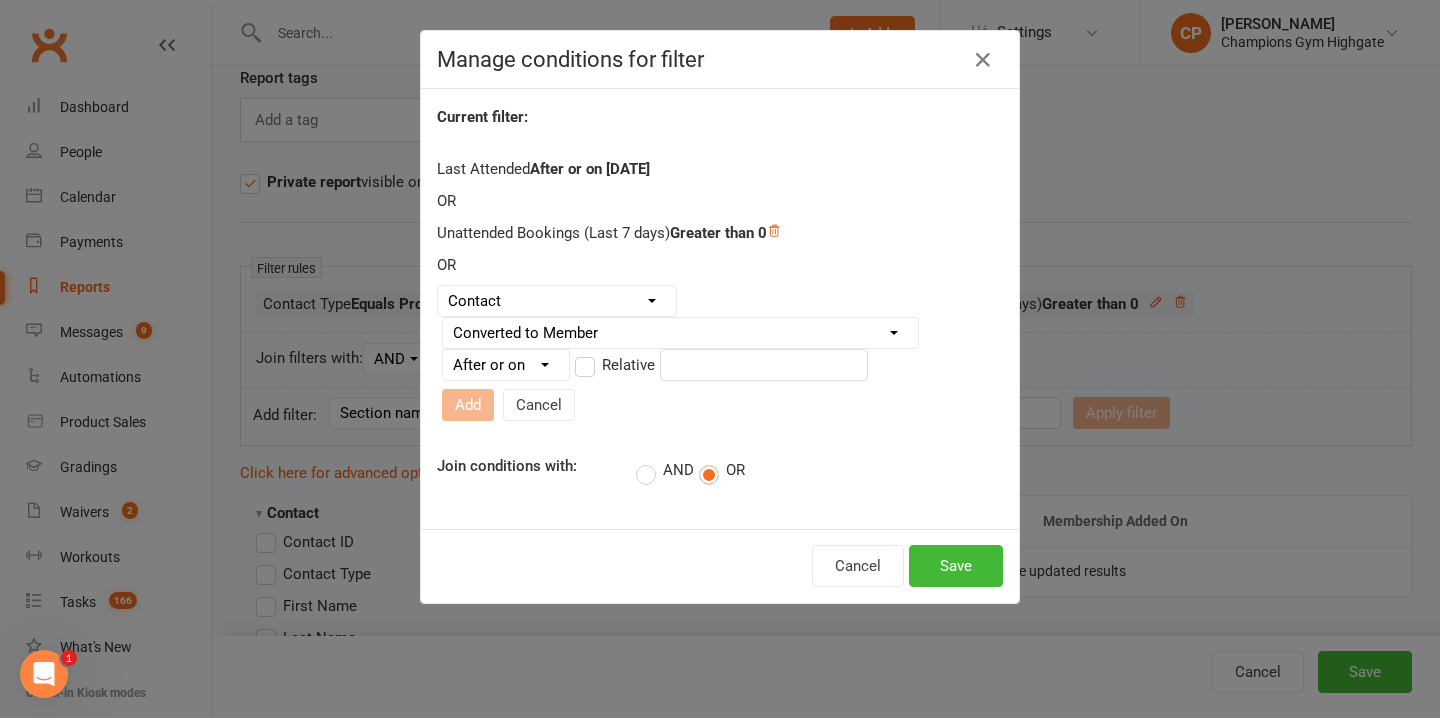click on "Relative" at bounding box center (615, 365) 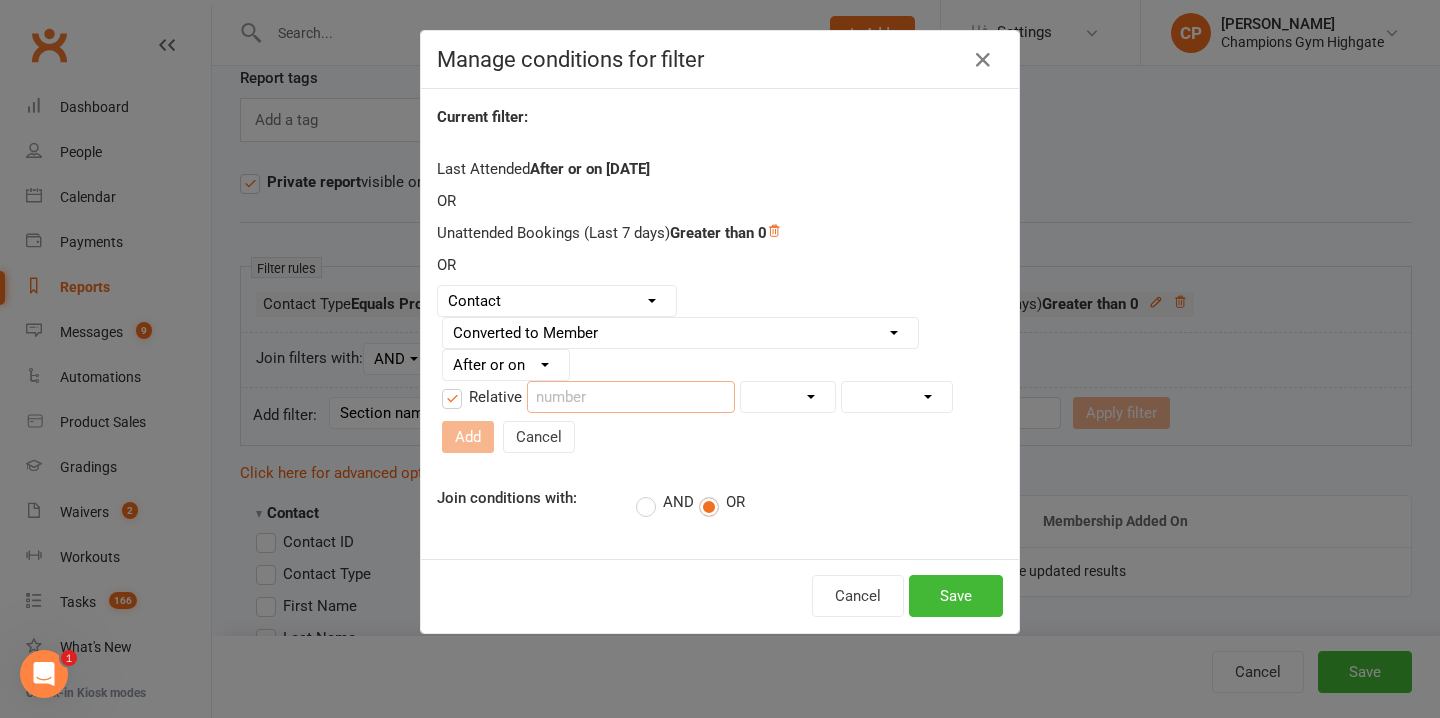 click at bounding box center [631, 397] 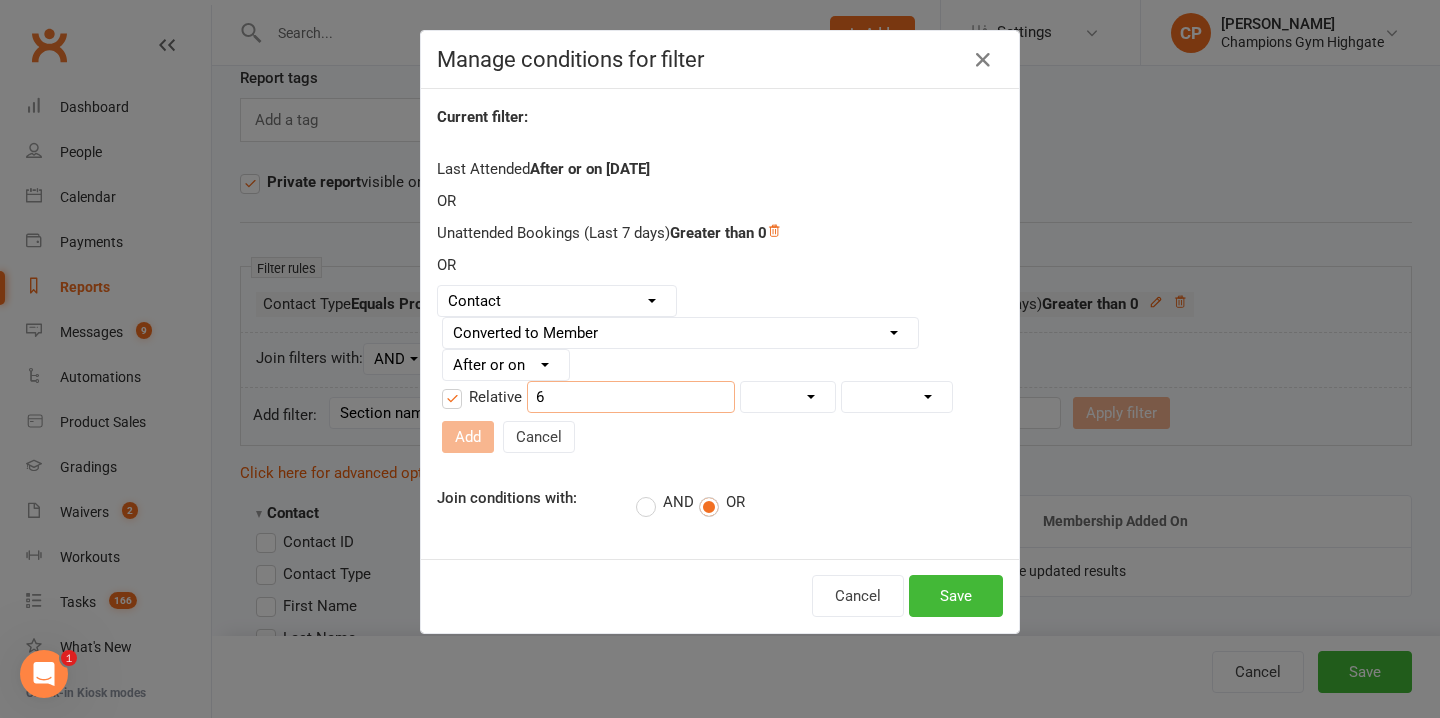 type on "6" 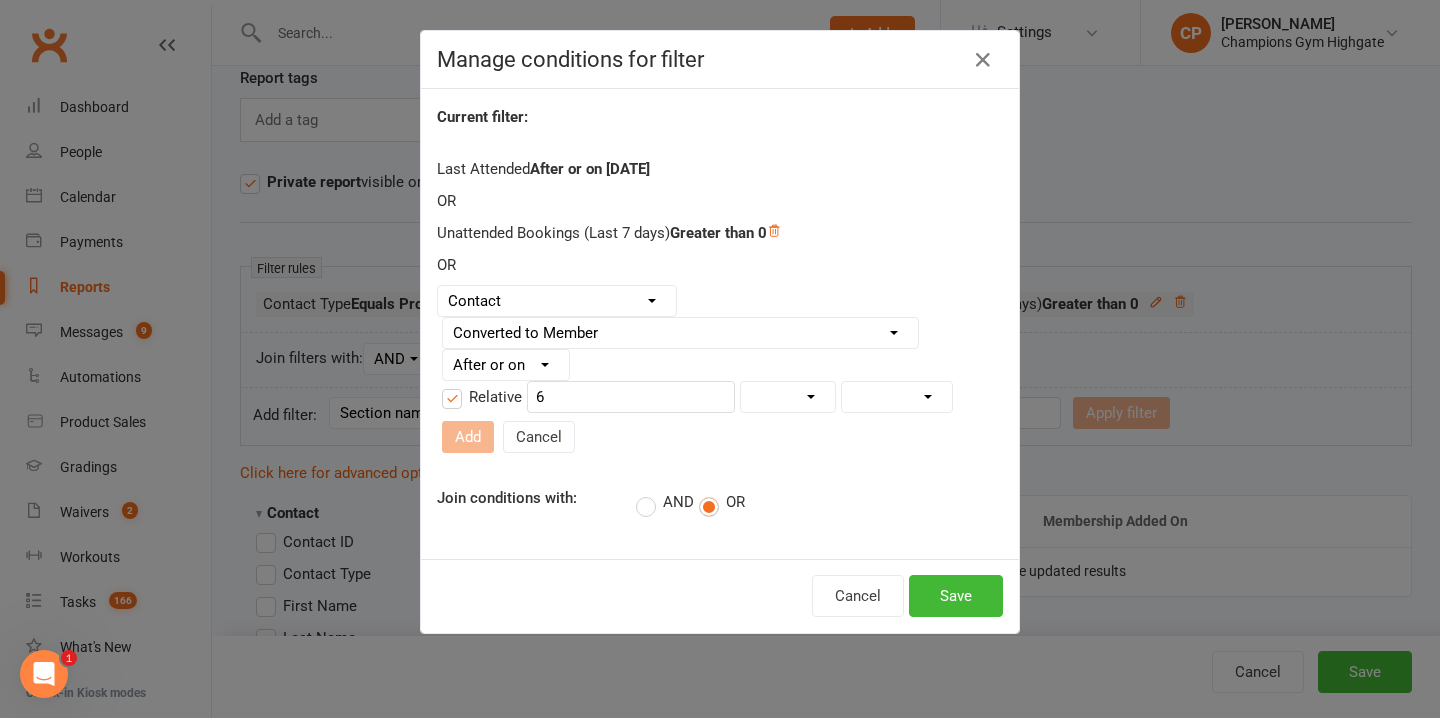 click on "Days Weeks Months Years" at bounding box center (788, 397) 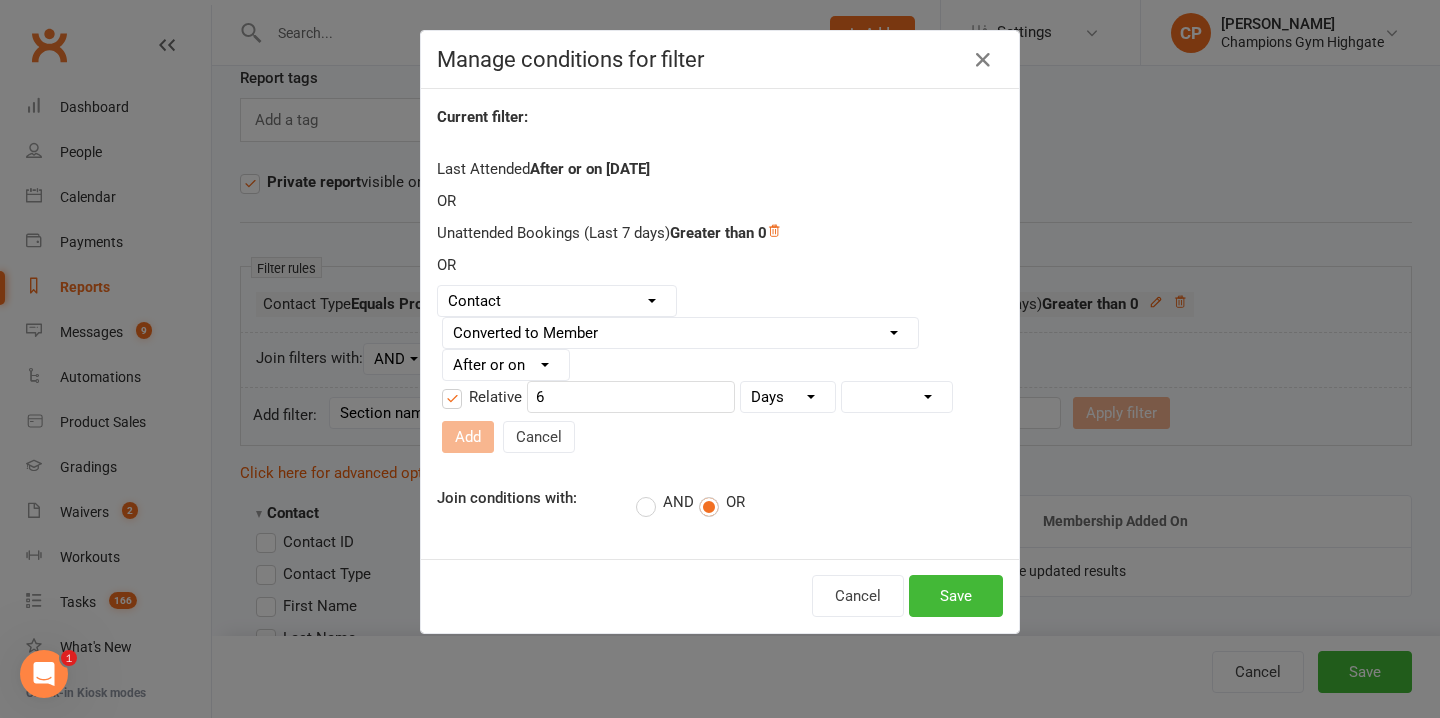 click on "From now Ago" at bounding box center [897, 397] 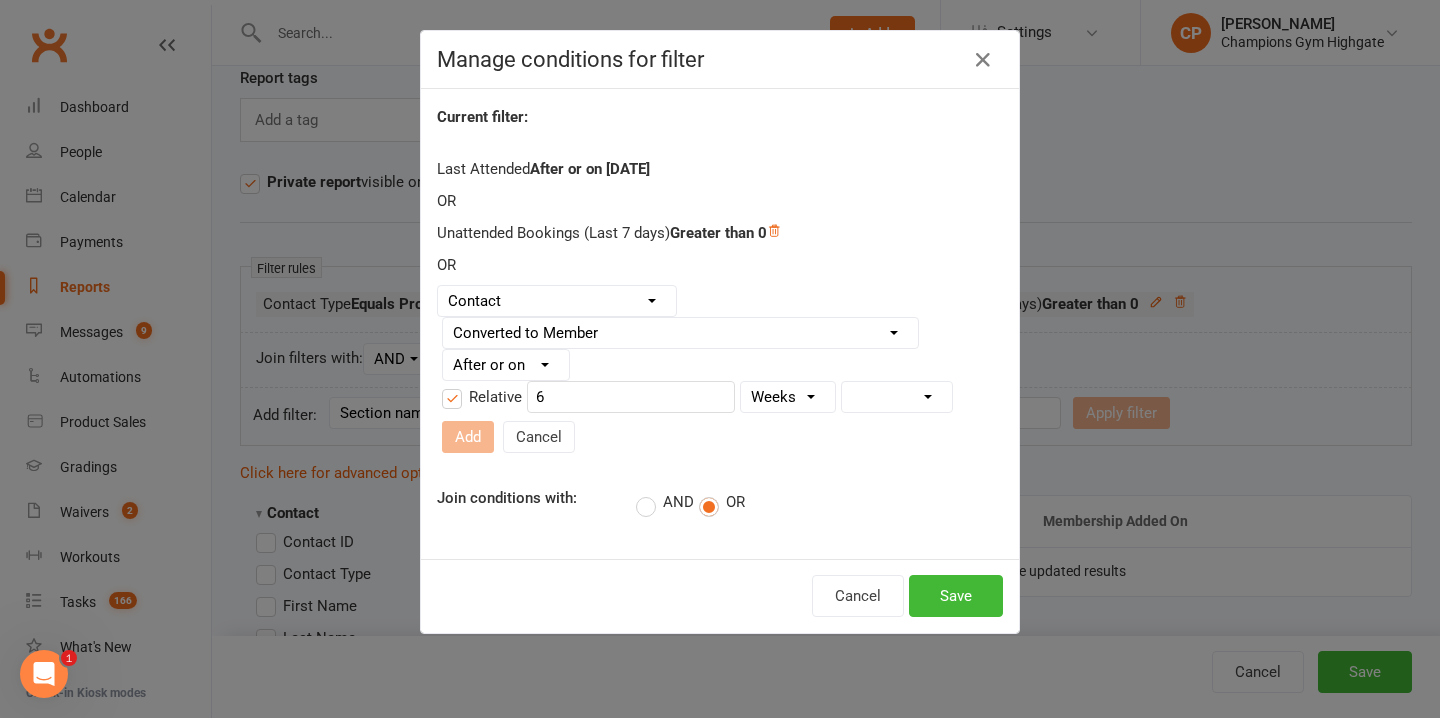select on "1" 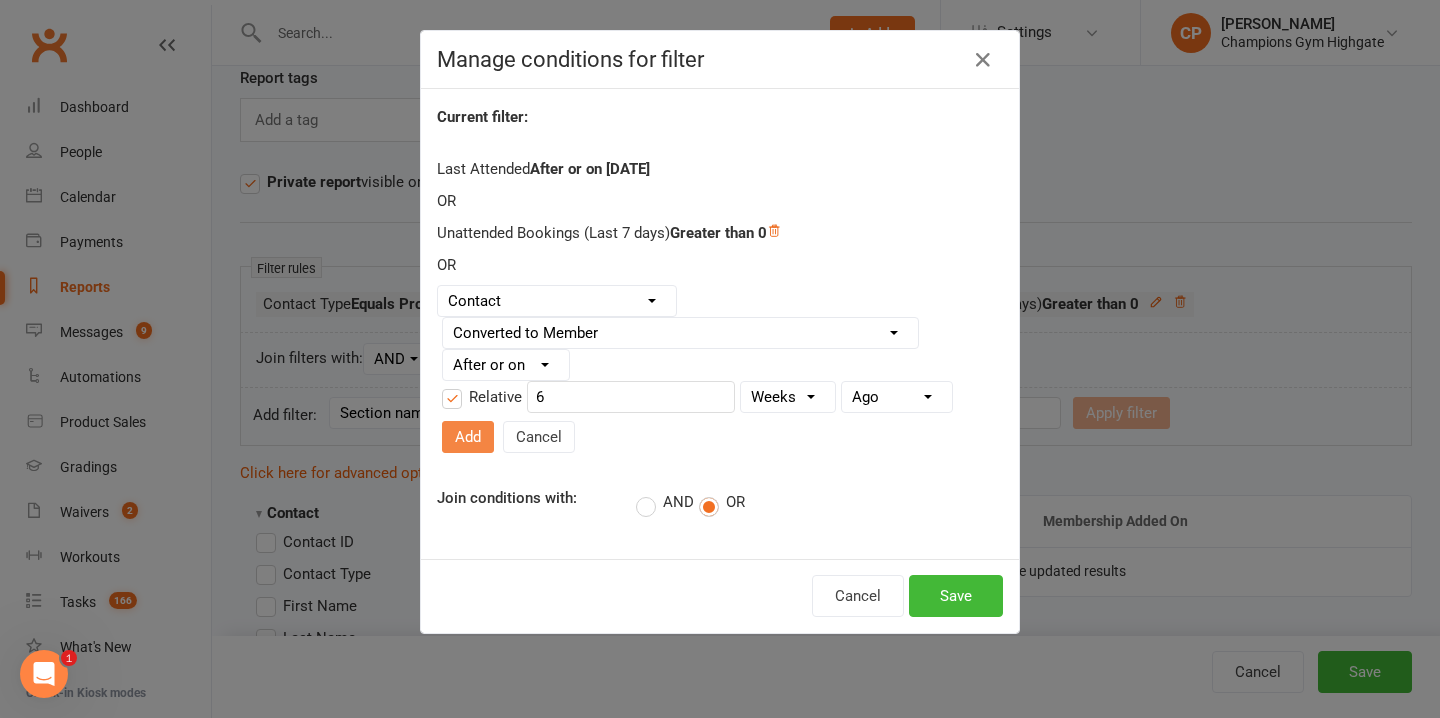 click on "Add" at bounding box center [468, 437] 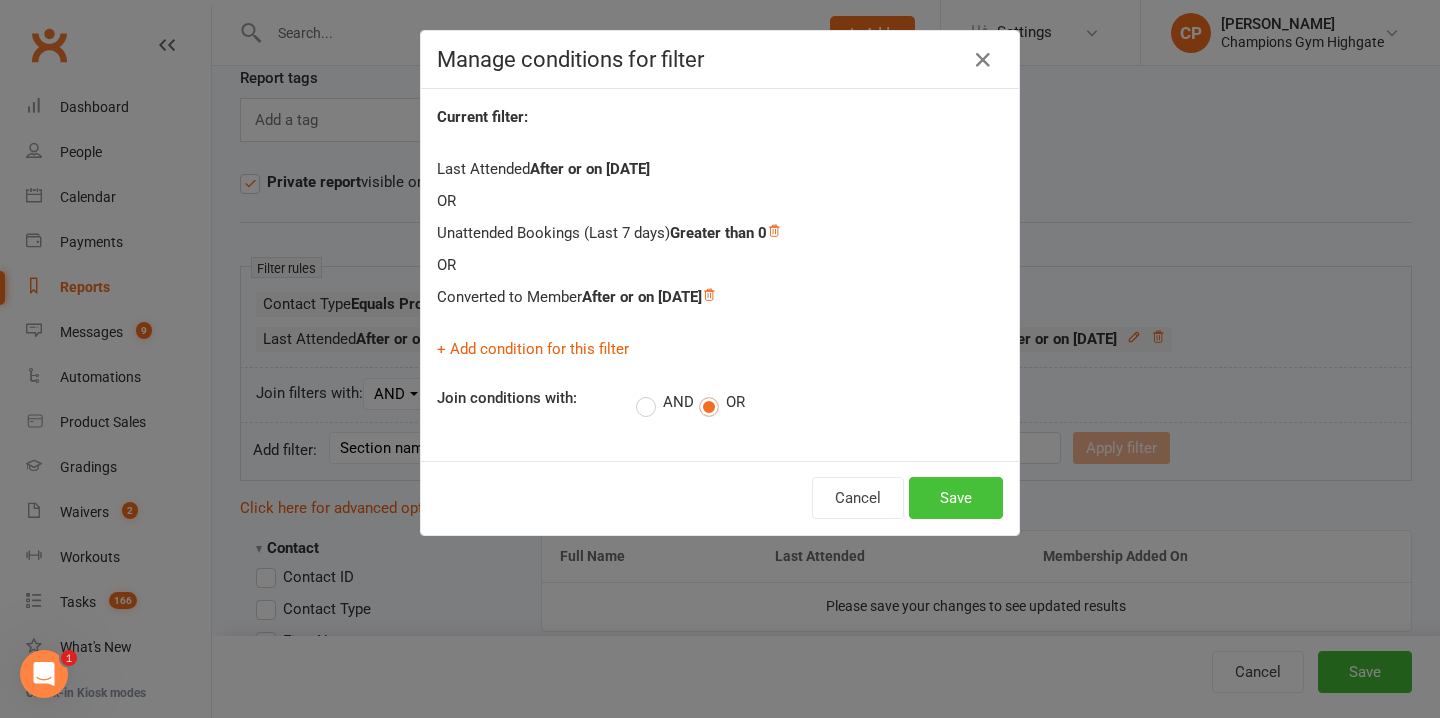 click on "Save" at bounding box center [956, 498] 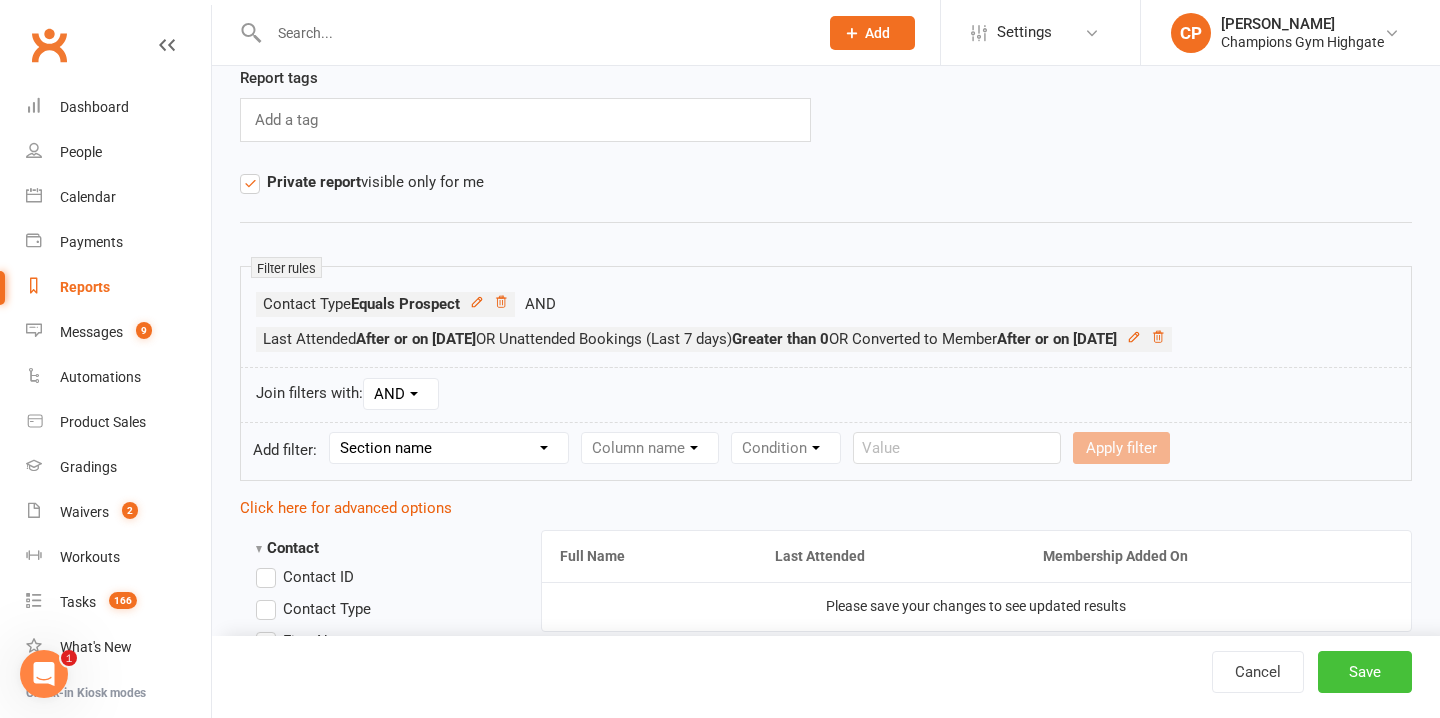 click on "Save" at bounding box center (1365, 672) 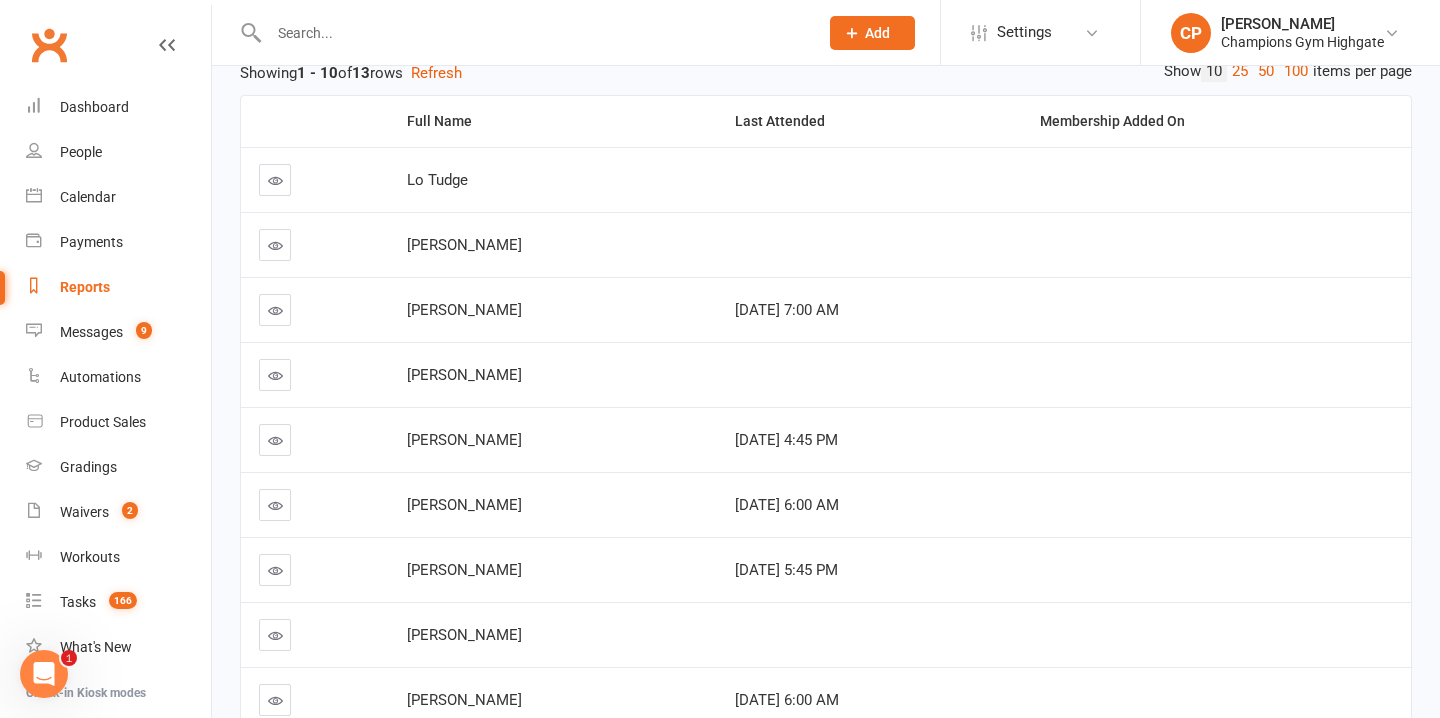 scroll, scrollTop: 126, scrollLeft: 0, axis: vertical 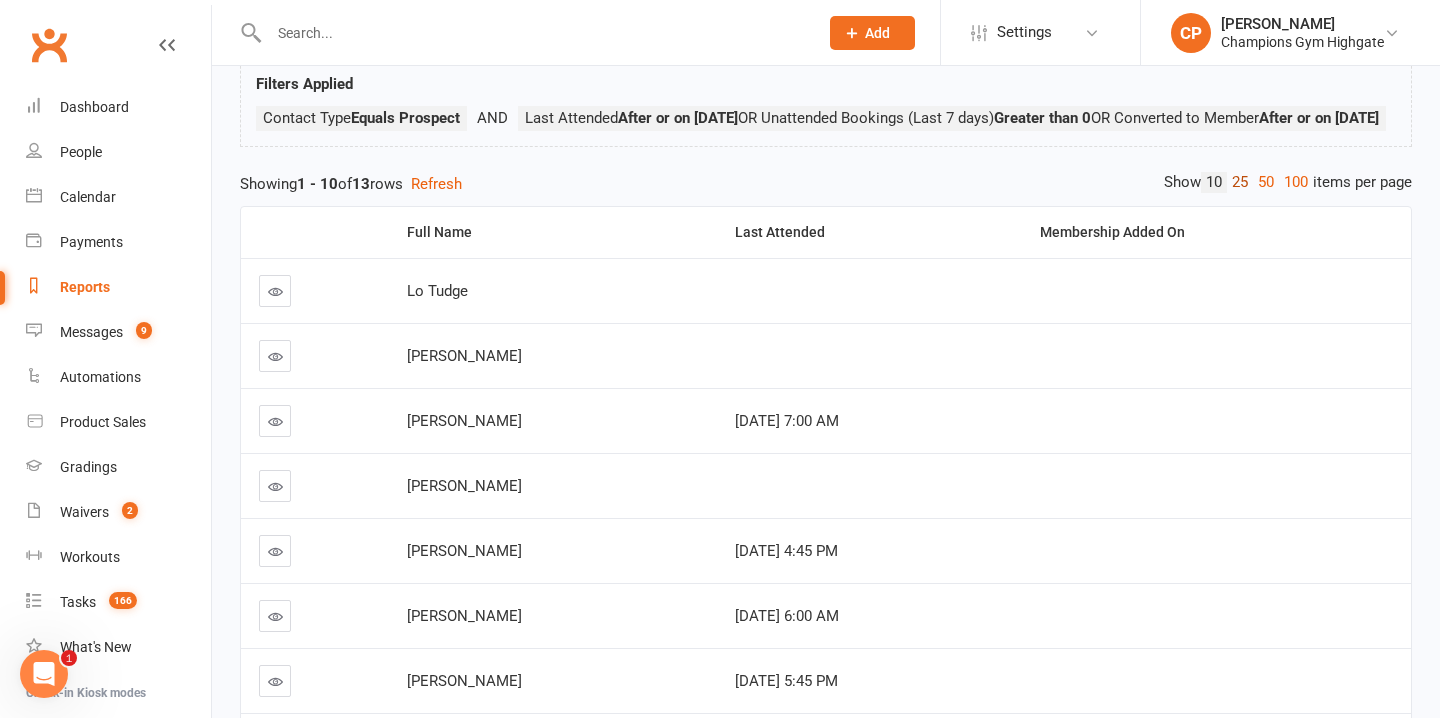 click on "25" at bounding box center [1240, 182] 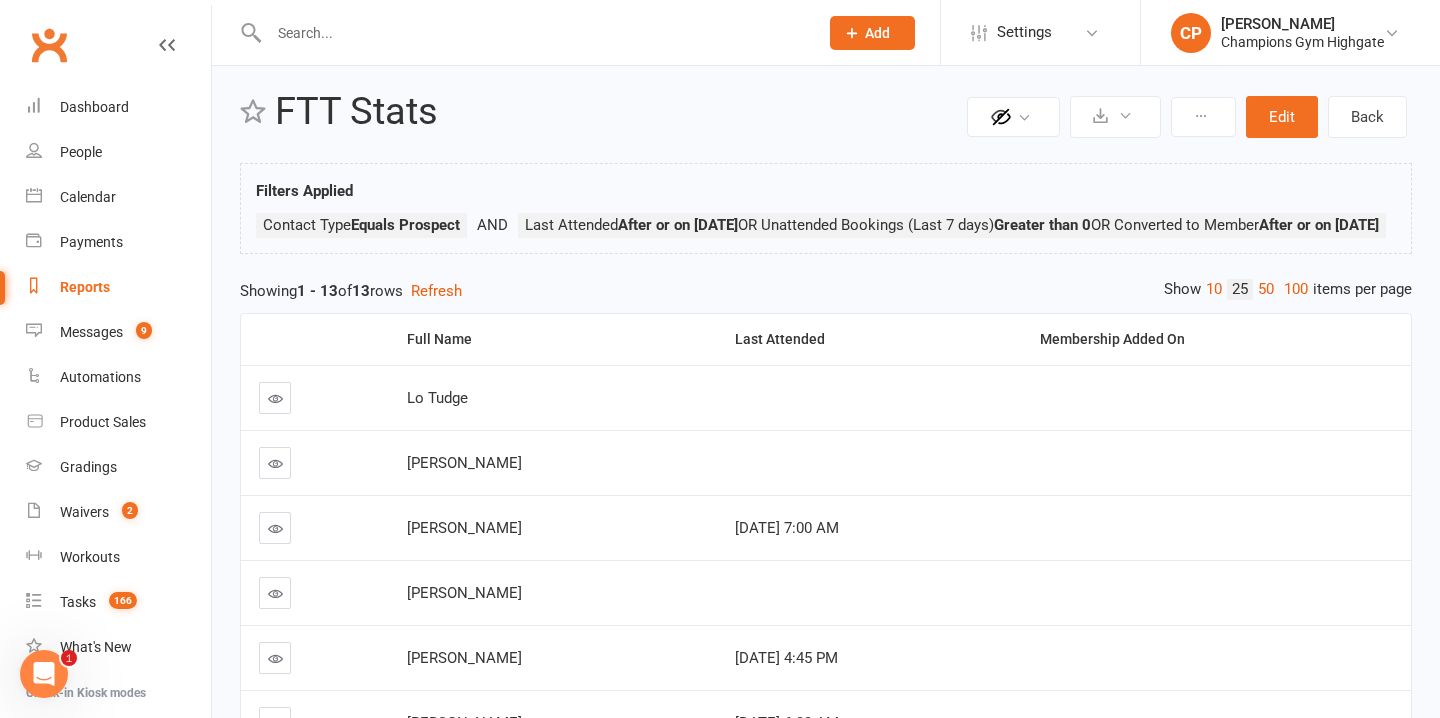 scroll, scrollTop: 0, scrollLeft: 0, axis: both 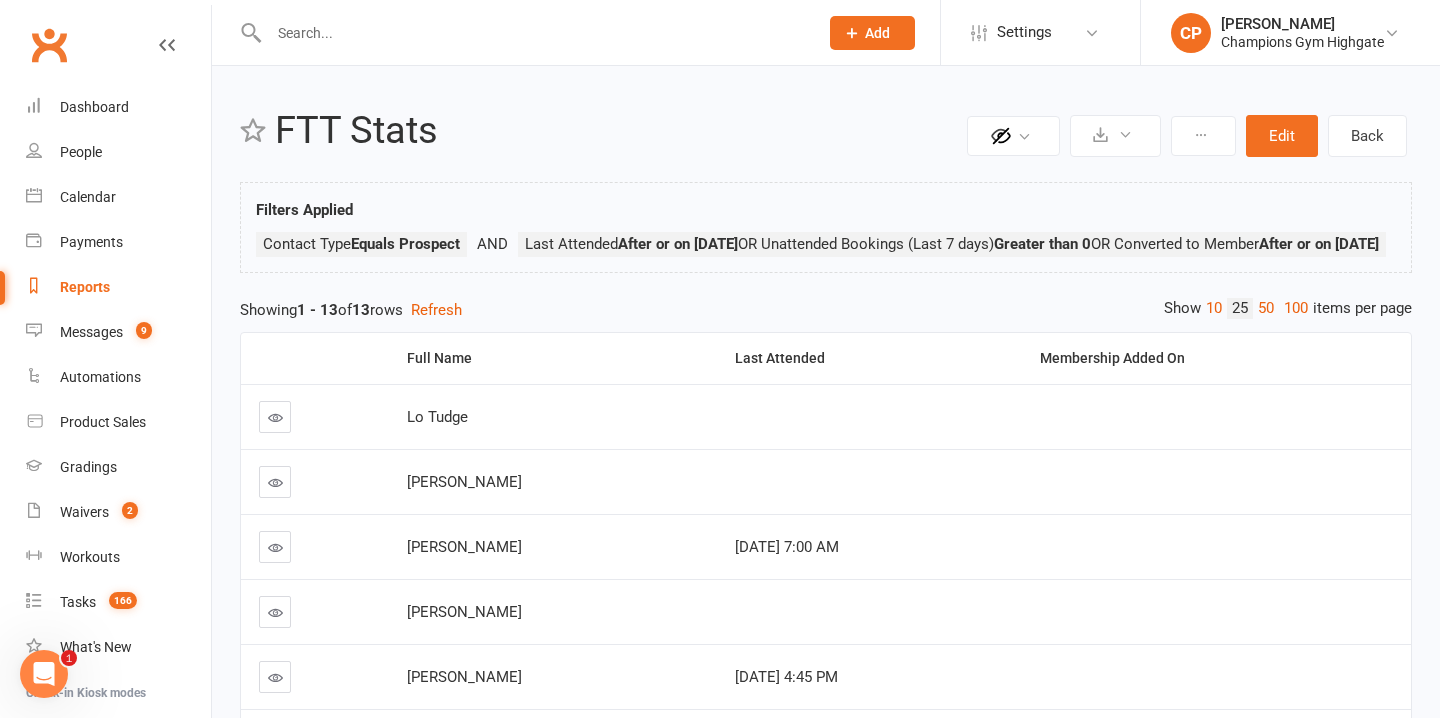 click at bounding box center [533, 33] 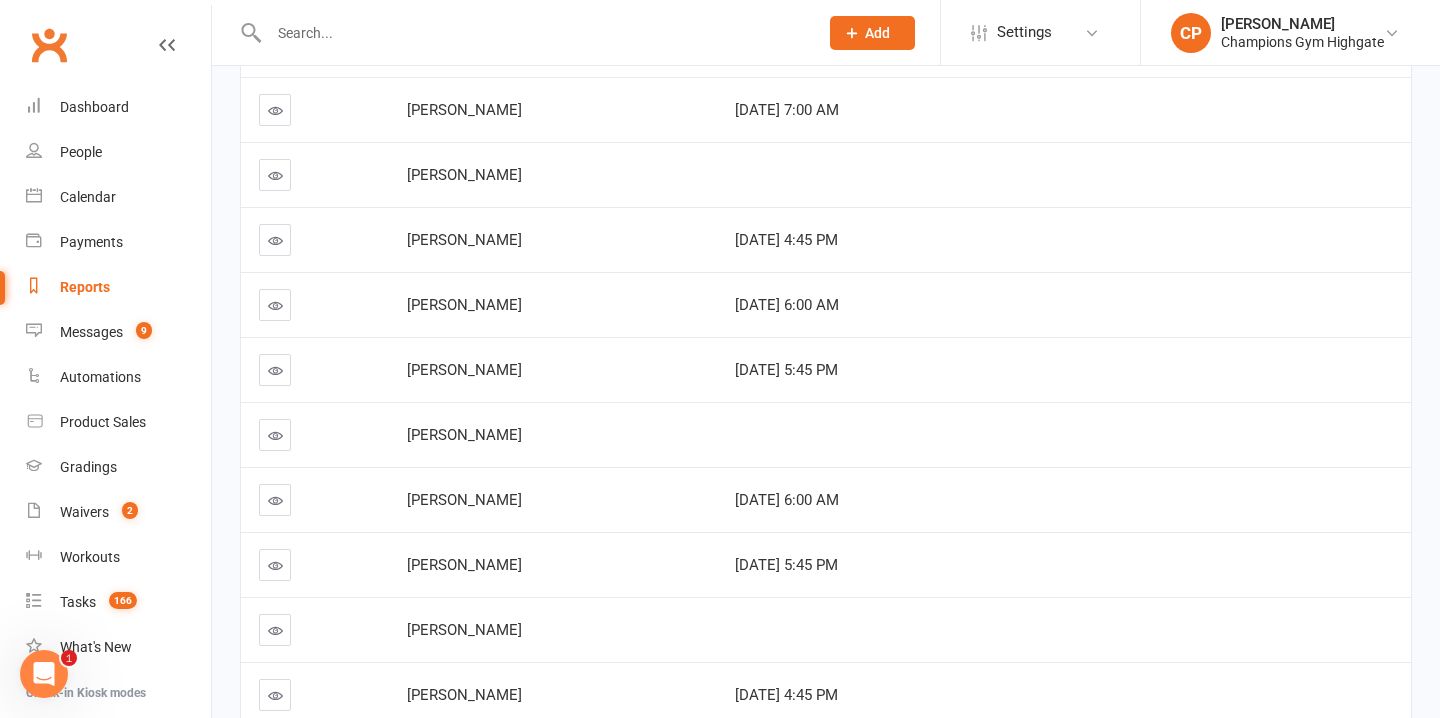 scroll, scrollTop: 0, scrollLeft: 0, axis: both 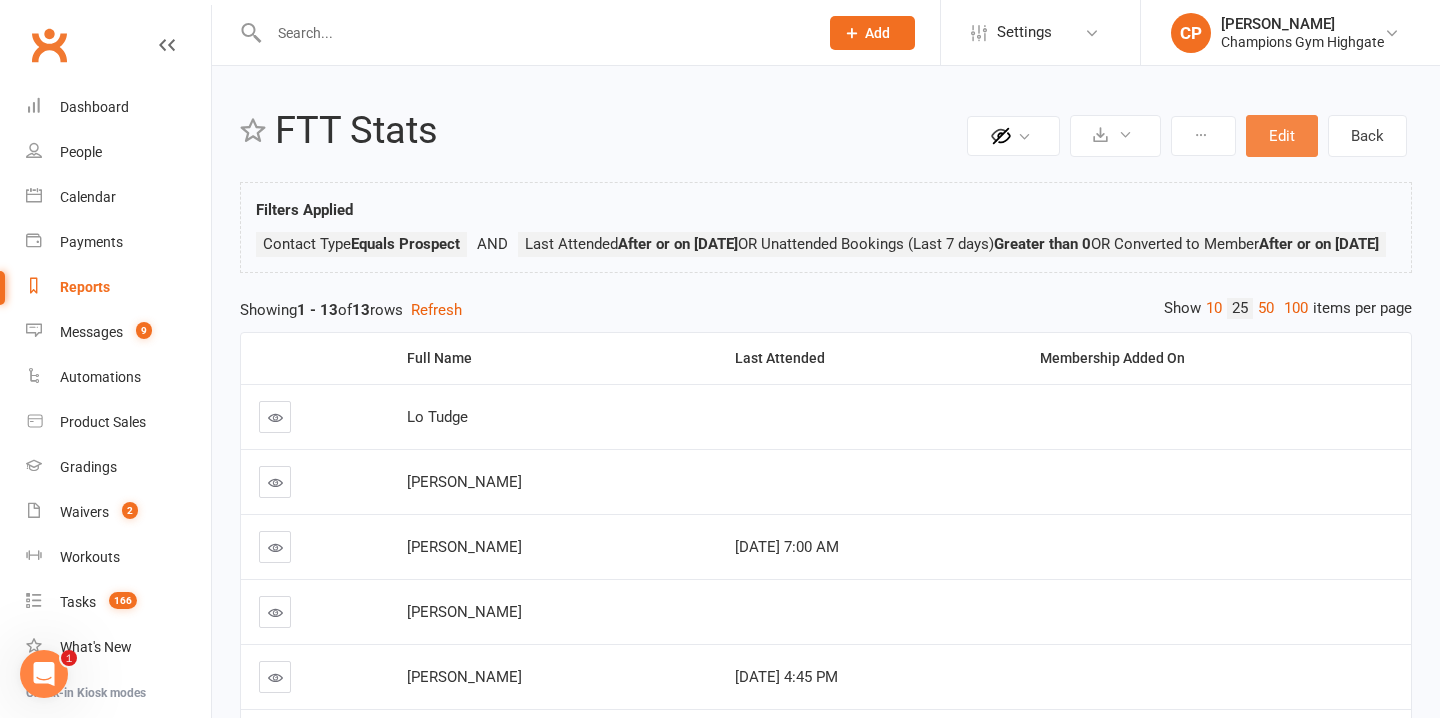 click on "Edit" at bounding box center [1282, 136] 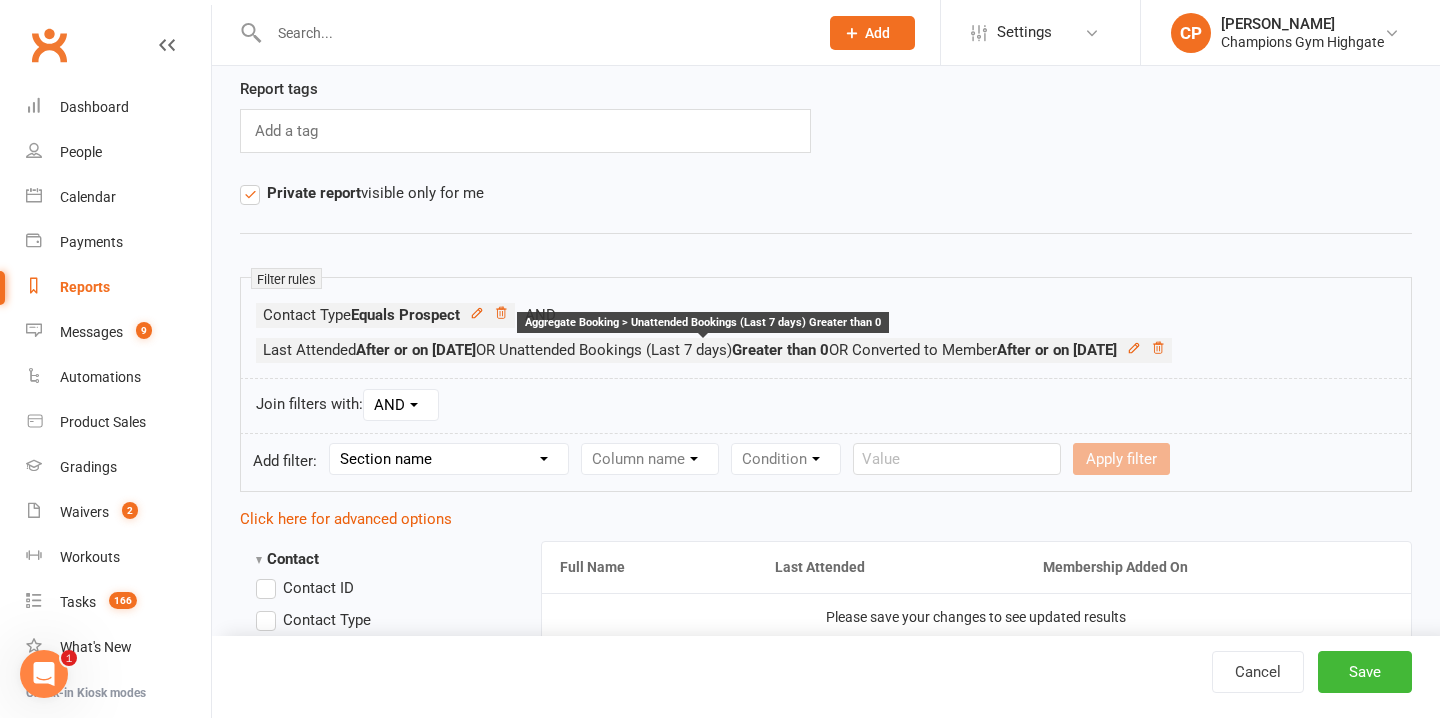 scroll, scrollTop: 164, scrollLeft: 0, axis: vertical 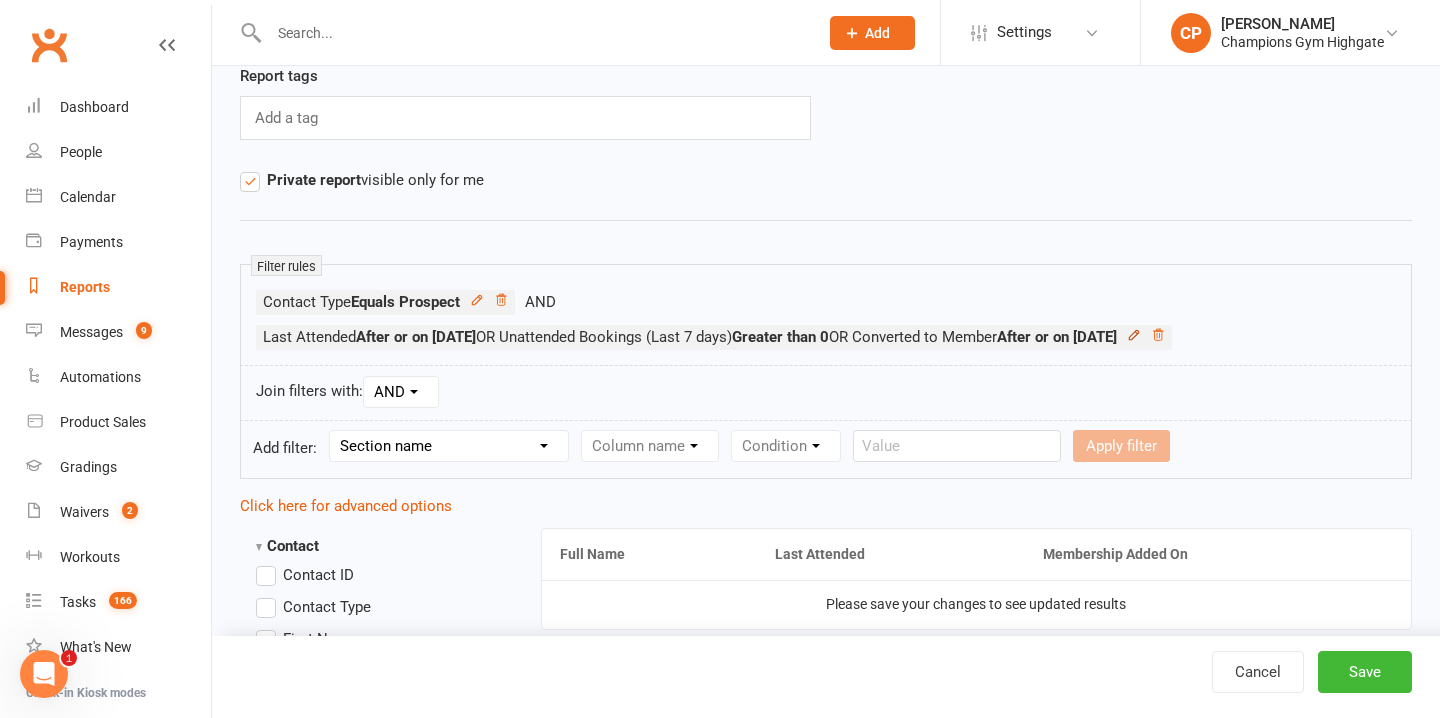 click 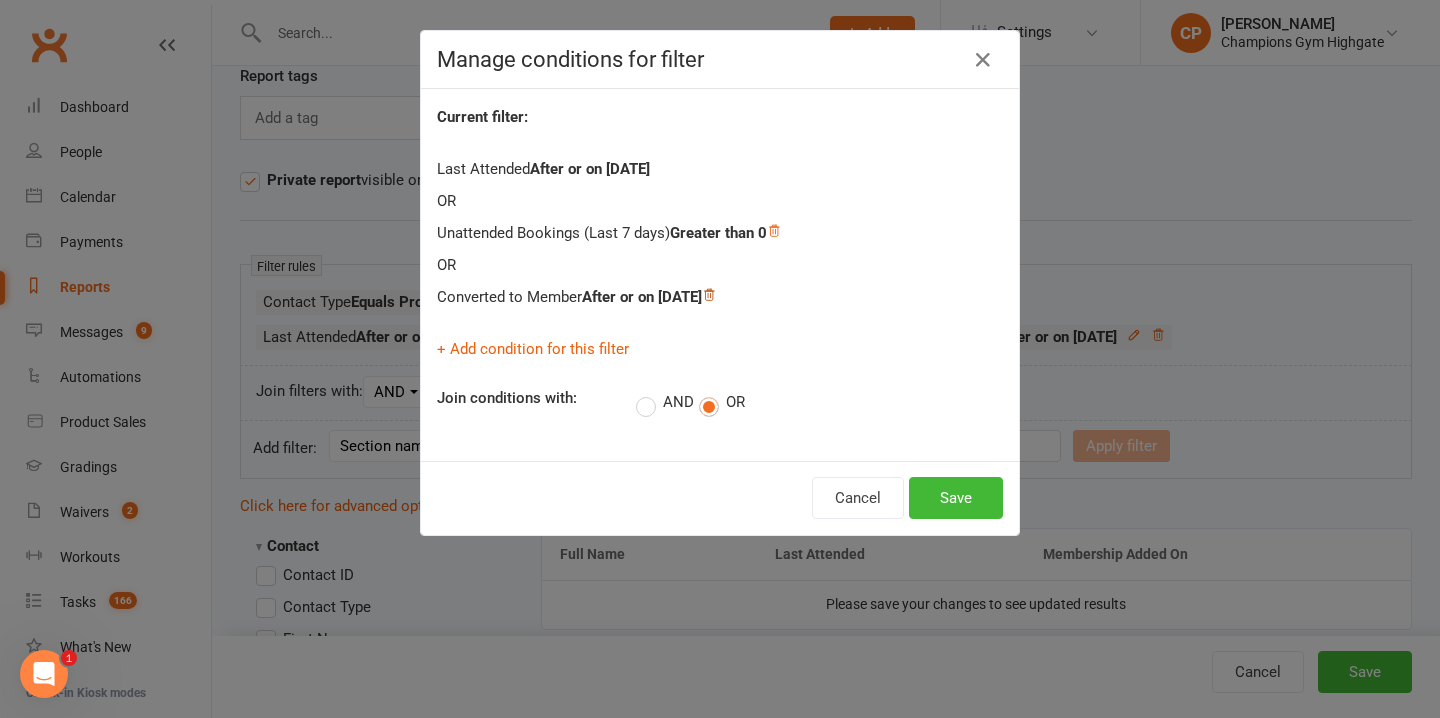 click 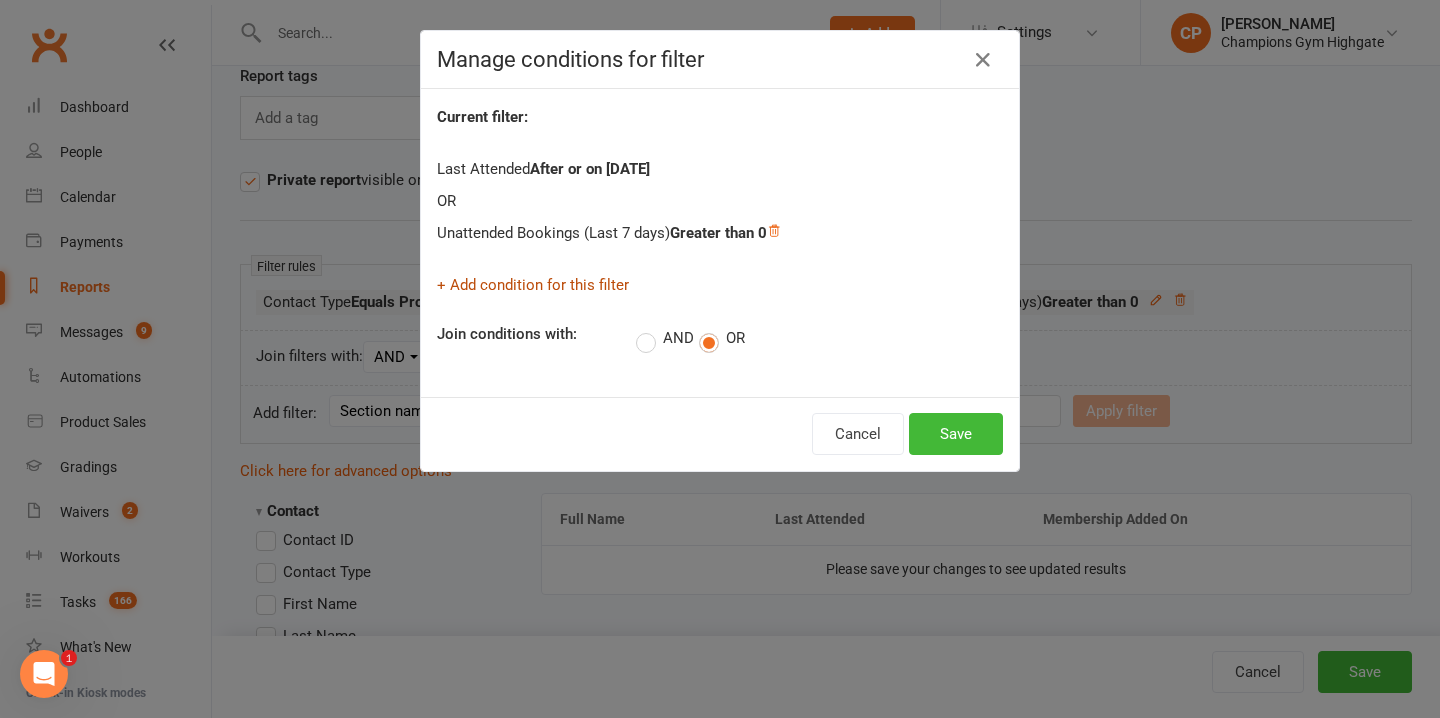 click on "+ Add condition for this filter" at bounding box center [533, 285] 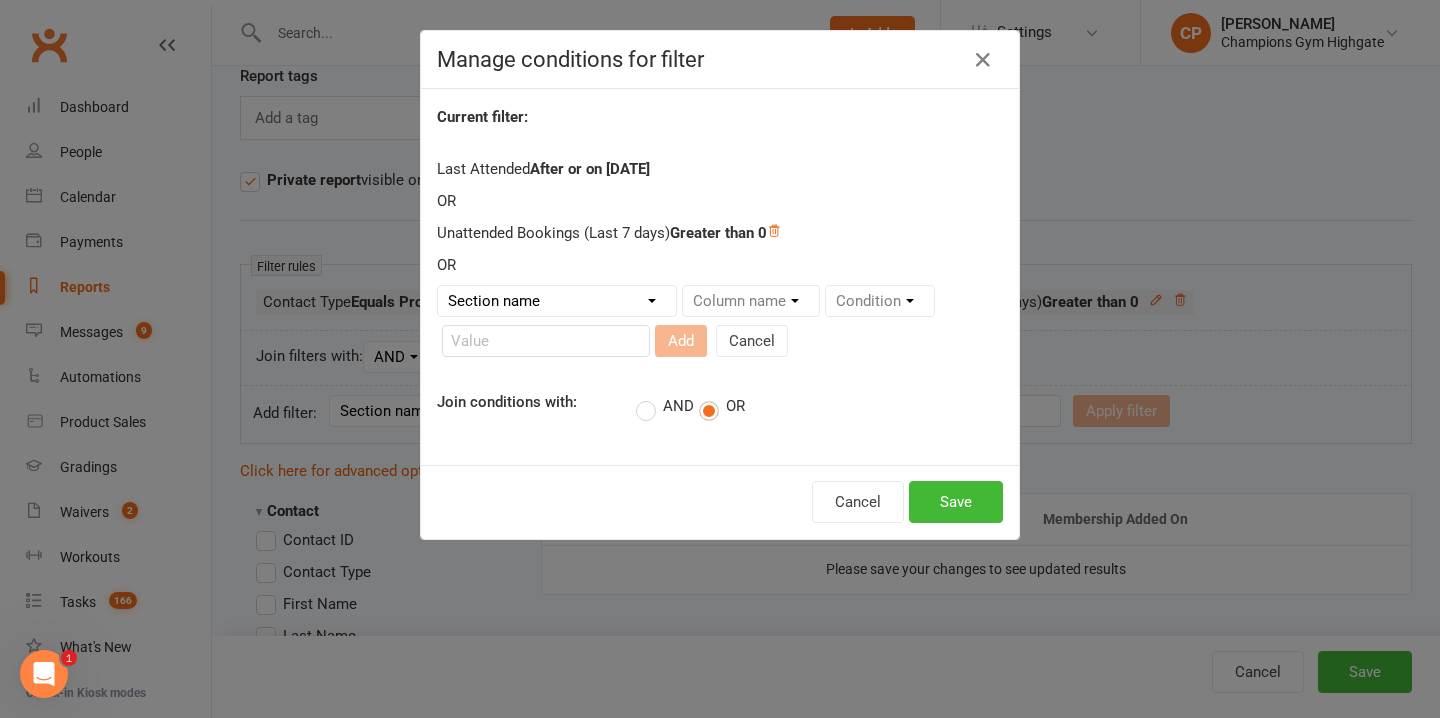 click on "Section name Contact Attendance Aggregate Payment Booking Waitlist Attendees Cancelled Bookings Late-cancelled Bookings Aggregate Booking Communication Comms Recipients Membership Payment Styles And Ranks Aggregate Styles And Ranks Grading Events Promotions Suspensions Signed Waivers Family Members Credit Vouchers Enrolled Automations Enrolled Workouts Public Tasks Emergency Contact Details Marketing Information Body Composition Key Demographics Fitness Goals COVID-19 Vaccination Status Assigned Coach Waiver Answers" at bounding box center [557, 301] 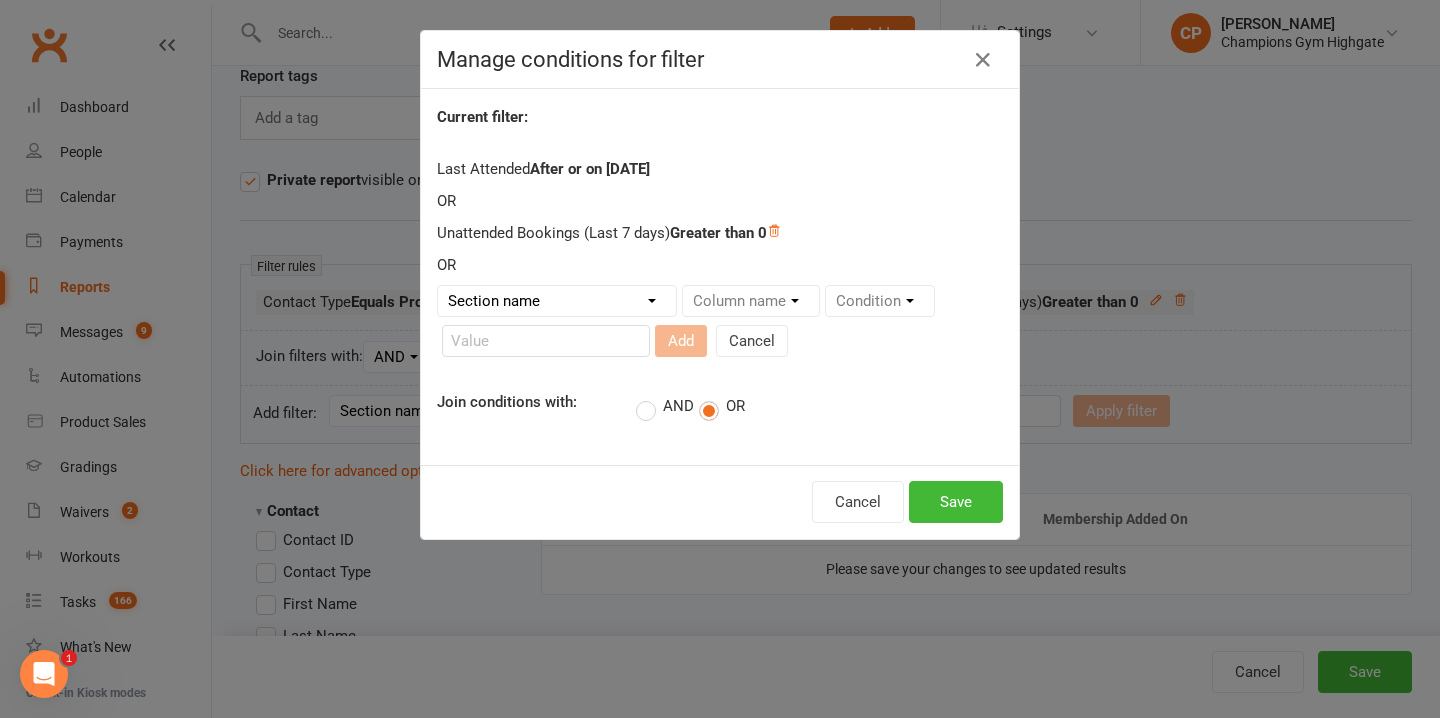 select on "10" 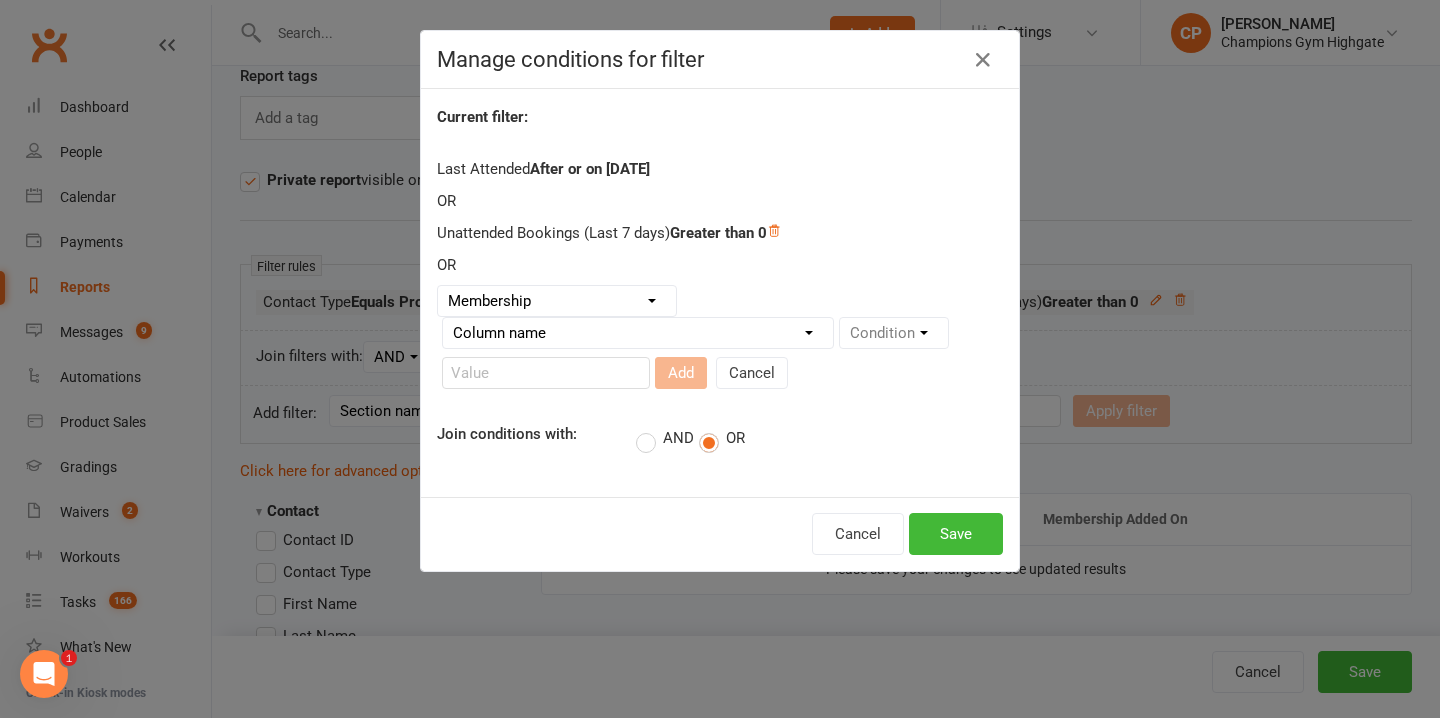 click on "Column name Membership ID Membership Name Membership Category Membership Start Date Membership Up-front Payment Date Membership Recurring Payments Start Date Membership Expiry Date Membership Added On Membership Term (in words) Membership Duration (in days) Current Membership Age (in days) Active Days Remaining (after today) Membership Fee (Up-front) Membership Fee (Recurring) Membership Recurring Fee Frequency Membership Attendance Limit (Description) Membership Attendance Limit Recurrence (Period) Membership Attendance Limit Recurrence (Number) Membership Source Class Pack? Trial Membership? Send email receipt on successful payment? Bookings Made Bookings Attended Bookings Absent Bookings w/ Unmarked Attendance Bookings Remaining Attendances in Current Calendar Month Make-up Classes Available Membership Active? Cancellation Present? Cancellation Date Cancellation Added On Cancellation Reason Most Recent Attendance Payments Attempted Paid Payments Failed Payments (Current) Payments Remaining" at bounding box center [638, 333] 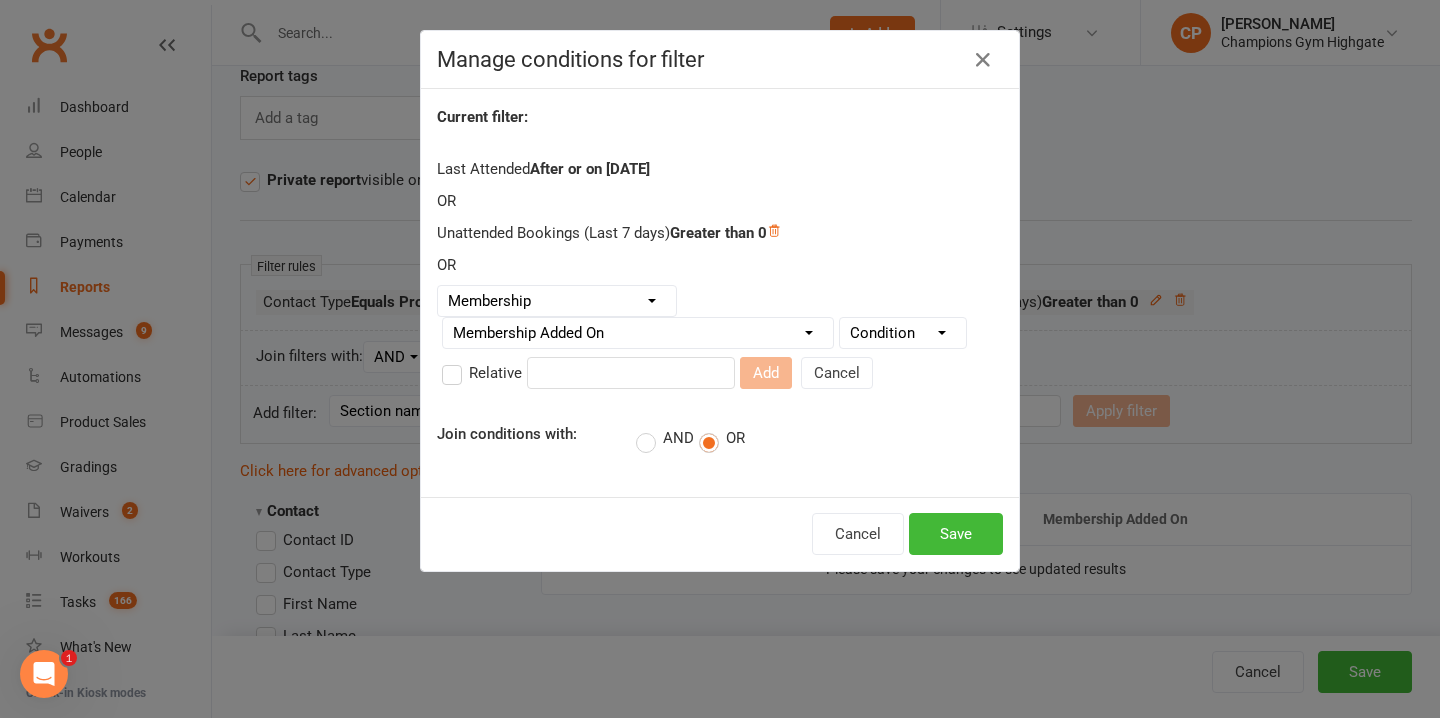 click on "Condition Is Is not Before After Before or on After or on Is blank Is not blank" at bounding box center [903, 333] 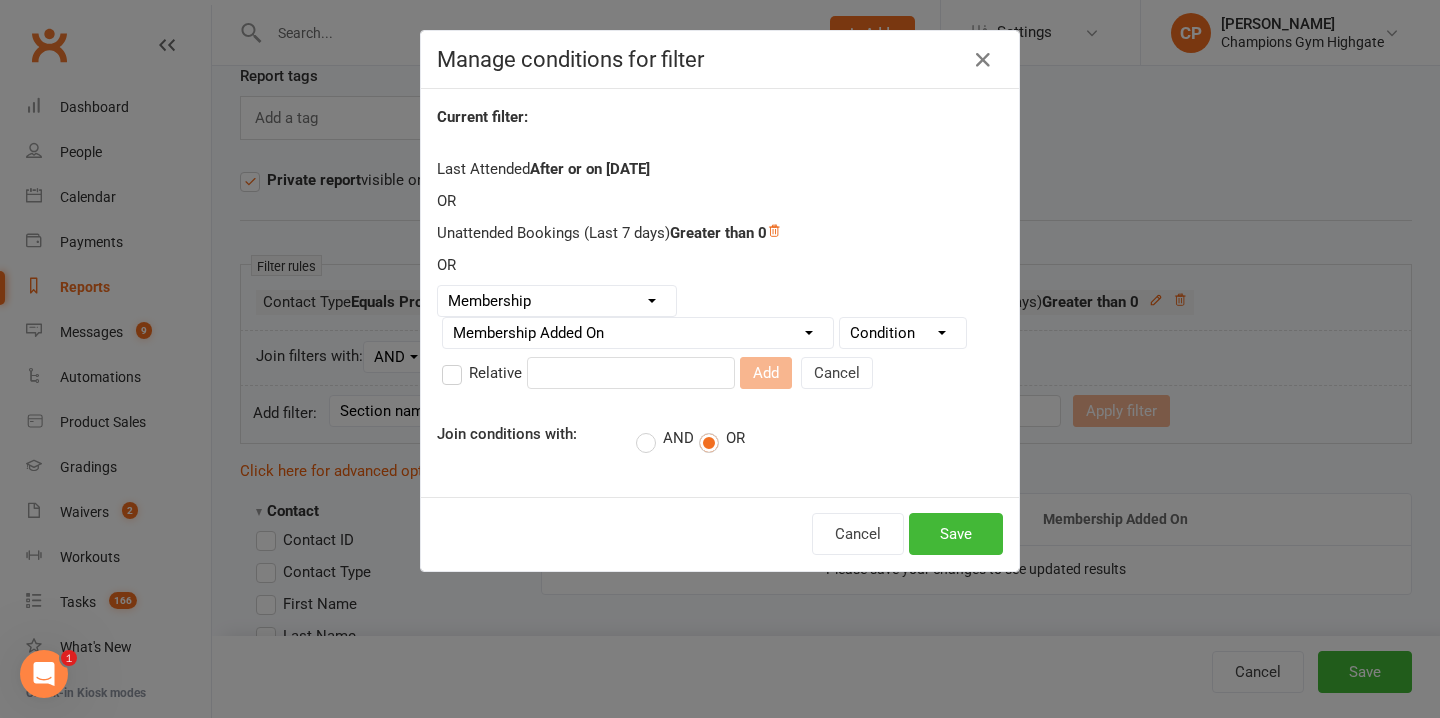 select on "5" 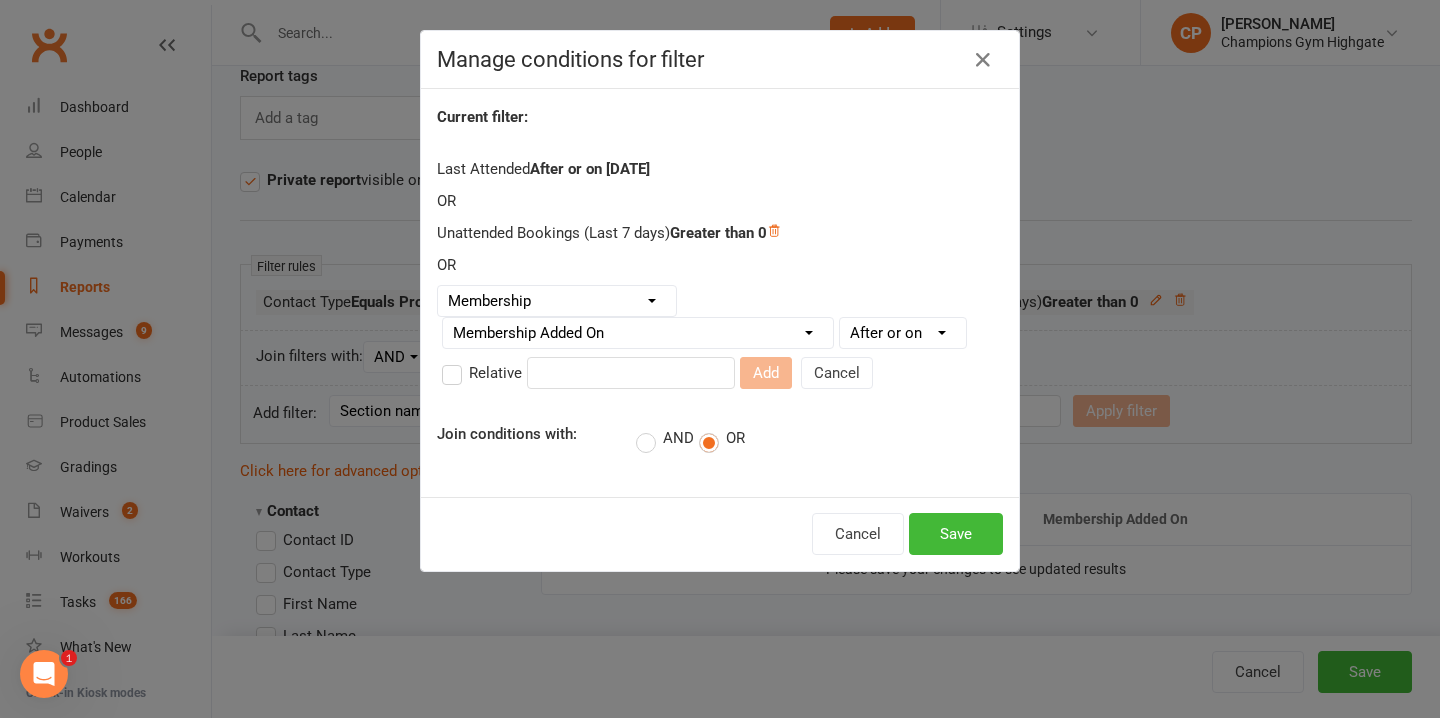 click on "Relative" at bounding box center (482, 373) 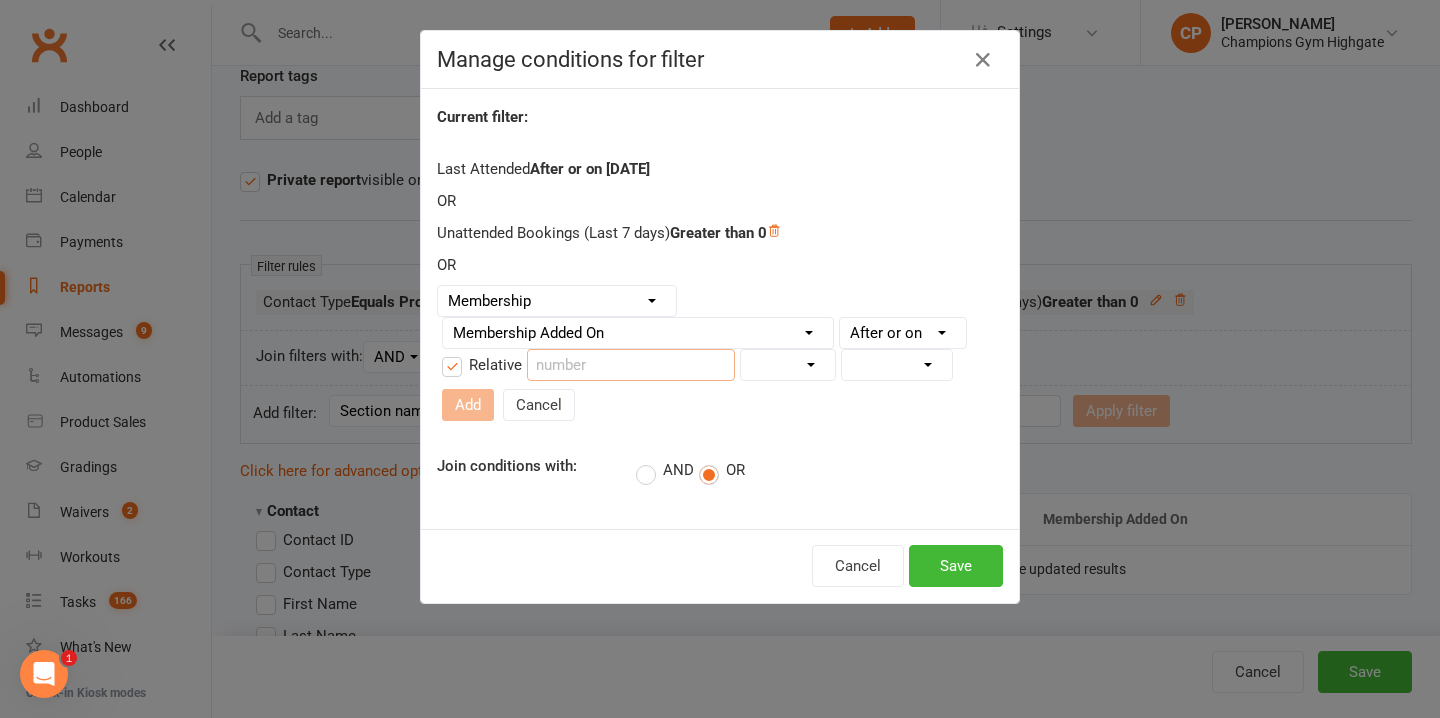 click at bounding box center [631, 365] 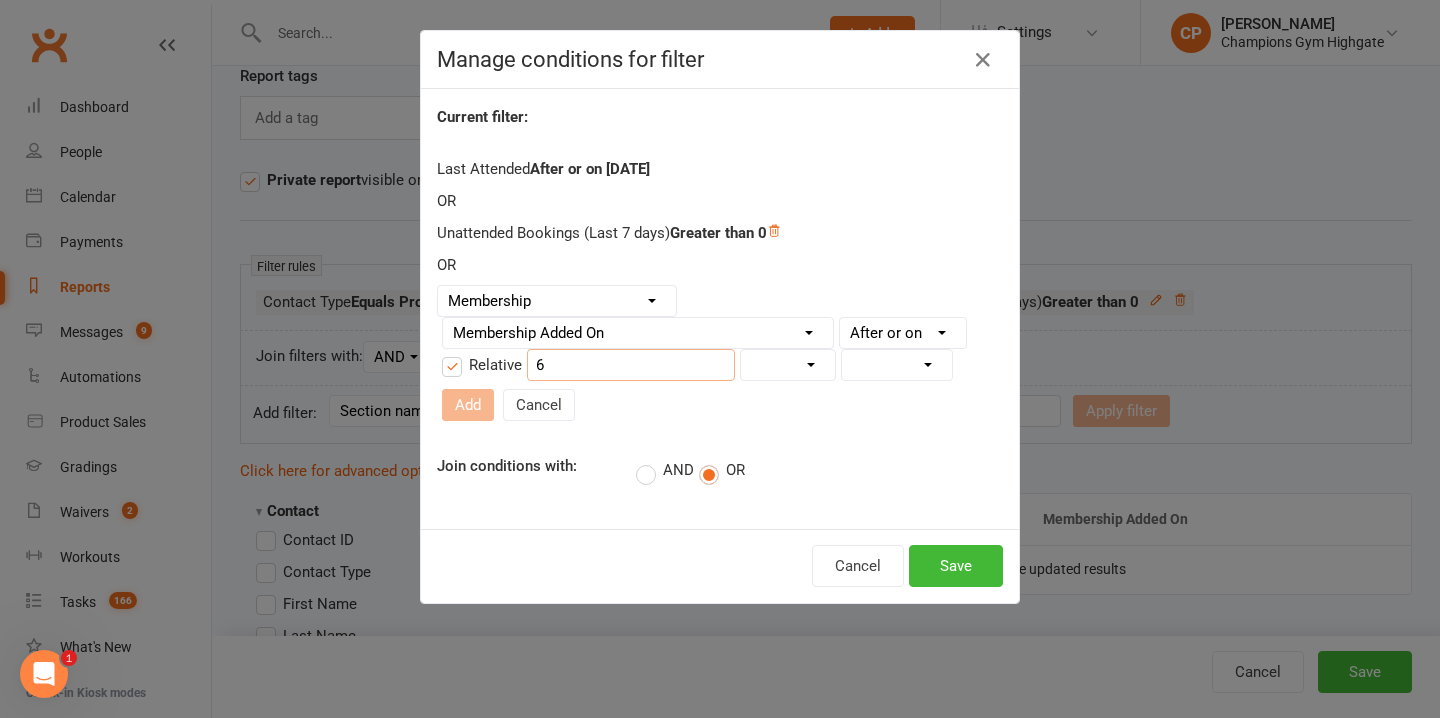 type on "6" 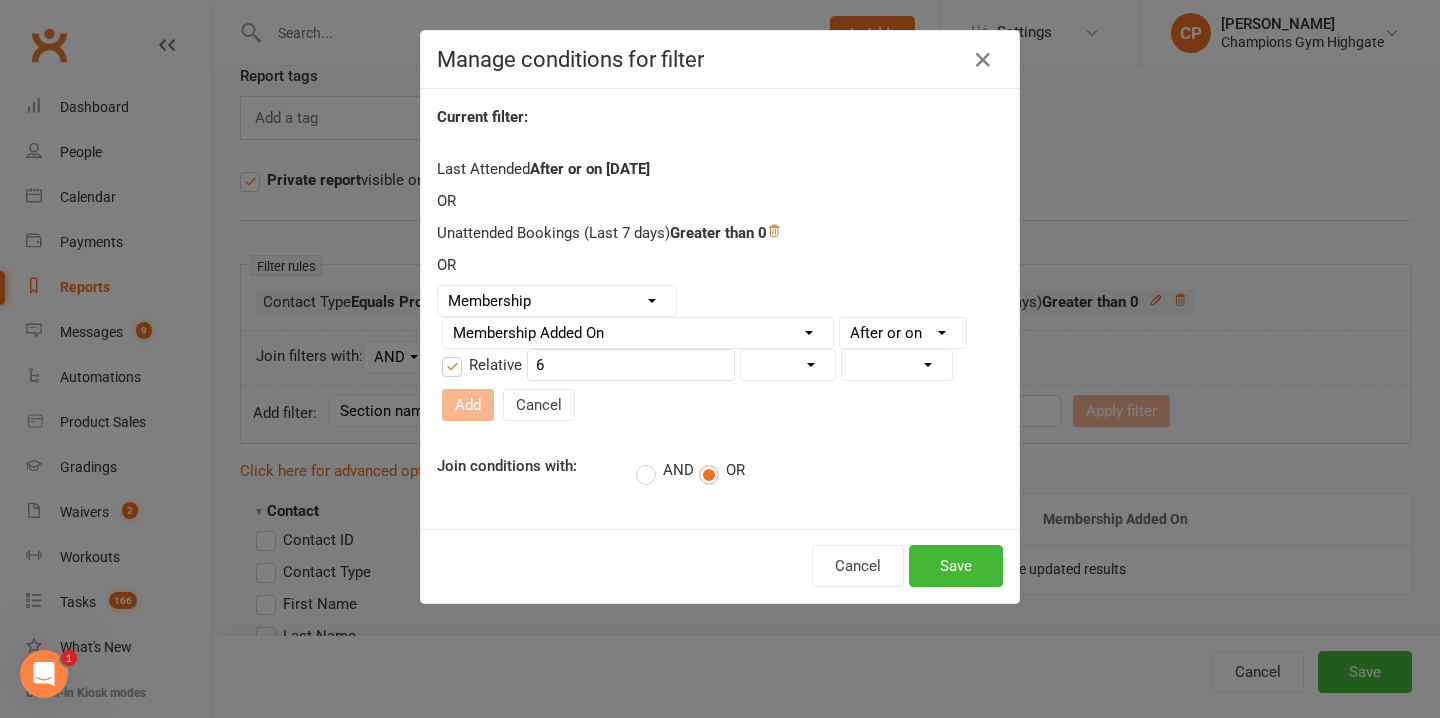click on "Days Weeks Months Years" at bounding box center (788, 365) 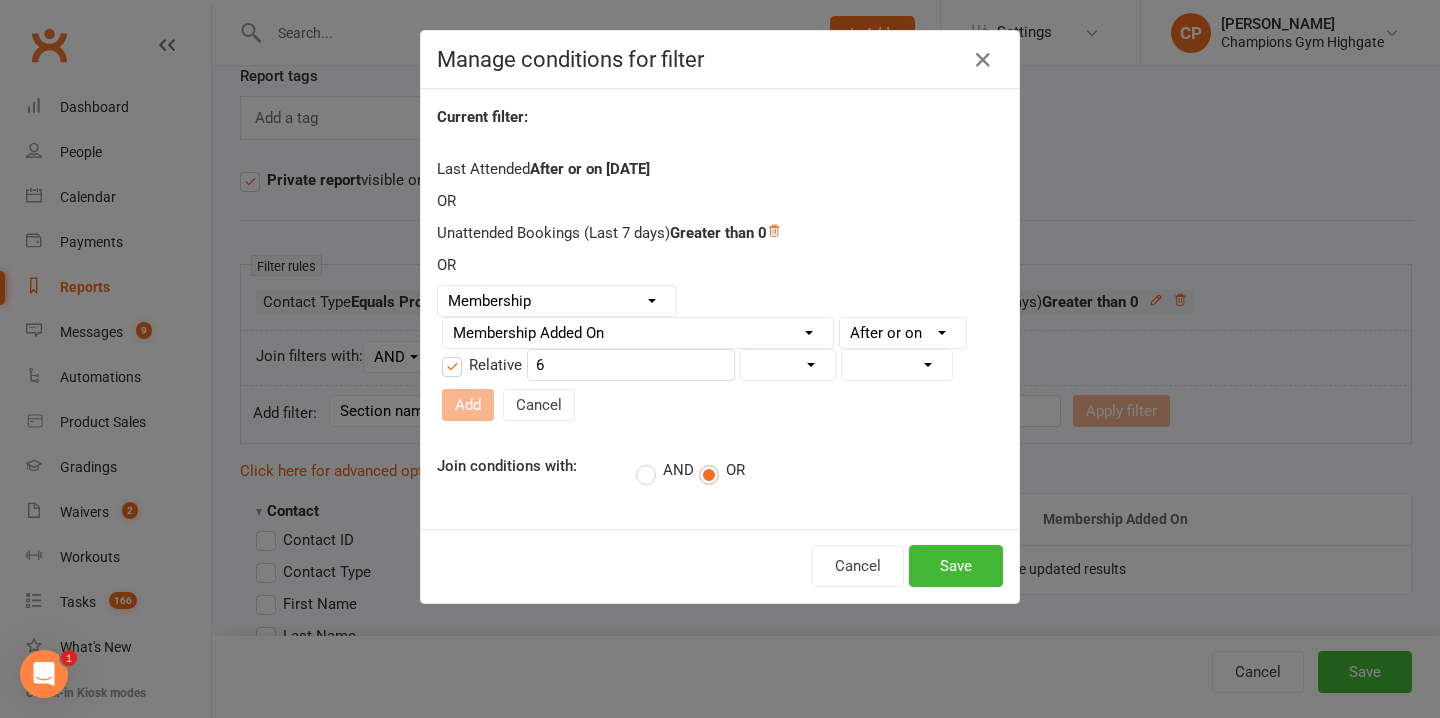 select on "0" 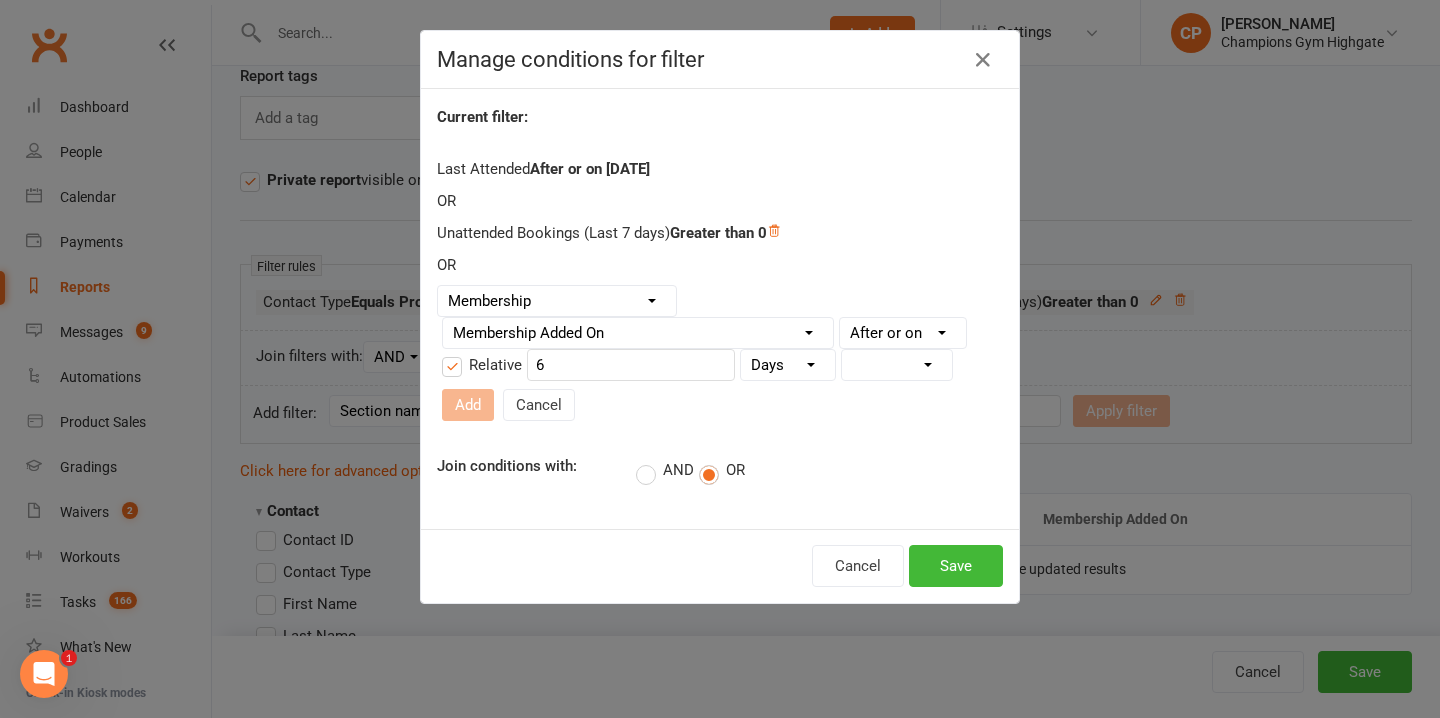 click on "From now Ago" at bounding box center (897, 365) 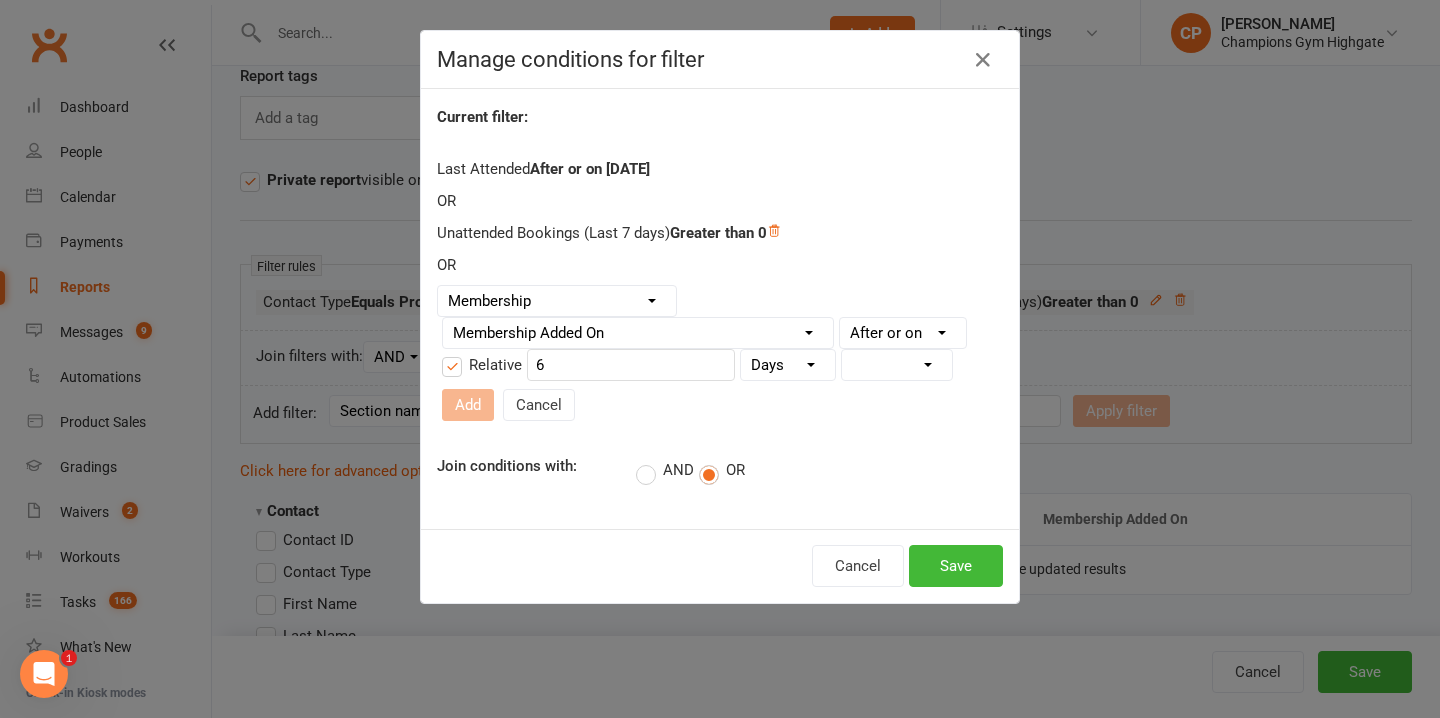 select on "1" 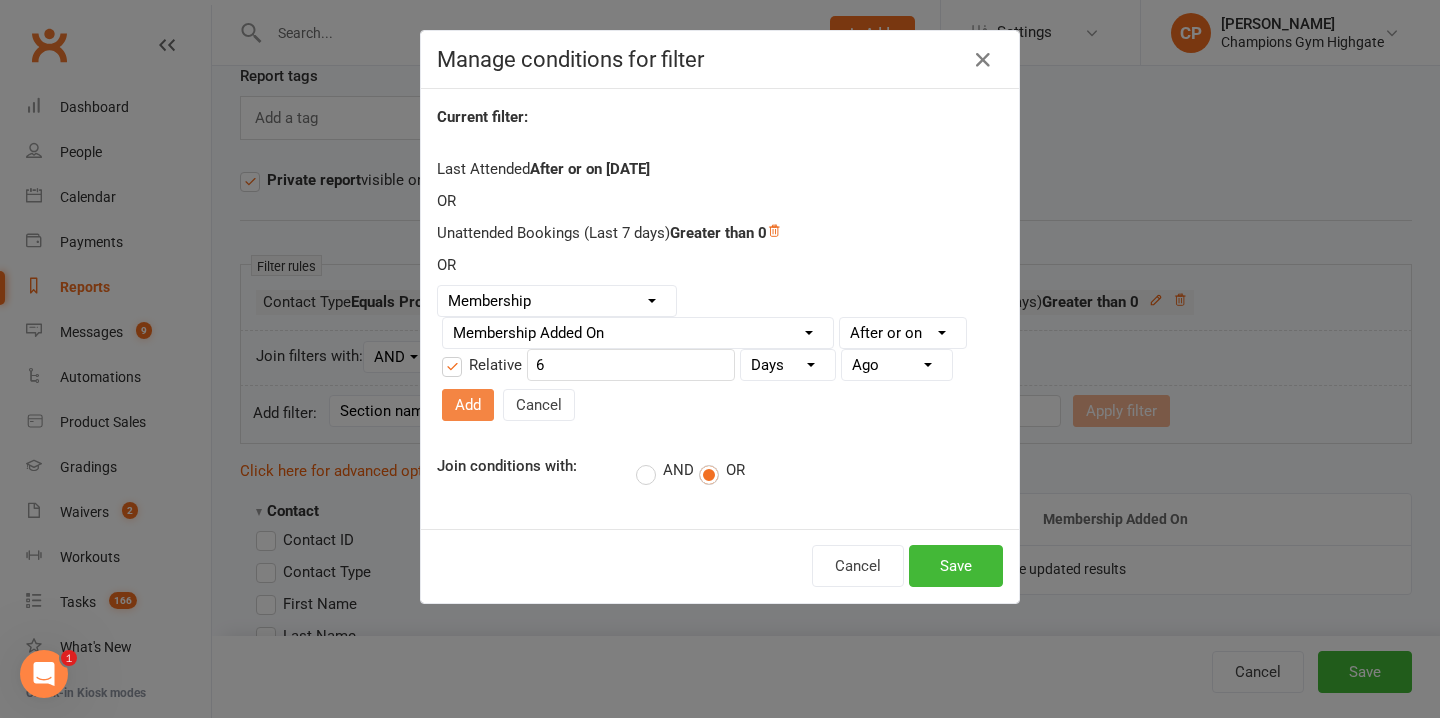 click on "Add" at bounding box center (468, 405) 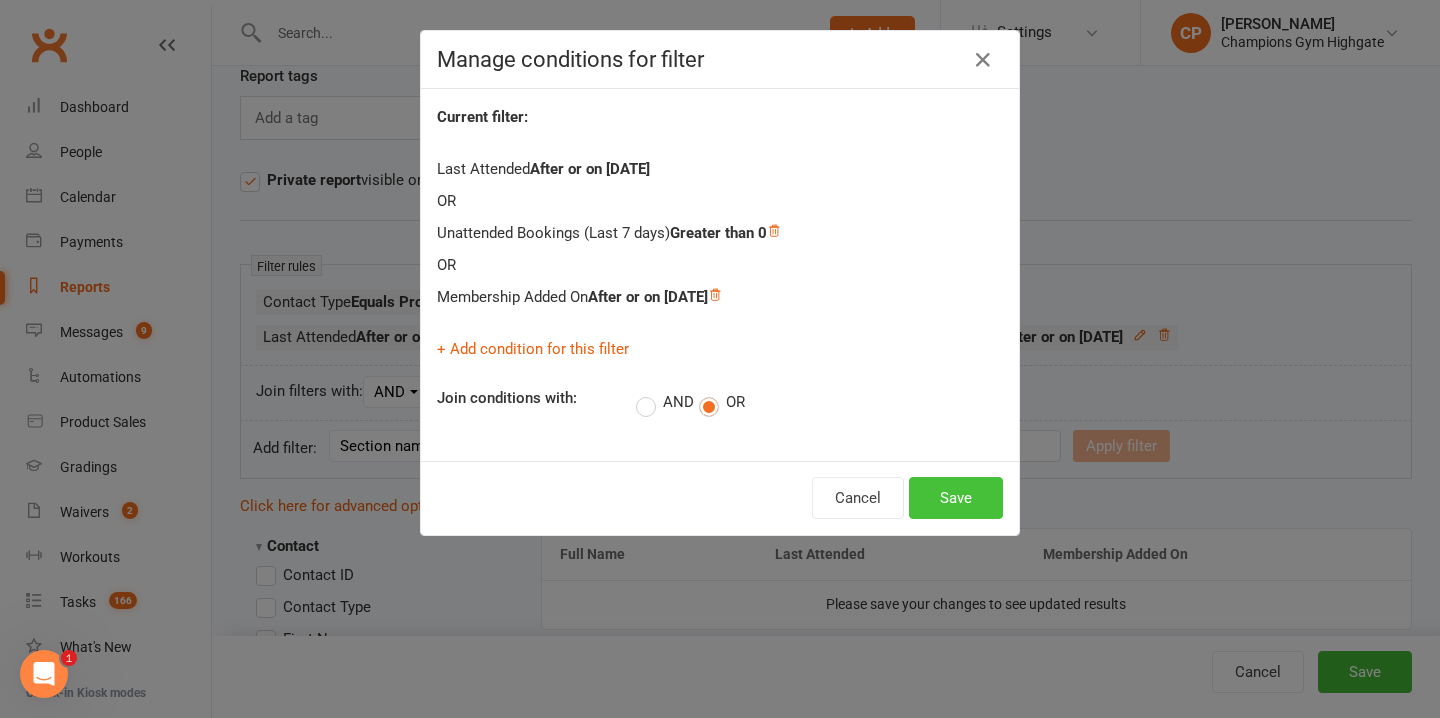 click on "Save" at bounding box center (956, 498) 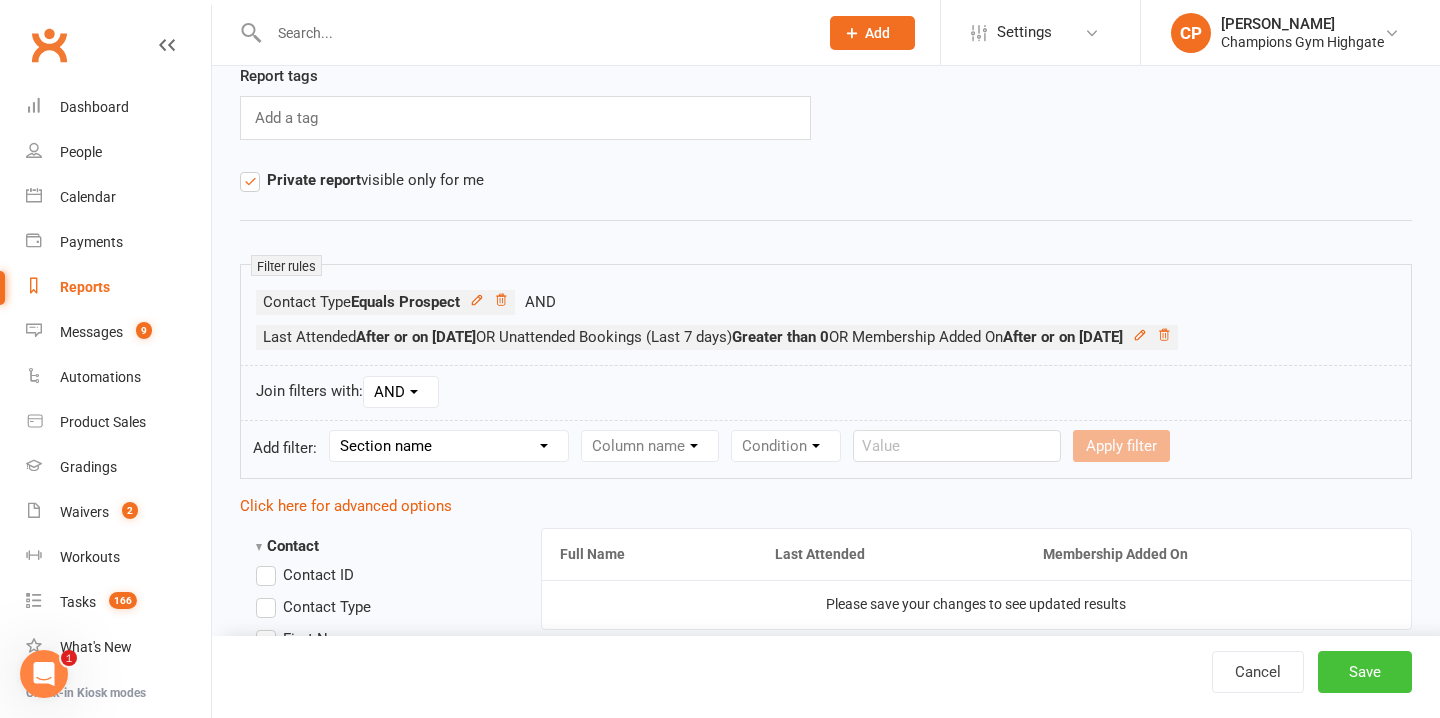 click on "Save" at bounding box center [1365, 672] 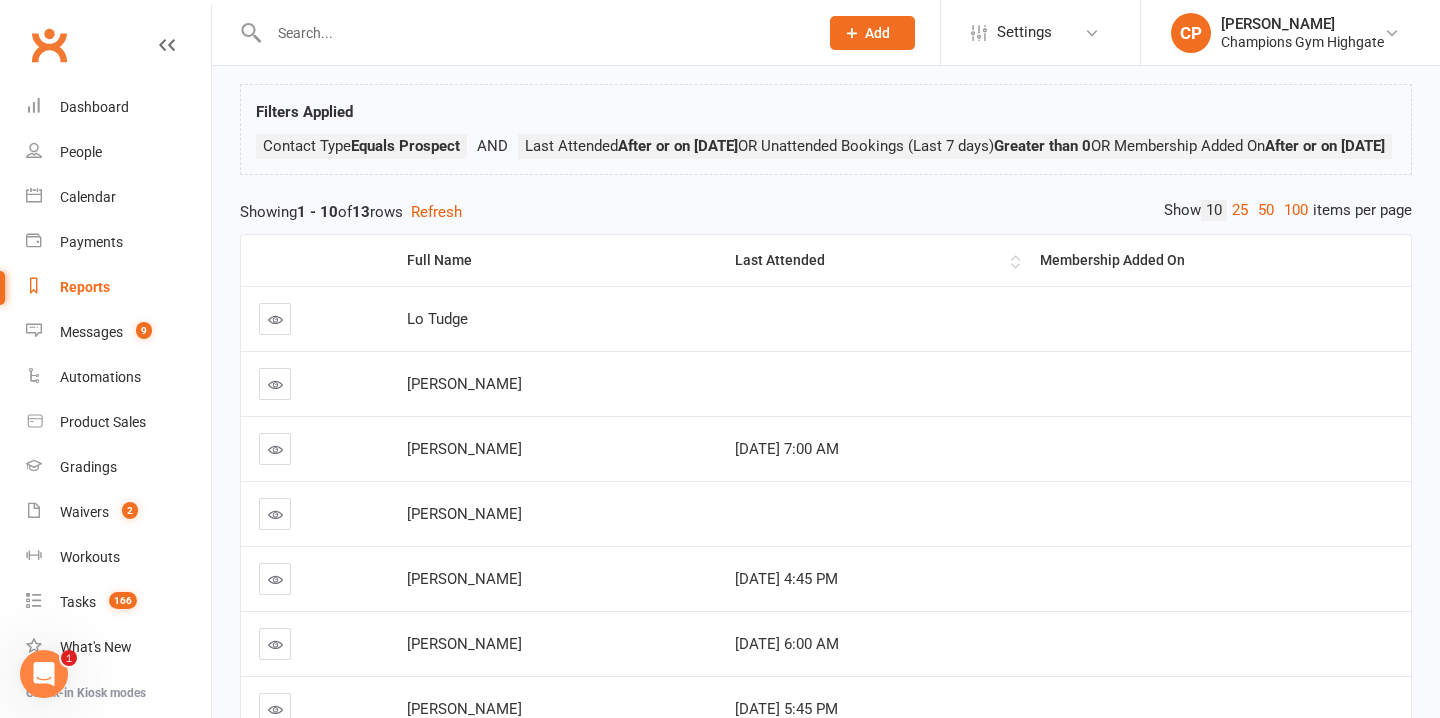 scroll, scrollTop: 102, scrollLeft: 0, axis: vertical 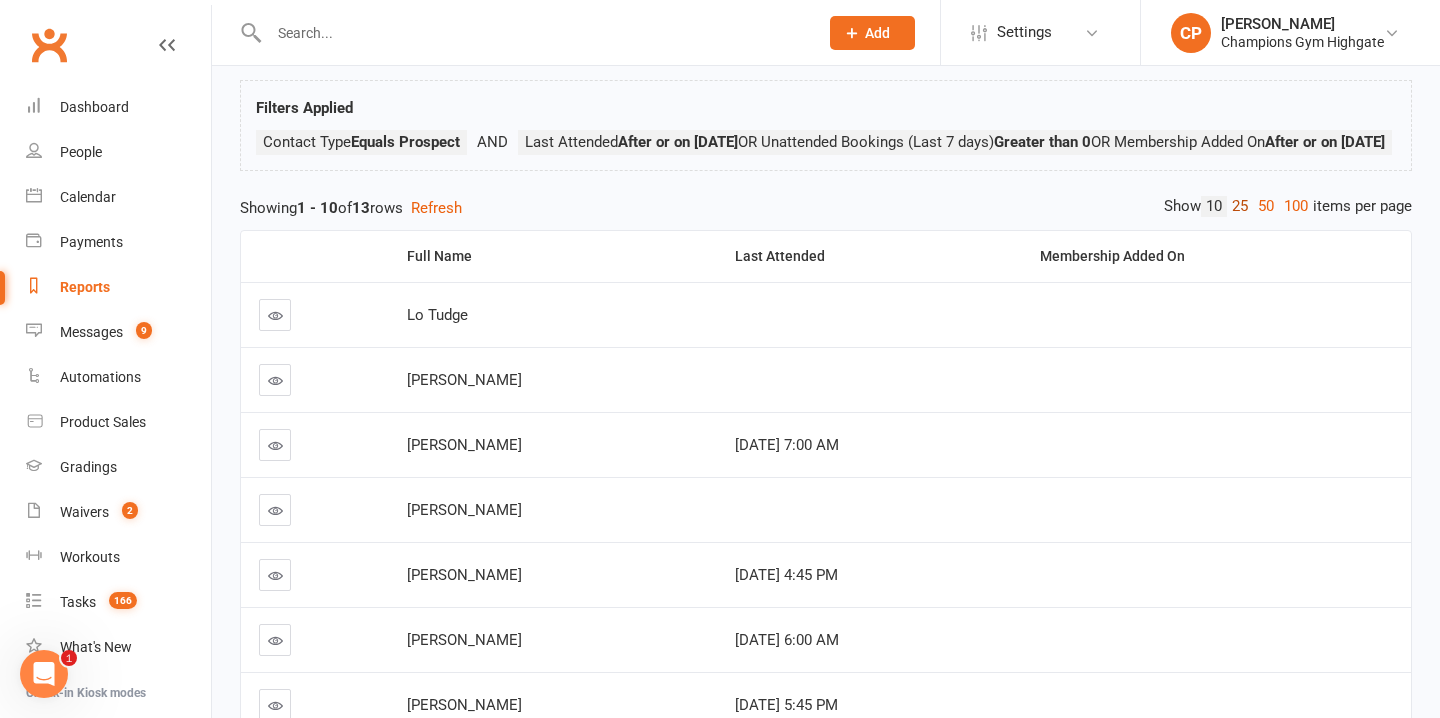 click on "25" at bounding box center [1240, 206] 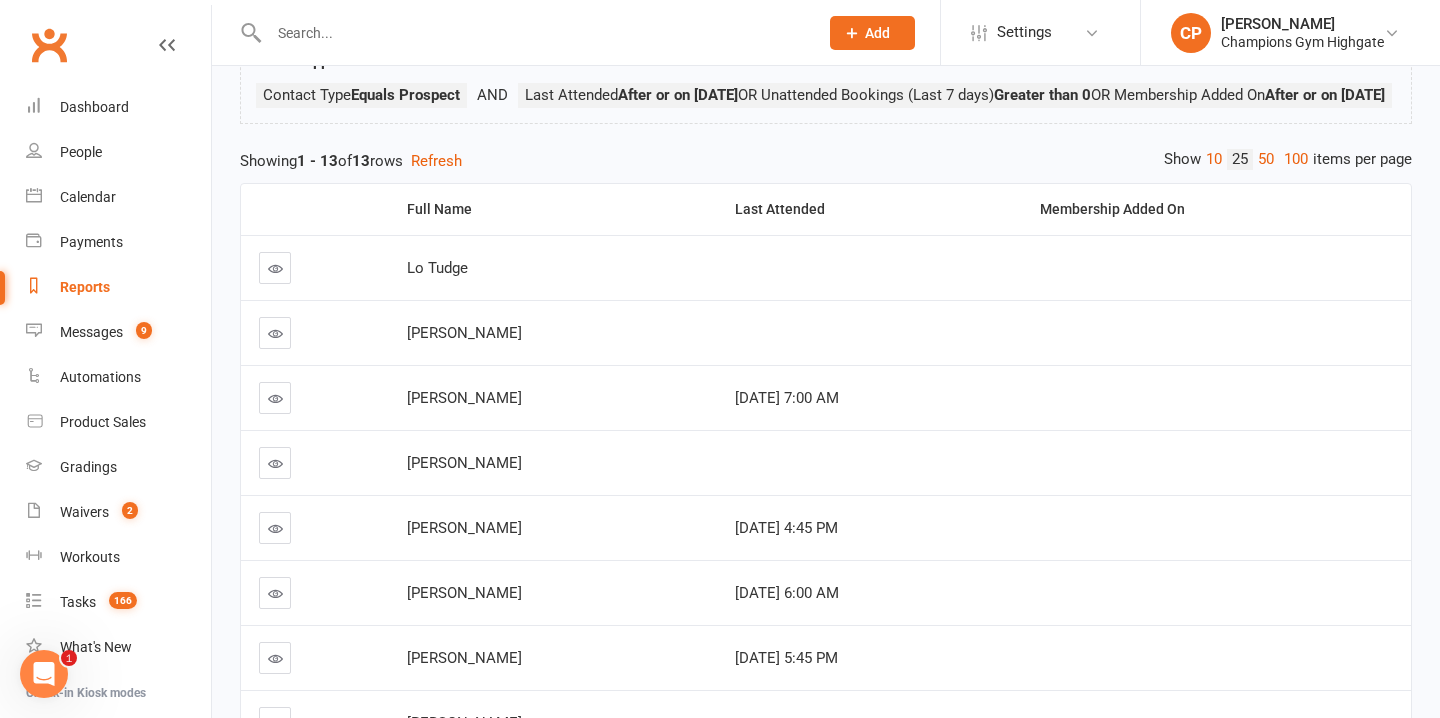 scroll, scrollTop: 0, scrollLeft: 0, axis: both 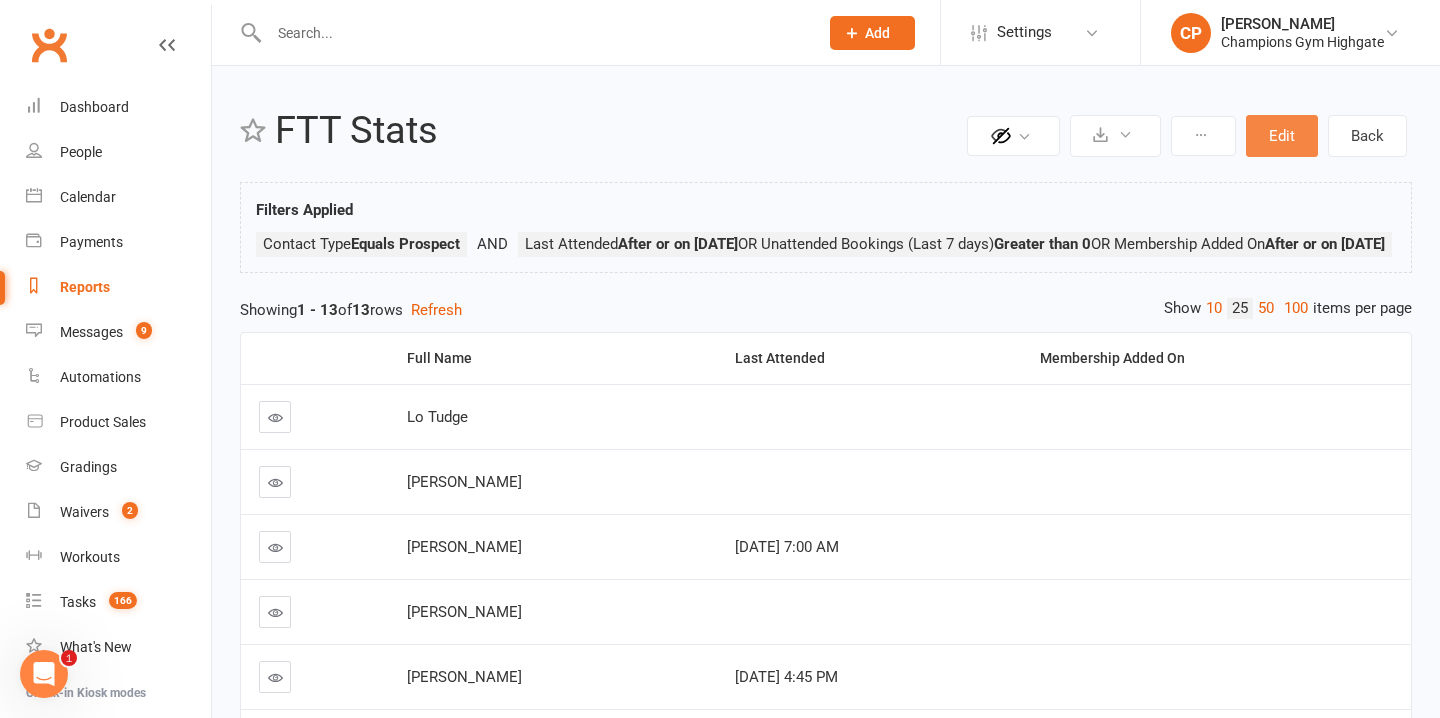 click on "Edit" at bounding box center [1282, 136] 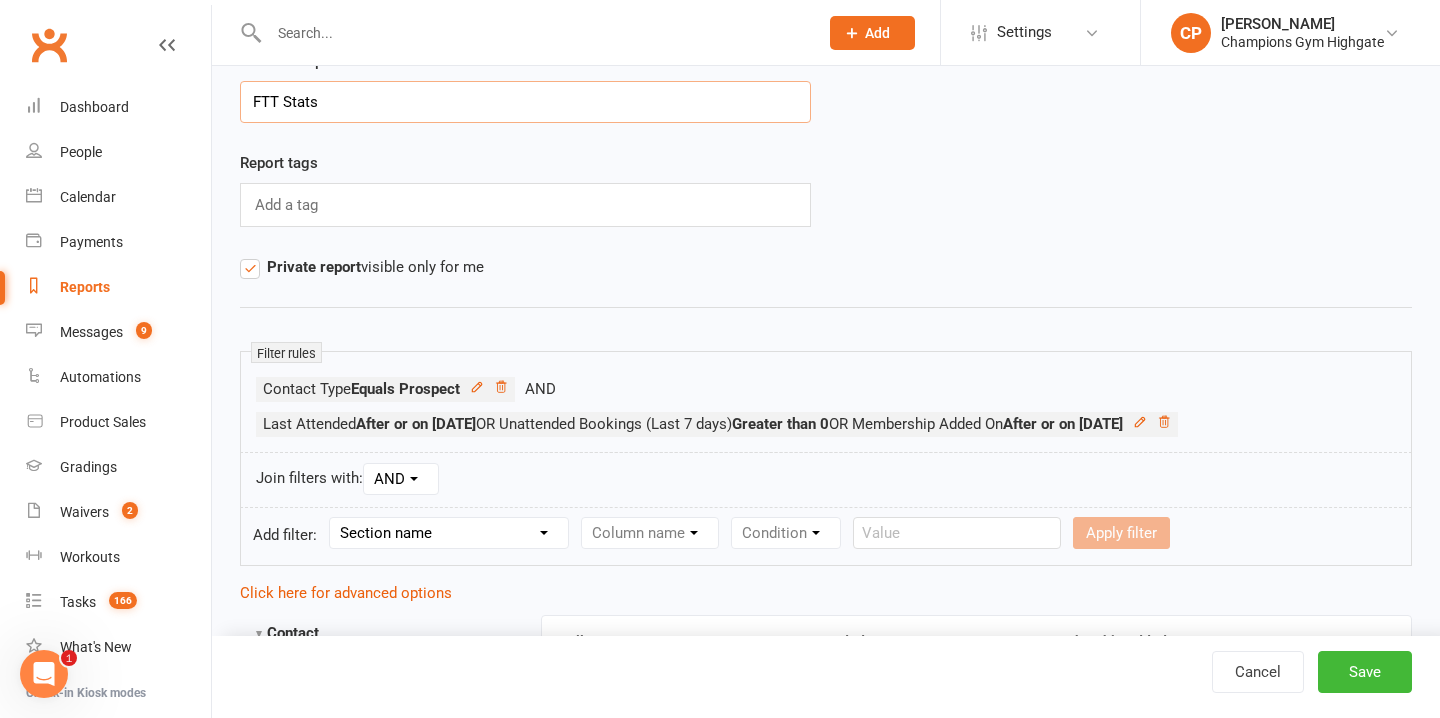 scroll, scrollTop: 83, scrollLeft: 0, axis: vertical 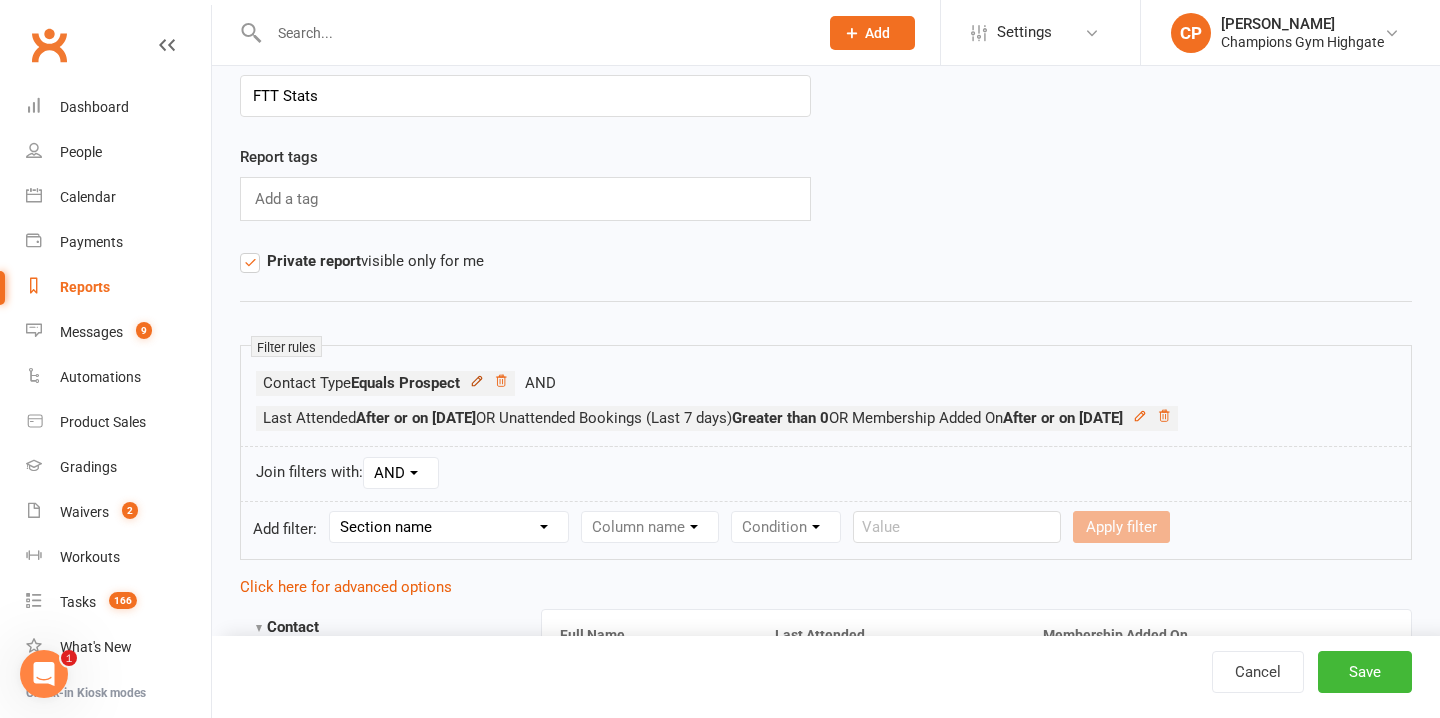 click 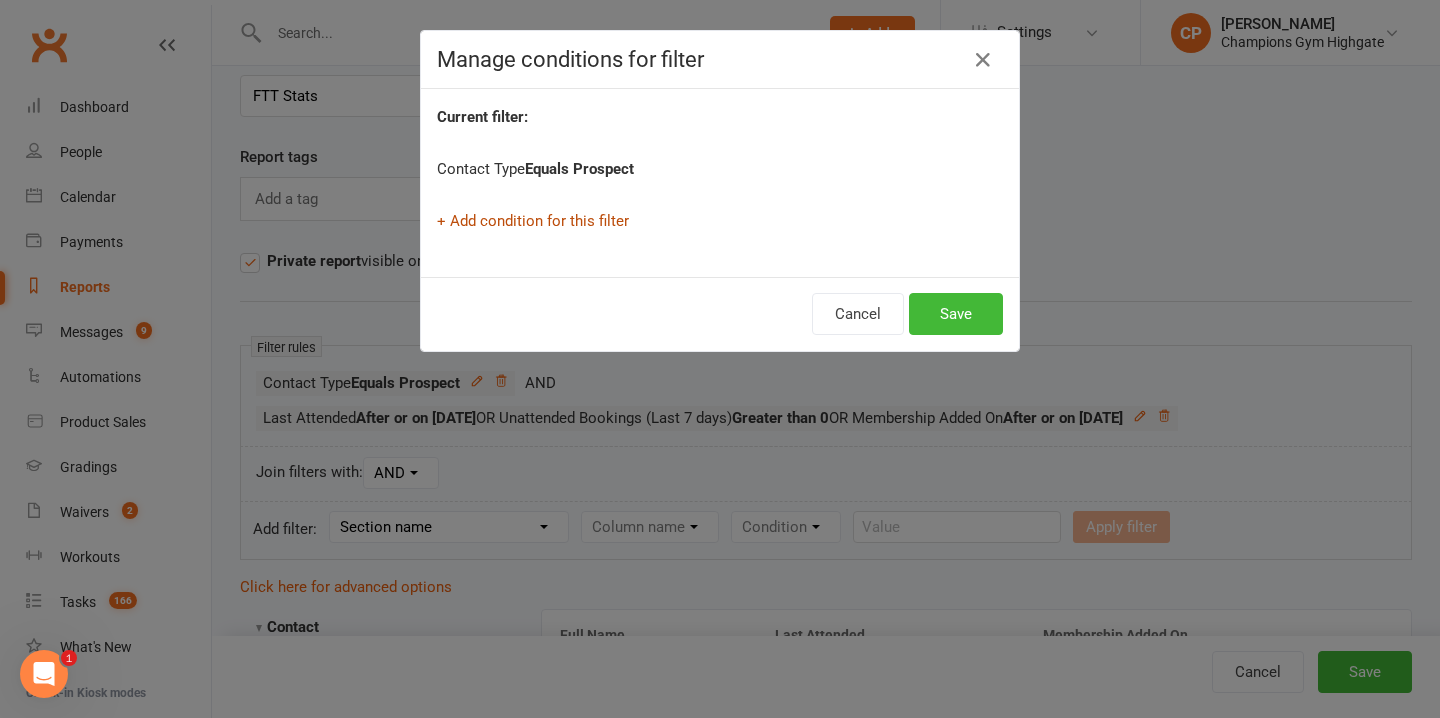 click on "+ Add condition for this filter" at bounding box center [533, 221] 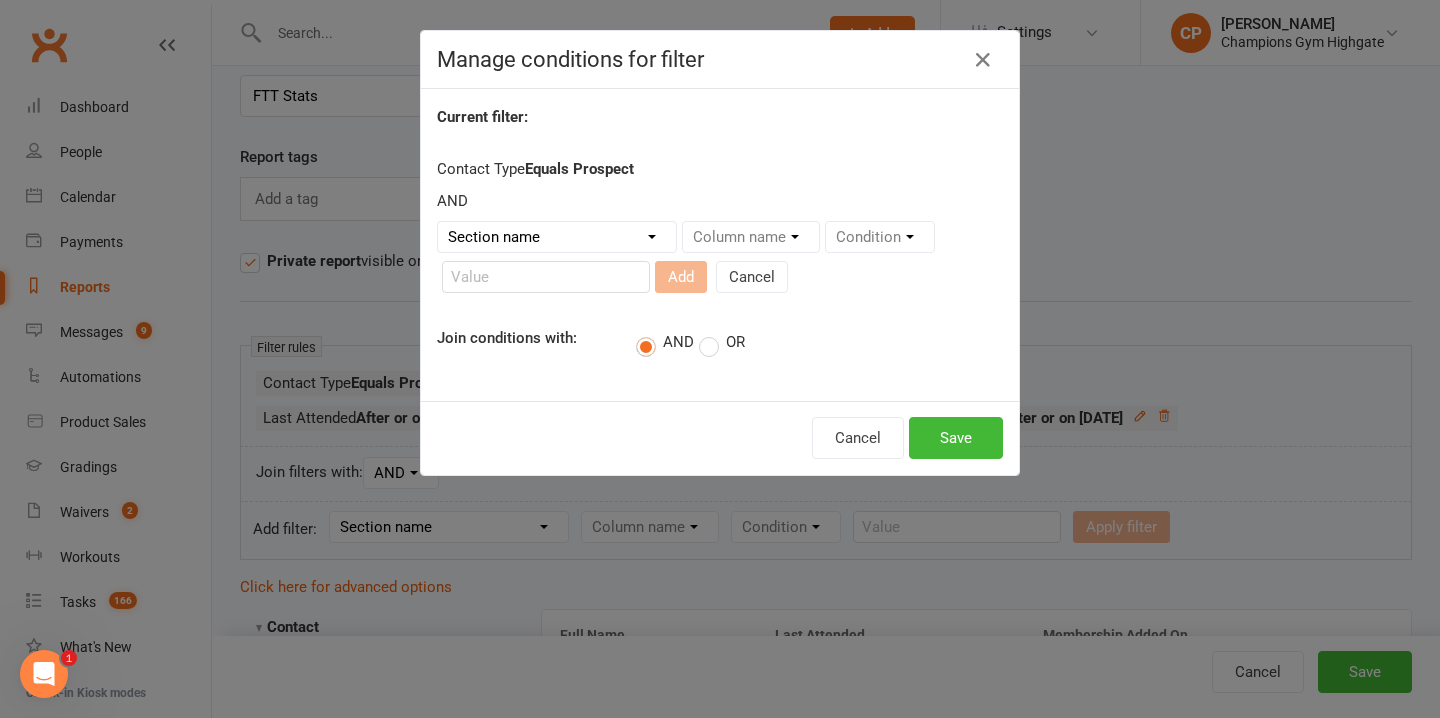 click on "Section name Contact Attendance Aggregate Payment Booking Waitlist Attendees Cancelled Bookings Late-cancelled Bookings Aggregate Booking Communication Comms Recipients Membership Payment Styles And Ranks Aggregate Styles And Ranks Grading Events Promotions Suspensions Signed Waivers Family Members Credit Vouchers Enrolled Automations Enrolled Workouts Public Tasks Emergency Contact Details Marketing Information Body Composition Key Demographics Fitness Goals COVID-19 Vaccination Status Assigned Coach Waiver Answers" at bounding box center (557, 237) 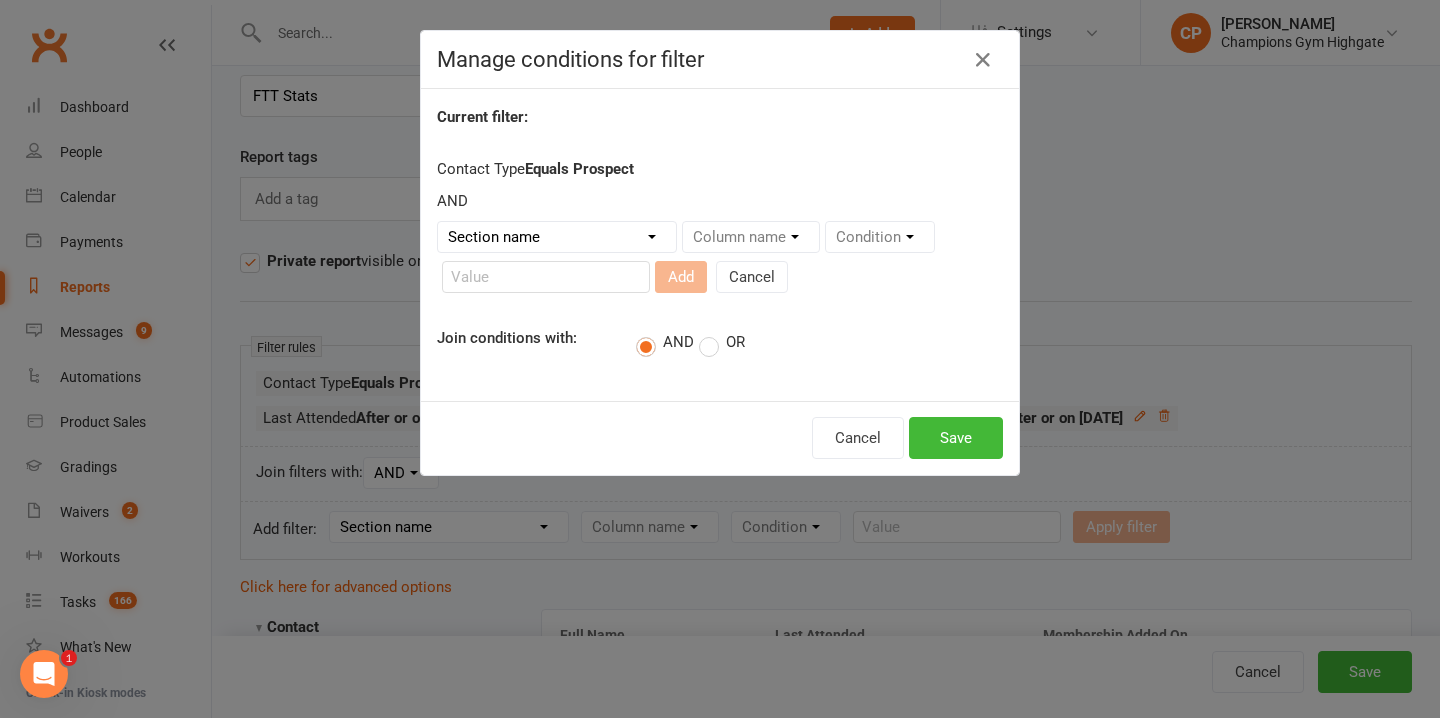 select on "0" 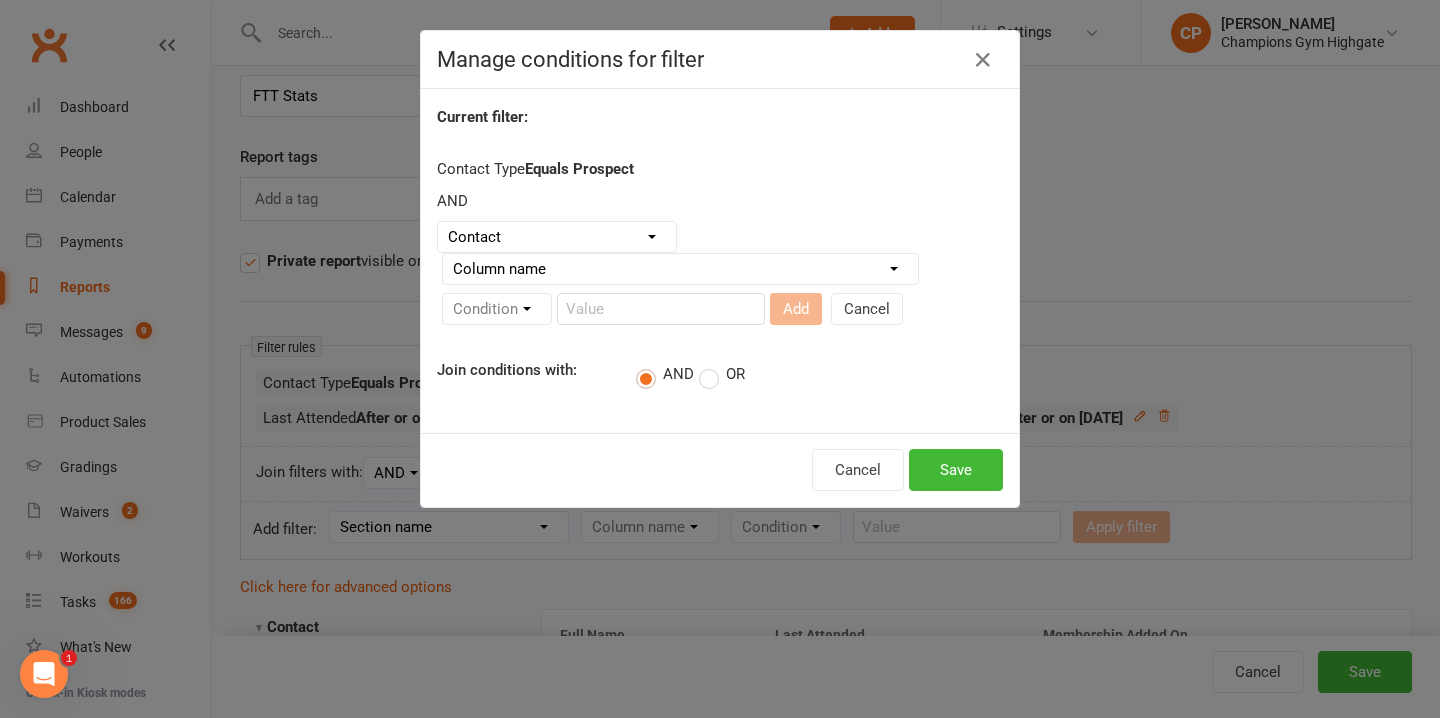 click on "AND" at bounding box center [720, 201] 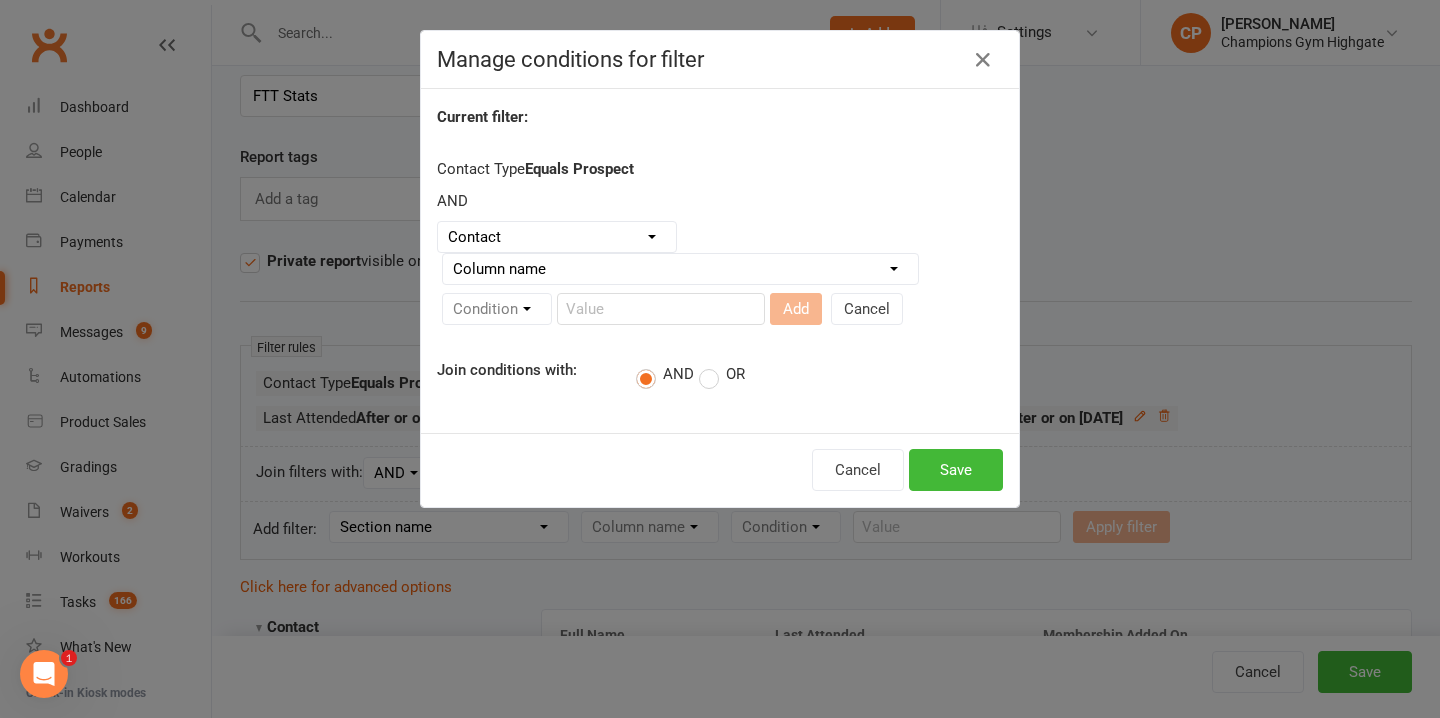 click on "OR" at bounding box center [722, 375] 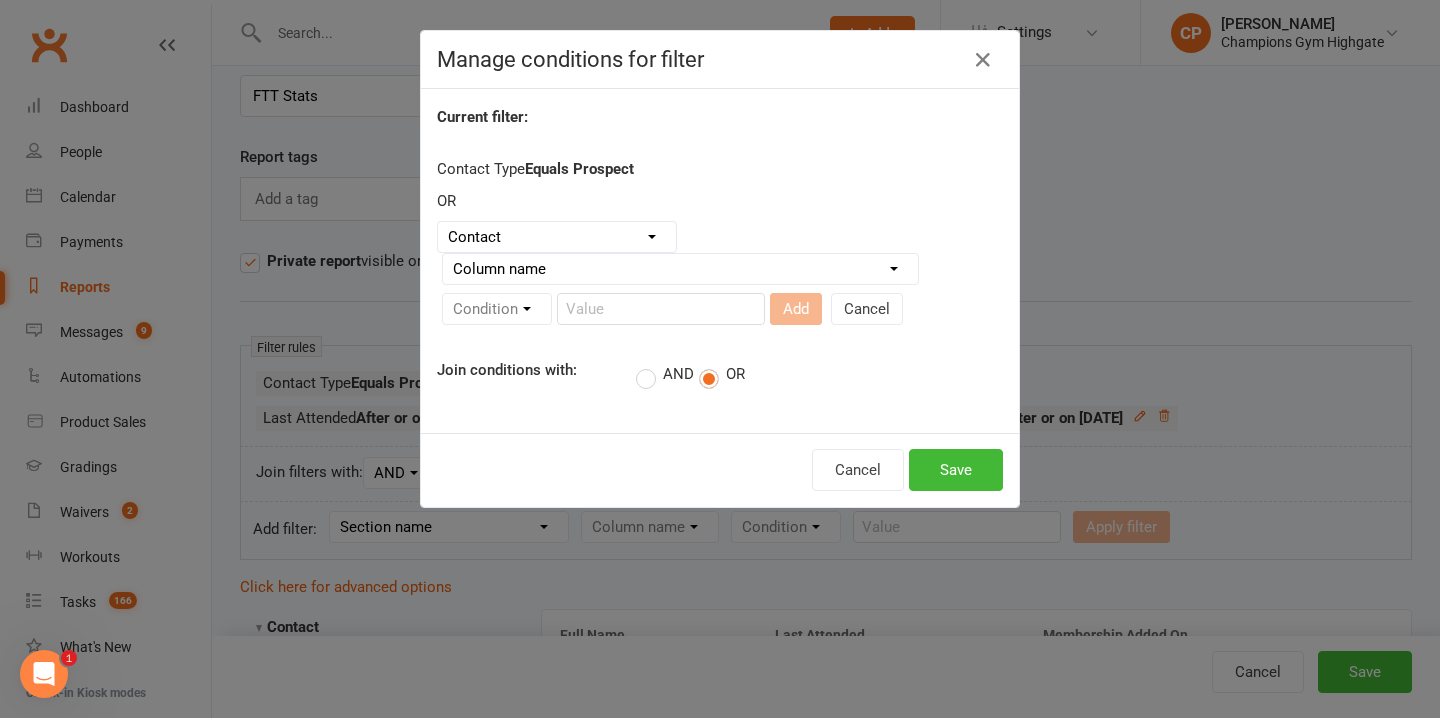 click on "Column name Contact Type First Name Last Name Full Name Email Phone Number Address (Full) Created First Activated Days since added to Clubworx Days since First Activated Days since Last Activated Status Previous Status (Prospects only) Prospect Status Last Changed Trial Status Member Number Date of Birth Age Next Birthday Birth Month Unsubscribed from Email Unsubscribed from SMS Owner Location Converted to Member Converted to NAC Wallet Details Credit Card Expires Source Related contacts exist? Related members exist? Related active members exist? Related prospects exist? Related non-attending contacts exist? Related non-attending contacts (with active memberships) exist? Parent(s) exist in Clubworx? Children exist in Clubworx? Profile picture attached? Credit balance Flagged? Flag Titles Has signed in to Member Portal? Last Member Portal sign-in Ezidebit Payer Reference" at bounding box center [680, 269] 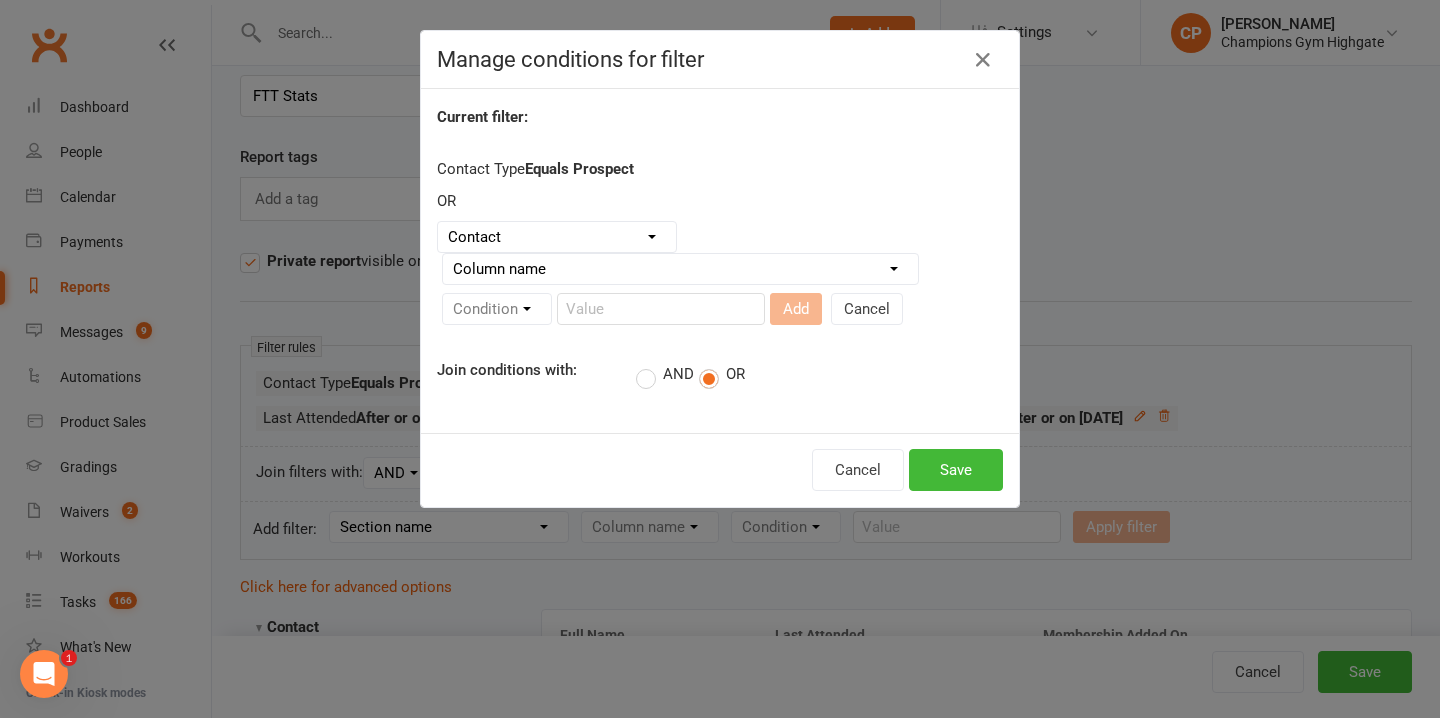 select on "25" 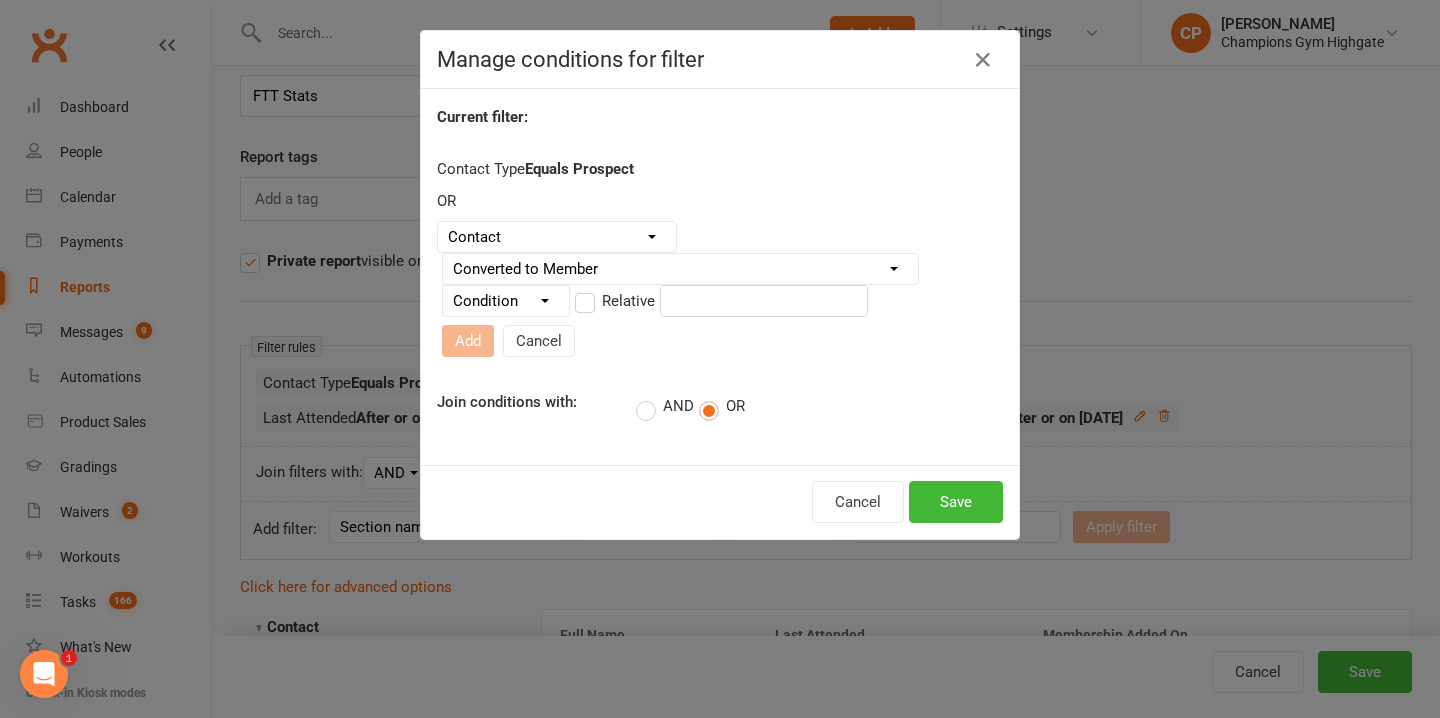 click on "Condition Is Is not Before After Before or on After or on Is blank Is not blank" at bounding box center [506, 301] 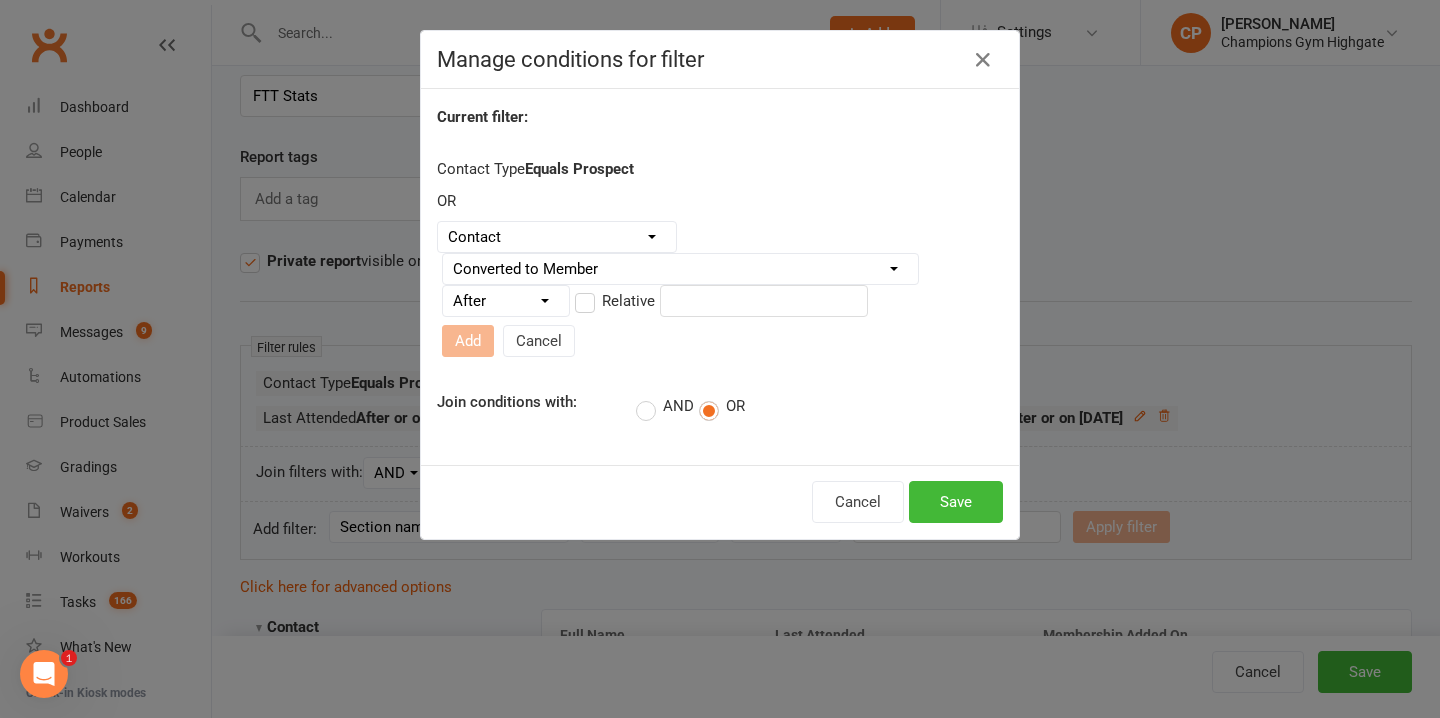 click on "Relative" at bounding box center (615, 301) 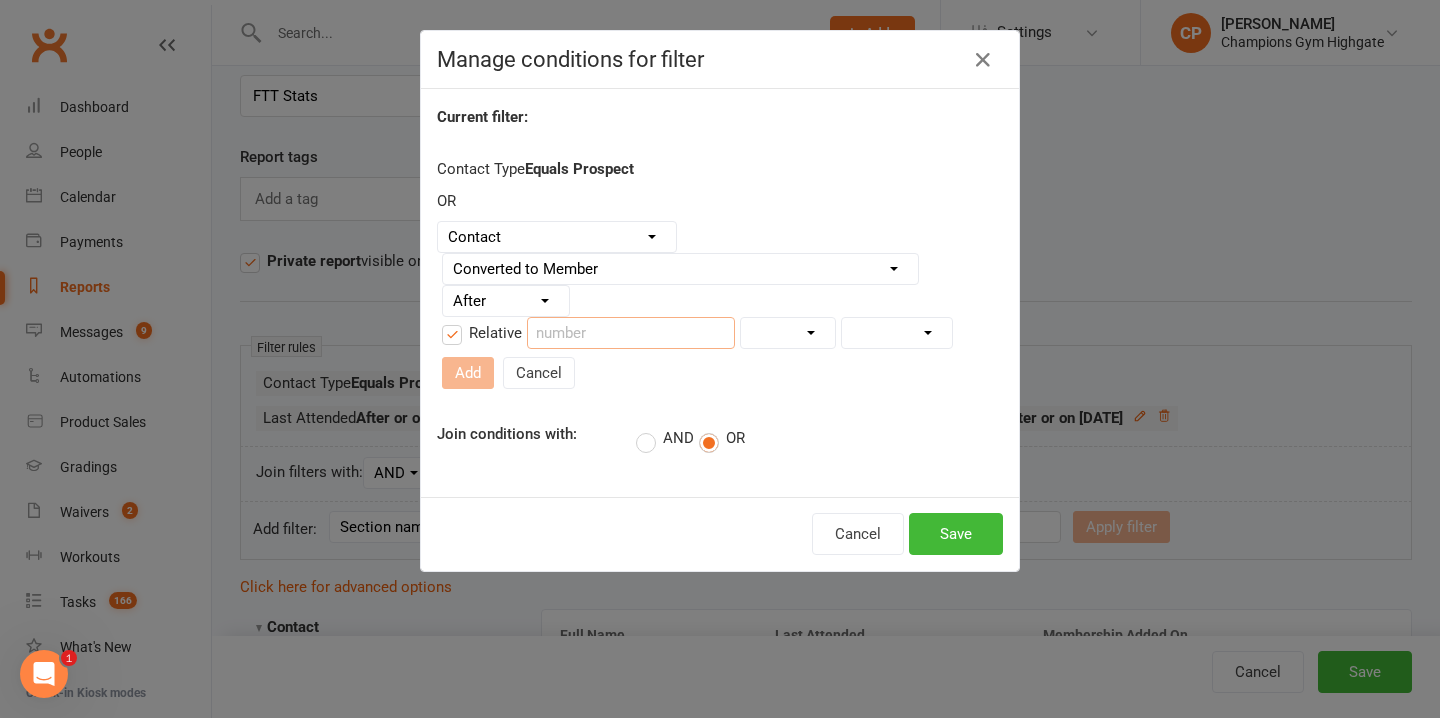 click at bounding box center [631, 333] 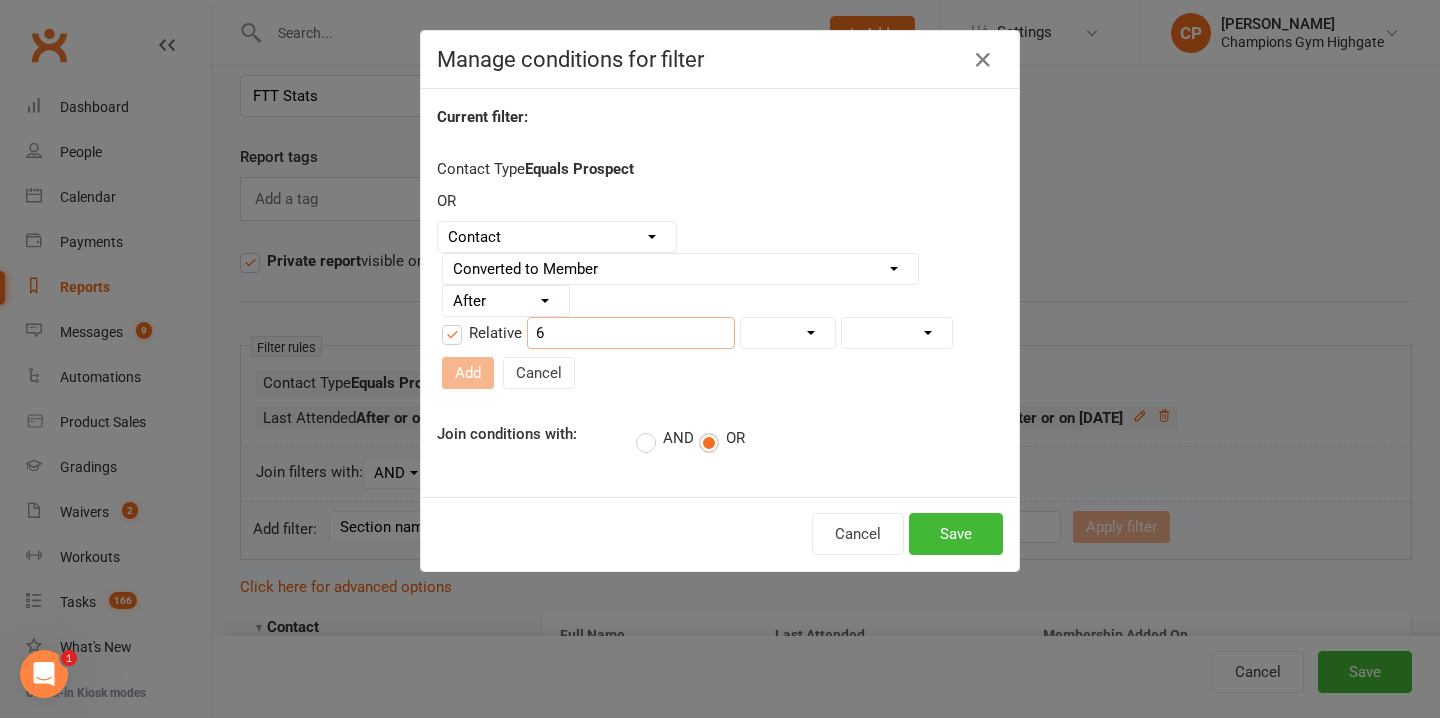 type on "6" 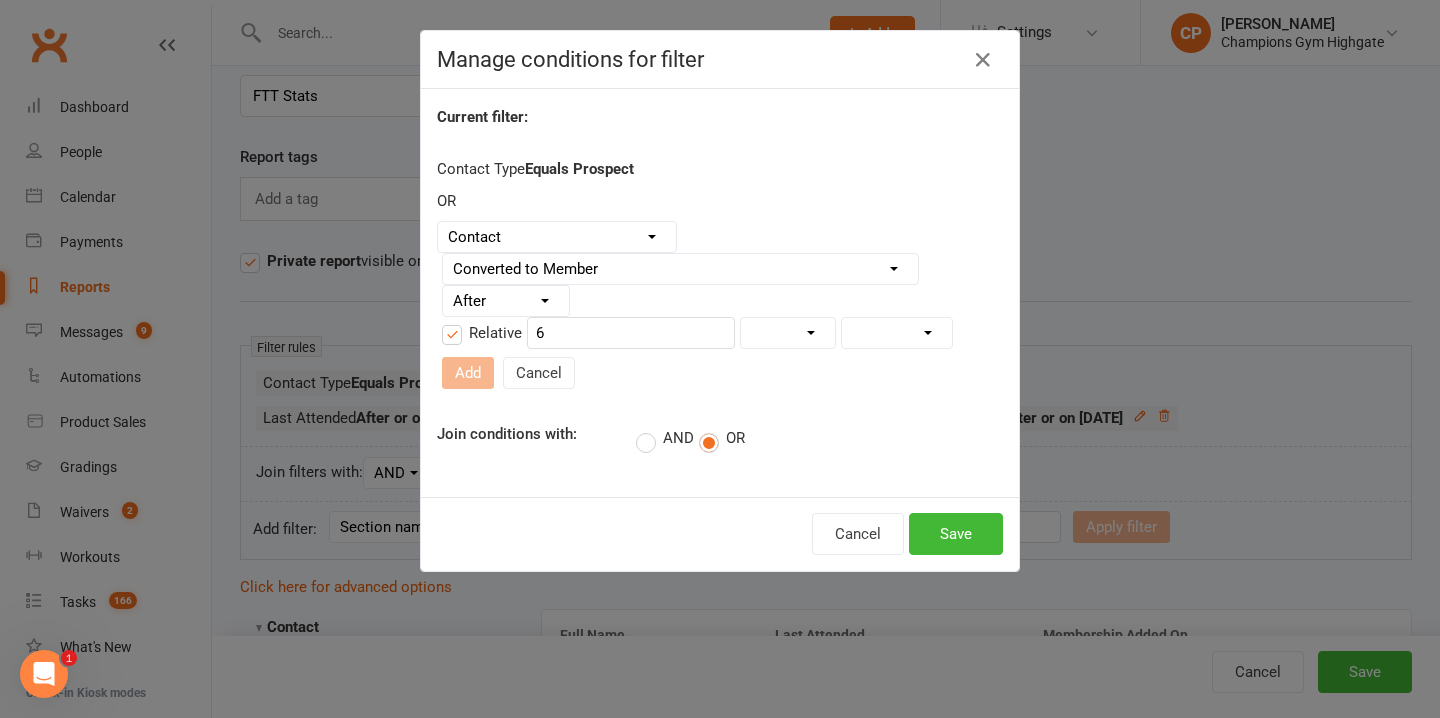 click on "Days Weeks Months Years" at bounding box center [788, 333] 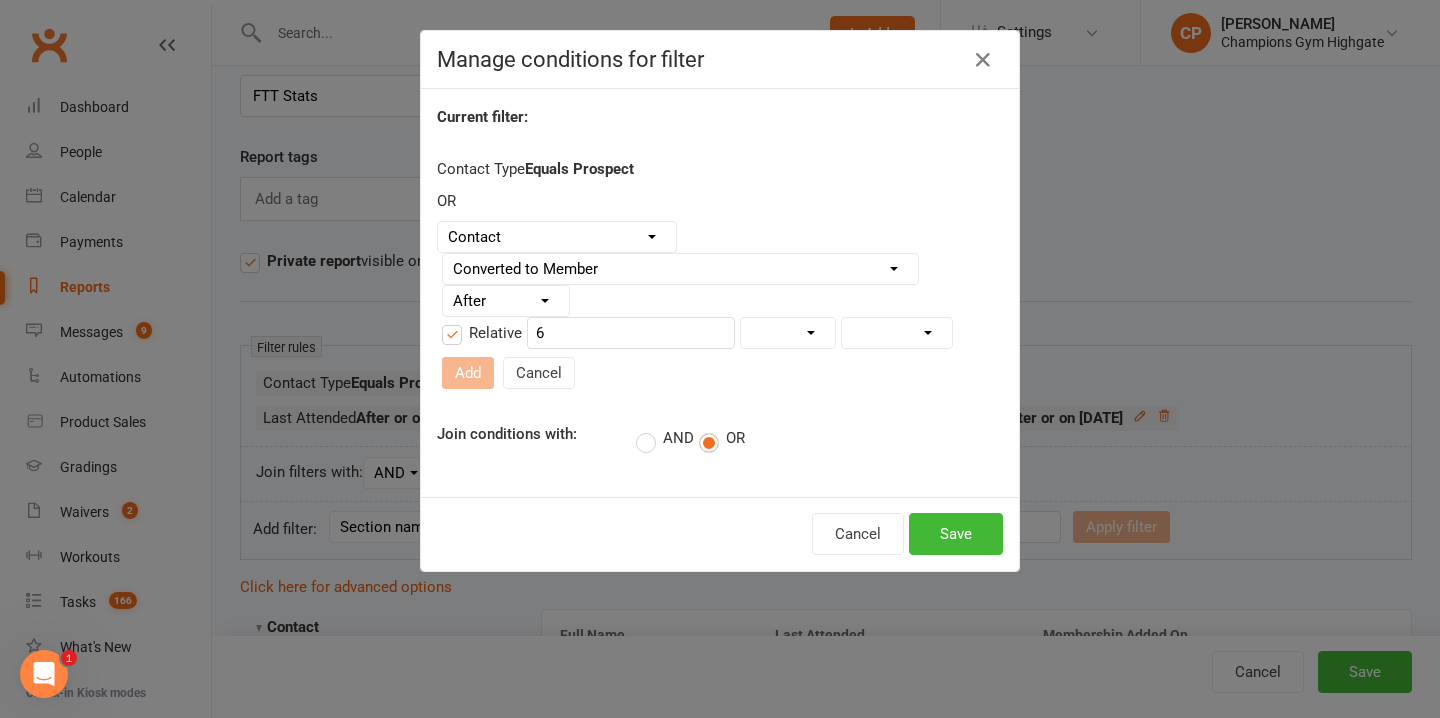 select on "0" 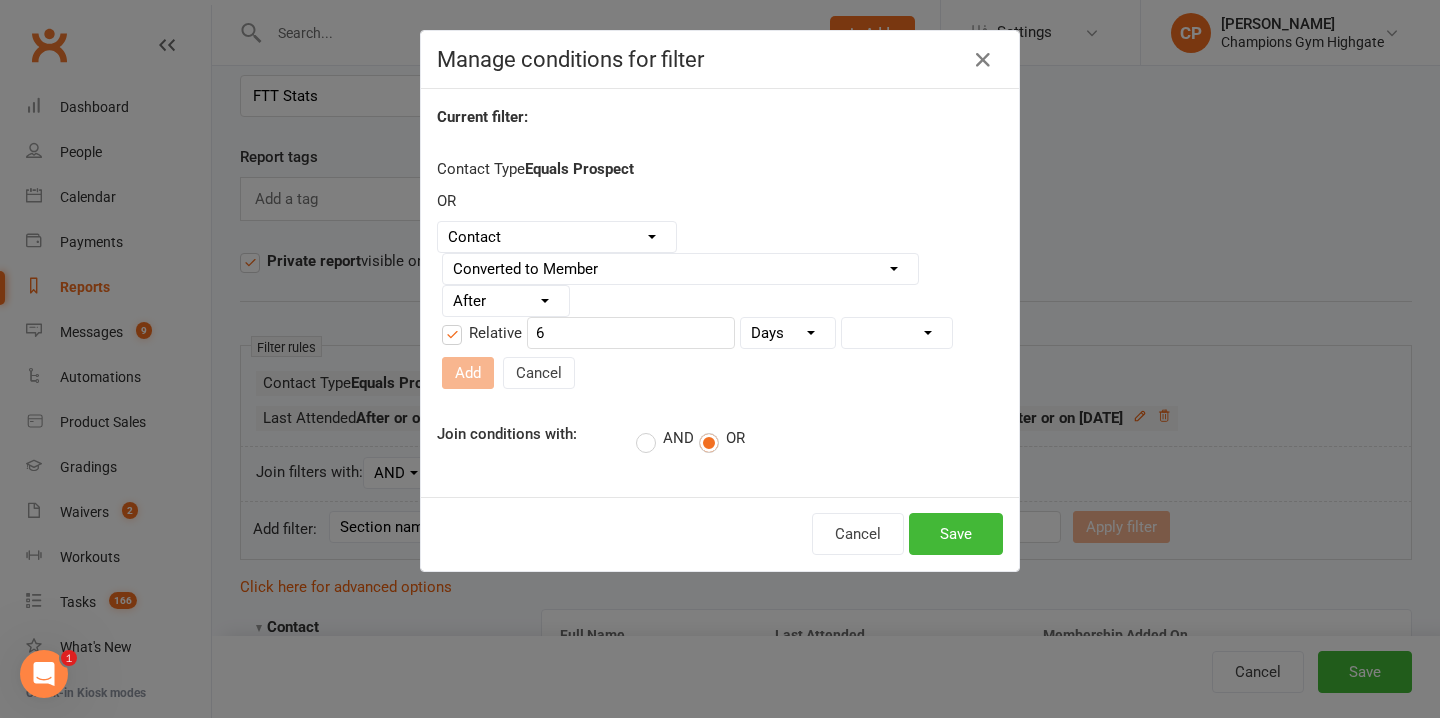 click on "From now Ago" at bounding box center (897, 333) 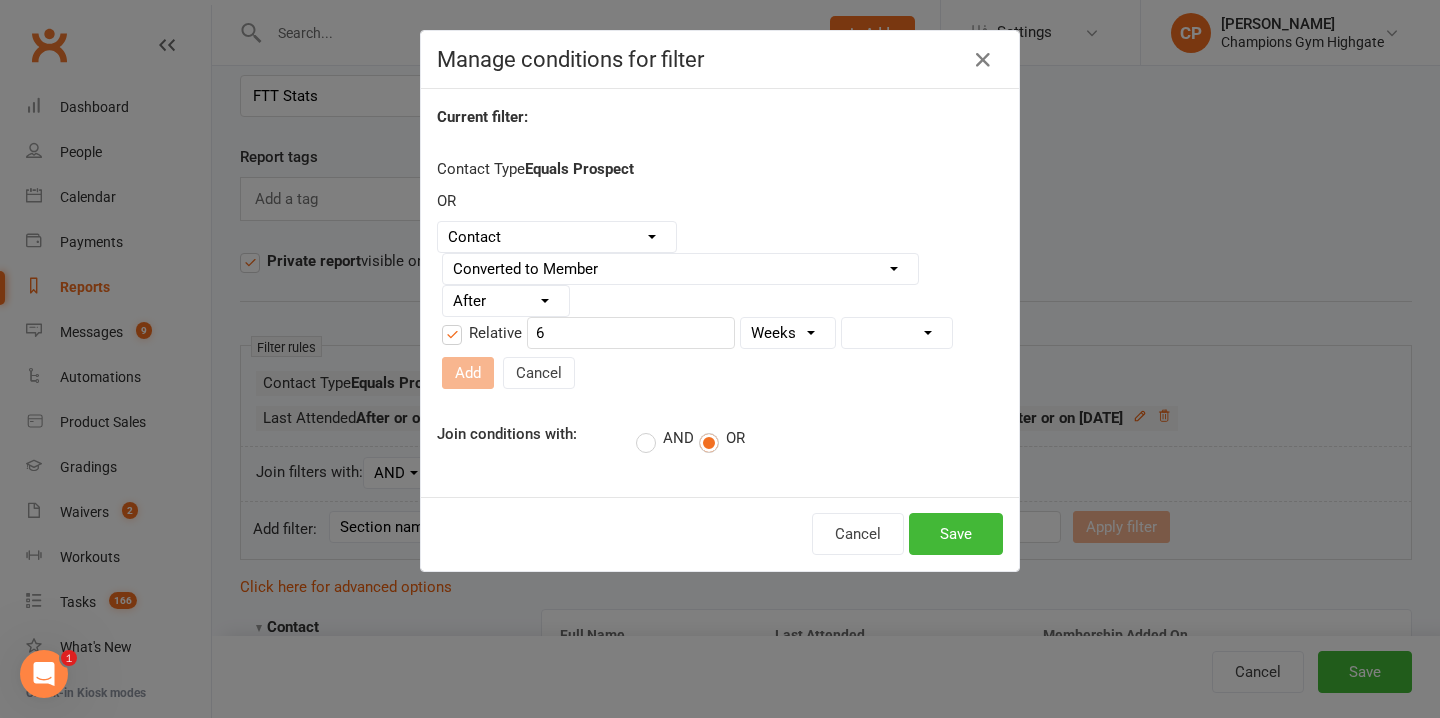 select on "1" 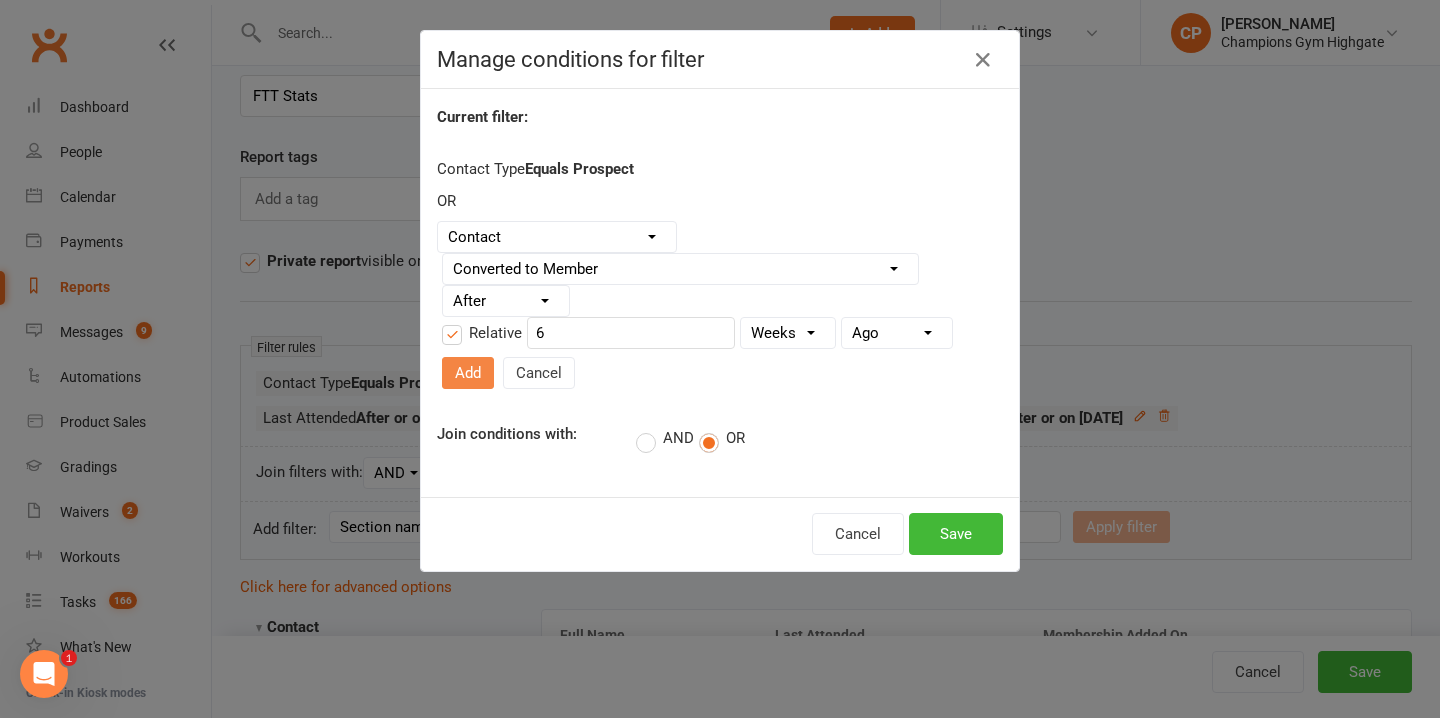 click on "Add" at bounding box center (468, 373) 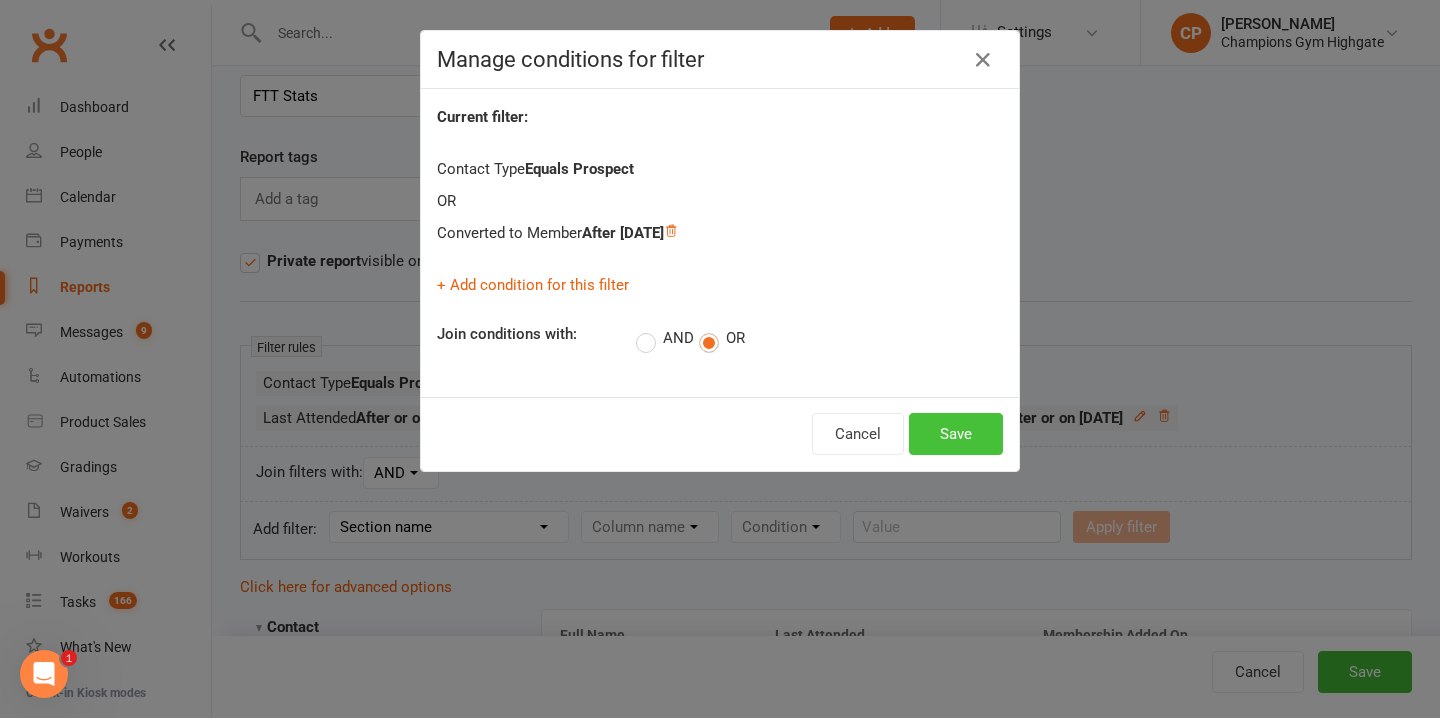click on "Save" at bounding box center (956, 434) 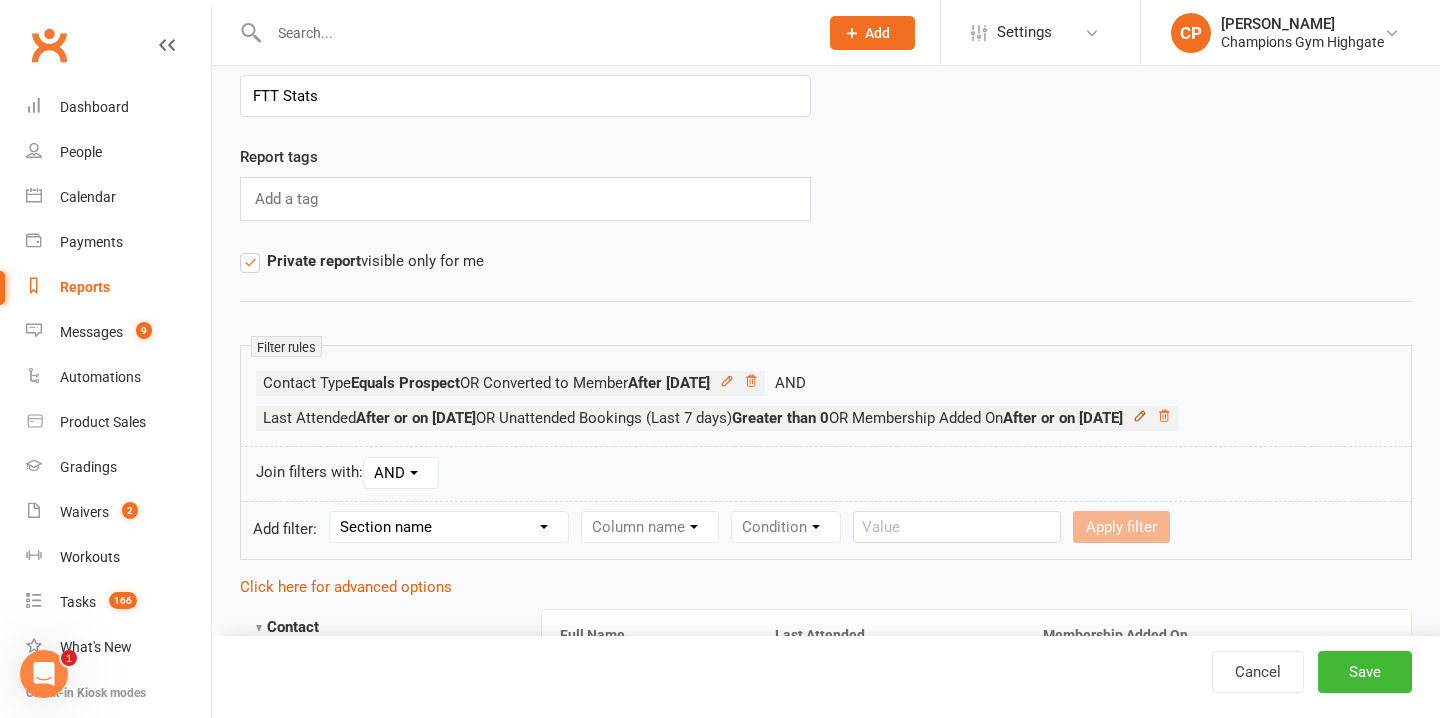 click 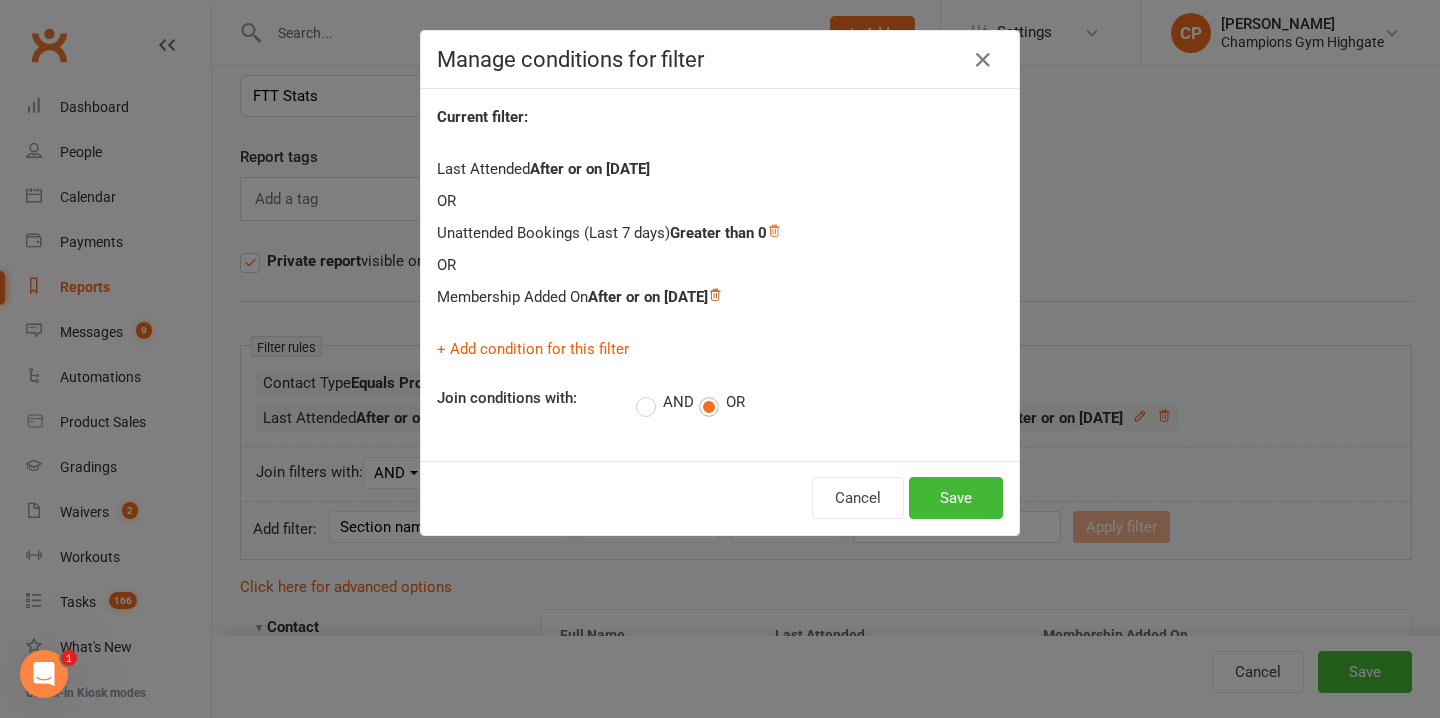 click 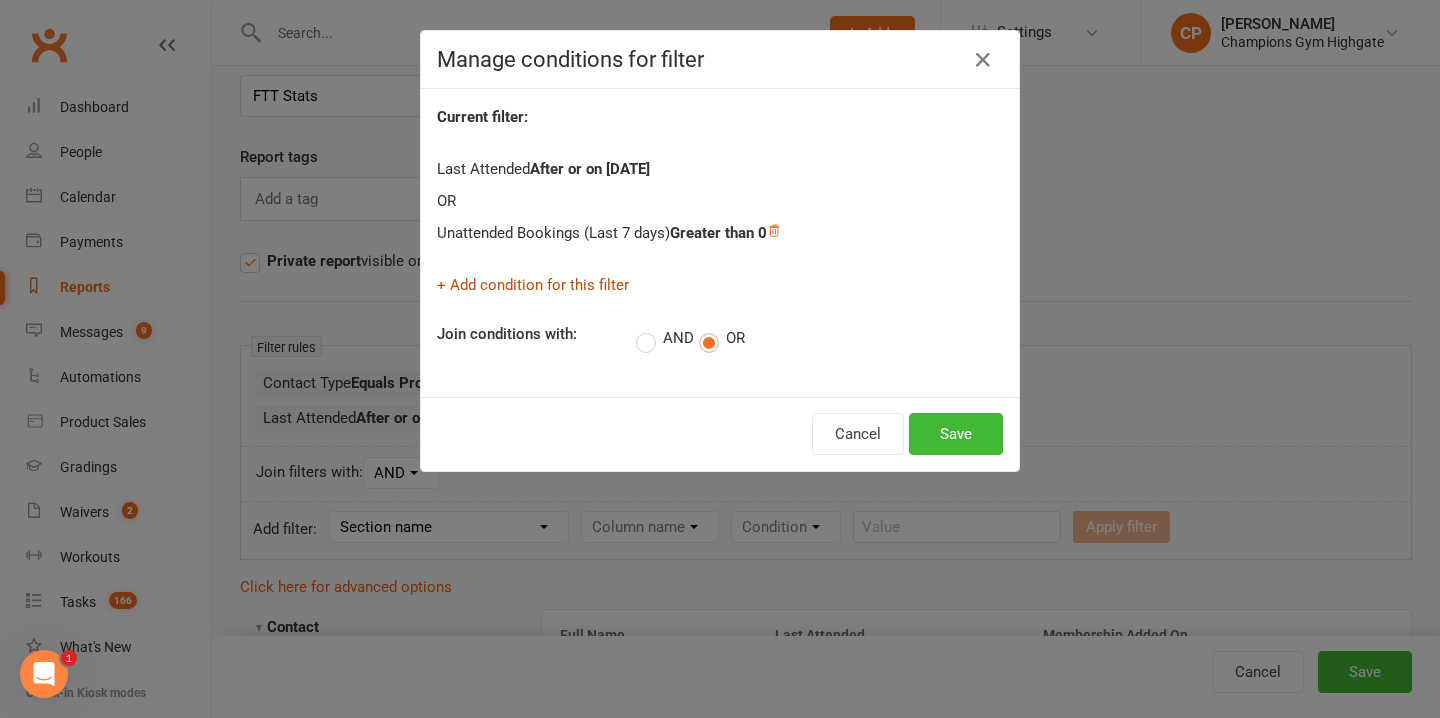 click on "+ Add condition for this filter" at bounding box center (533, 285) 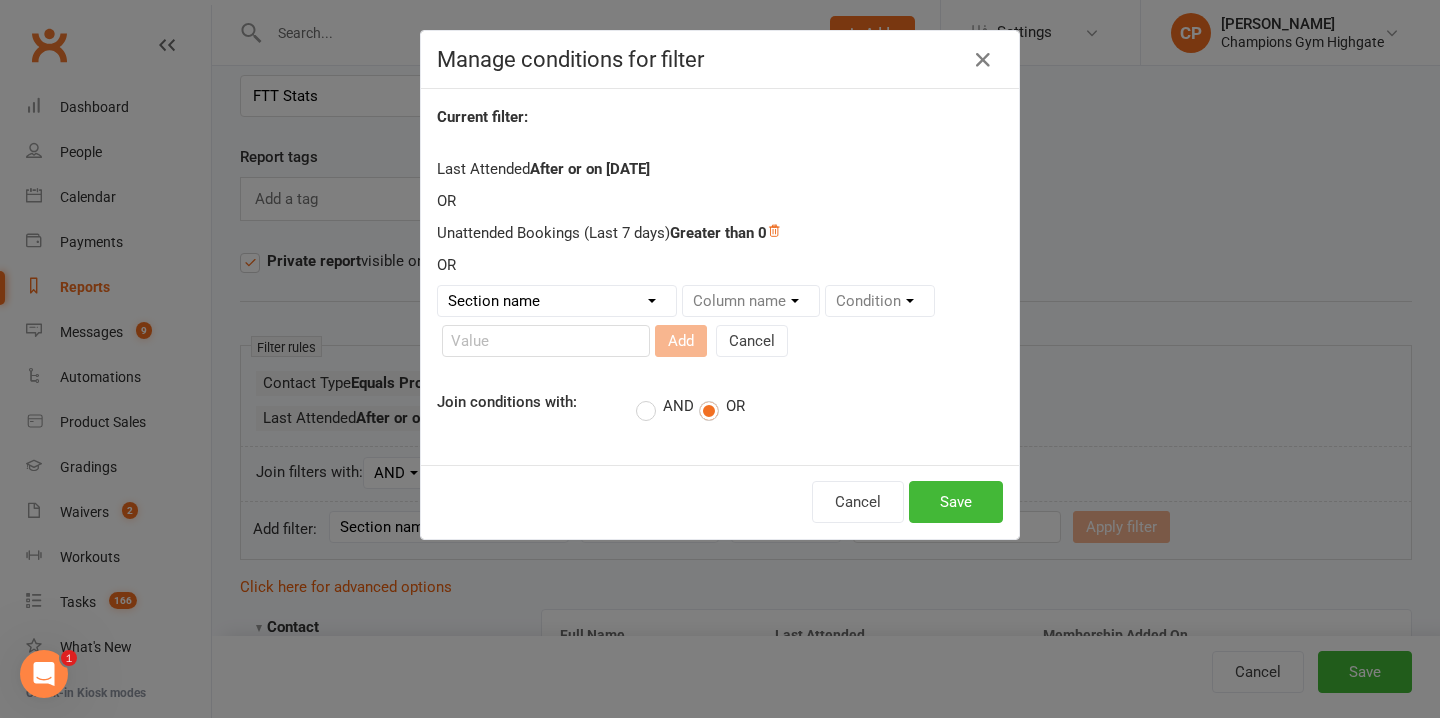 click on "Section name Contact Attendance Aggregate Payment Booking Waitlist Attendees Cancelled Bookings Late-cancelled Bookings Aggregate Booking Communication Comms Recipients Membership Payment Styles And Ranks Aggregate Styles And Ranks Grading Events Promotions Suspensions Signed Waivers Family Members Credit Vouchers Enrolled Automations Enrolled Workouts Public Tasks Emergency Contact Details Marketing Information Body Composition Key Demographics Fitness Goals COVID-19 Vaccination Status Assigned Coach Waiver Answers" at bounding box center [557, 301] 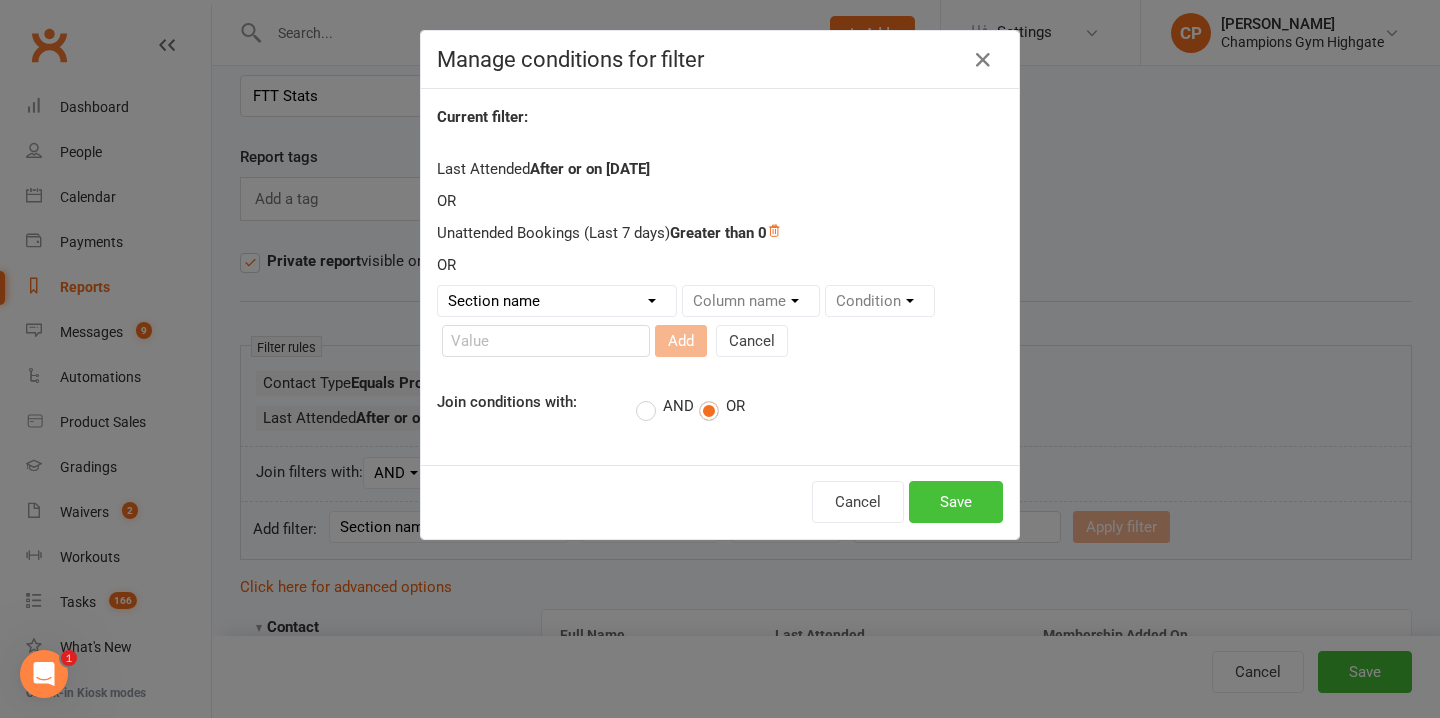 click on "Save" at bounding box center (956, 502) 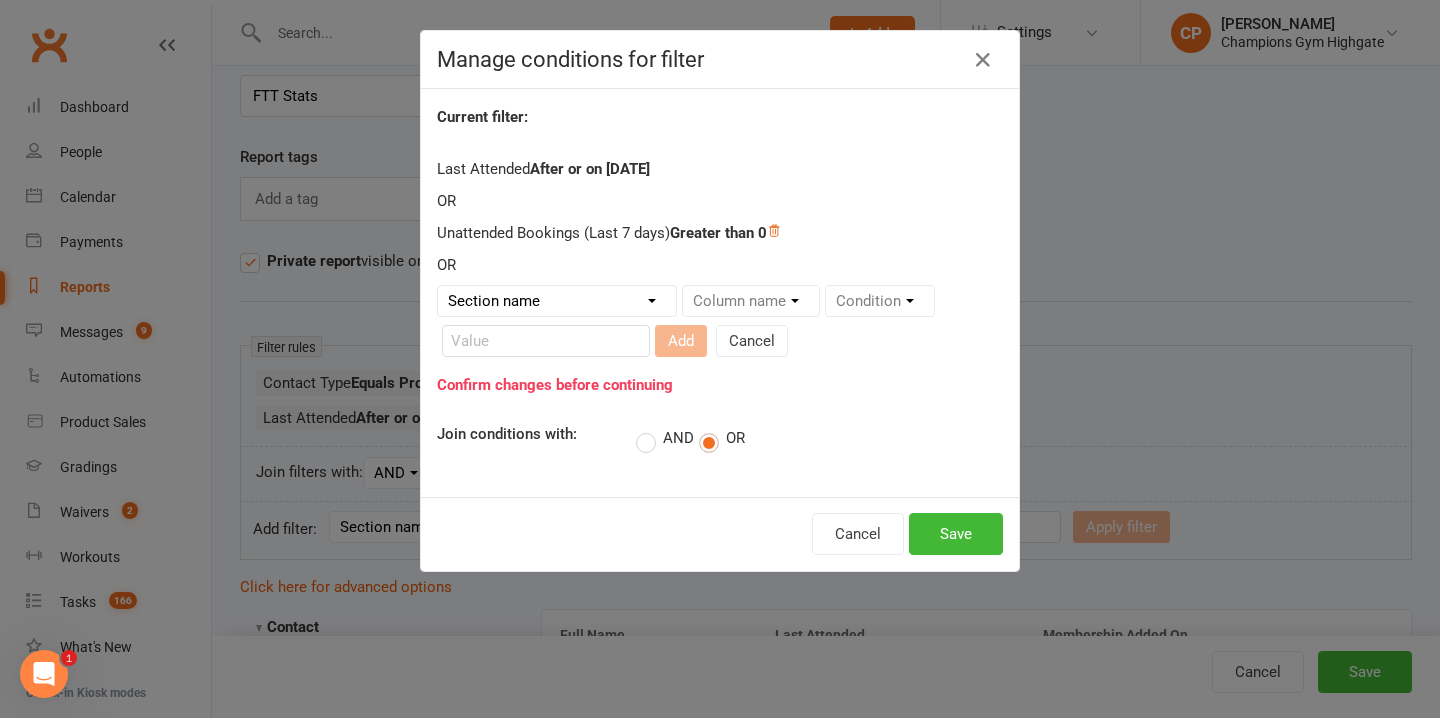 click on "Section name Contact Attendance Aggregate Payment Booking Waitlist Attendees Cancelled Bookings Late-cancelled Bookings Aggregate Booking Communication Comms Recipients Membership Payment Styles And Ranks Aggregate Styles And Ranks Grading Events Promotions Suspensions Signed Waivers Family Members Credit Vouchers Enrolled Automations Enrolled Workouts Public Tasks Emergency Contact Details Marketing Information Body Composition Key Demographics Fitness Goals COVID-19 Vaccination Status Assigned Coach Waiver Answers Column name Condition
Add   Cancel" at bounding box center (720, 325) 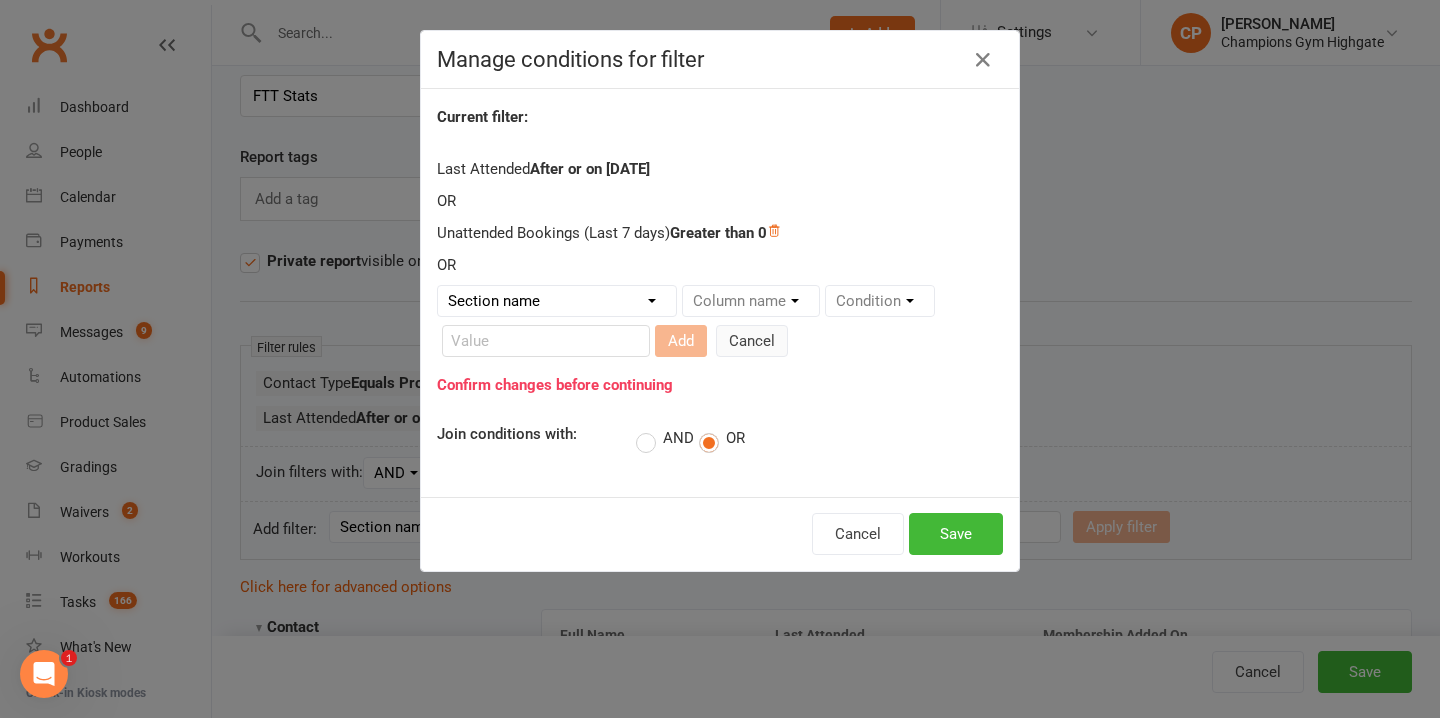 click on "Cancel" at bounding box center [752, 341] 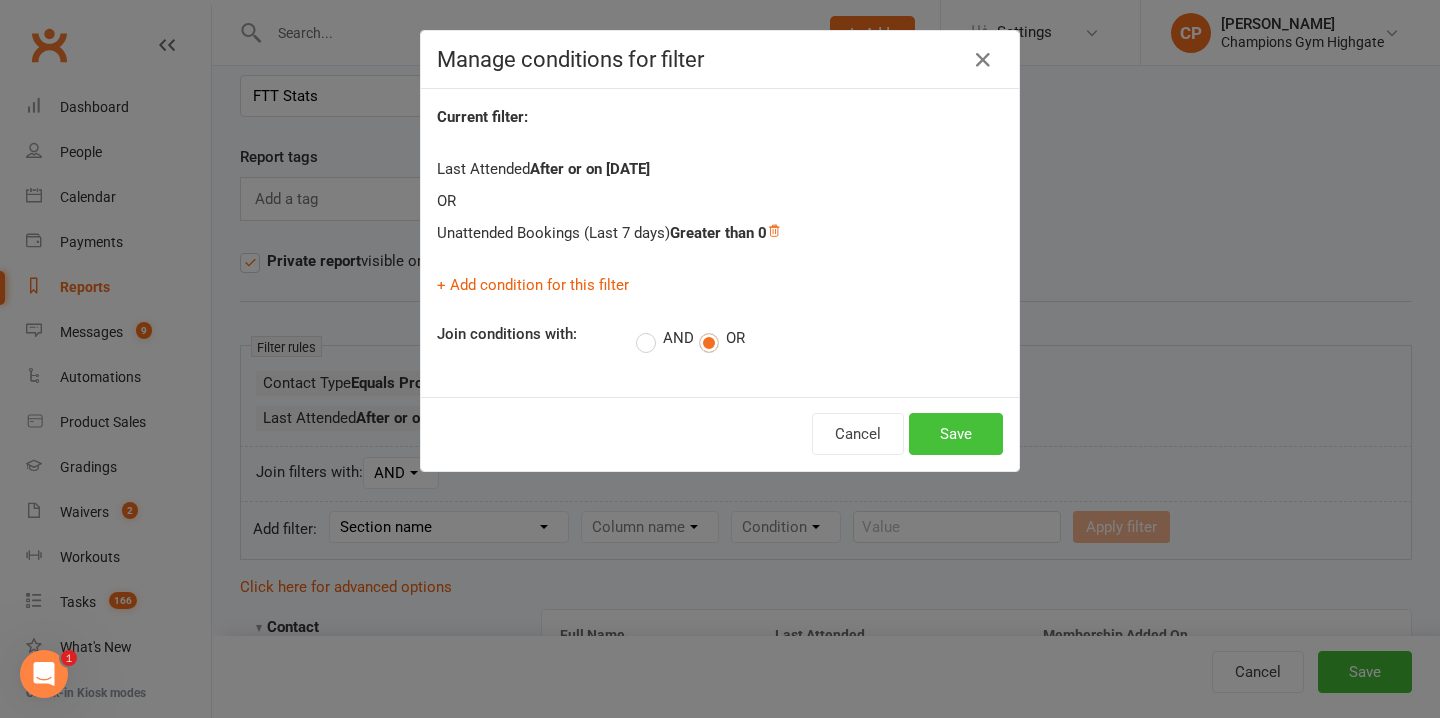 click on "Save" at bounding box center [956, 434] 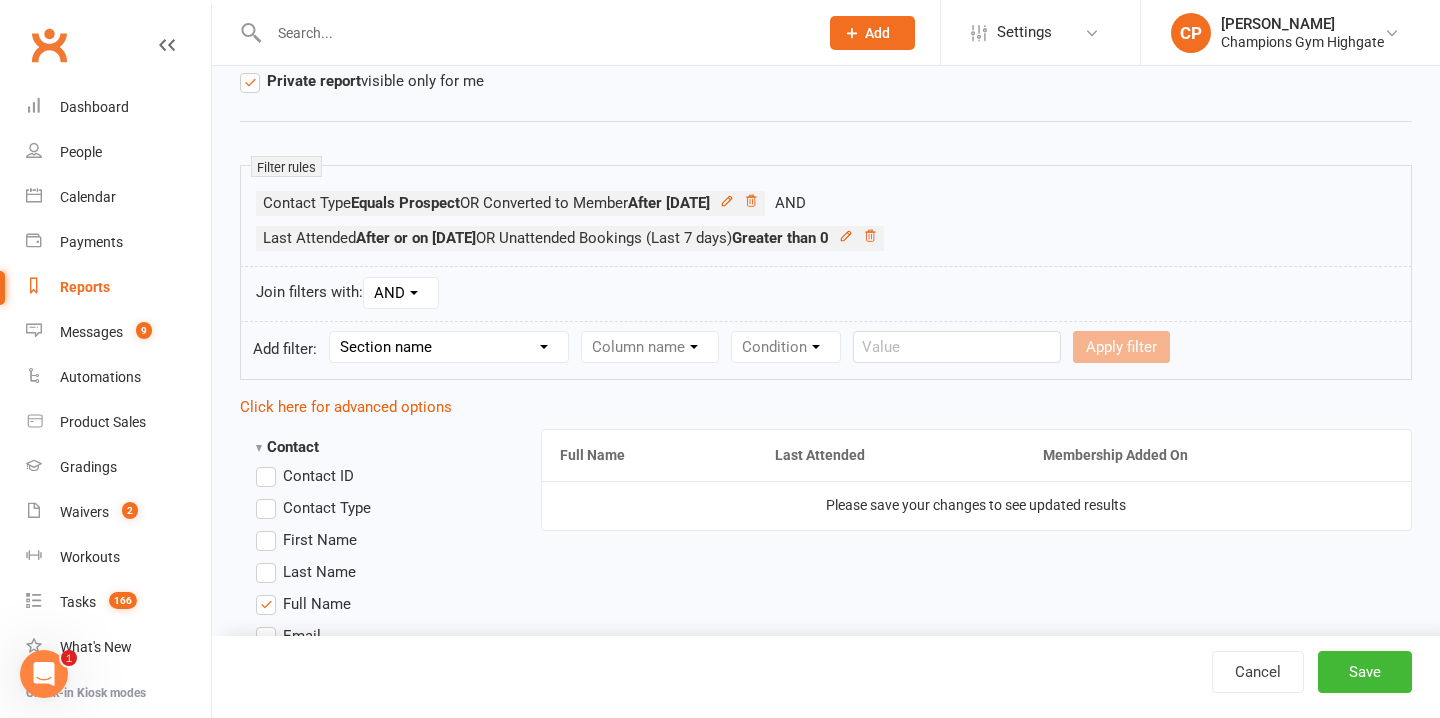 scroll, scrollTop: 281, scrollLeft: 0, axis: vertical 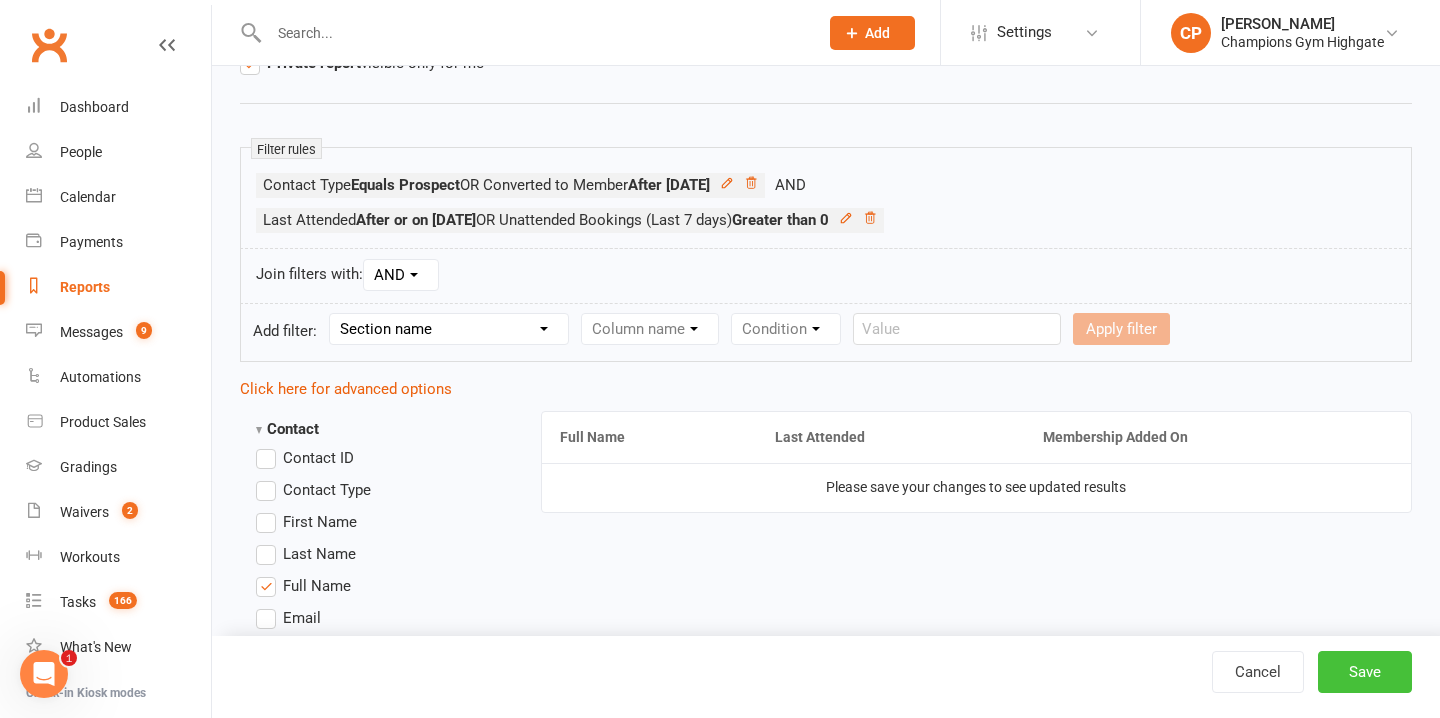 click on "Save" at bounding box center (1365, 672) 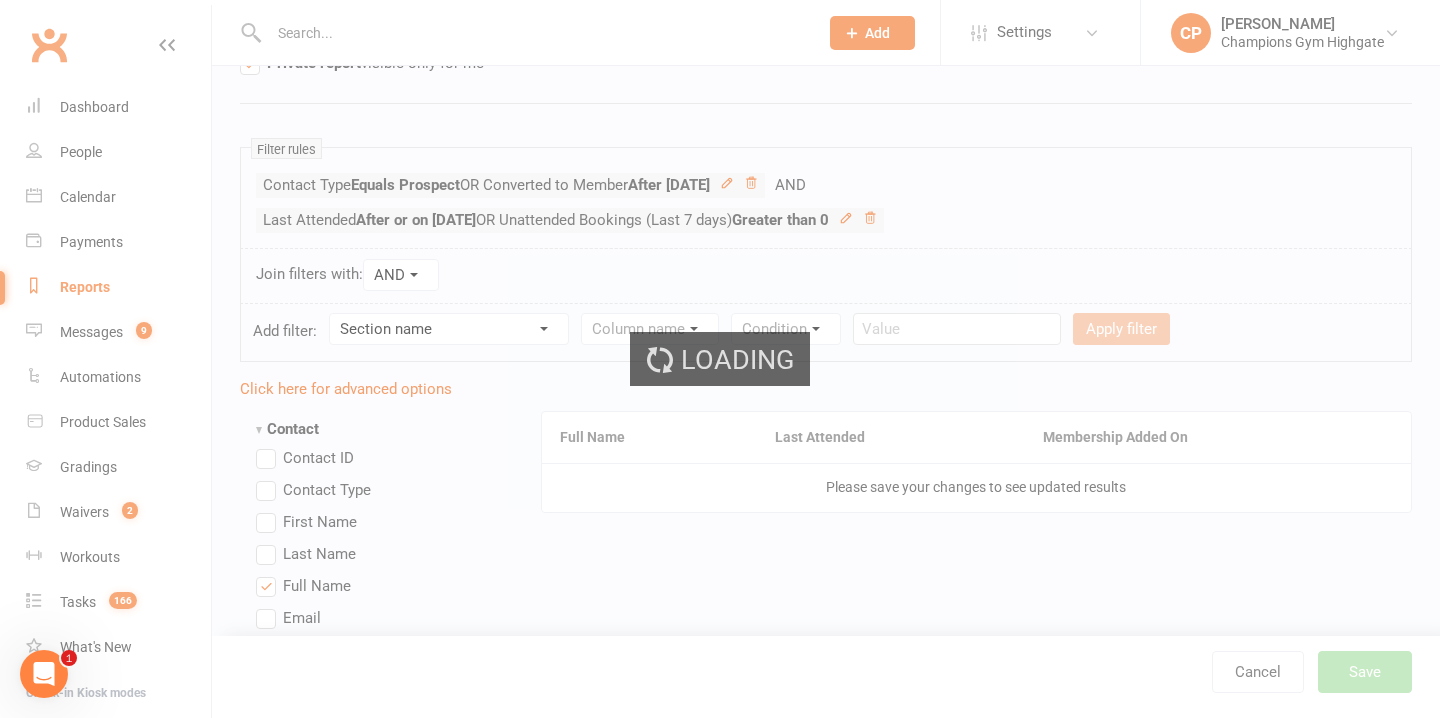 scroll, scrollTop: 0, scrollLeft: 0, axis: both 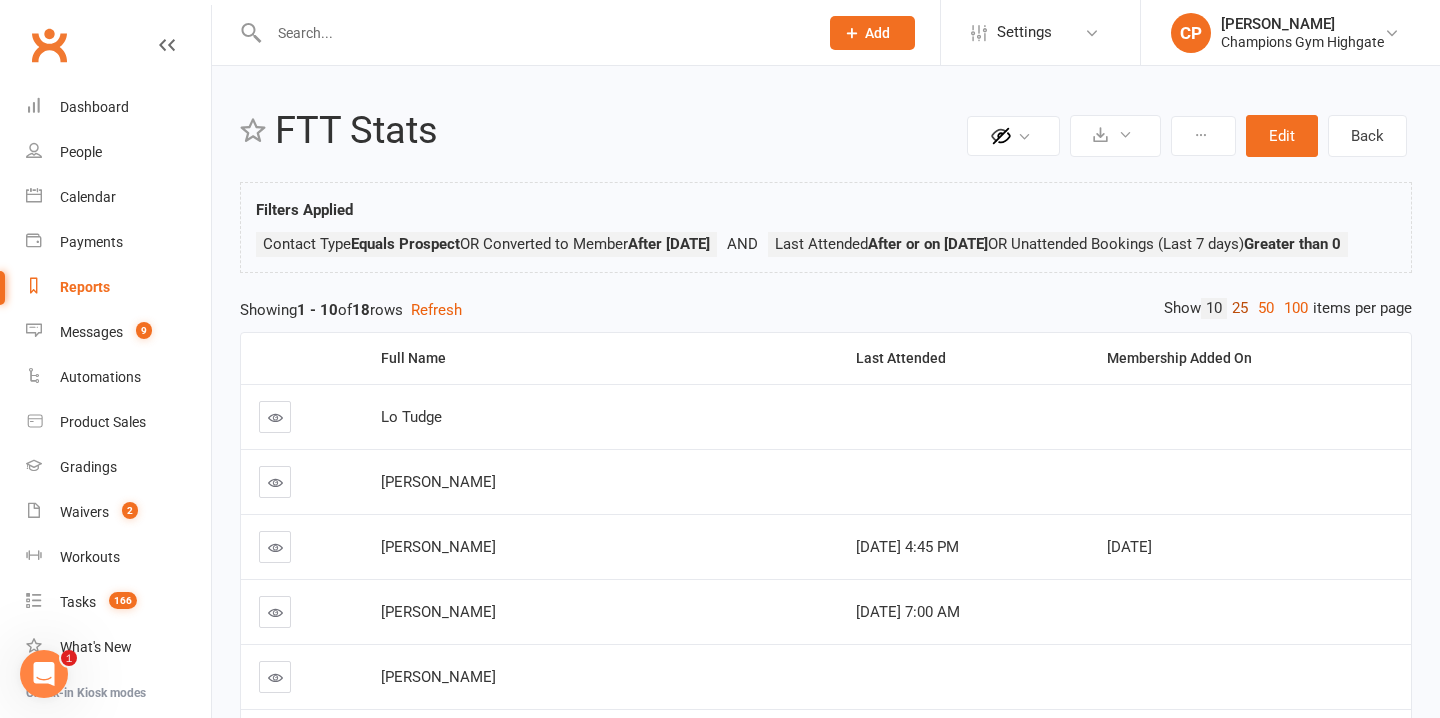 click on "25" at bounding box center [1240, 308] 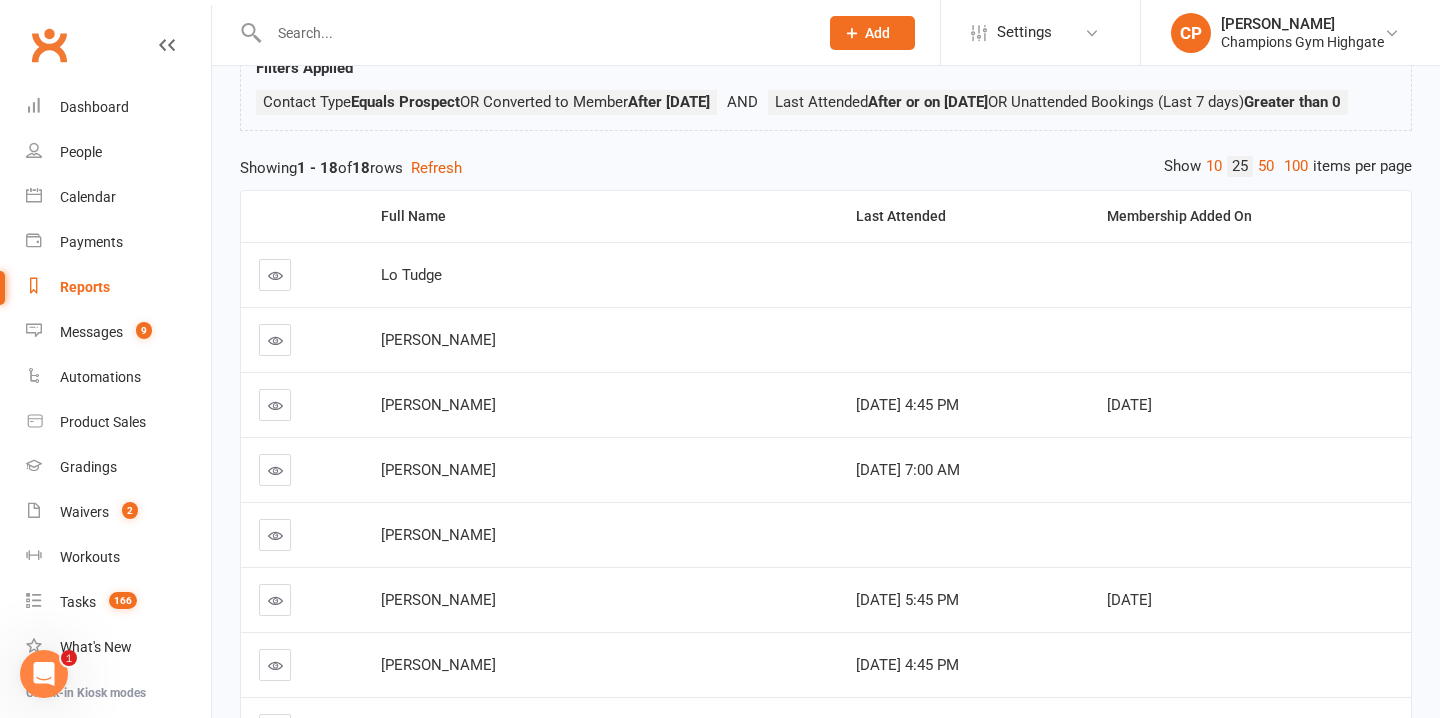 scroll, scrollTop: 137, scrollLeft: 0, axis: vertical 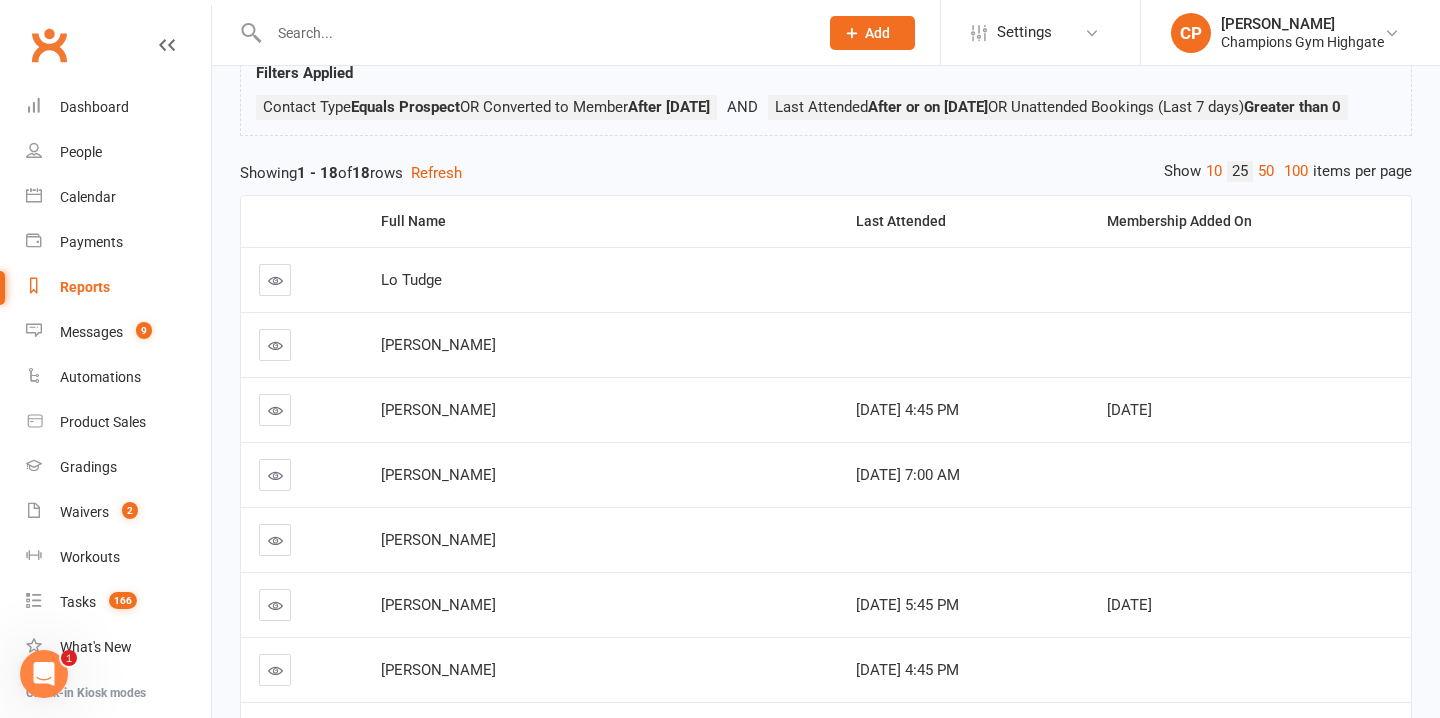 click at bounding box center (964, 279) 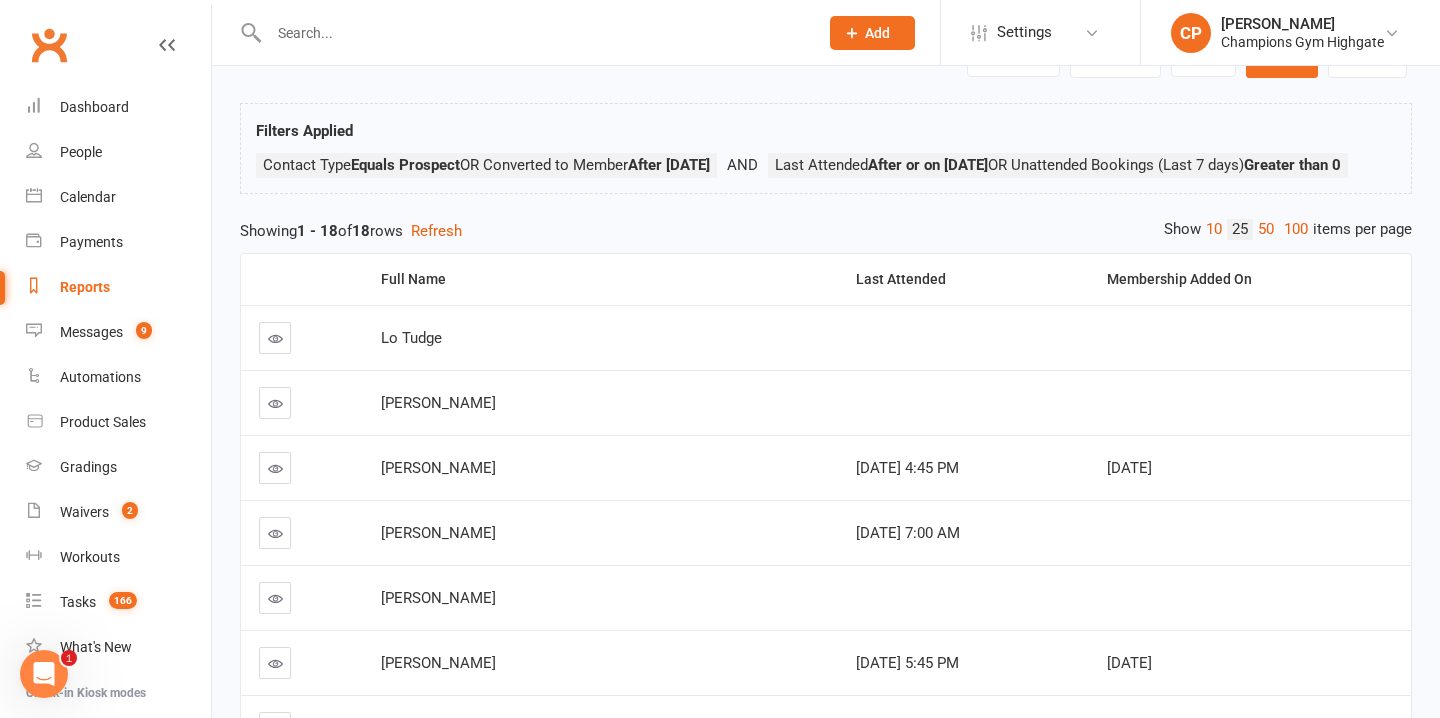 scroll, scrollTop: 0, scrollLeft: 0, axis: both 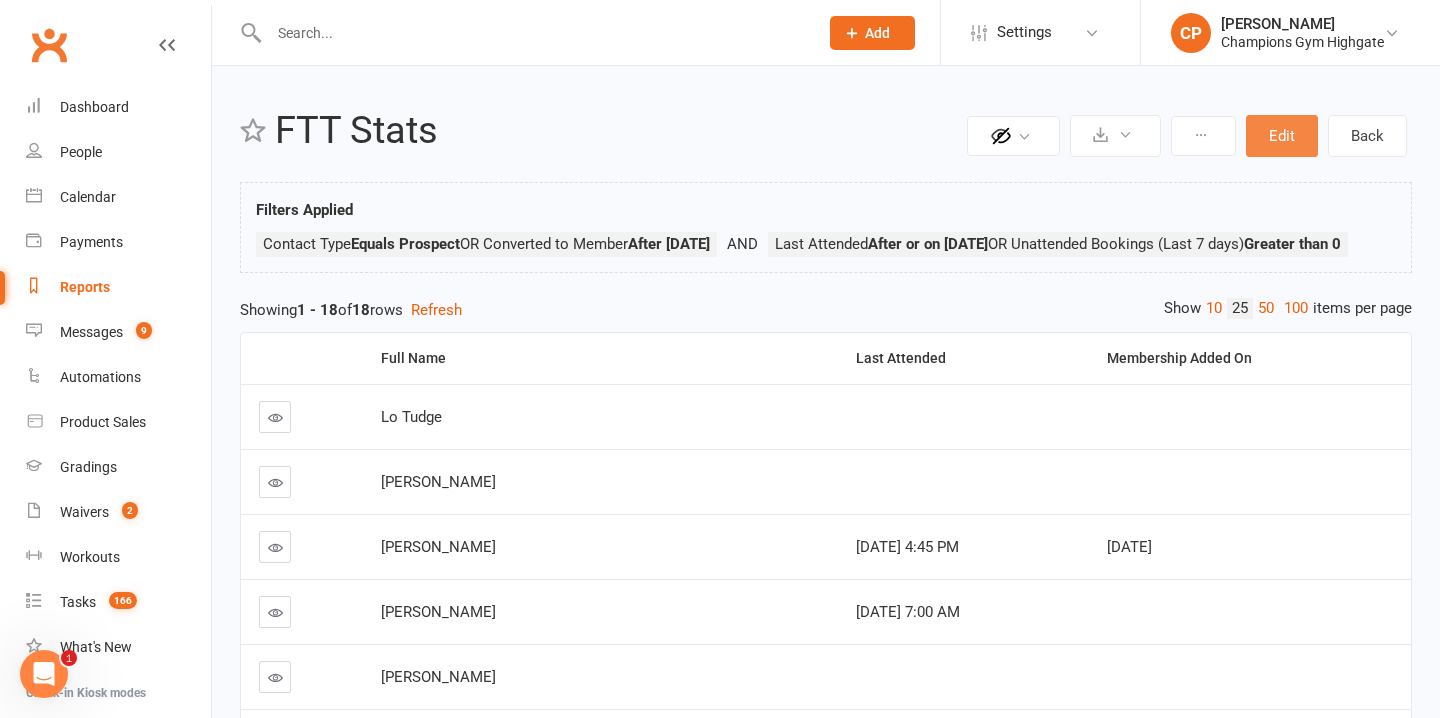 click on "Edit" at bounding box center (1282, 136) 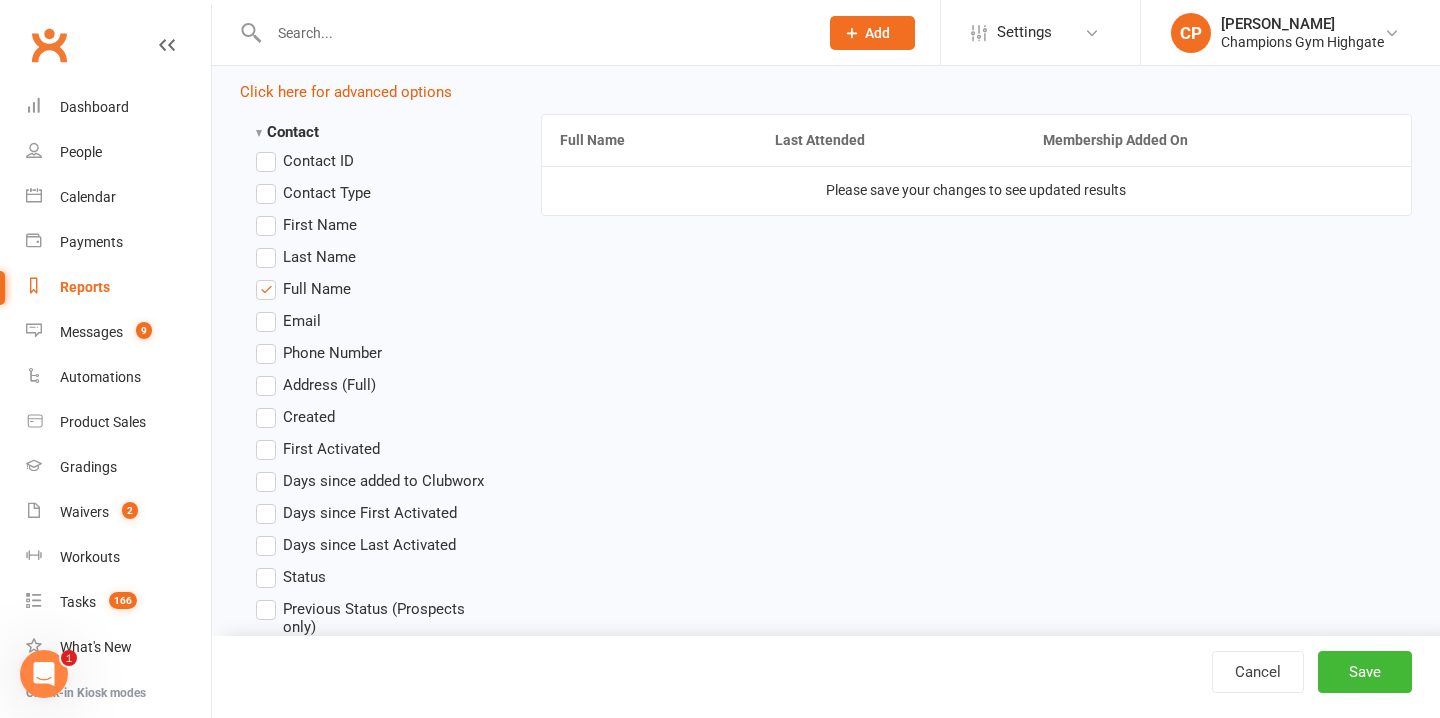 scroll, scrollTop: 581, scrollLeft: 0, axis: vertical 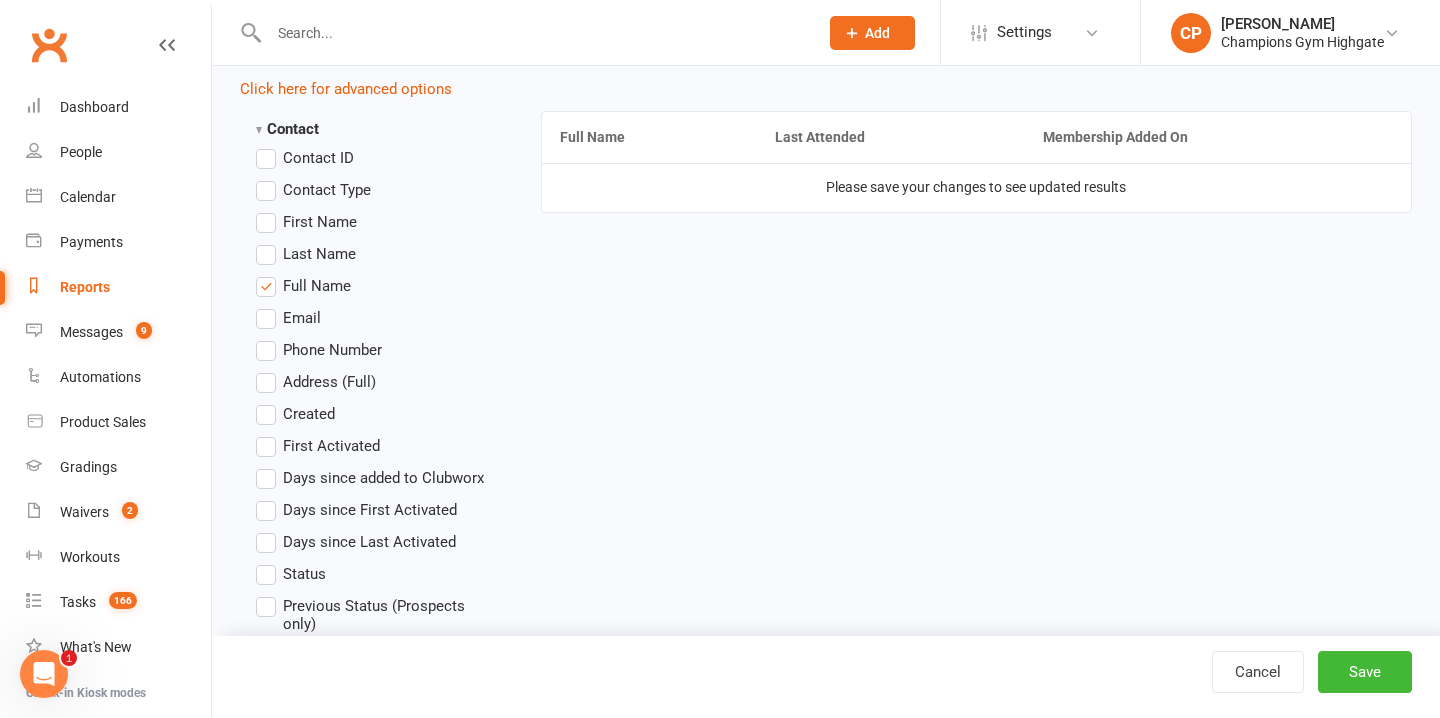 click on "Contact" at bounding box center (287, 129) 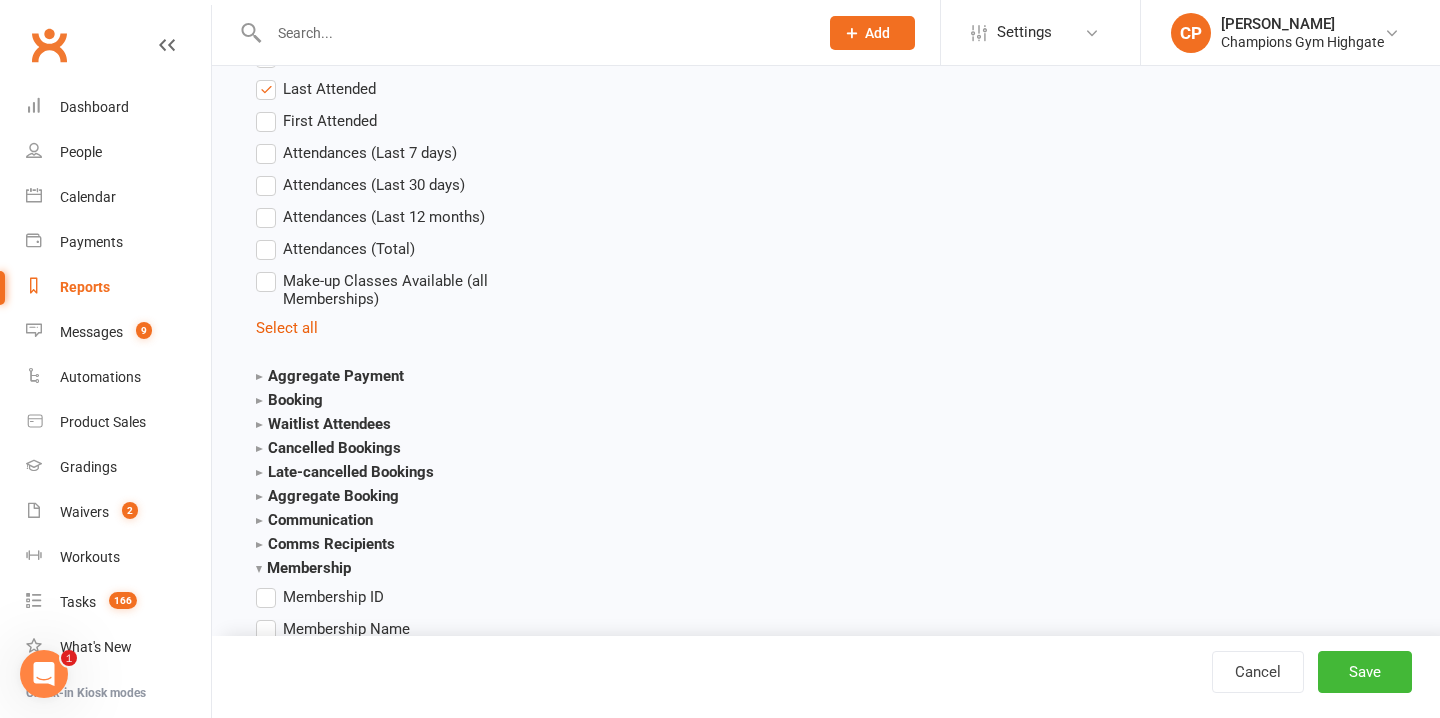 click on "Booking" at bounding box center (289, 400) 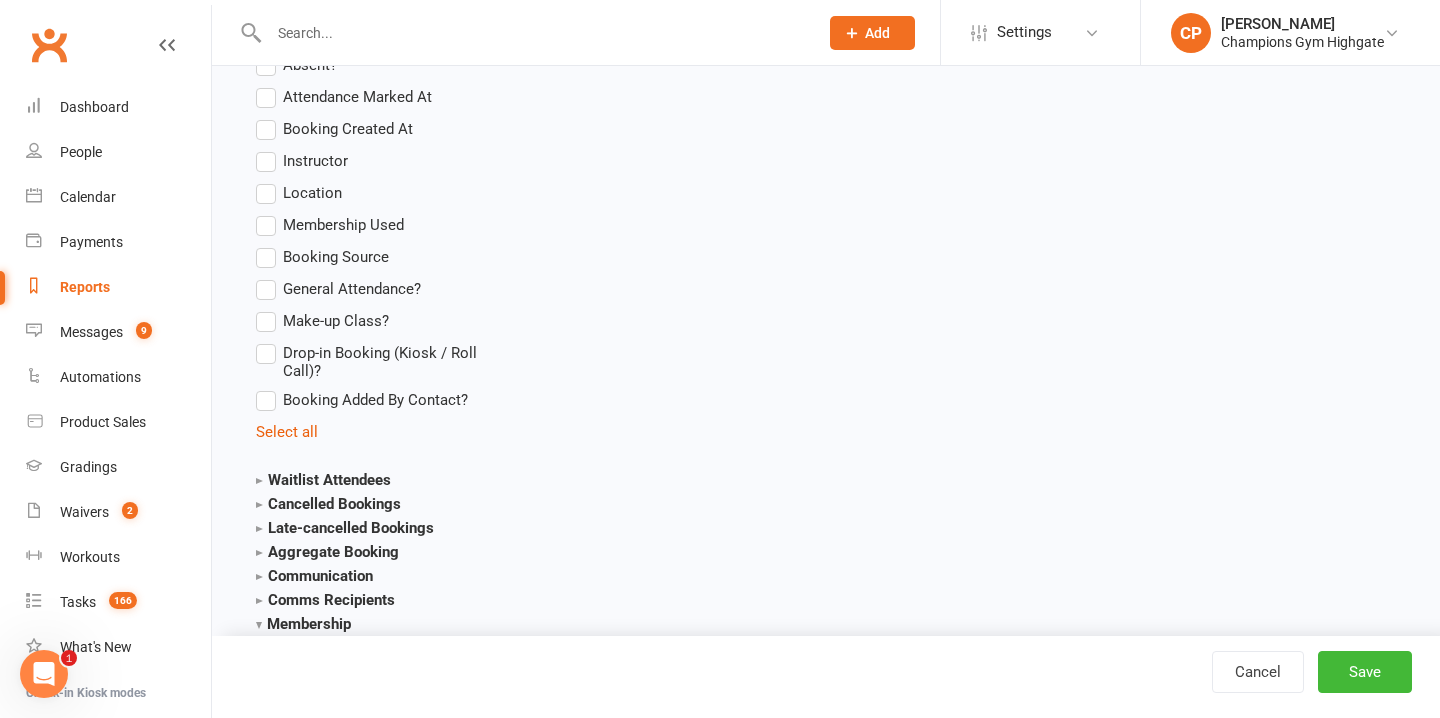 scroll, scrollTop: 1503, scrollLeft: 0, axis: vertical 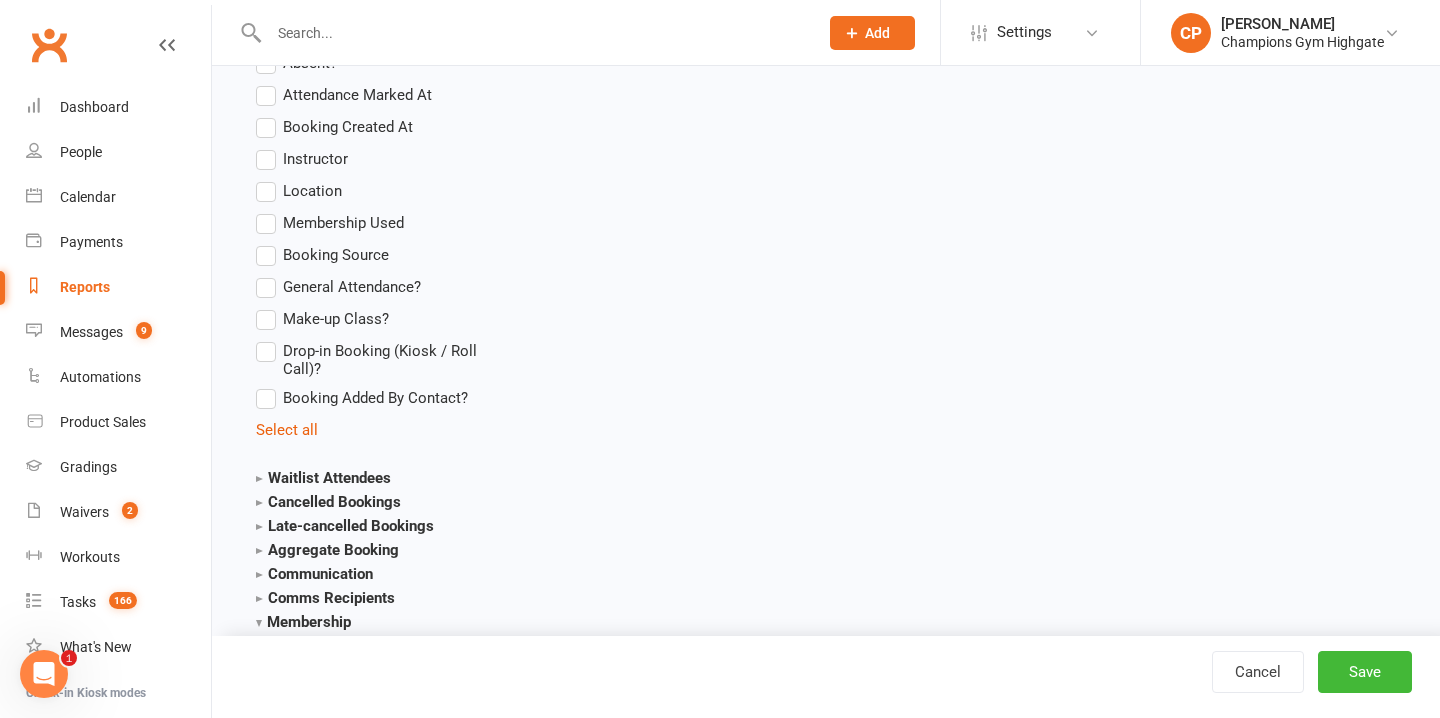 click on "Aggregate Booking" at bounding box center (327, 550) 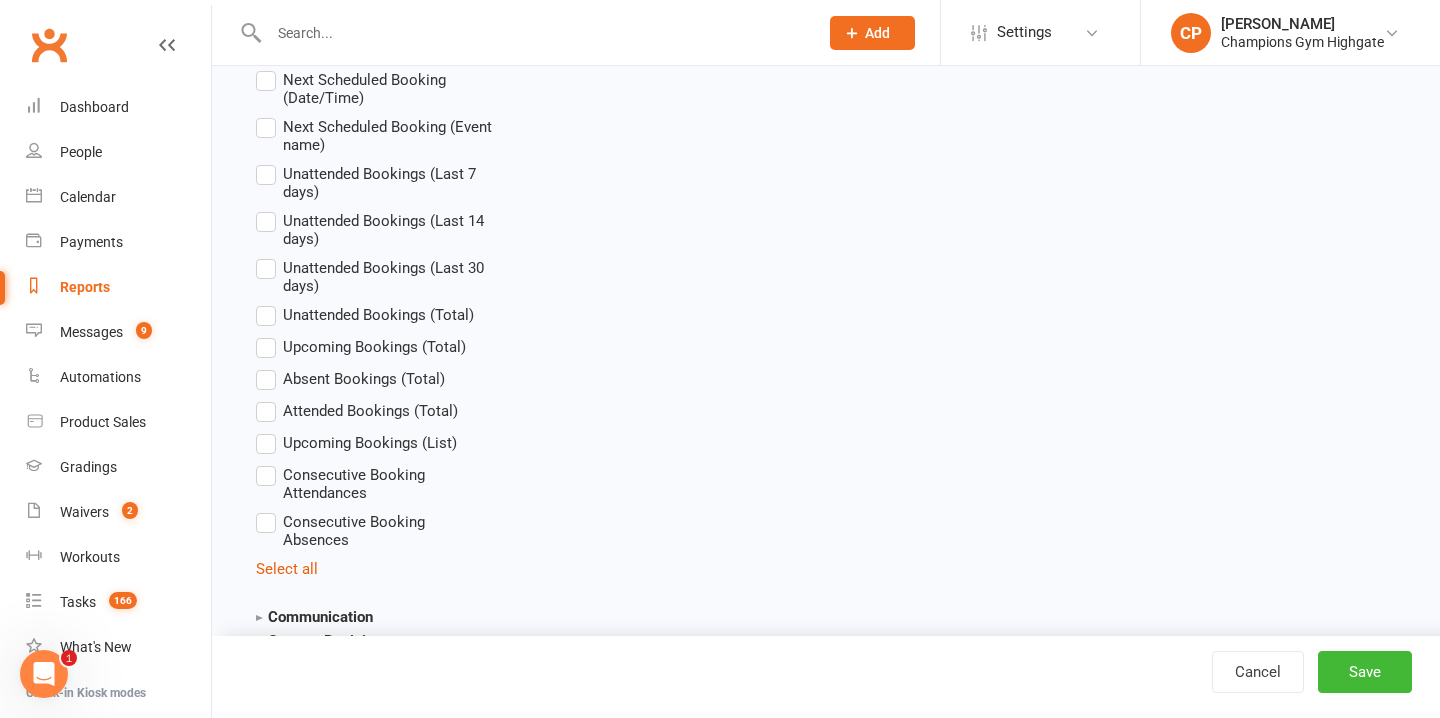 scroll, scrollTop: 2100, scrollLeft: 0, axis: vertical 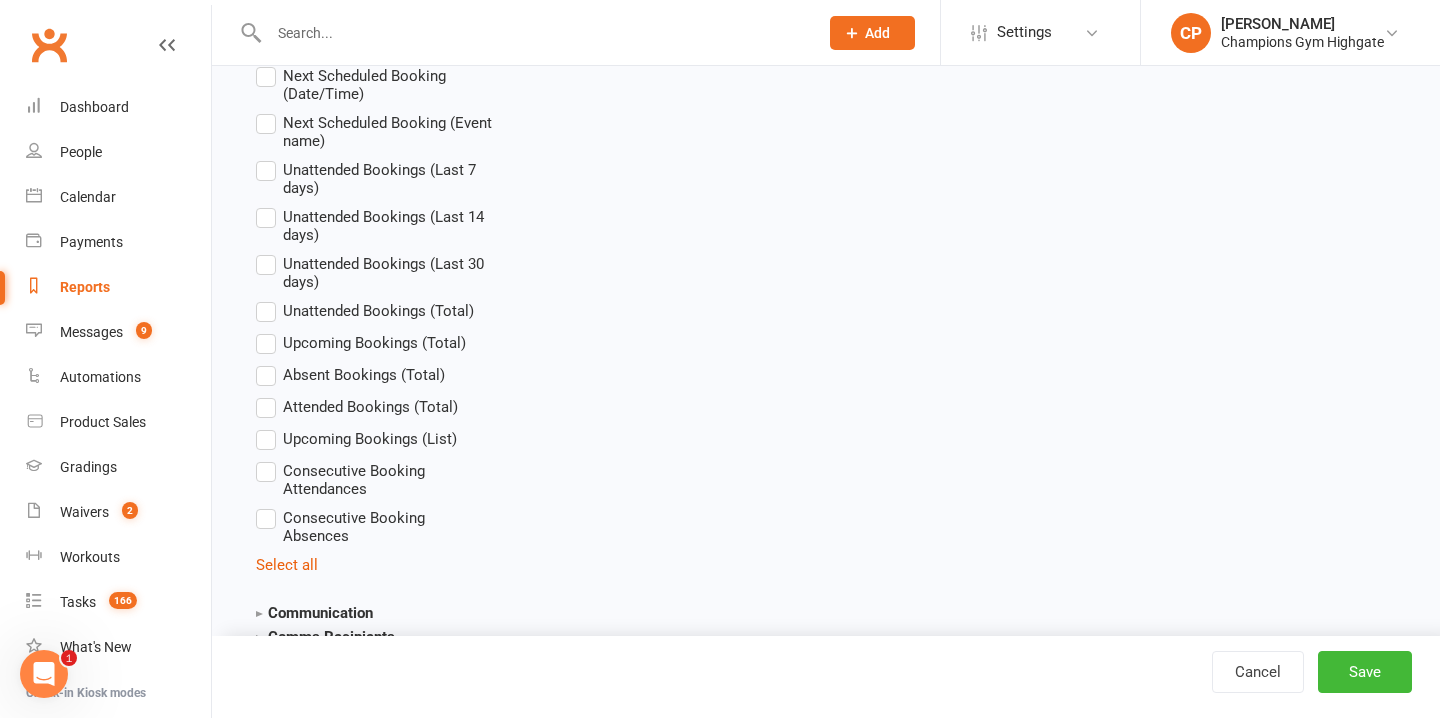 click on "Upcoming Bookings (List)" at bounding box center [356, 439] 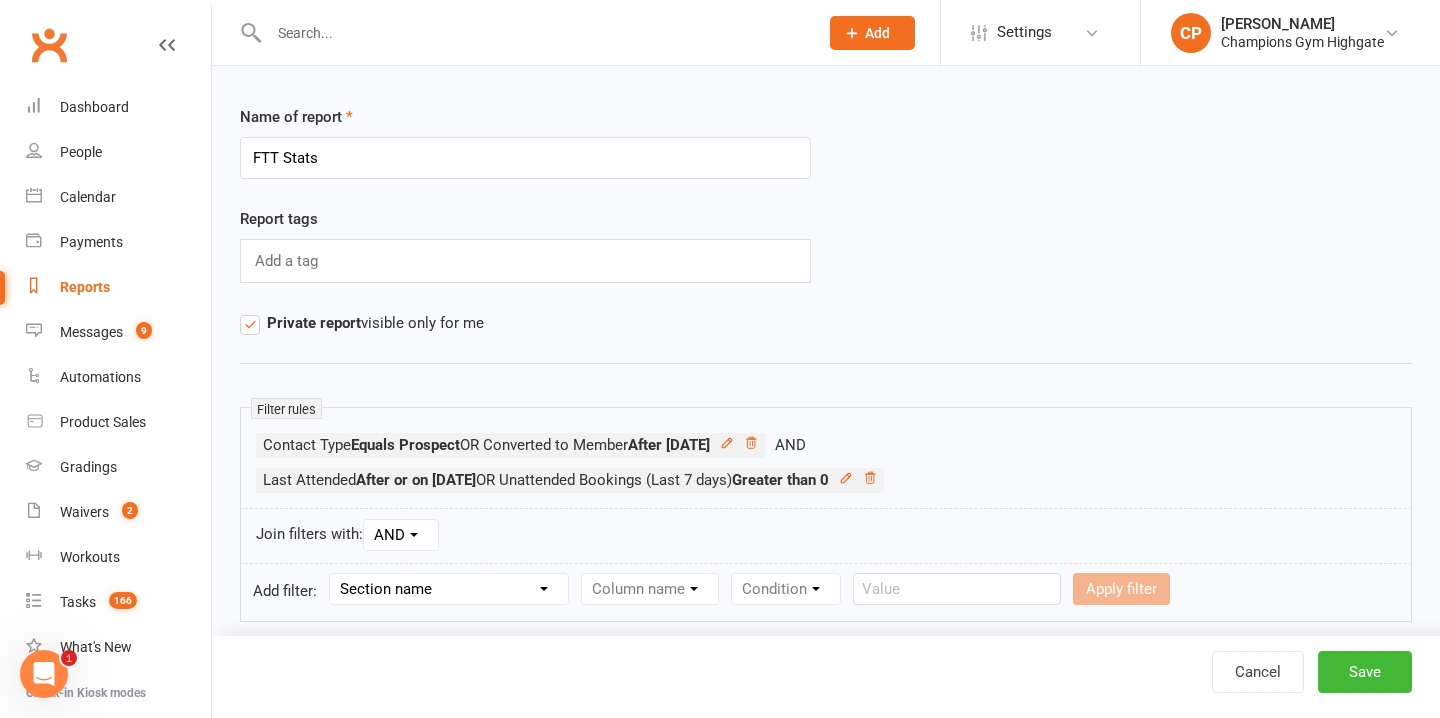 scroll, scrollTop: 15, scrollLeft: 0, axis: vertical 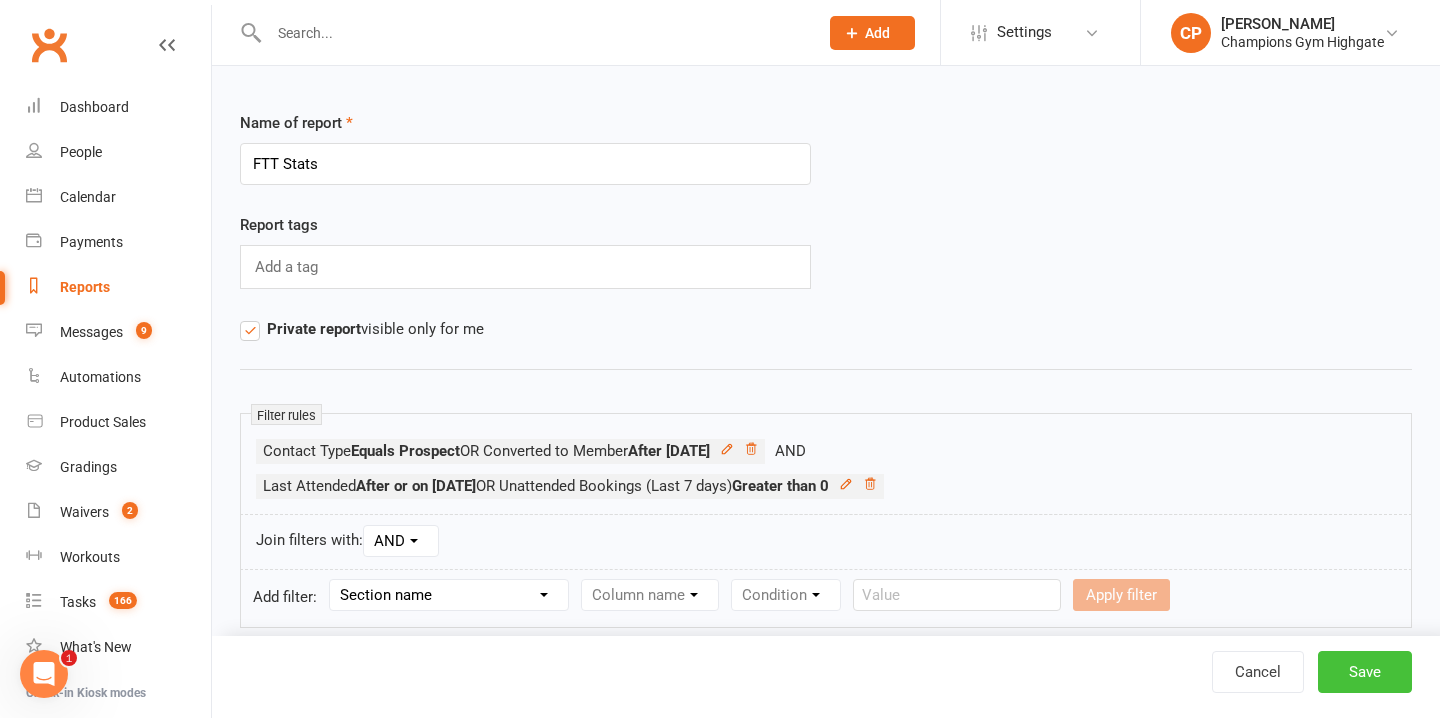 click on "Save" at bounding box center (1365, 672) 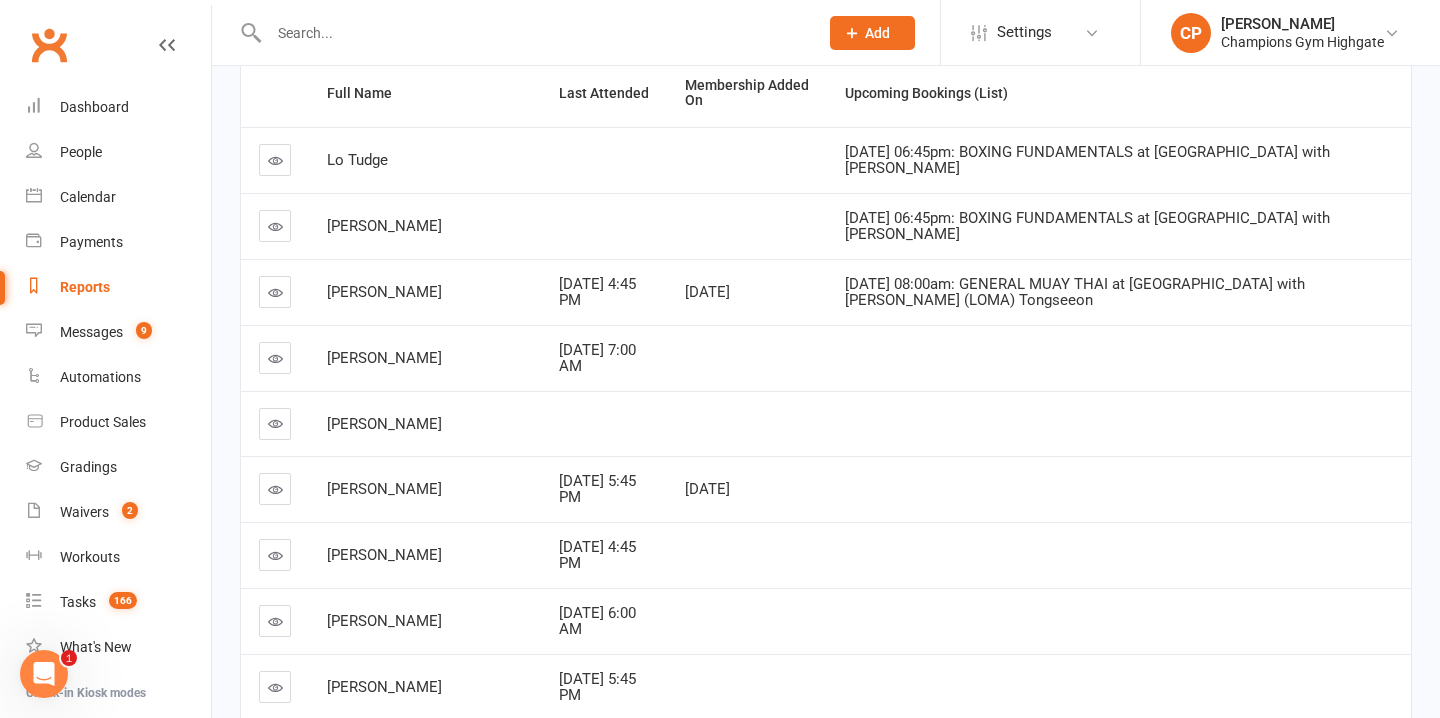 scroll, scrollTop: 0, scrollLeft: 0, axis: both 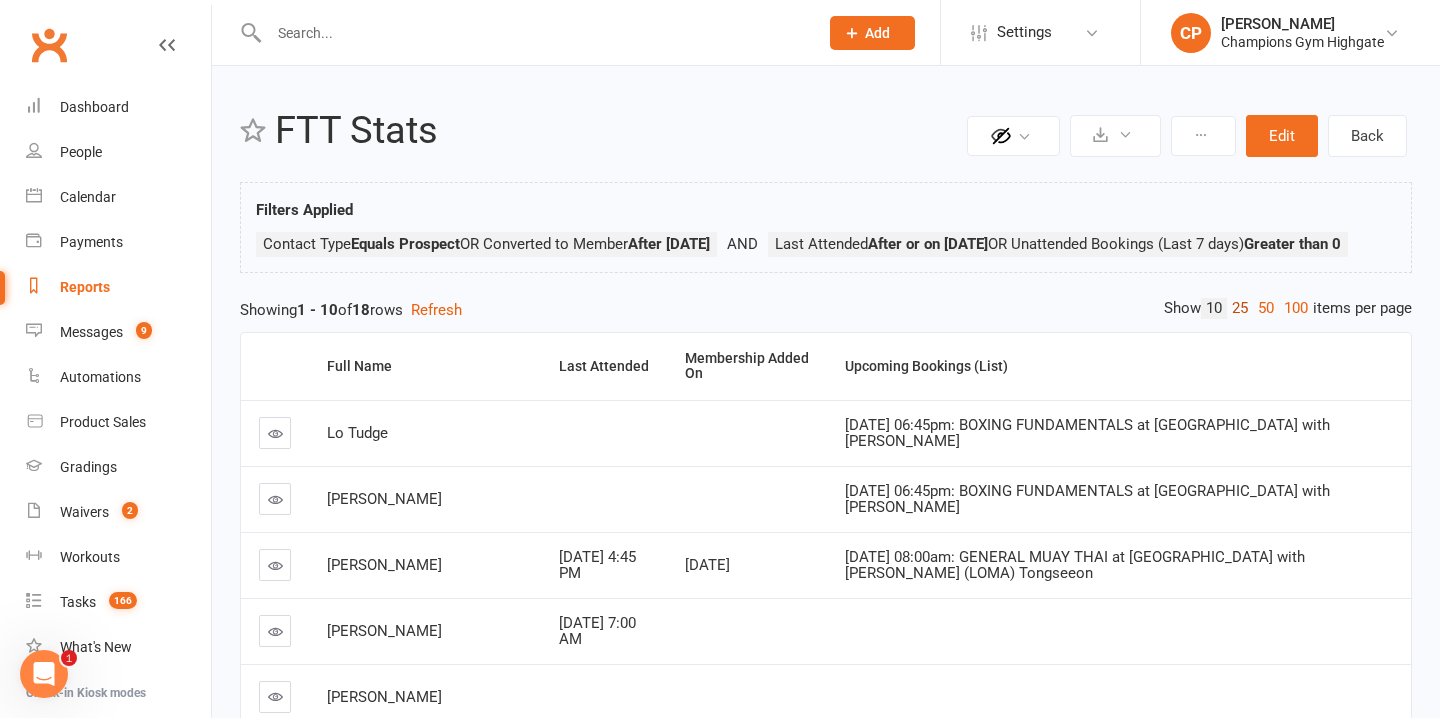 click on "25" at bounding box center (1240, 308) 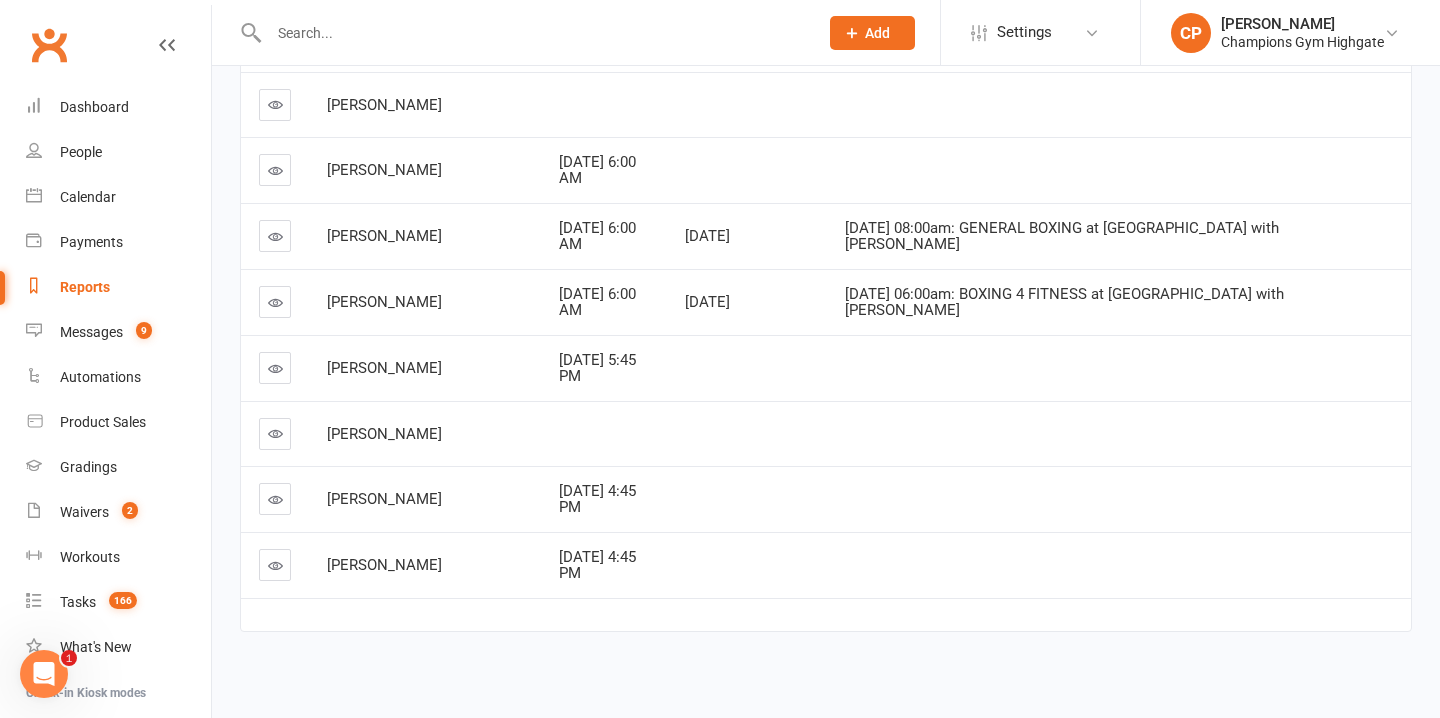 scroll, scrollTop: 991, scrollLeft: 0, axis: vertical 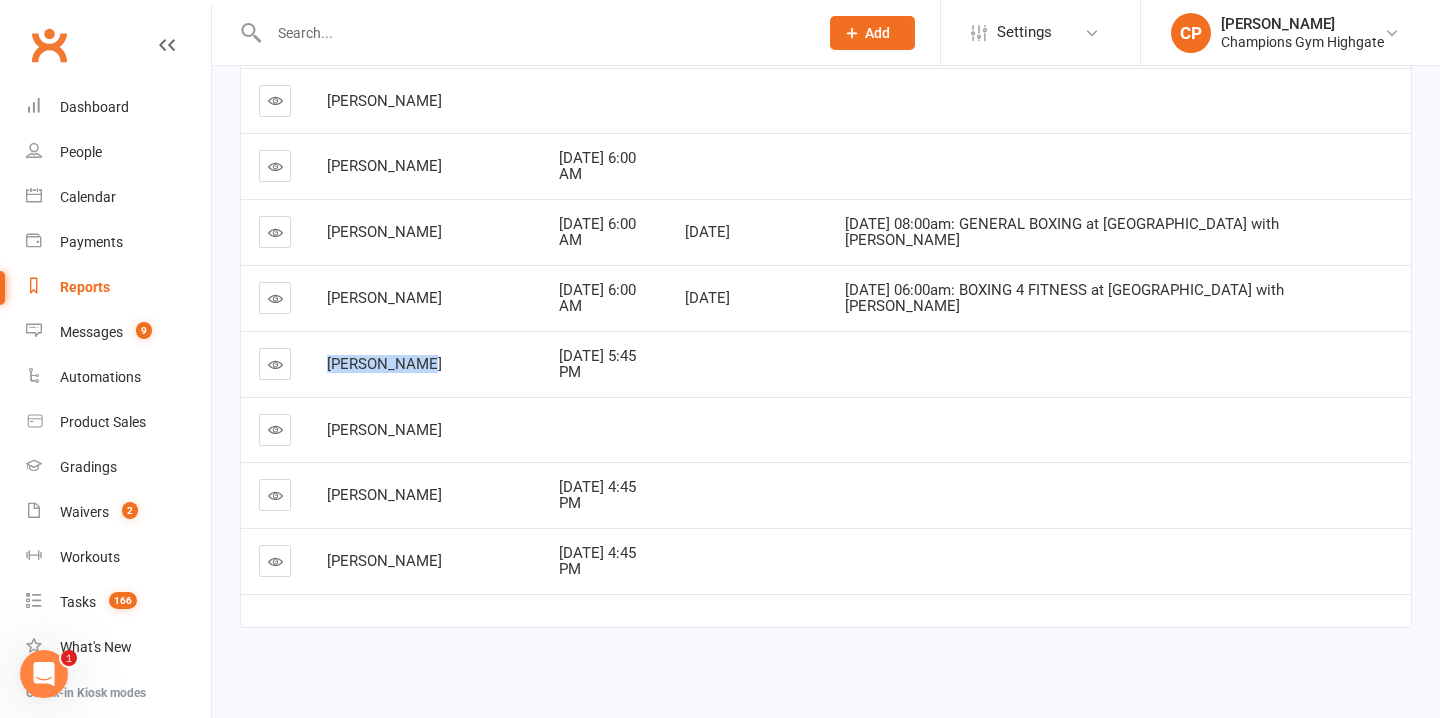 drag, startPoint x: 325, startPoint y: 397, endPoint x: 460, endPoint y: 397, distance: 135 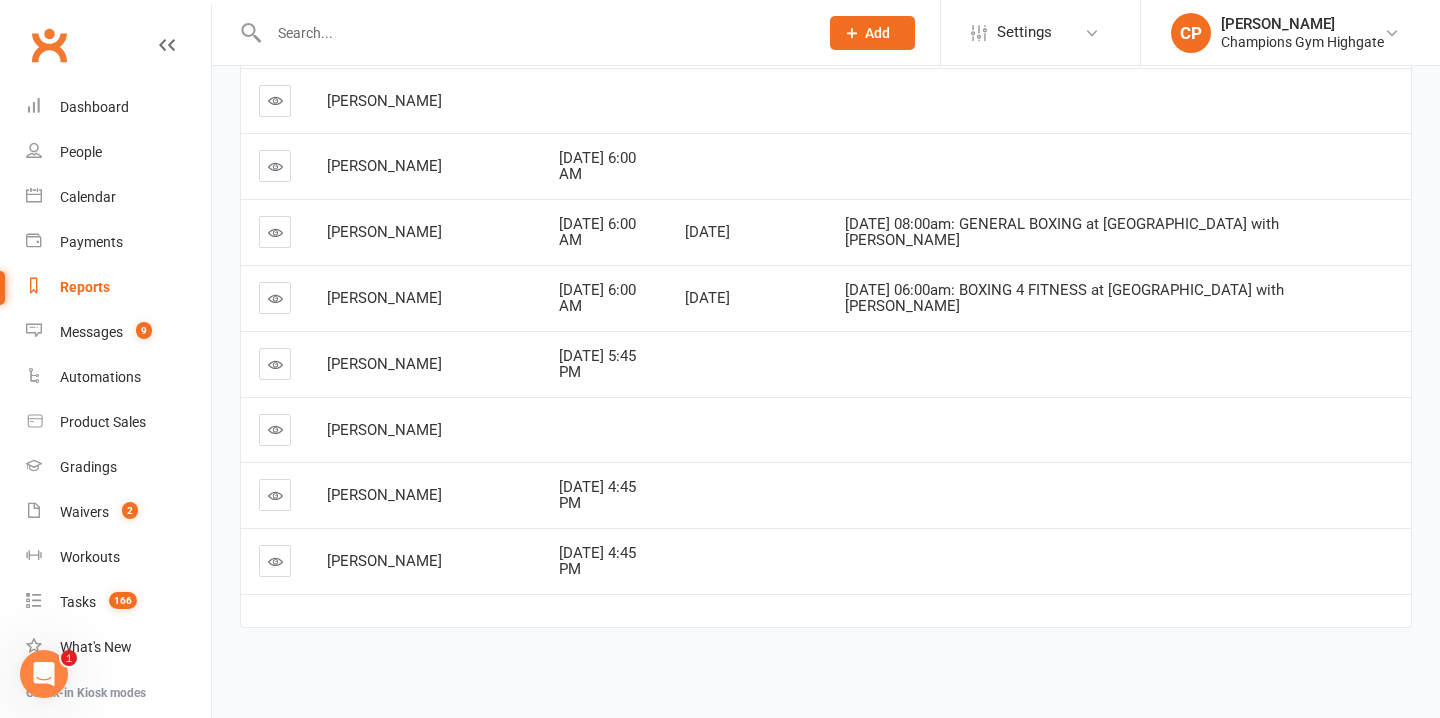 drag, startPoint x: 433, startPoint y: 466, endPoint x: 327, endPoint y: 474, distance: 106.30146 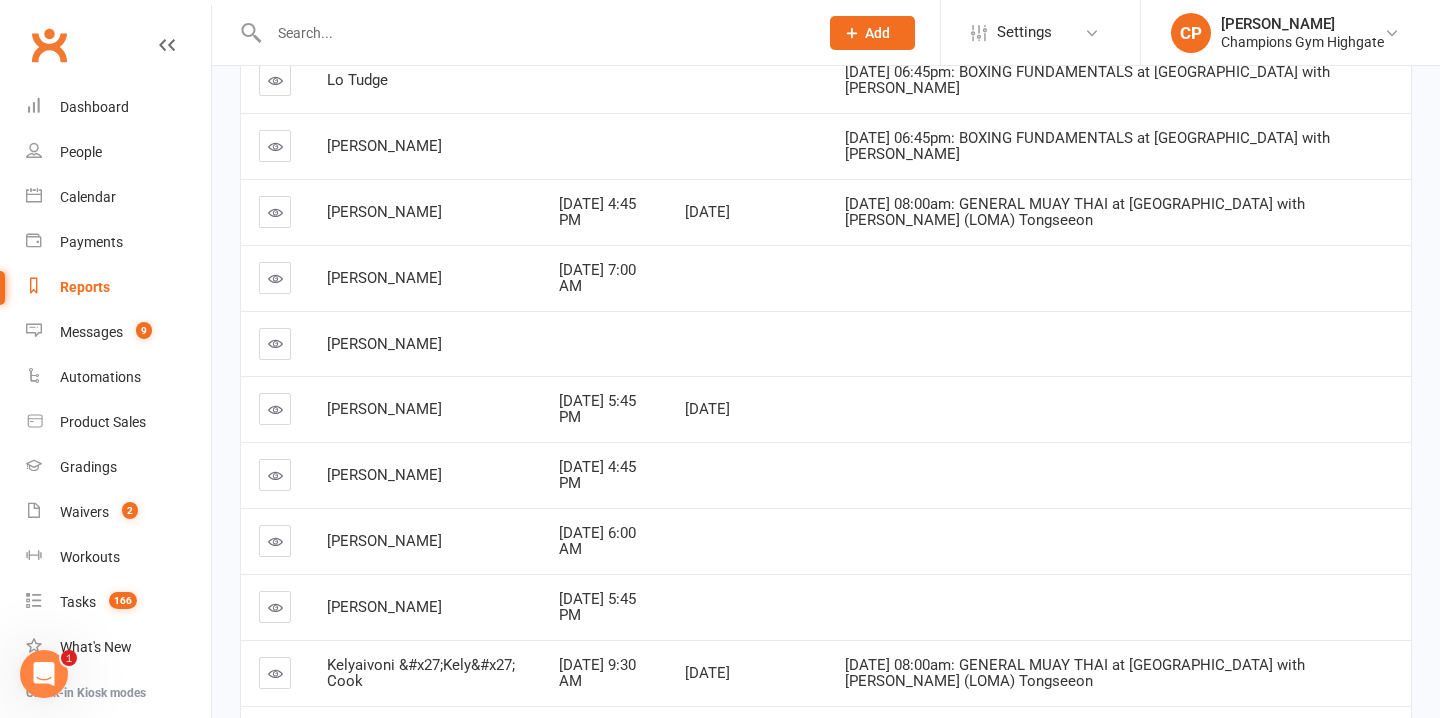 scroll, scrollTop: 321, scrollLeft: 0, axis: vertical 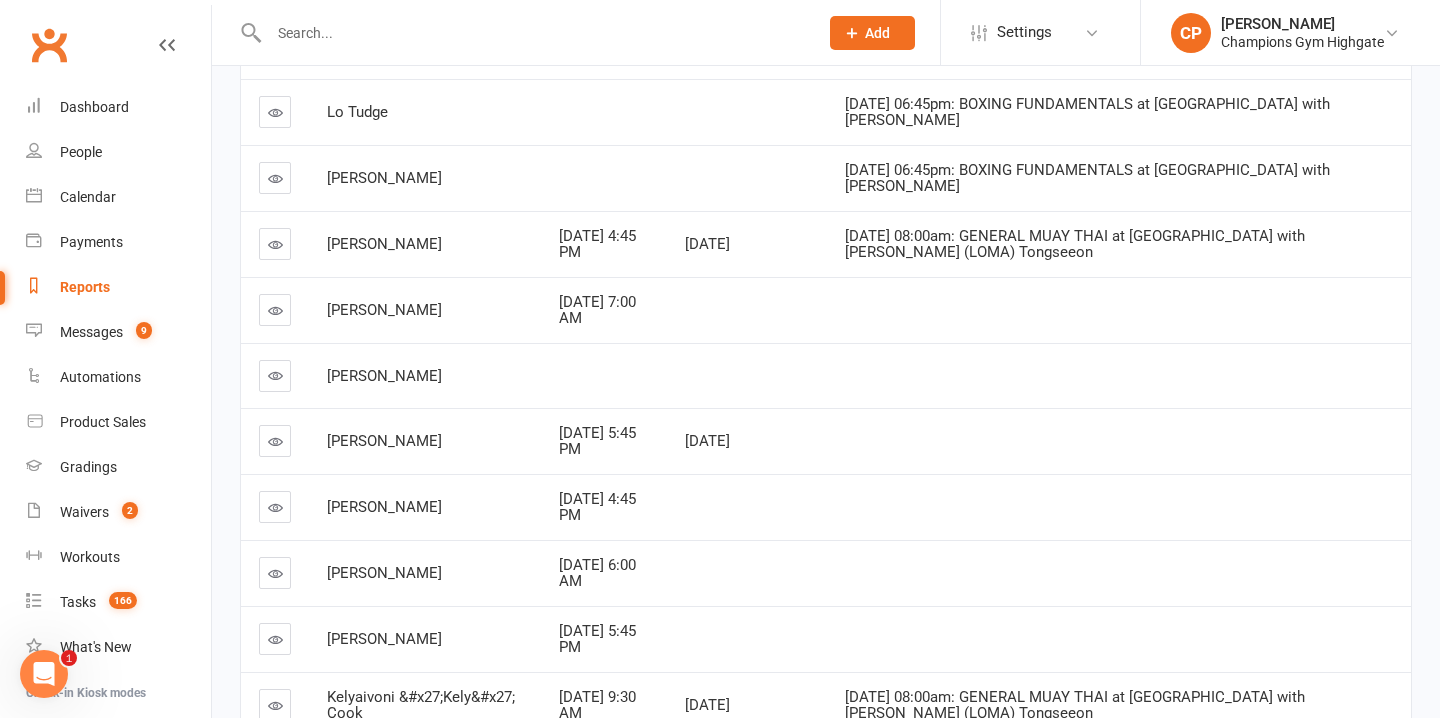click on "Assem Nurgaliyeva" at bounding box center (425, 376) 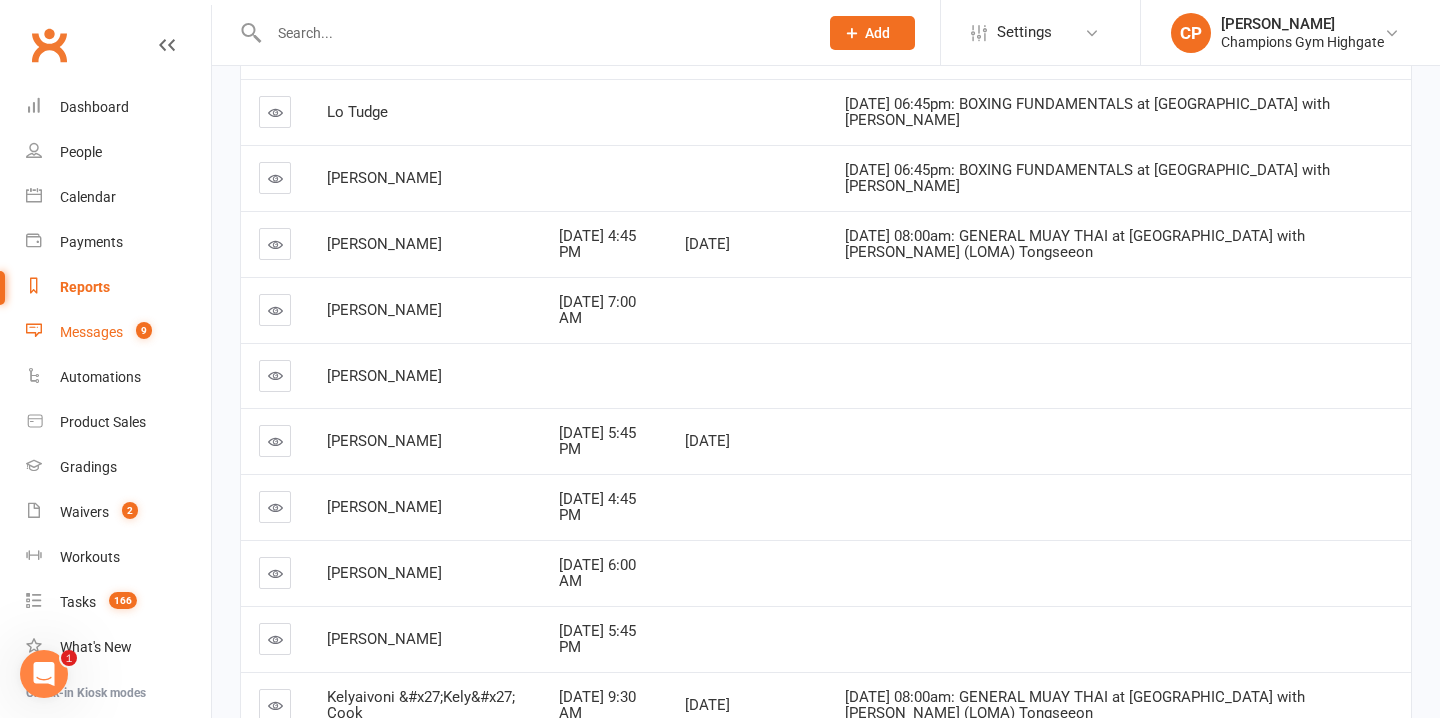 click on "Messages" at bounding box center [91, 332] 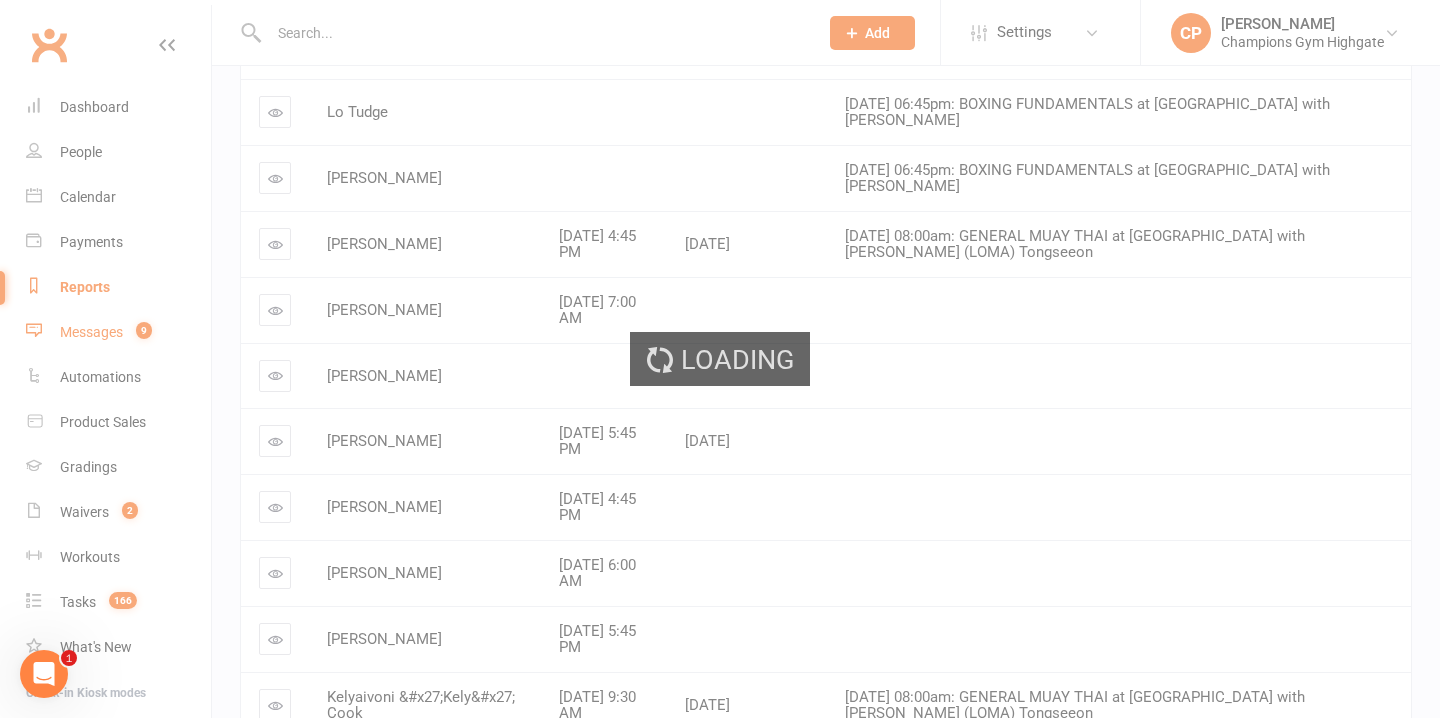 scroll, scrollTop: 0, scrollLeft: 0, axis: both 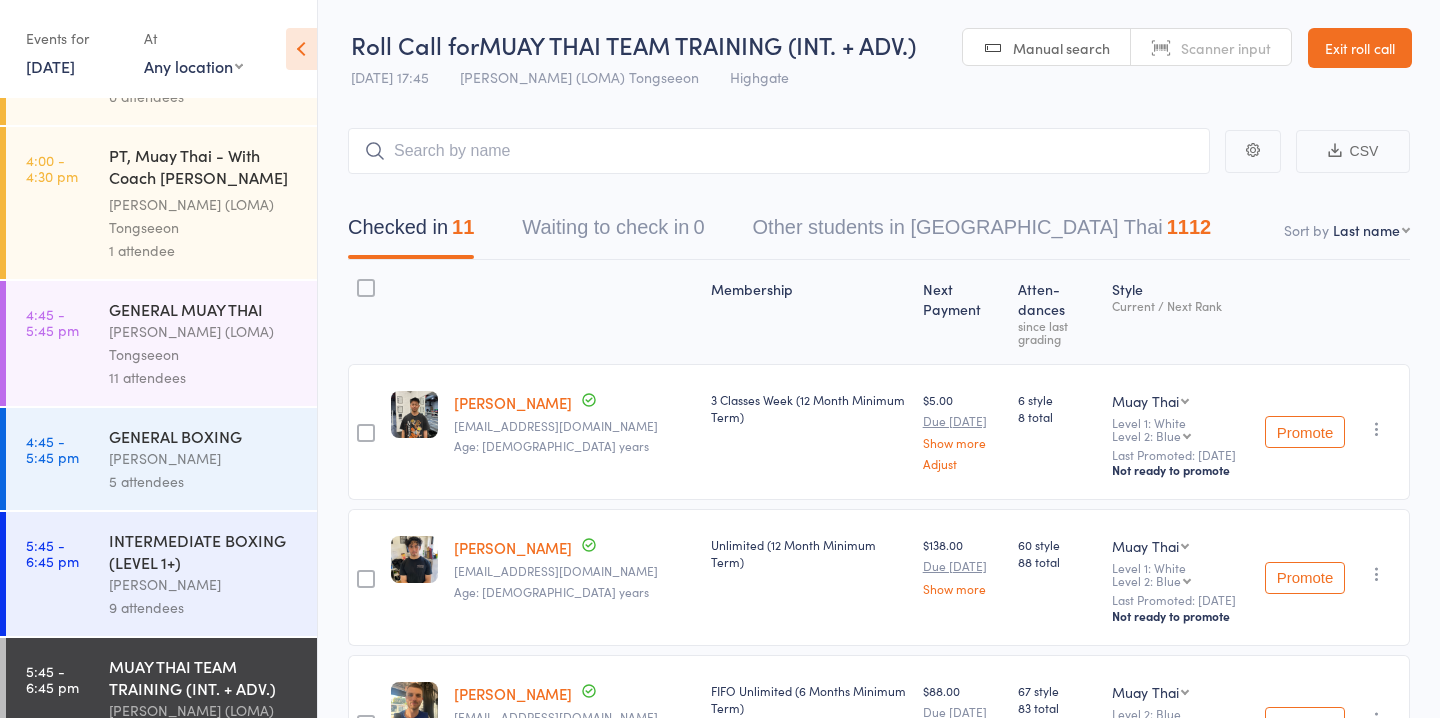 click on "[DATE]" at bounding box center (50, 66) 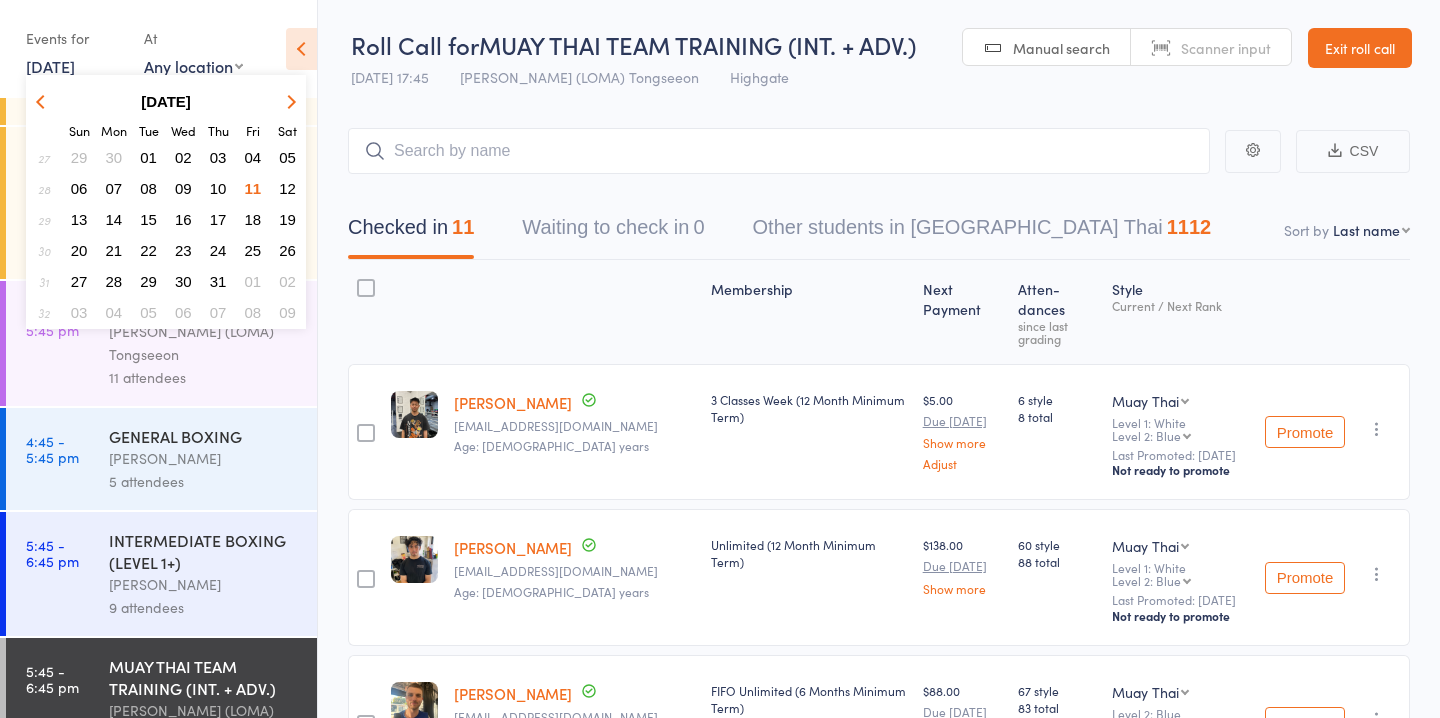 click on "12" at bounding box center (287, 188) 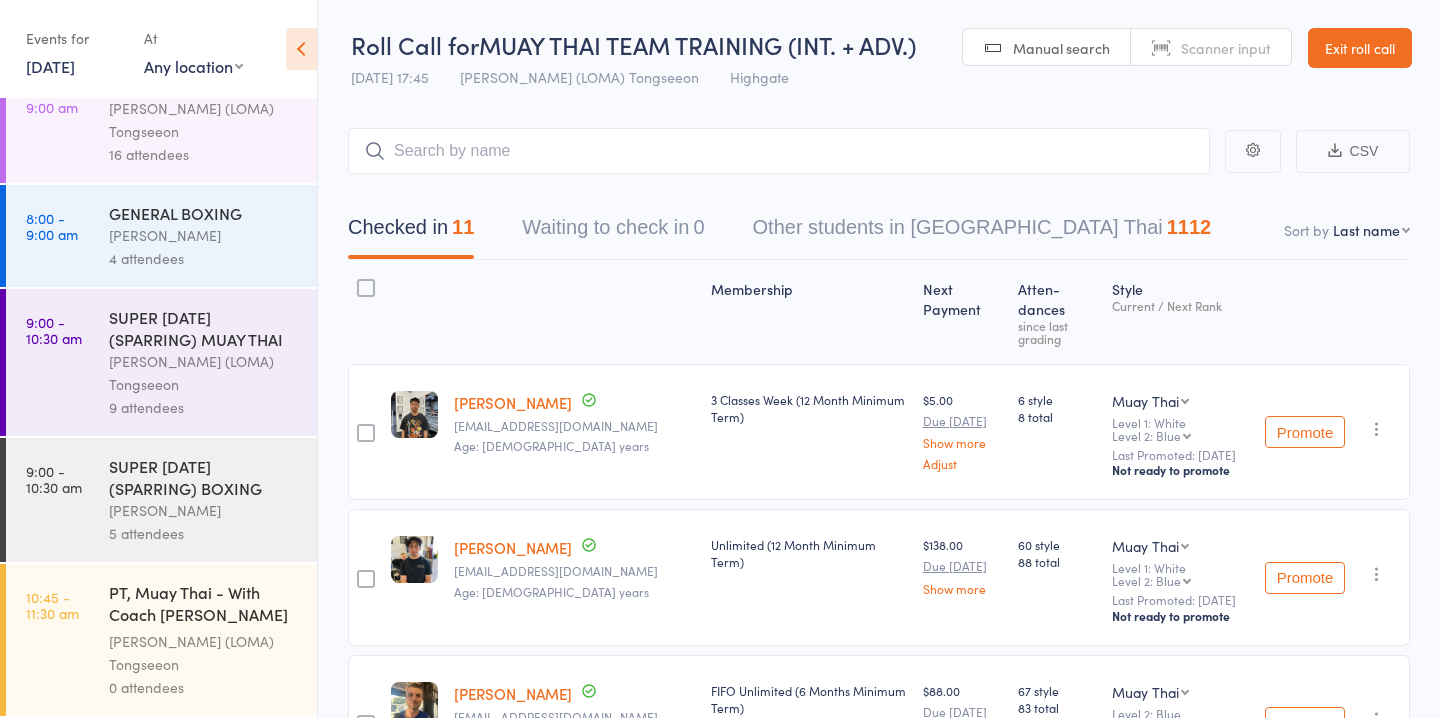 scroll, scrollTop: 0, scrollLeft: 0, axis: both 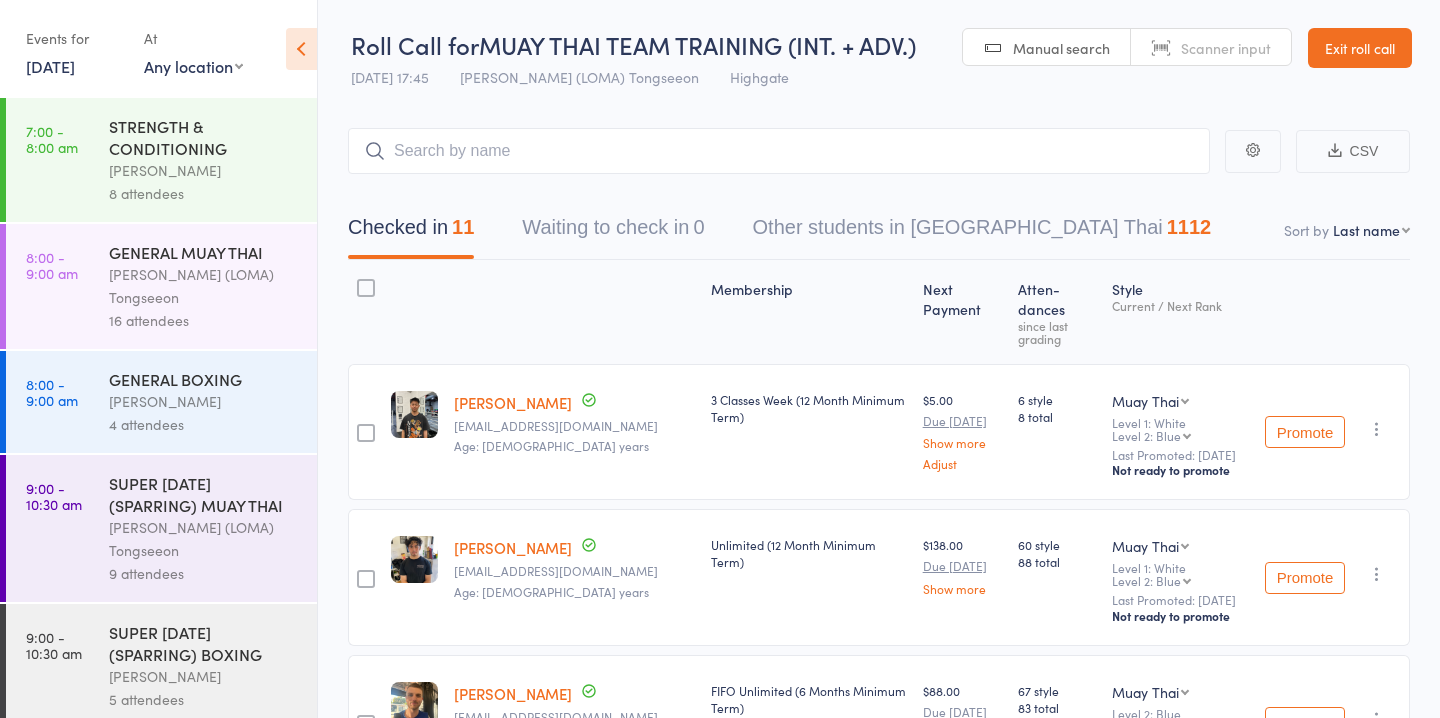 click on "[PERSON_NAME]" at bounding box center (204, 170) 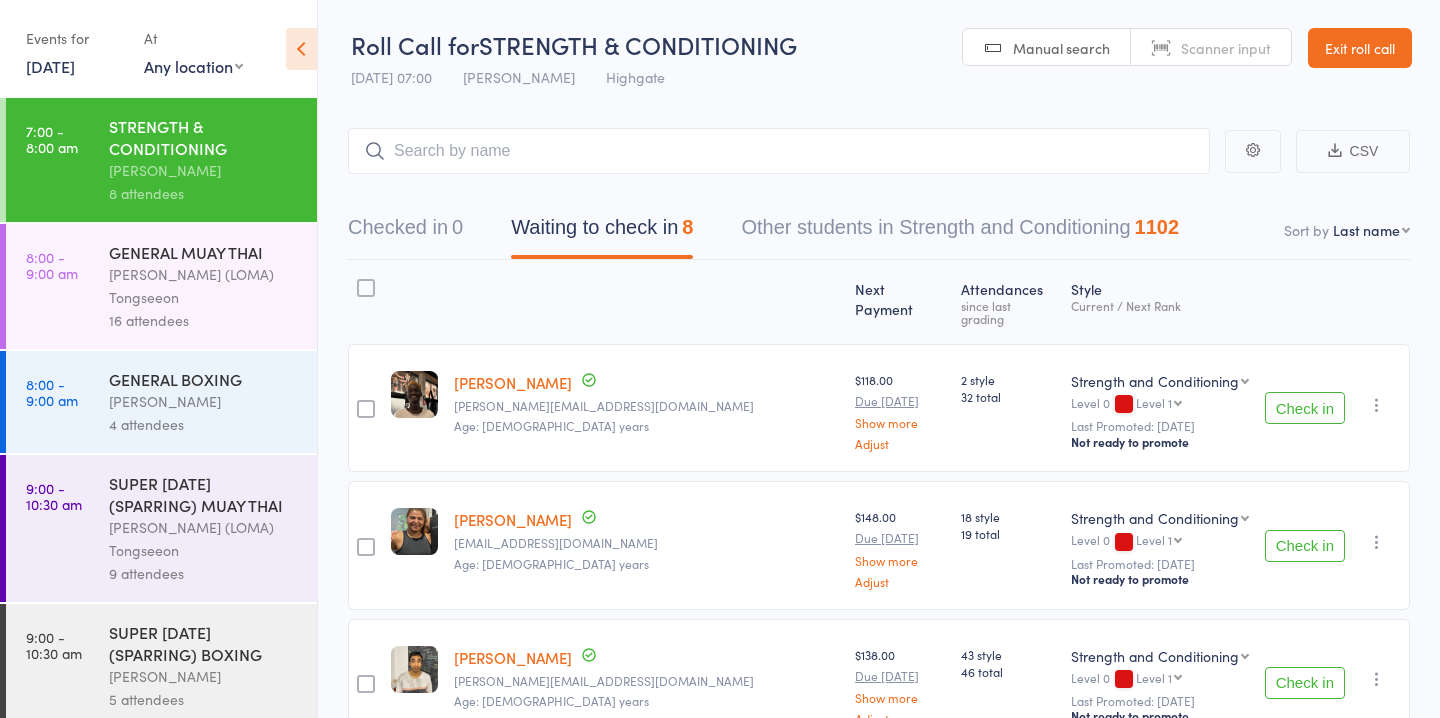 click on "[PERSON_NAME] (LOMA) Tongseeon" at bounding box center (204, 286) 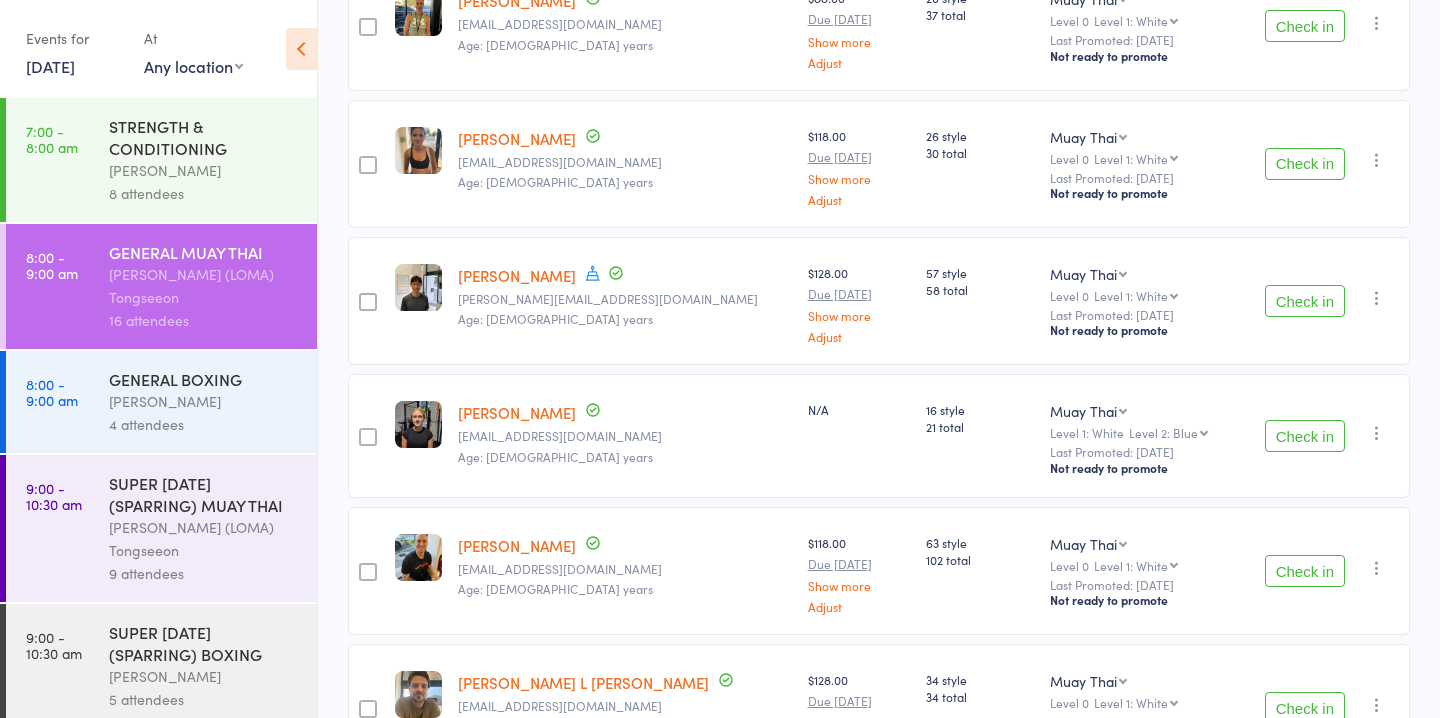 scroll, scrollTop: 1859, scrollLeft: 0, axis: vertical 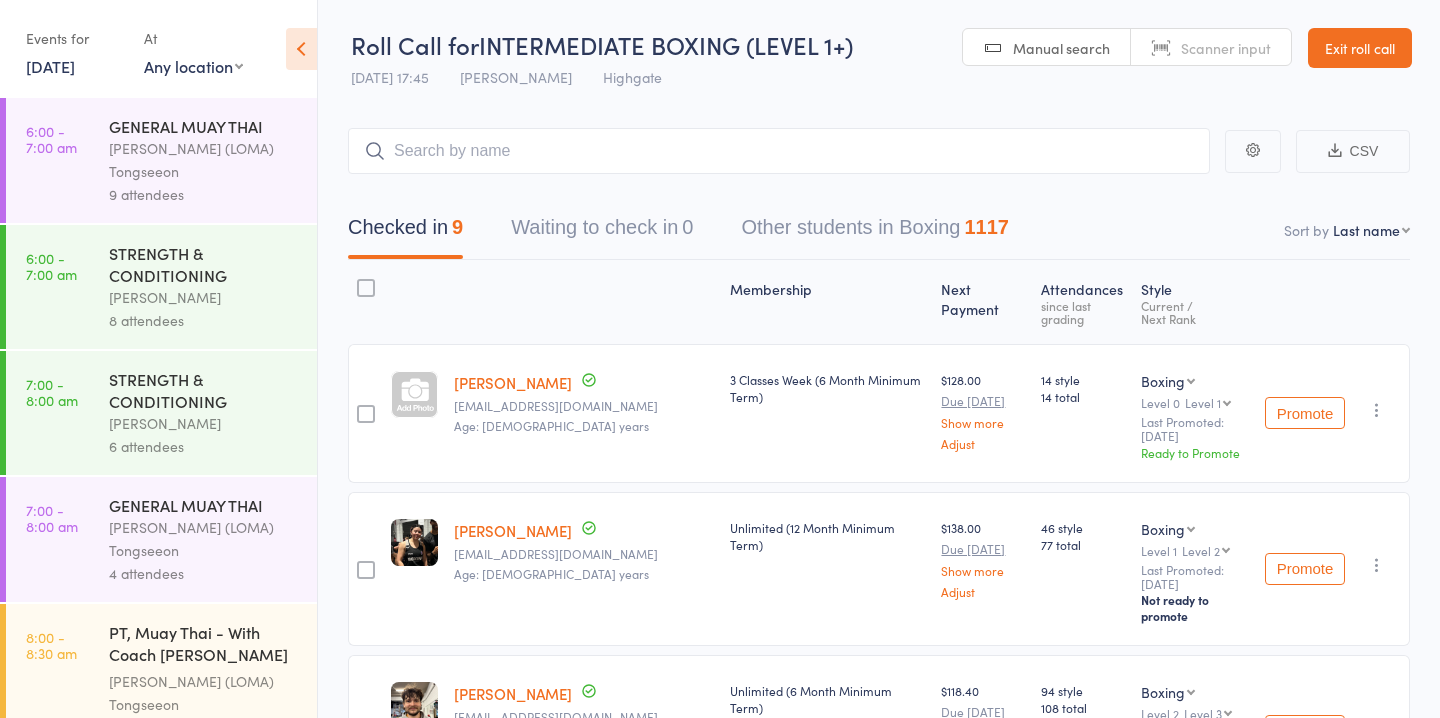 click on "11 Jul, 2025" at bounding box center [50, 66] 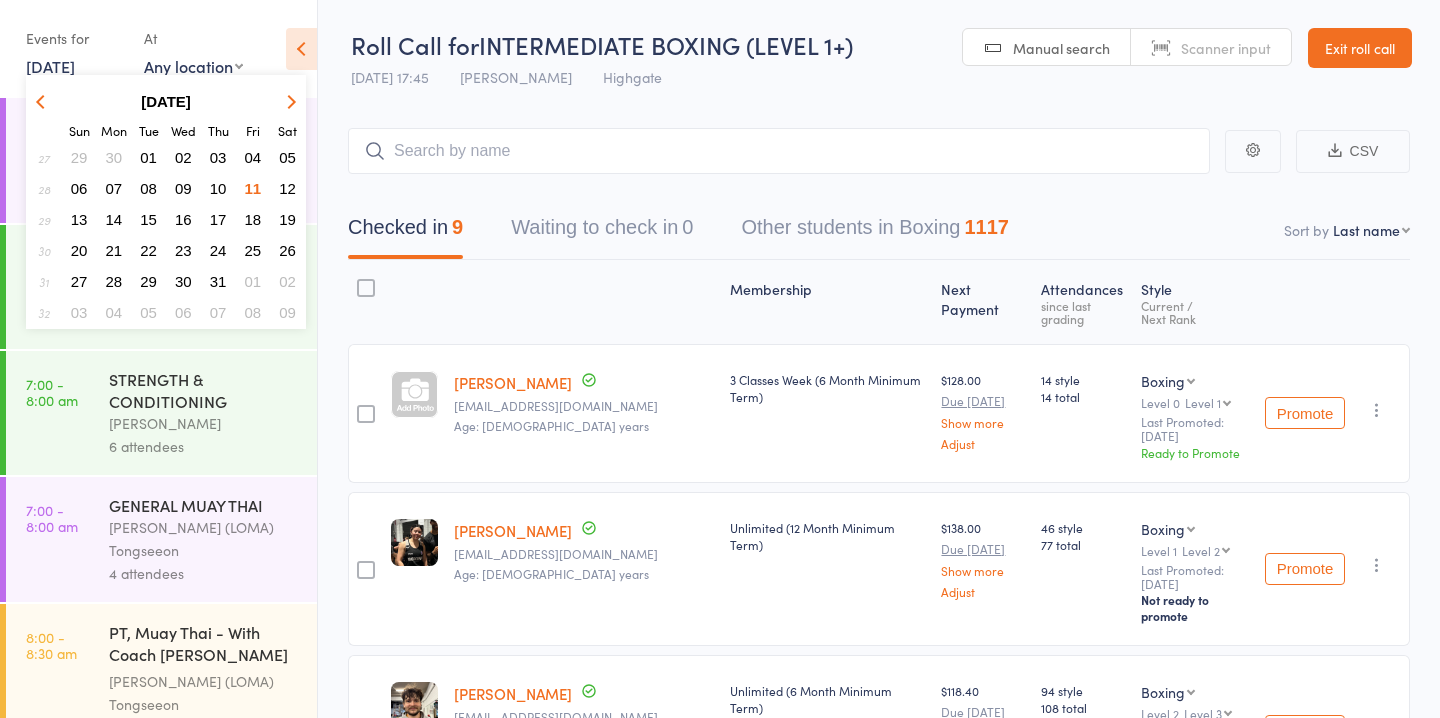 click on "12" at bounding box center (287, 188) 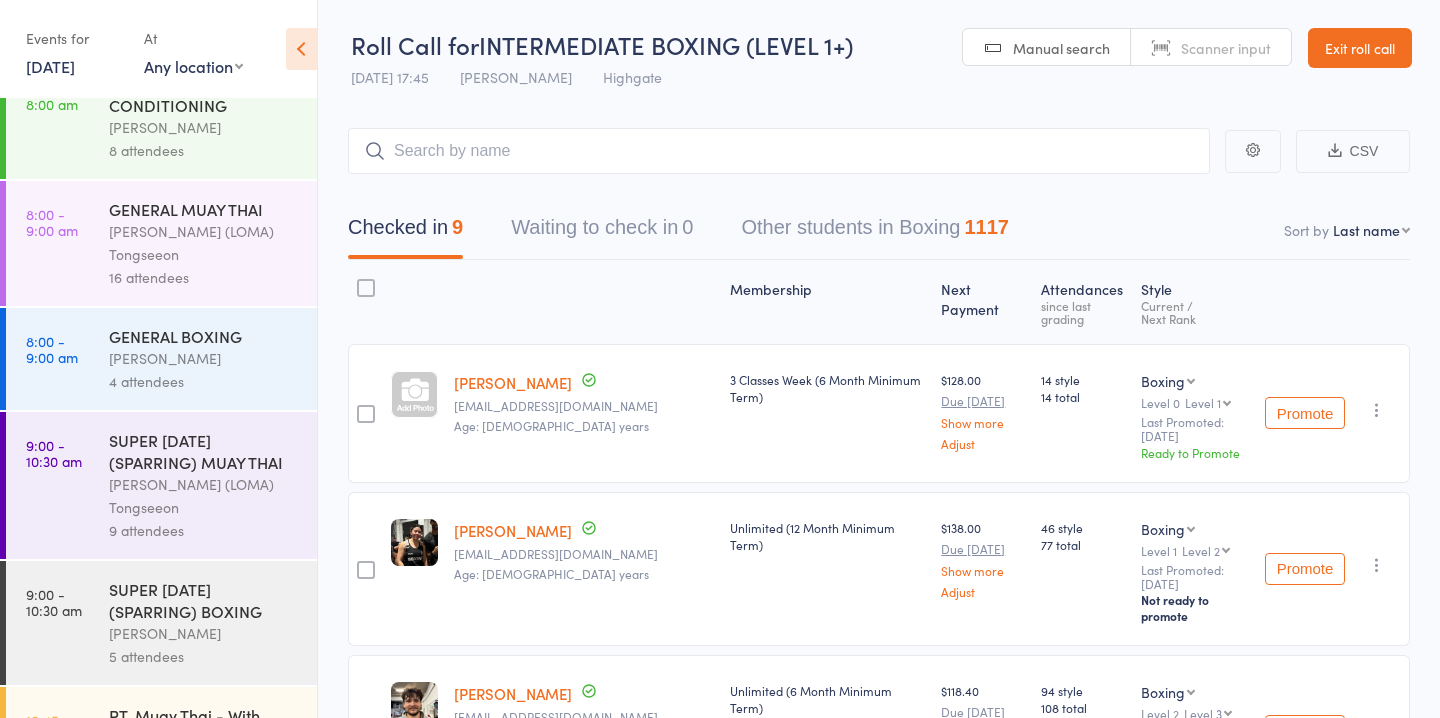 scroll, scrollTop: 0, scrollLeft: 0, axis: both 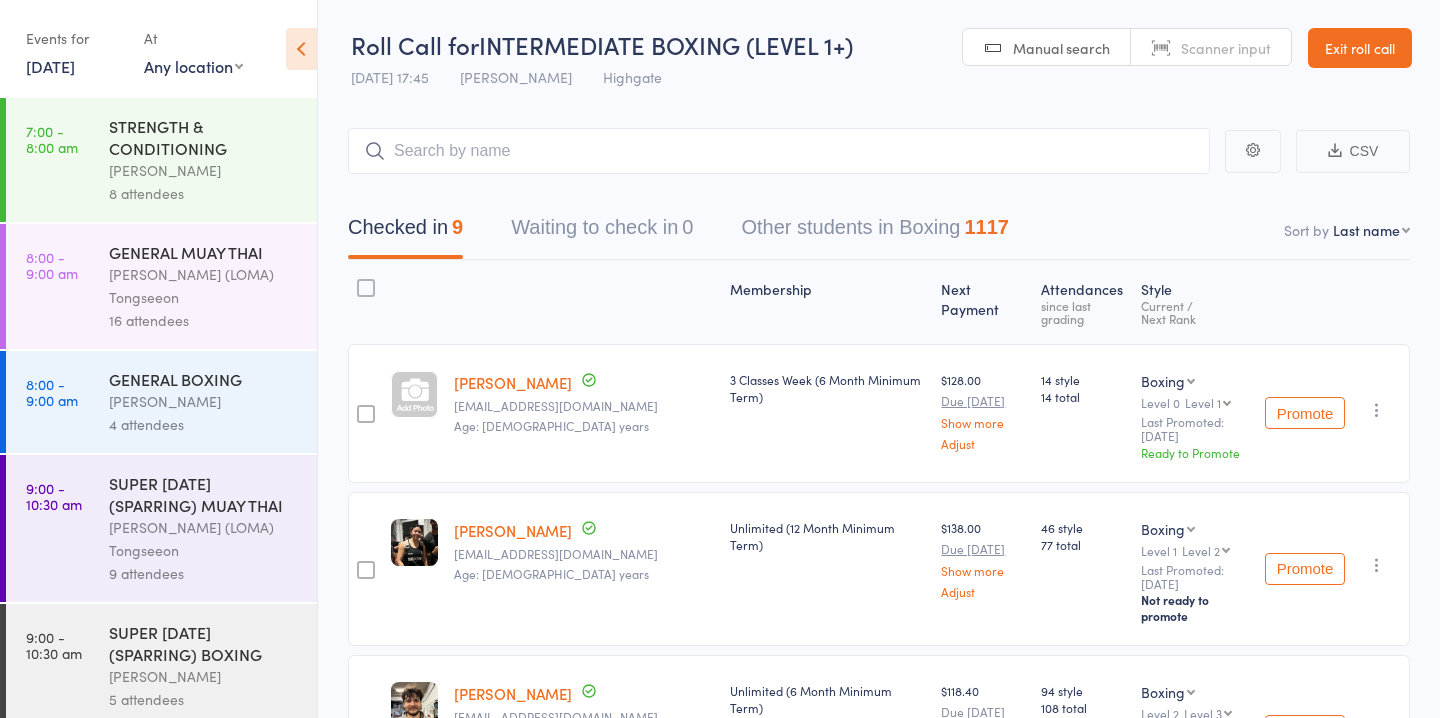 click on "Emma Mallia" at bounding box center [204, 170] 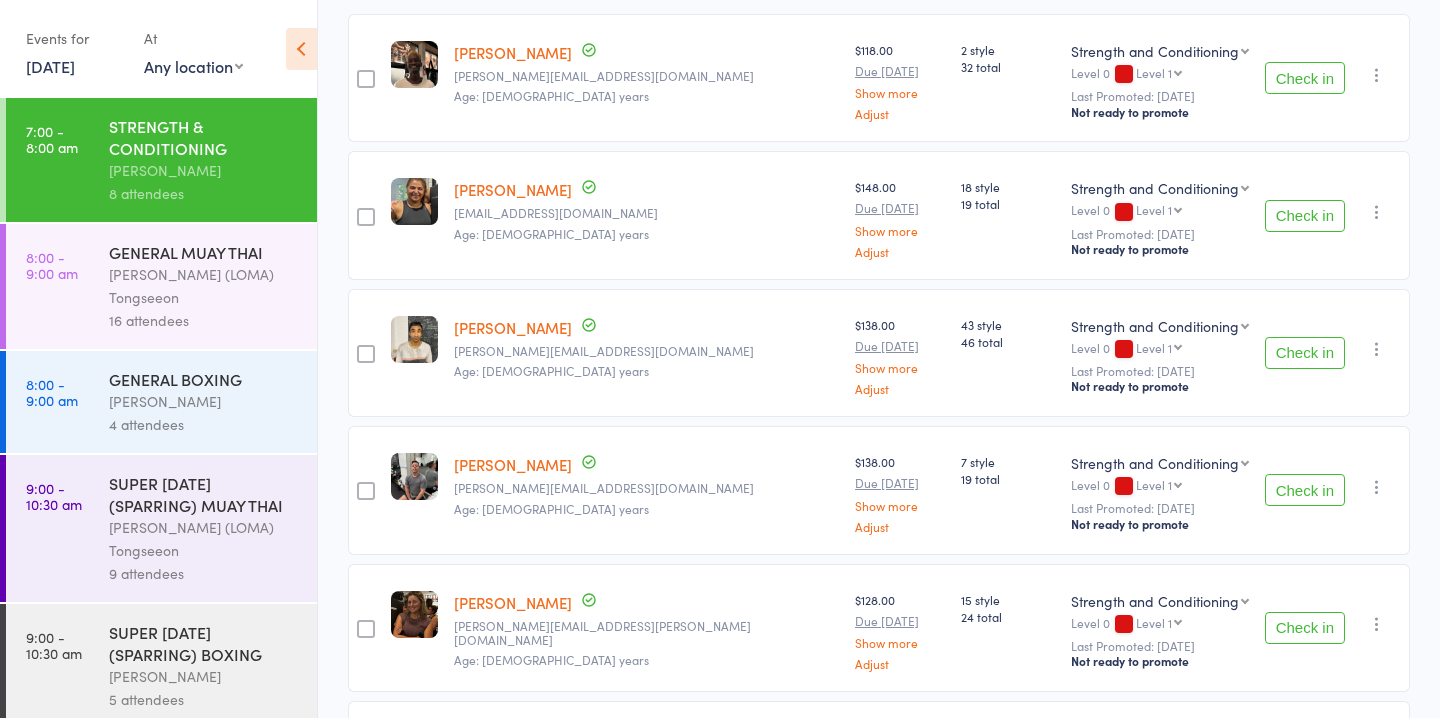 scroll, scrollTop: 0, scrollLeft: 0, axis: both 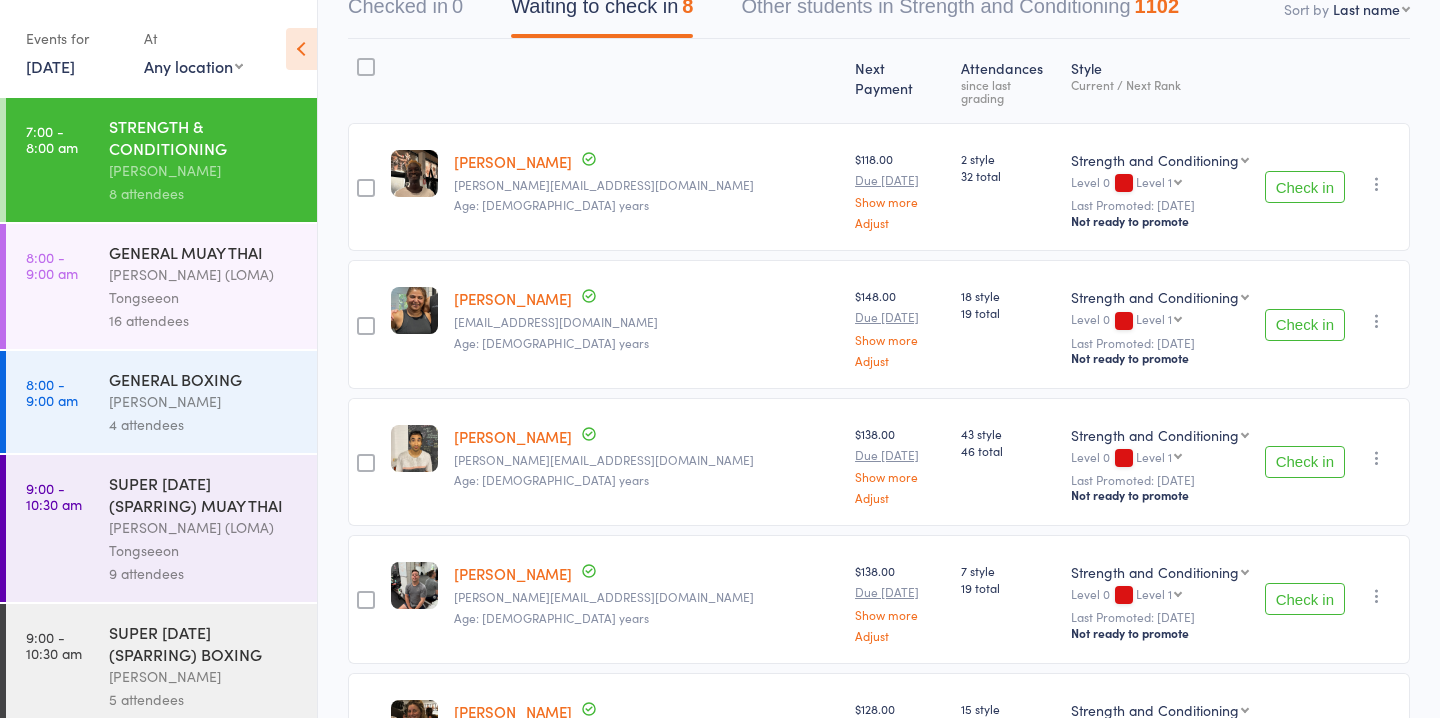 click on "Check in" at bounding box center (1305, 325) 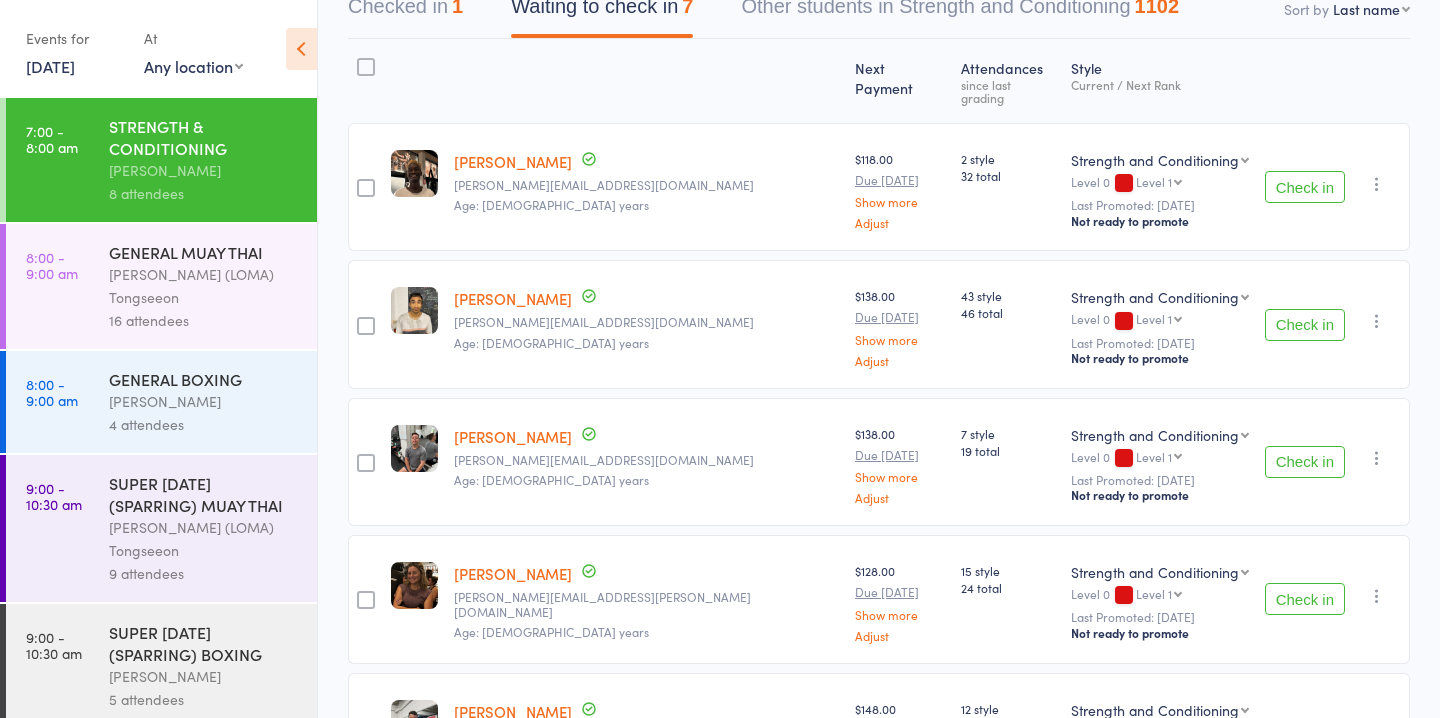 click on "Check in" at bounding box center (1305, 187) 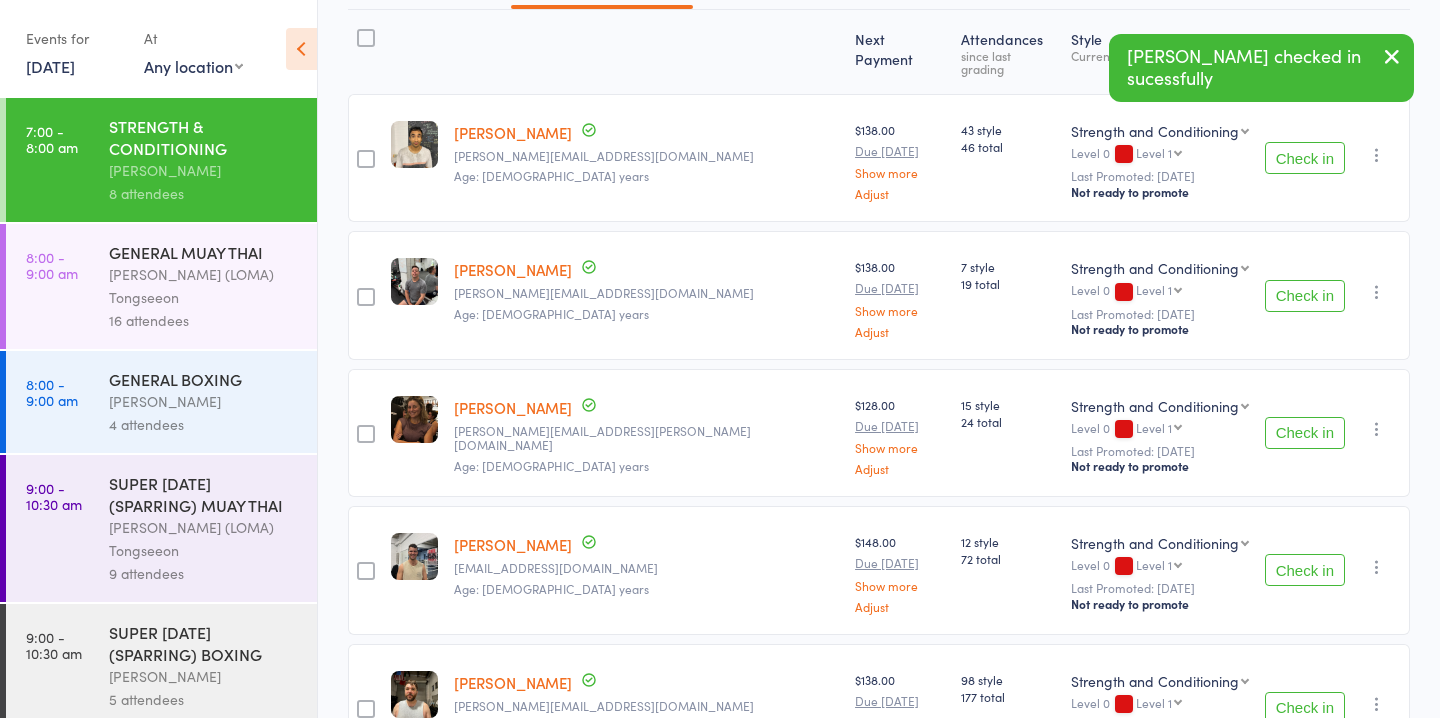 scroll, scrollTop: 0, scrollLeft: 0, axis: both 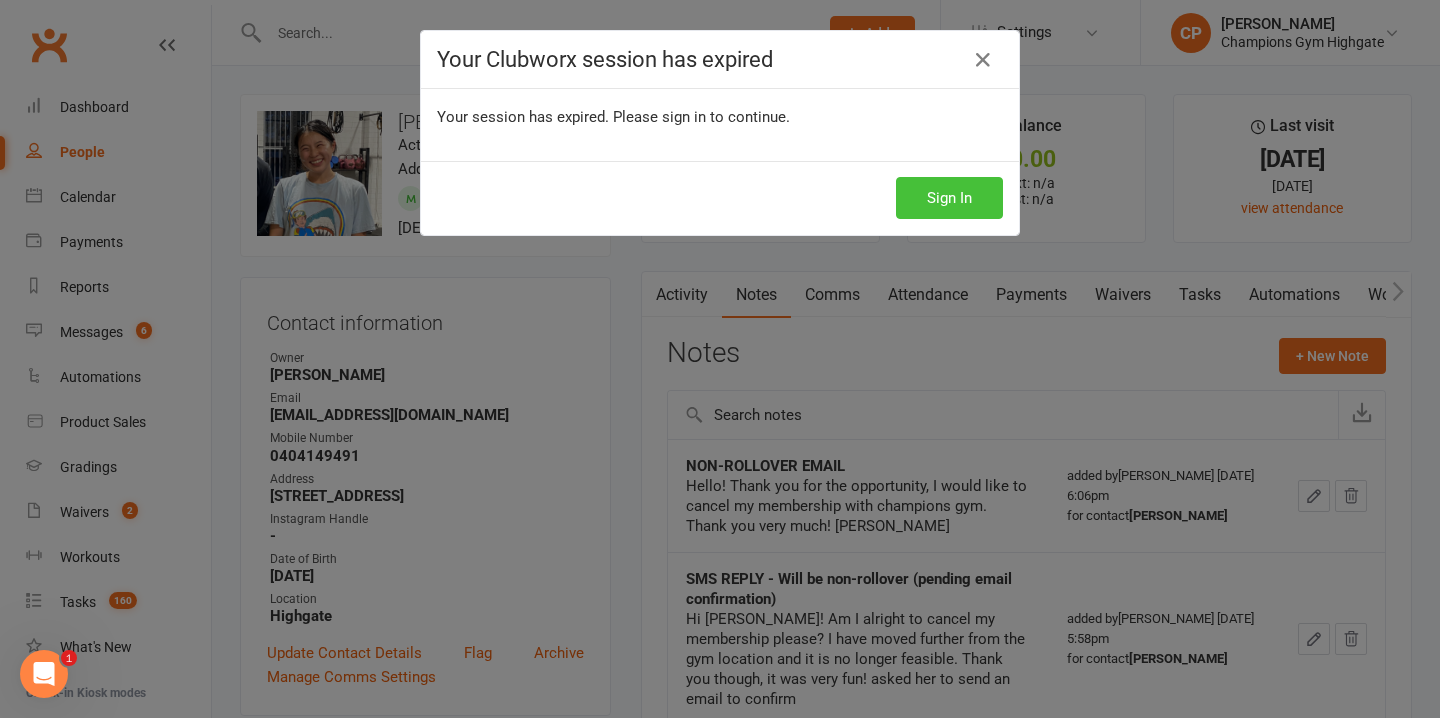 click on "Sign In" at bounding box center (949, 198) 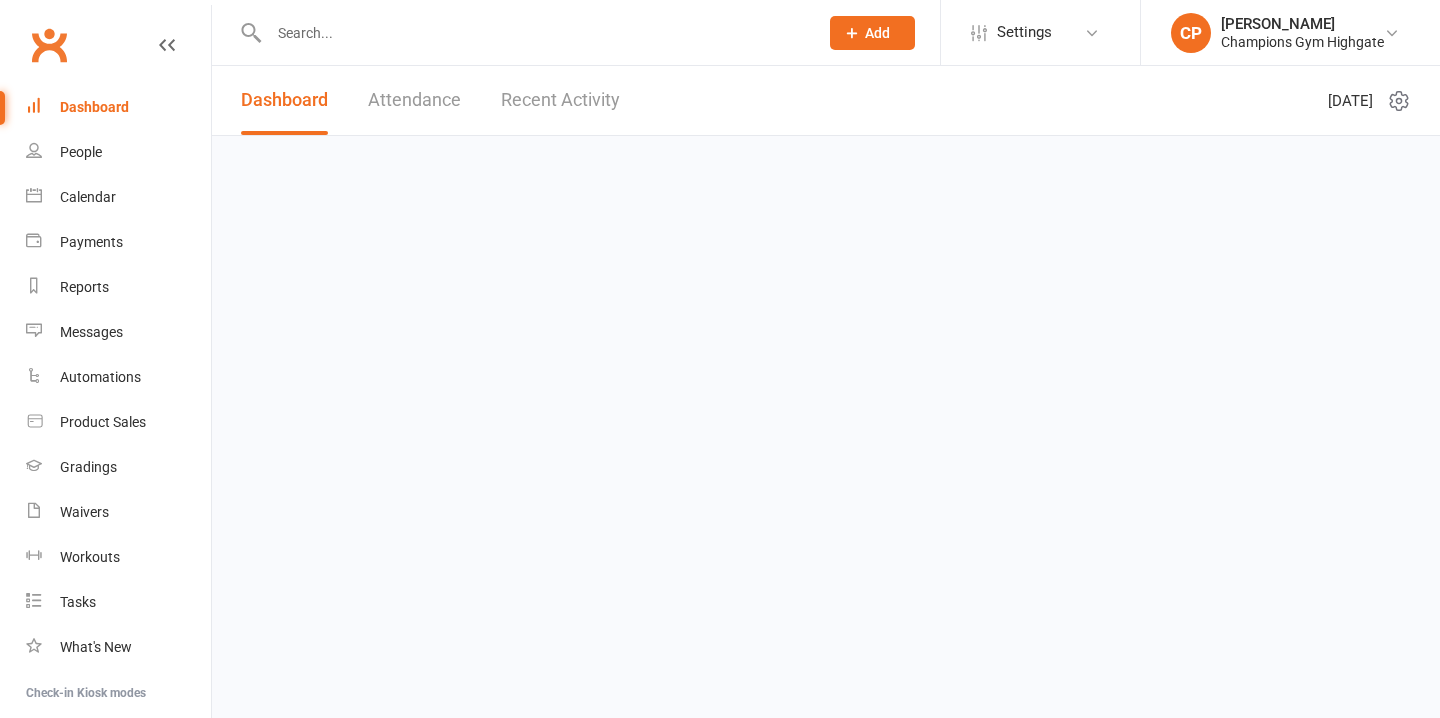 scroll, scrollTop: 0, scrollLeft: 0, axis: both 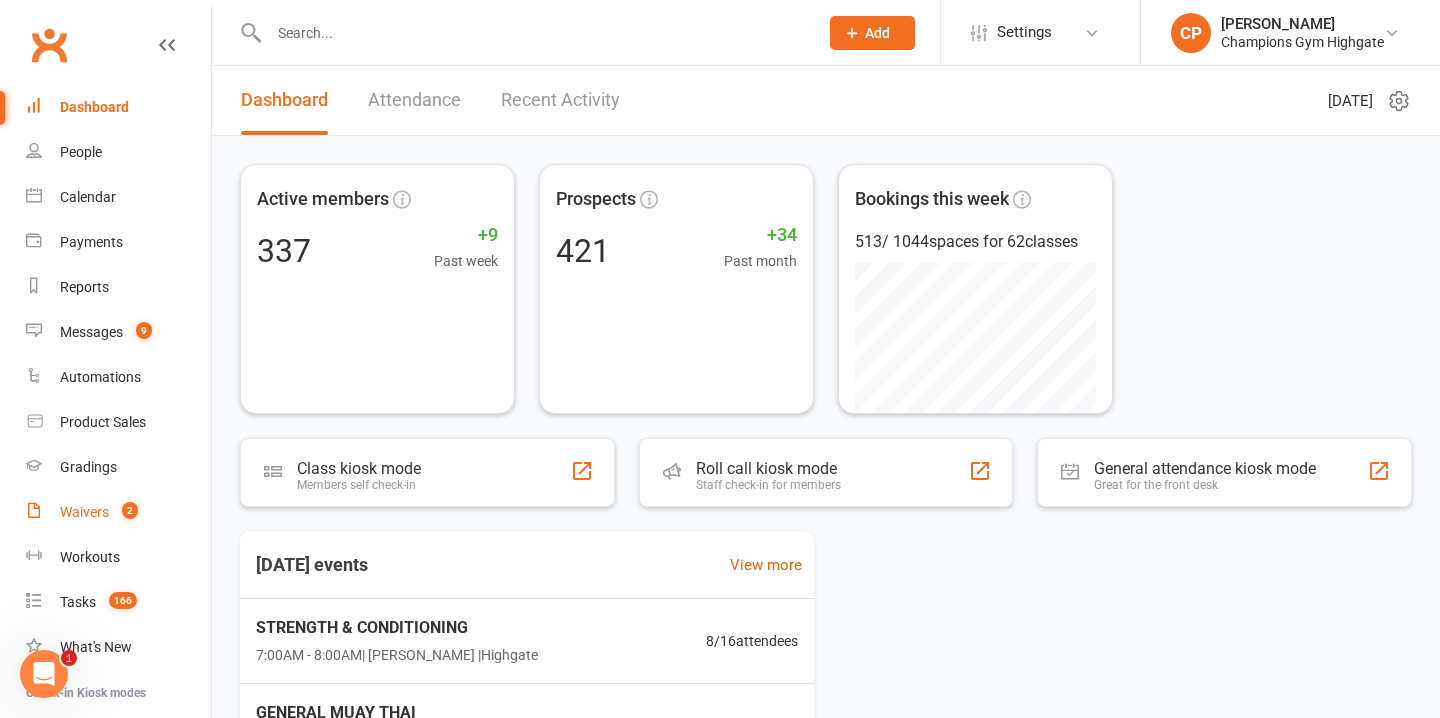 click on "2" at bounding box center (125, 512) 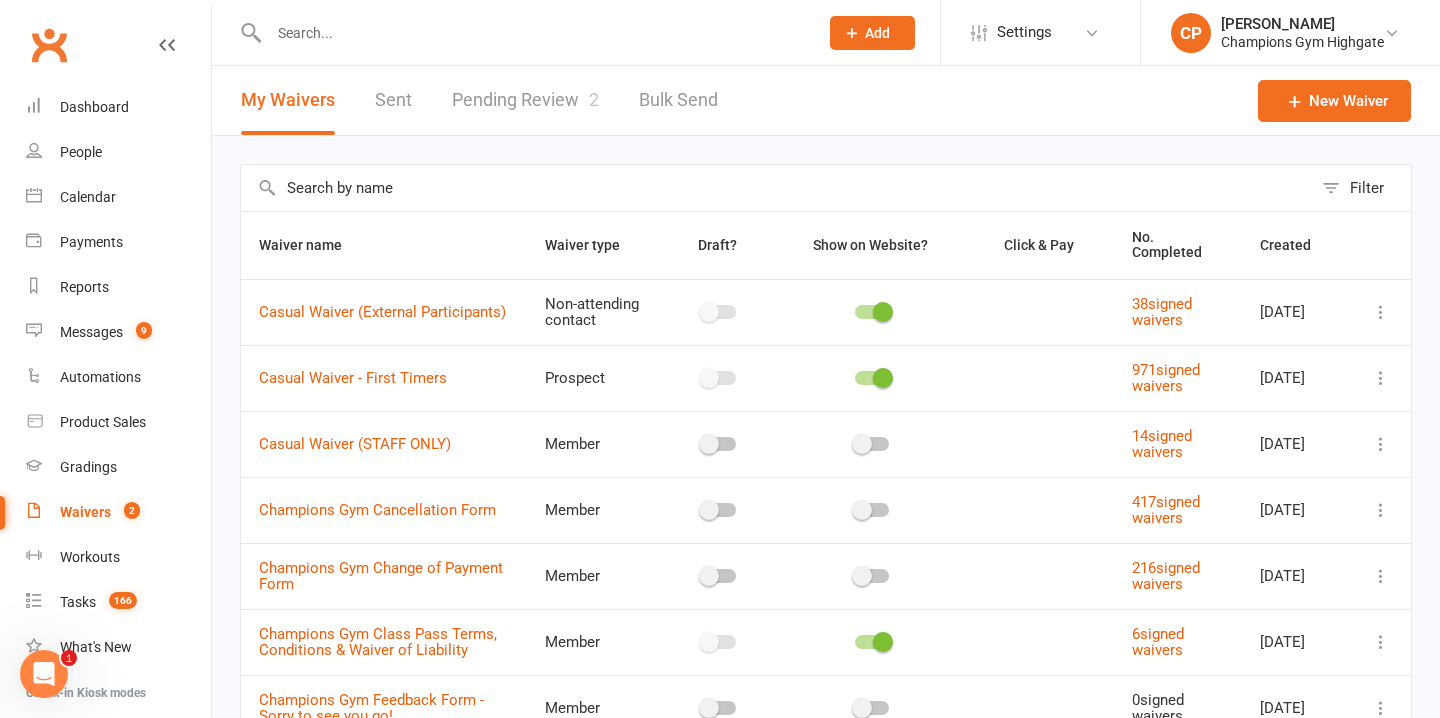 click on "Pending Review 2" at bounding box center (525, 100) 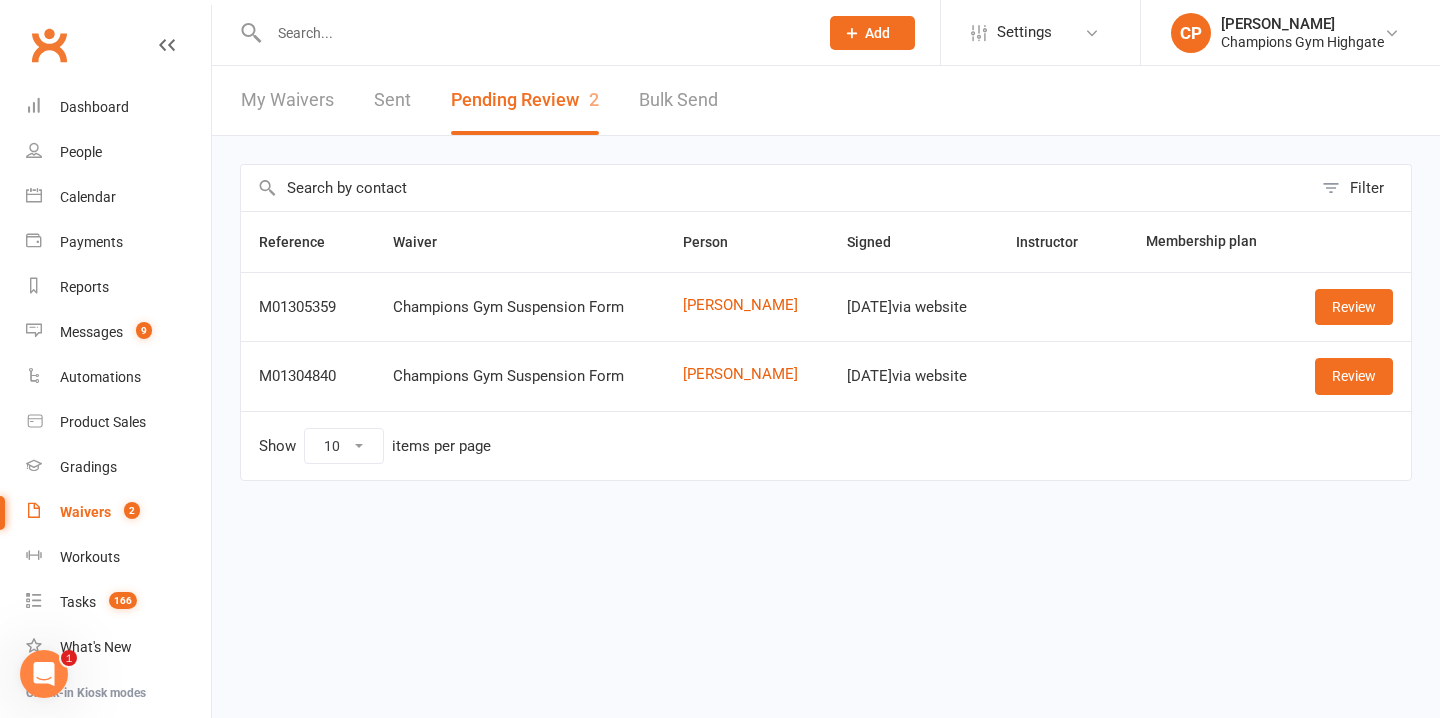 click at bounding box center (533, 33) 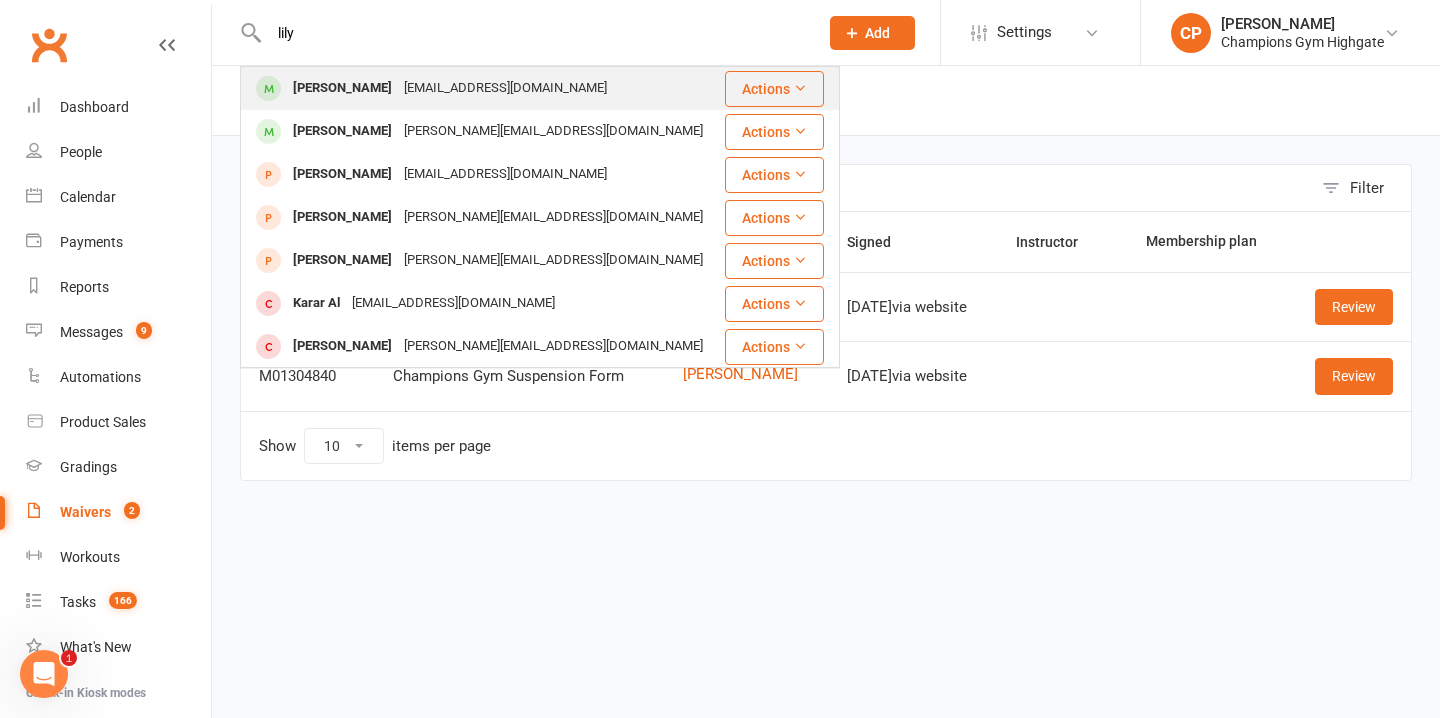 type on "lily" 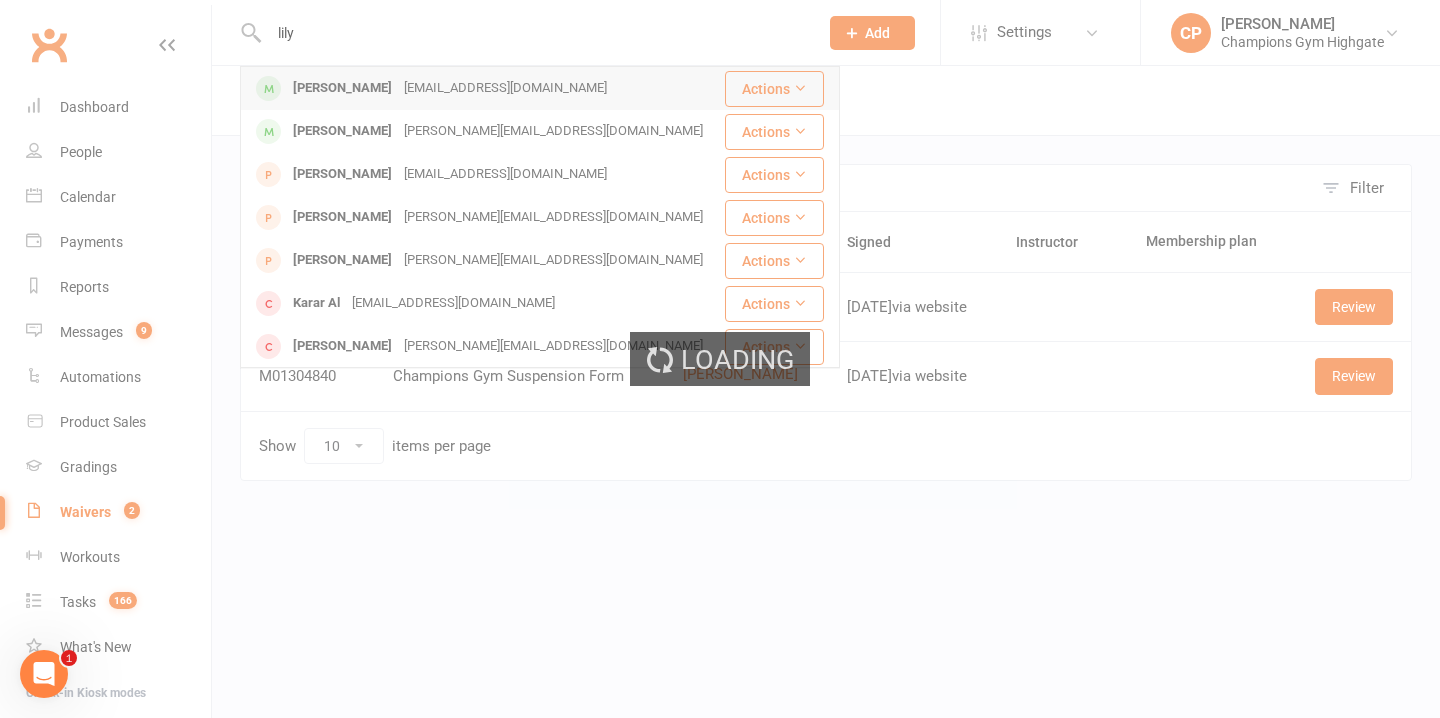 type 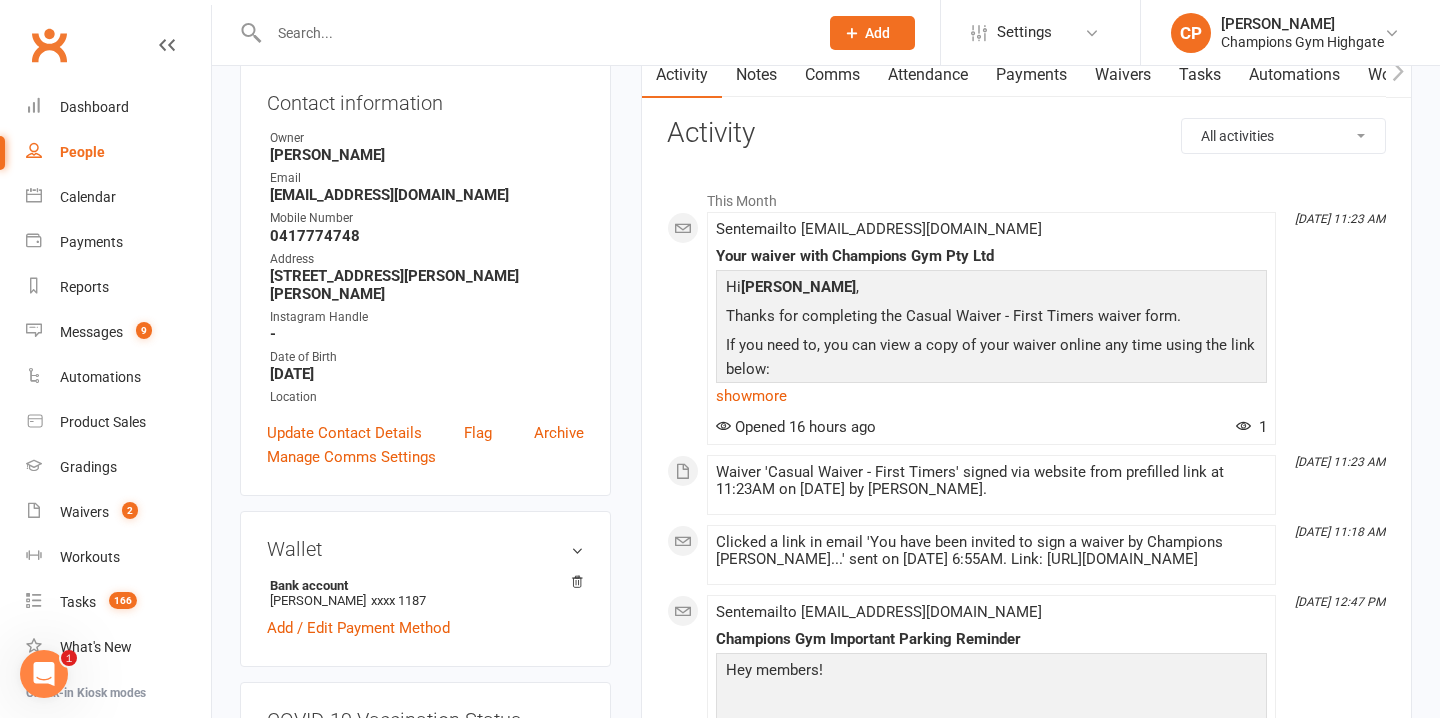 scroll, scrollTop: 0, scrollLeft: 0, axis: both 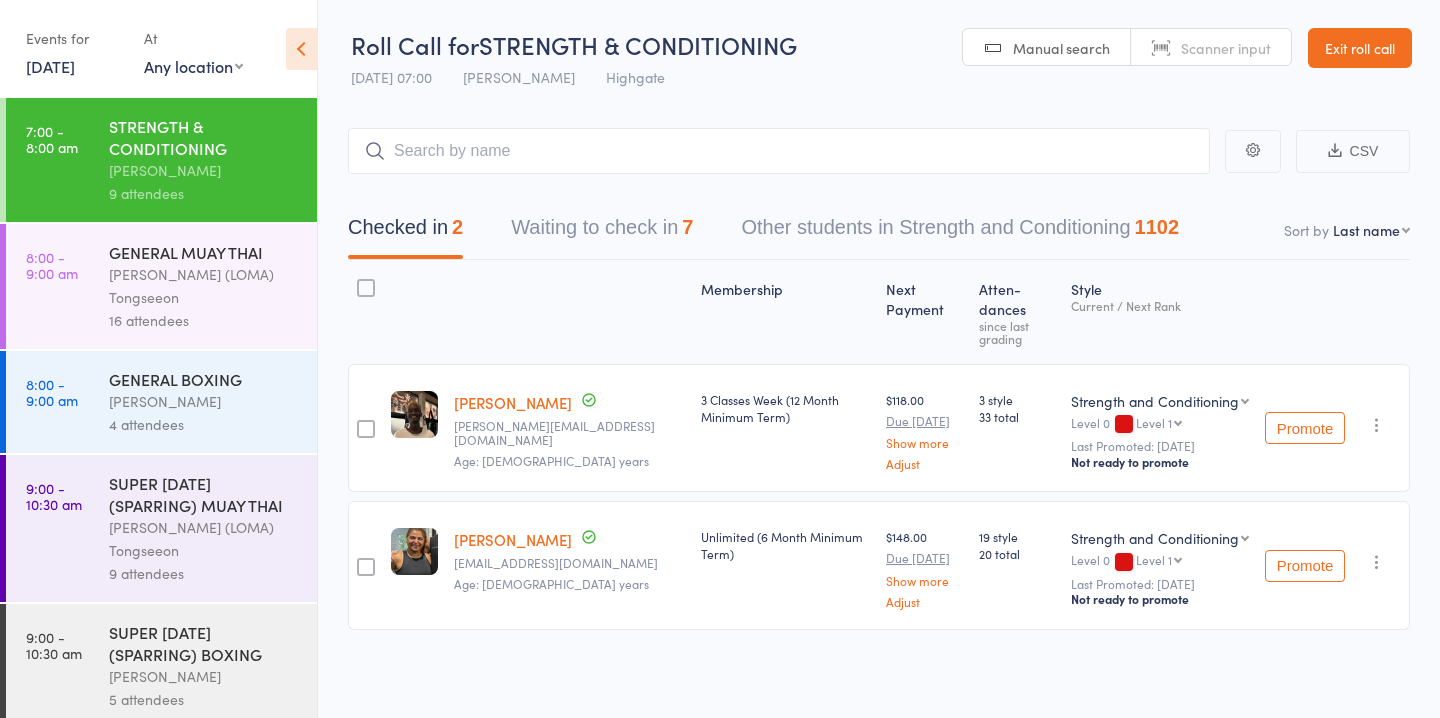 click on "Waiting to check in  7" at bounding box center [602, 232] 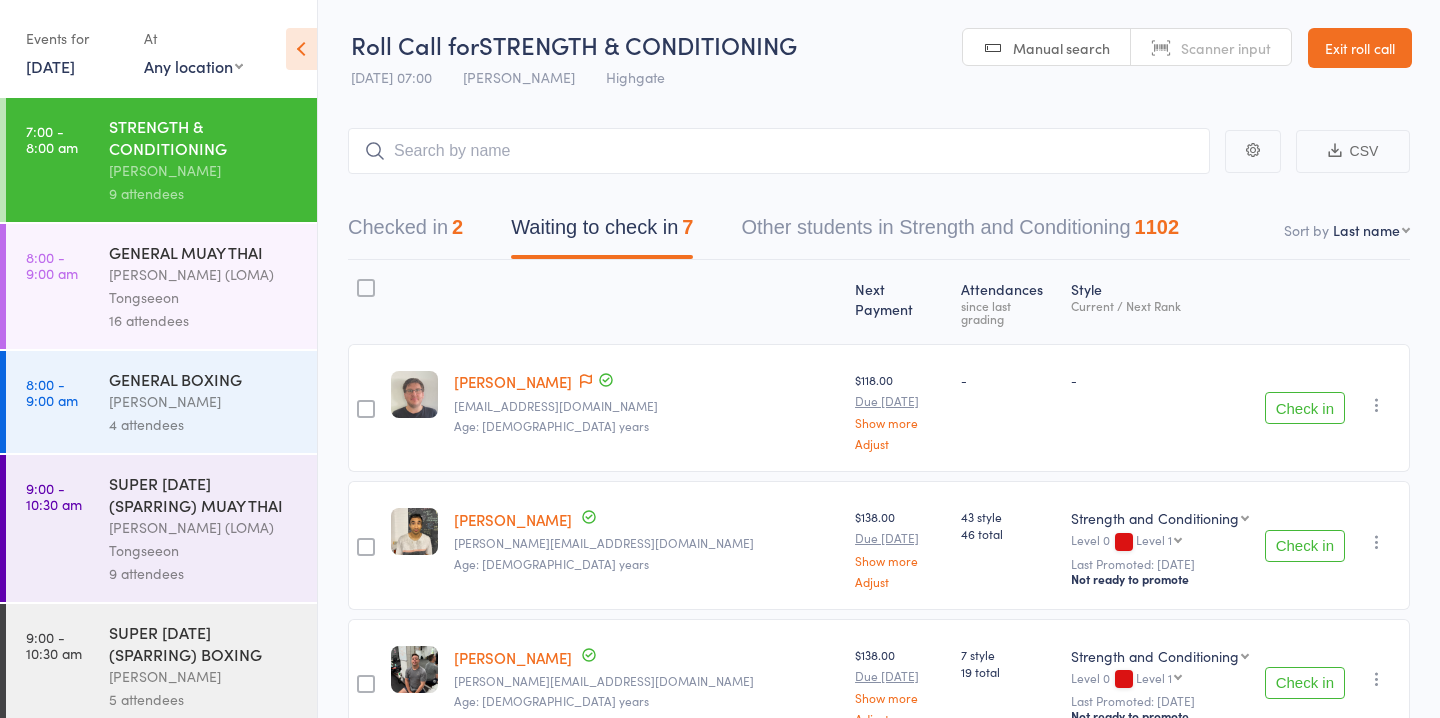 click on "Check in" at bounding box center (1305, 408) 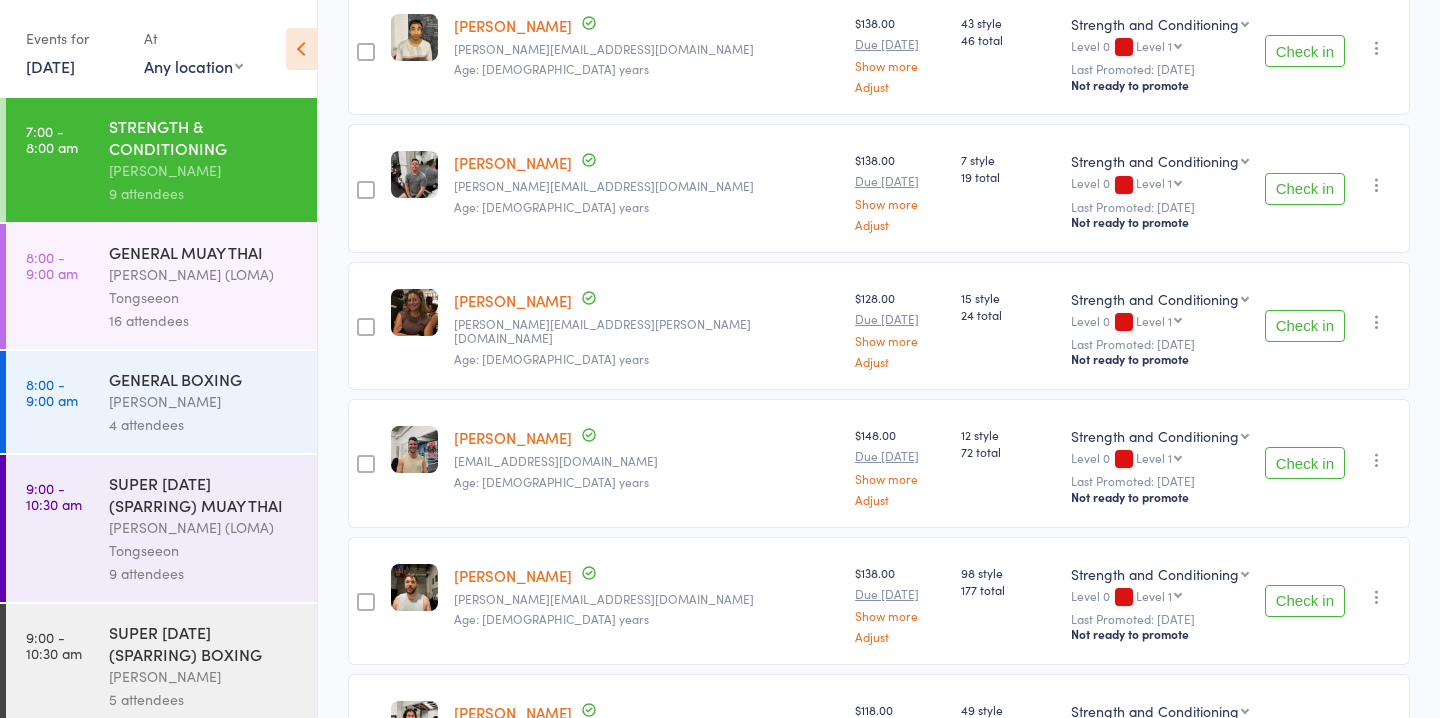 scroll, scrollTop: 514, scrollLeft: 0, axis: vertical 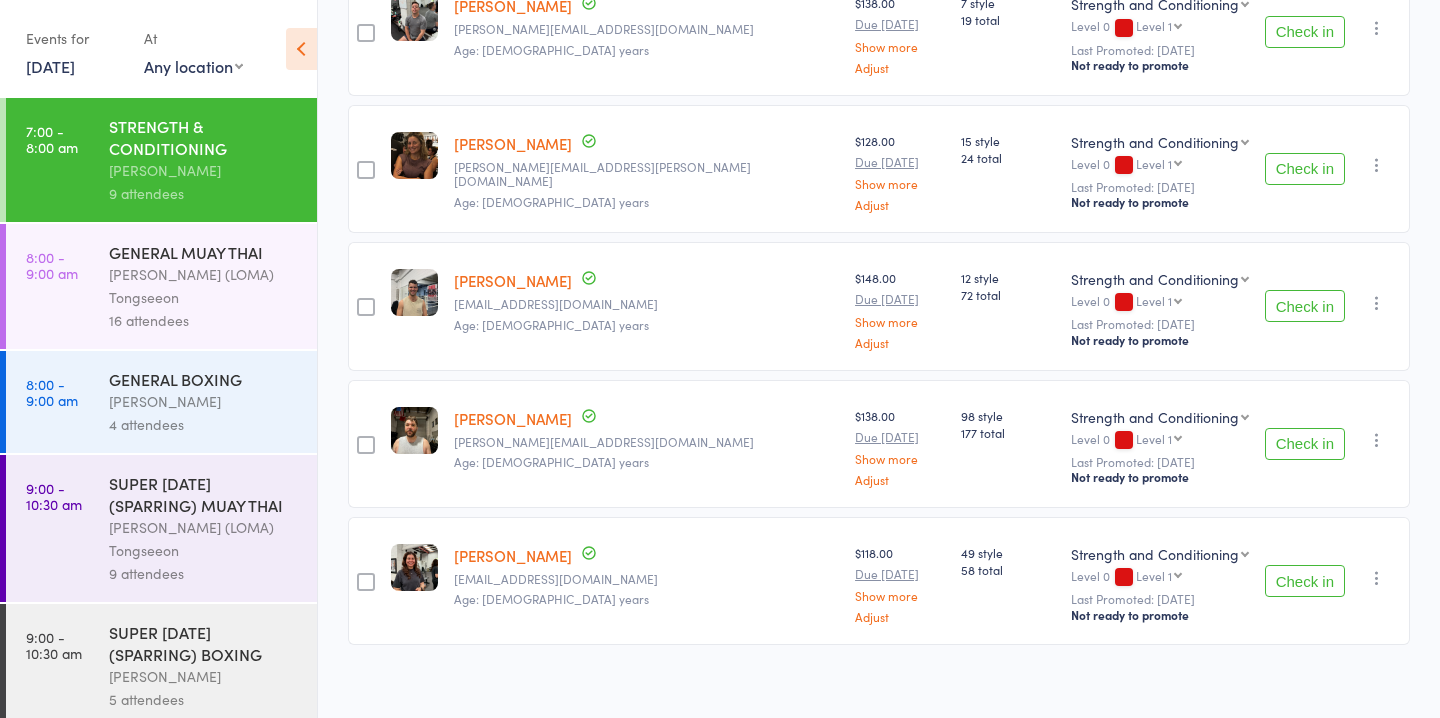 click on "Check in" at bounding box center [1305, 306] 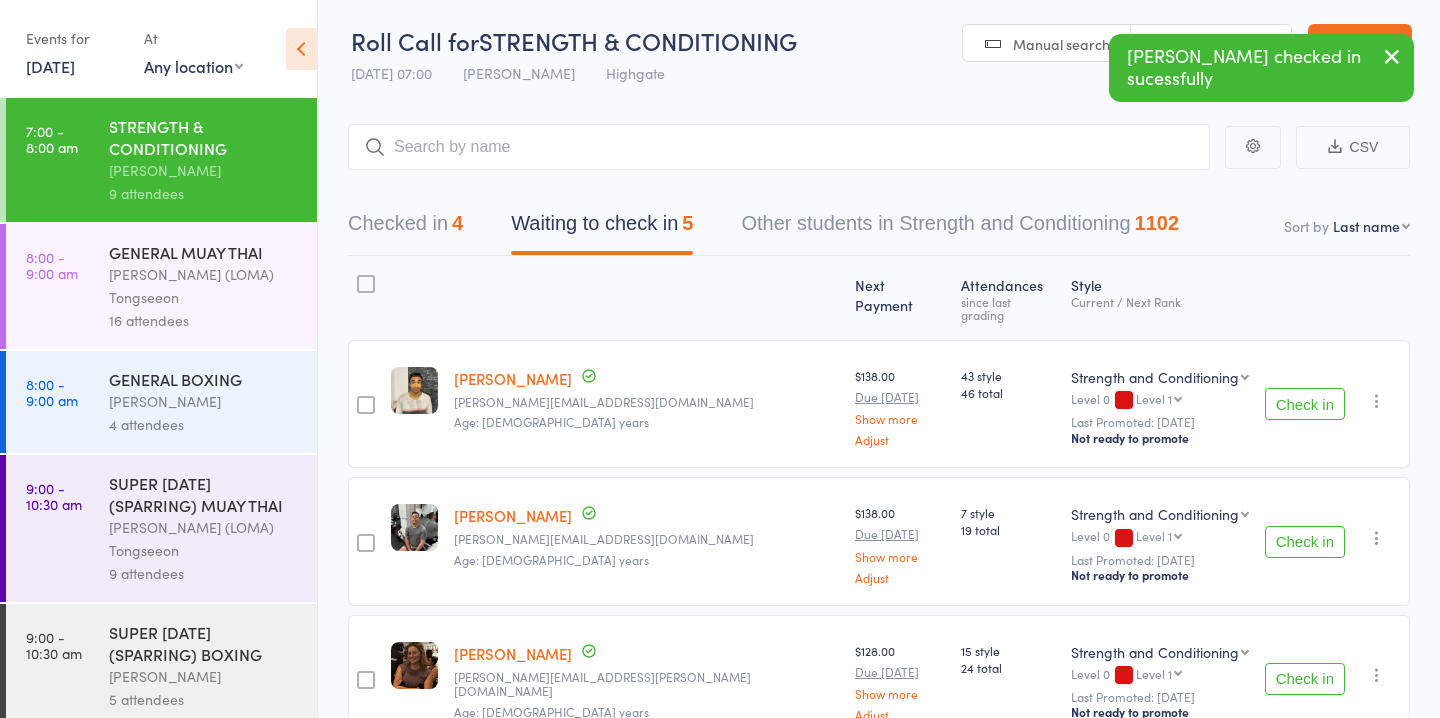 scroll, scrollTop: 0, scrollLeft: 0, axis: both 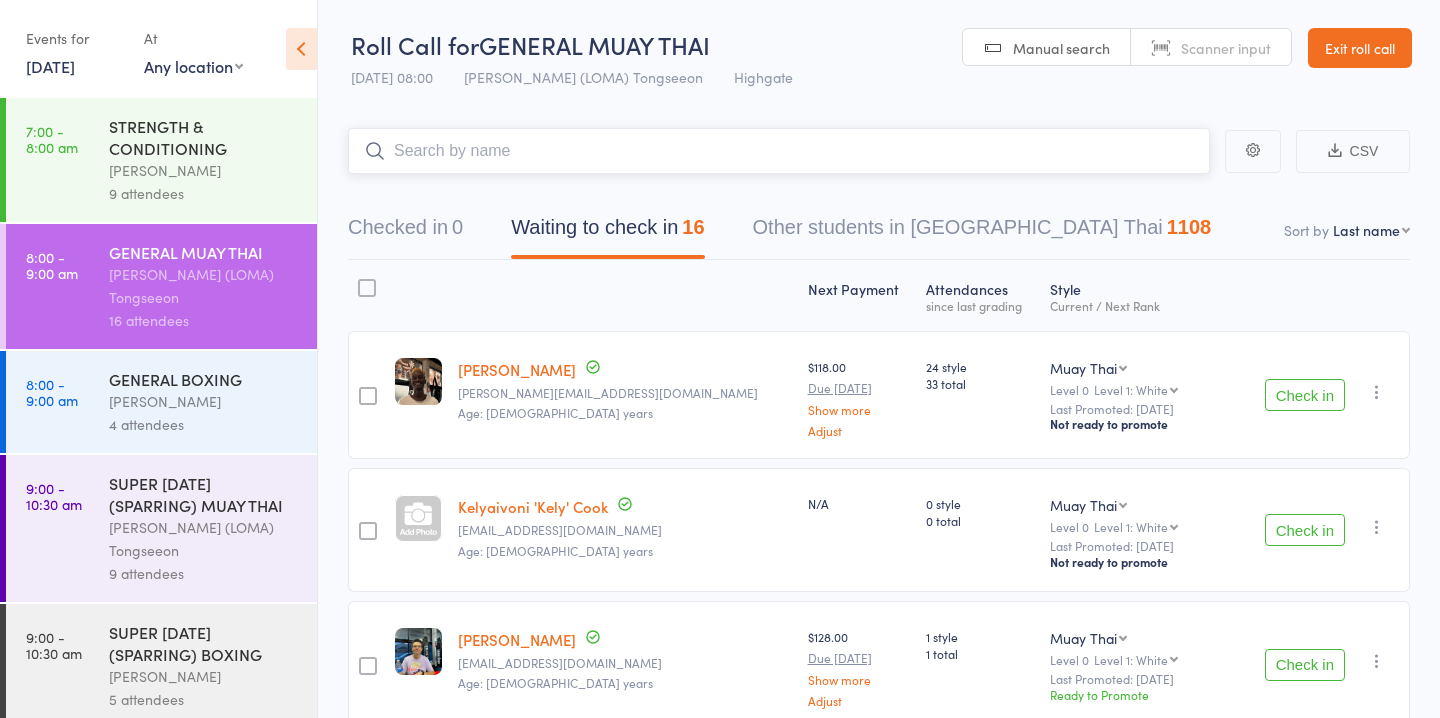 click on "Waiting to check in  16" at bounding box center [607, 232] 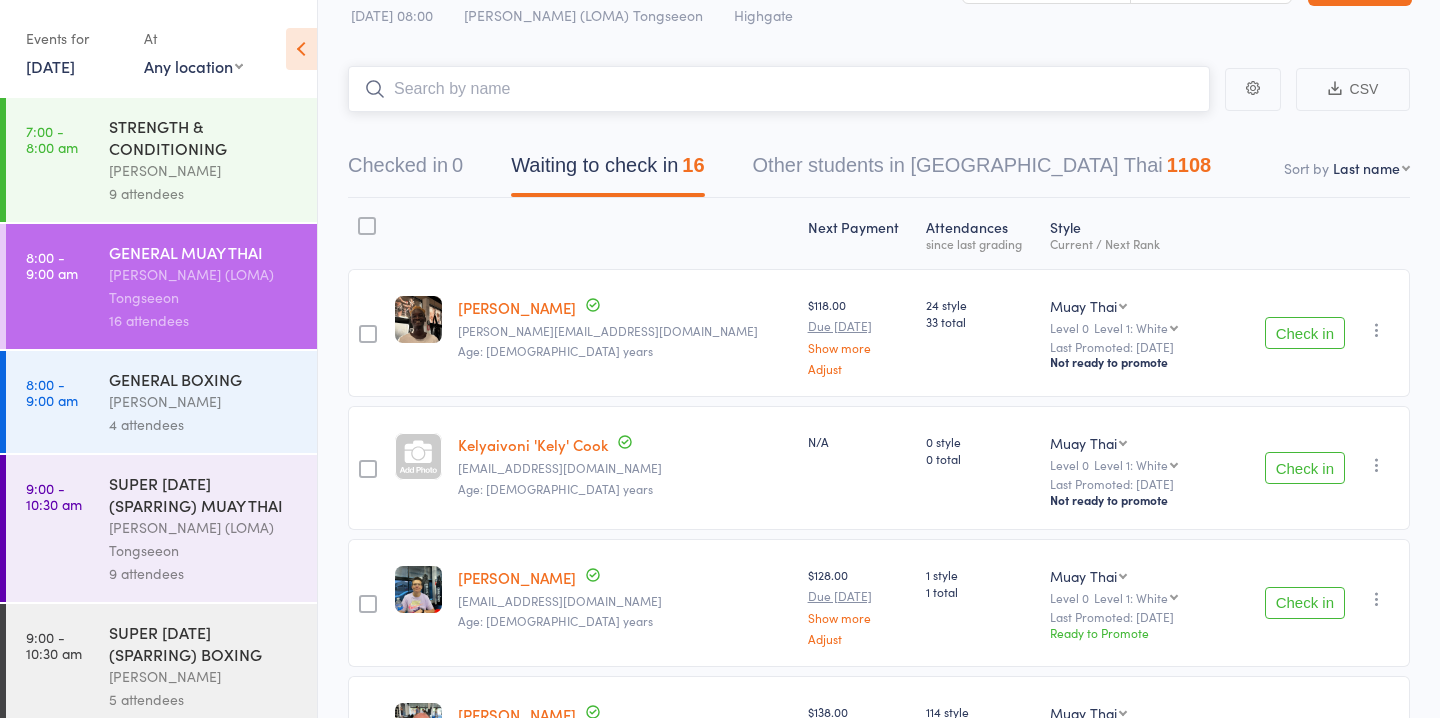 scroll, scrollTop: 88, scrollLeft: 0, axis: vertical 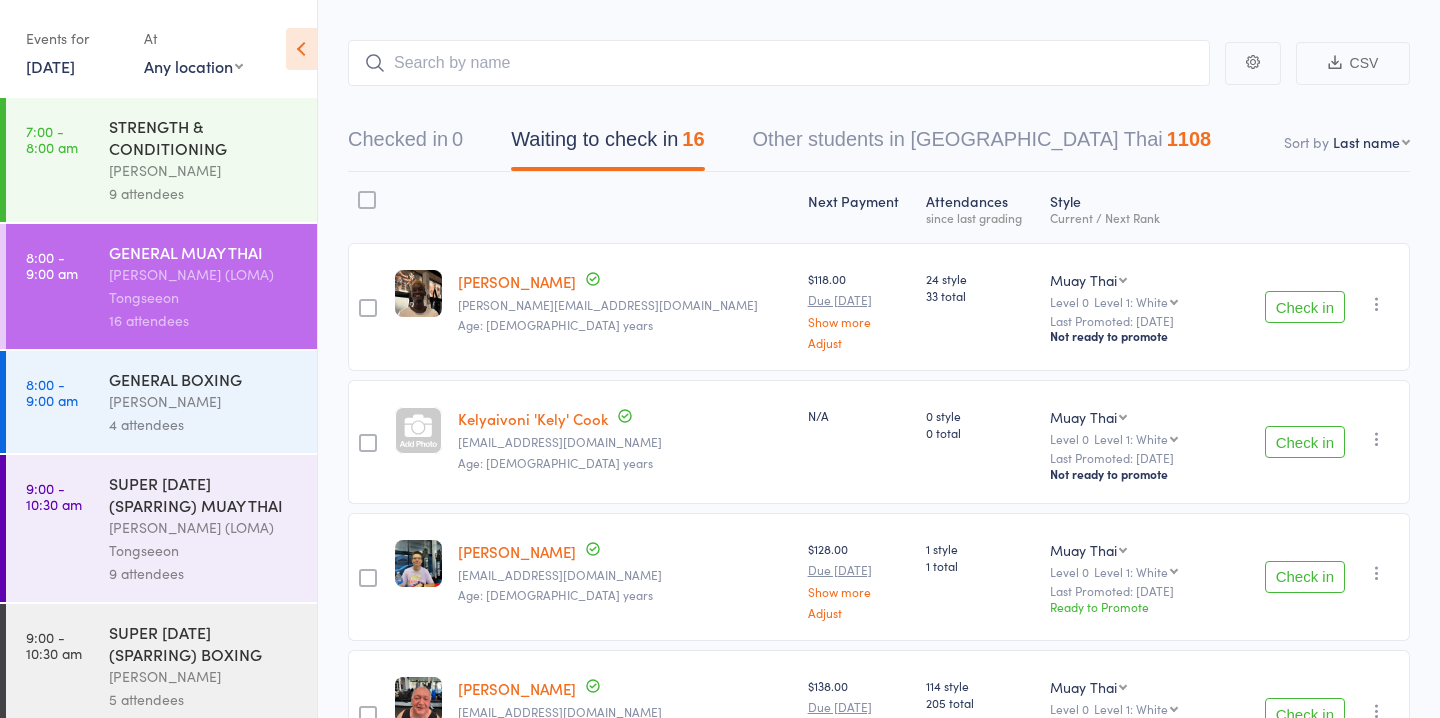 click on "Check in" at bounding box center [1305, 307] 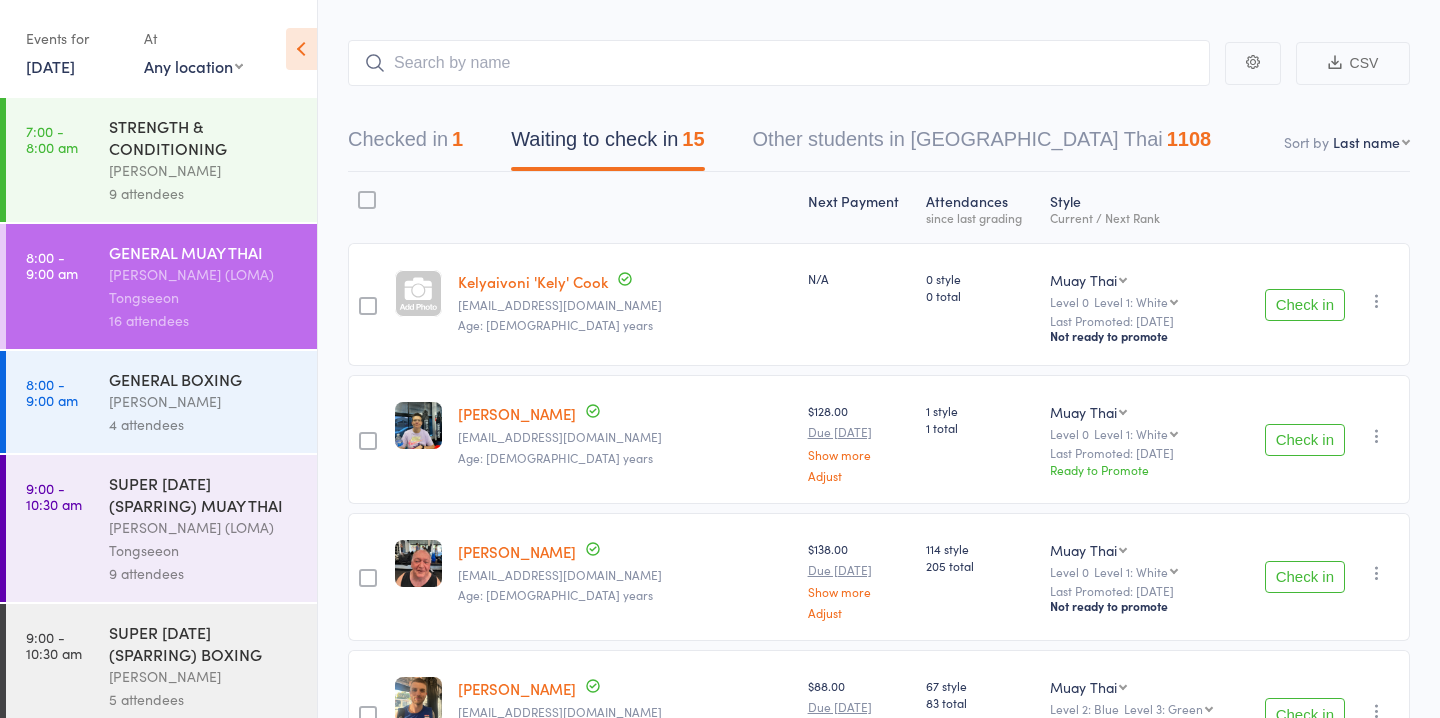 scroll, scrollTop: 166, scrollLeft: 0, axis: vertical 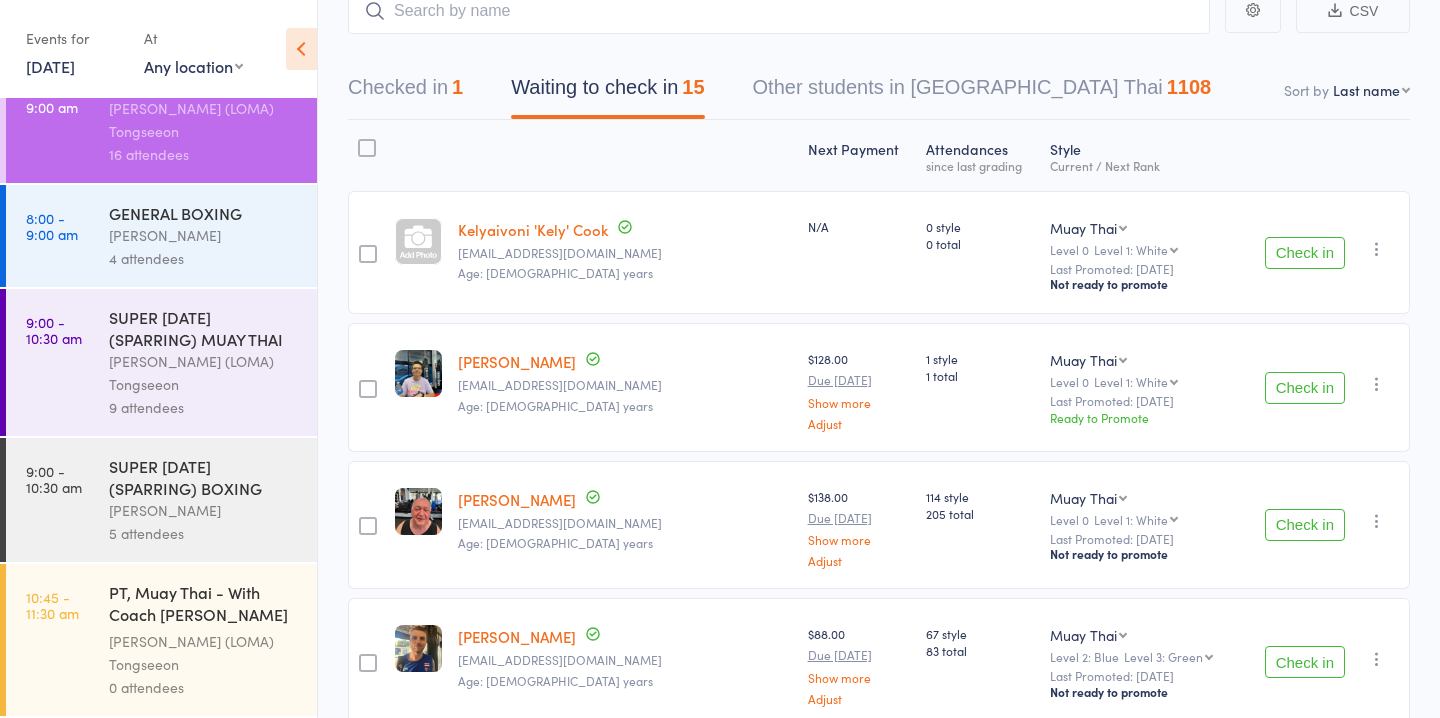 click on "[PERSON_NAME] (LOMA) Tongseeon" at bounding box center (204, 653) 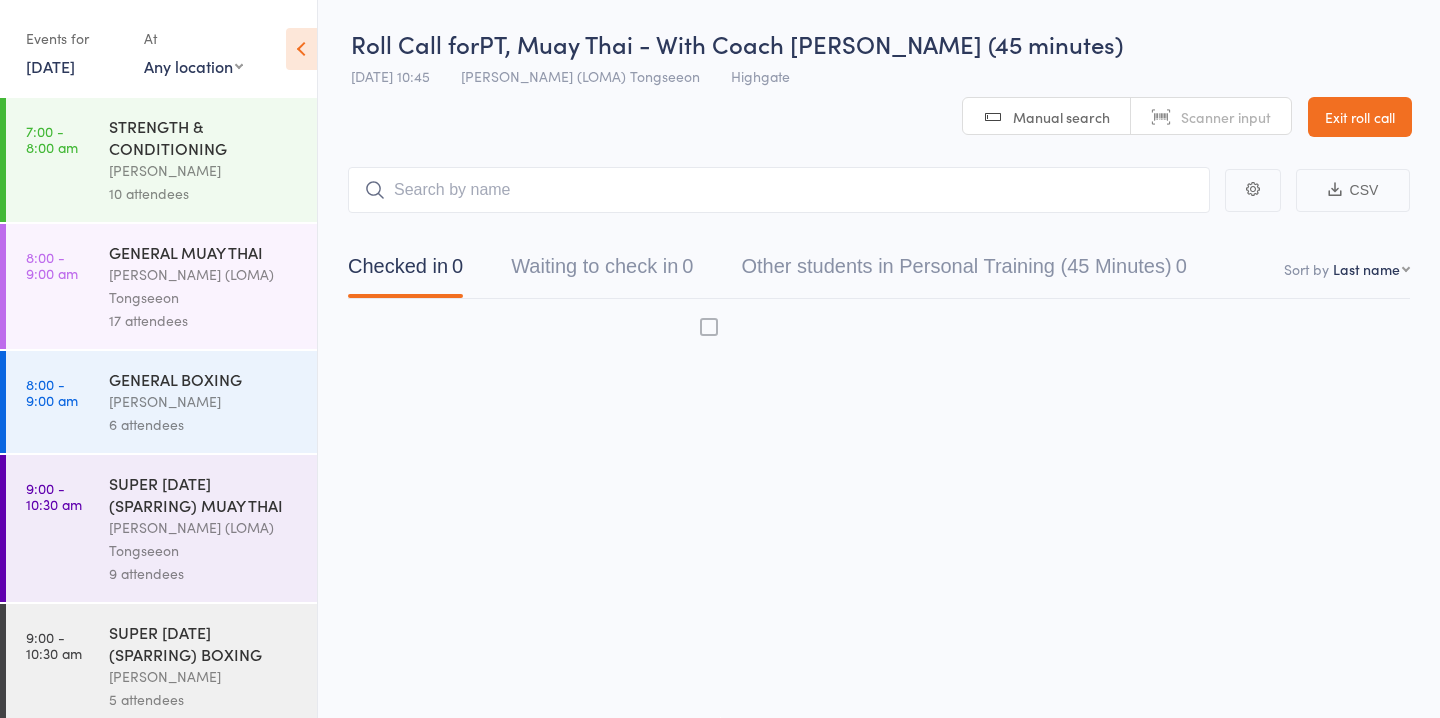 scroll, scrollTop: 1, scrollLeft: 0, axis: vertical 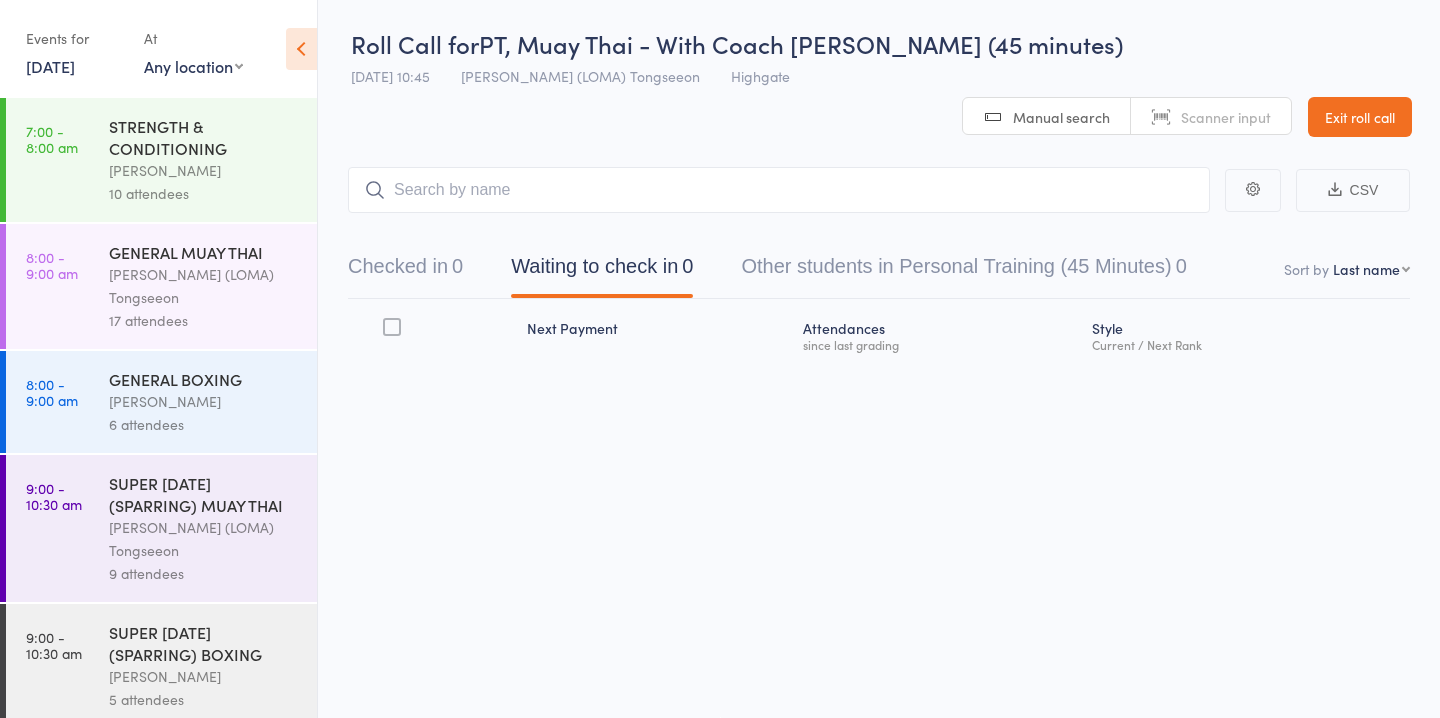 click on "[PERSON_NAME] (LOMA) Tongseeon" at bounding box center (204, 286) 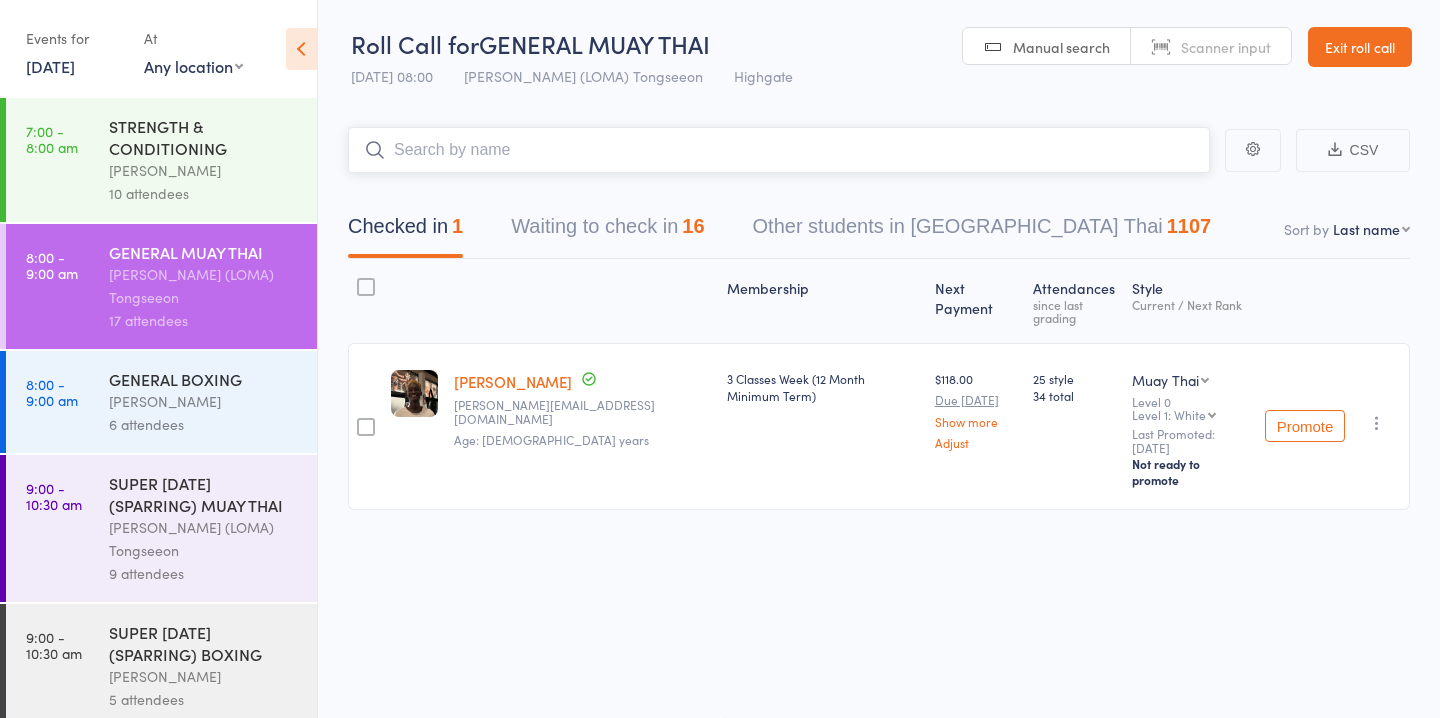 click on "Waiting to check in  16" at bounding box center (607, 231) 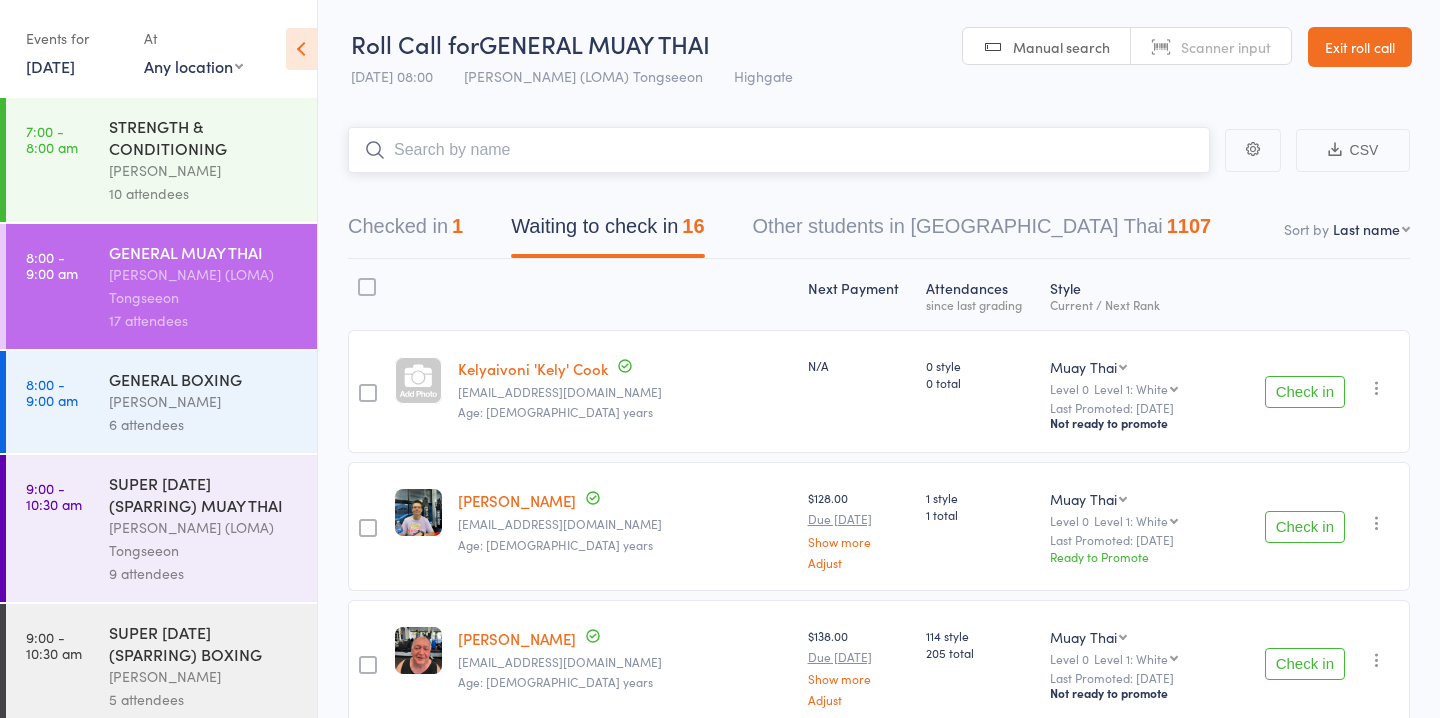 click on "Checked in  1" at bounding box center [405, 231] 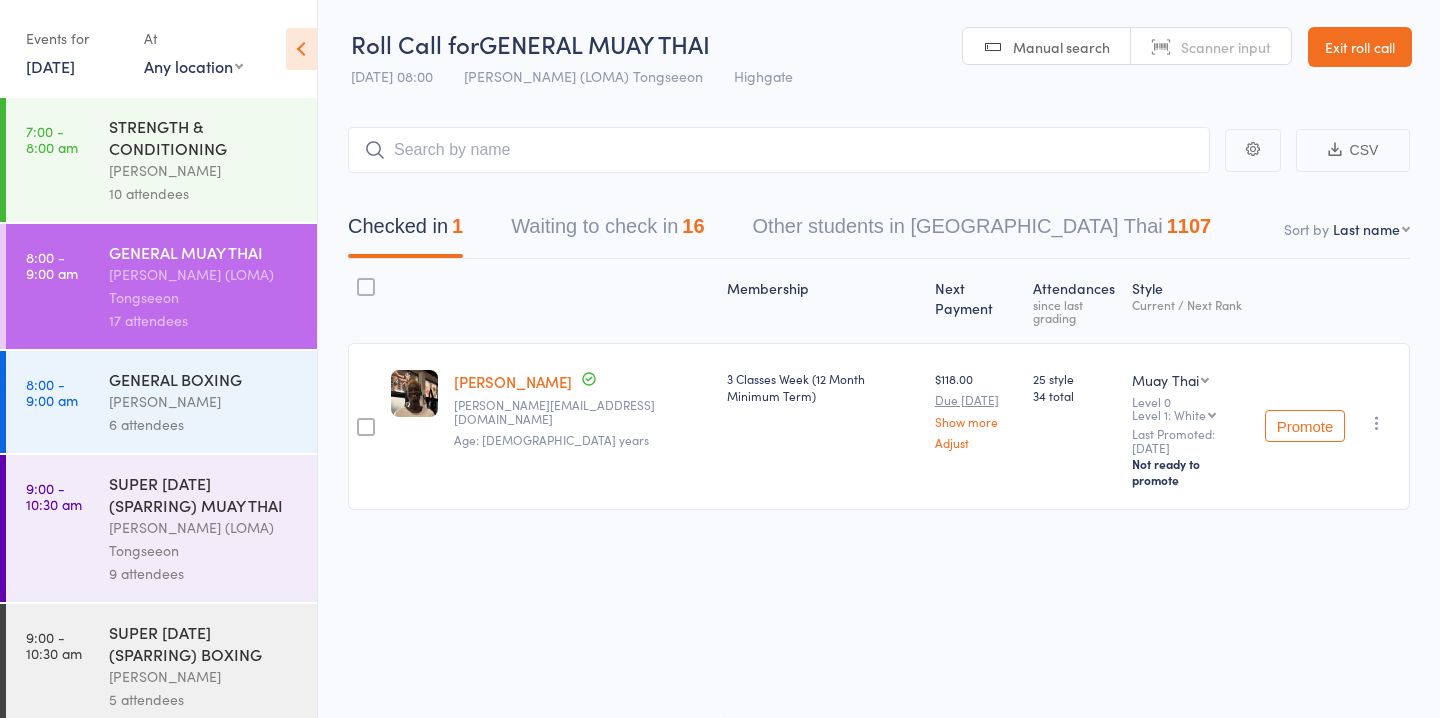 click on "SUPER [DATE] (SPARRING) MUAY THAI" at bounding box center [204, 494] 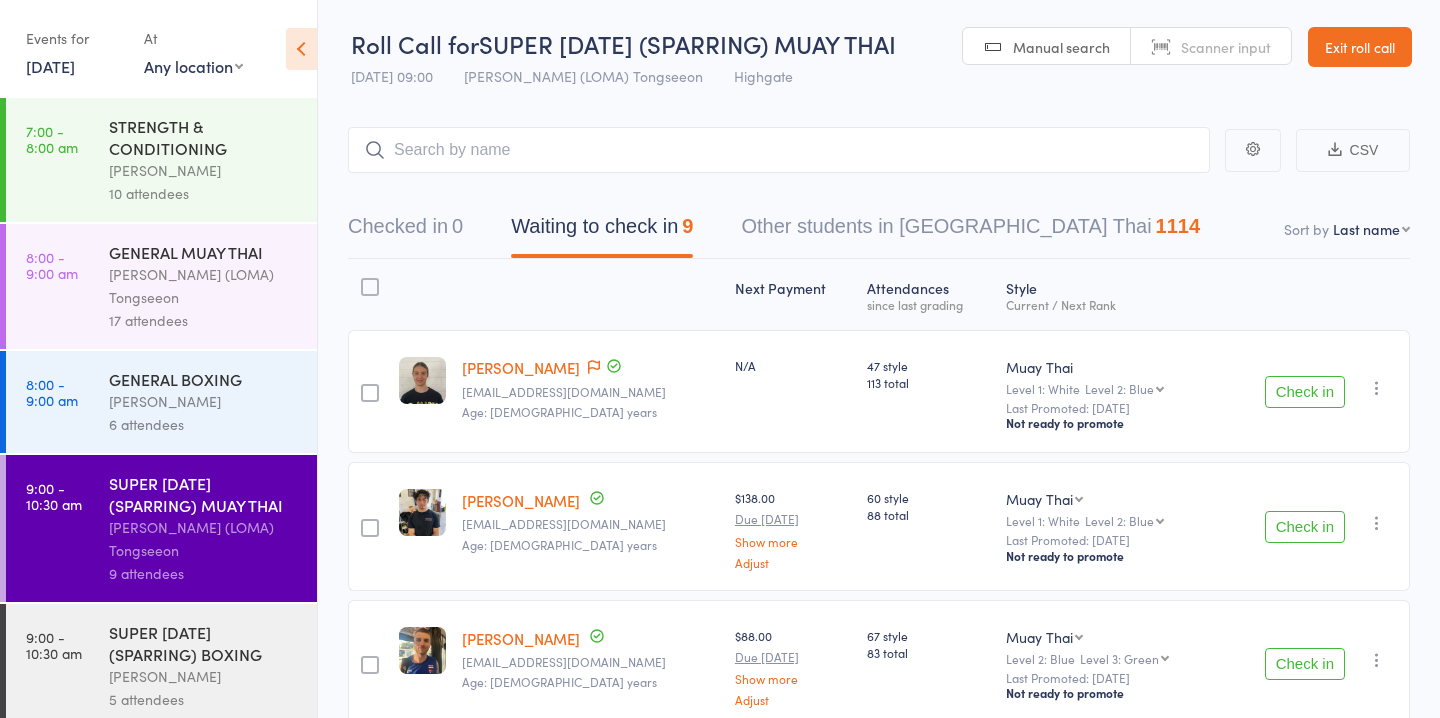 click on "[PERSON_NAME] (LOMA) Tongseeon" at bounding box center [204, 286] 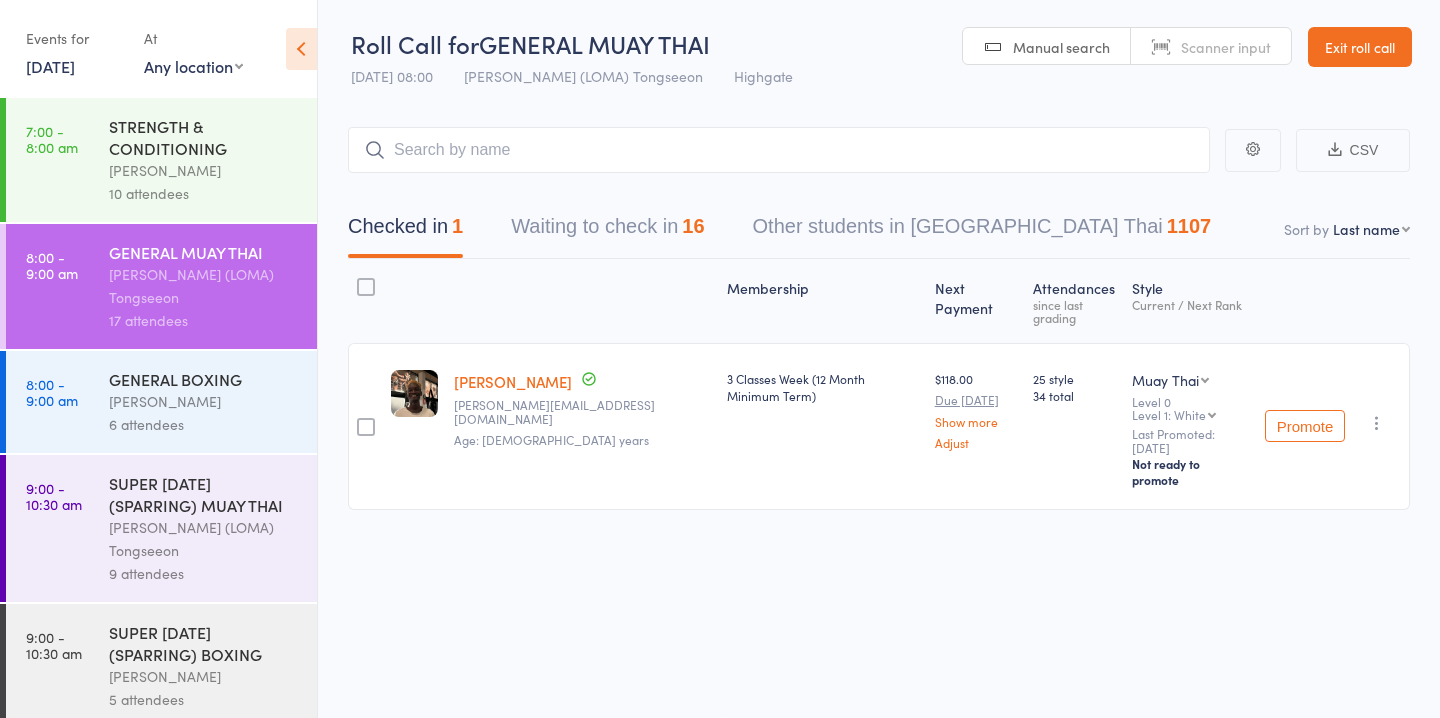 click on "9 attendees" at bounding box center [204, 573] 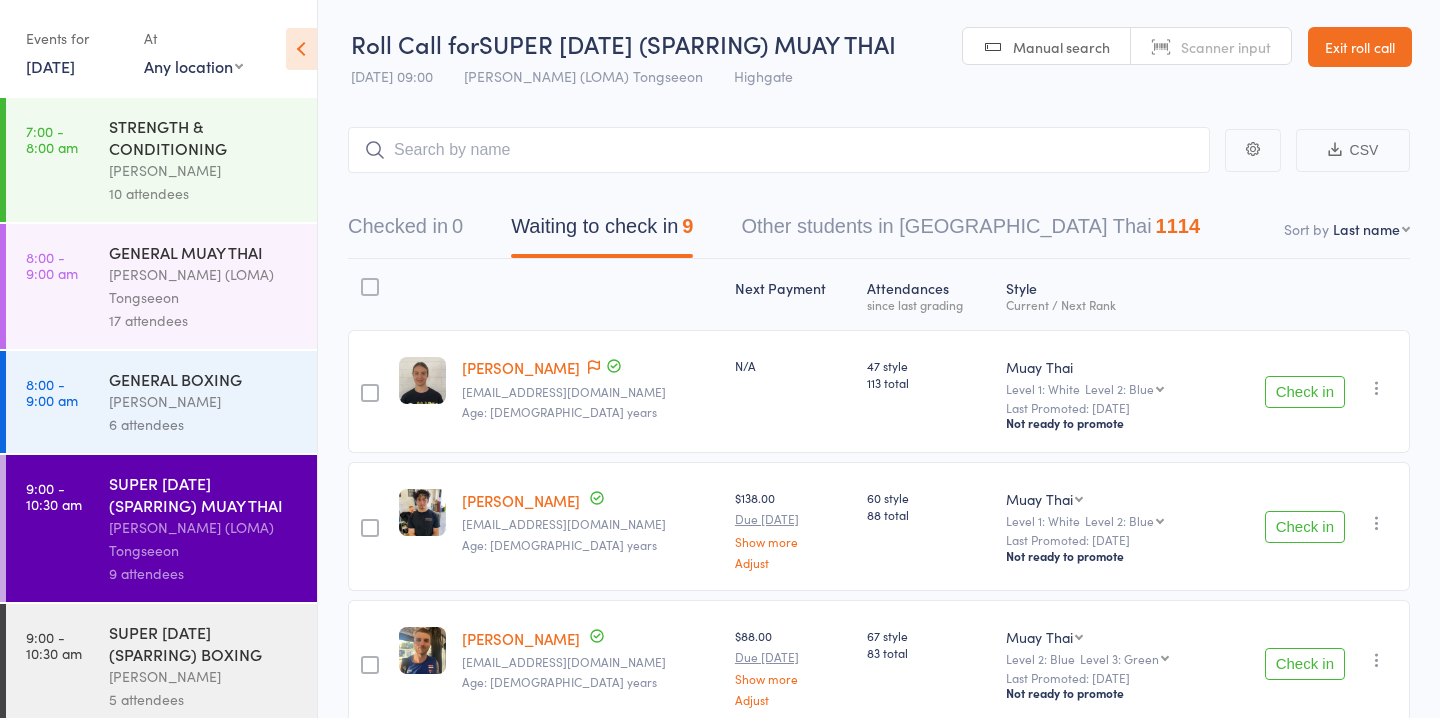 click on "17 attendees" at bounding box center (204, 320) 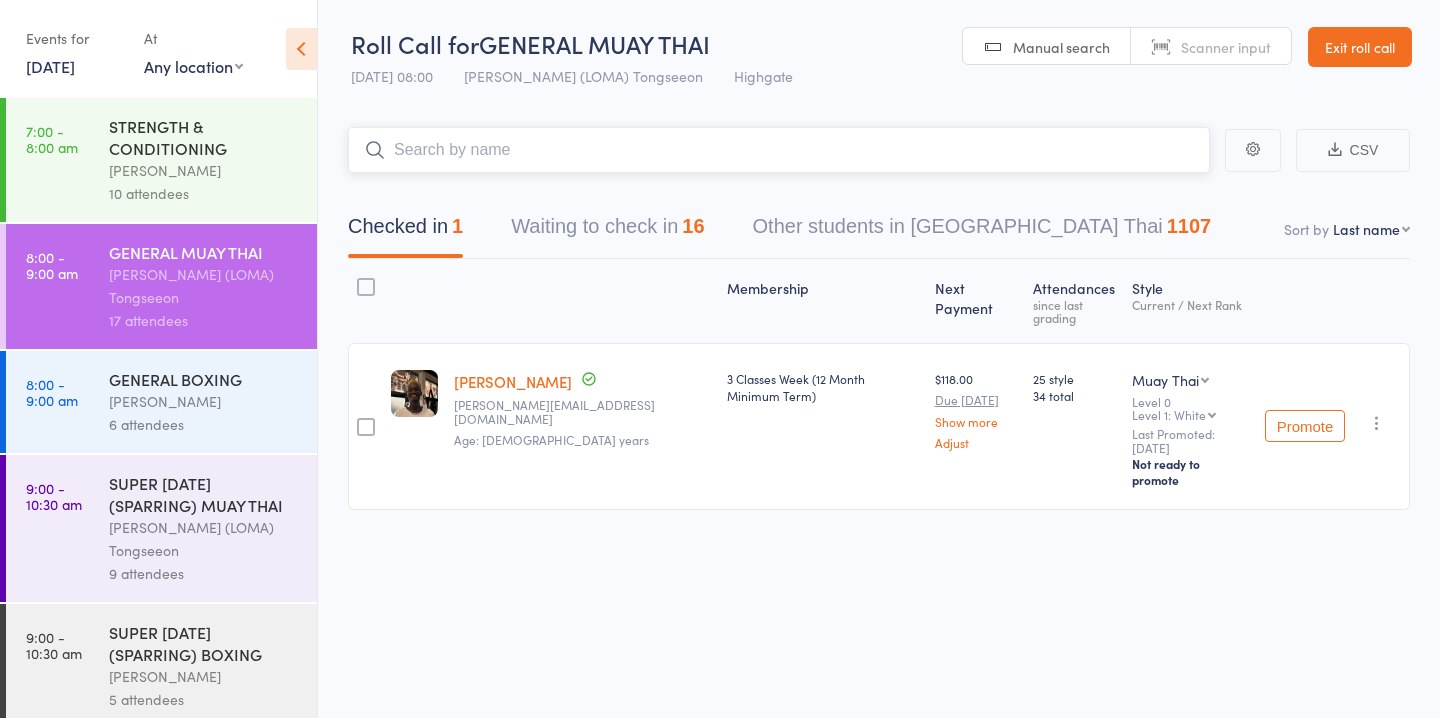 click on "Waiting to check in  16" at bounding box center (607, 231) 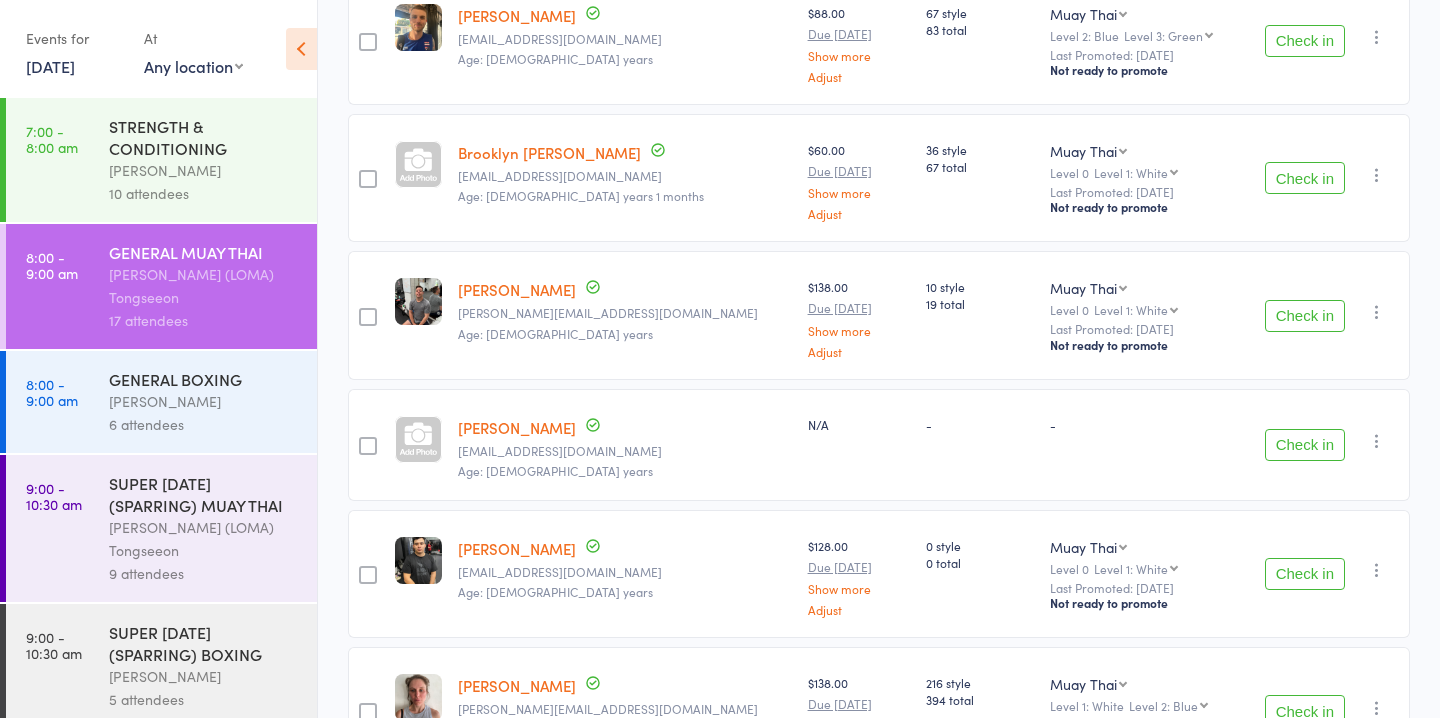 scroll, scrollTop: 900, scrollLeft: 0, axis: vertical 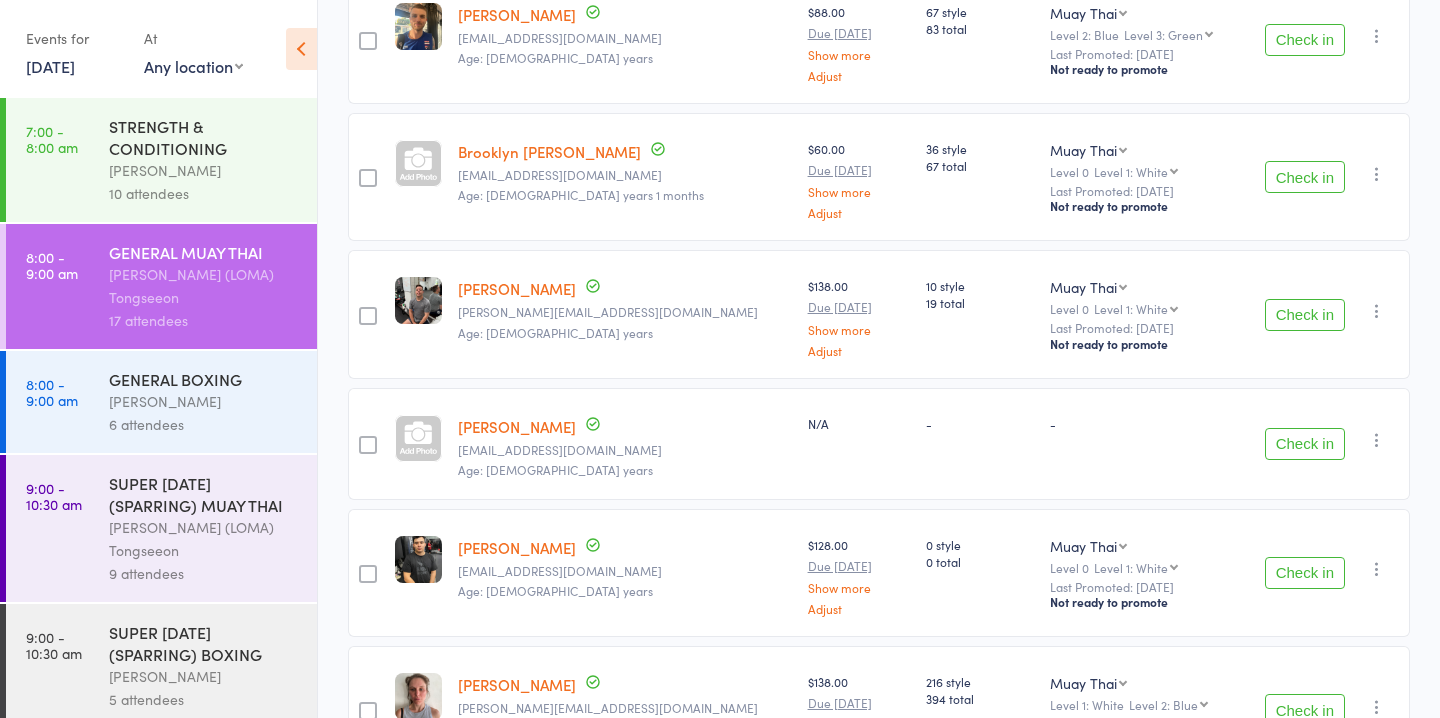 click on "[PERSON_NAME]" at bounding box center [517, 426] 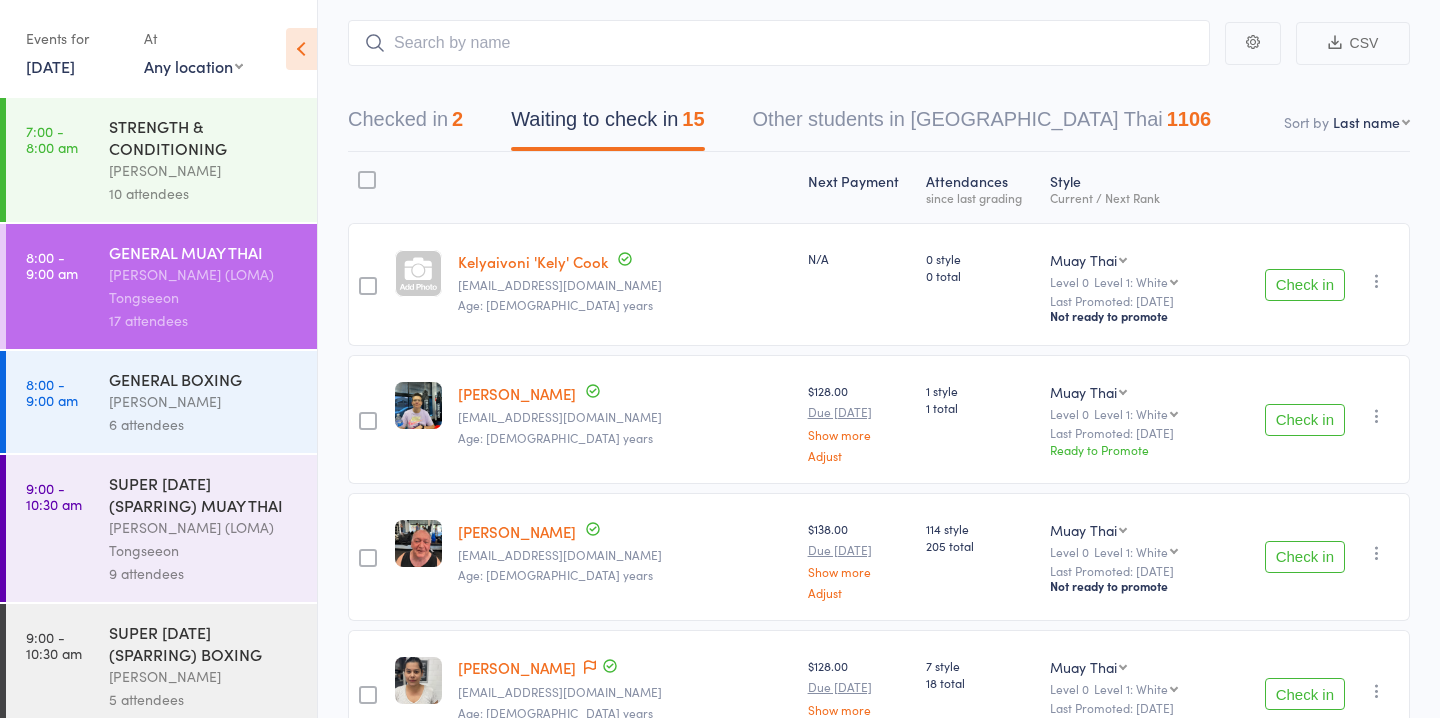 scroll, scrollTop: 112, scrollLeft: 0, axis: vertical 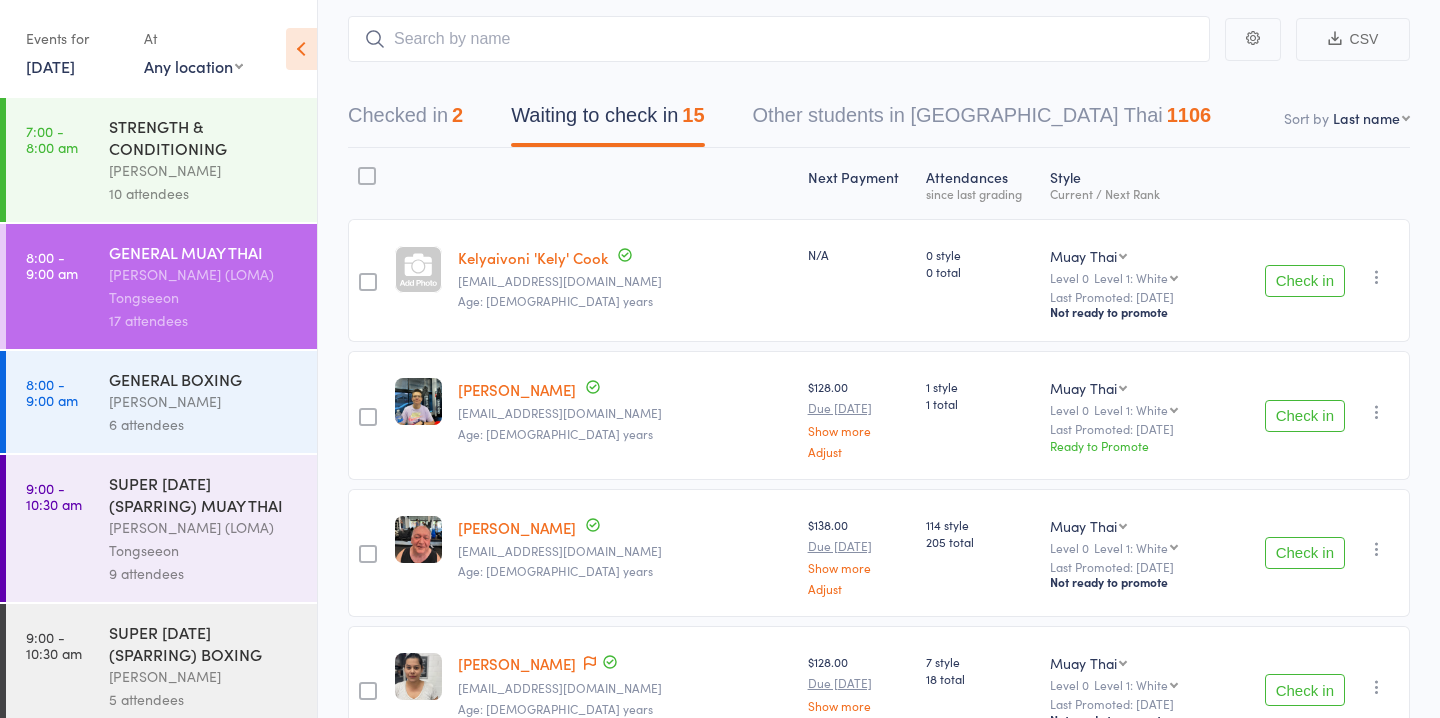 click on "Check in" at bounding box center (1305, 553) 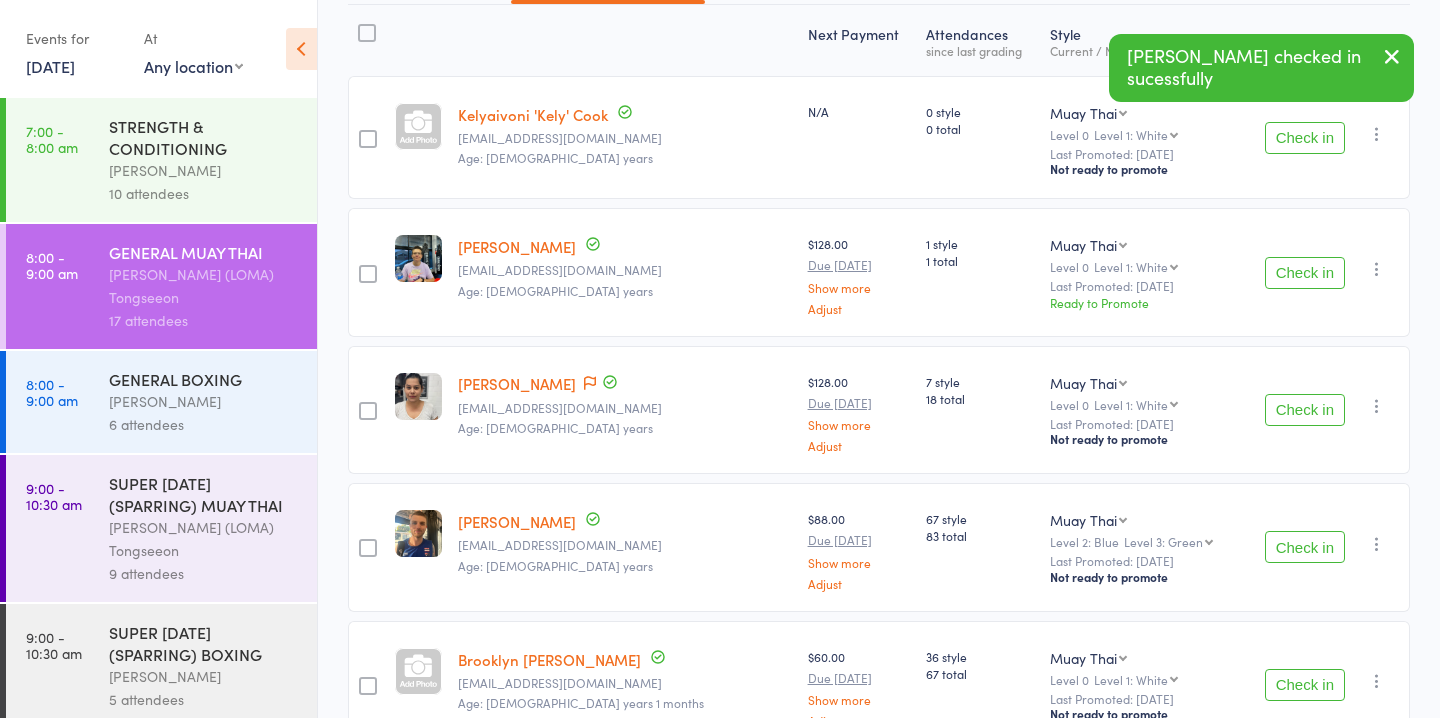 scroll, scrollTop: 270, scrollLeft: 0, axis: vertical 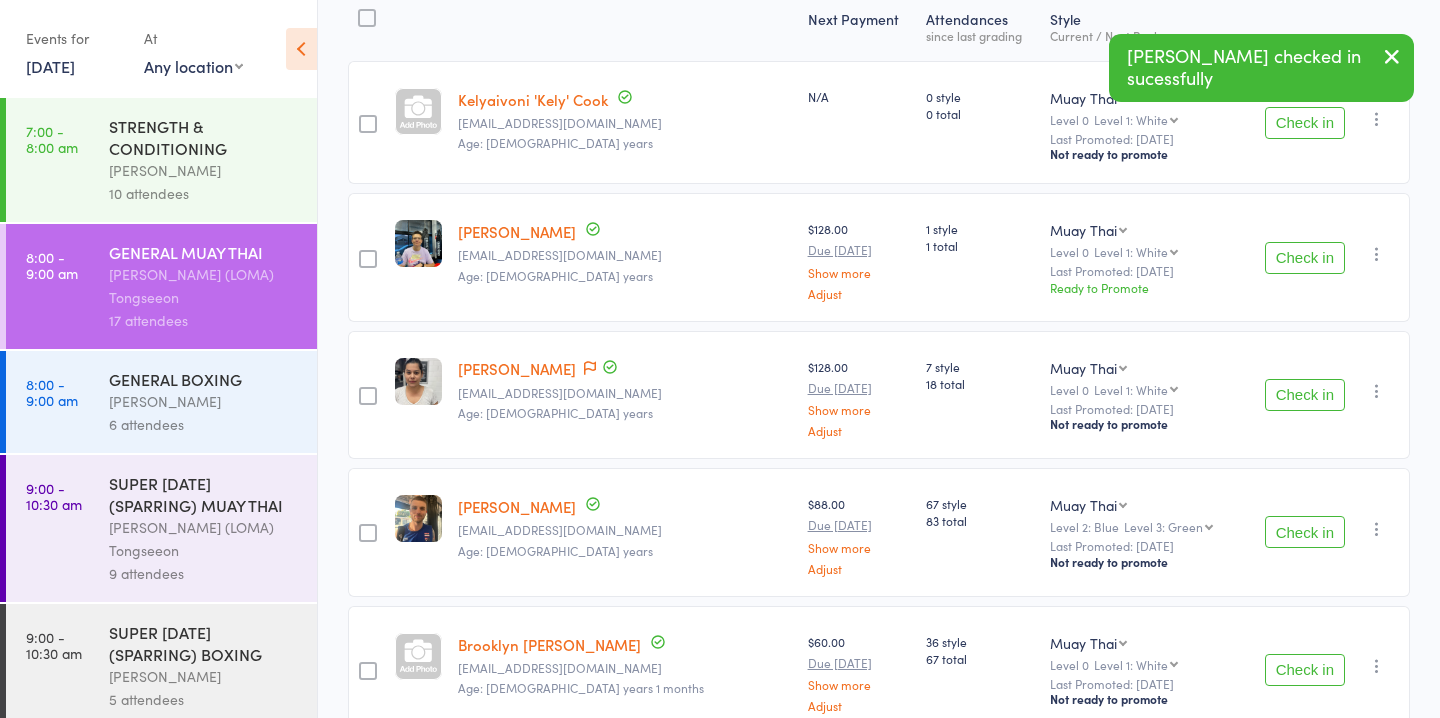 click on "Check in" at bounding box center (1305, 532) 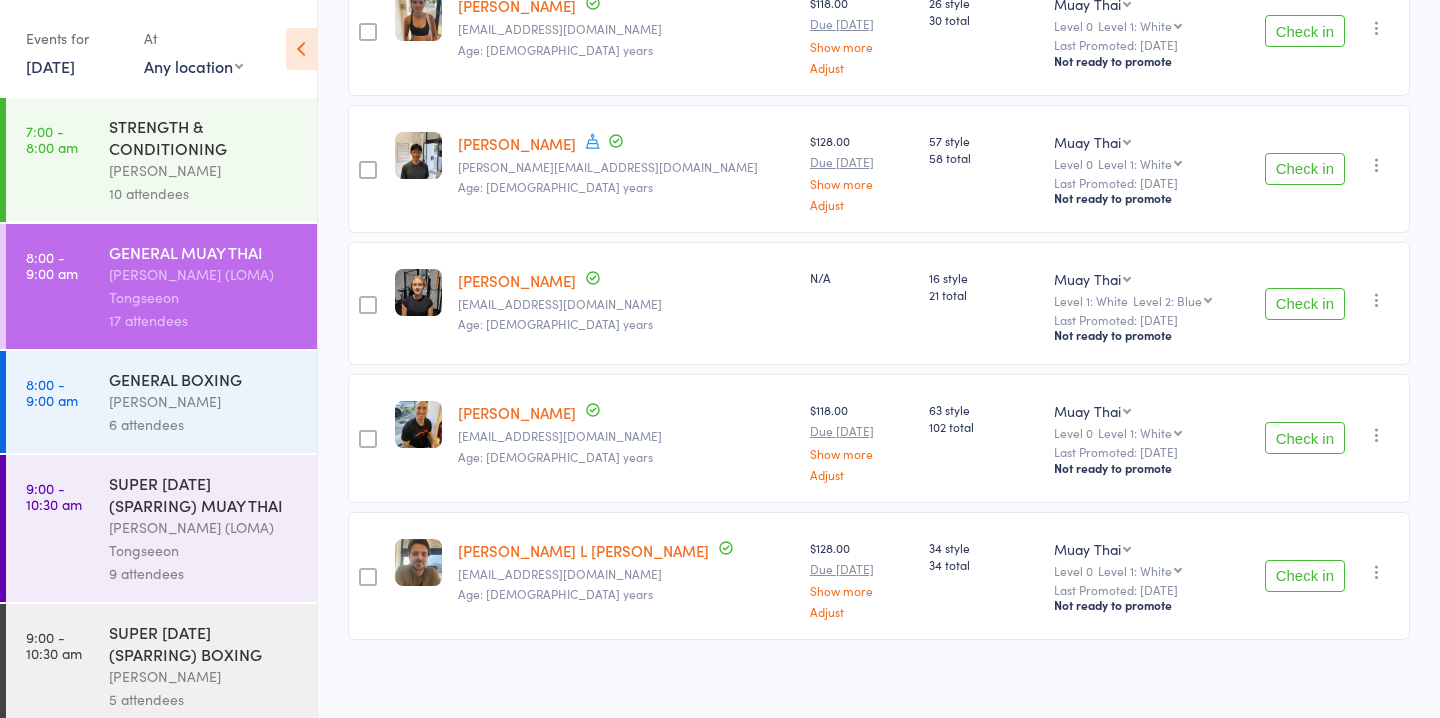 scroll, scrollTop: 1464, scrollLeft: 0, axis: vertical 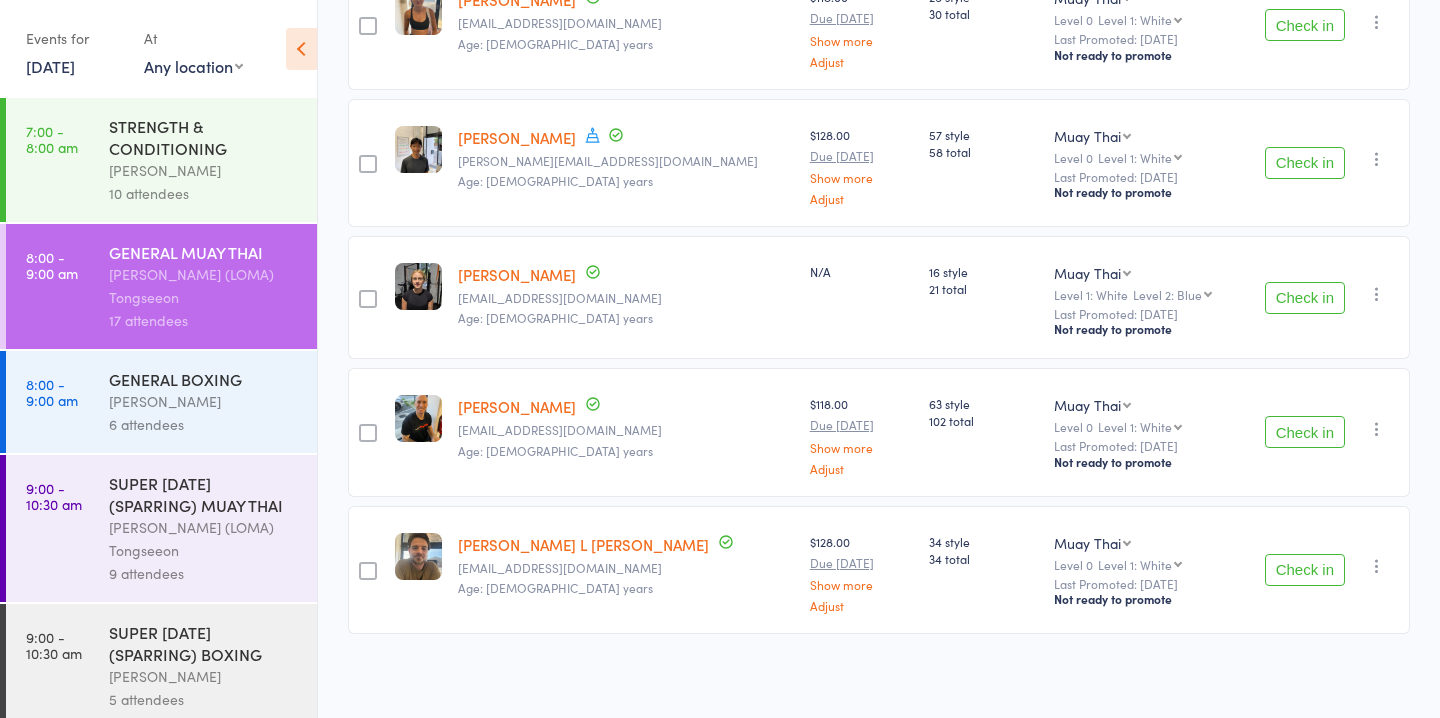 click on "Check in" at bounding box center [1305, 432] 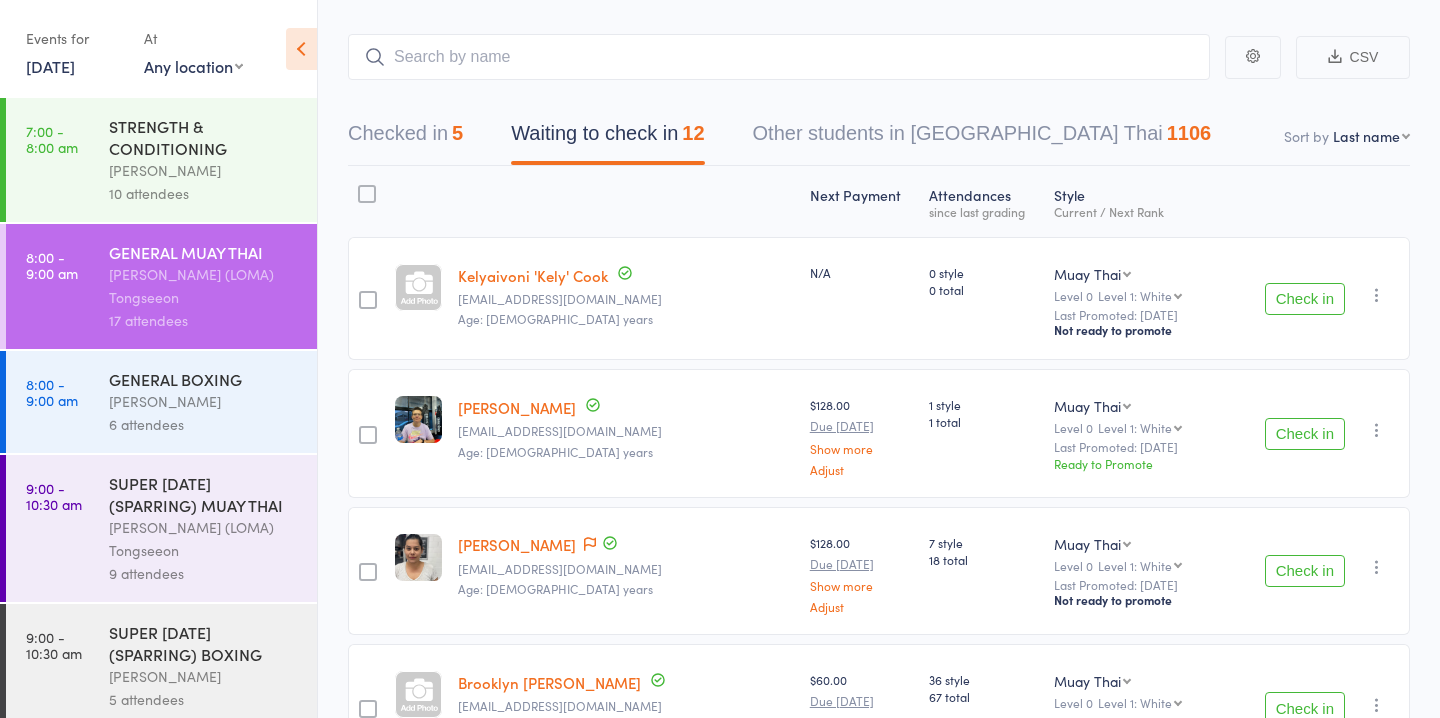 scroll, scrollTop: 0, scrollLeft: 0, axis: both 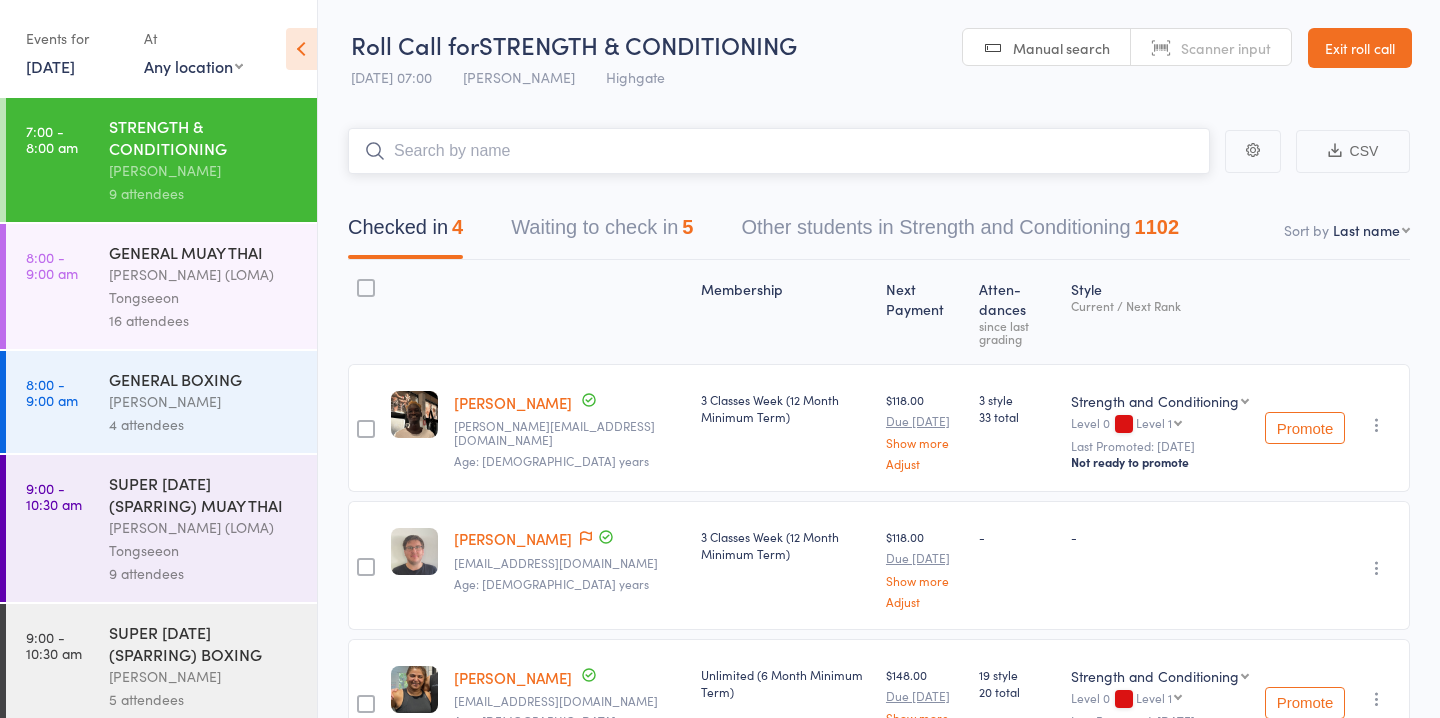 click on "Waiting to check in  5" at bounding box center [602, 232] 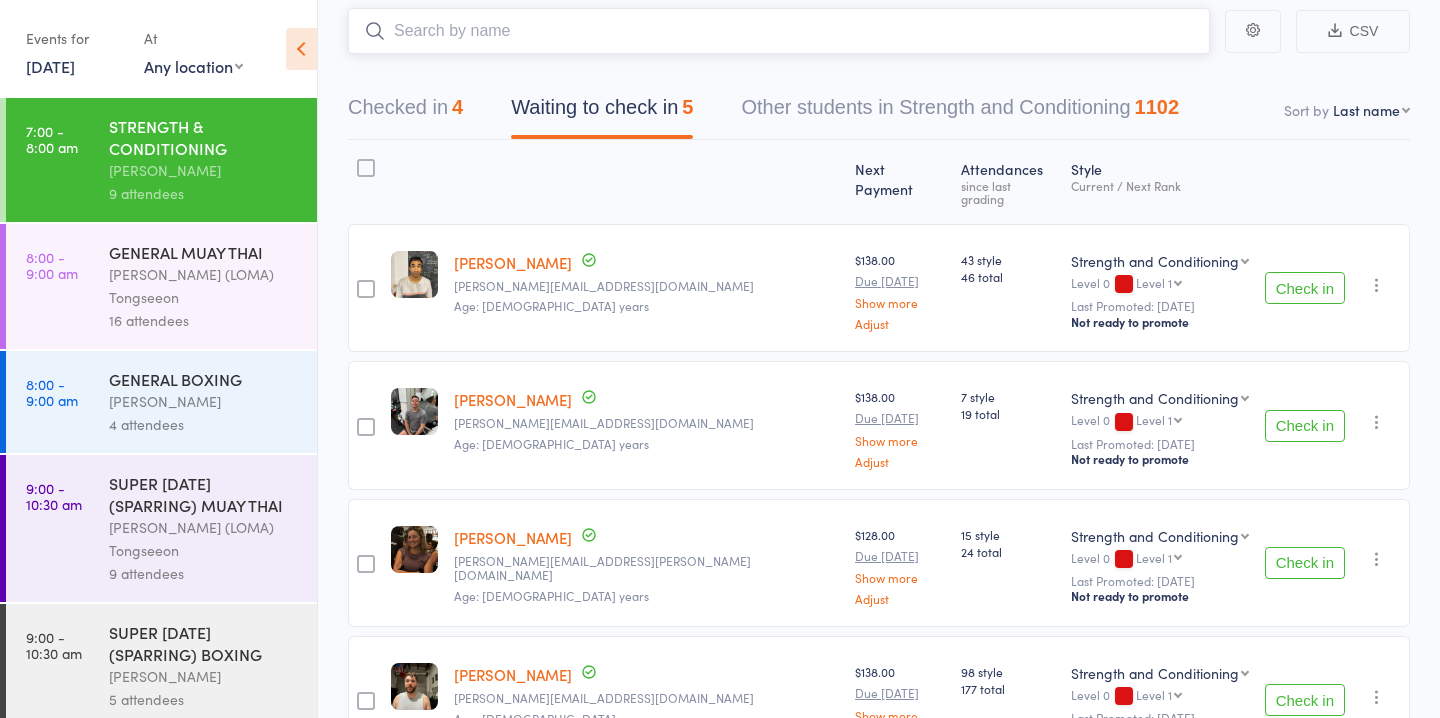 scroll, scrollTop: 0, scrollLeft: 0, axis: both 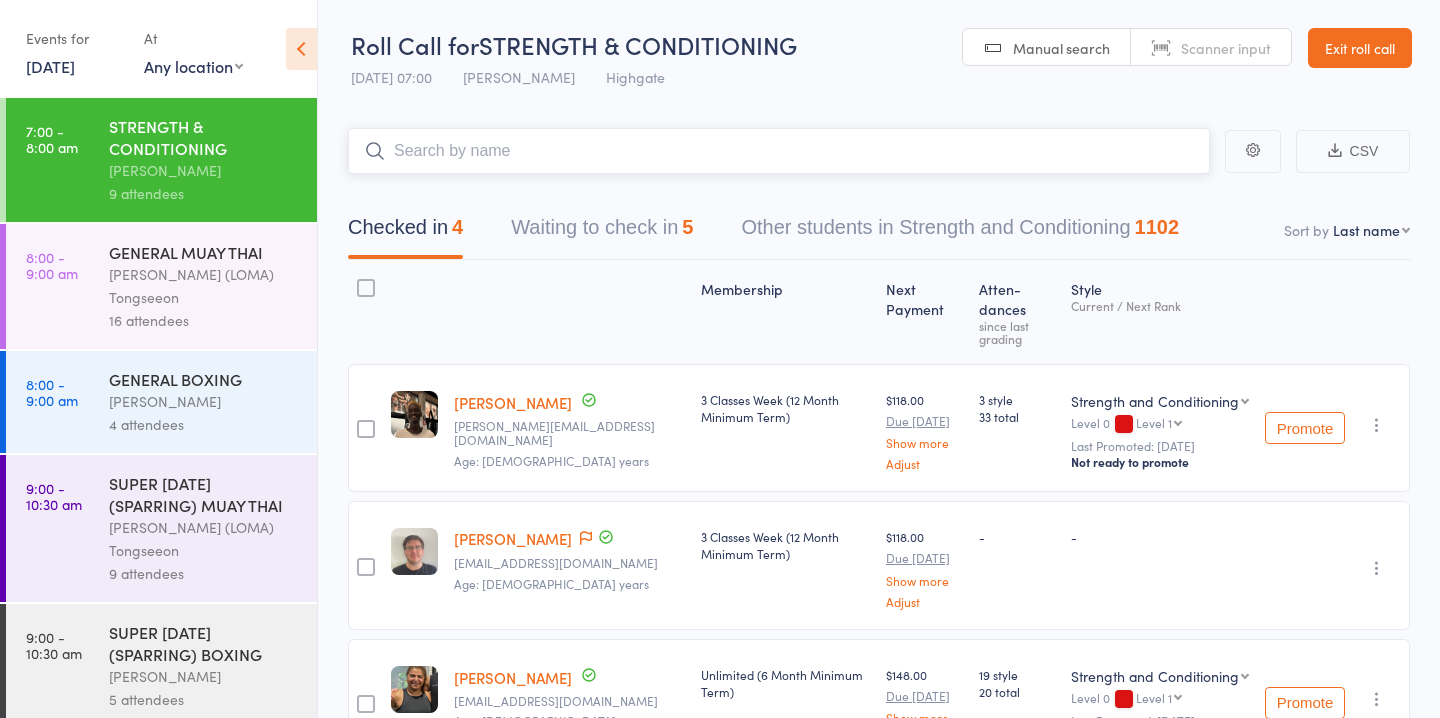 click on "Waiting to check in  5" at bounding box center [602, 232] 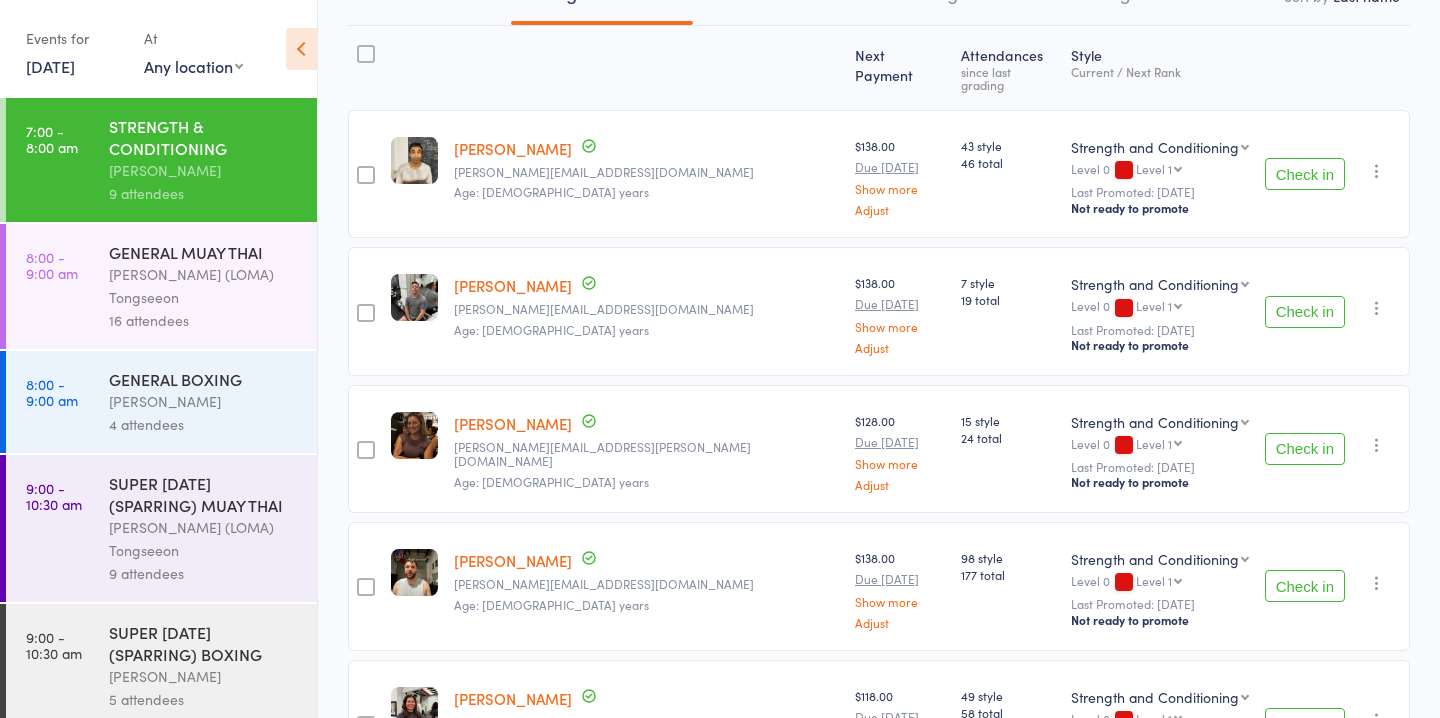 scroll, scrollTop: 0, scrollLeft: 0, axis: both 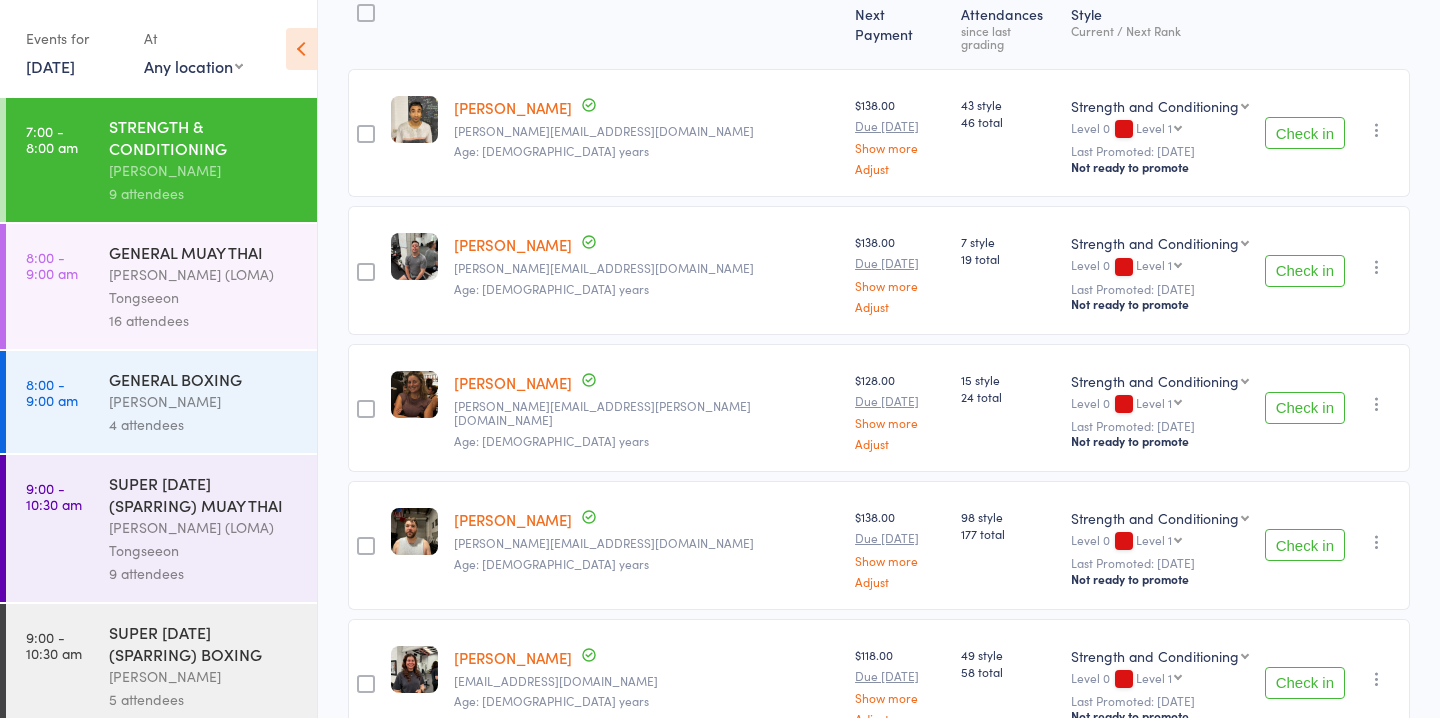 click on "Check in" at bounding box center (1305, 545) 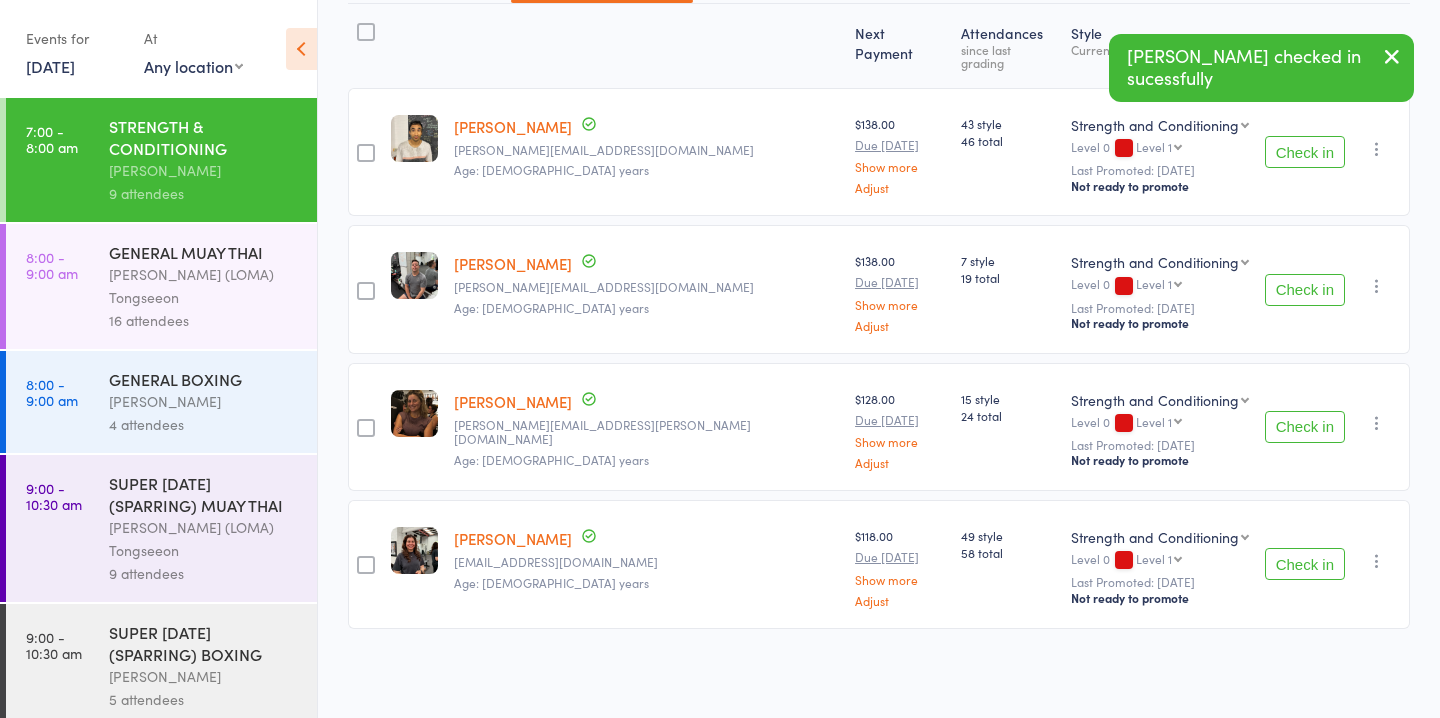 scroll, scrollTop: 240, scrollLeft: 0, axis: vertical 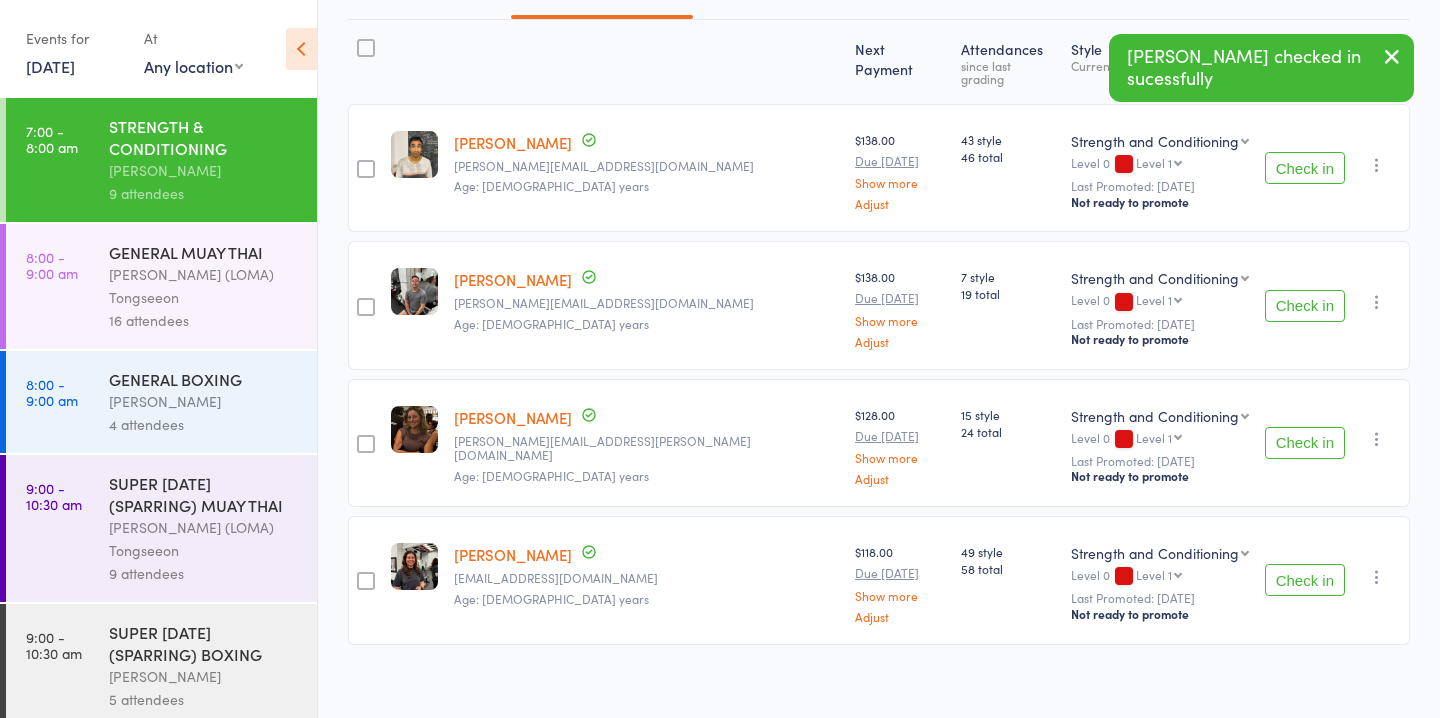 click on "Check in" at bounding box center [1305, 580] 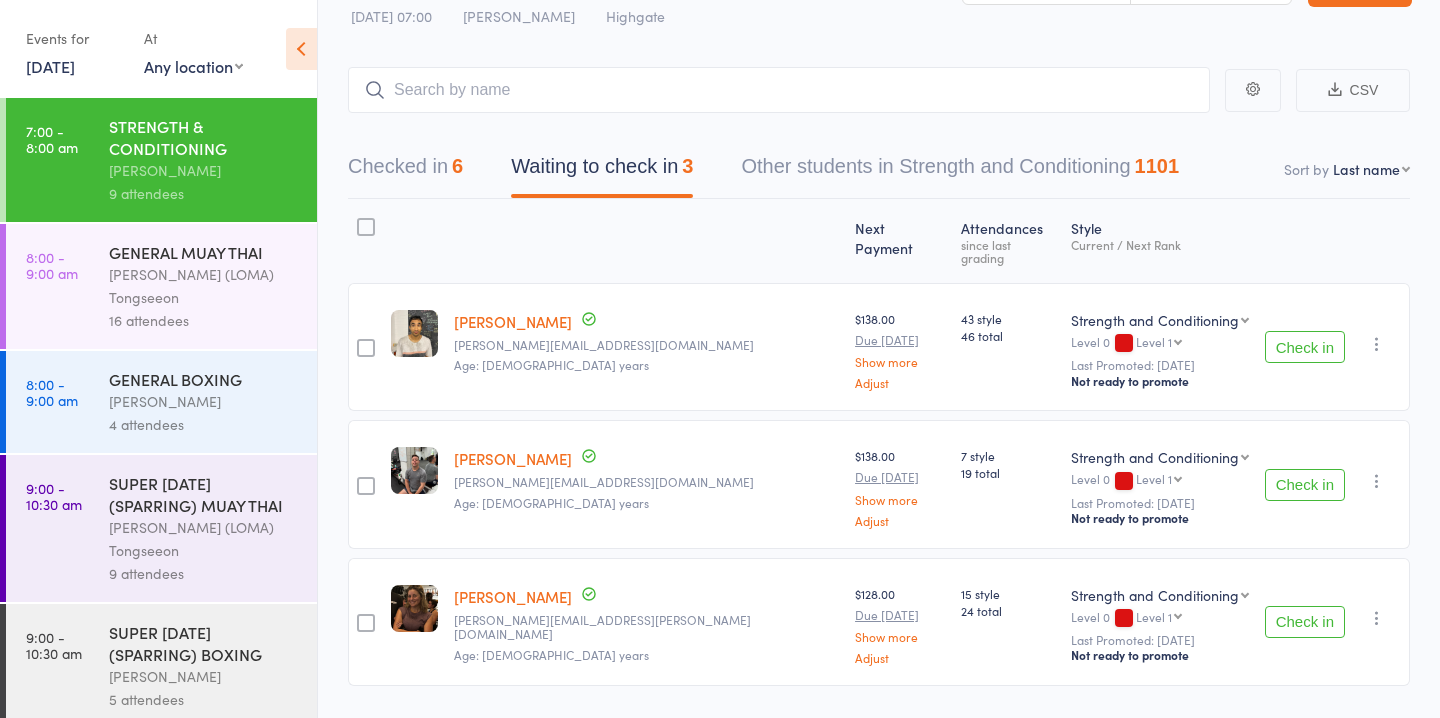 scroll, scrollTop: 103, scrollLeft: 0, axis: vertical 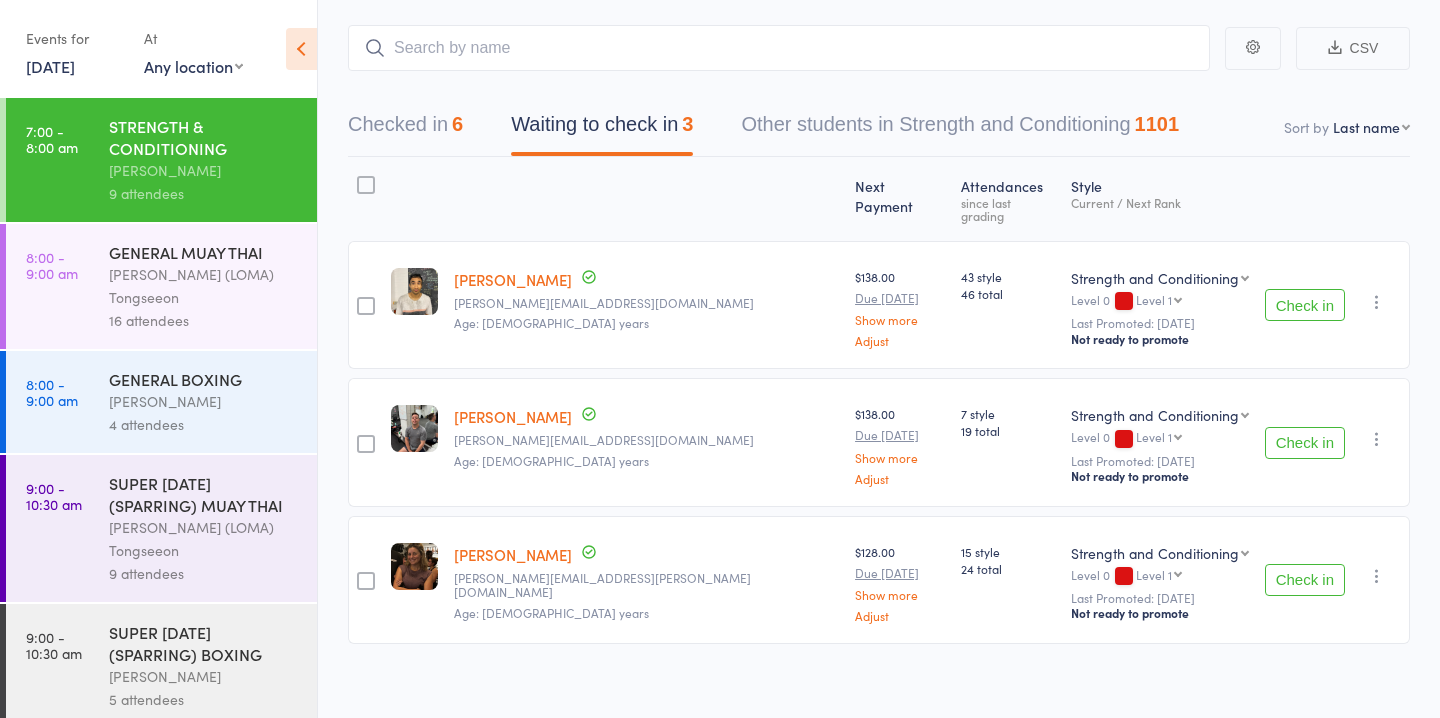 click at bounding box center [1377, 576] 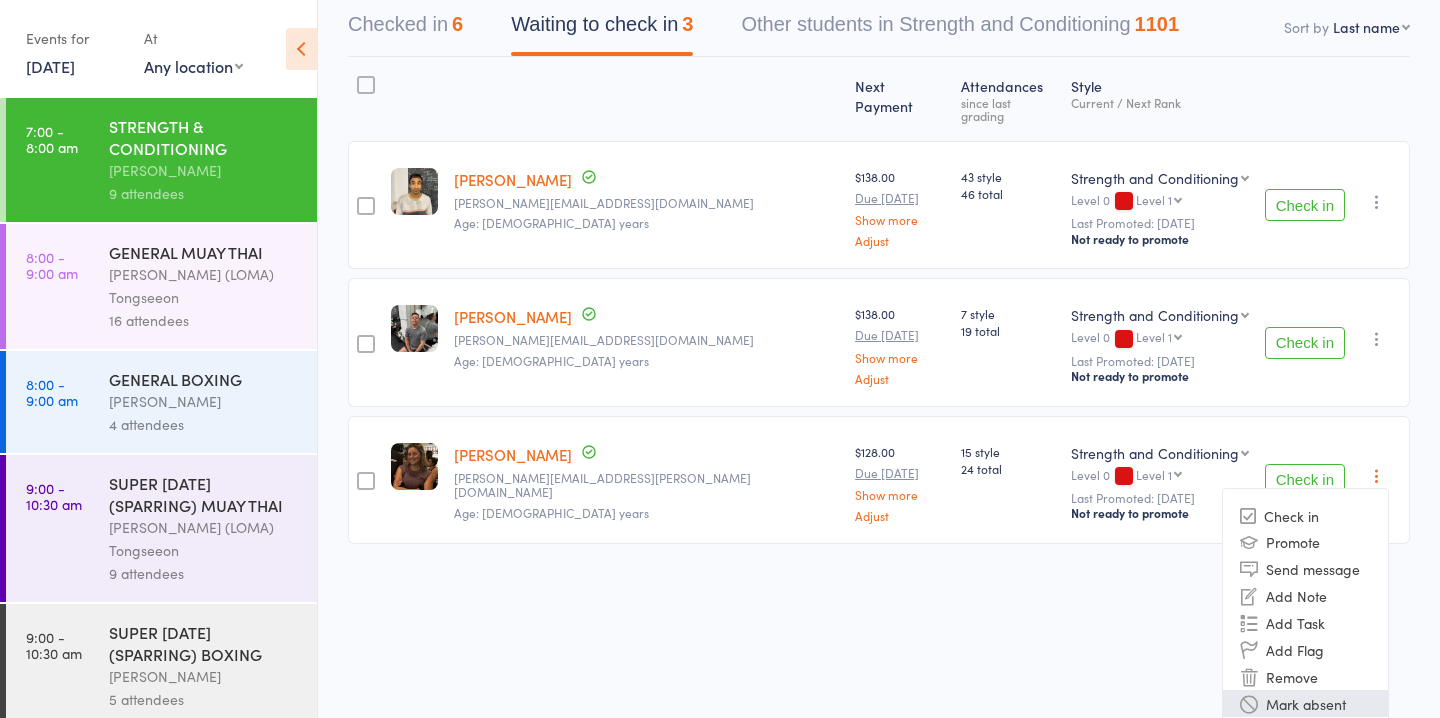 click on "Mark absent" at bounding box center (1305, 703) 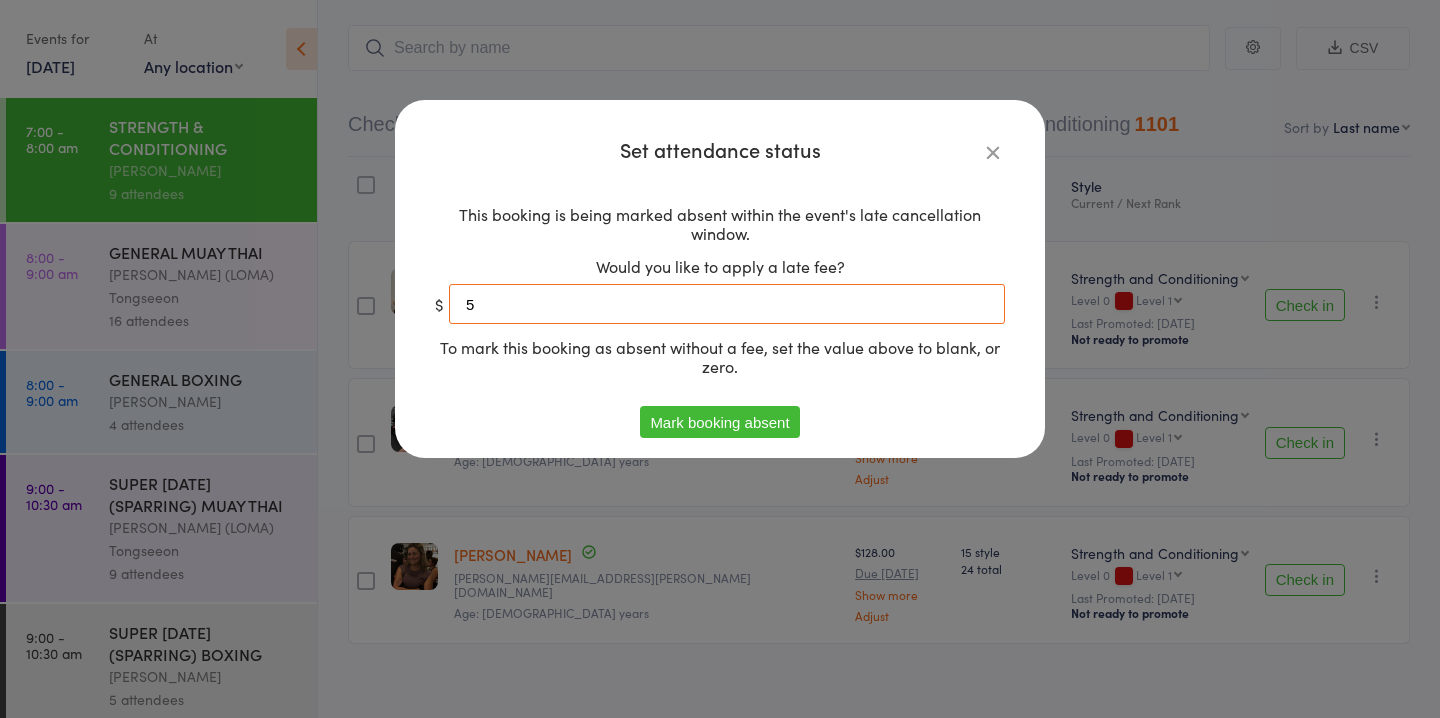 click on "5" at bounding box center (727, 304) 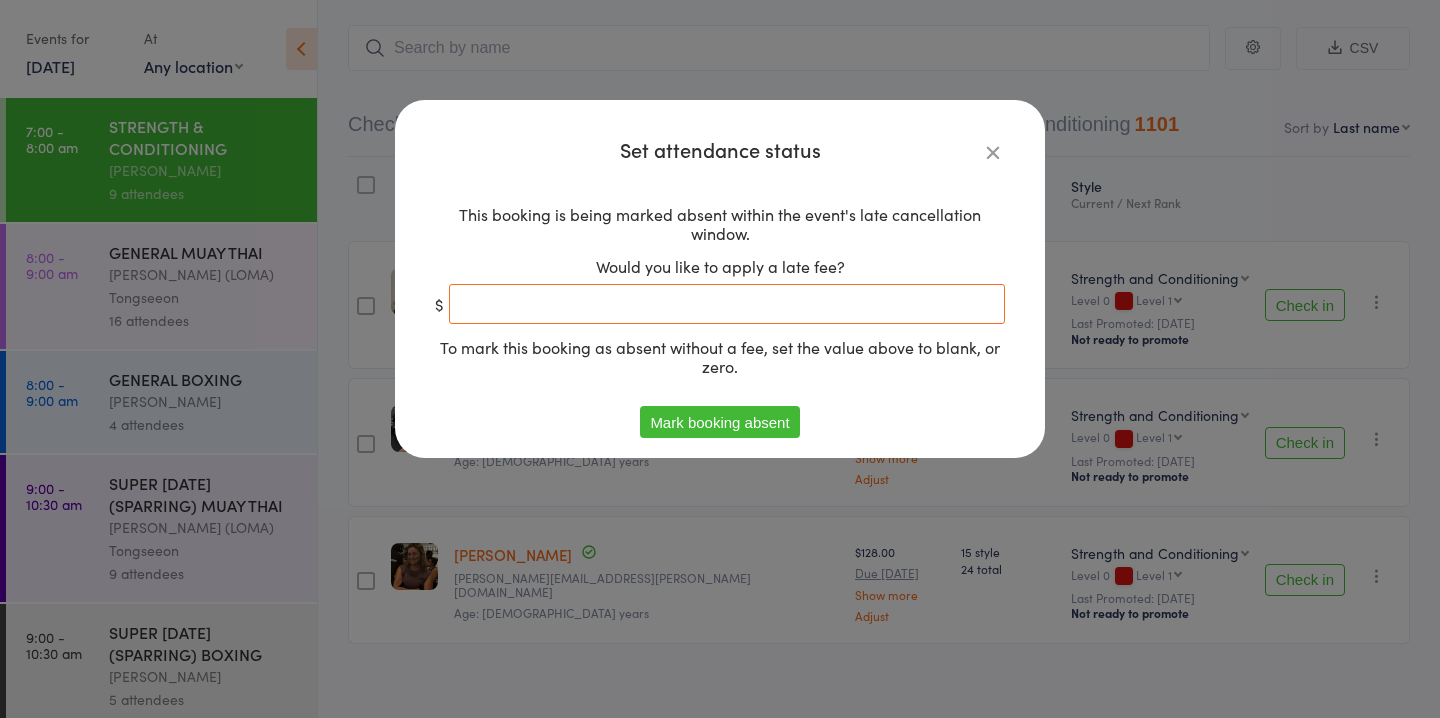 type 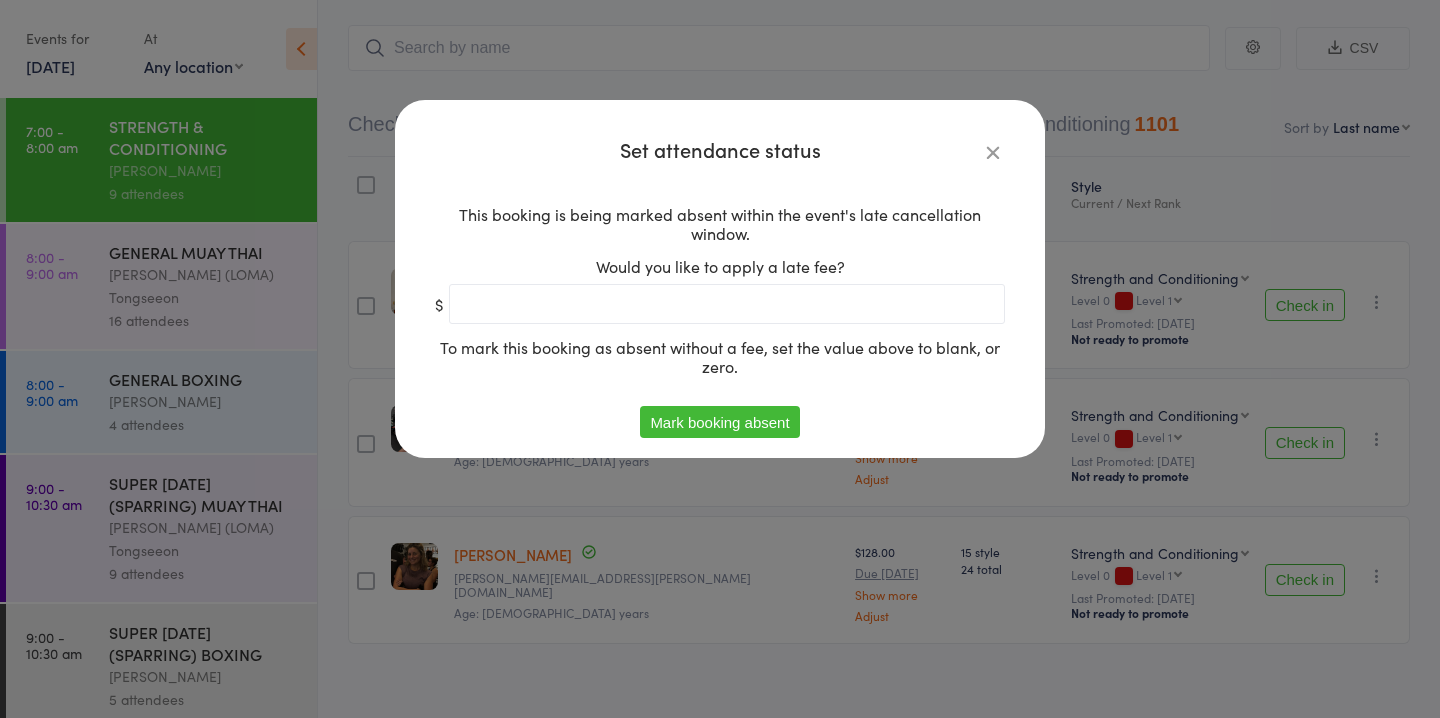 click on "Mark booking absent" at bounding box center (719, 422) 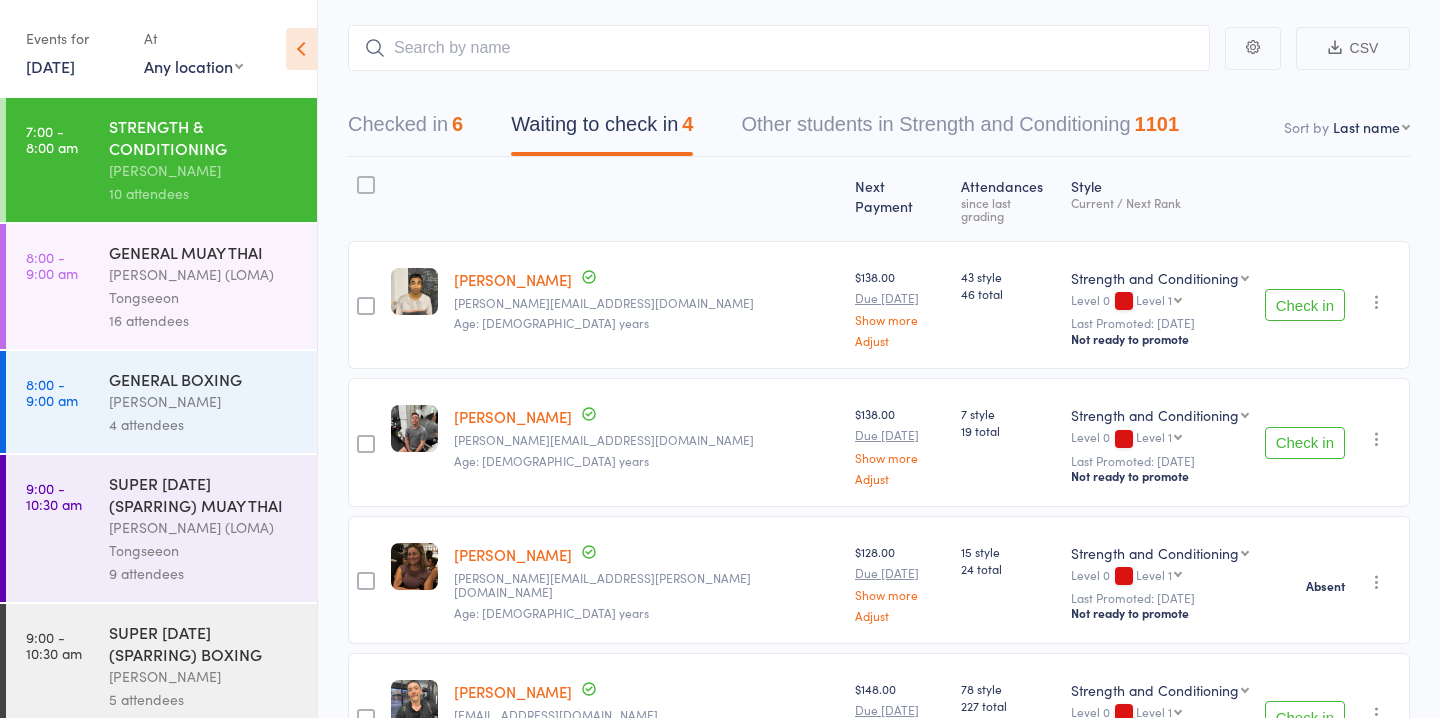 click at bounding box center [1377, 439] 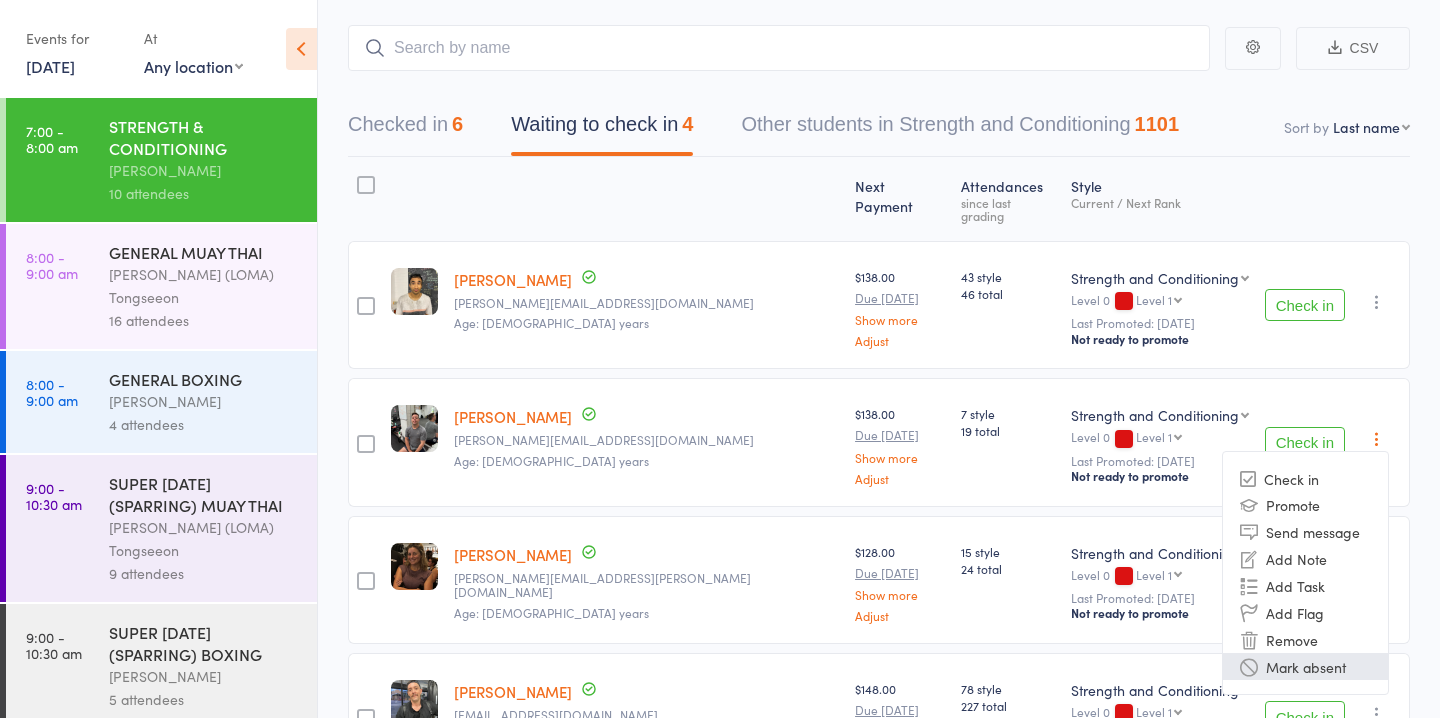 click on "Mark absent" at bounding box center [1305, 666] 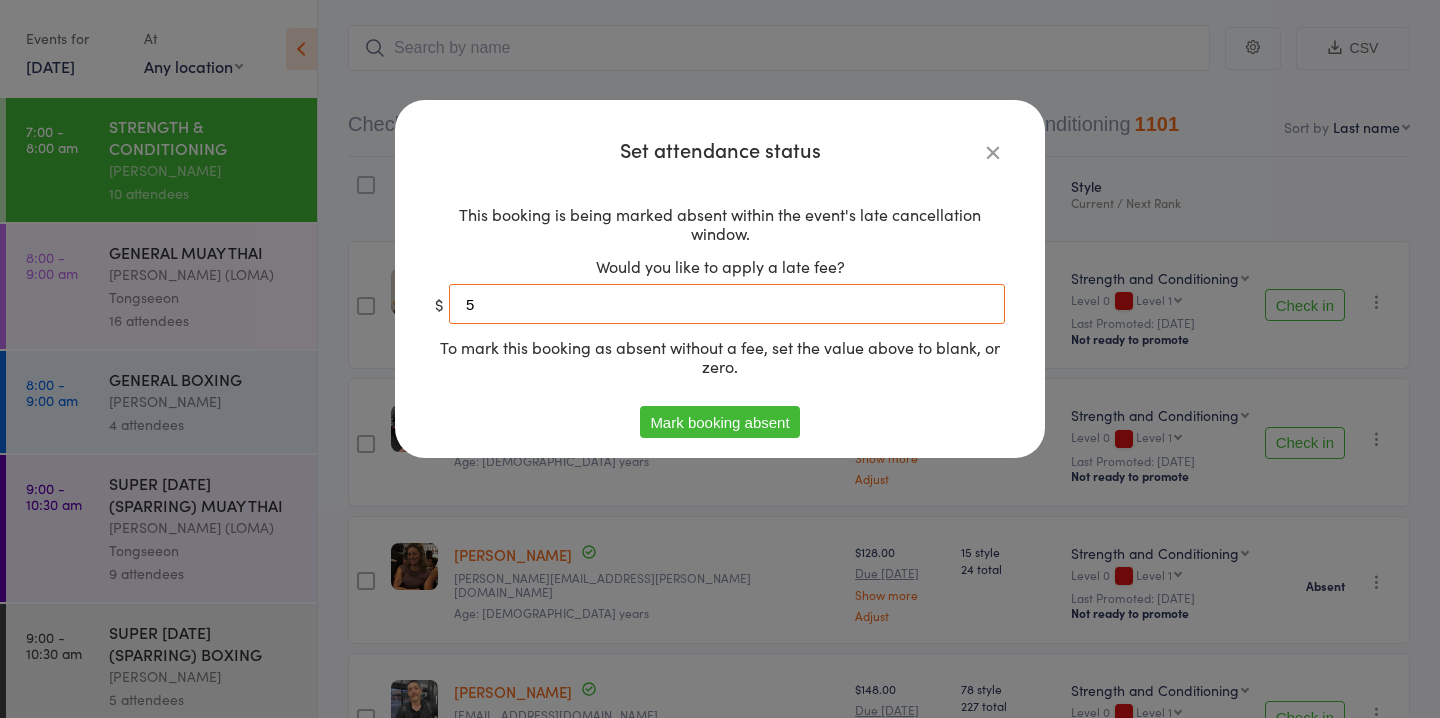 click on "5" at bounding box center (727, 304) 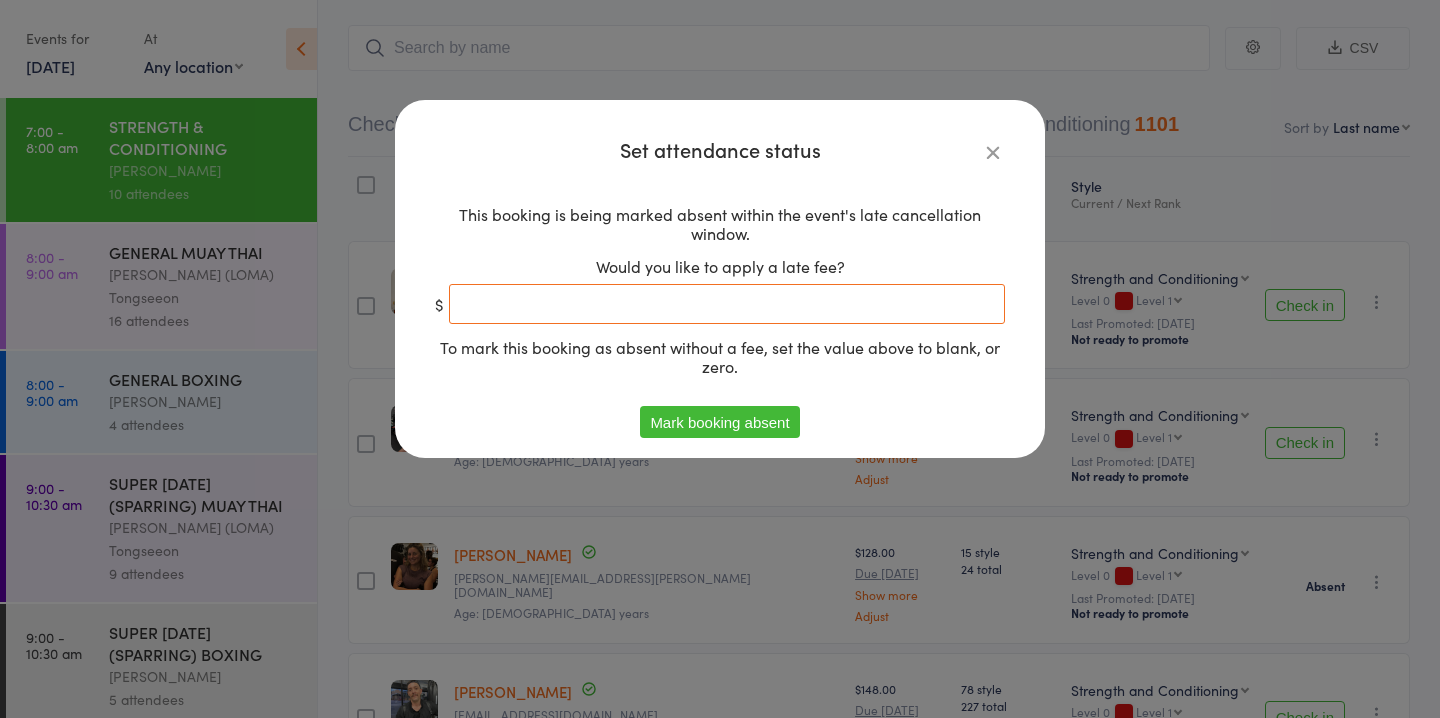 type 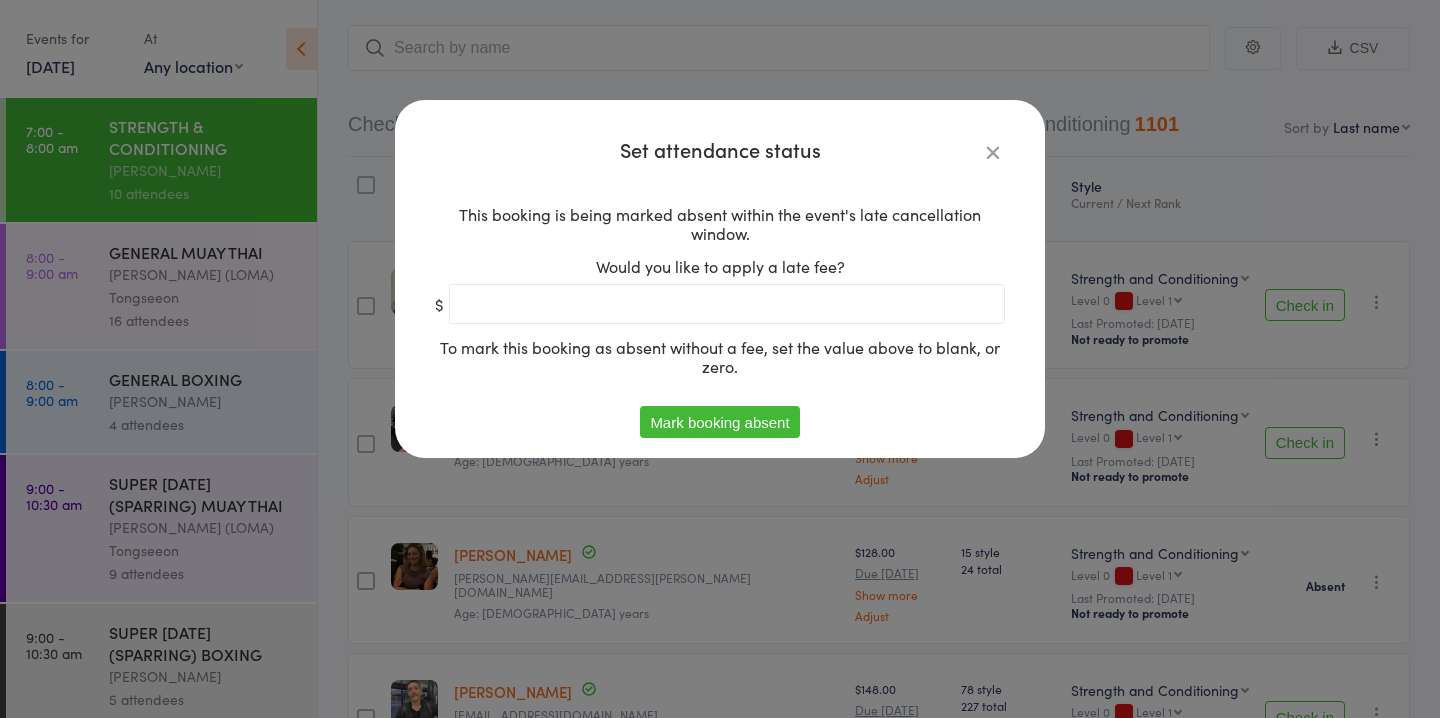 click on "Mark booking absent" at bounding box center [719, 422] 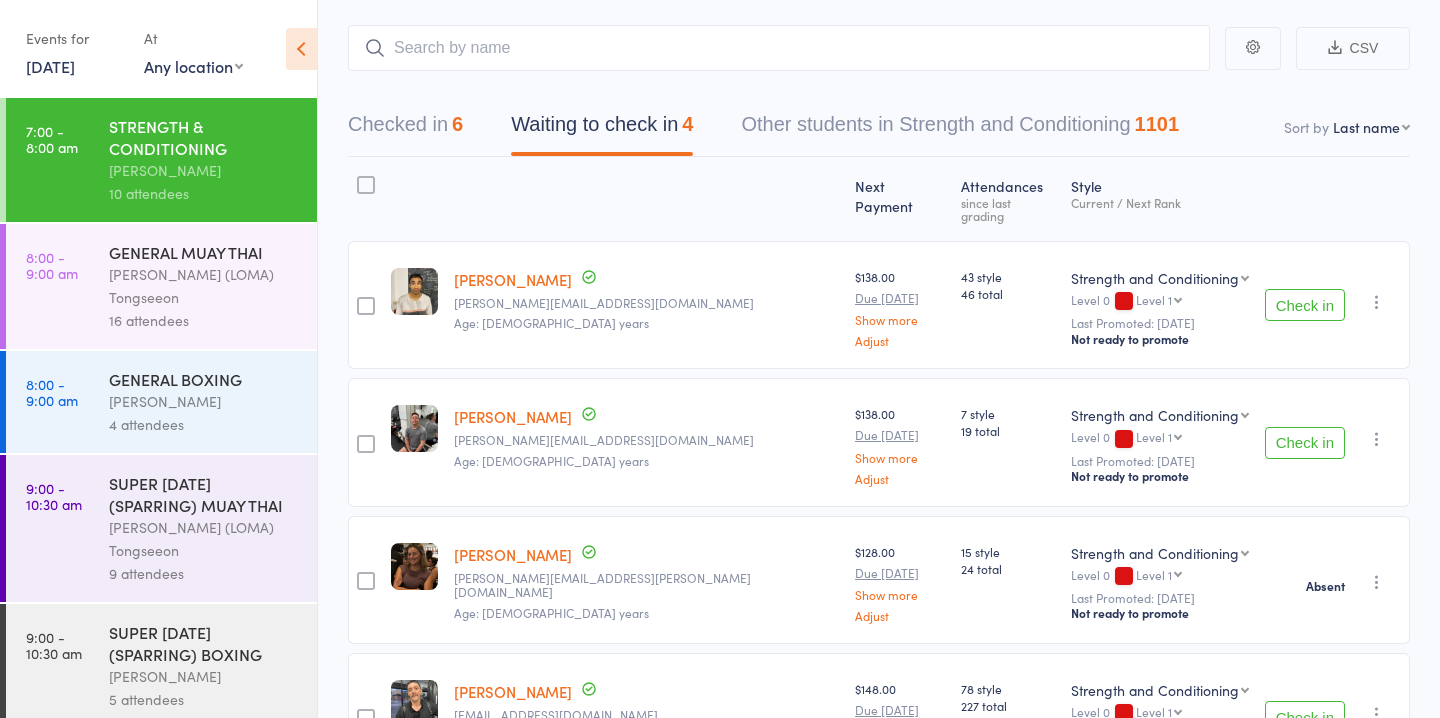 click on "Check in" at bounding box center (1305, 717) 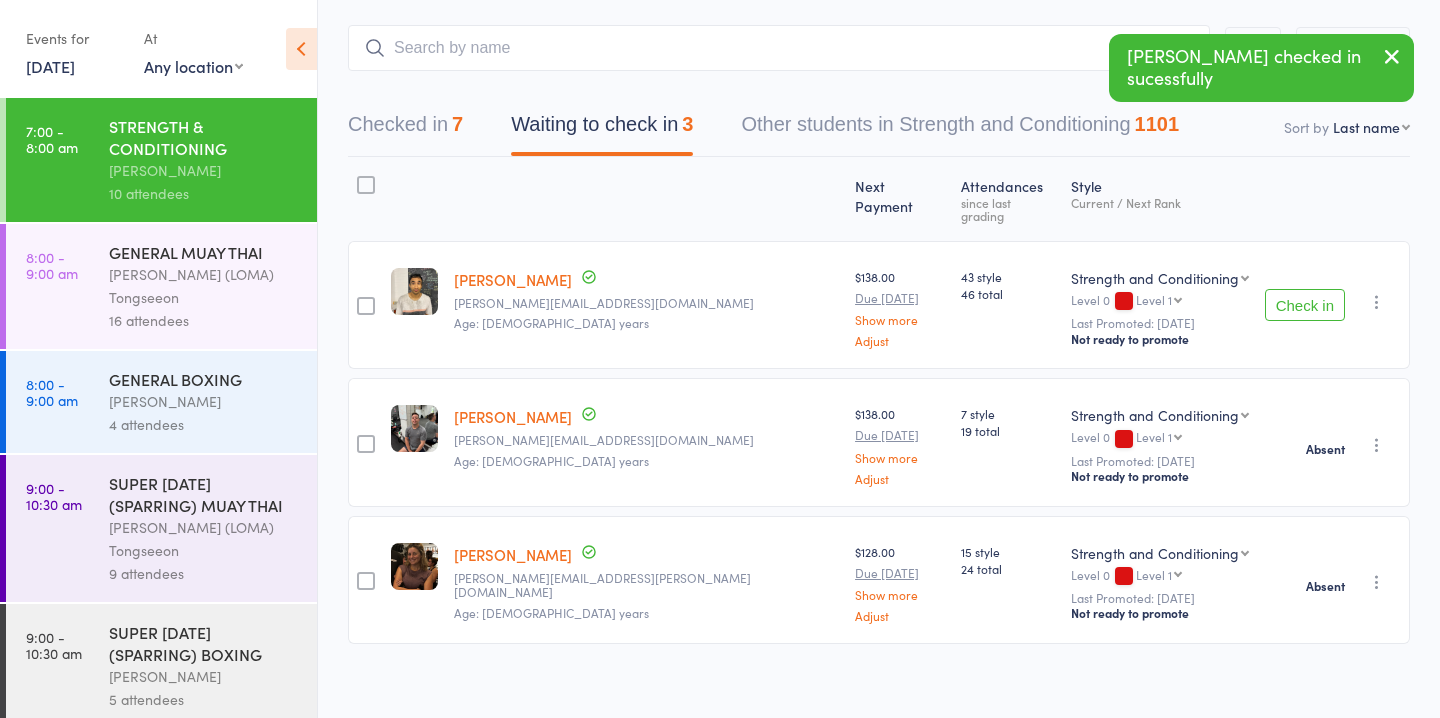 click at bounding box center [1377, 302] 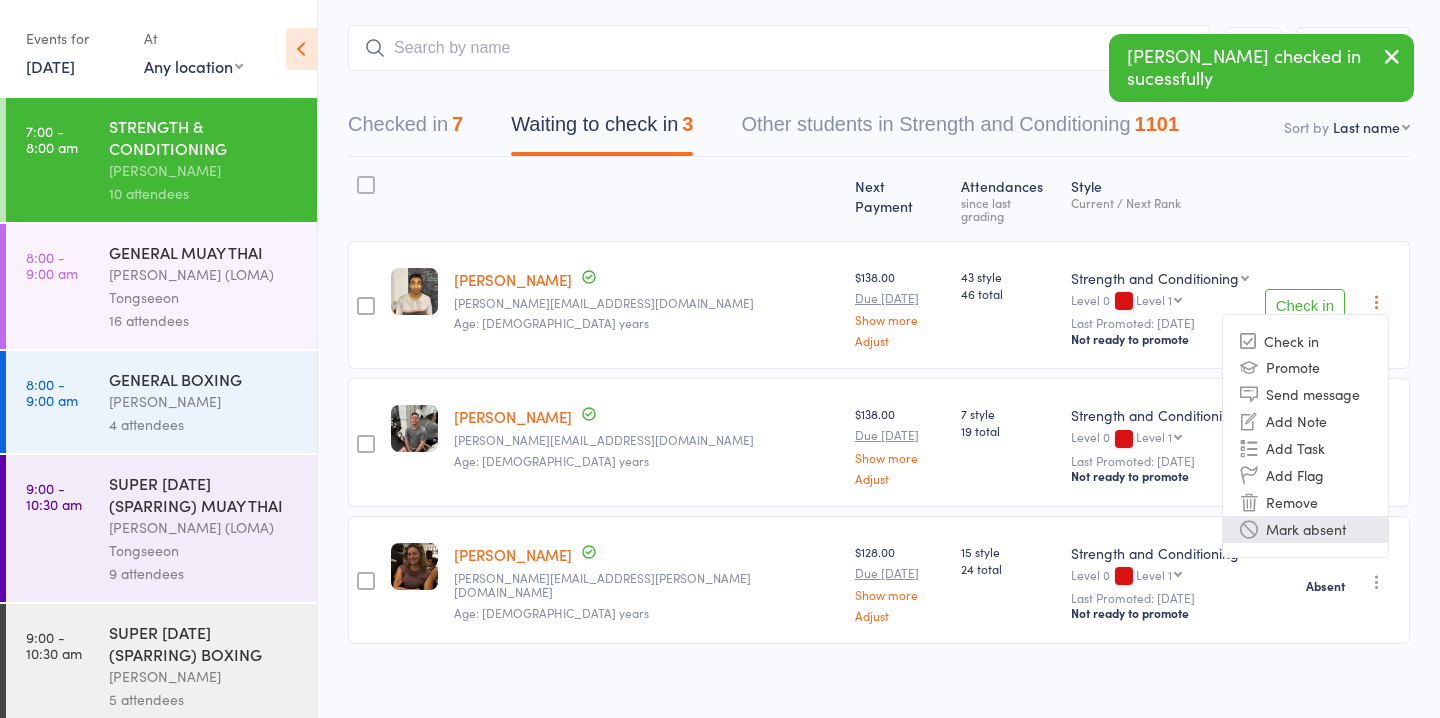 click on "Mark absent" at bounding box center [1305, 529] 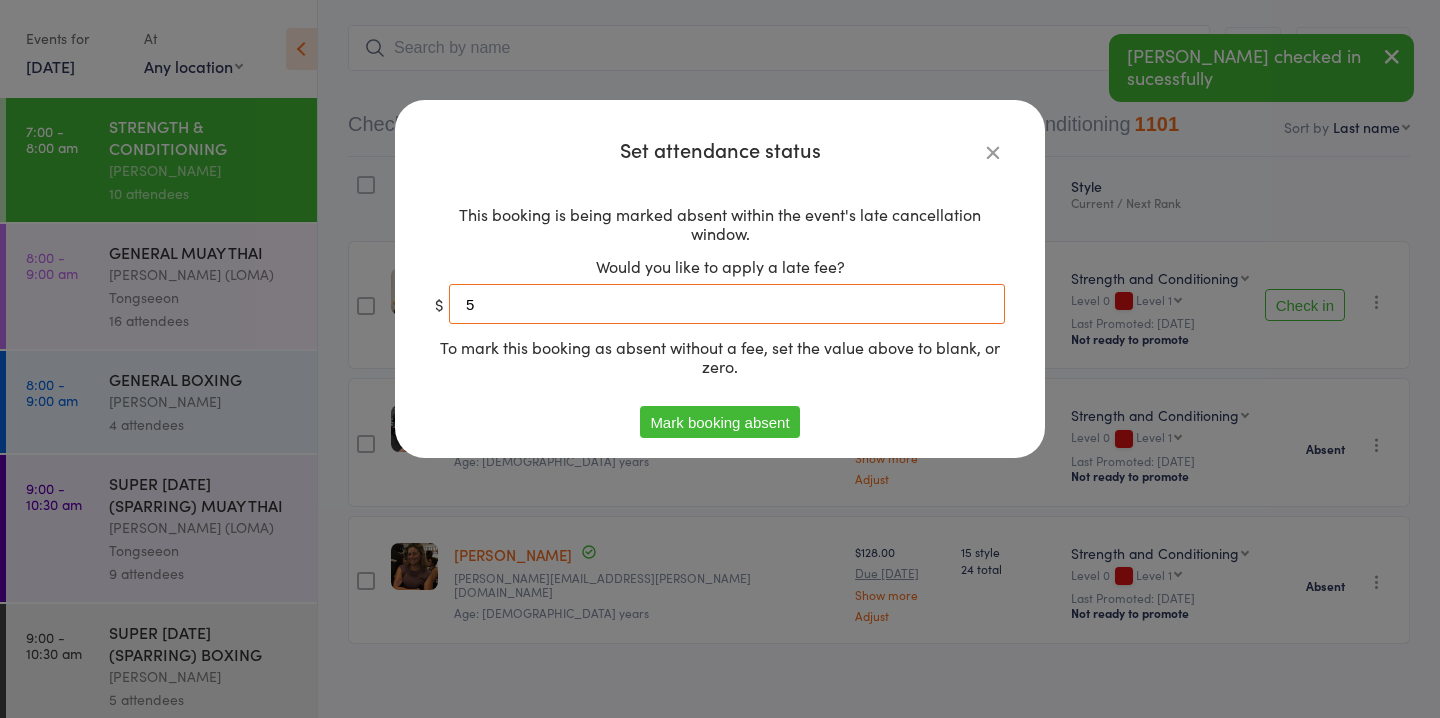 click on "5" at bounding box center (727, 304) 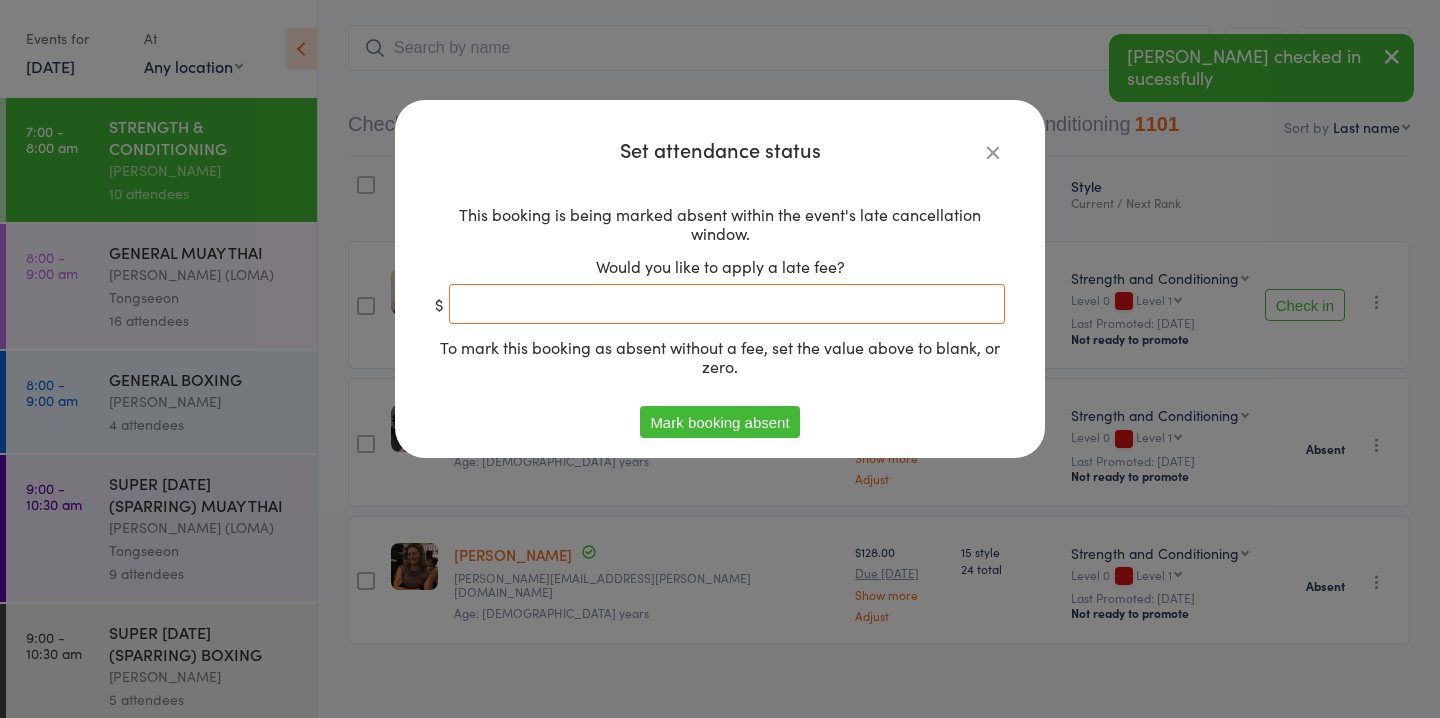 type 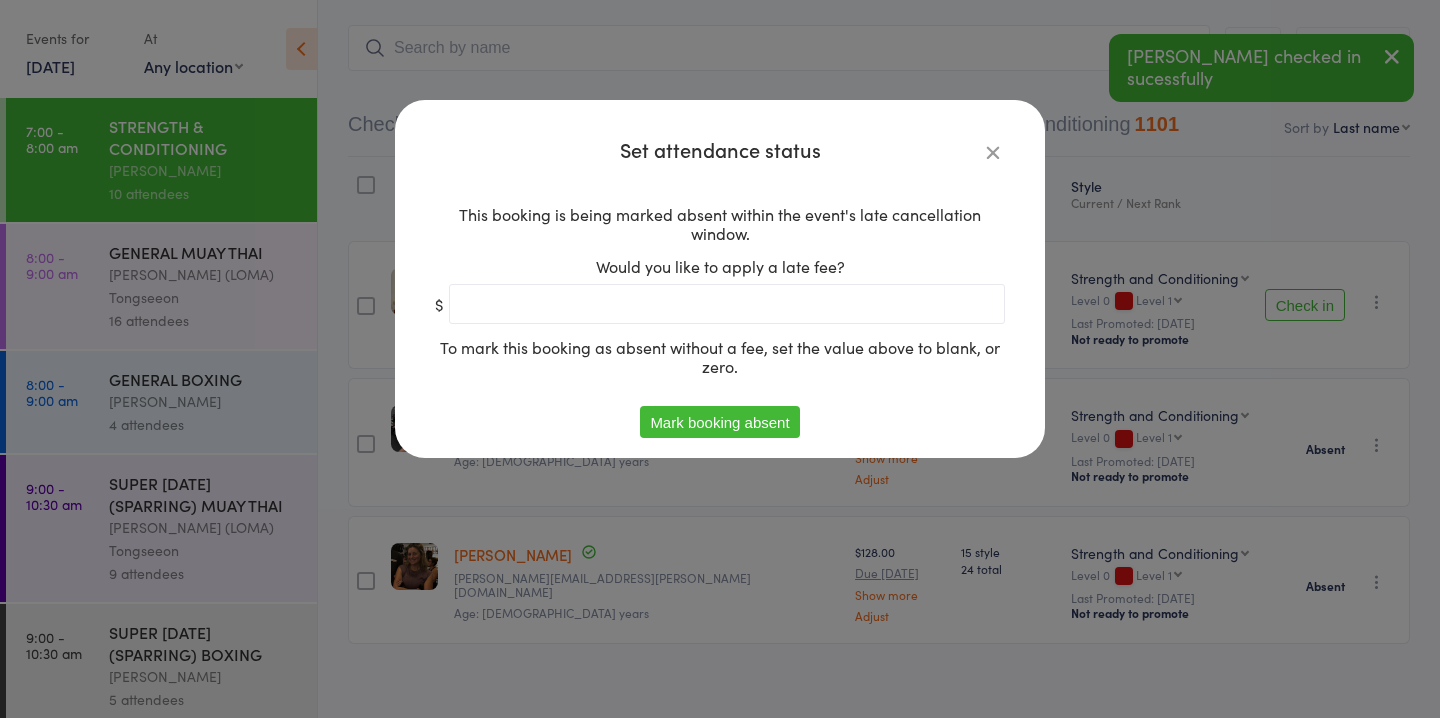 click on "Mark booking absent" at bounding box center (719, 422) 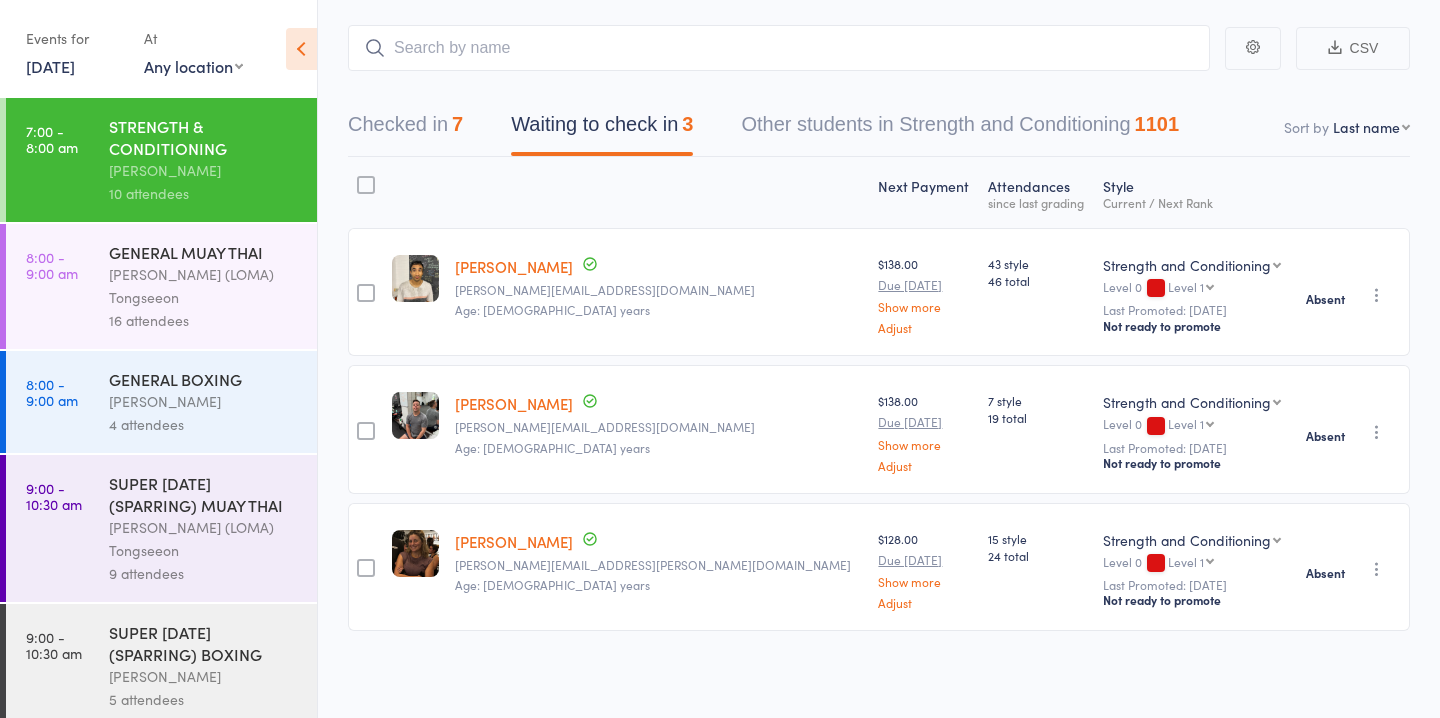 click on "GENERAL MUAY THAI" at bounding box center [204, 252] 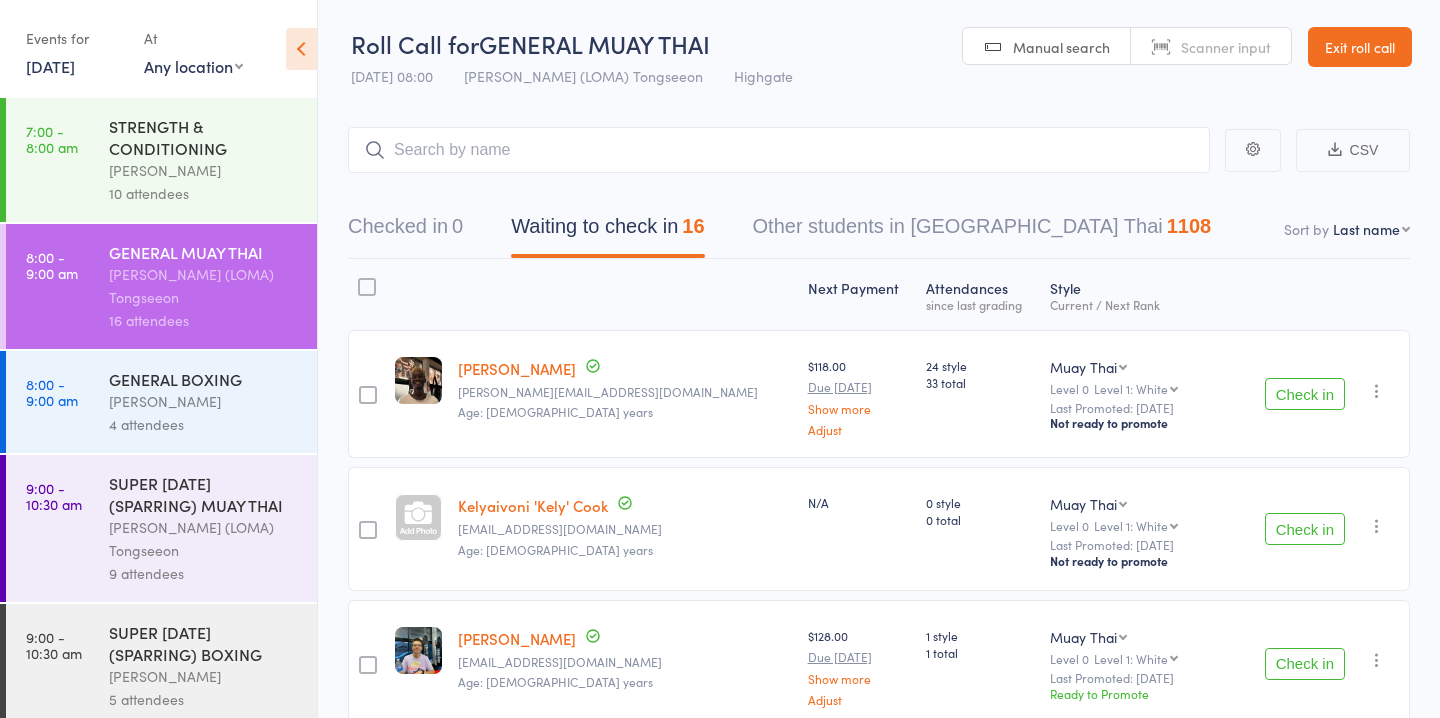 click on "Check in" at bounding box center (1305, 394) 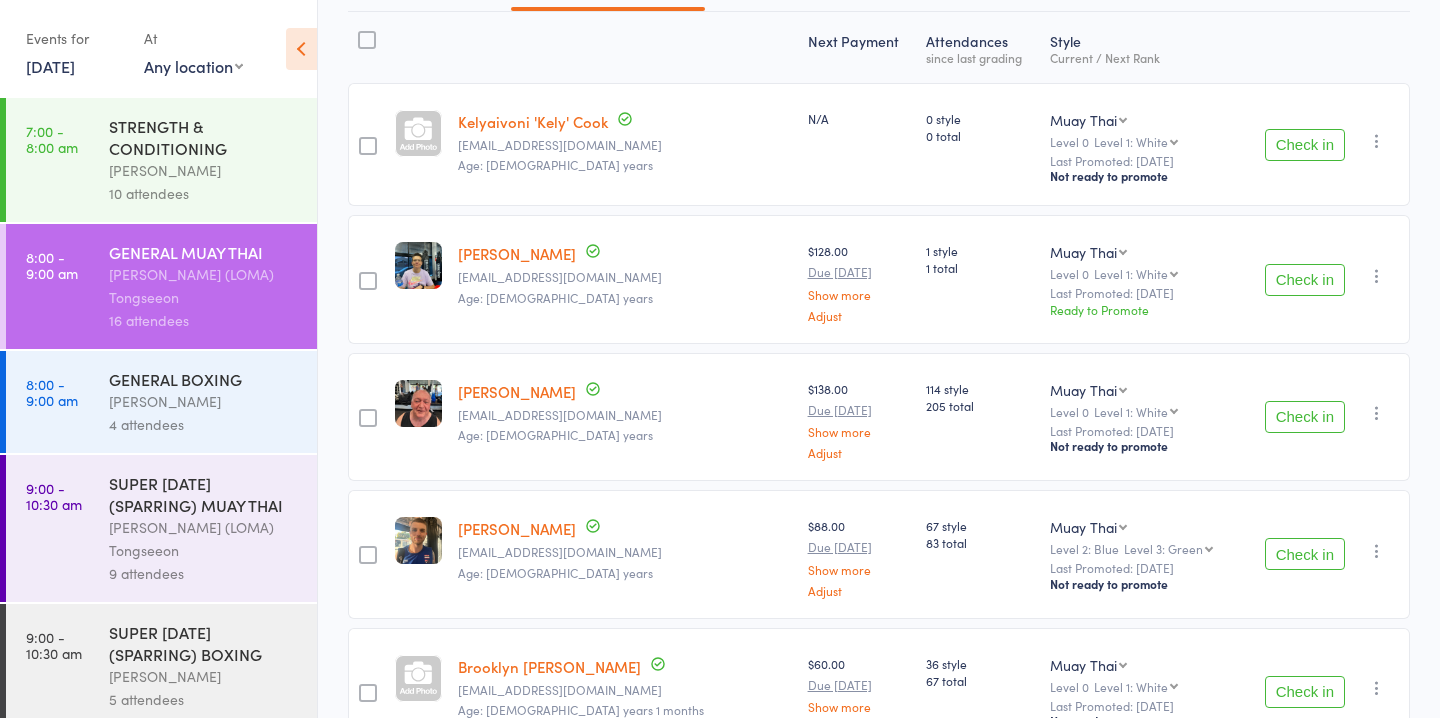 scroll, scrollTop: 0, scrollLeft: 0, axis: both 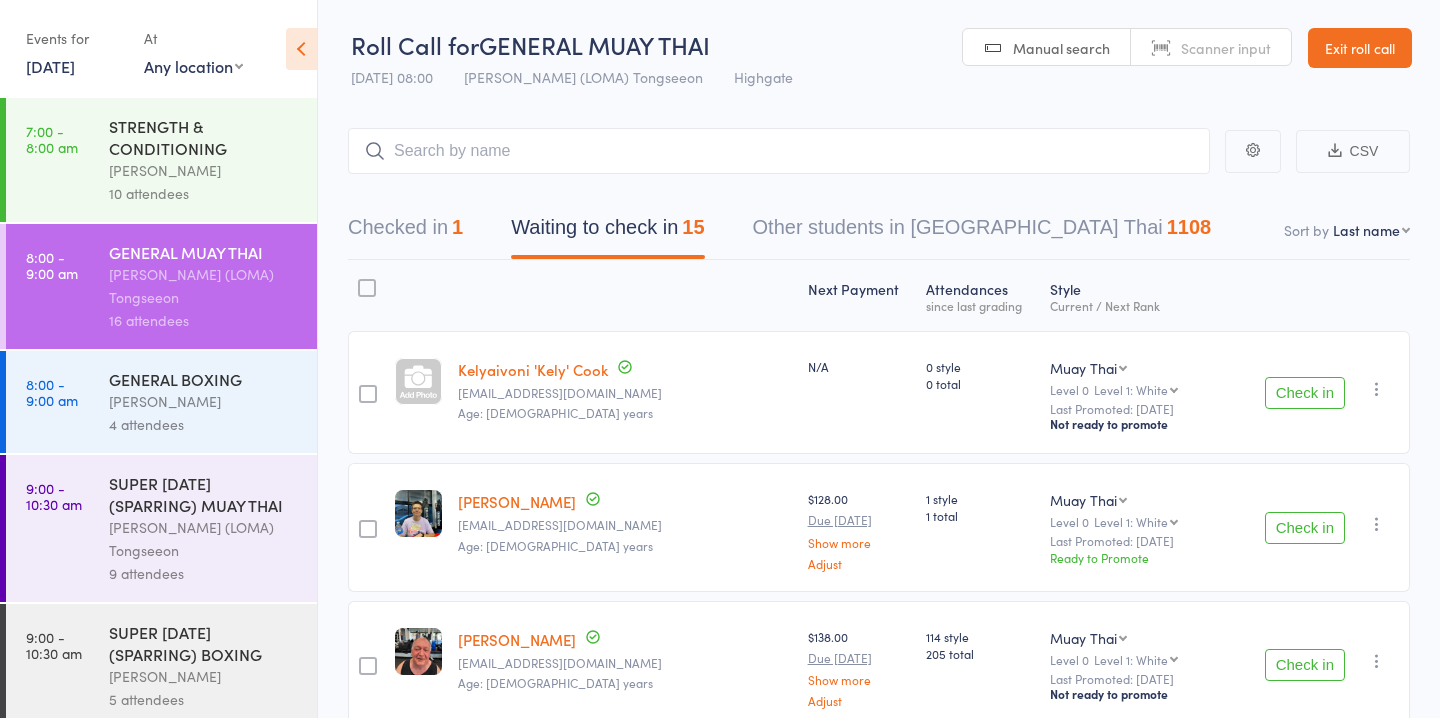 click on "GENERAL BOXING" at bounding box center [204, 379] 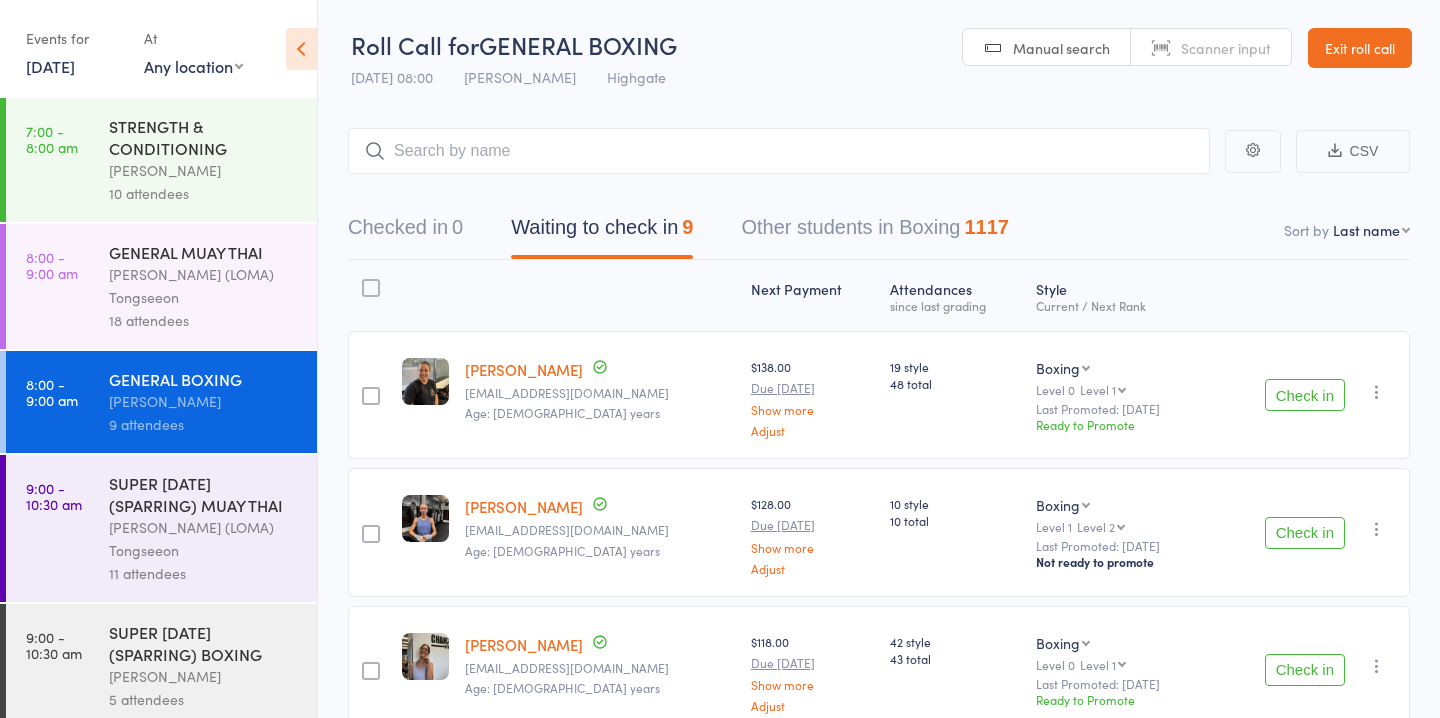click on "Check in" at bounding box center (1305, 395) 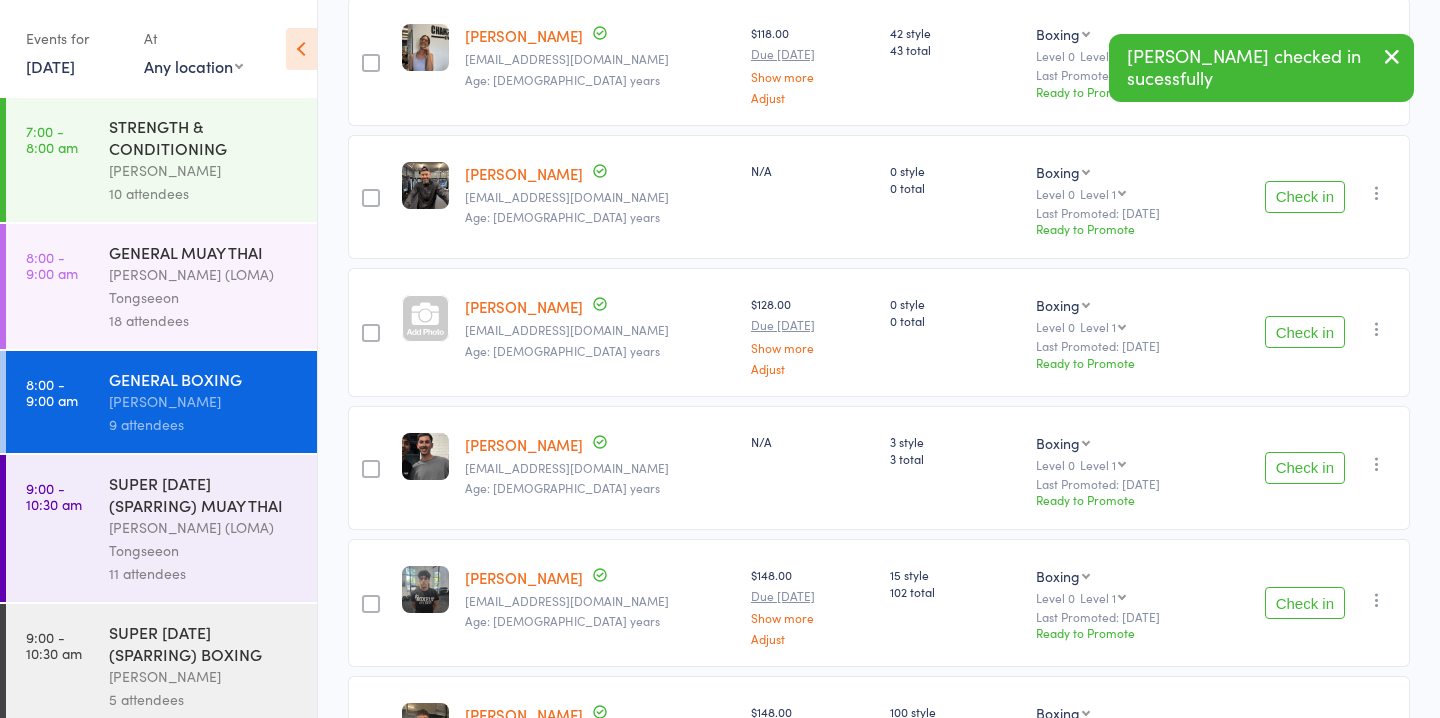 scroll, scrollTop: 474, scrollLeft: 0, axis: vertical 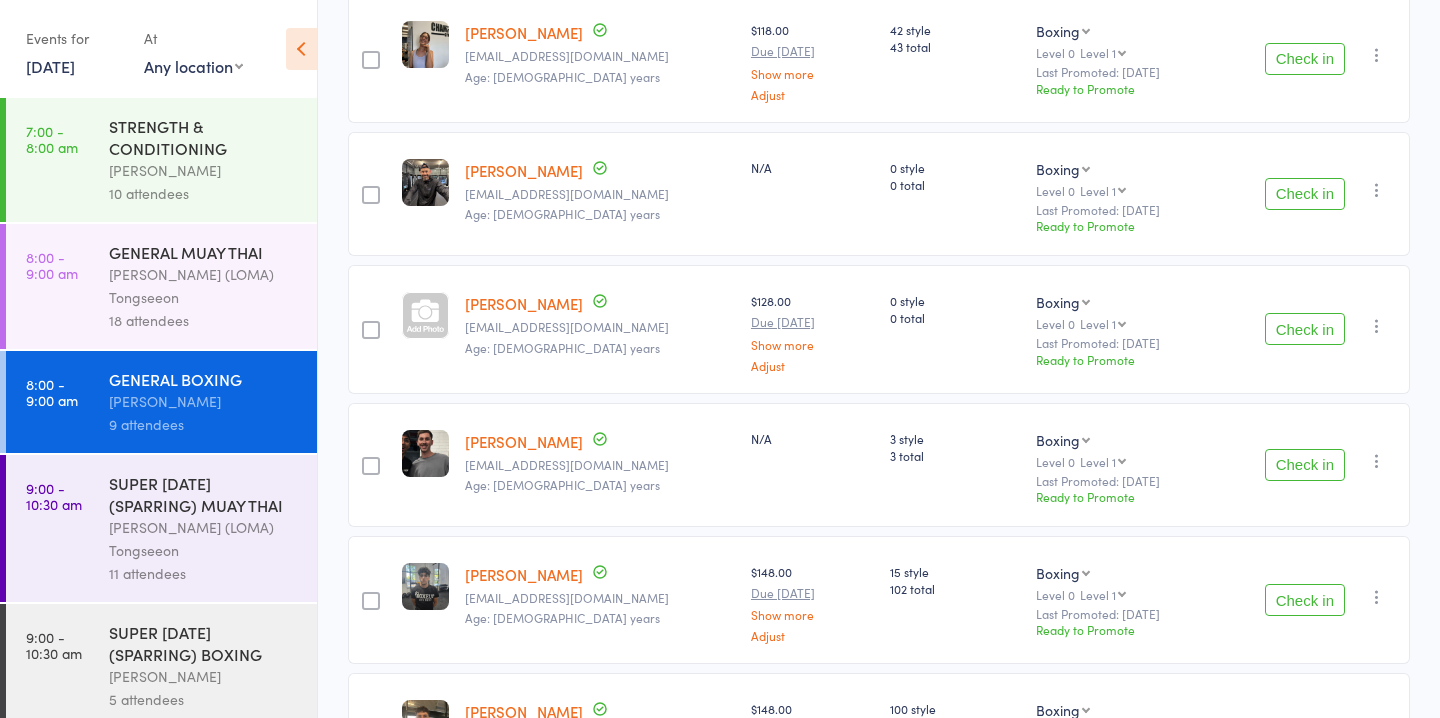 click on "Check in" at bounding box center [1305, 465] 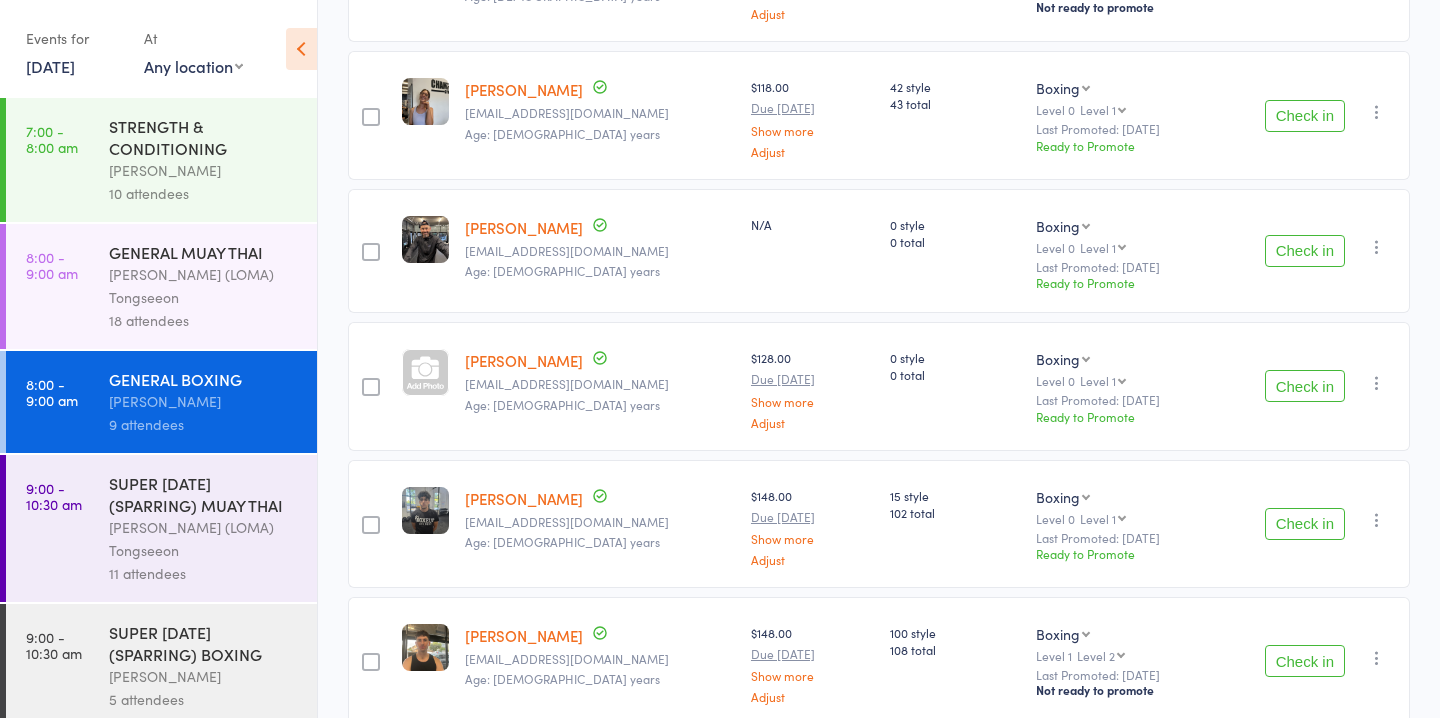 scroll, scrollTop: 0, scrollLeft: 0, axis: both 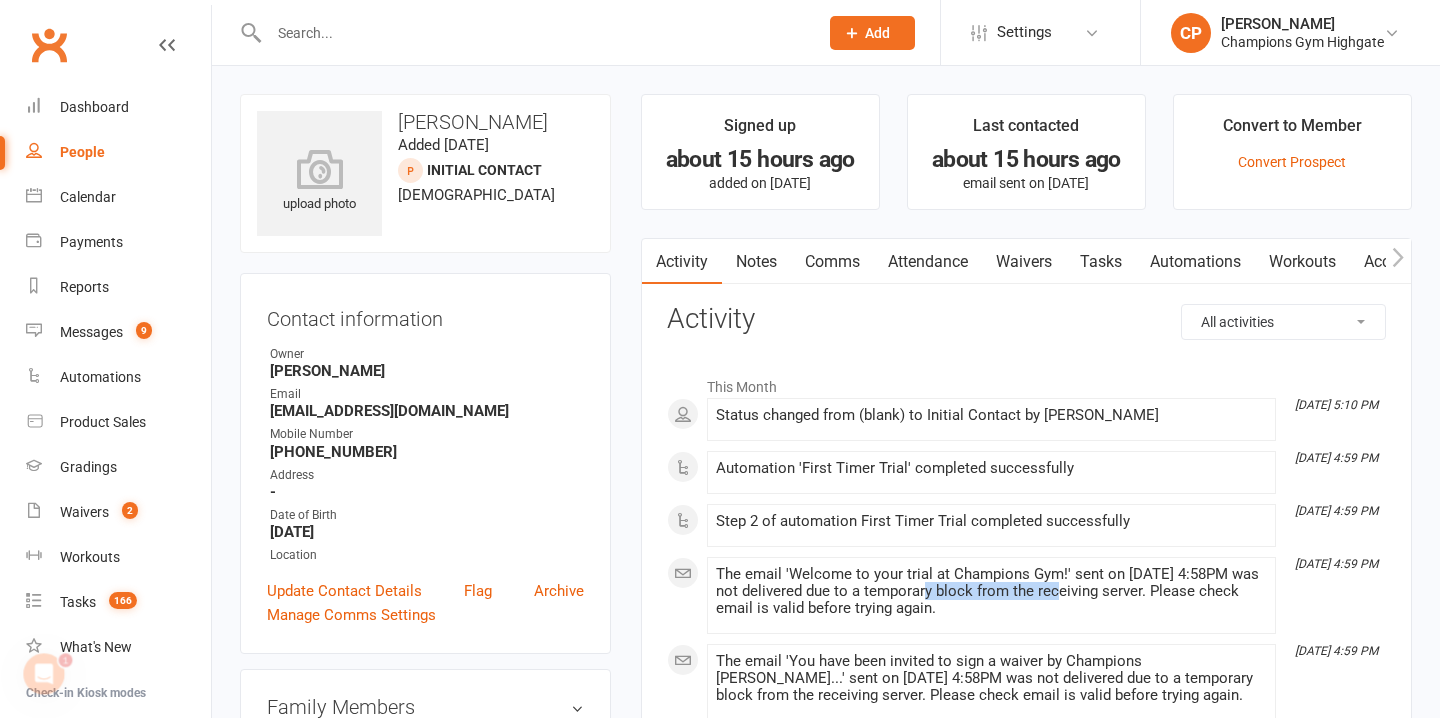 drag, startPoint x: 947, startPoint y: 594, endPoint x: 1073, endPoint y: 584, distance: 126.3962 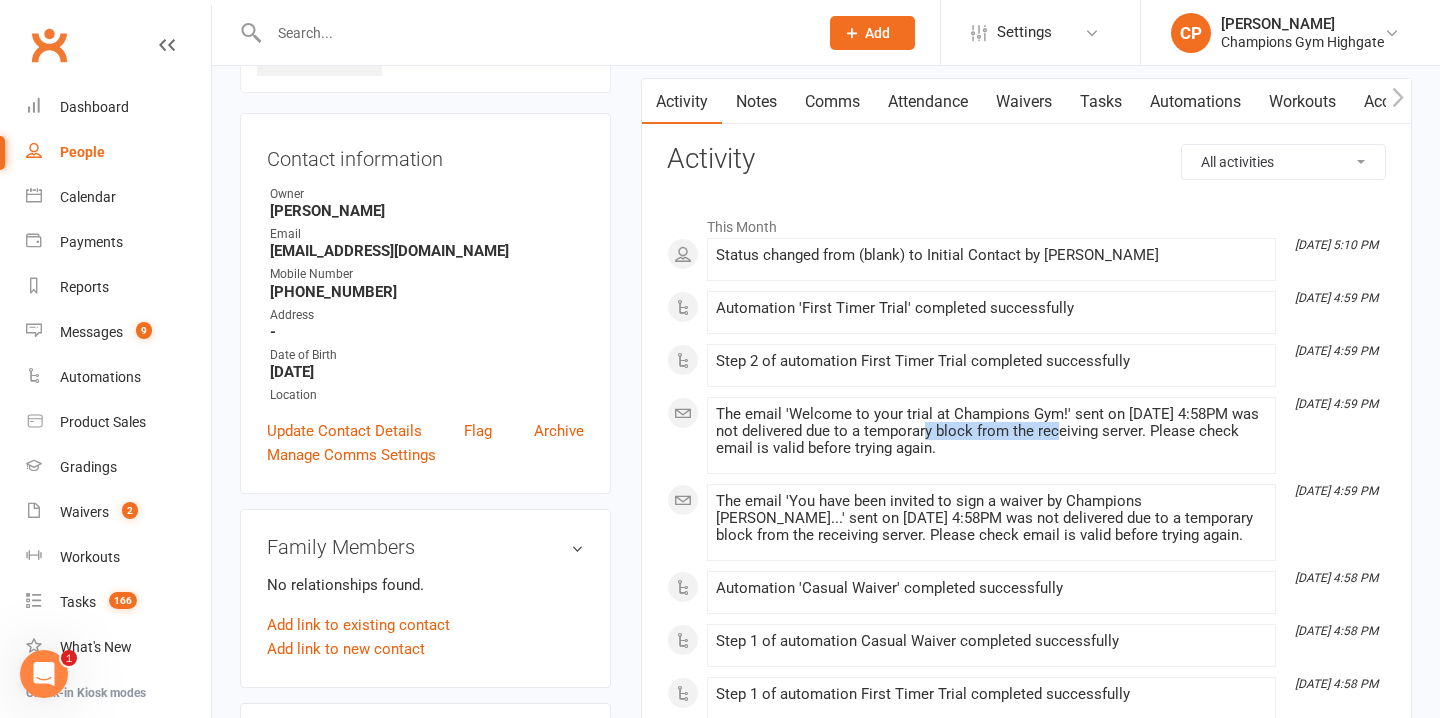 scroll, scrollTop: 162, scrollLeft: 0, axis: vertical 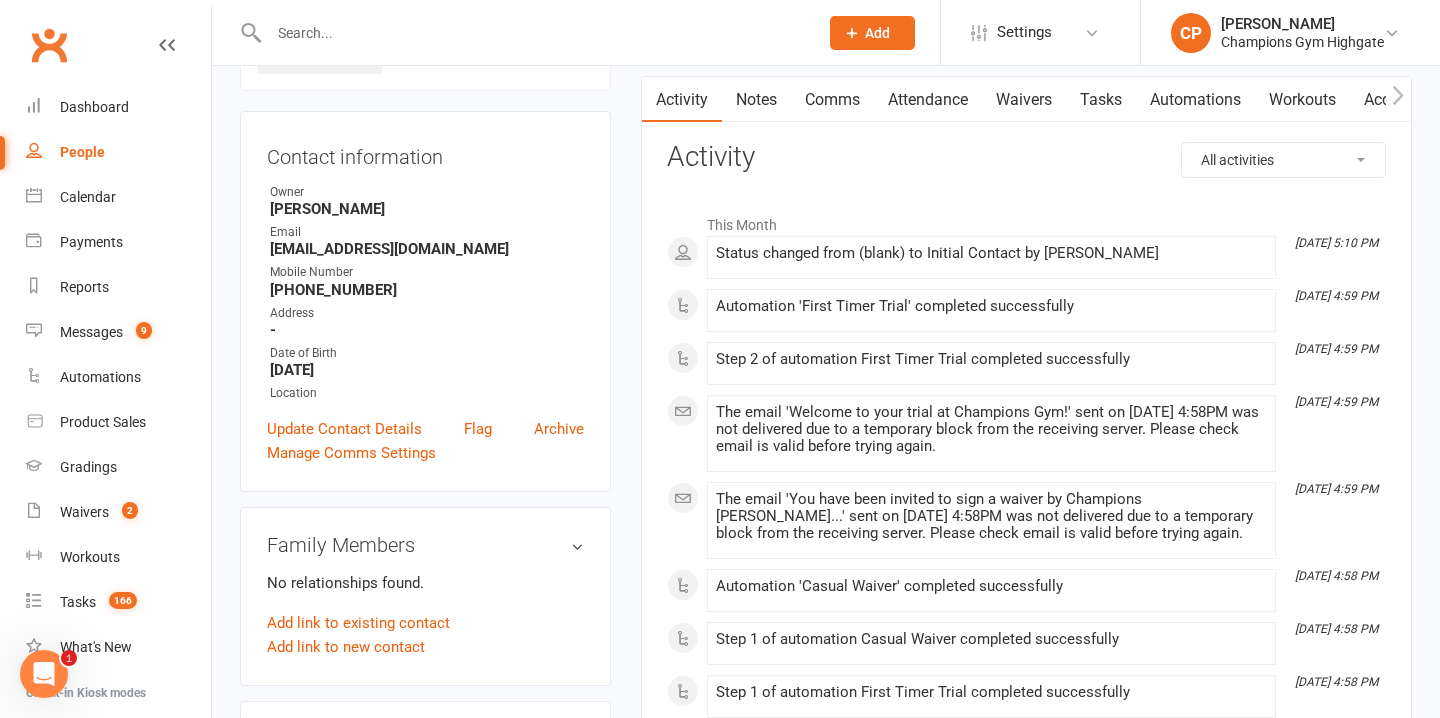 click on "The email 'You have been invited to sign a waiver by Champions [PERSON_NAME]...' sent on [DATE] 4:58PM was not delivered due to a temporary block from the receiving server. Please check email is valid before trying again." at bounding box center [991, 516] 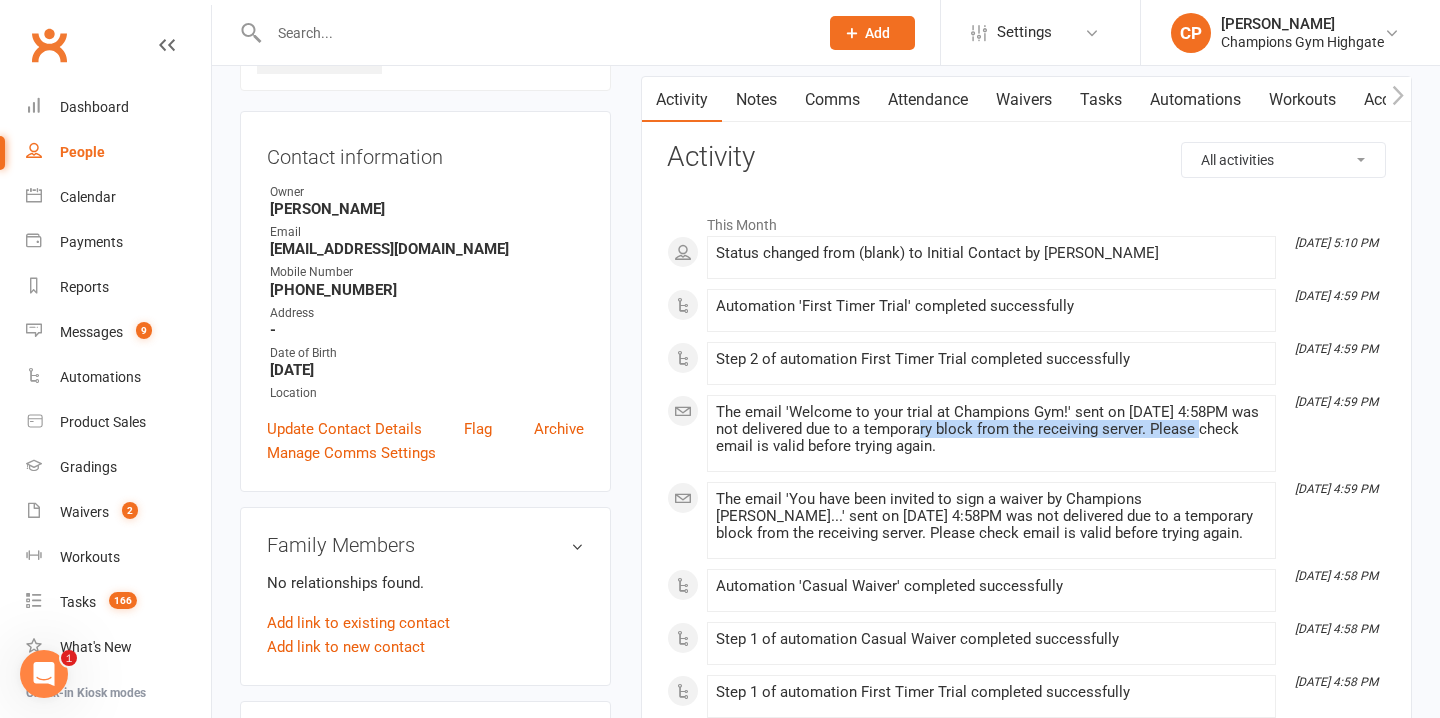 drag, startPoint x: 945, startPoint y: 429, endPoint x: 1244, endPoint y: 421, distance: 299.107 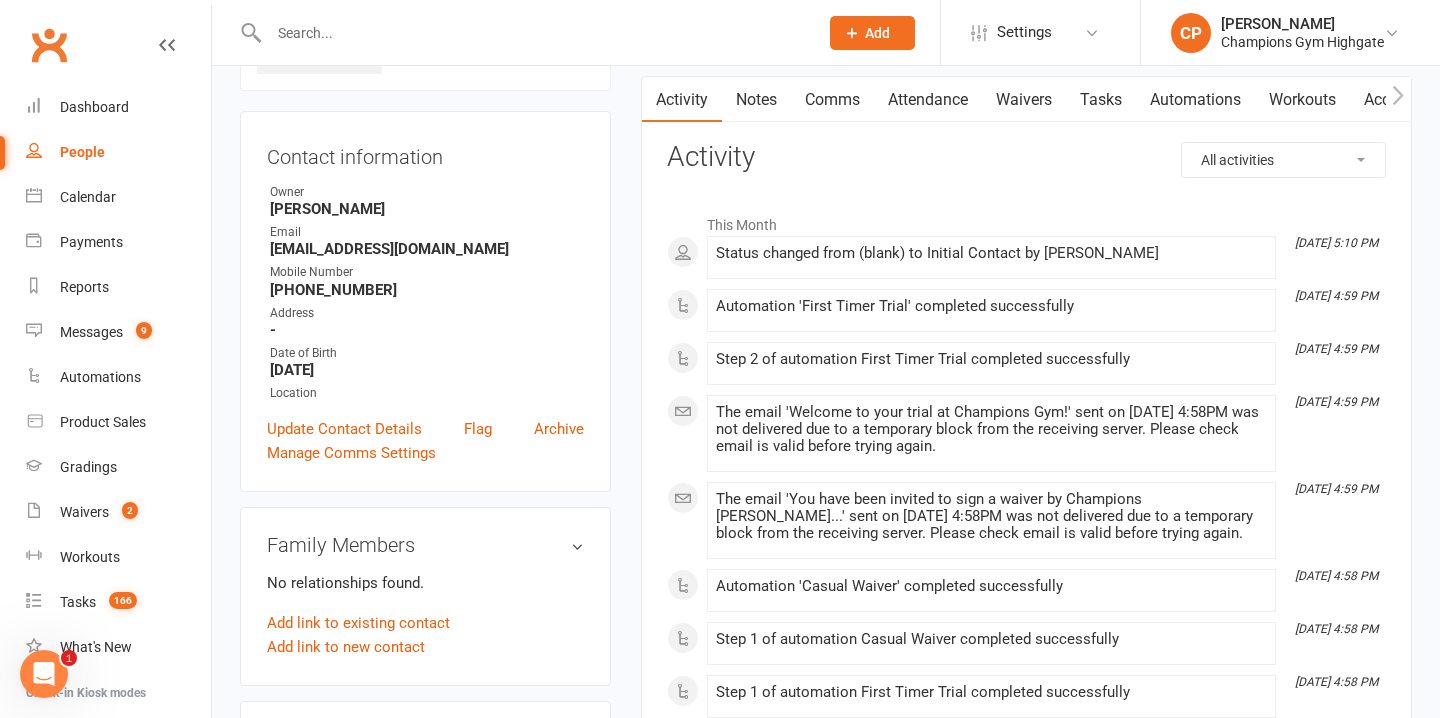 click on "The email 'You have been invited to sign a waiver by Champions [PERSON_NAME]...' sent on [DATE] 4:58PM was not delivered due to a temporary block from the receiving server. Please check email is valid before trying again." at bounding box center [991, 520] 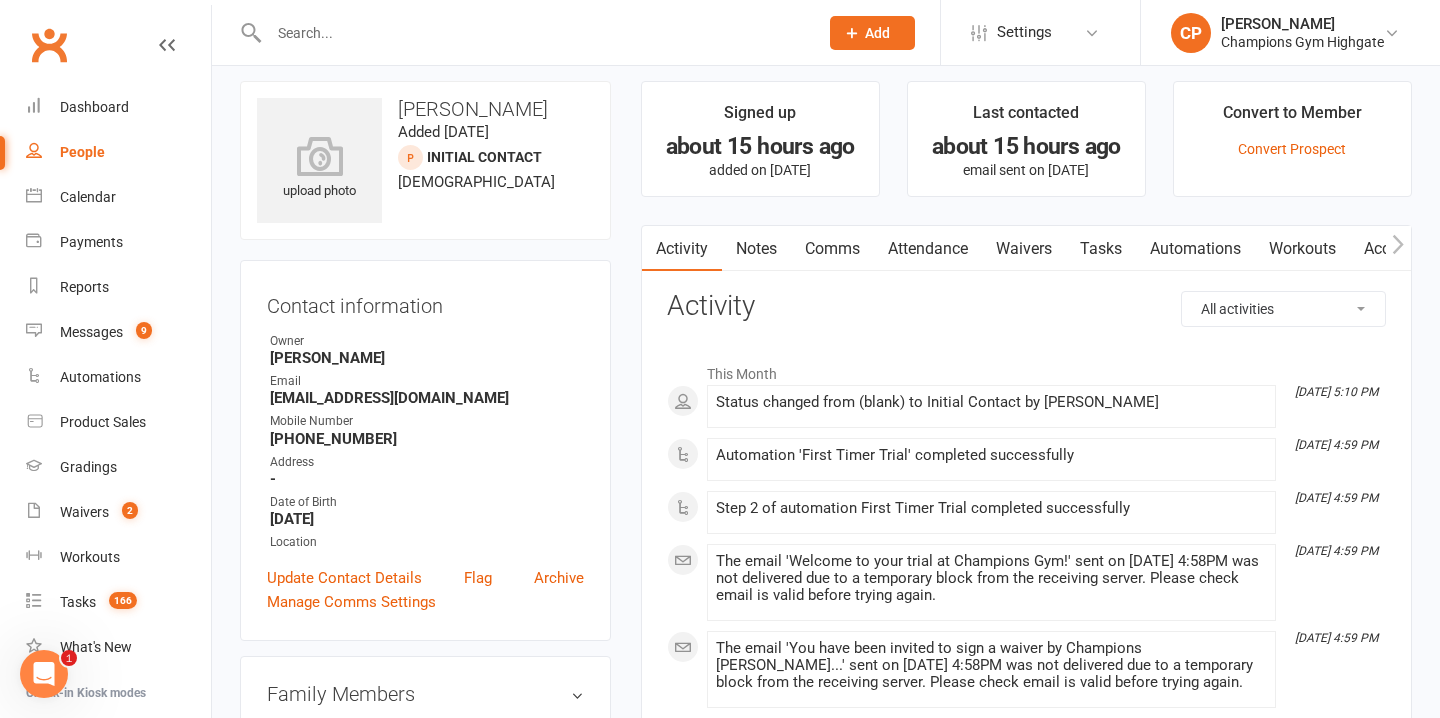 scroll, scrollTop: 0, scrollLeft: 0, axis: both 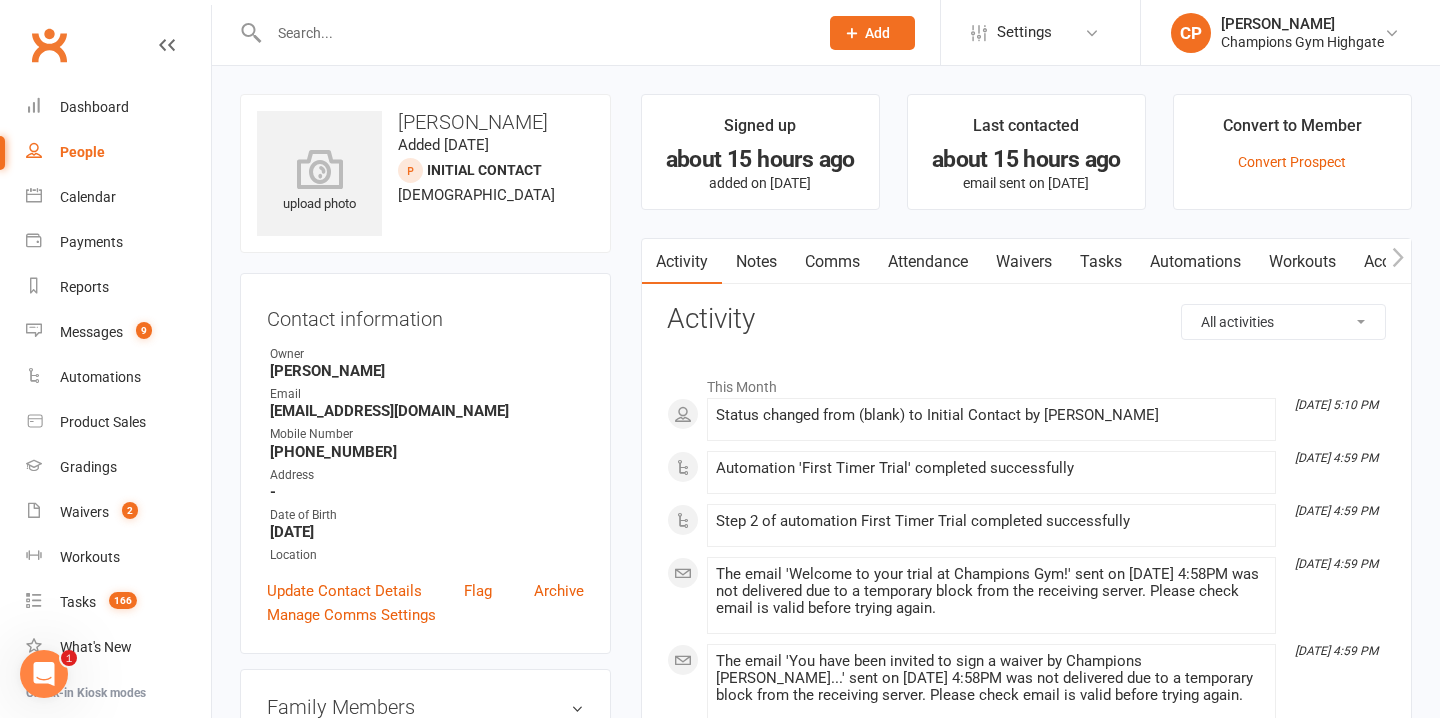 click on "Waivers" at bounding box center (1024, 262) 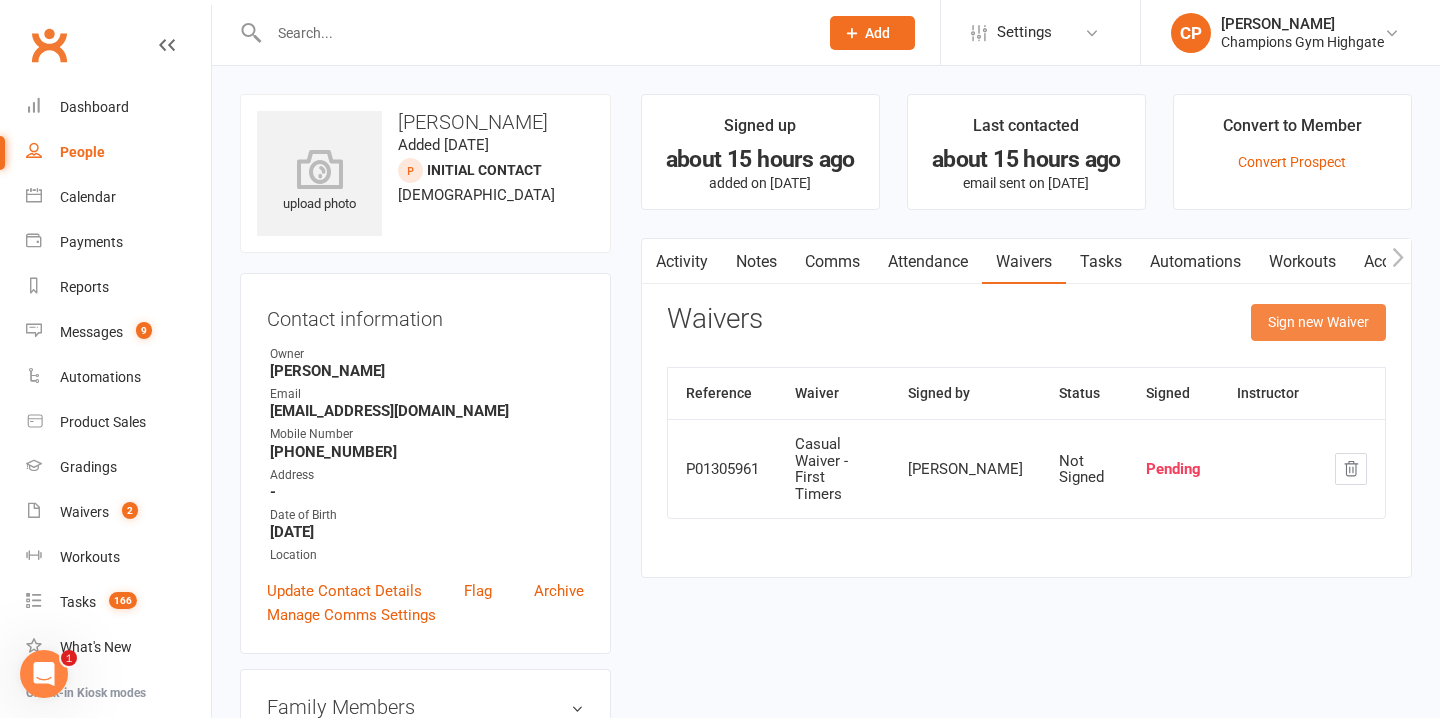 click on "Sign new Waiver" at bounding box center (1318, 322) 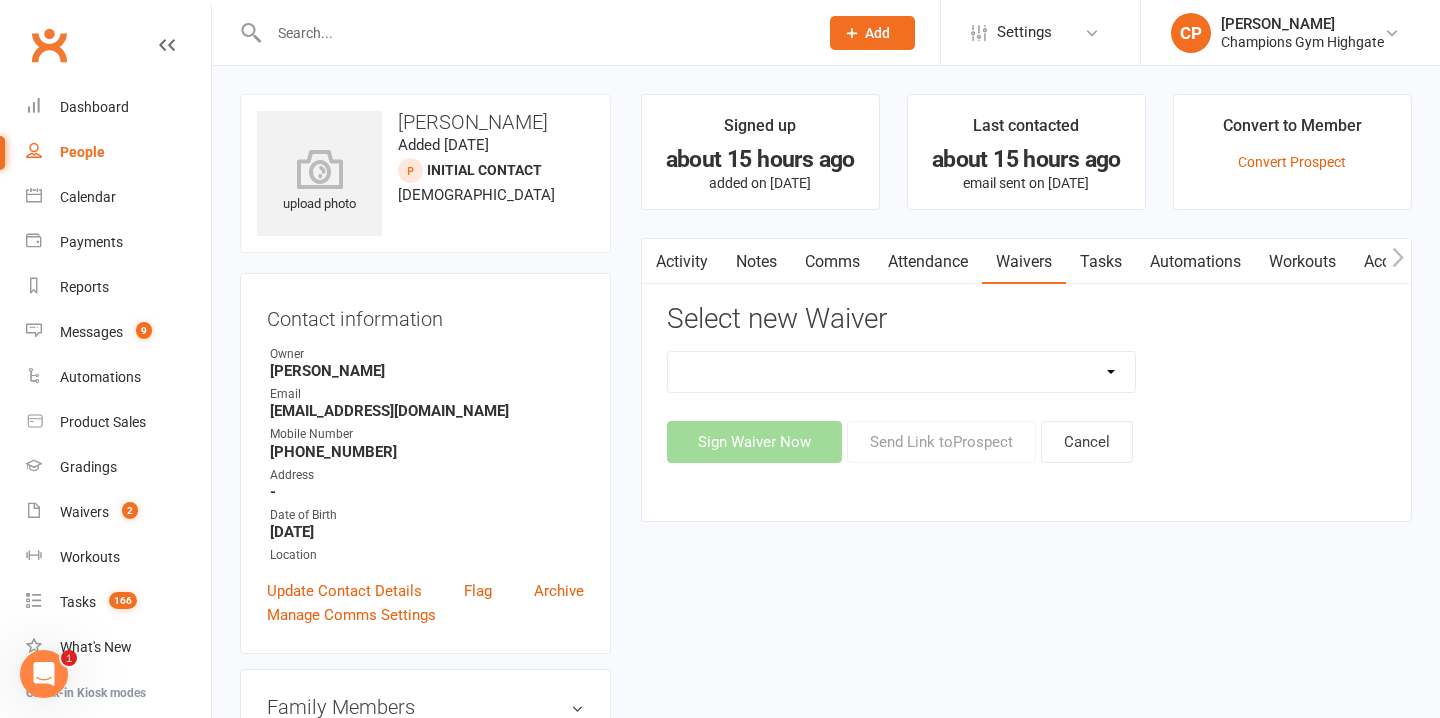 click on "Casual Waiver - First Timers Casual Waiver (STAFF ONLY) Champions Gym Cancellation Form Champions Gym Change of Payment Form Champions Gym Class Pass Terms, Conditions & Waiver of Liability Champions Gym Feedback Form - Sorry to see you go! Champions Gym Membership Agreement Champions Gym Membership Variation Form Champions Gym New Starter Agreement Champions Gym Pty Ltd – 7-Day Free Trial Waiver & Release of Liability Champions Gym Suspension Form ***DO NOT USE Champions Gym Membership Agreement (YOUTH) ***DO NOT USE Champions Gym Membership Variation Form - YOUTH ***DO NOT USE Champions Gym New Starter Agreement (YOUTH) Hitout Event Participant Commitment Agreement" at bounding box center (902, 372) 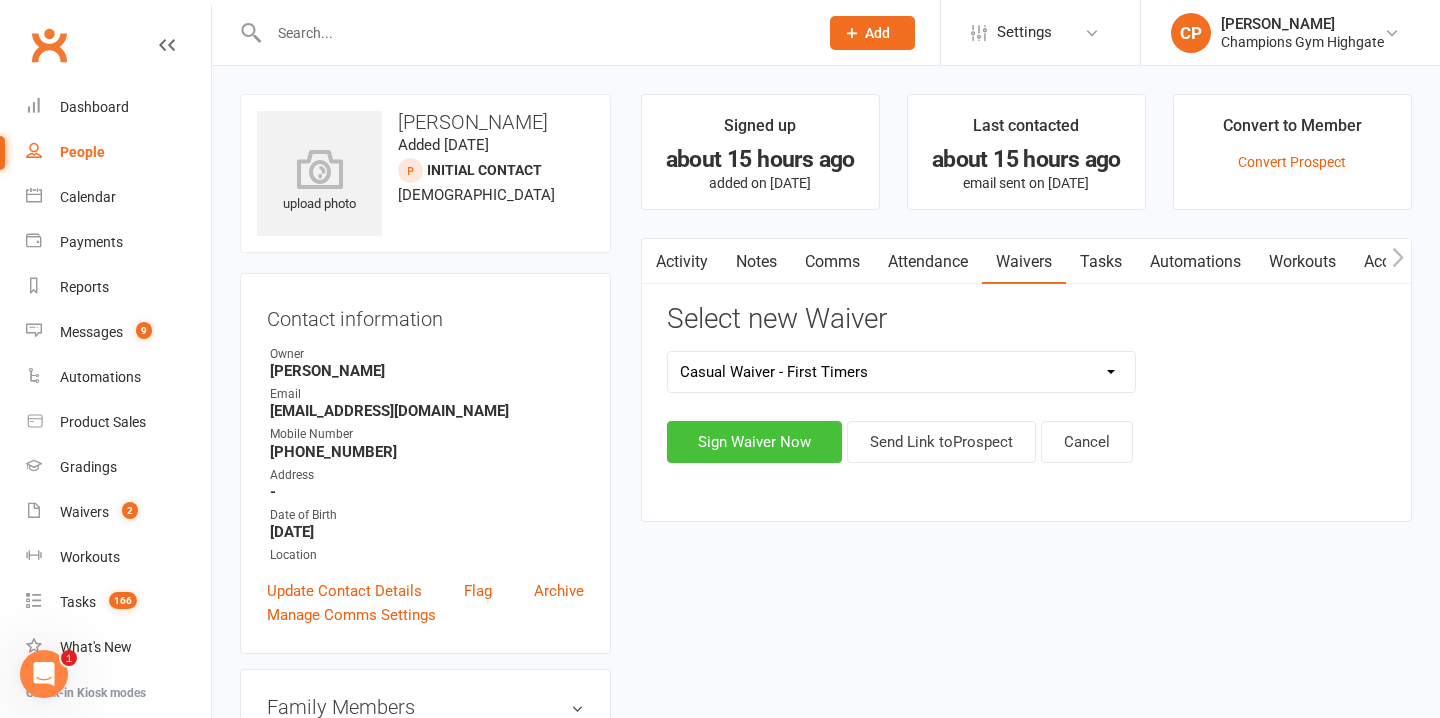 click on "Sign Waiver Now" at bounding box center [754, 442] 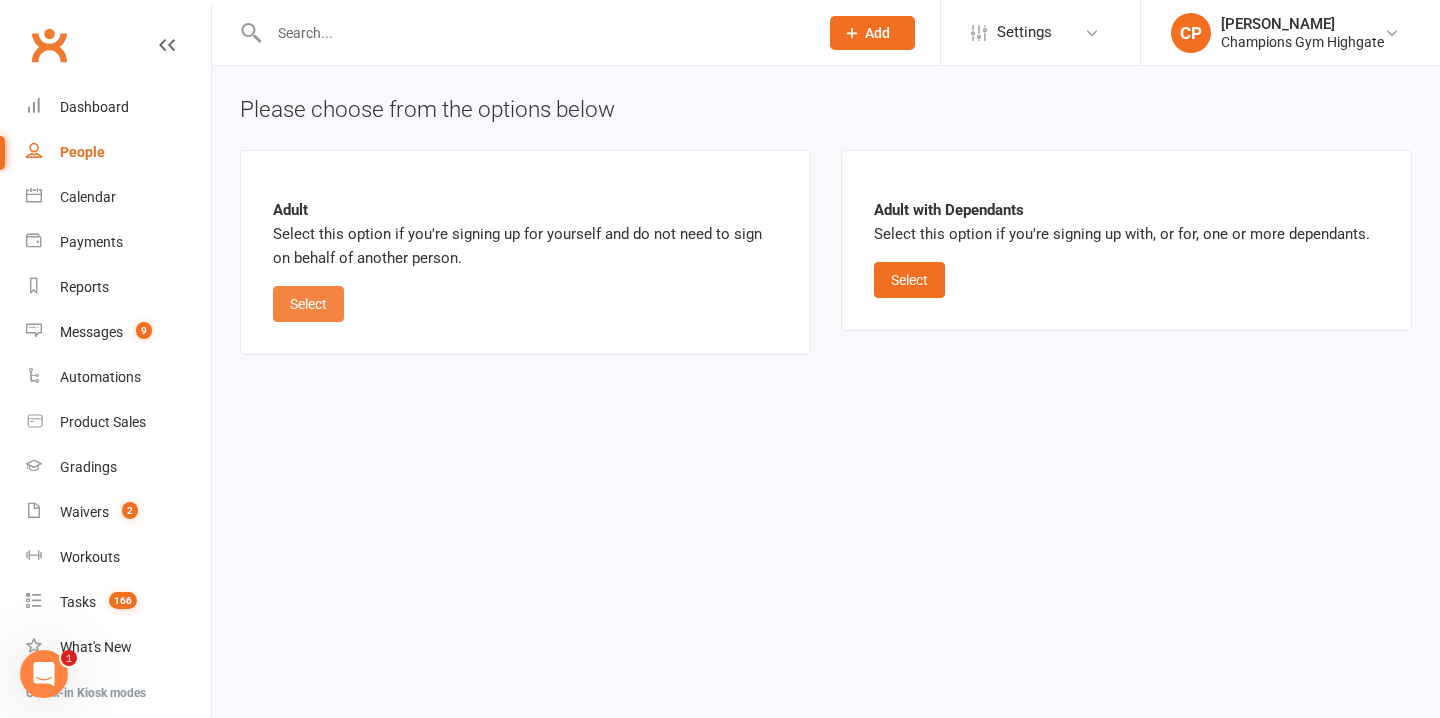 click on "Select" at bounding box center [308, 304] 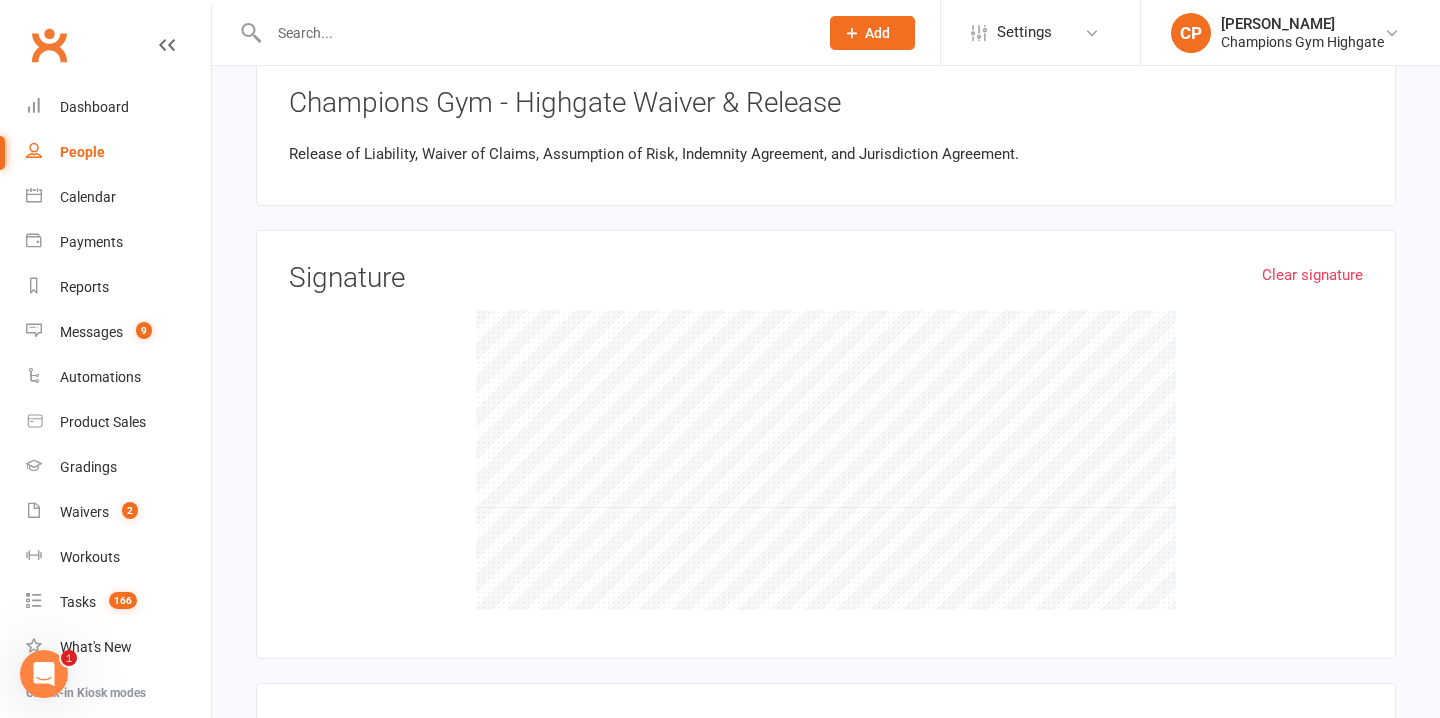scroll, scrollTop: 1920, scrollLeft: 0, axis: vertical 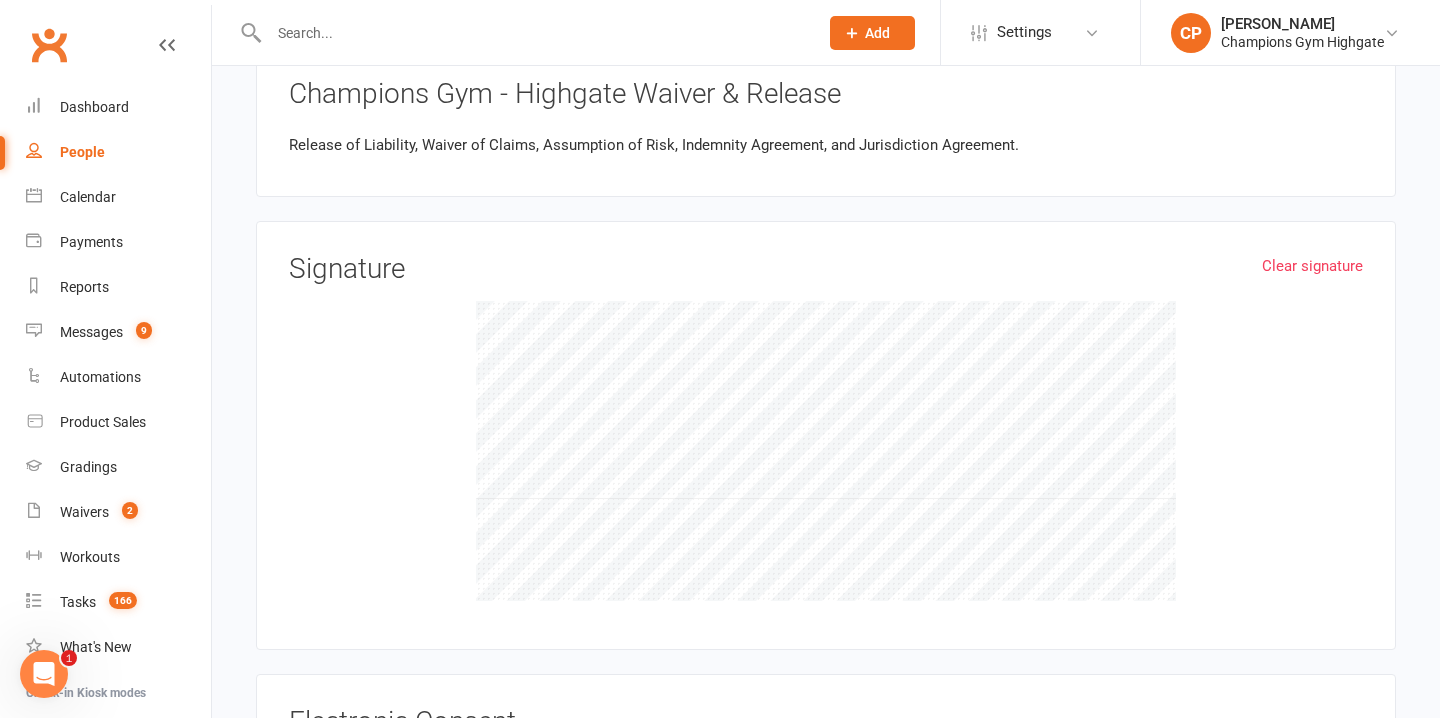 click on "Clear signature Signature" at bounding box center [826, 435] 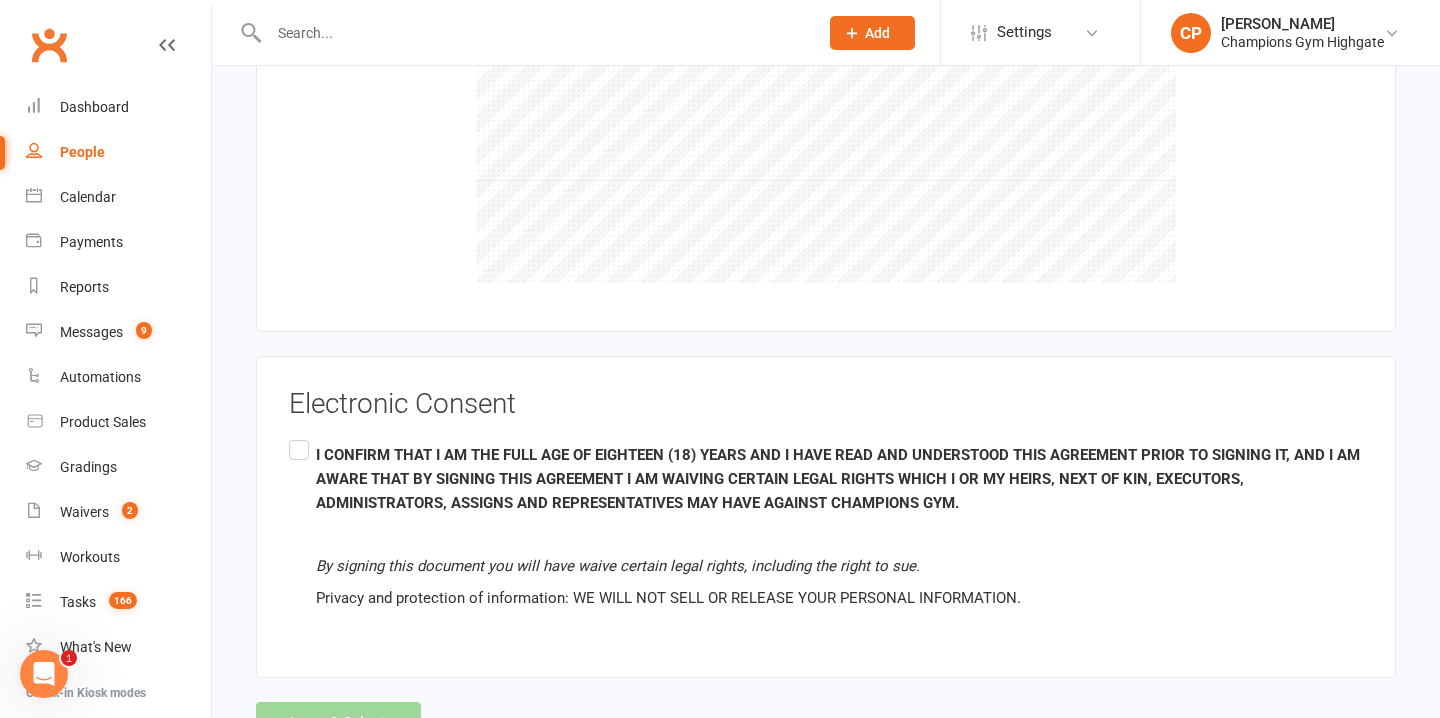 scroll, scrollTop: 2253, scrollLeft: 0, axis: vertical 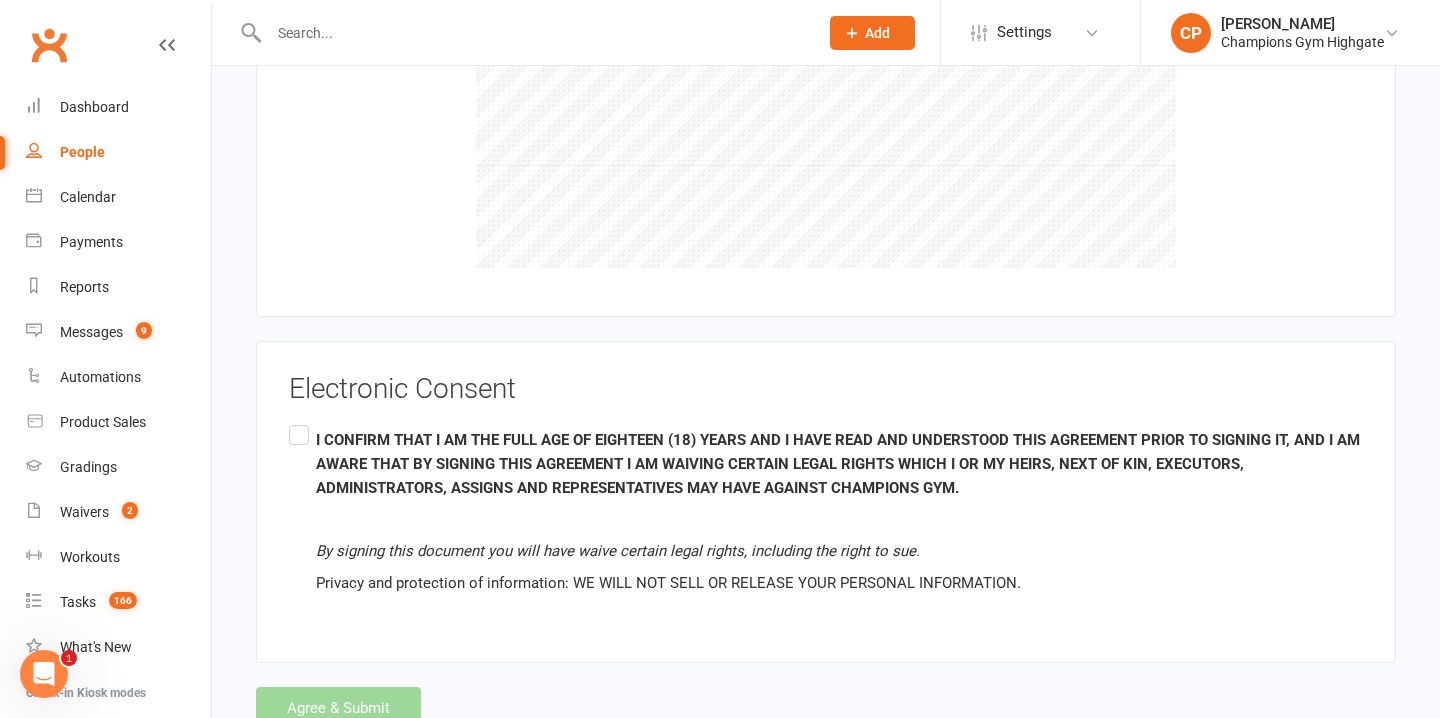 click on "I CONFIRM THAT I AM THE FULL AGE OF EIGHTEEN (18) YEARS AND I HAVE READ AND UNDERSTOOD THIS AGREEMENT PRIOR TO SIGNING IT, AND I AM AWARE THAT BY SIGNING THIS AGREEMENT I AM WAIVING CERTAIN LEGAL RIGHTS WHICH I OR MY HEIRS, NEXT OF KIN, EXECUTORS, ADMINISTRATORS, ASSIGNS AND REPRESENTATIVES MAY HAVE AGAINST CHAMPIONS GYM. By signing this document you will have waive certain legal rights, including the right to sue.  Privacy and protection of information: WE WILL NOT SELL OR RELEASE YOUR PERSONAL INFORMATION." at bounding box center (826, 512) 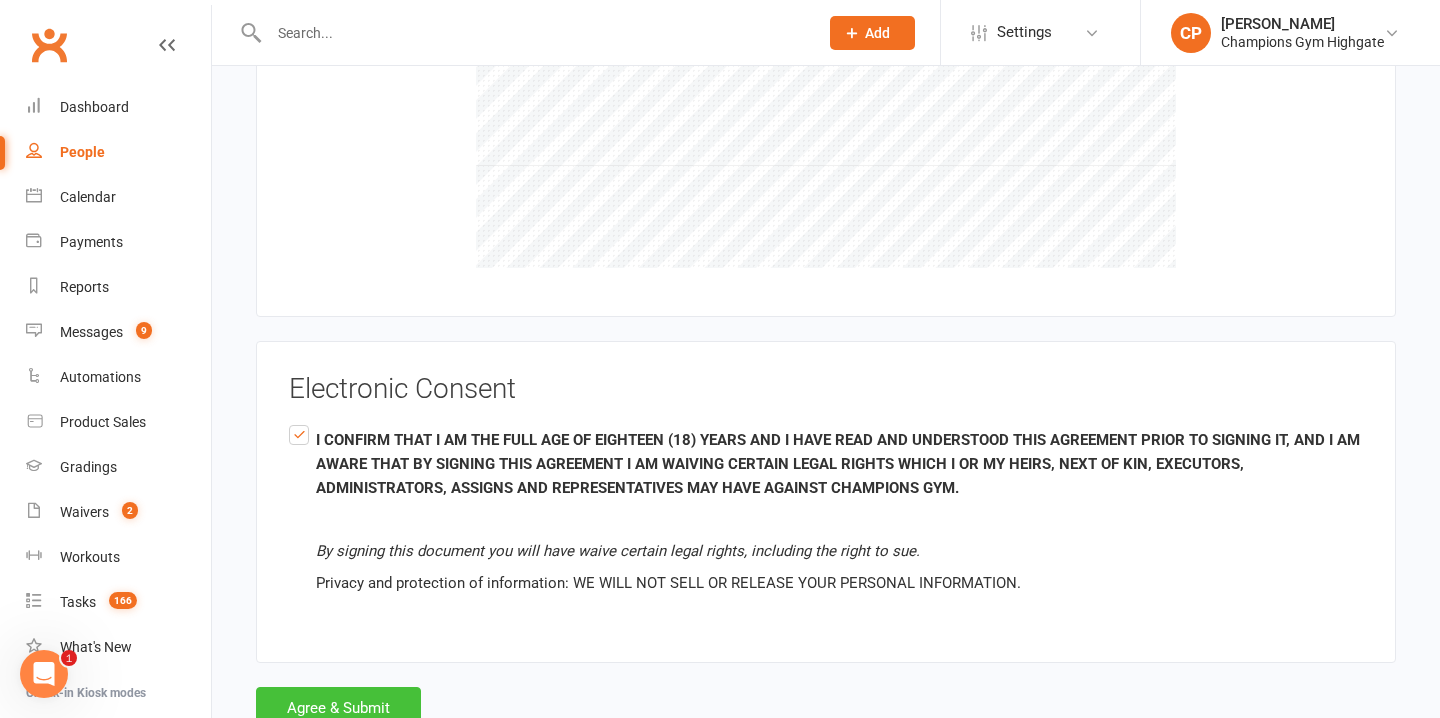 click on "Agree & Submit" at bounding box center [338, 708] 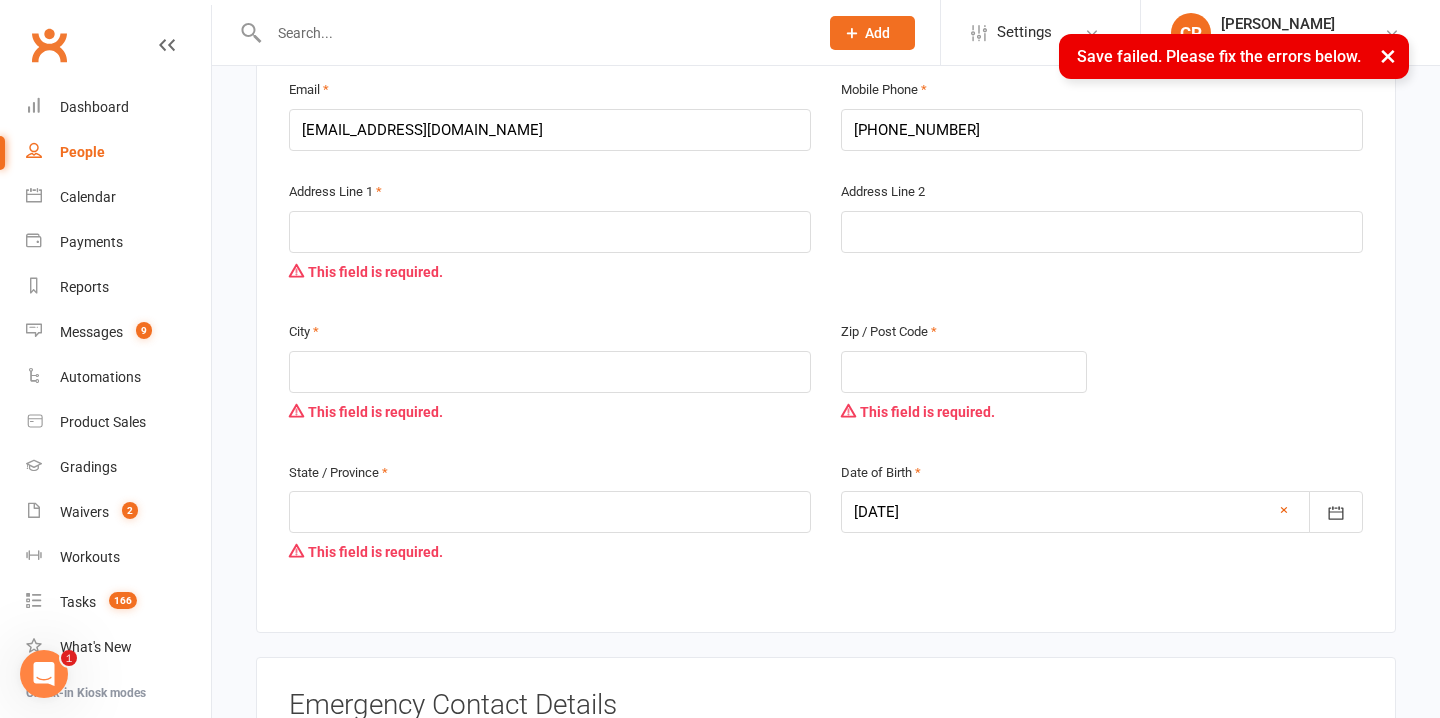 scroll, scrollTop: 595, scrollLeft: 0, axis: vertical 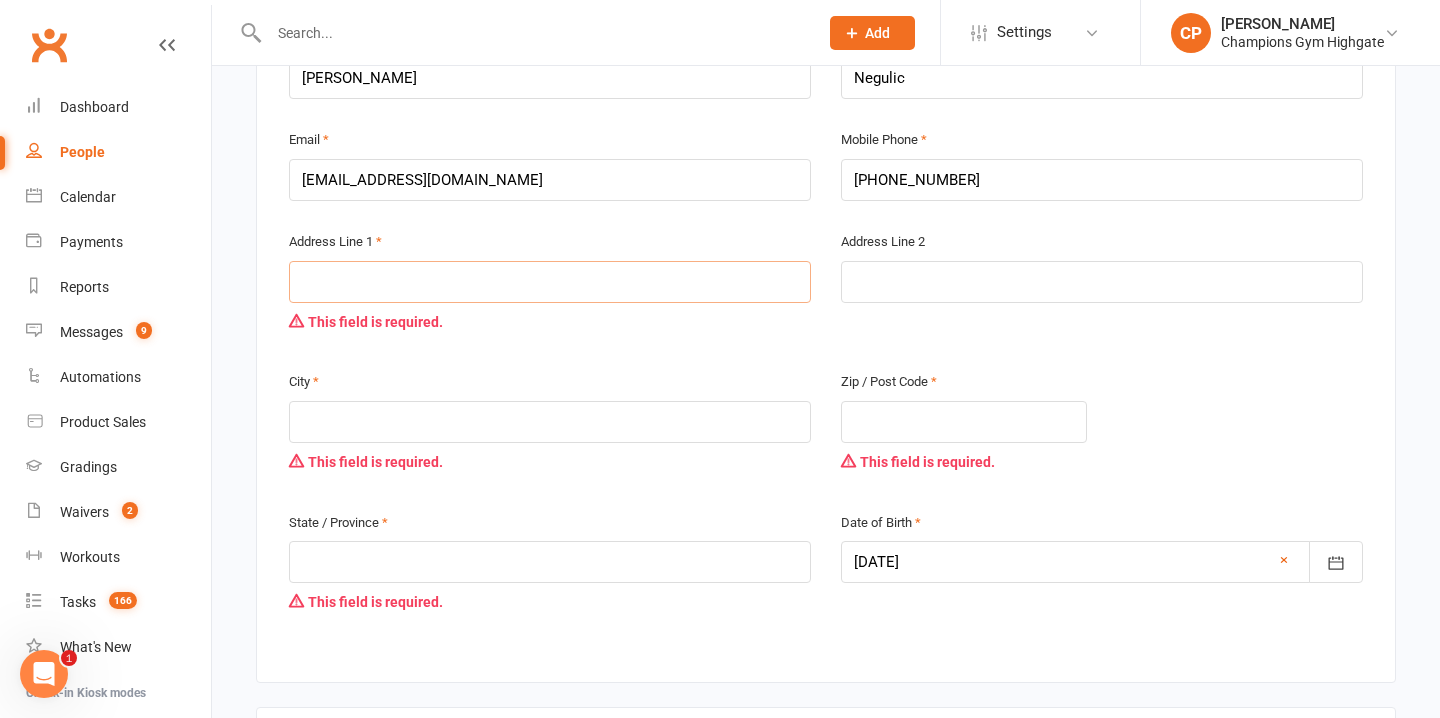 click at bounding box center (550, 282) 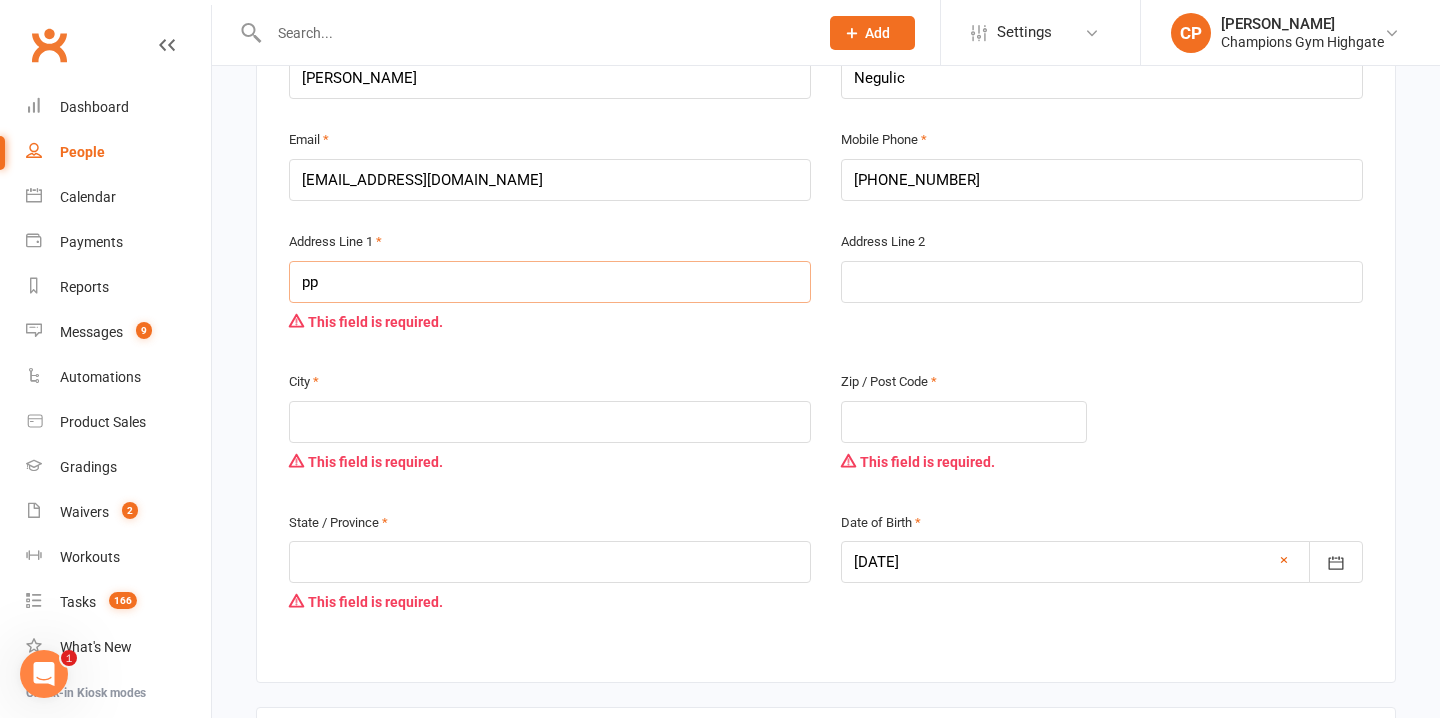 type on "p" 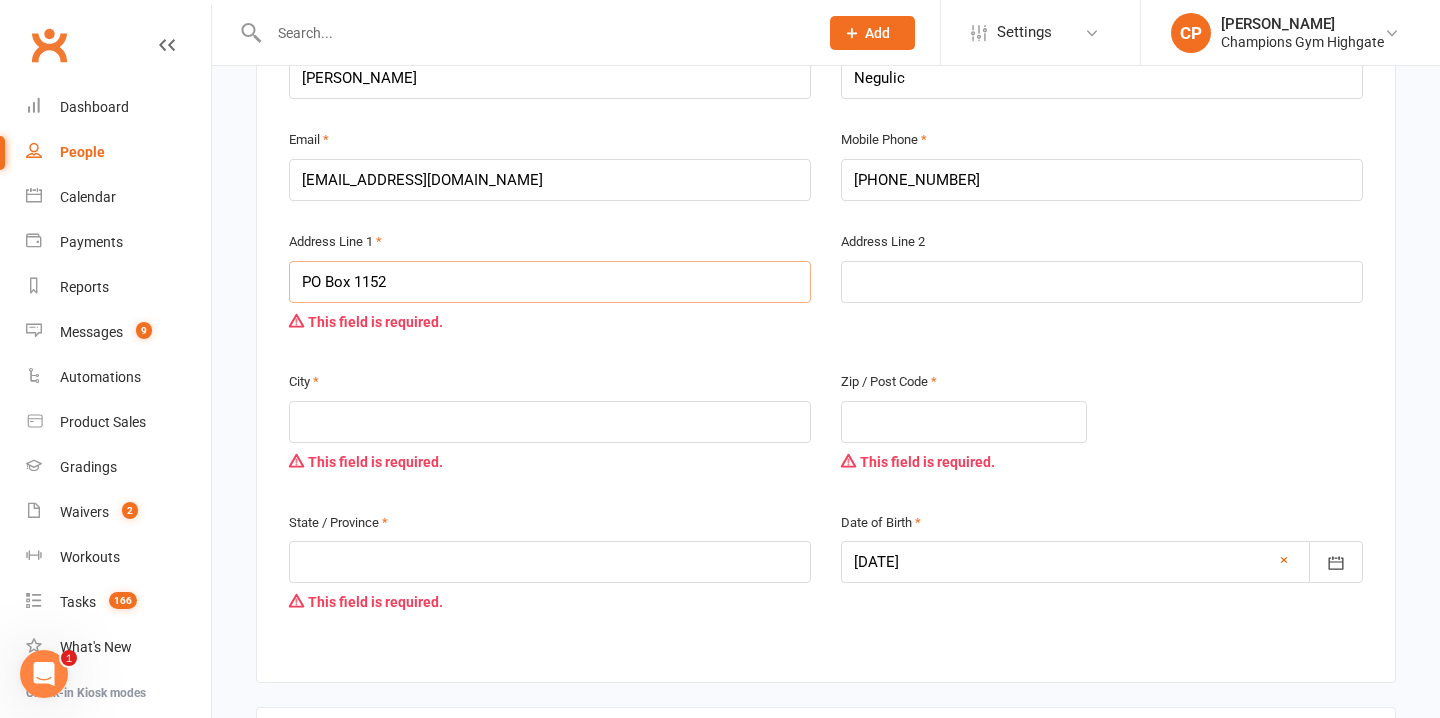 type on "PO Box 1152" 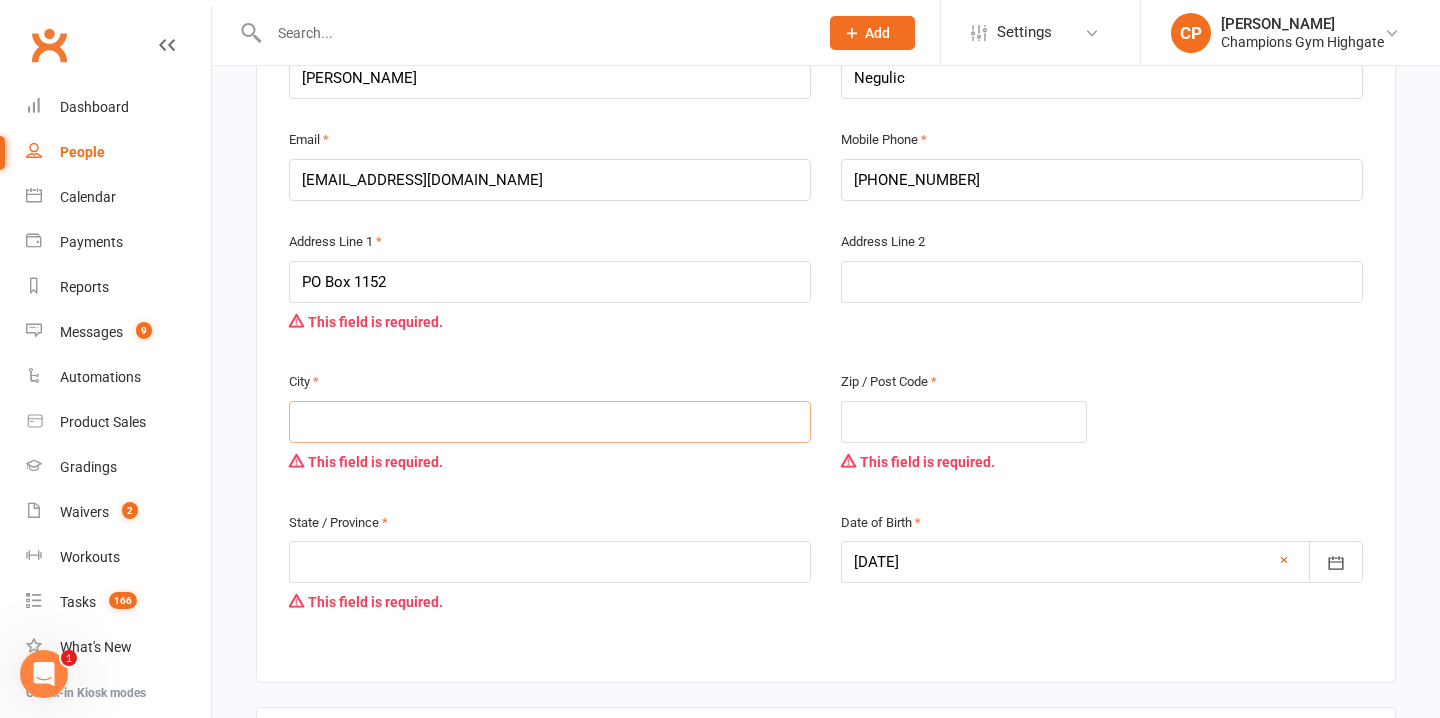 click at bounding box center [550, 422] 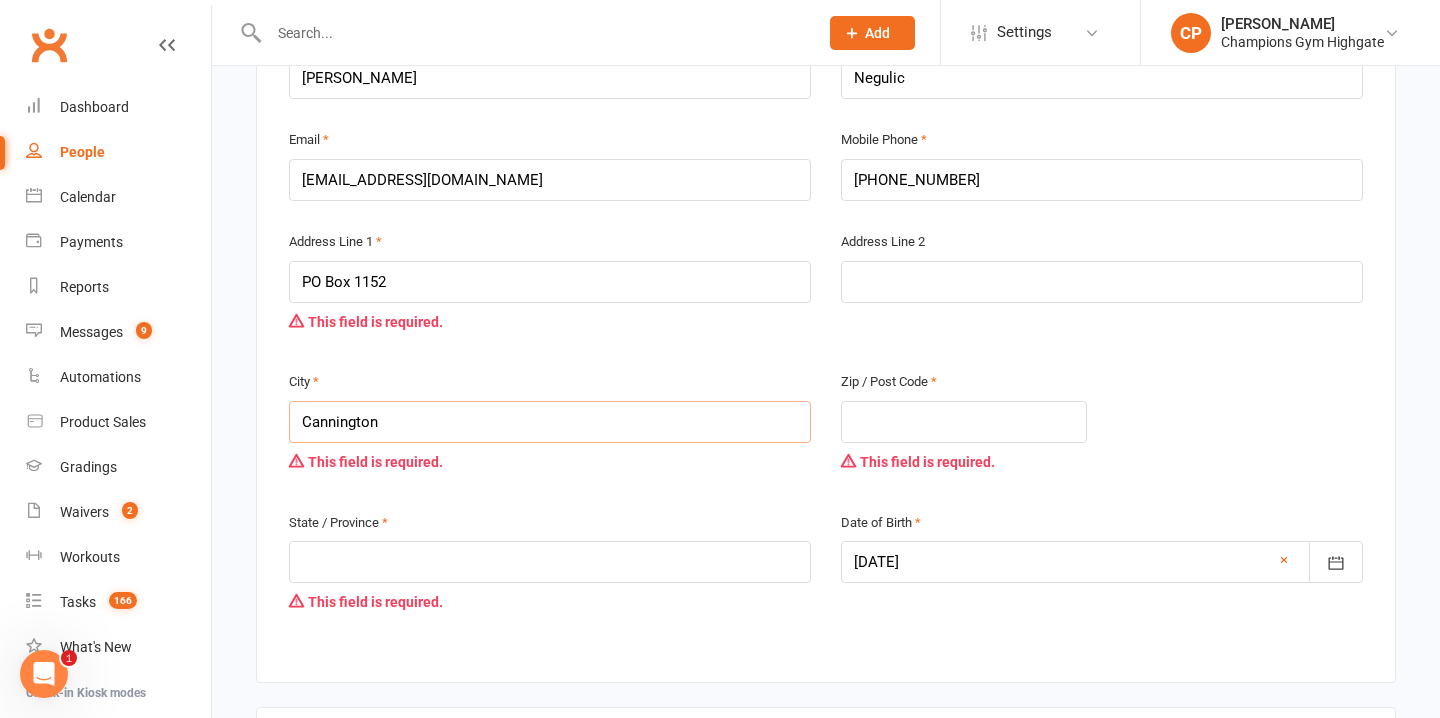type on "Cannington" 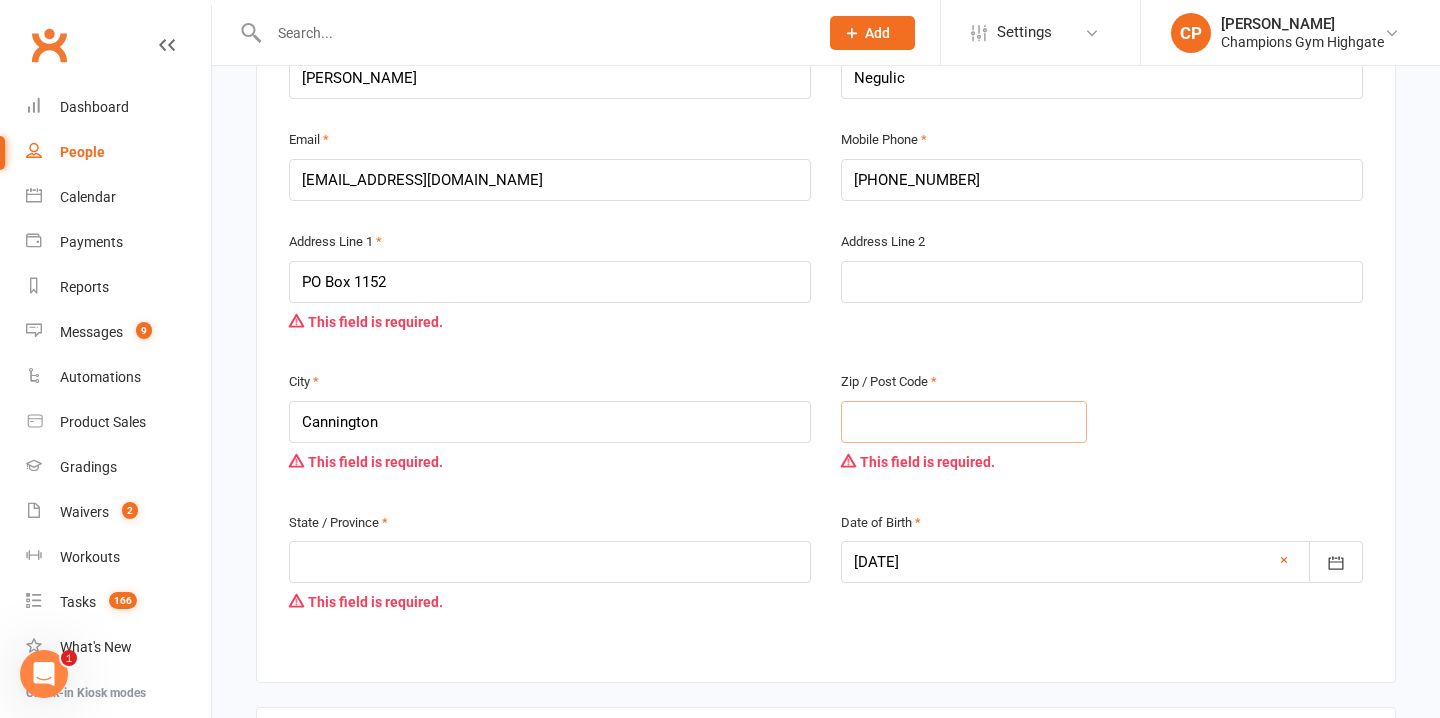 click at bounding box center [964, 422] 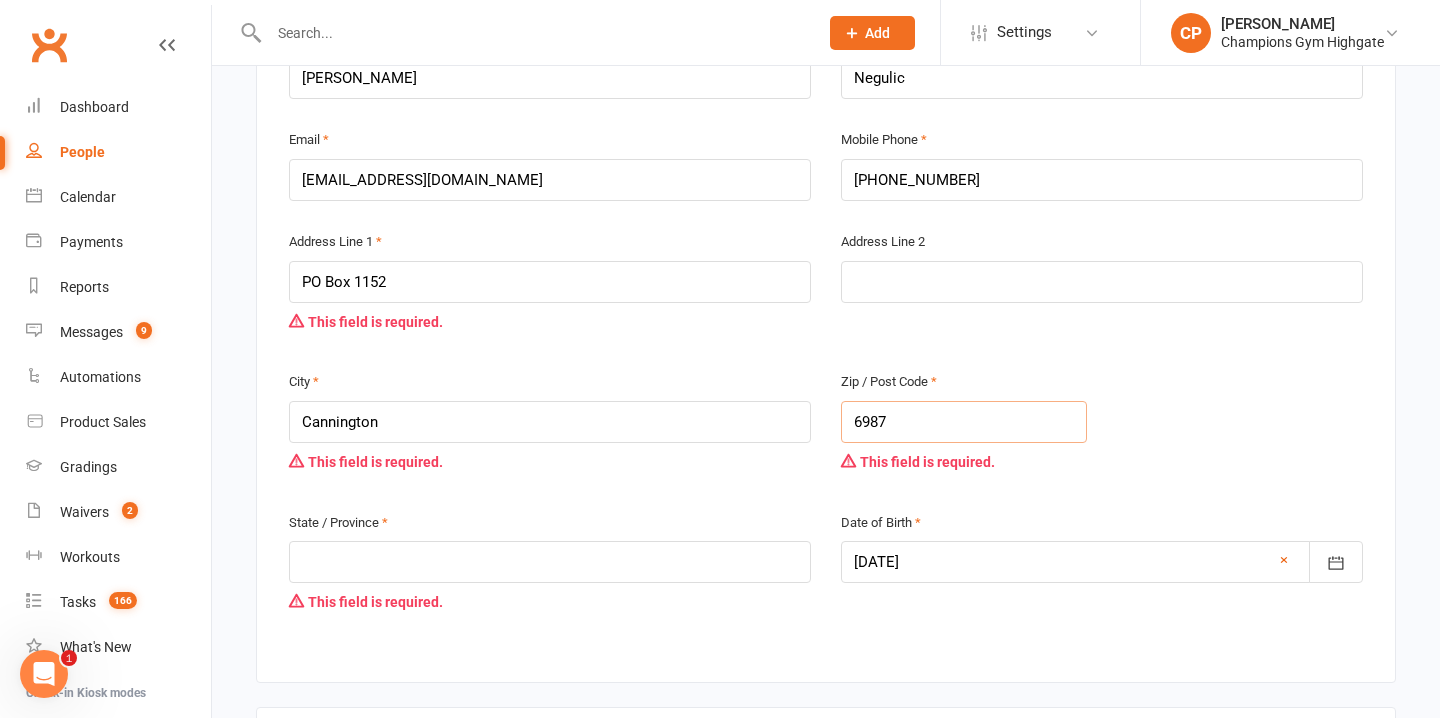type on "6987" 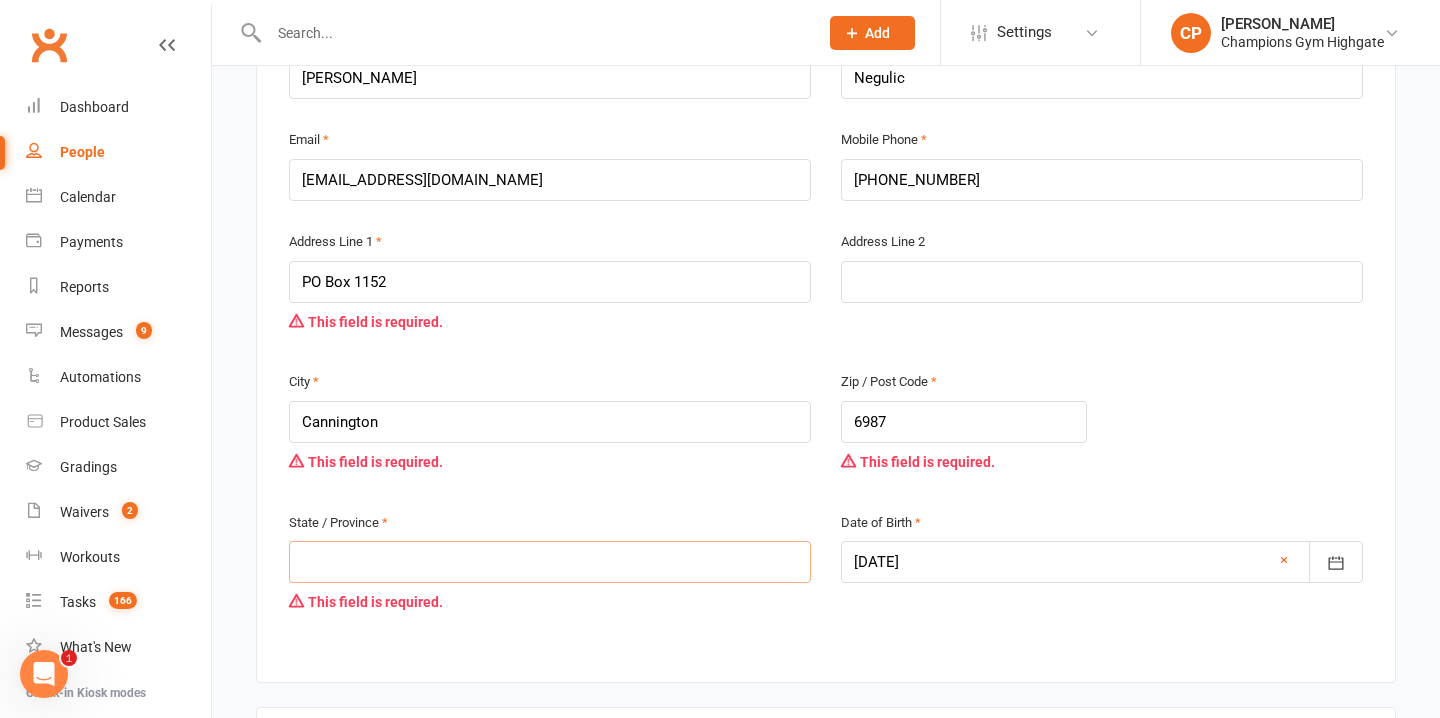 click at bounding box center (550, 562) 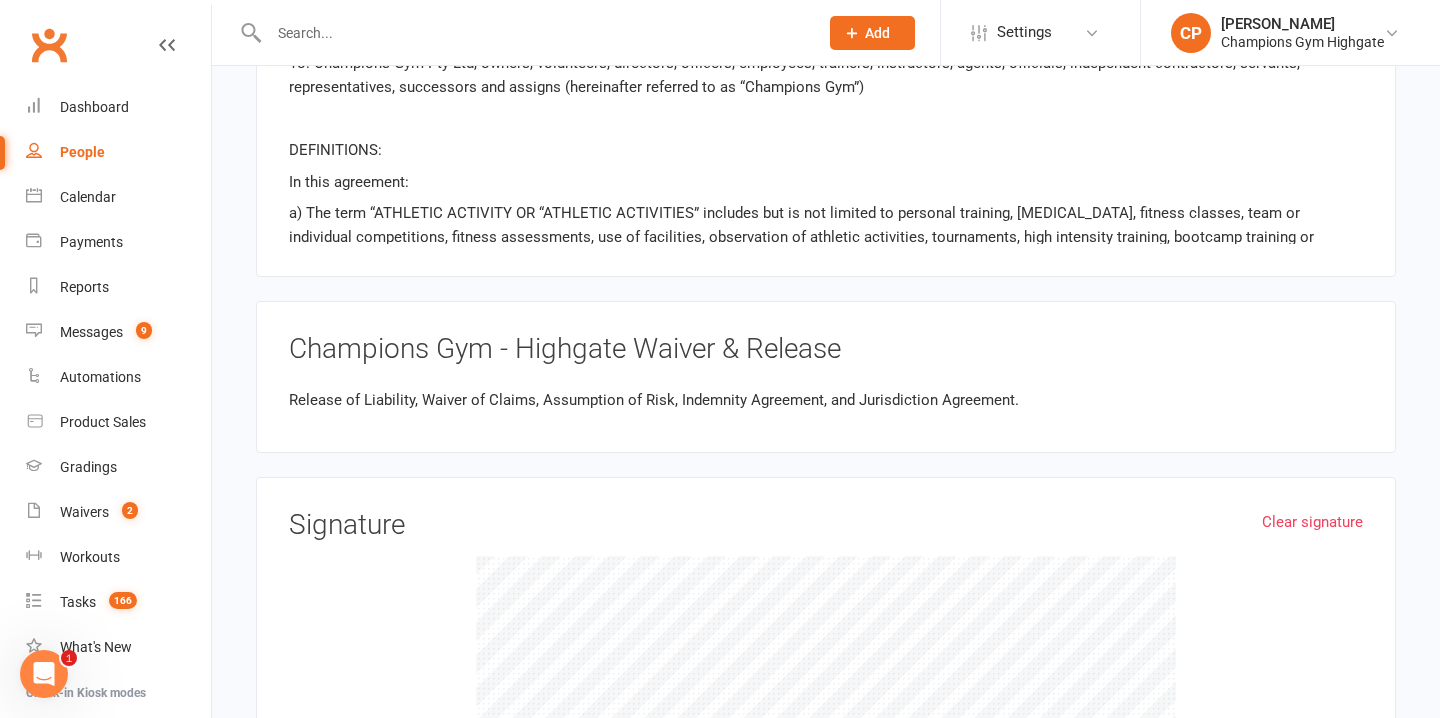 scroll, scrollTop: 2435, scrollLeft: 0, axis: vertical 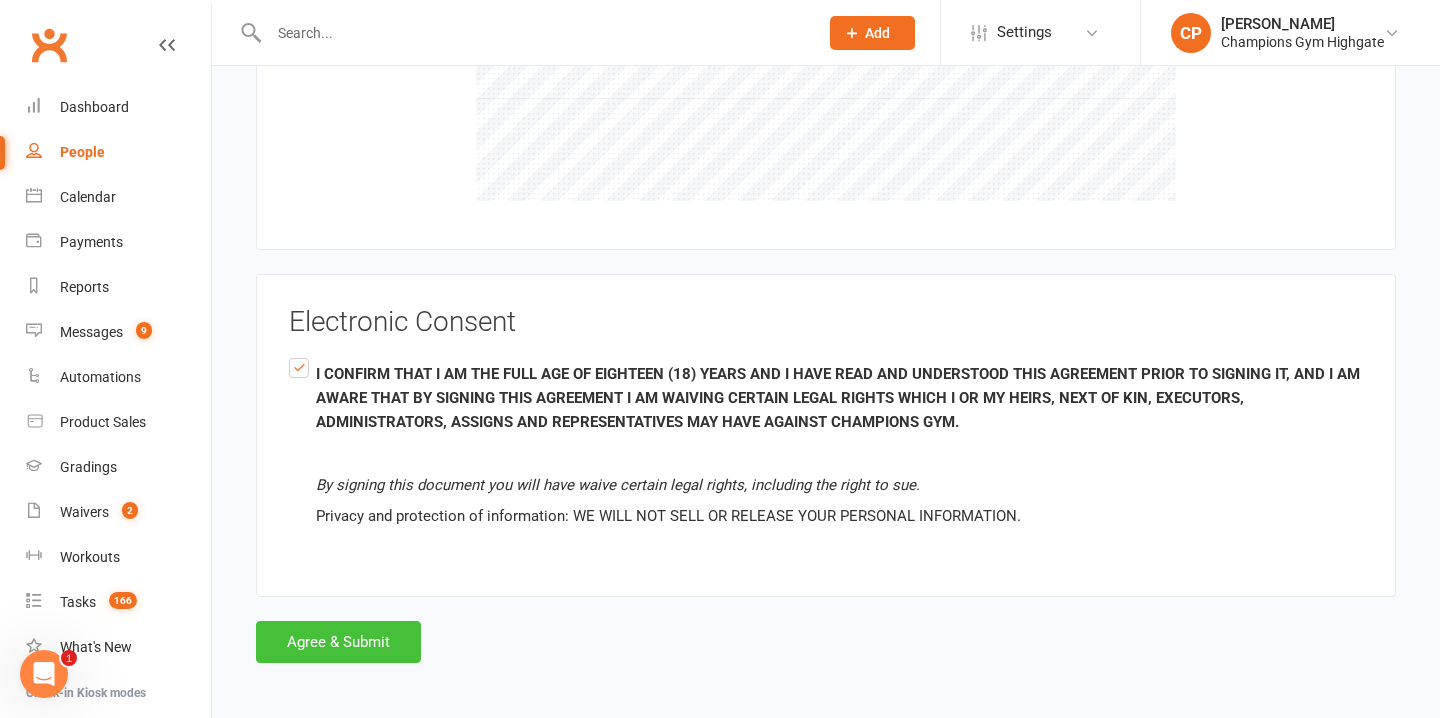 type on "W.A." 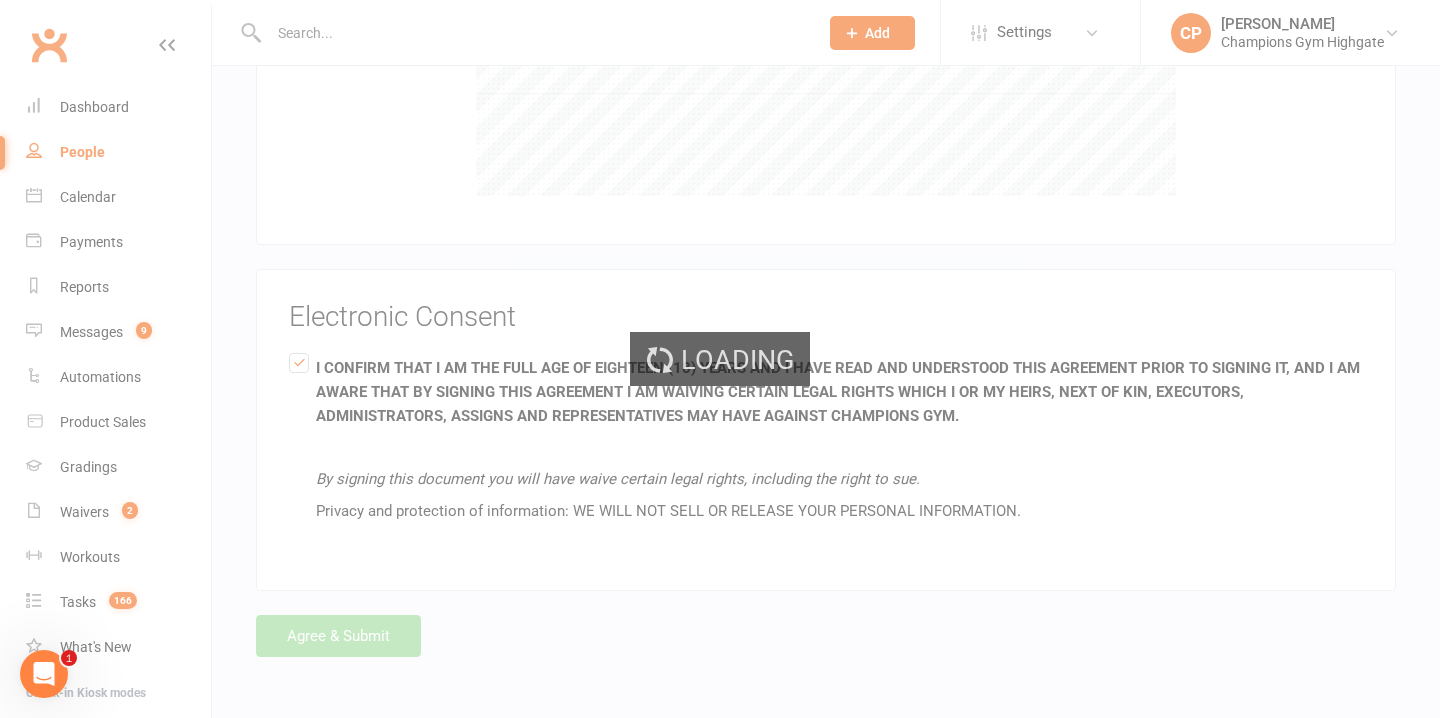 scroll, scrollTop: 2320, scrollLeft: 0, axis: vertical 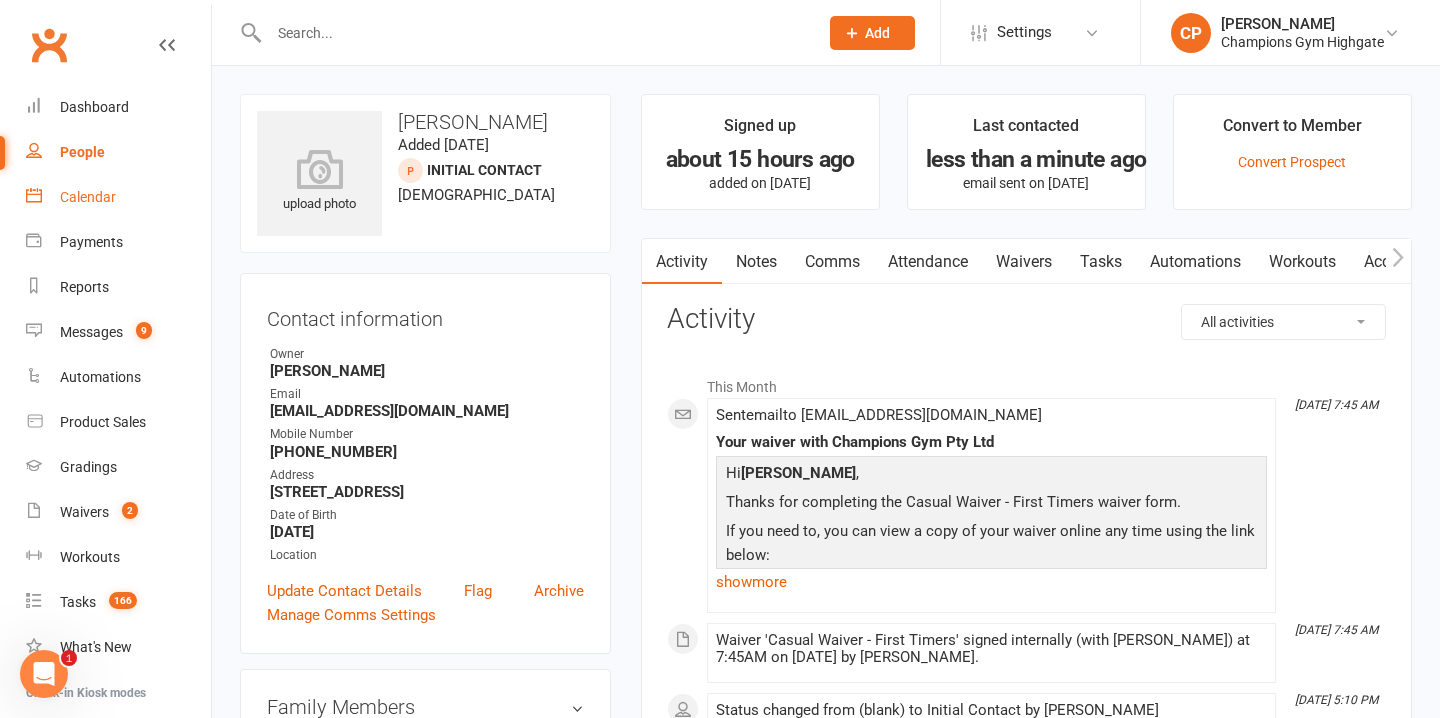 click on "Calendar" at bounding box center (118, 197) 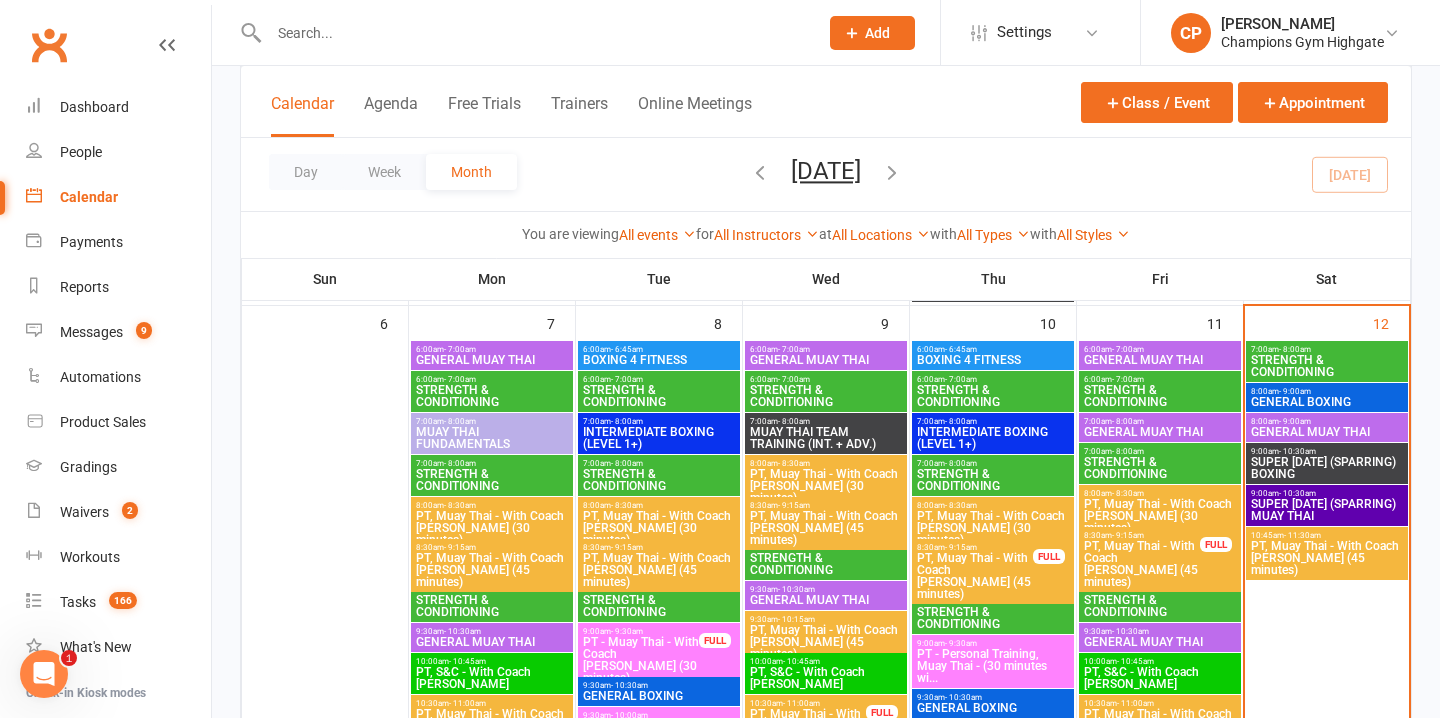 scroll, scrollTop: 1137, scrollLeft: 0, axis: vertical 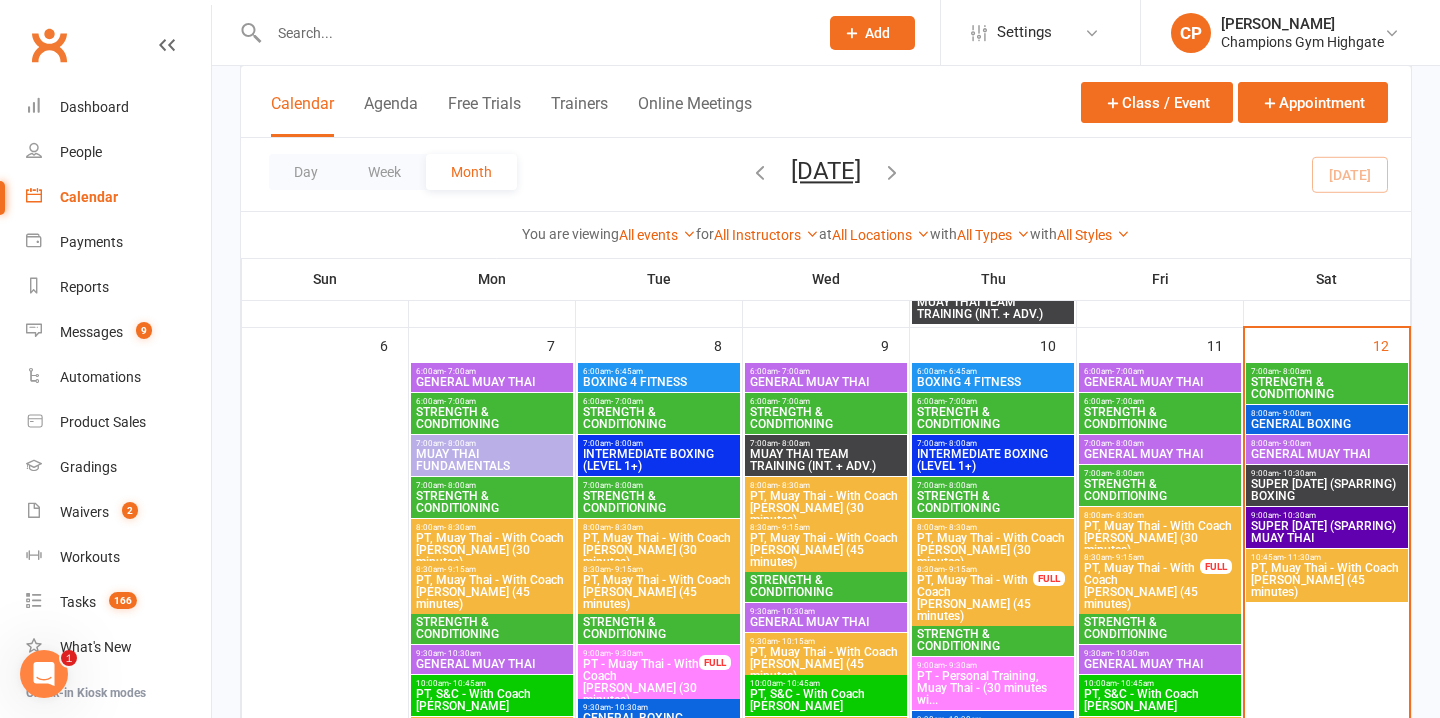 click on "GENERAL BOXING" at bounding box center (1327, 424) 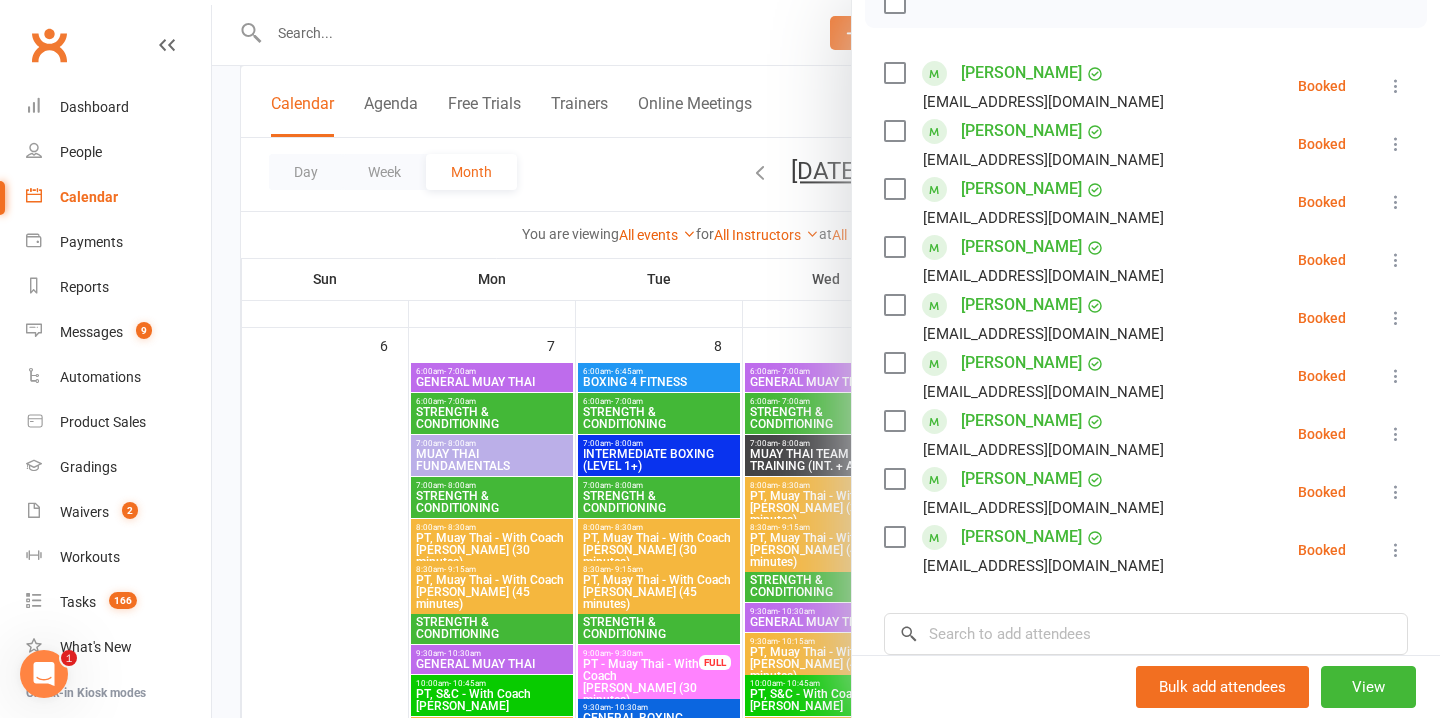 scroll, scrollTop: 331, scrollLeft: 0, axis: vertical 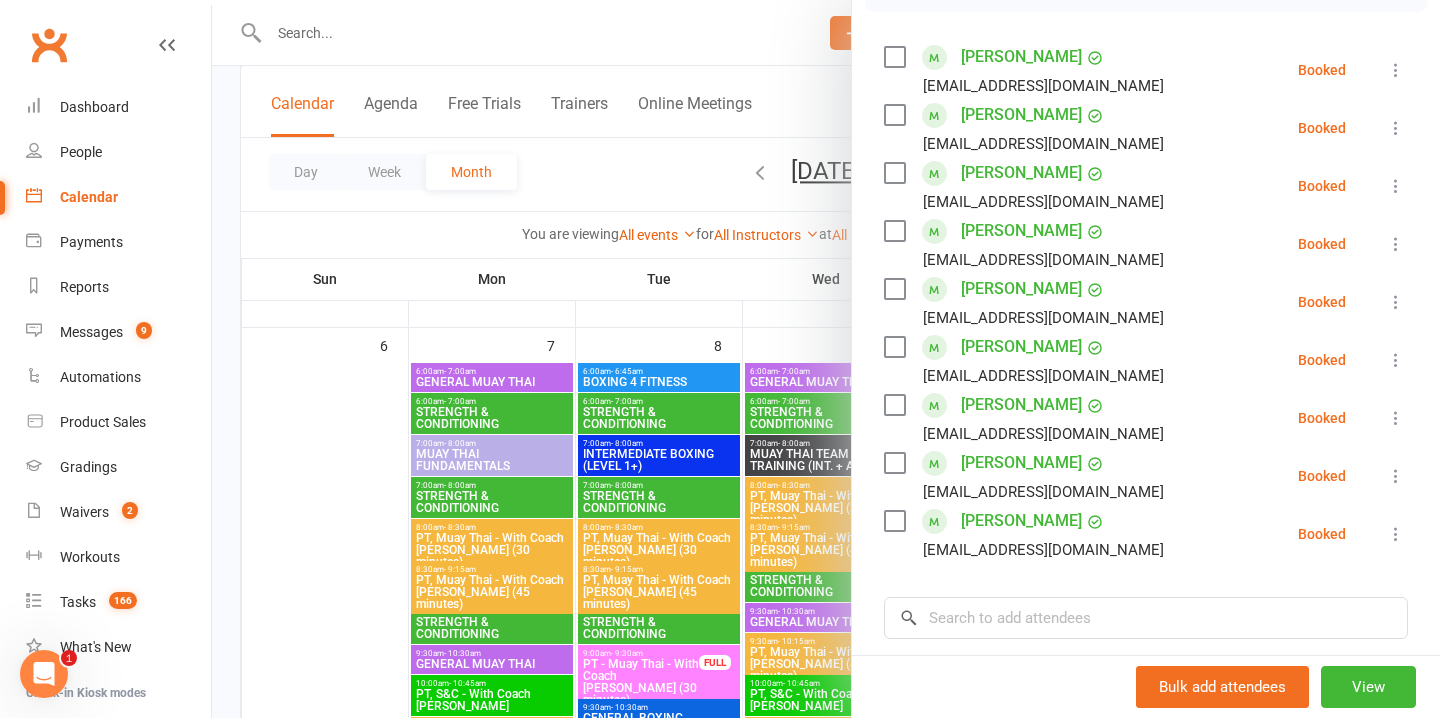 click at bounding box center [826, 359] 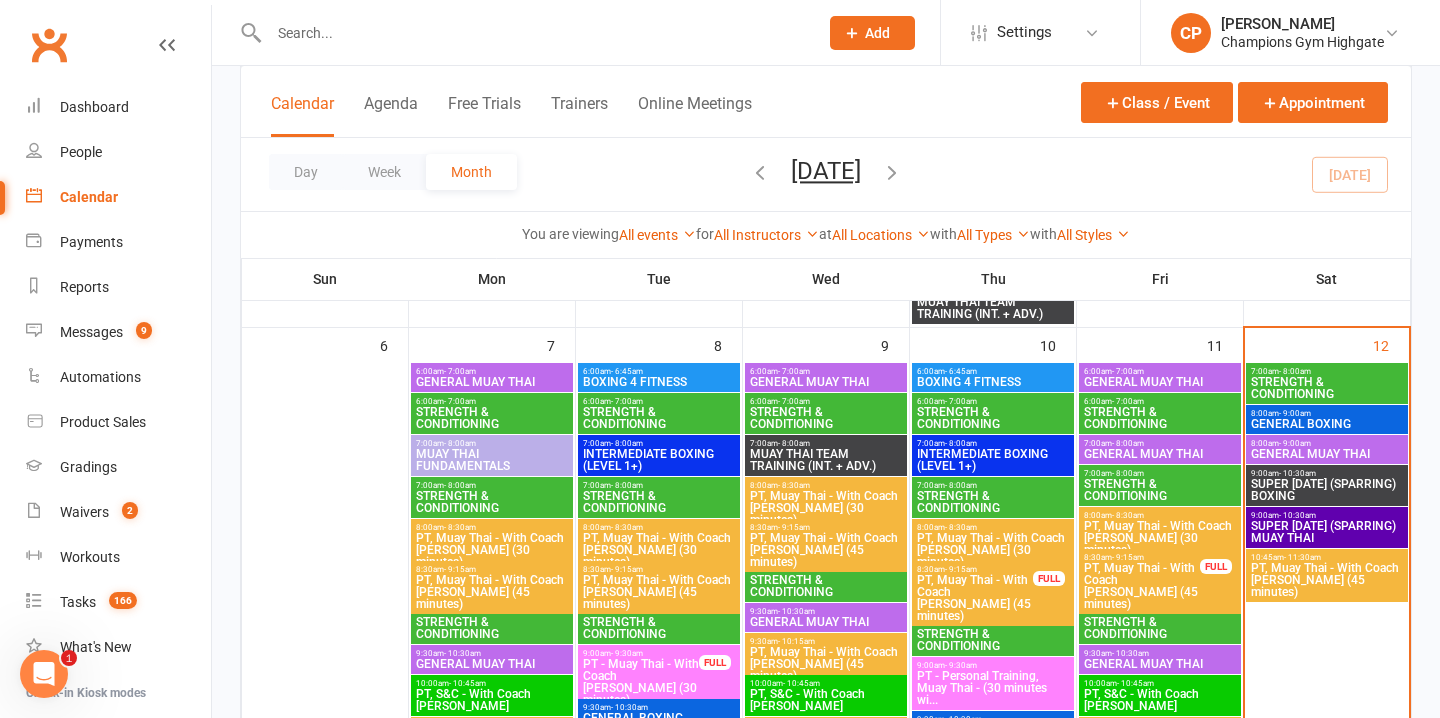 click on "SUPER [DATE] (SPARRING) BOXING" at bounding box center (1327, 490) 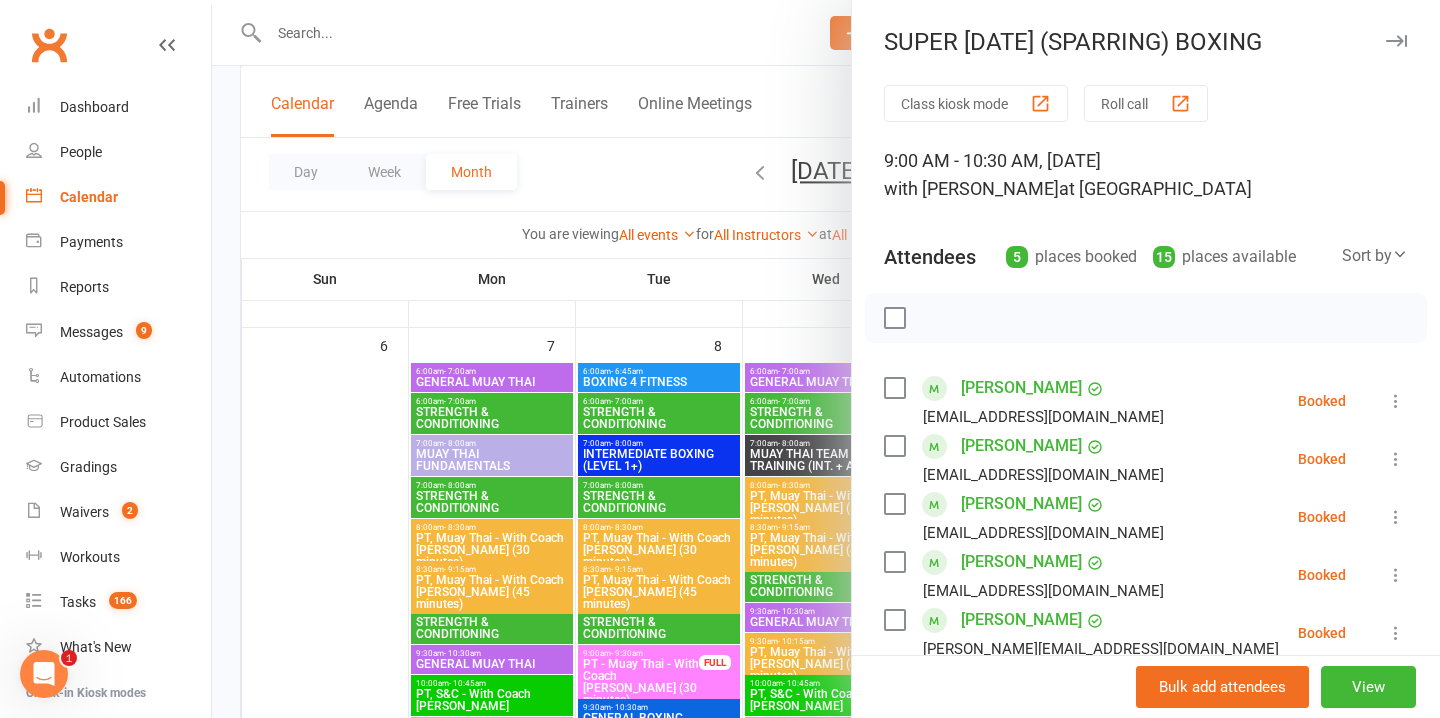click at bounding box center [826, 359] 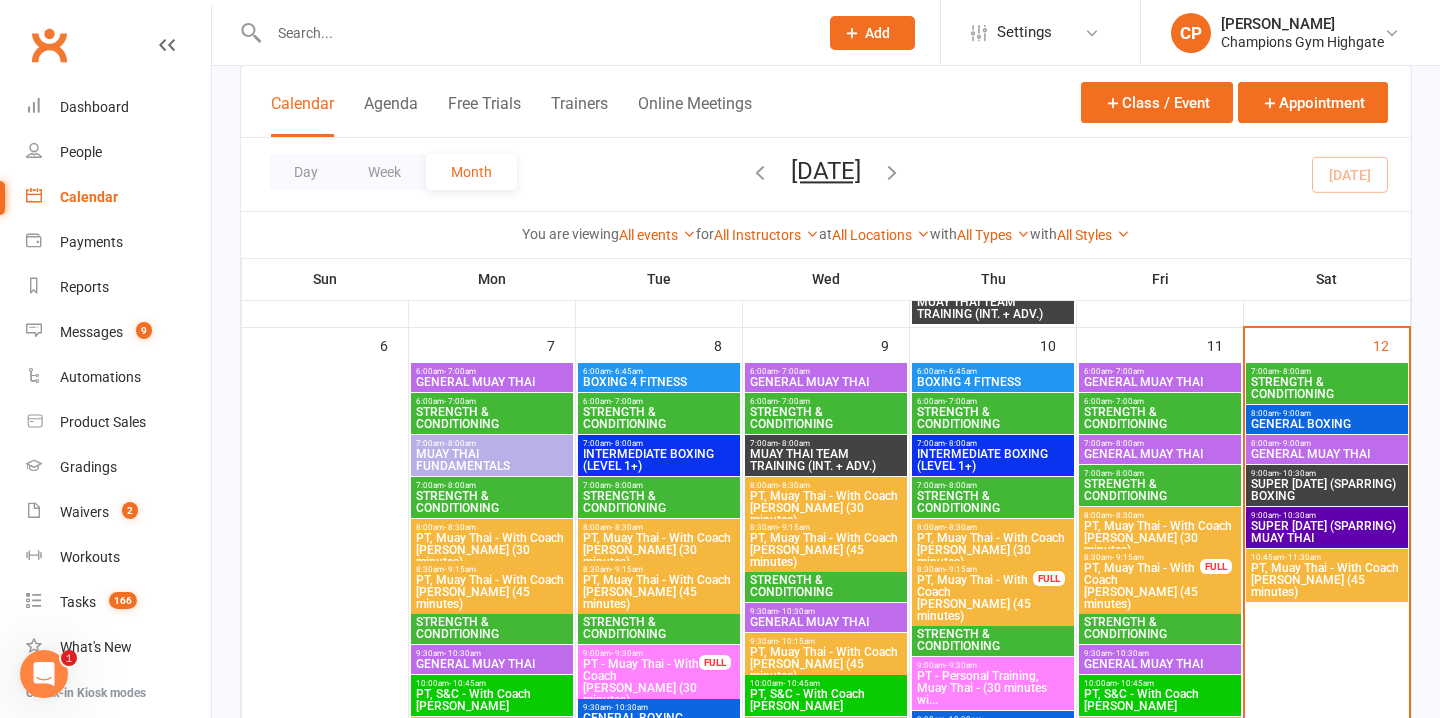 click on "8:00am  - 9:00am" at bounding box center (1327, 443) 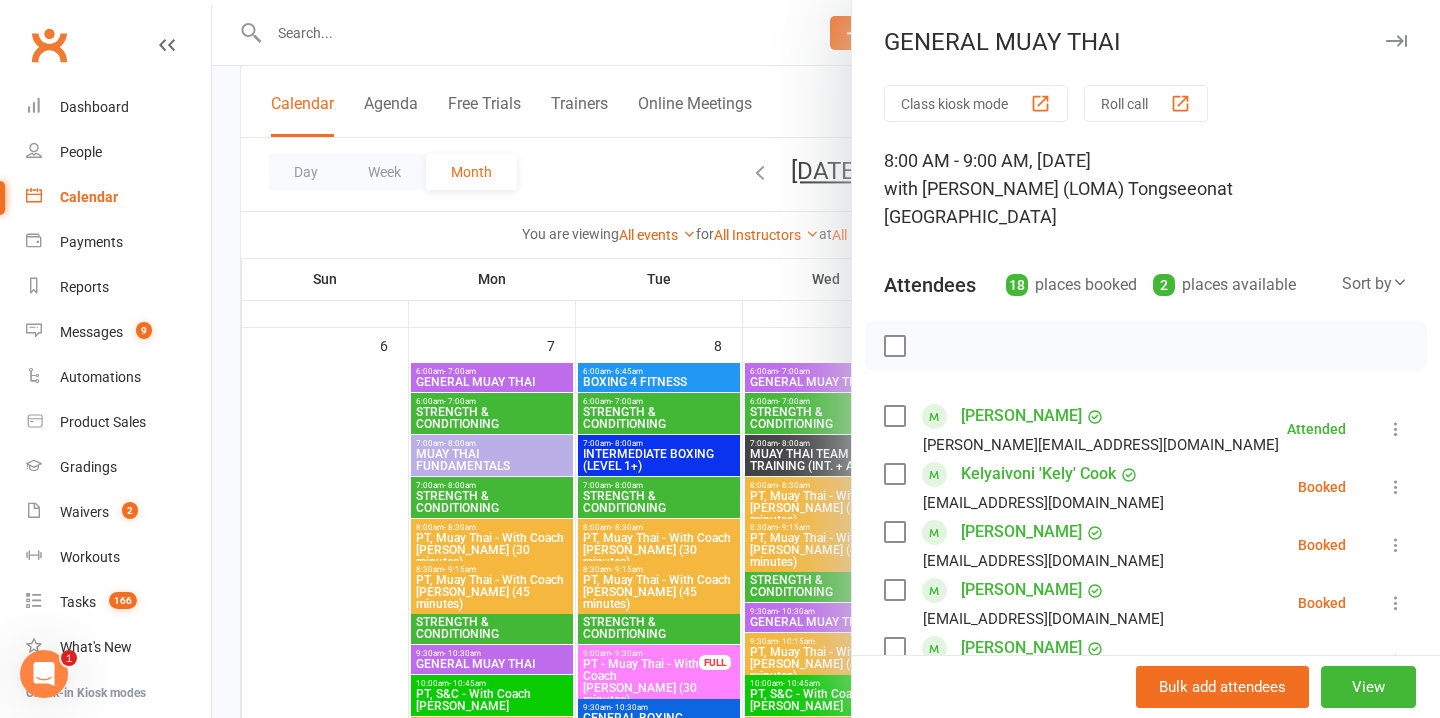 click at bounding box center (826, 359) 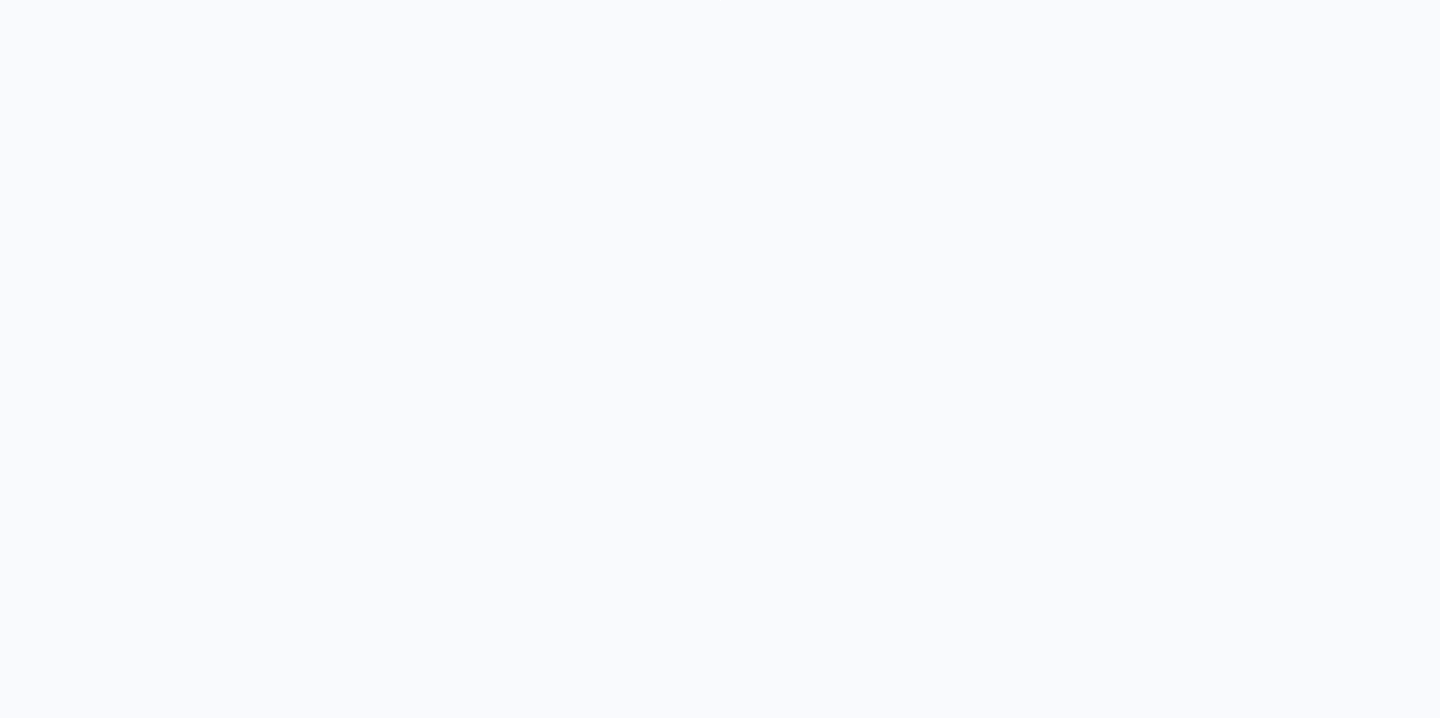 scroll, scrollTop: 0, scrollLeft: 0, axis: both 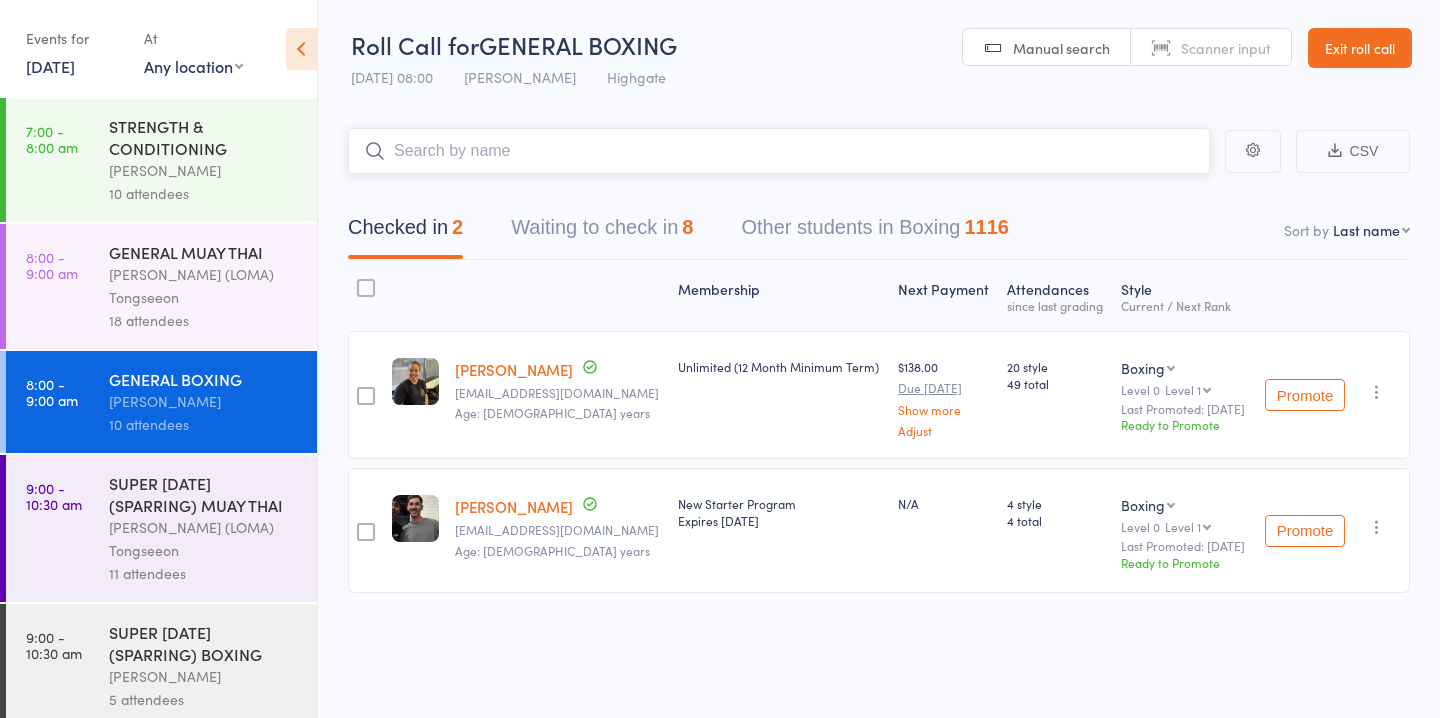 click on "Waiting to check in  8" at bounding box center (602, 232) 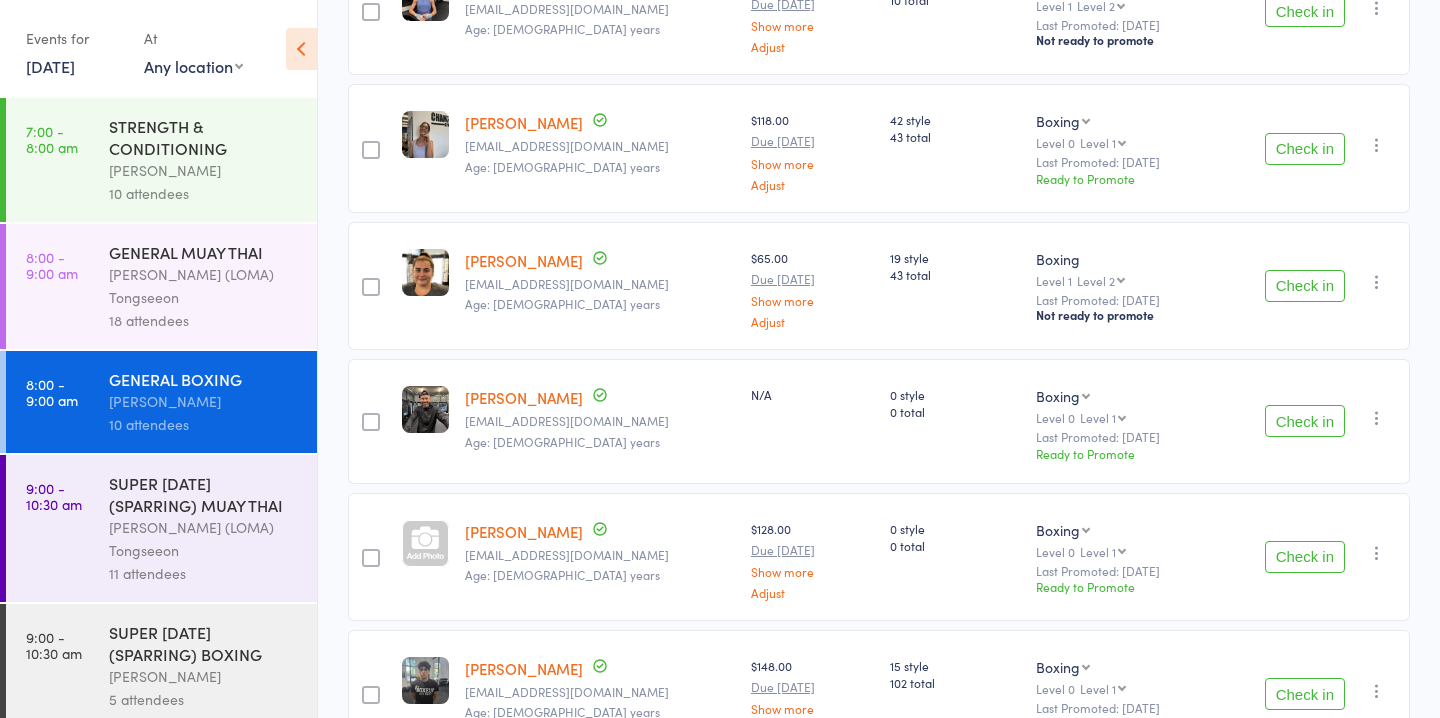scroll, scrollTop: 407, scrollLeft: 0, axis: vertical 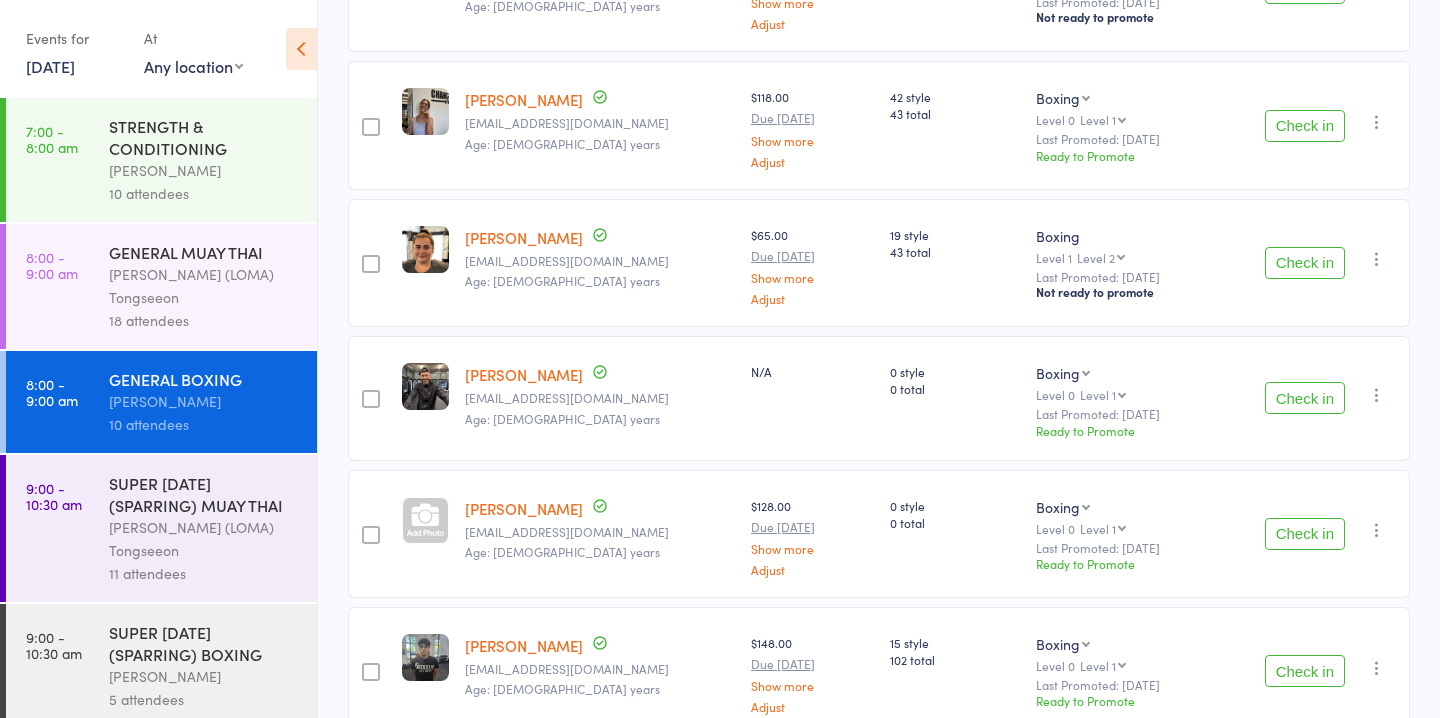 click on "Check in" at bounding box center (1305, 263) 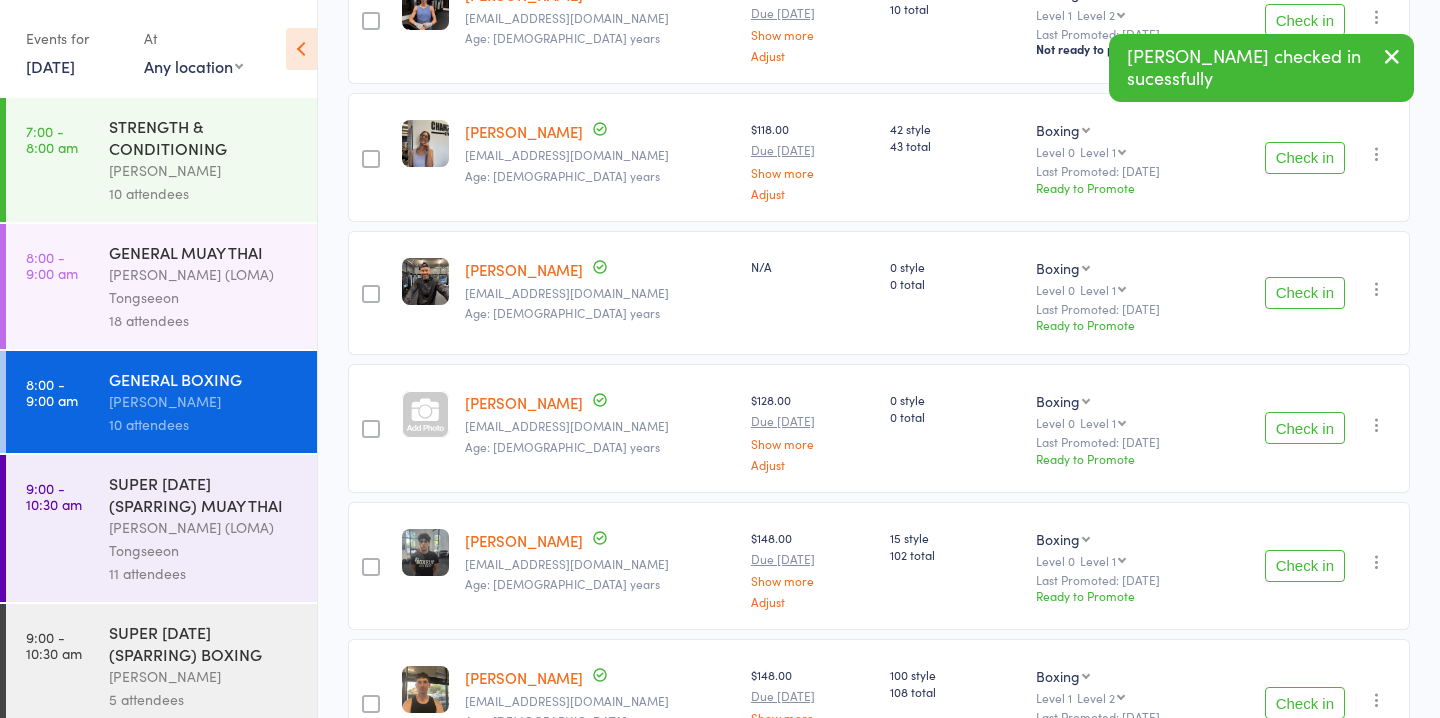 scroll, scrollTop: 0, scrollLeft: 0, axis: both 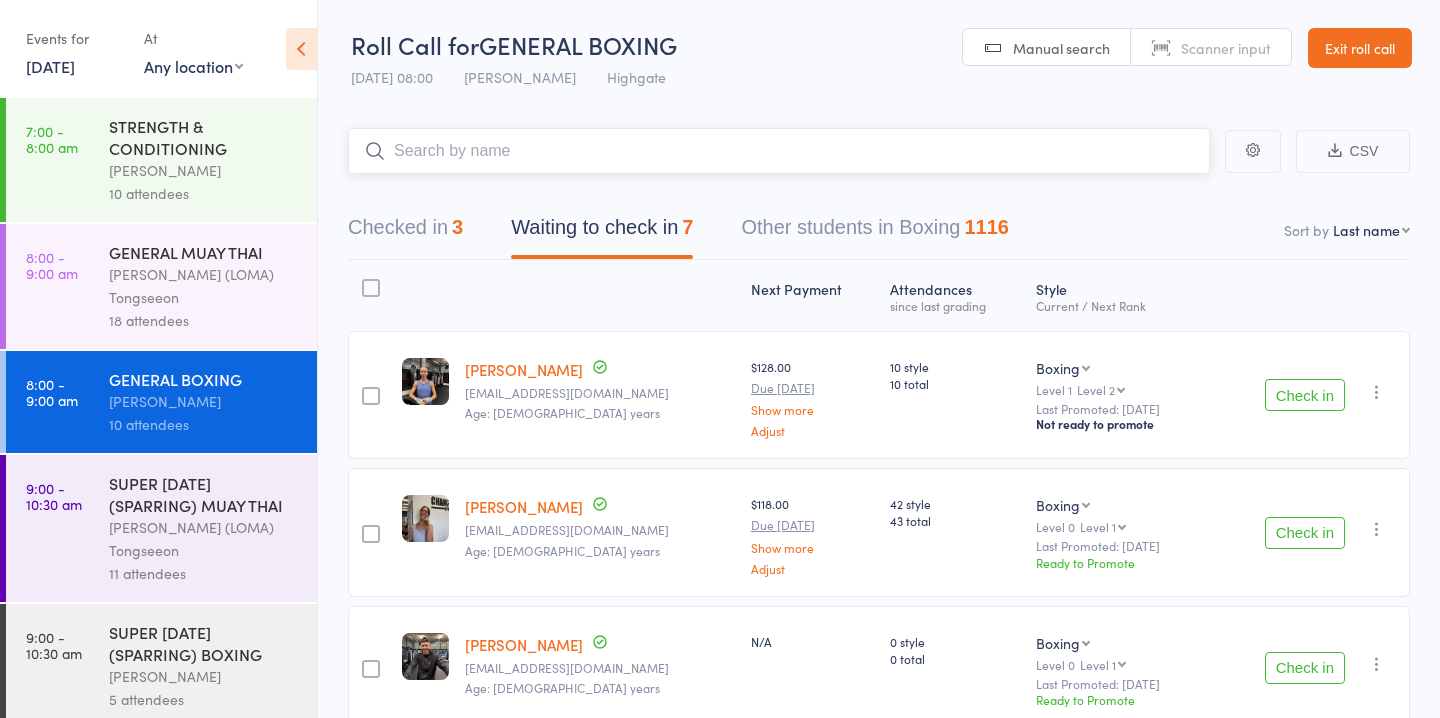 click at bounding box center [779, 151] 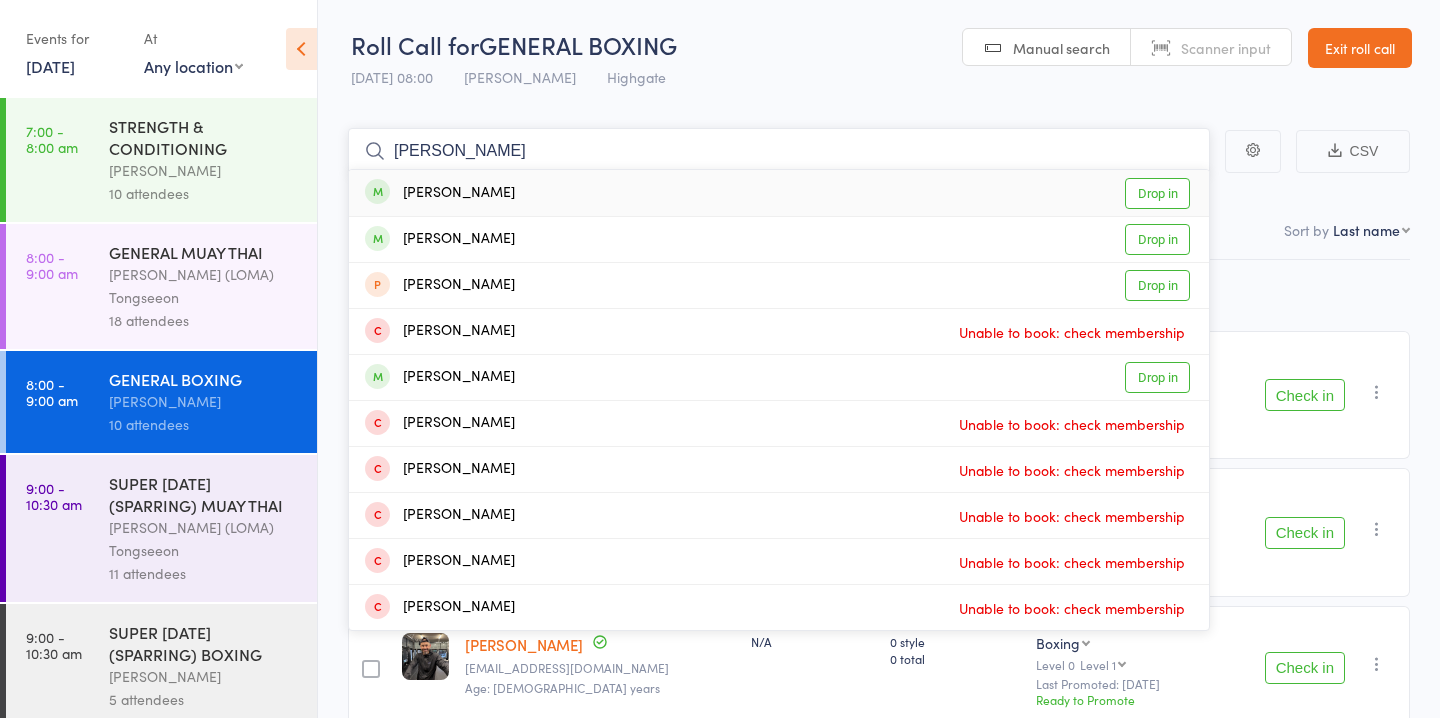 type on "[PERSON_NAME]" 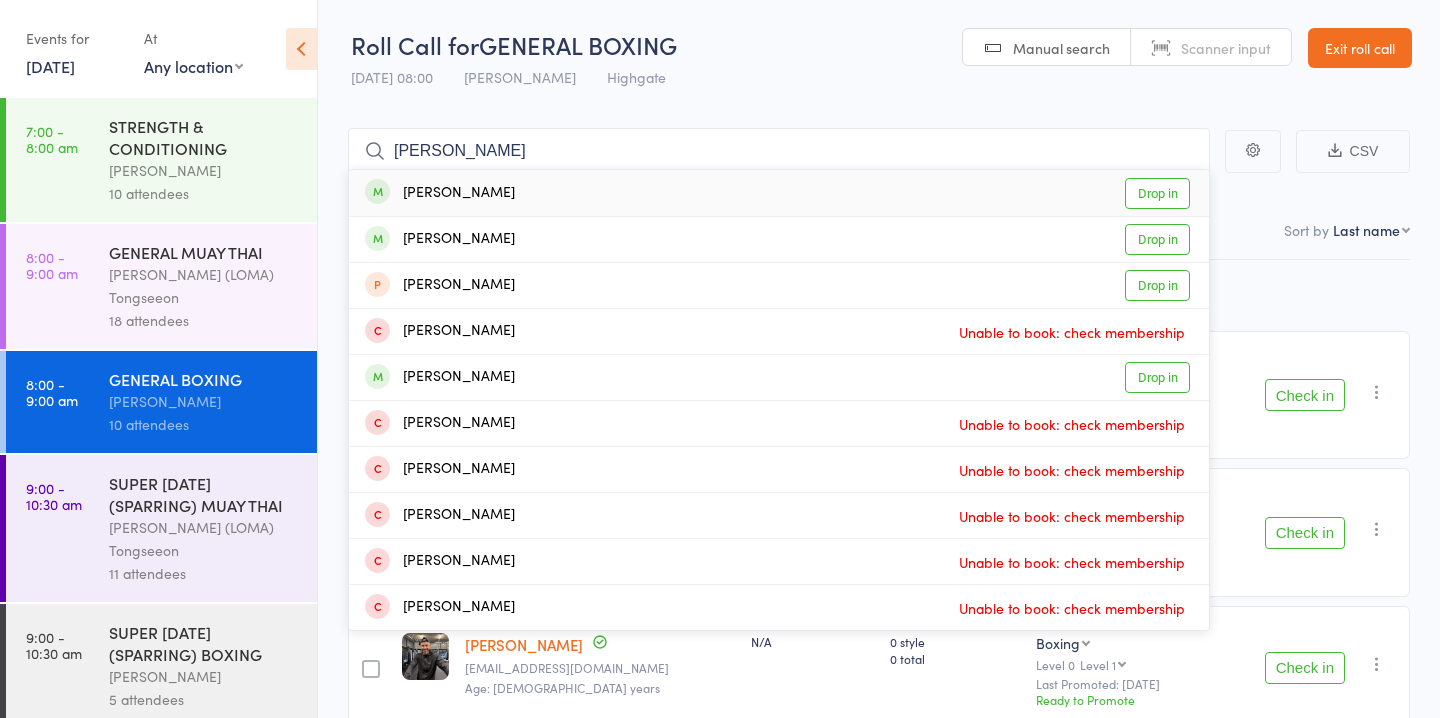 click on "Drop in" at bounding box center [1157, 193] 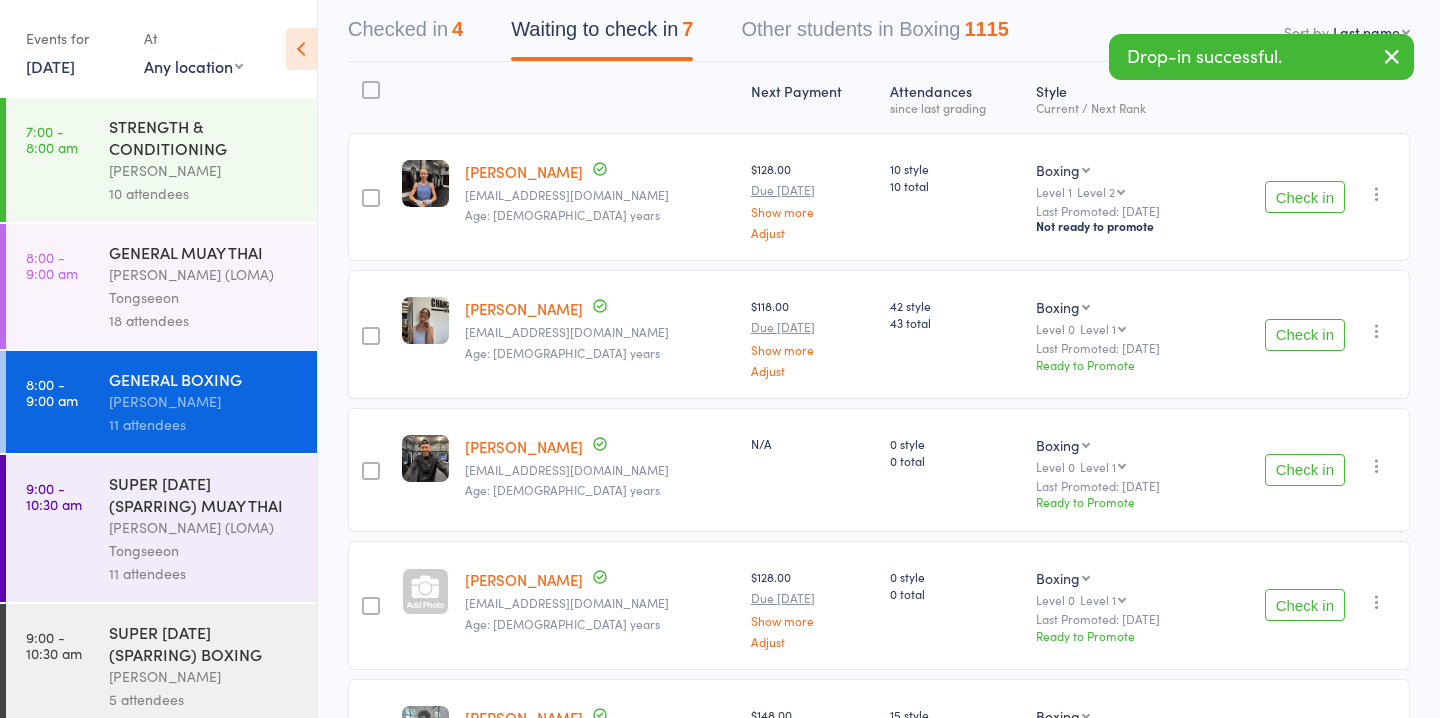 scroll, scrollTop: 218, scrollLeft: 0, axis: vertical 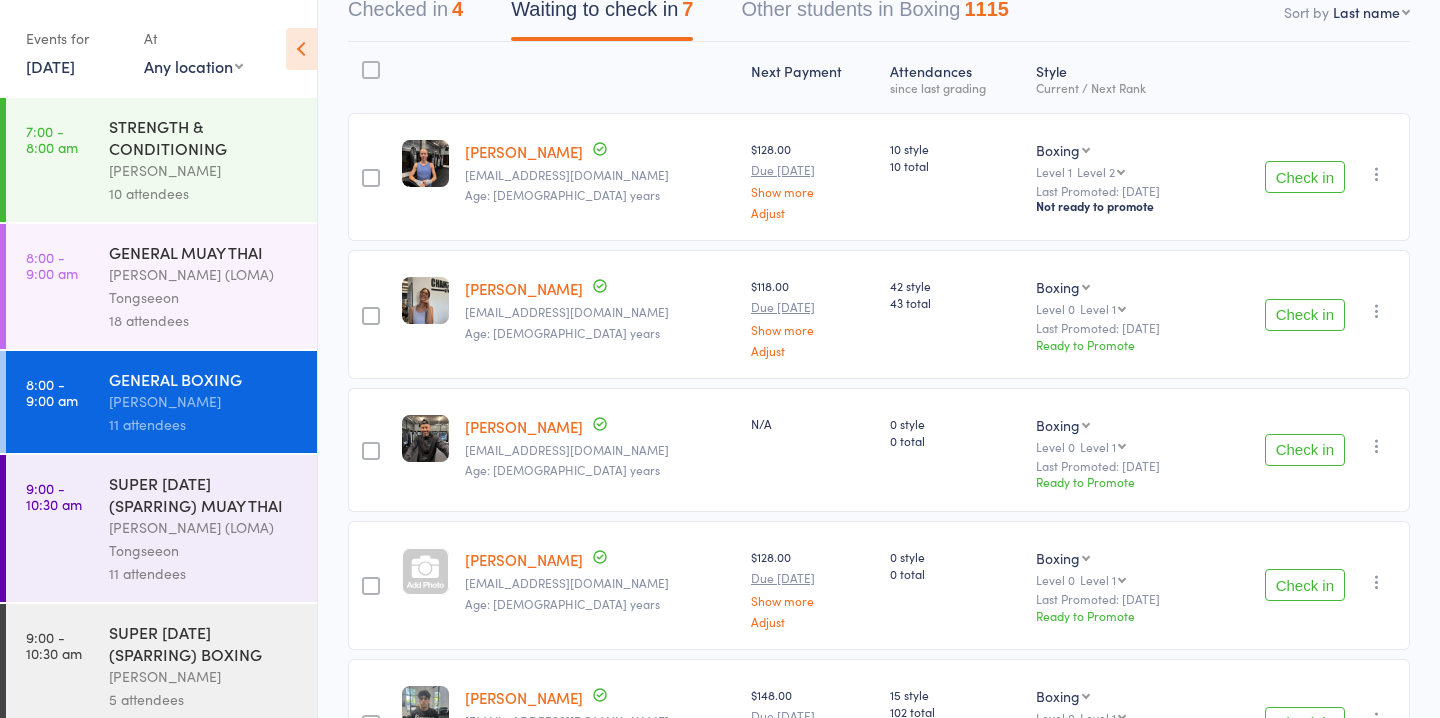click on "Check in" at bounding box center [1305, 450] 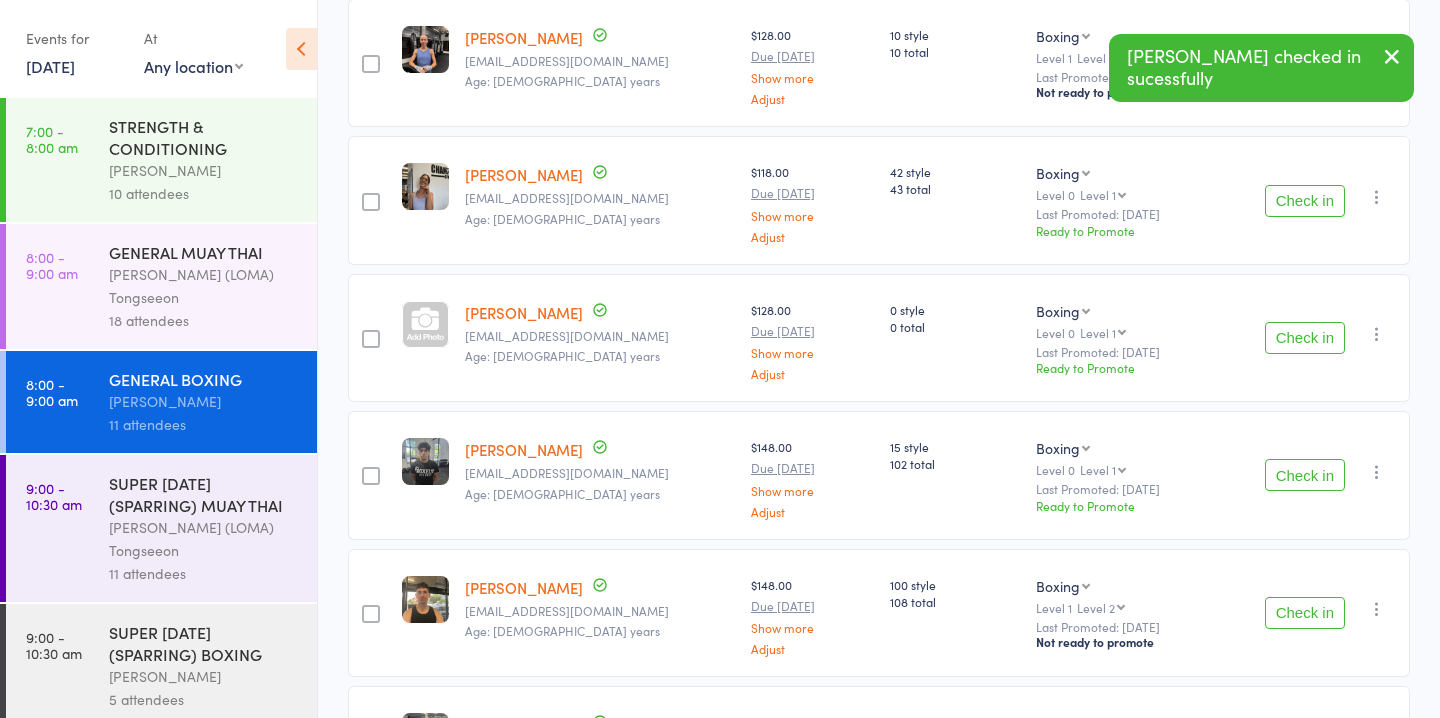 scroll, scrollTop: 320, scrollLeft: 0, axis: vertical 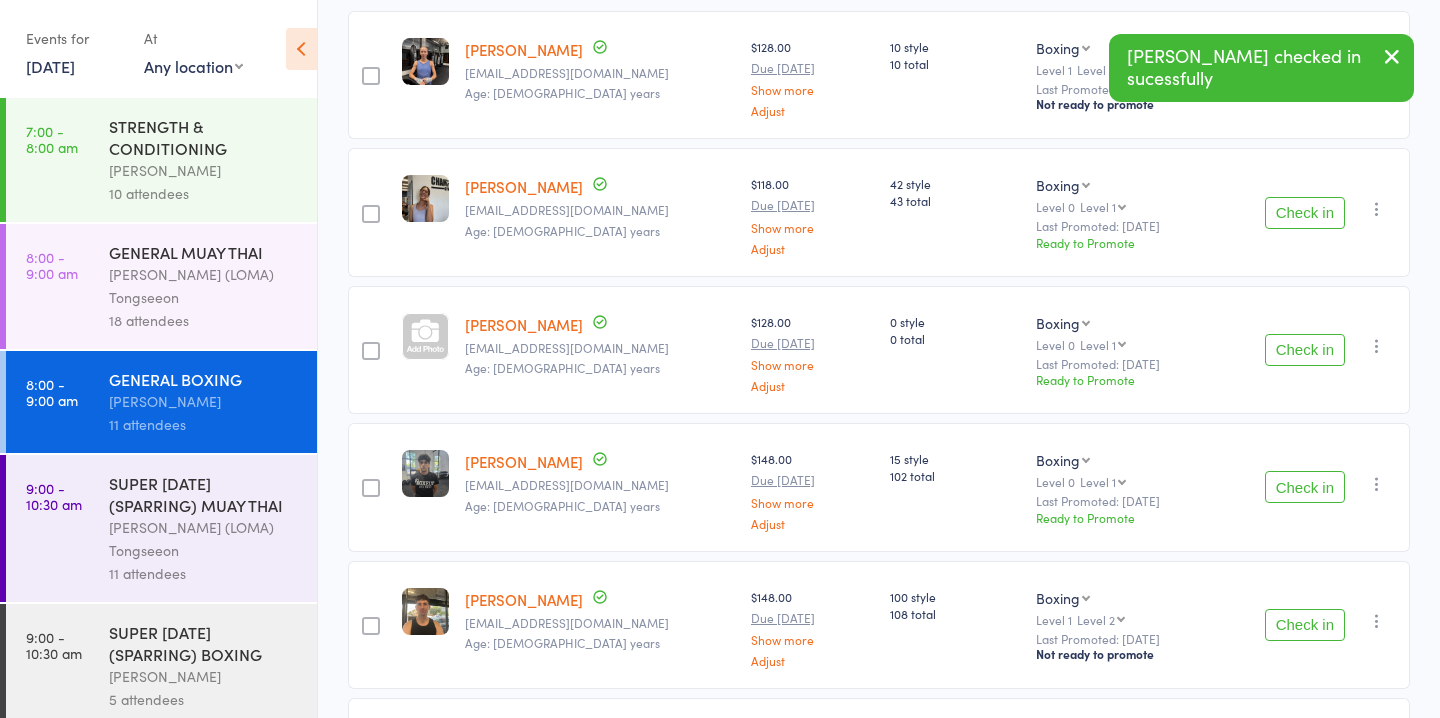 click on "[PERSON_NAME] (LOMA) Tongseeon" at bounding box center [204, 286] 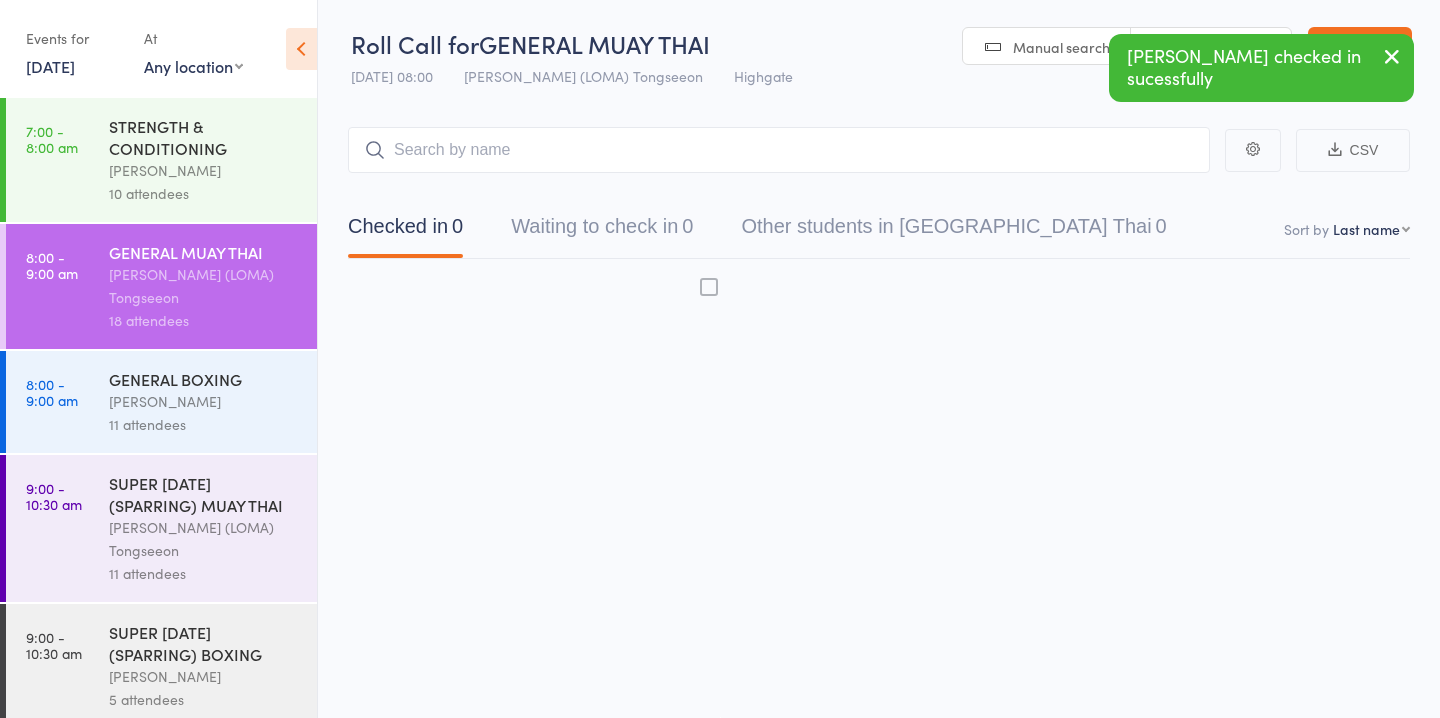 scroll, scrollTop: 1, scrollLeft: 0, axis: vertical 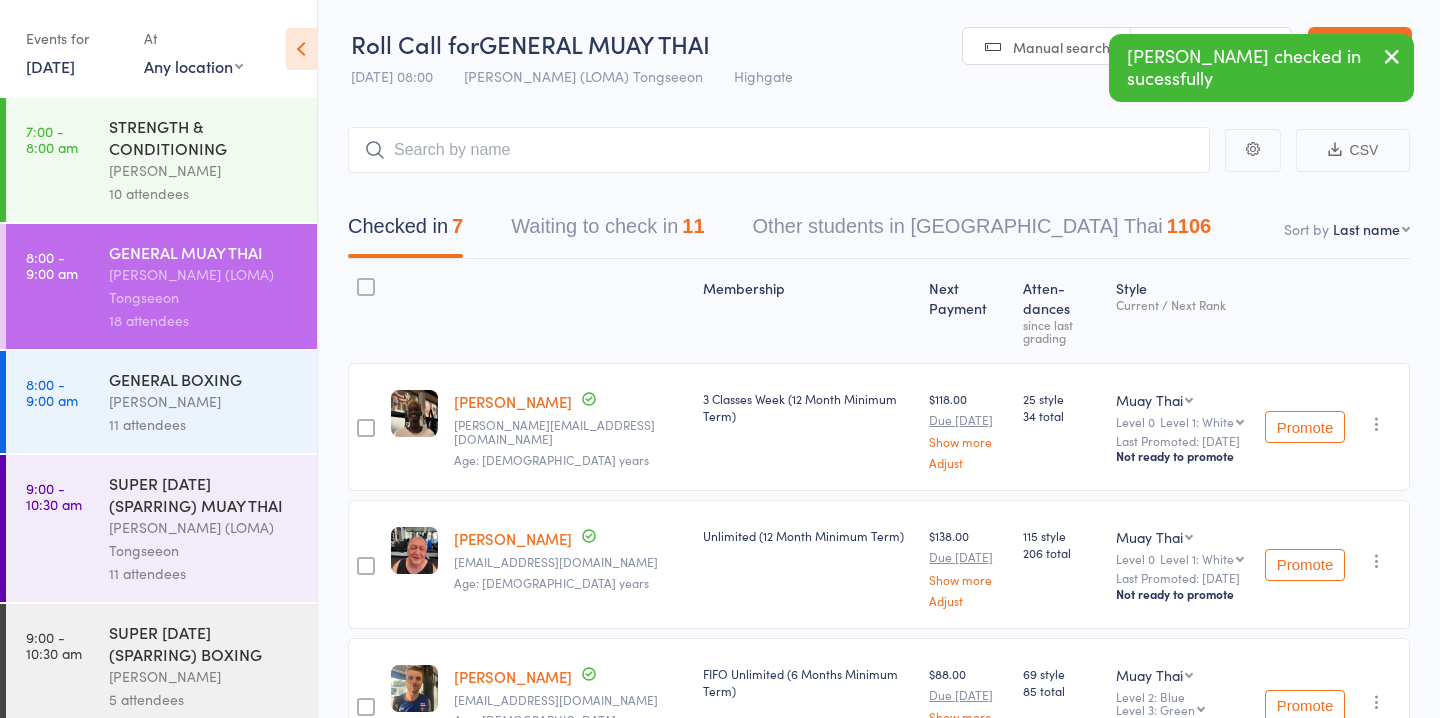 click on "Waiting to check in  11" at bounding box center (607, 231) 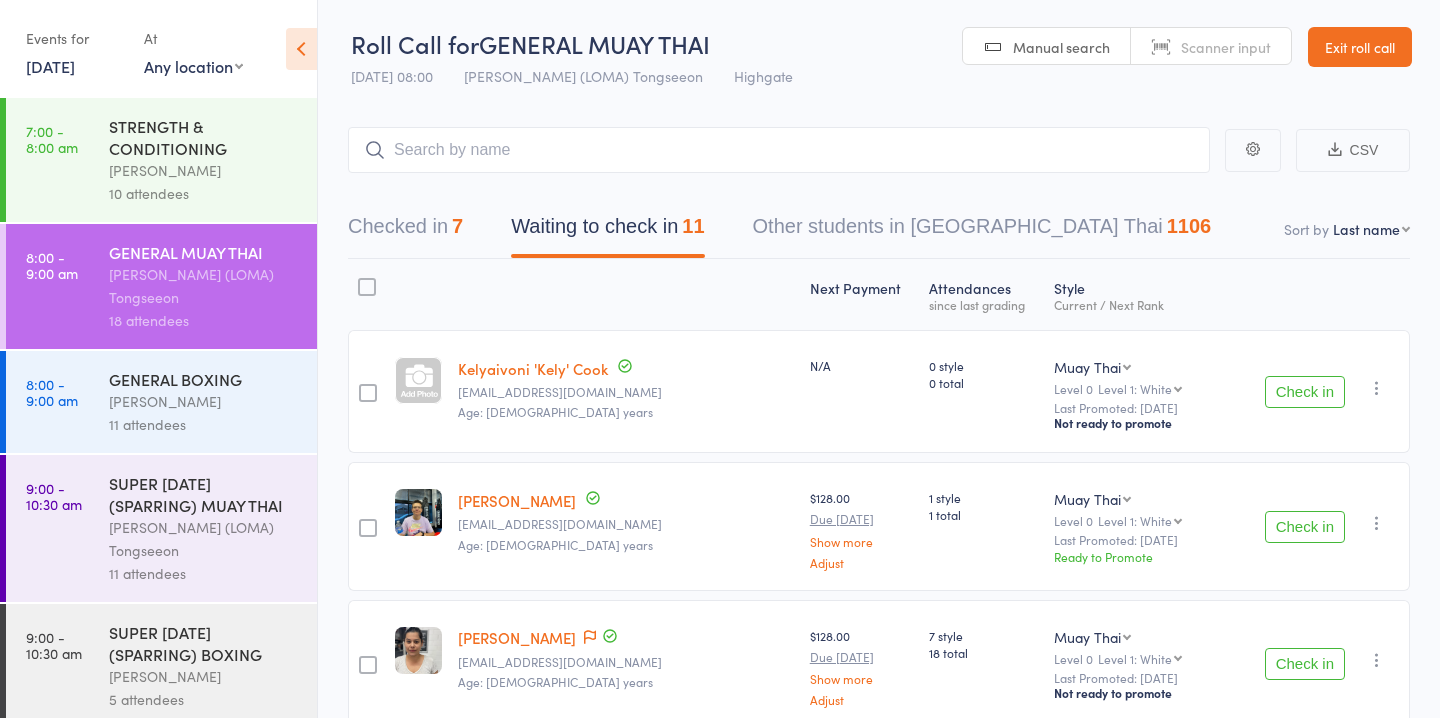 click on "Check in" at bounding box center (1305, 527) 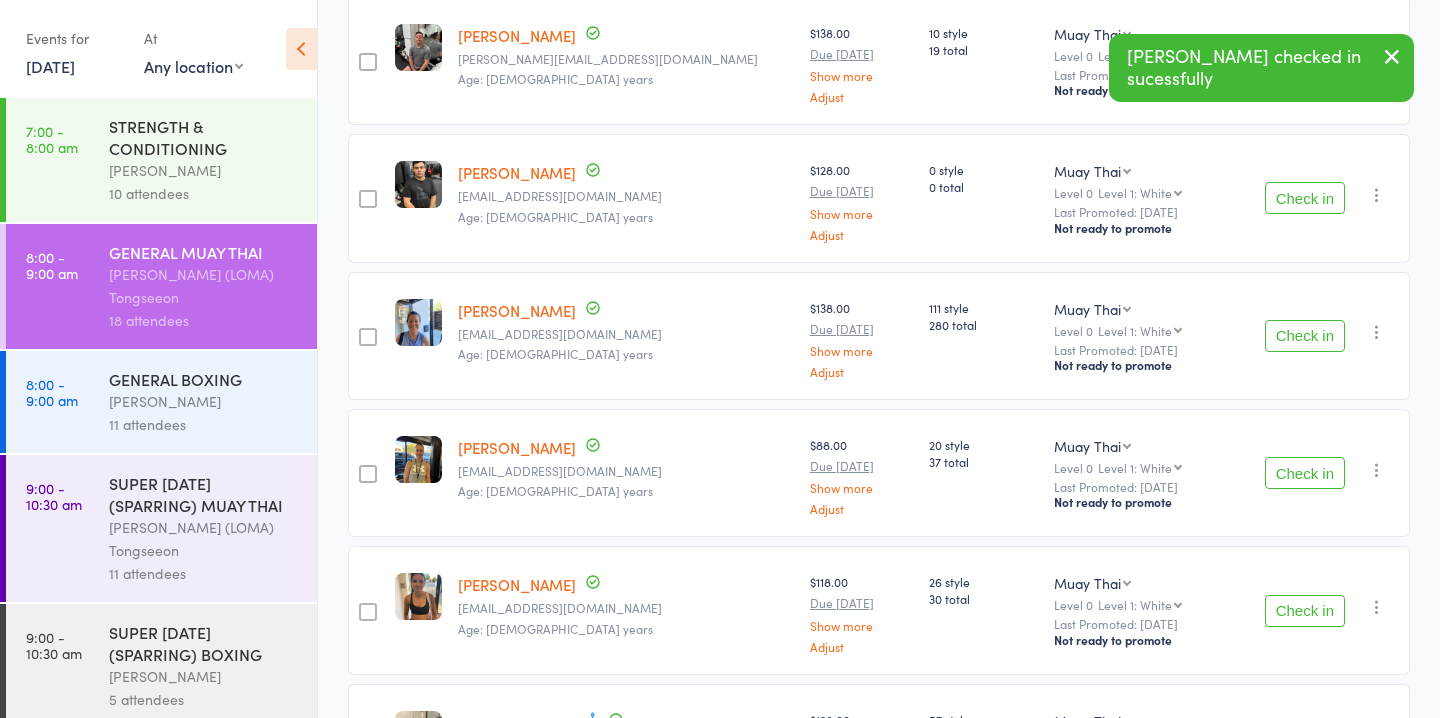 scroll, scrollTop: 616, scrollLeft: 0, axis: vertical 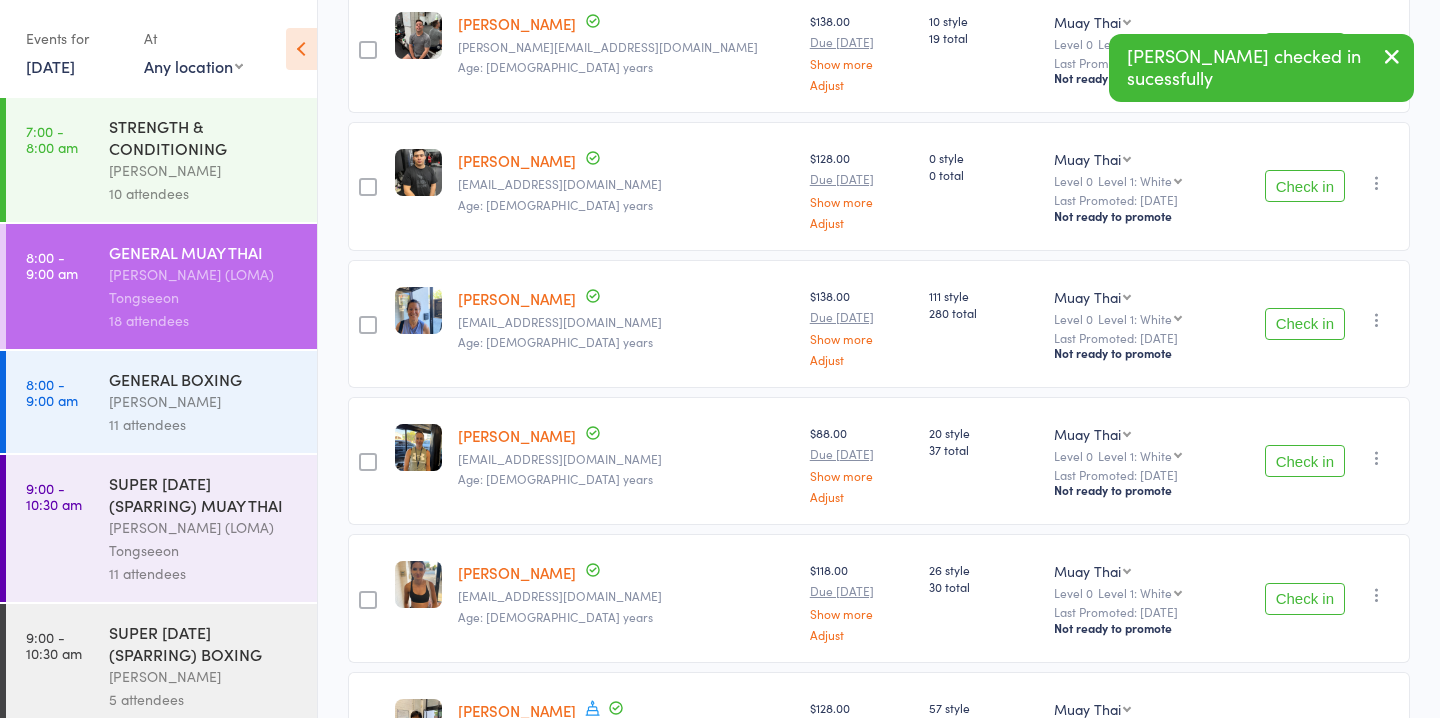click on "Check in" at bounding box center [1305, 461] 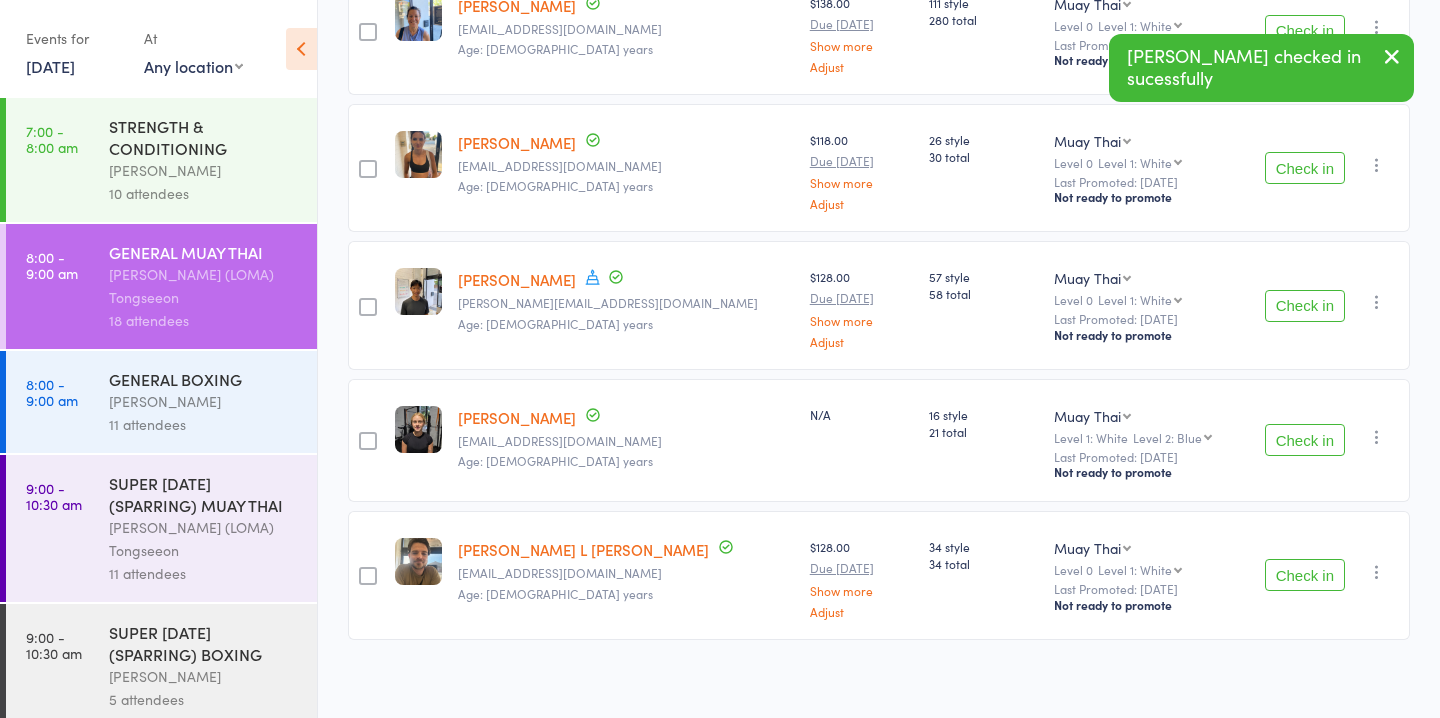 scroll, scrollTop: 917, scrollLeft: 0, axis: vertical 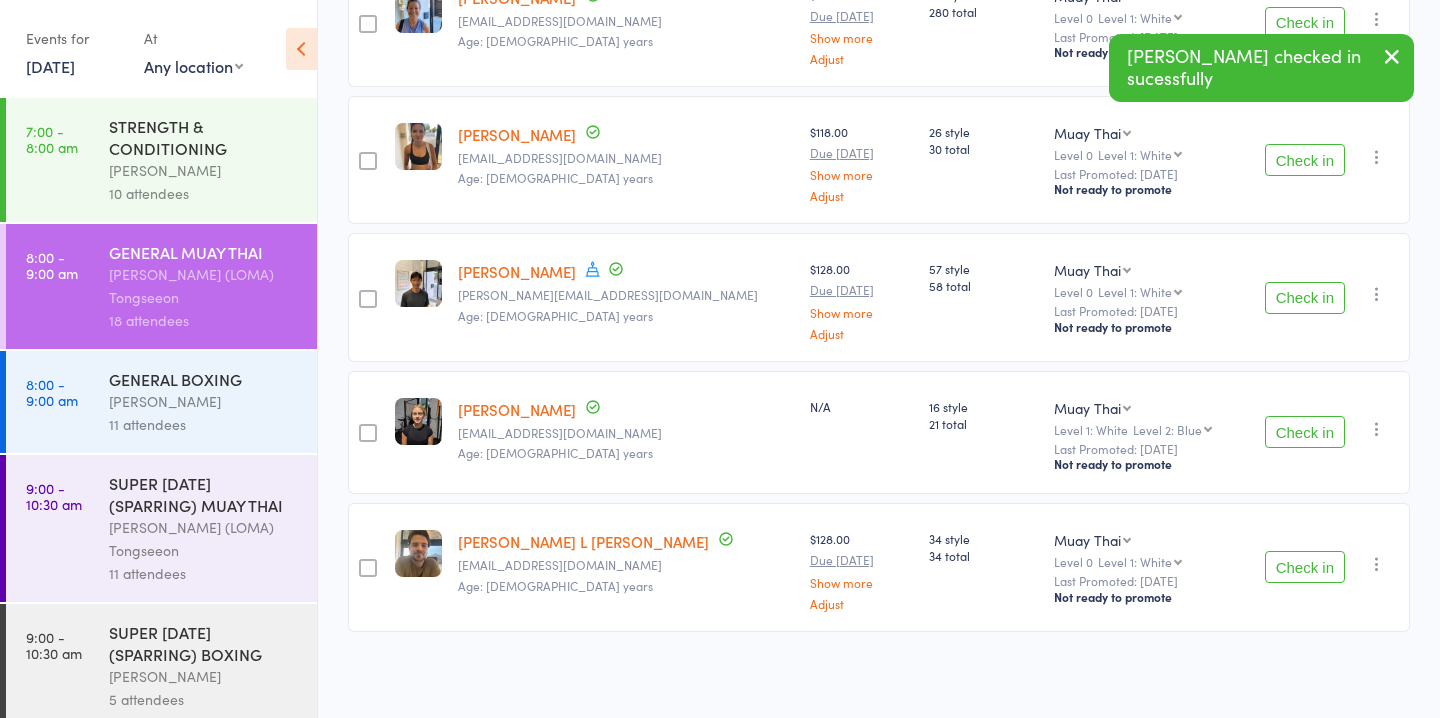 click on "Check in" at bounding box center [1305, 567] 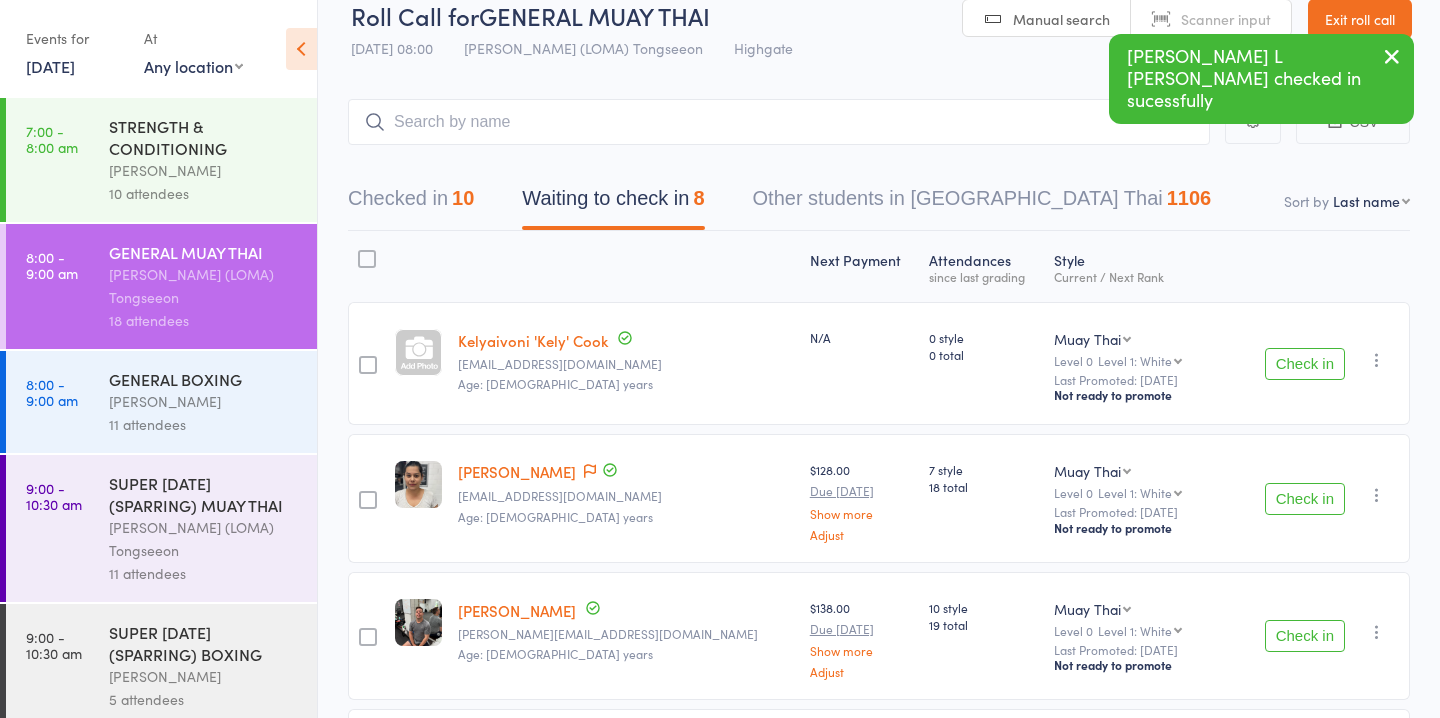 scroll, scrollTop: 0, scrollLeft: 0, axis: both 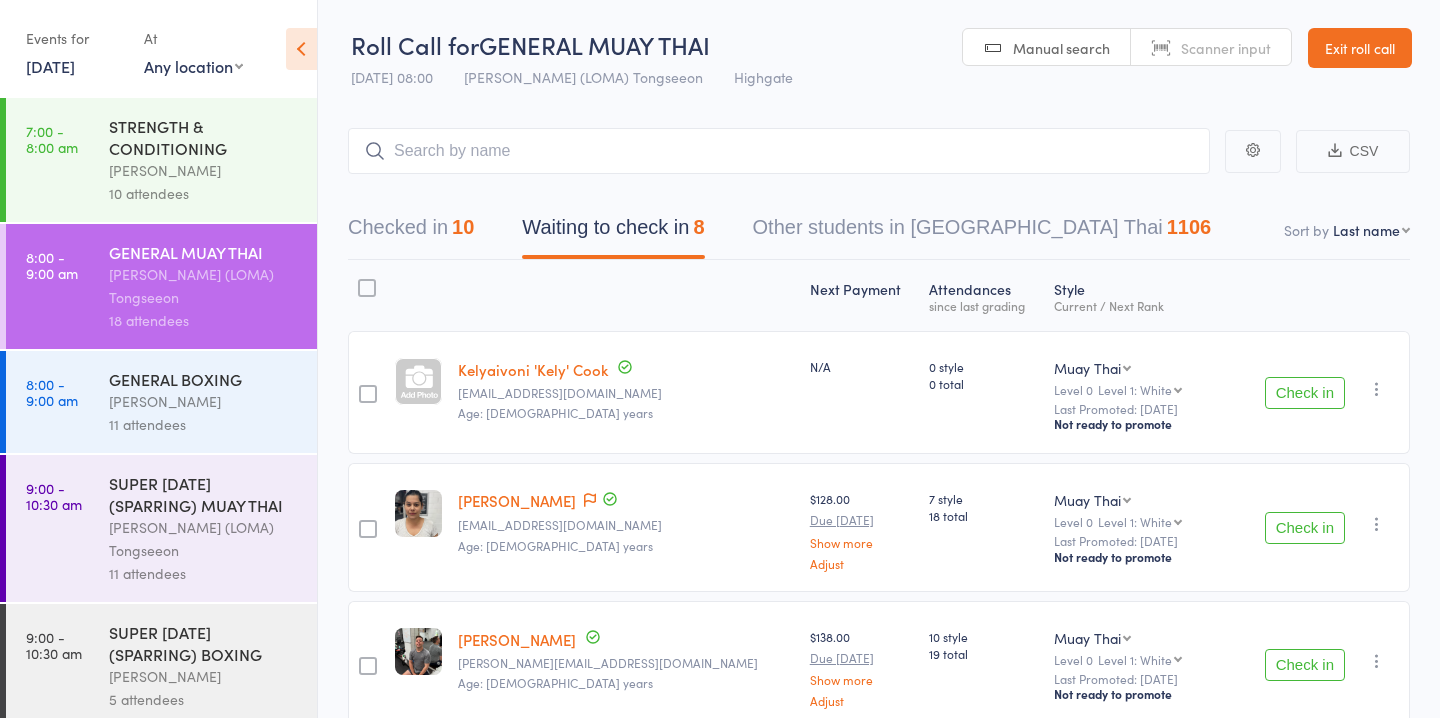 click on "Check in" at bounding box center (1305, 528) 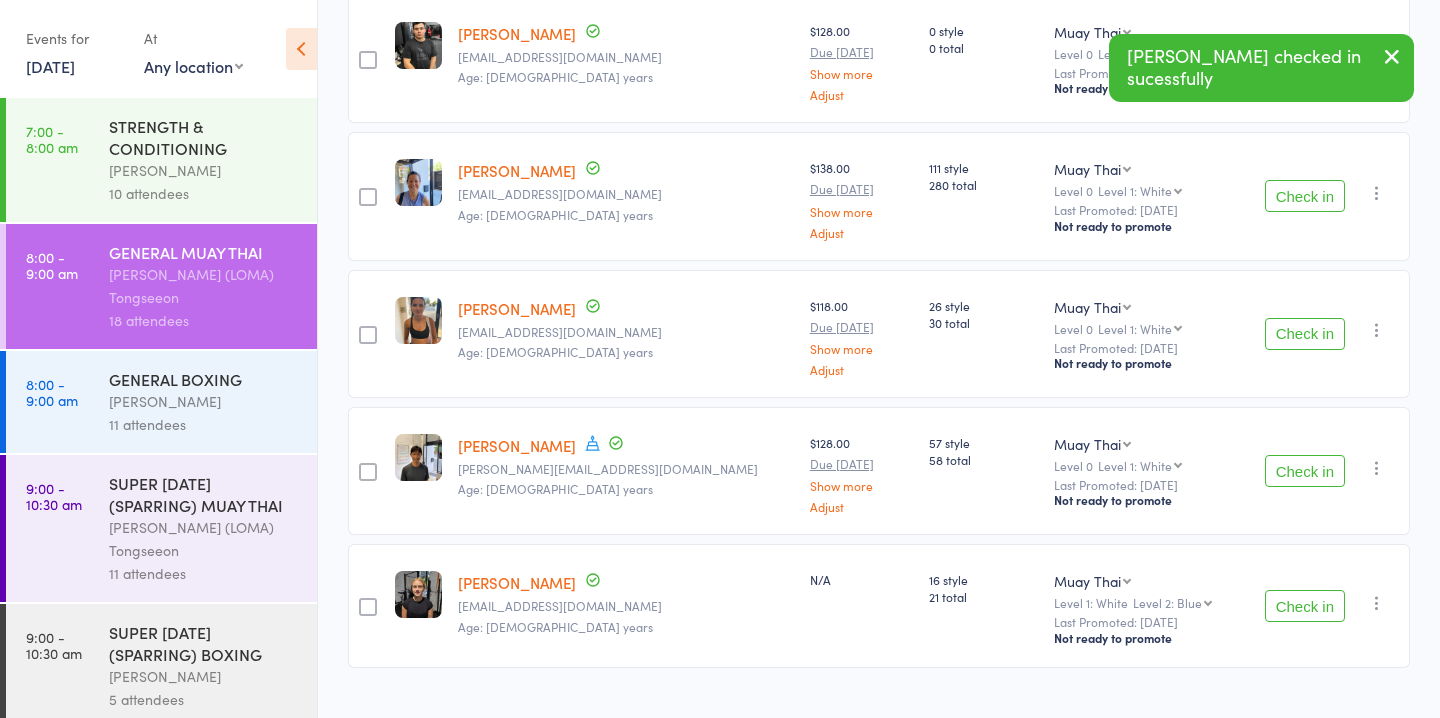 scroll, scrollTop: 607, scrollLeft: 0, axis: vertical 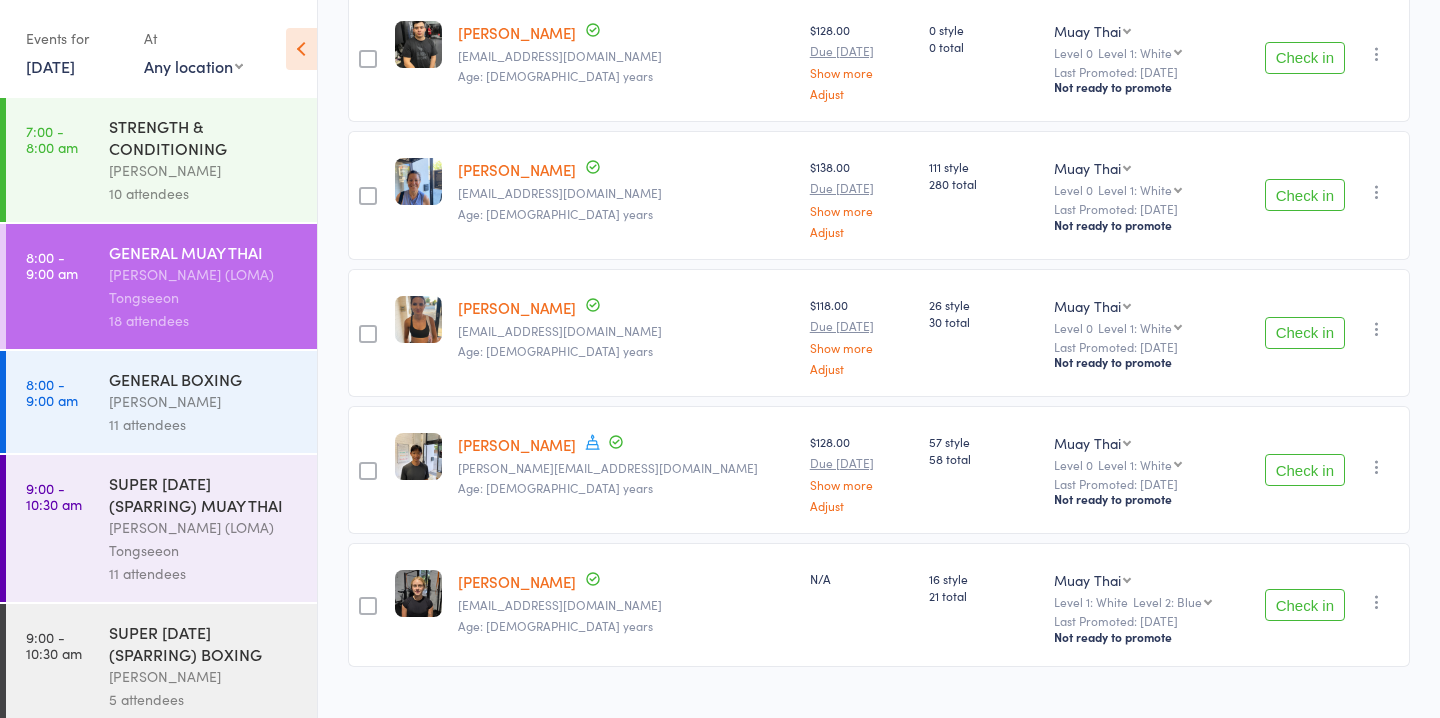 click on "Check in" at bounding box center (1305, 195) 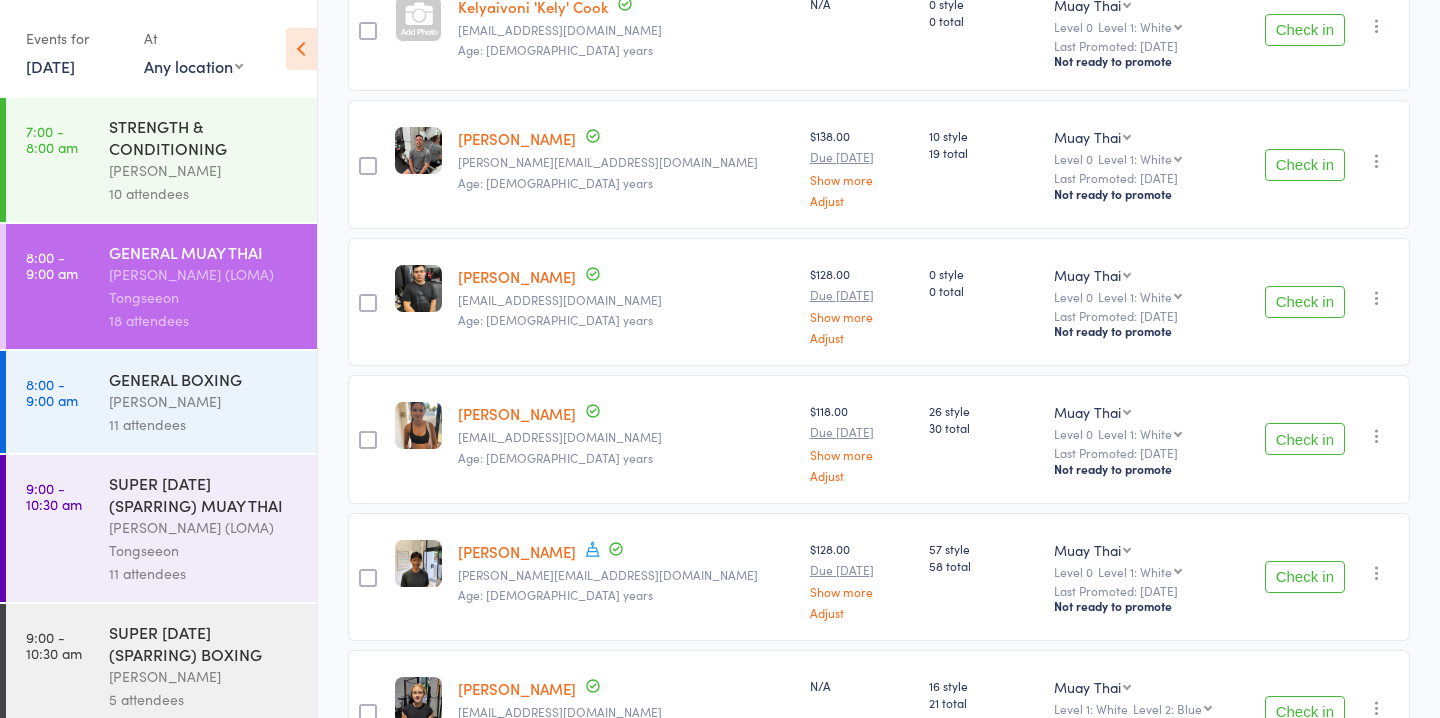 scroll, scrollTop: 365, scrollLeft: 0, axis: vertical 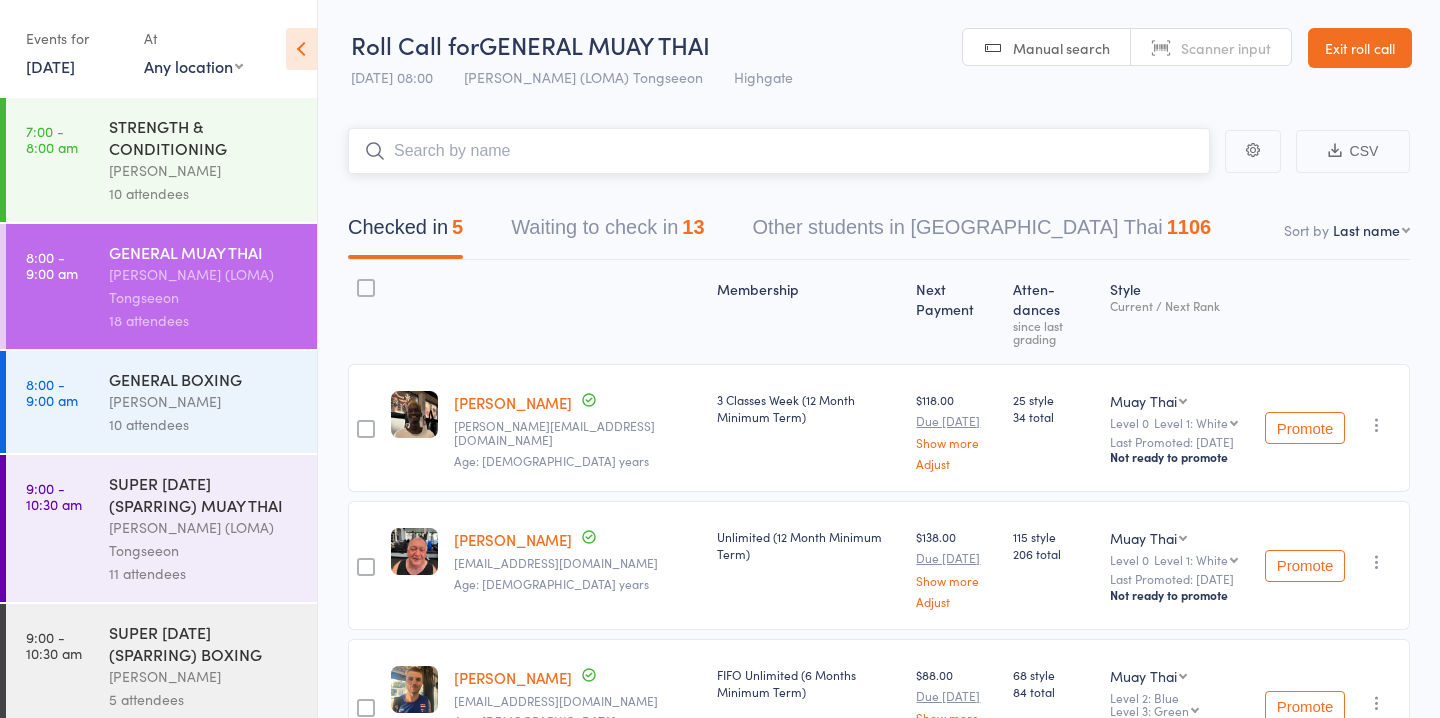 click on "Waiting to check in  13" at bounding box center (607, 232) 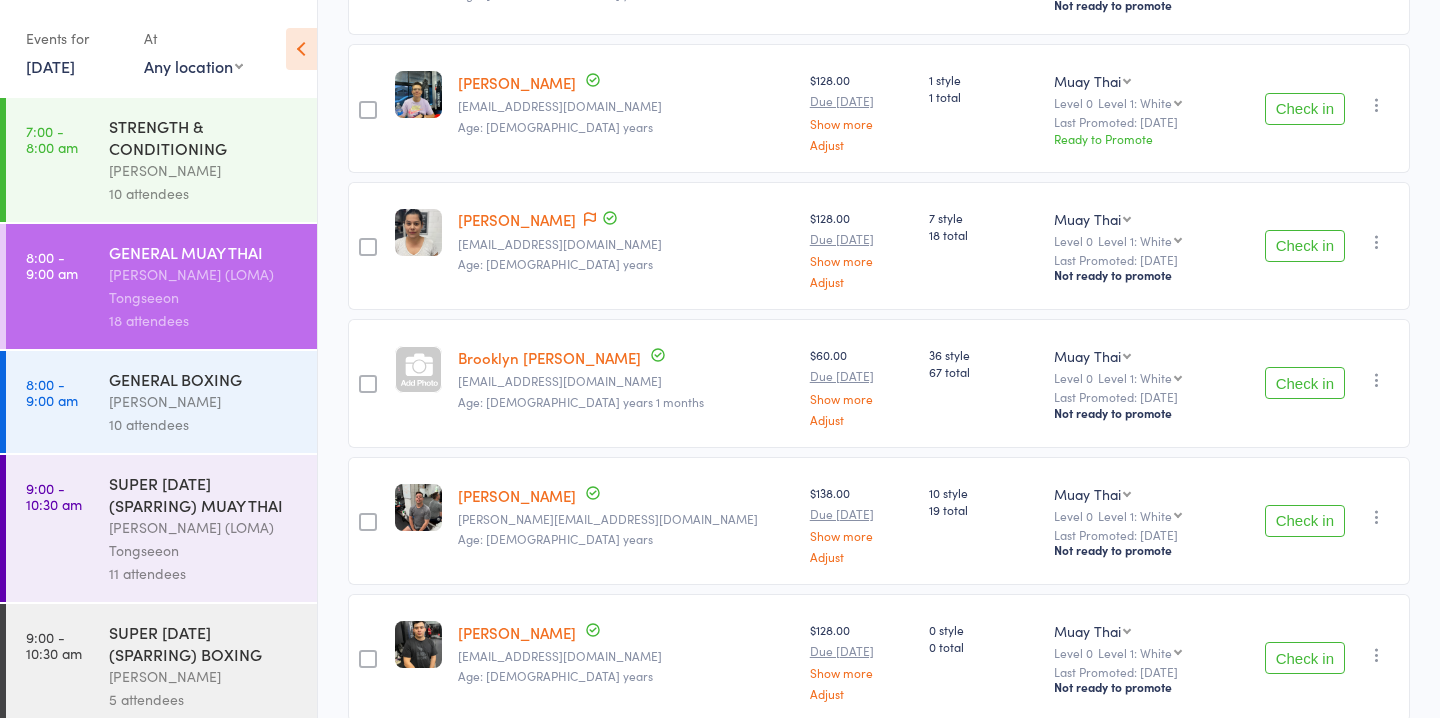 scroll, scrollTop: 468, scrollLeft: 0, axis: vertical 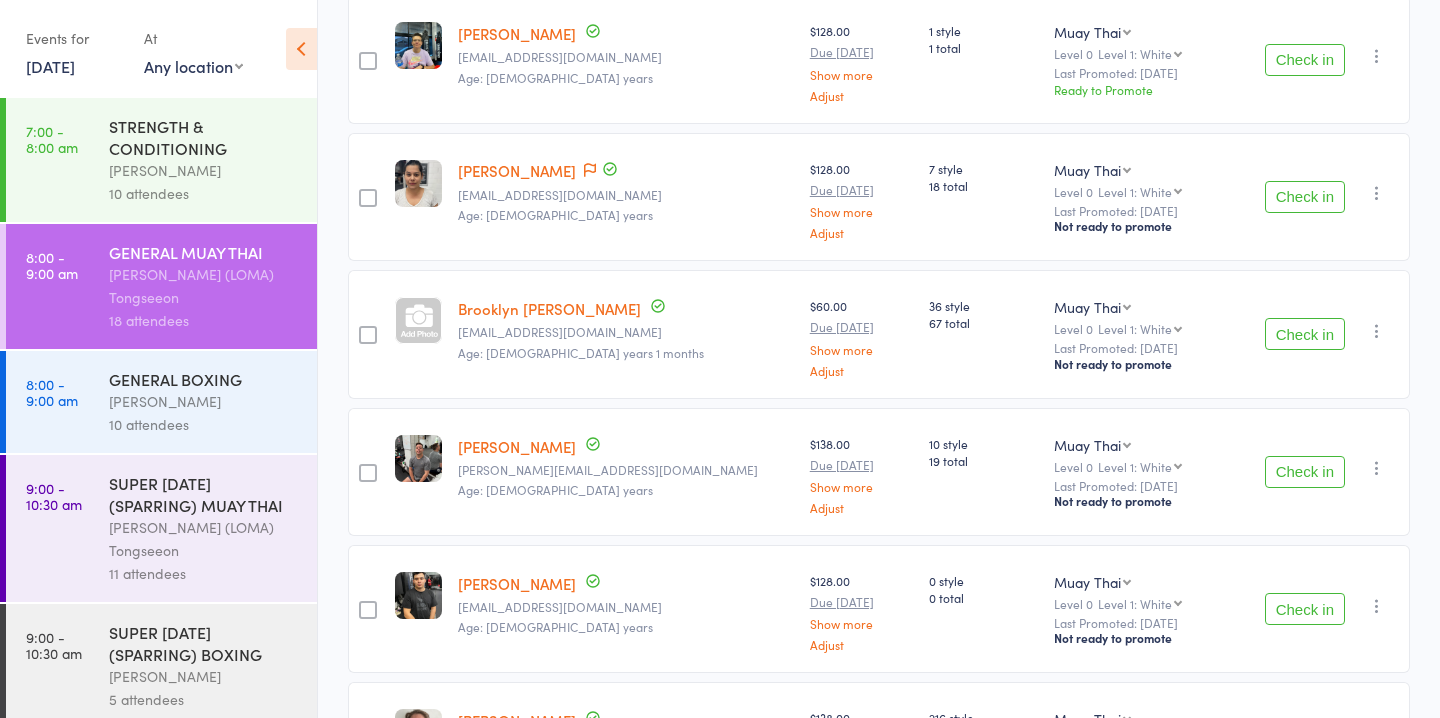 click on "Check in" at bounding box center (1305, 334) 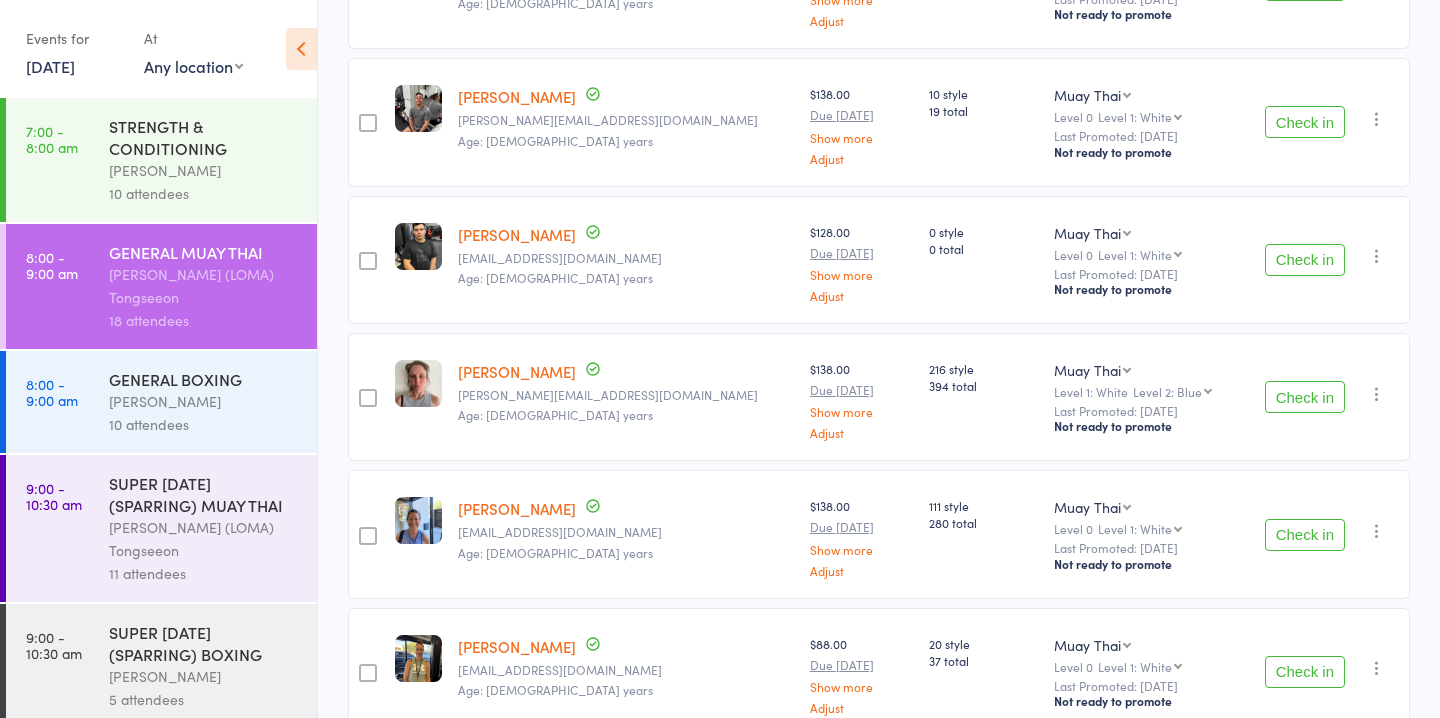 scroll, scrollTop: 694, scrollLeft: 0, axis: vertical 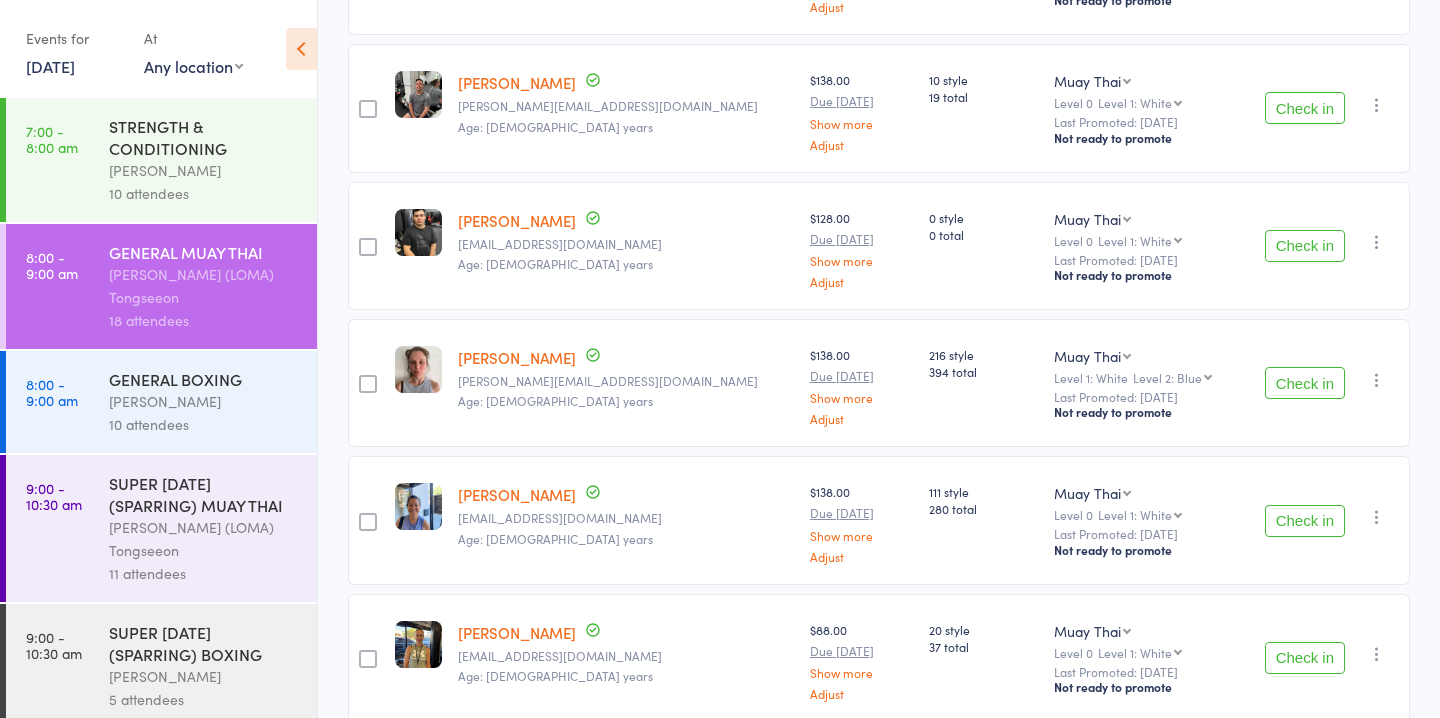 click on "Check in" at bounding box center (1305, 383) 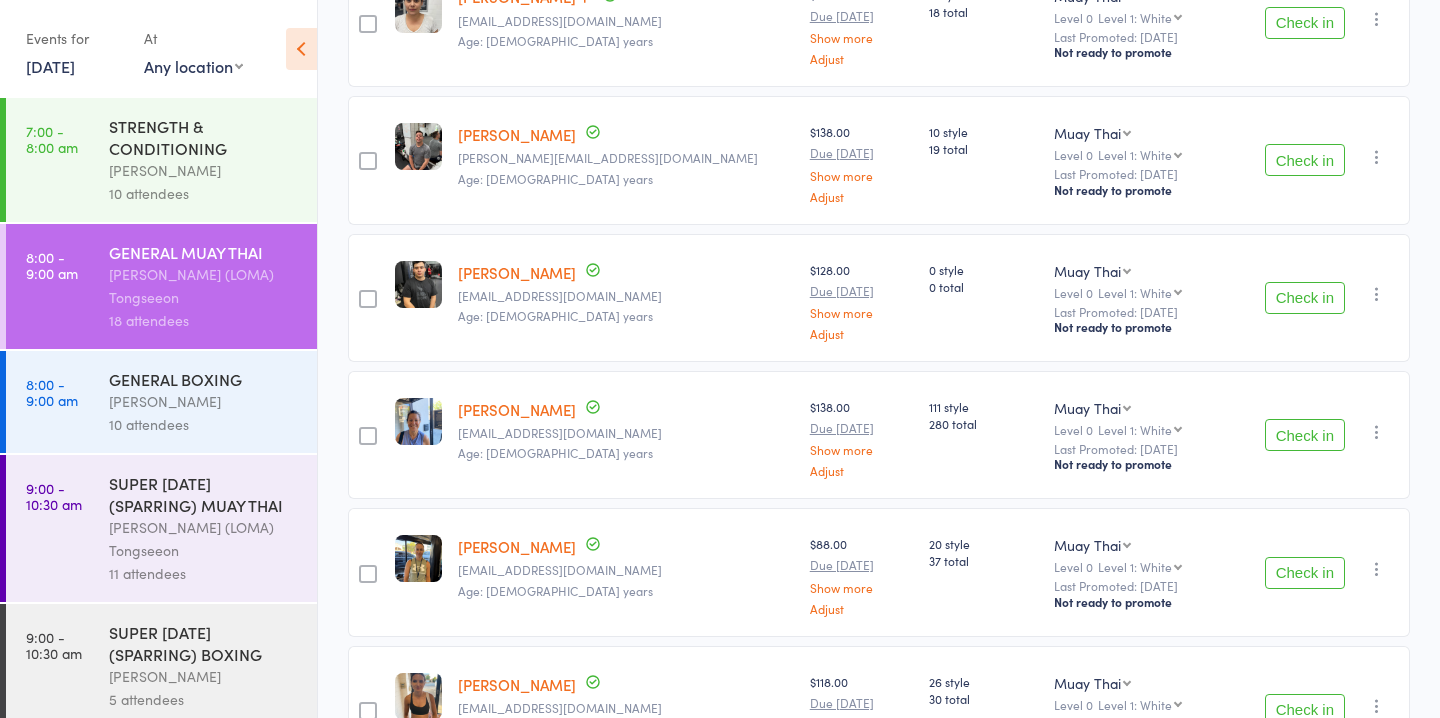 scroll, scrollTop: 0, scrollLeft: 0, axis: both 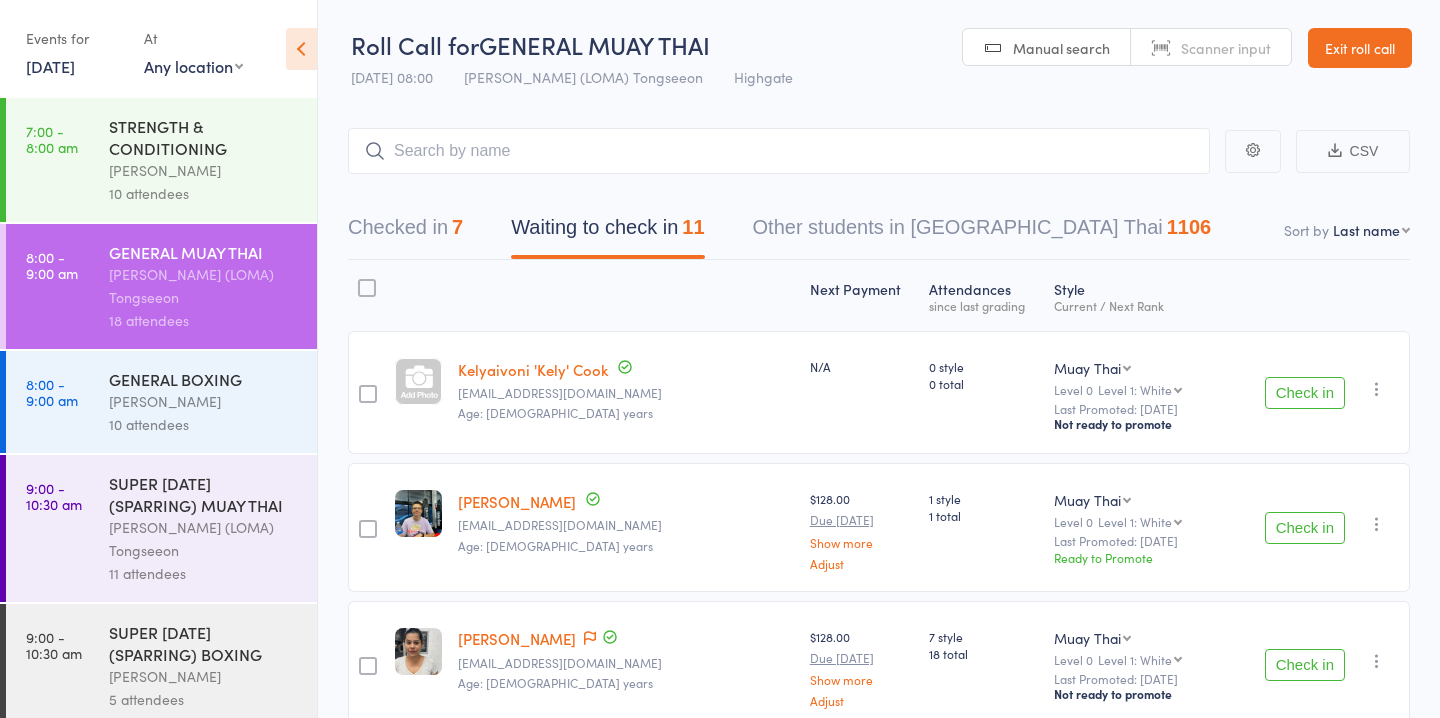 click on "11 attendees" at bounding box center [204, 573] 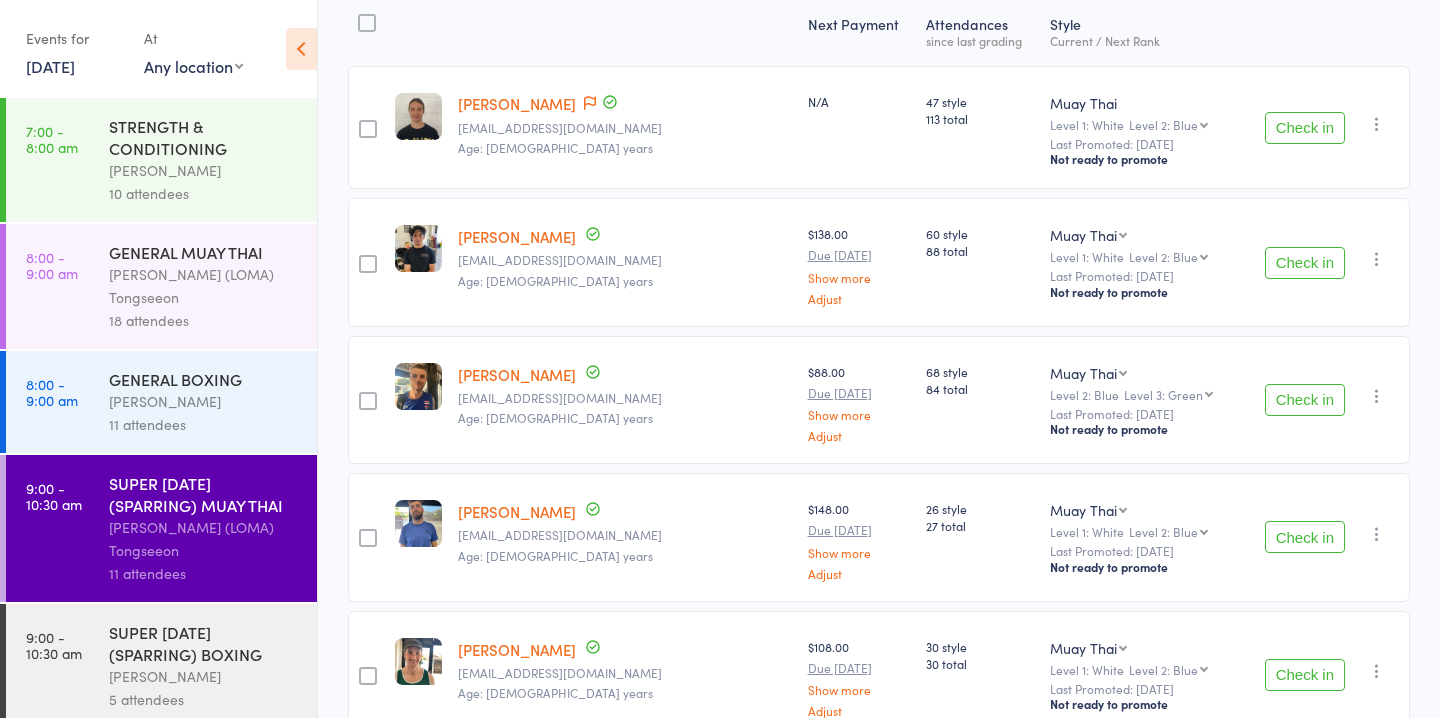 scroll, scrollTop: 285, scrollLeft: 0, axis: vertical 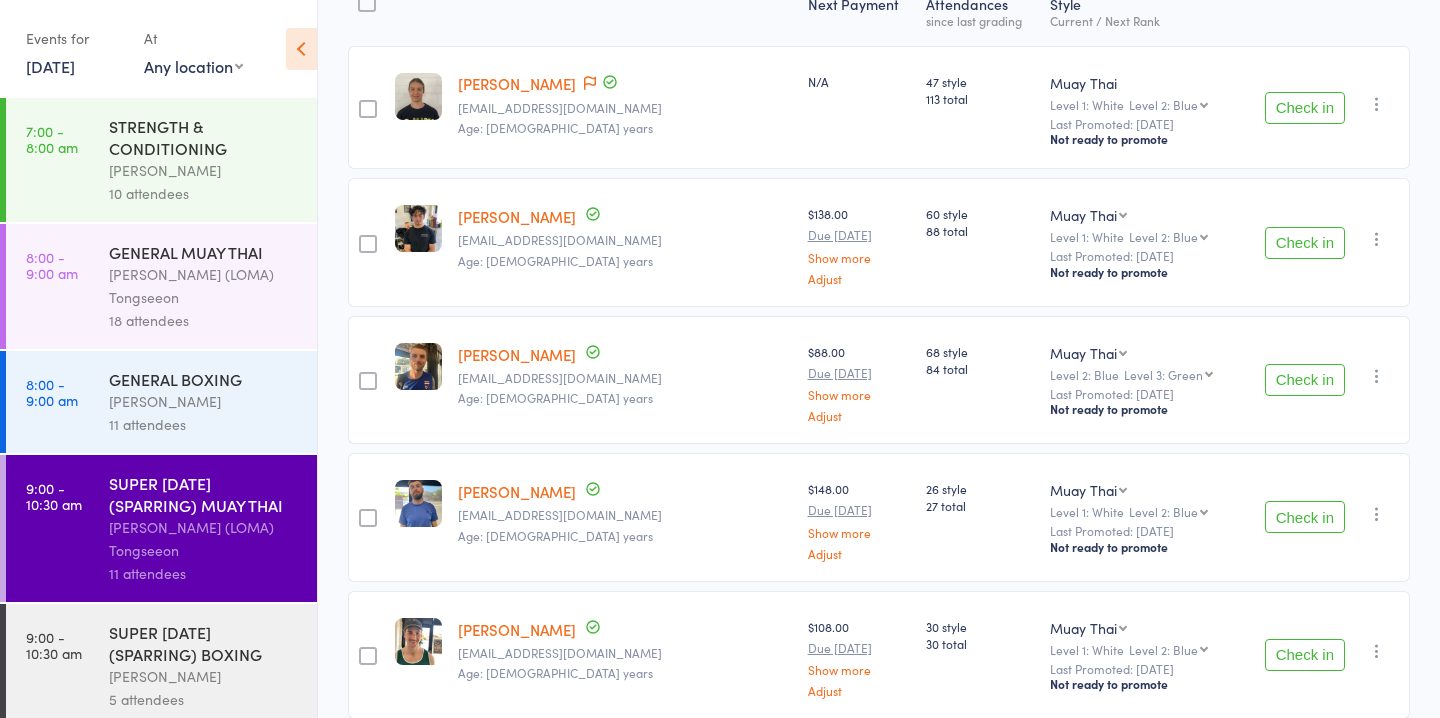 click on "Check in" at bounding box center [1305, 380] 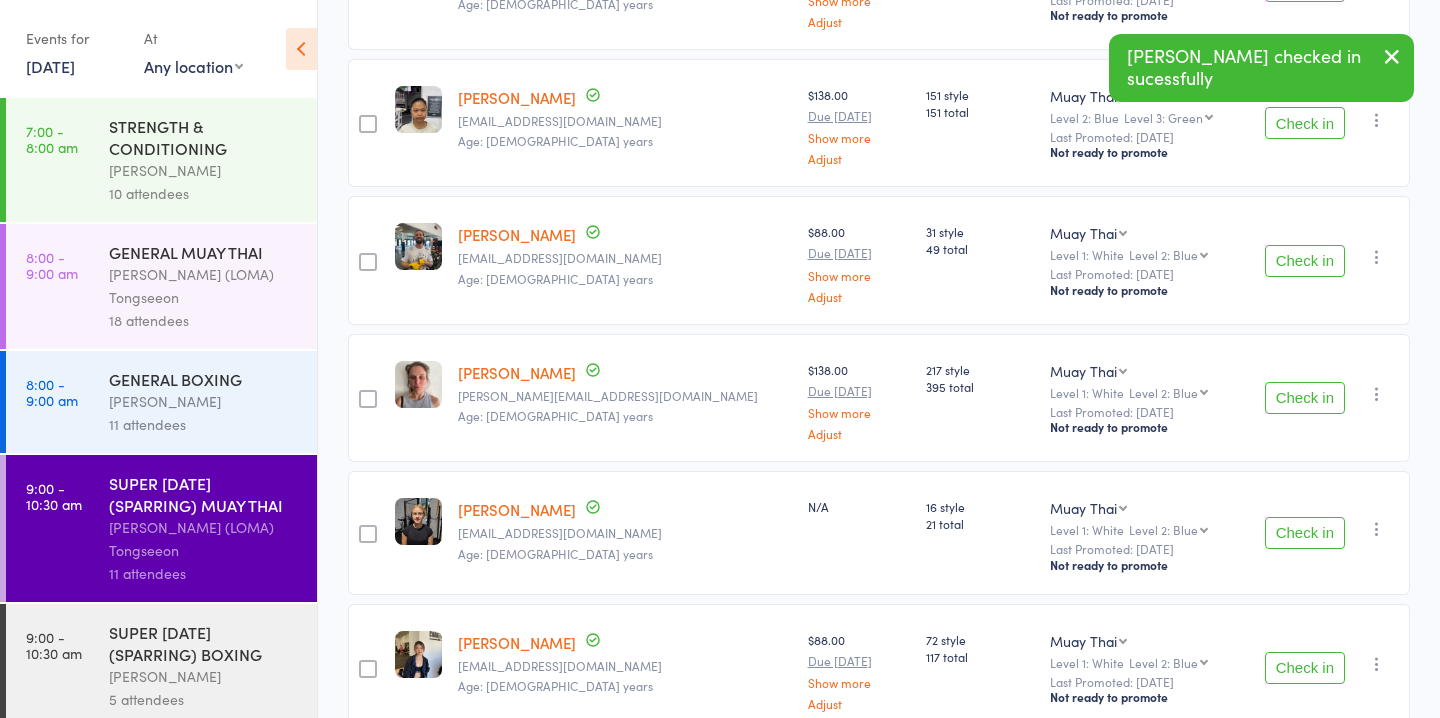 scroll, scrollTop: 956, scrollLeft: 0, axis: vertical 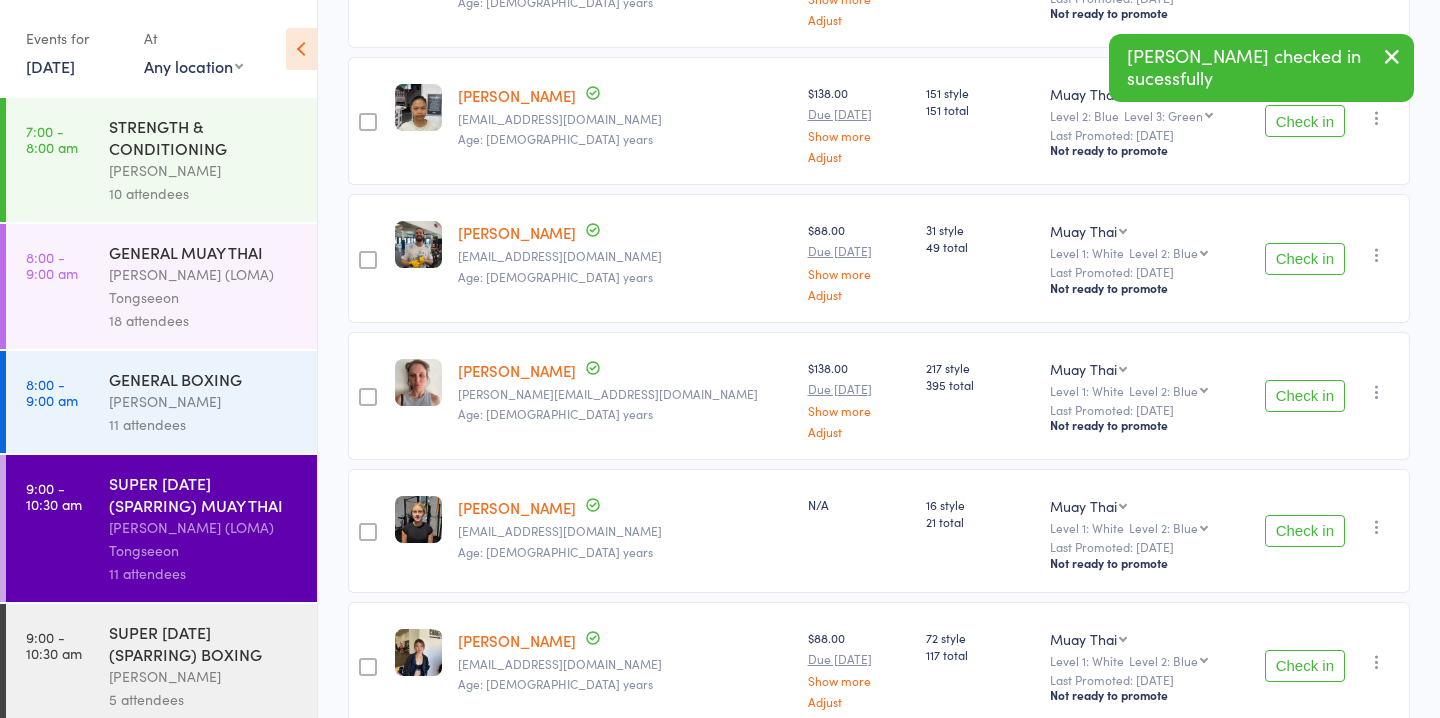 click on "Check in" at bounding box center [1305, 396] 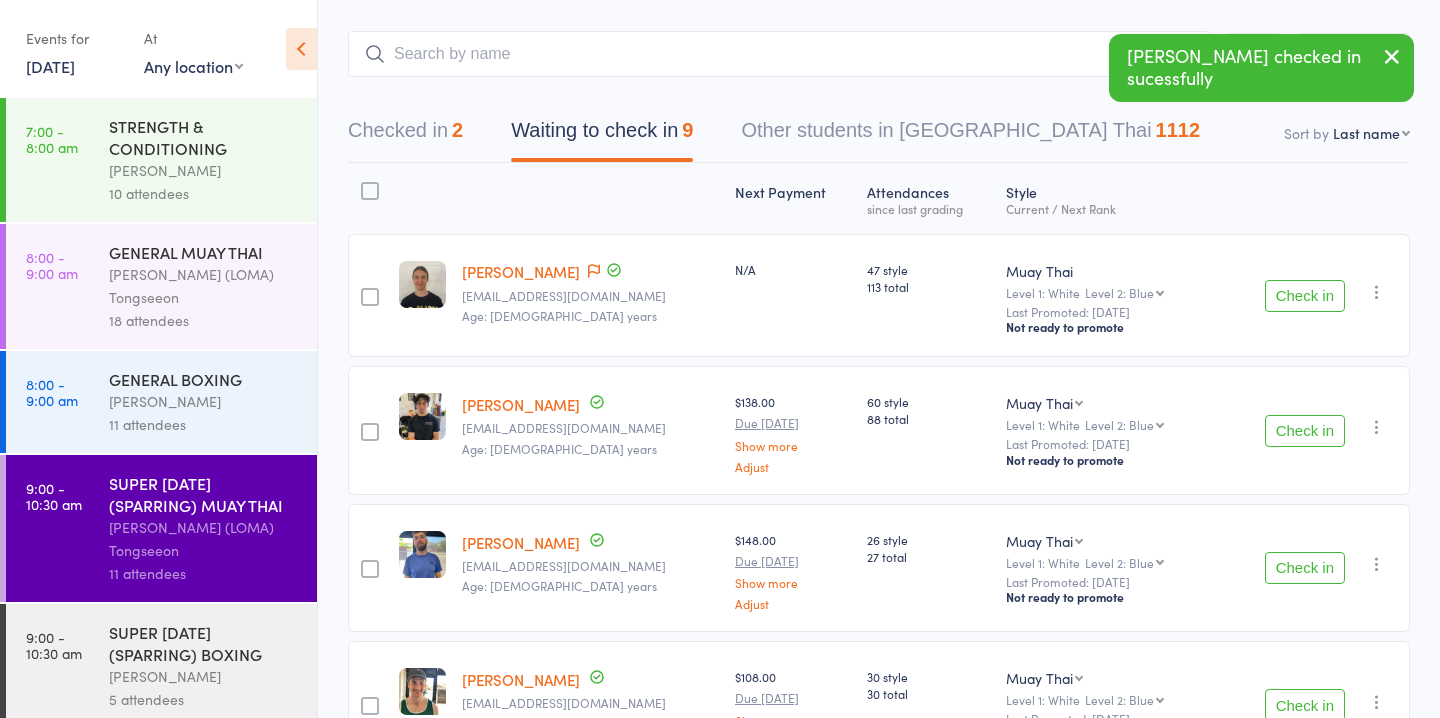 scroll, scrollTop: 74, scrollLeft: 0, axis: vertical 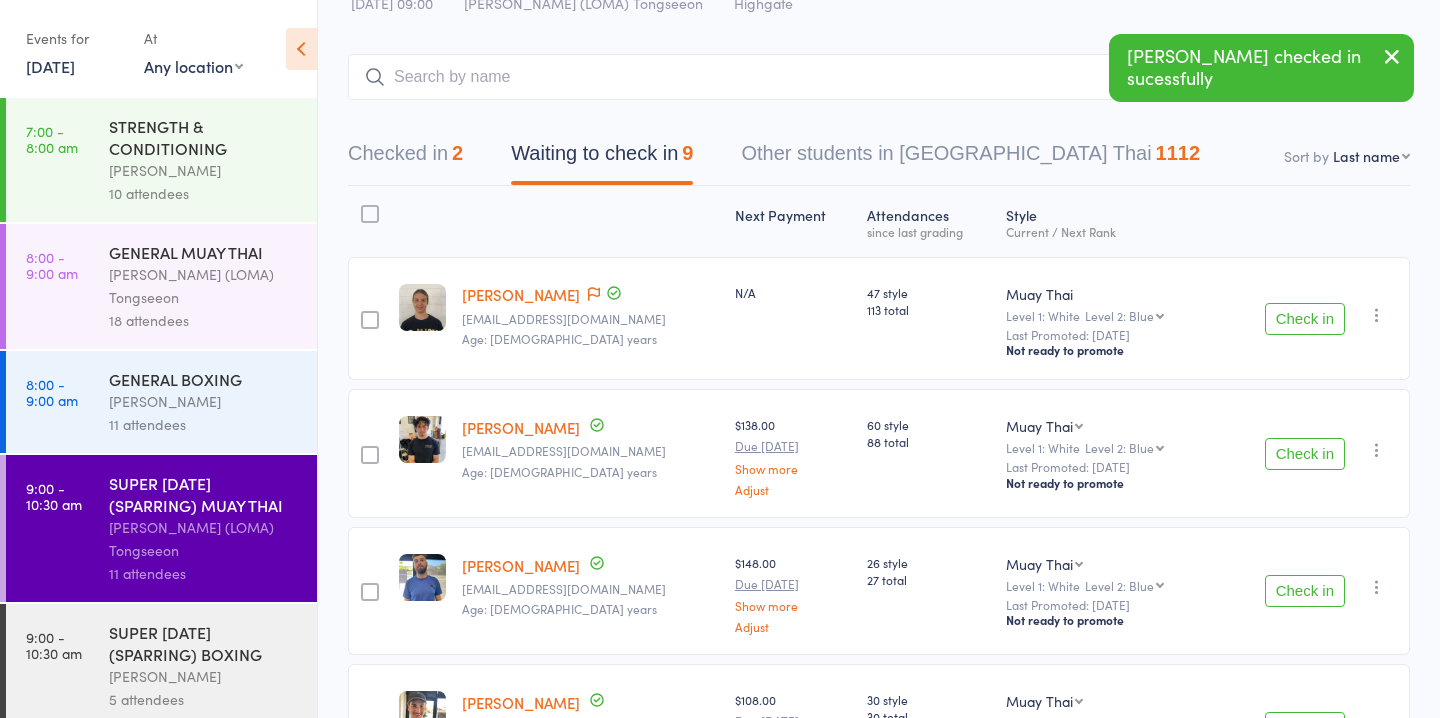 click on "GENERAL BOXING" at bounding box center (204, 379) 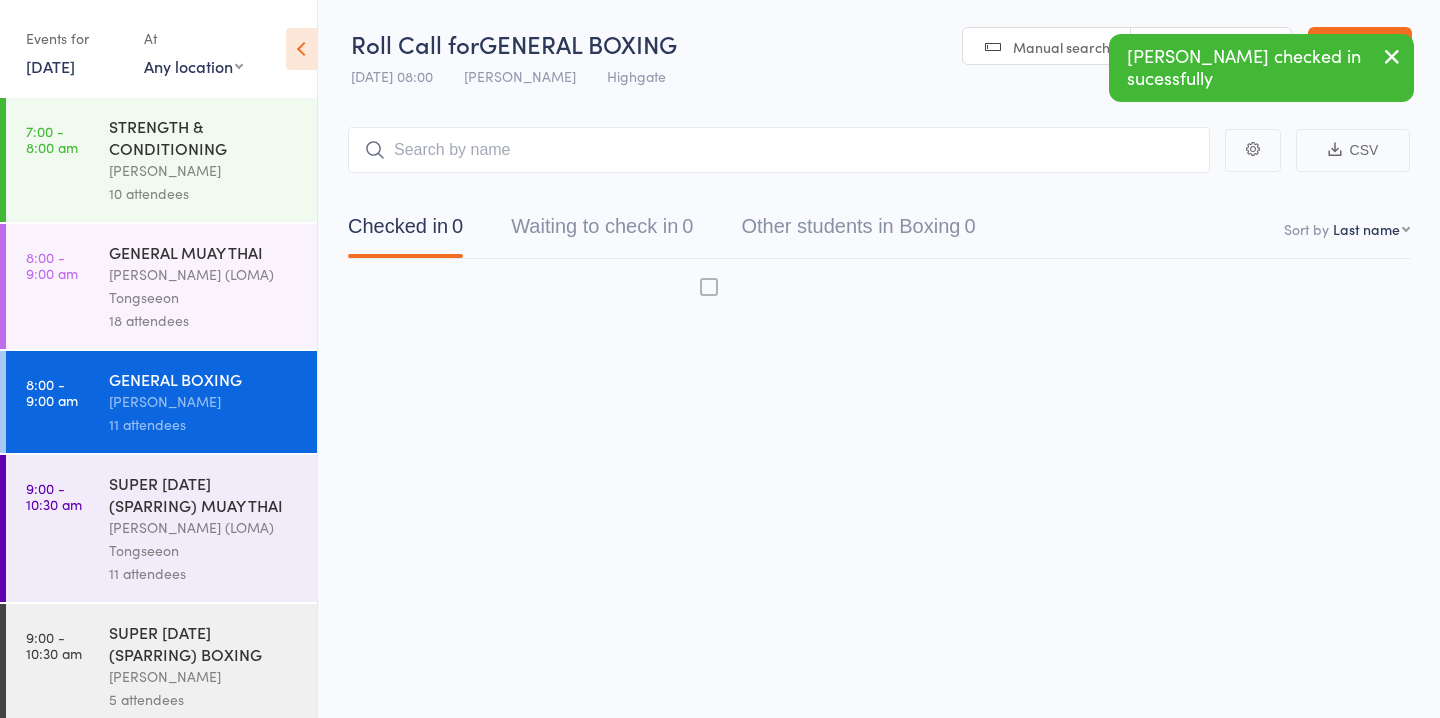 scroll, scrollTop: 1, scrollLeft: 0, axis: vertical 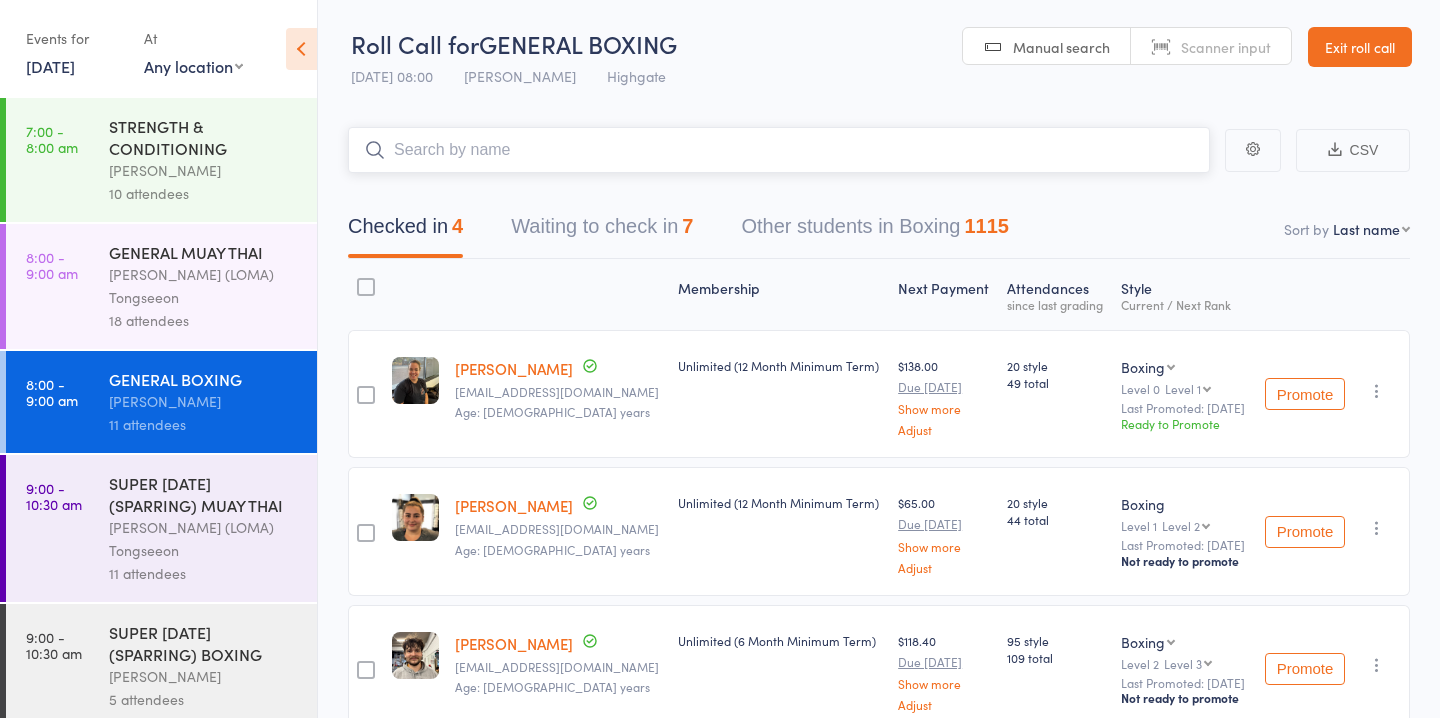 click on "Waiting to check in  7" at bounding box center (602, 231) 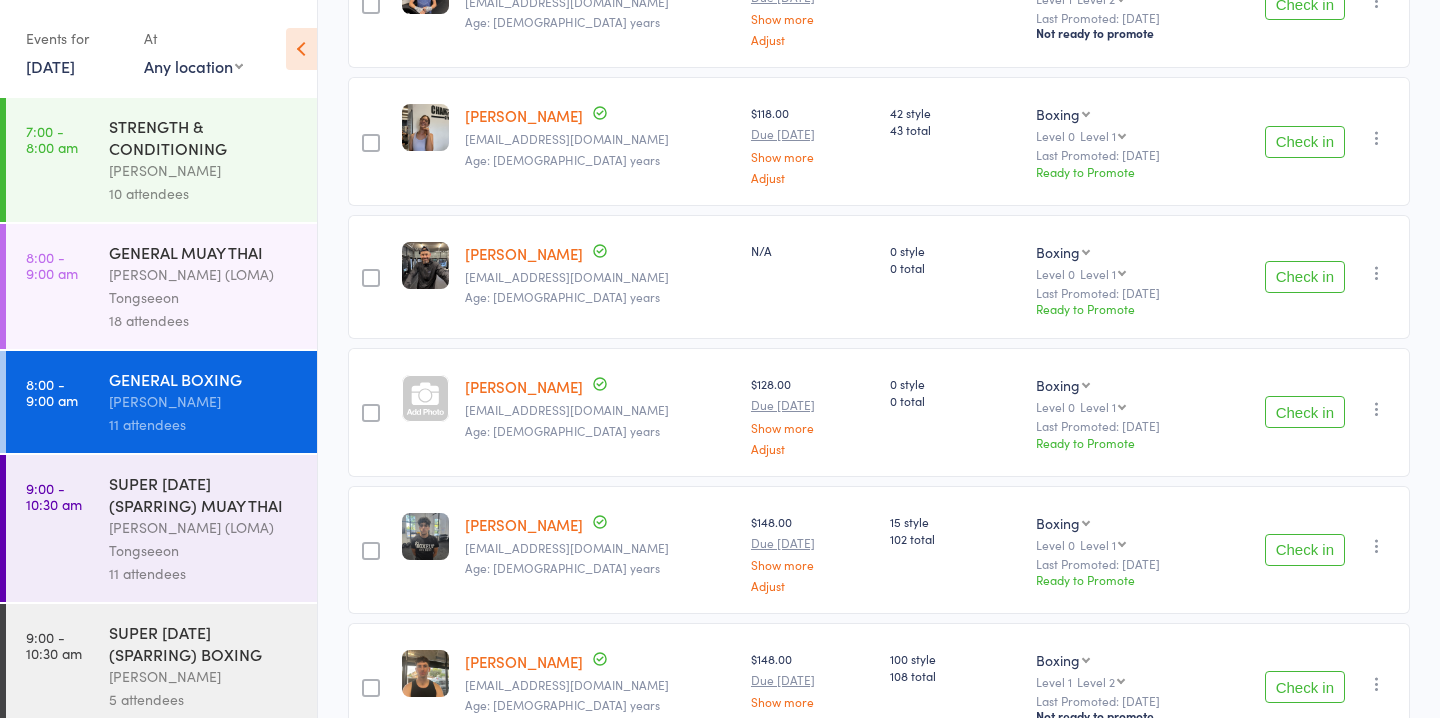 scroll, scrollTop: 399, scrollLeft: 0, axis: vertical 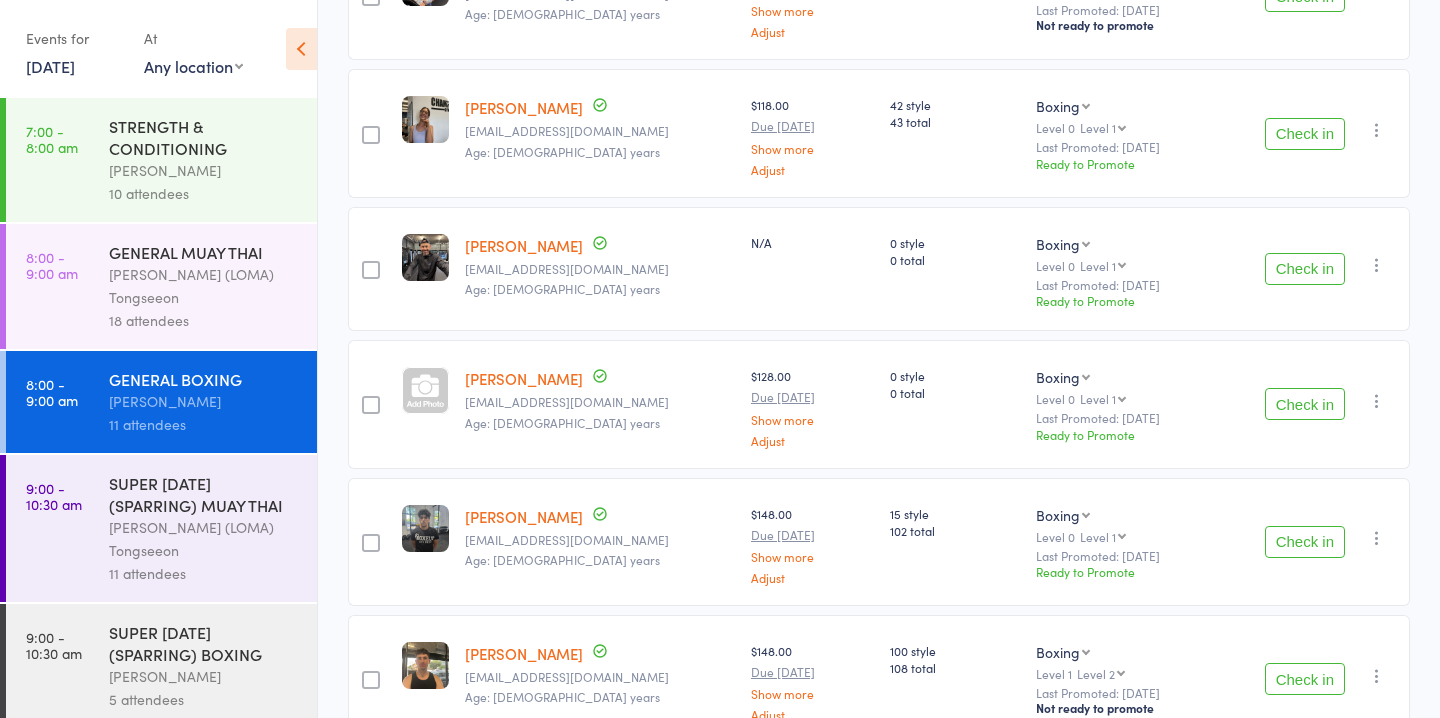click on "Check in" at bounding box center [1305, 269] 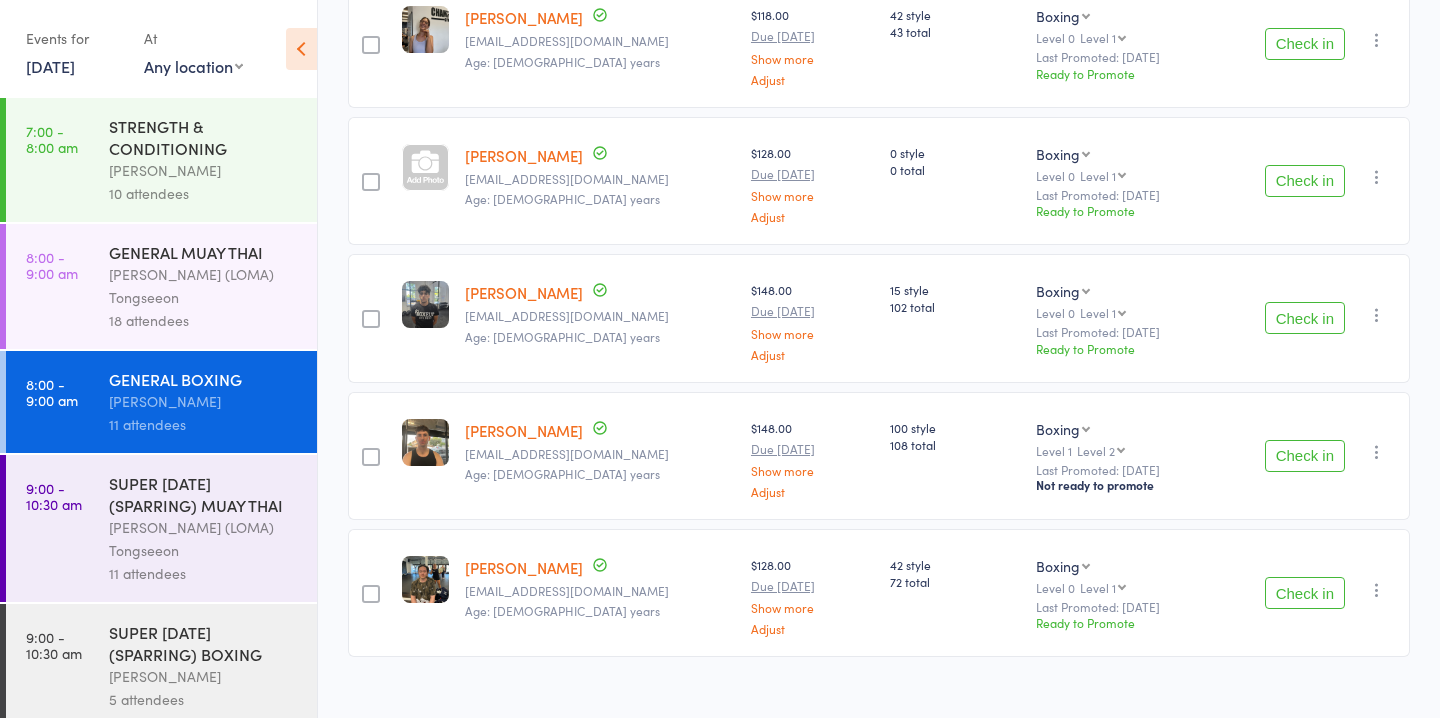 scroll, scrollTop: 491, scrollLeft: 0, axis: vertical 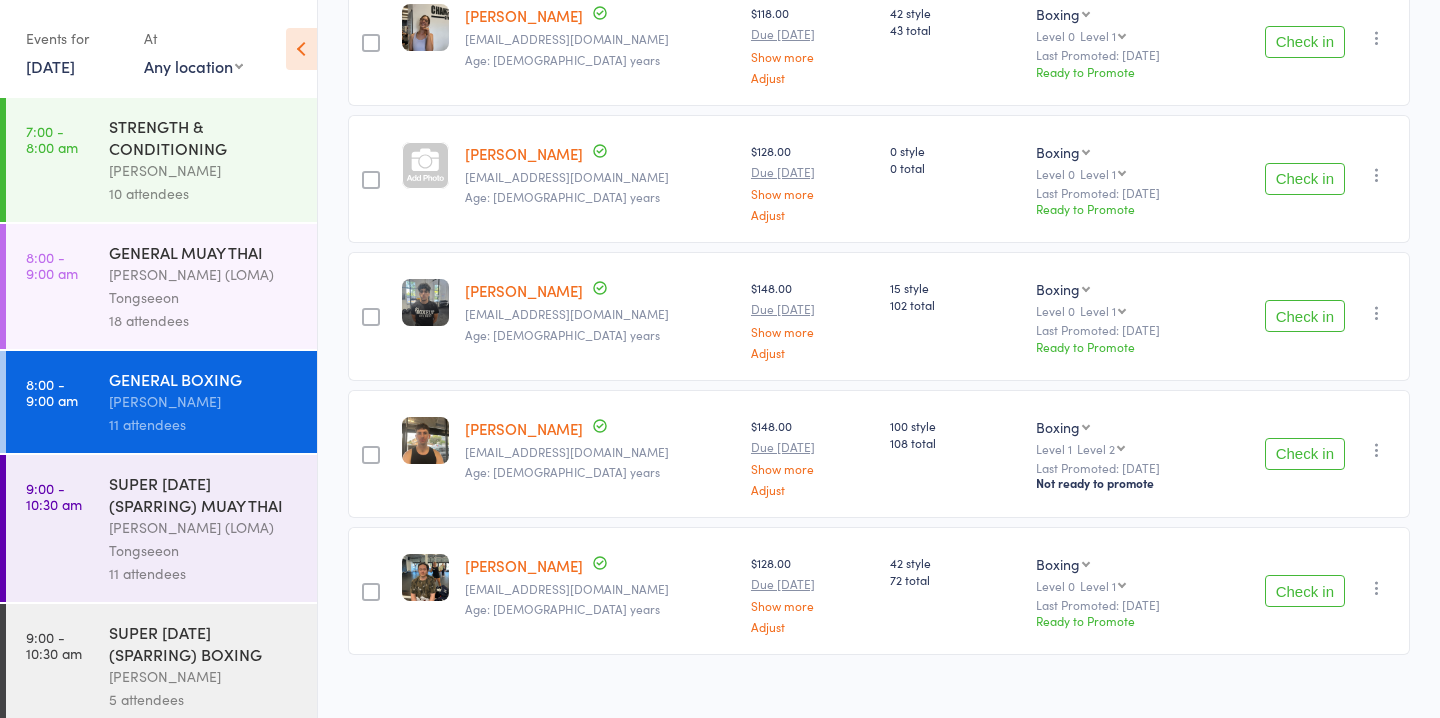 click on "Check in" at bounding box center [1305, 454] 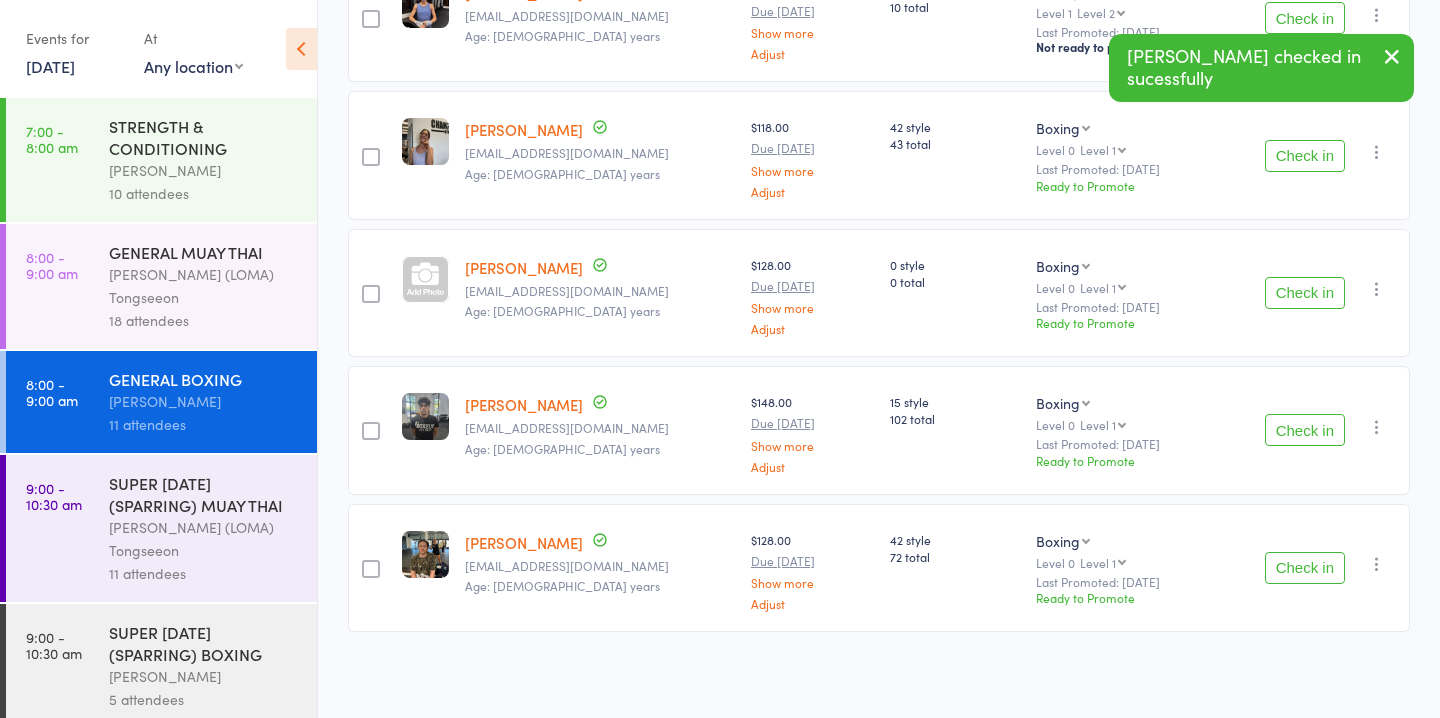 click on "Ronnarong (LOMA) Tongseeon" at bounding box center [204, 539] 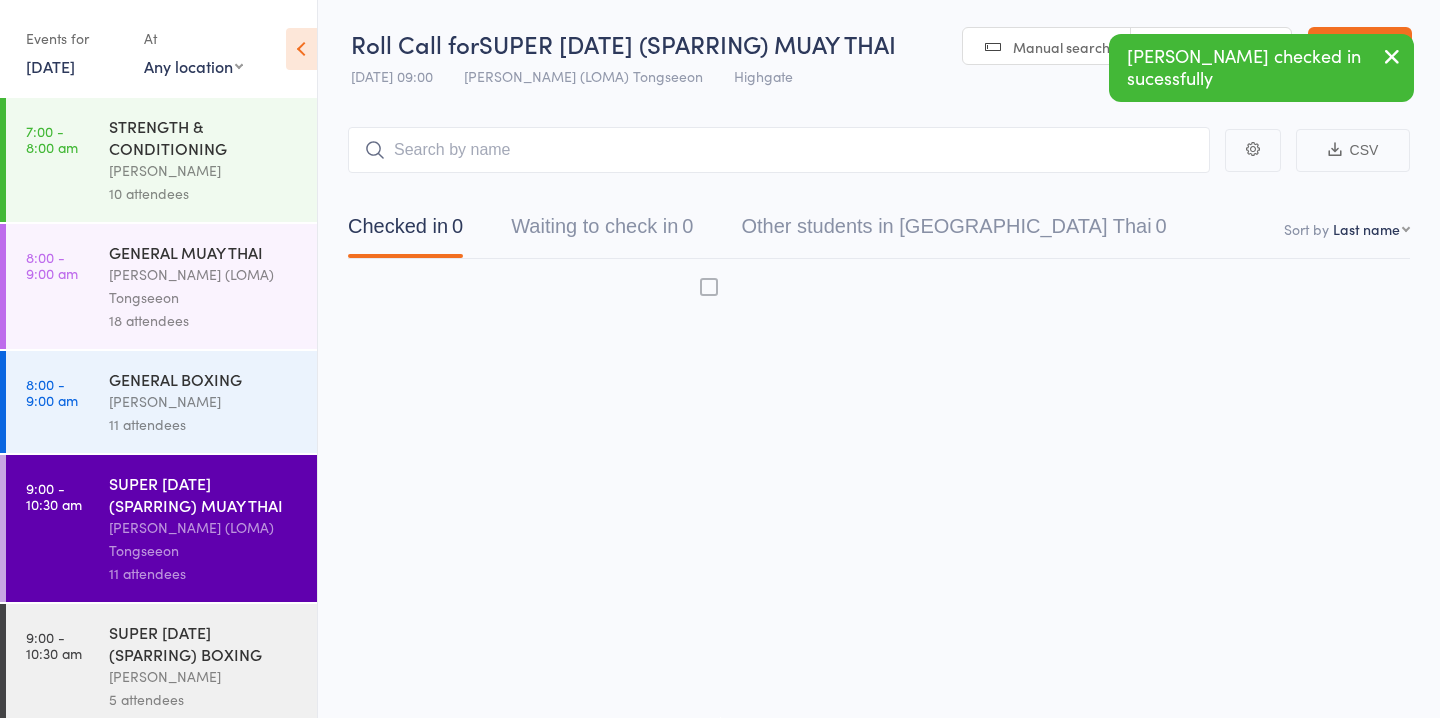 scroll, scrollTop: 1, scrollLeft: 0, axis: vertical 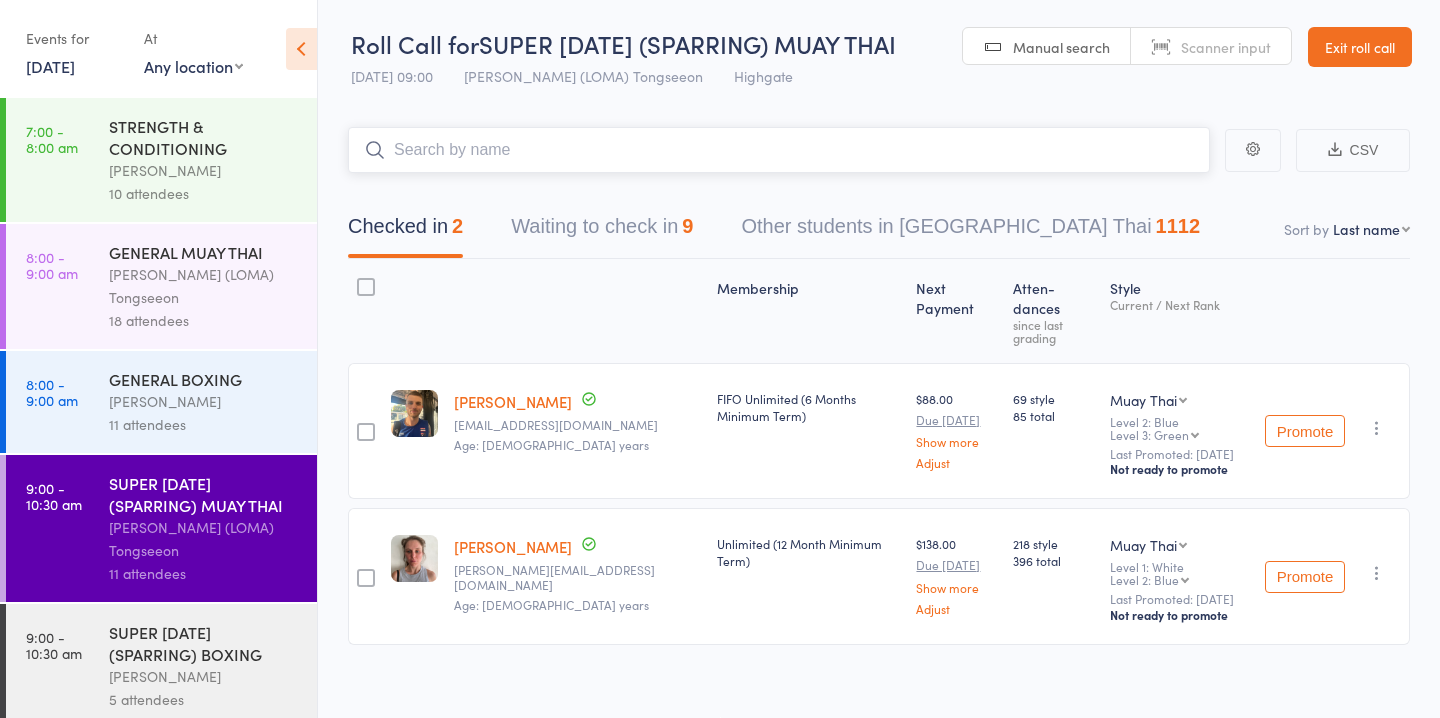 click on "Waiting to check in  9" at bounding box center [602, 231] 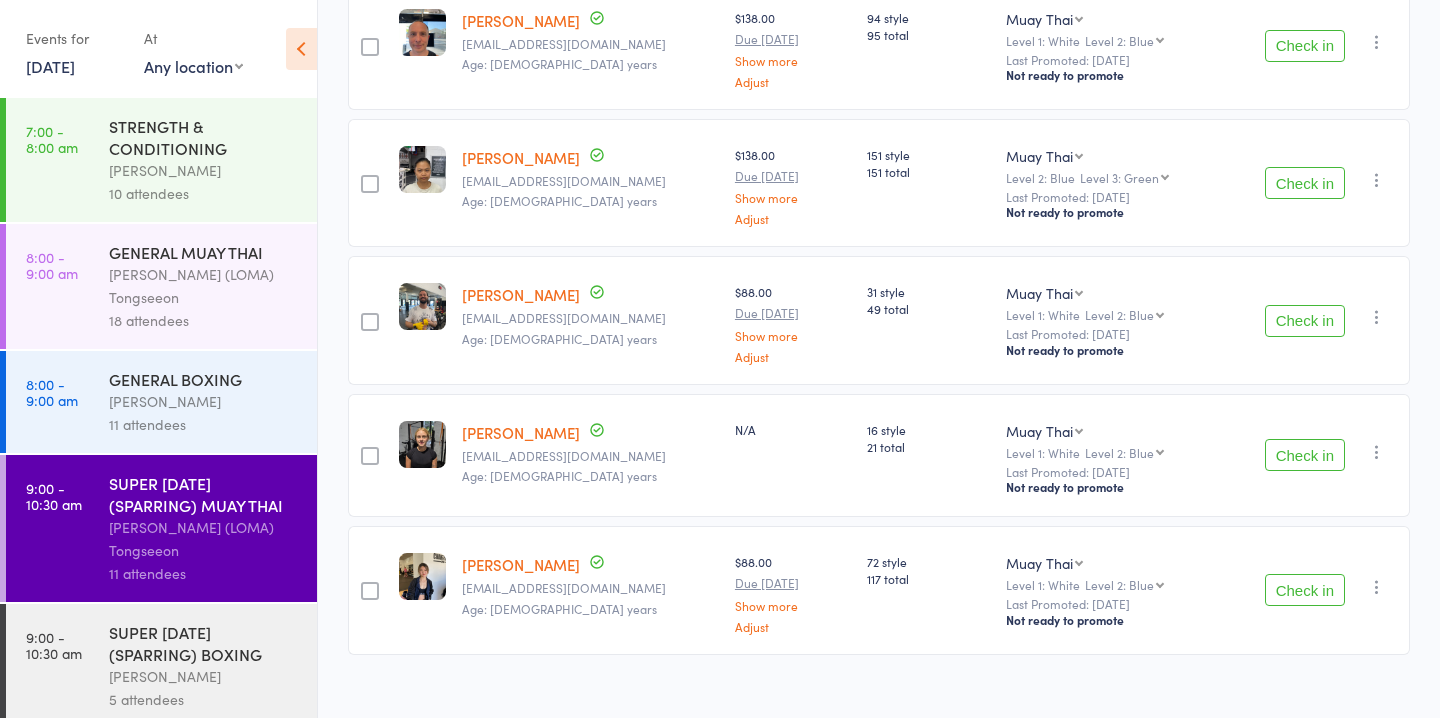 scroll, scrollTop: 917, scrollLeft: 0, axis: vertical 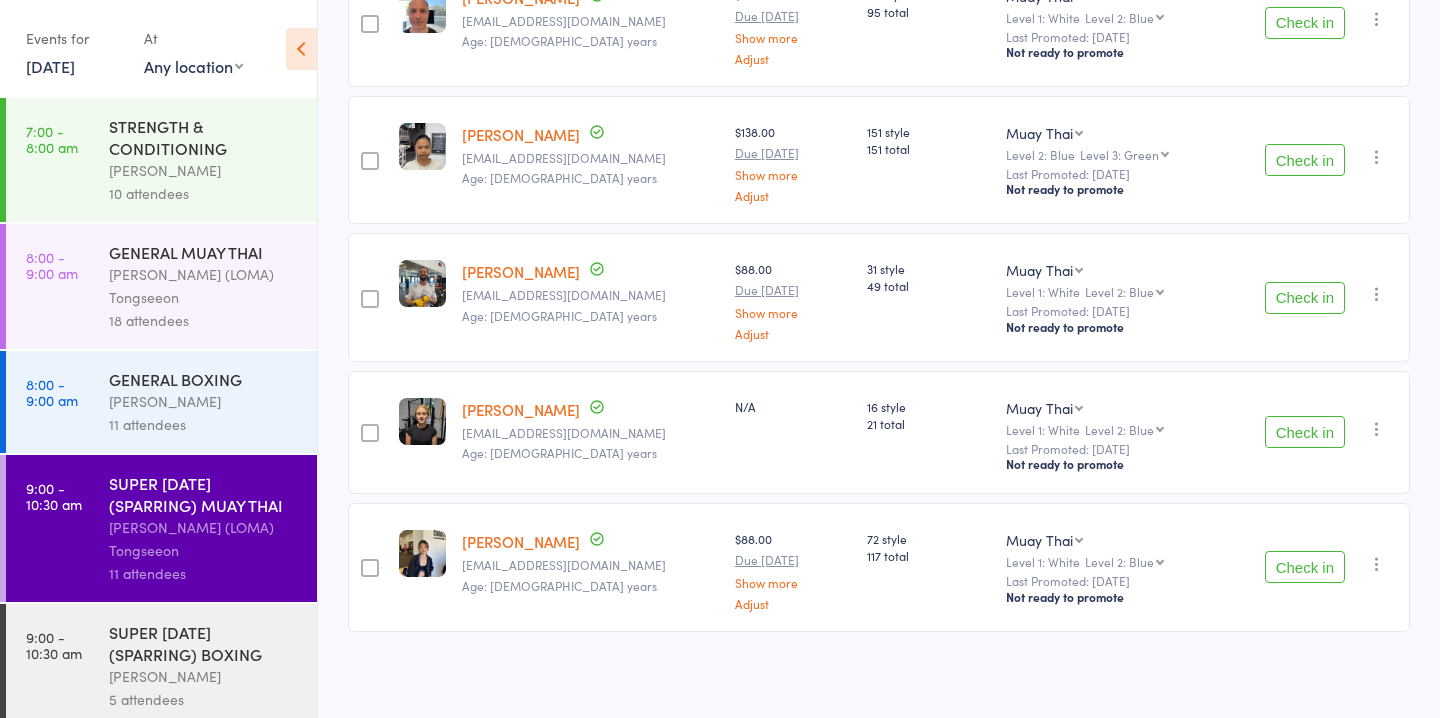 click on "SUPER [DATE] (SPARRING) BOXING" at bounding box center (204, 643) 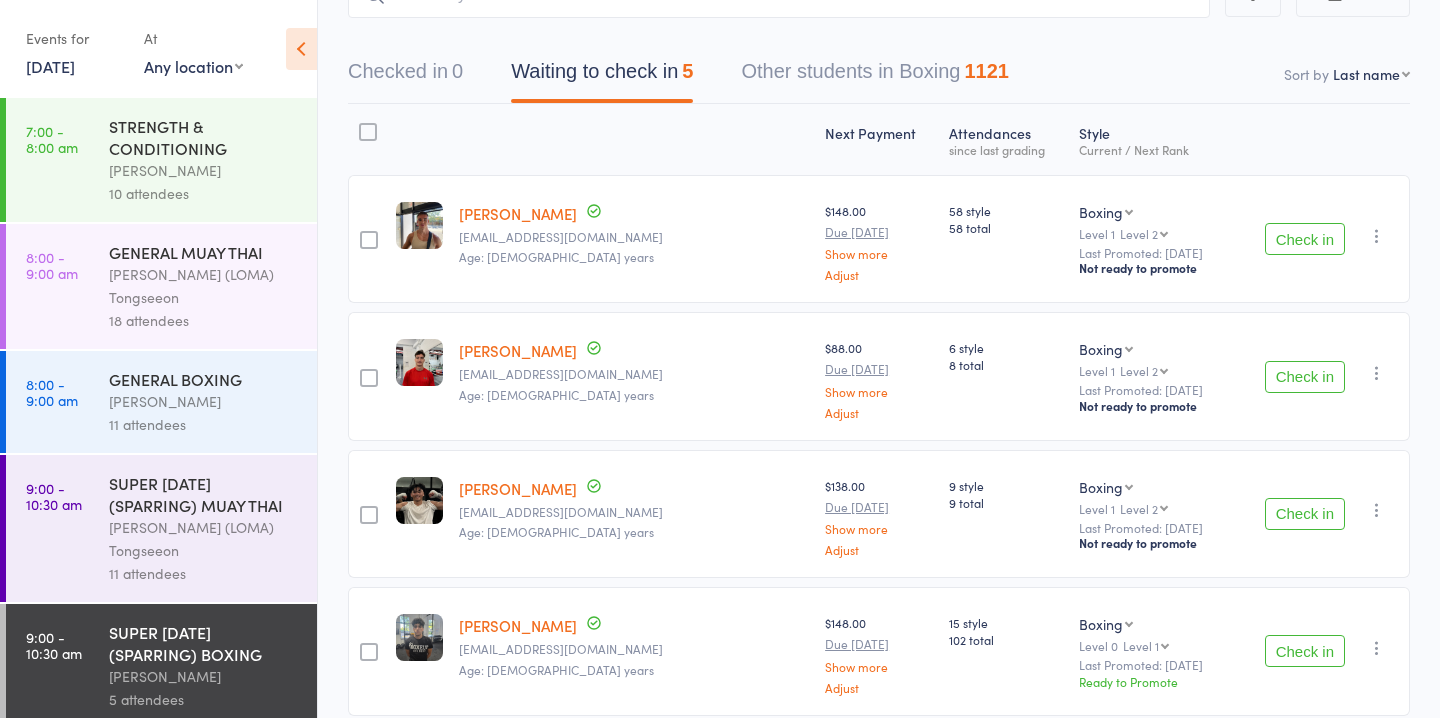 scroll, scrollTop: 0, scrollLeft: 0, axis: both 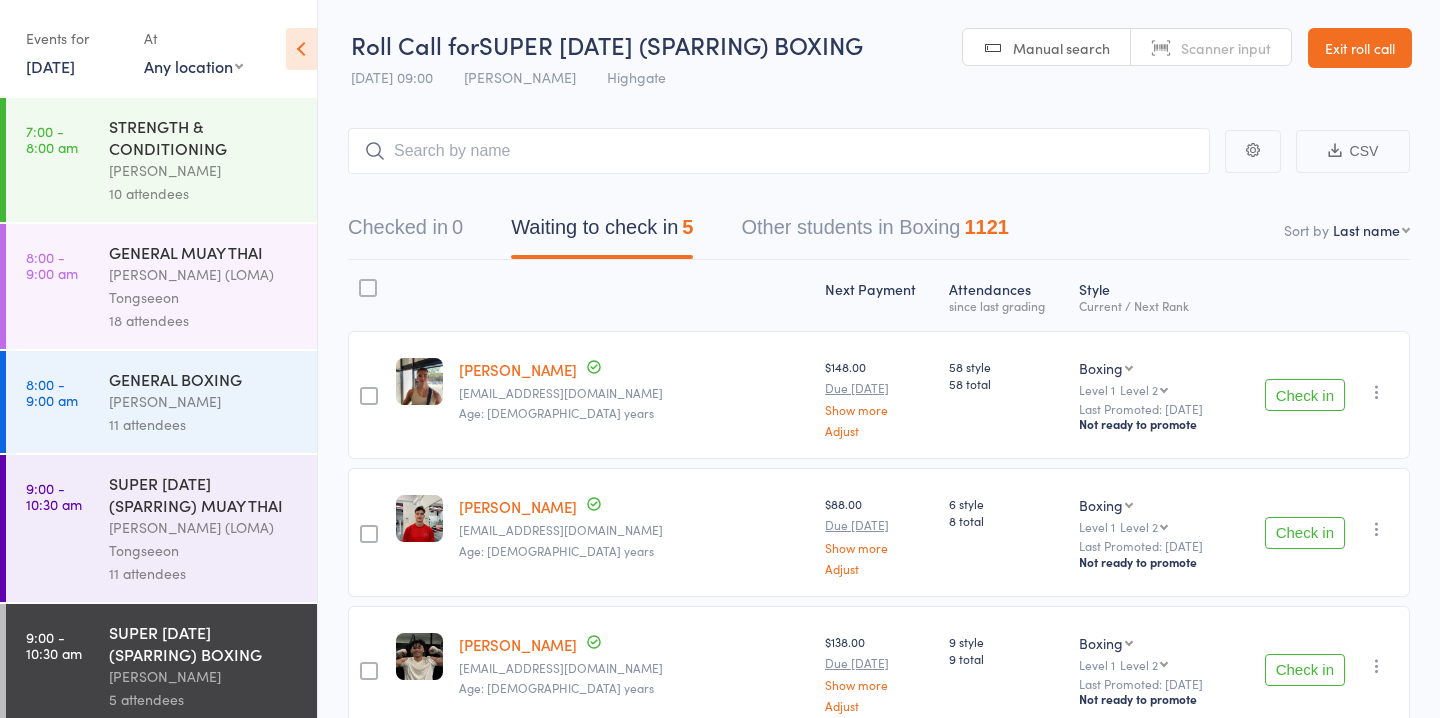click on "GENERAL BOXING" at bounding box center [204, 379] 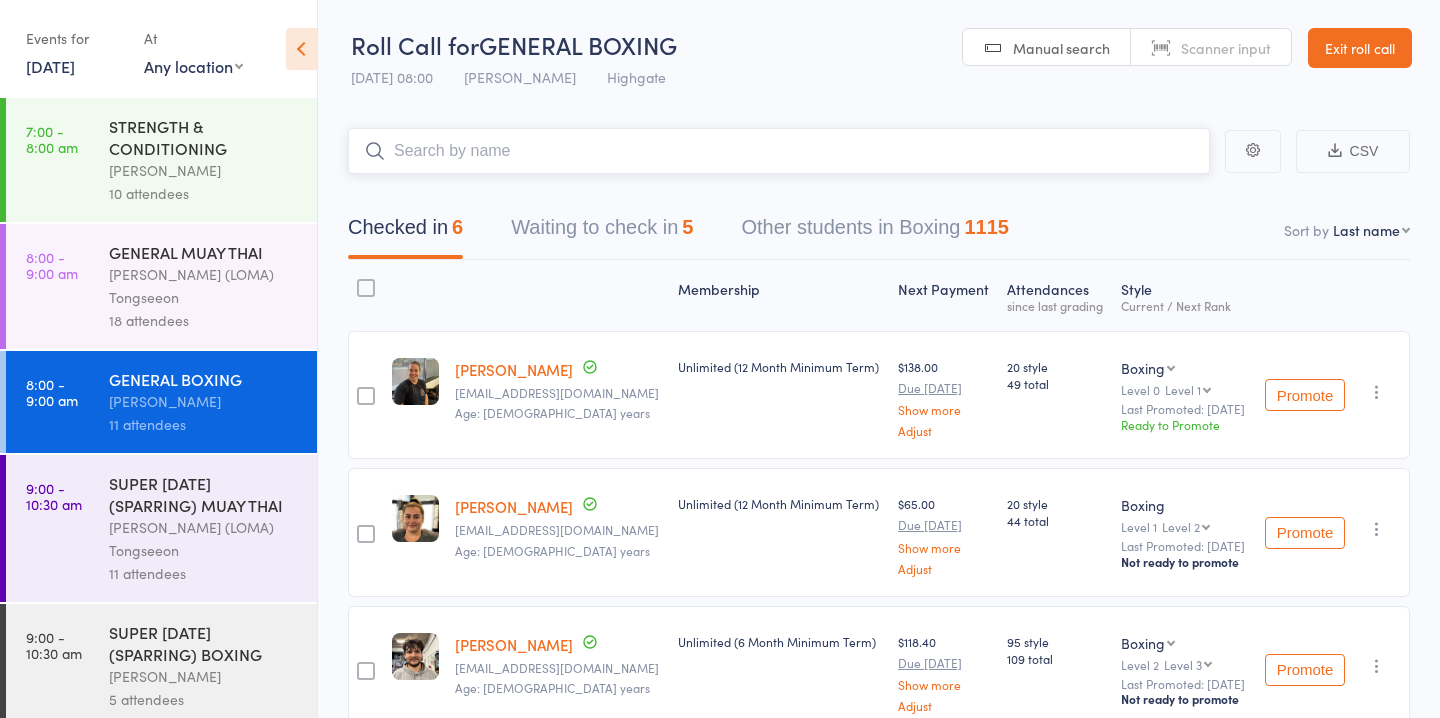 scroll, scrollTop: 169, scrollLeft: 0, axis: vertical 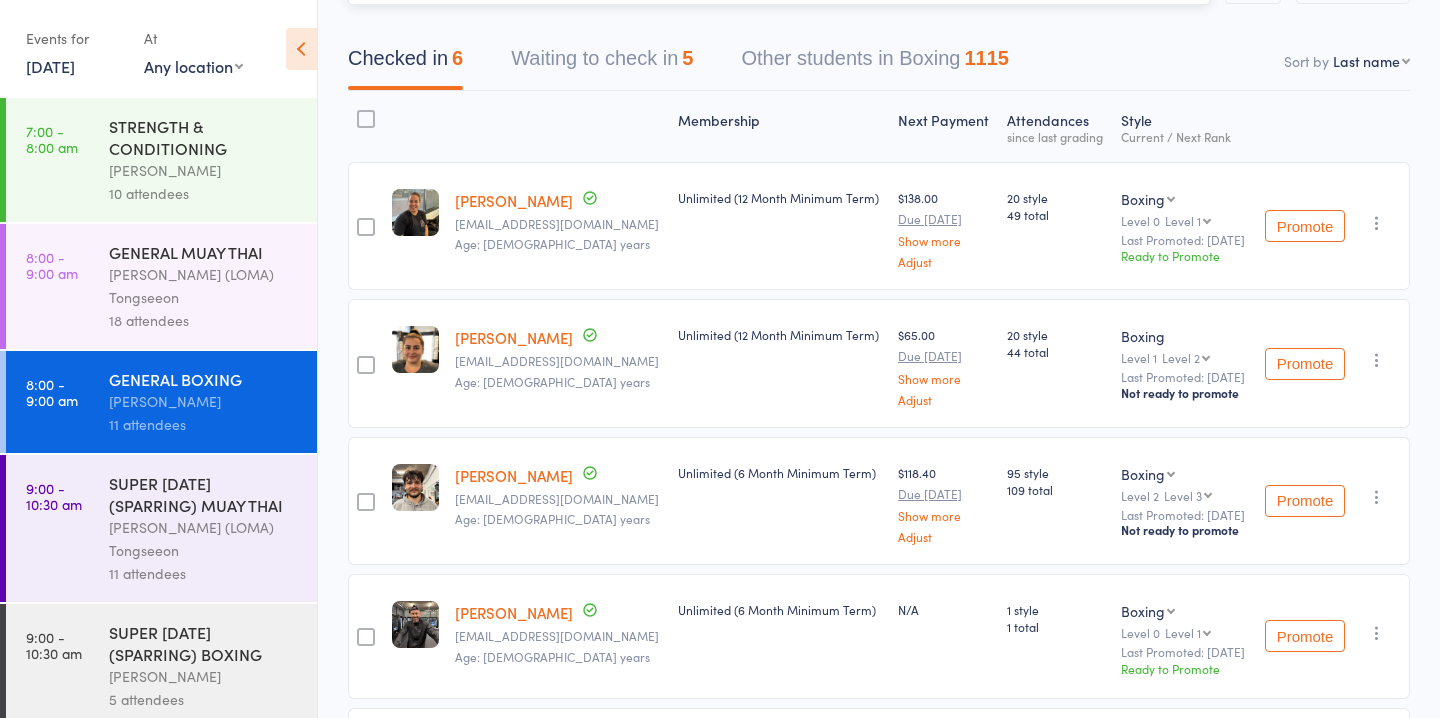 click on "Waiting to check in  5" at bounding box center [602, 63] 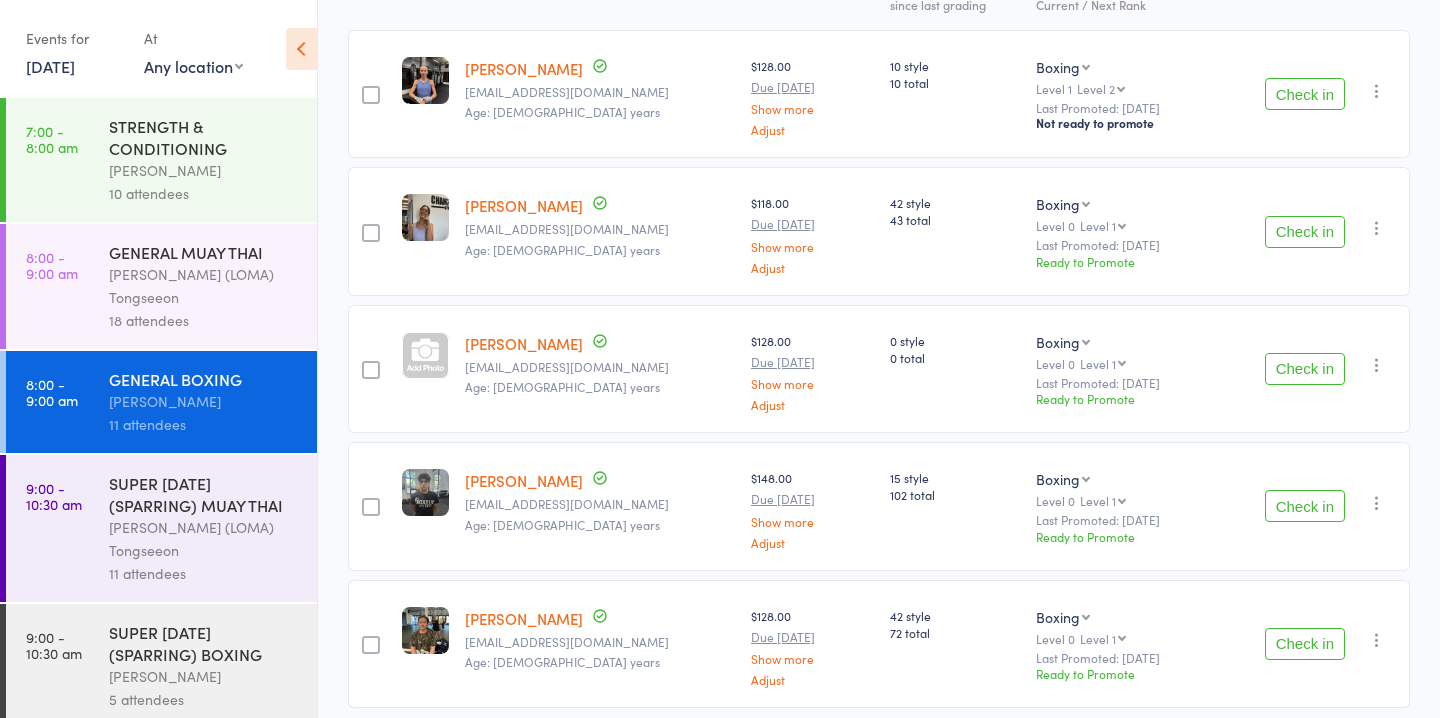 scroll, scrollTop: 289, scrollLeft: 0, axis: vertical 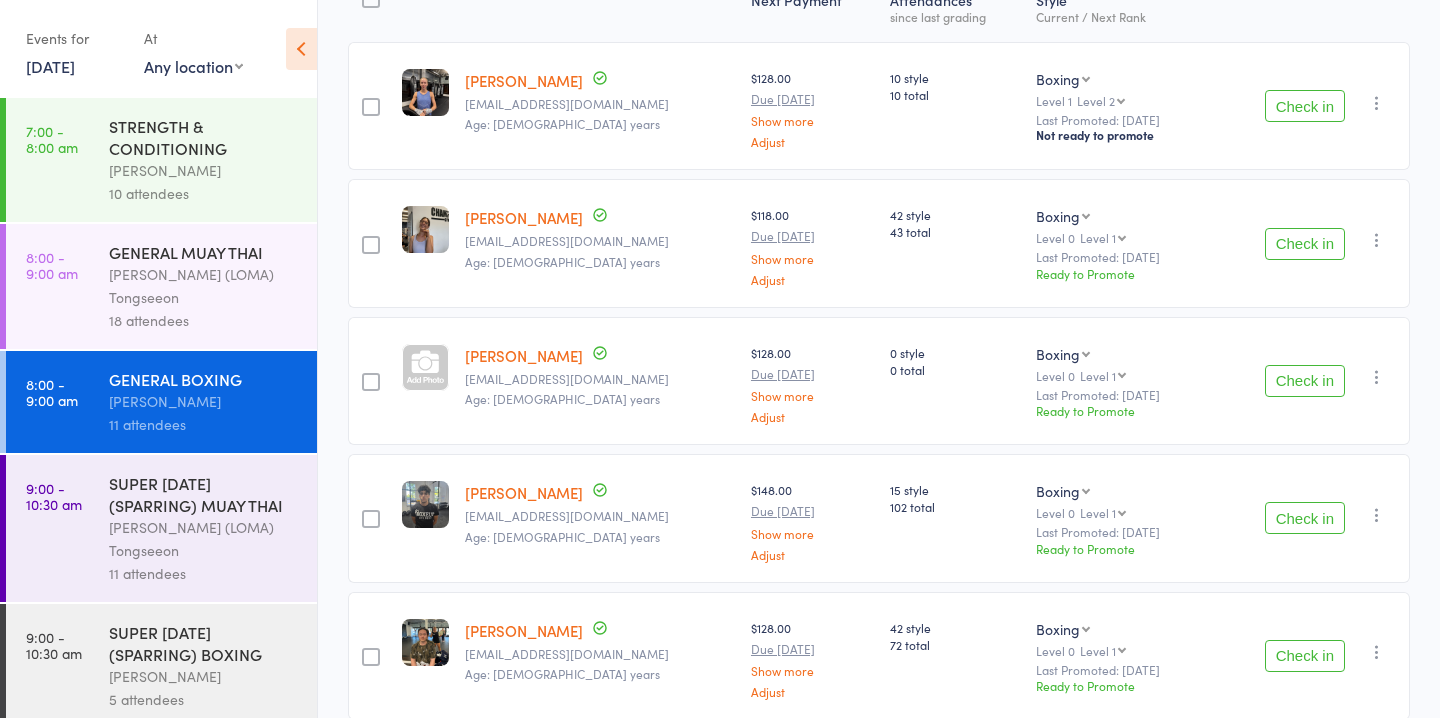 click on "Check in" at bounding box center [1305, 244] 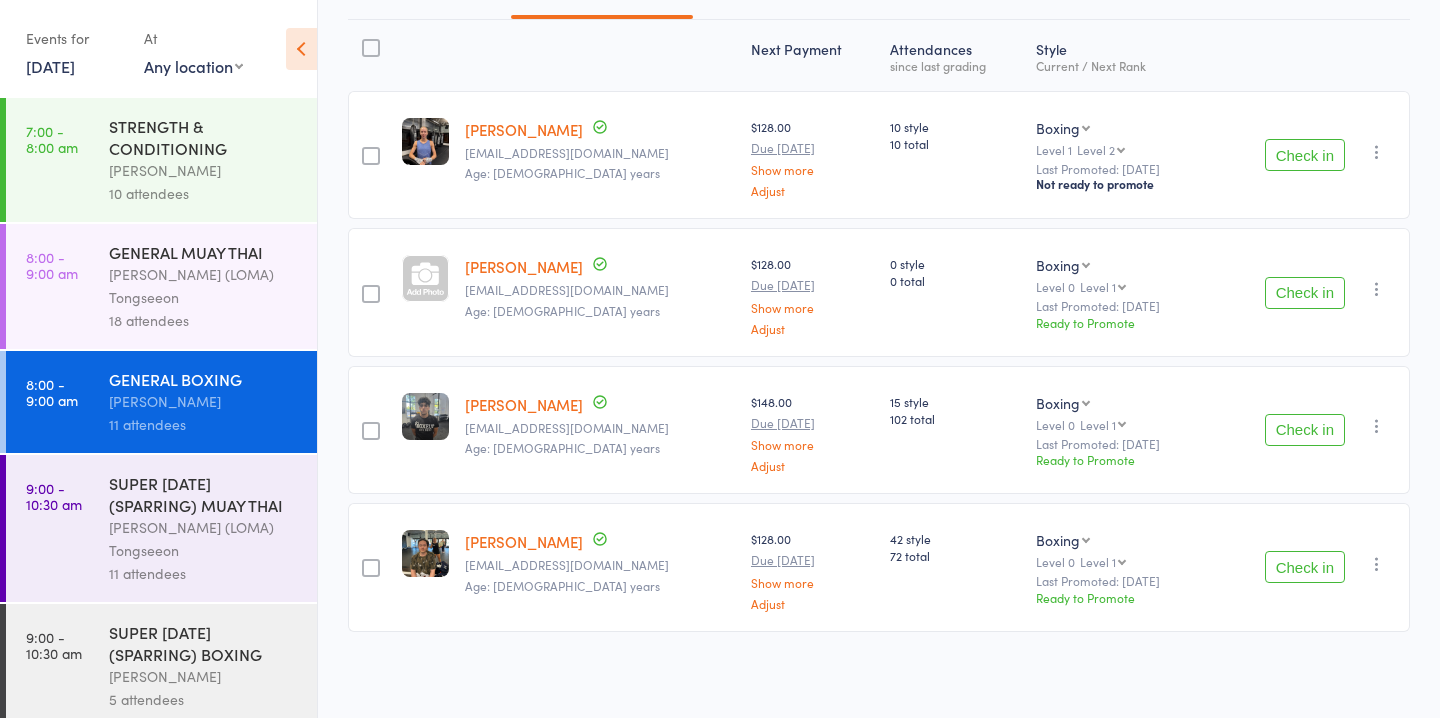 click on "Check in" at bounding box center (1305, 155) 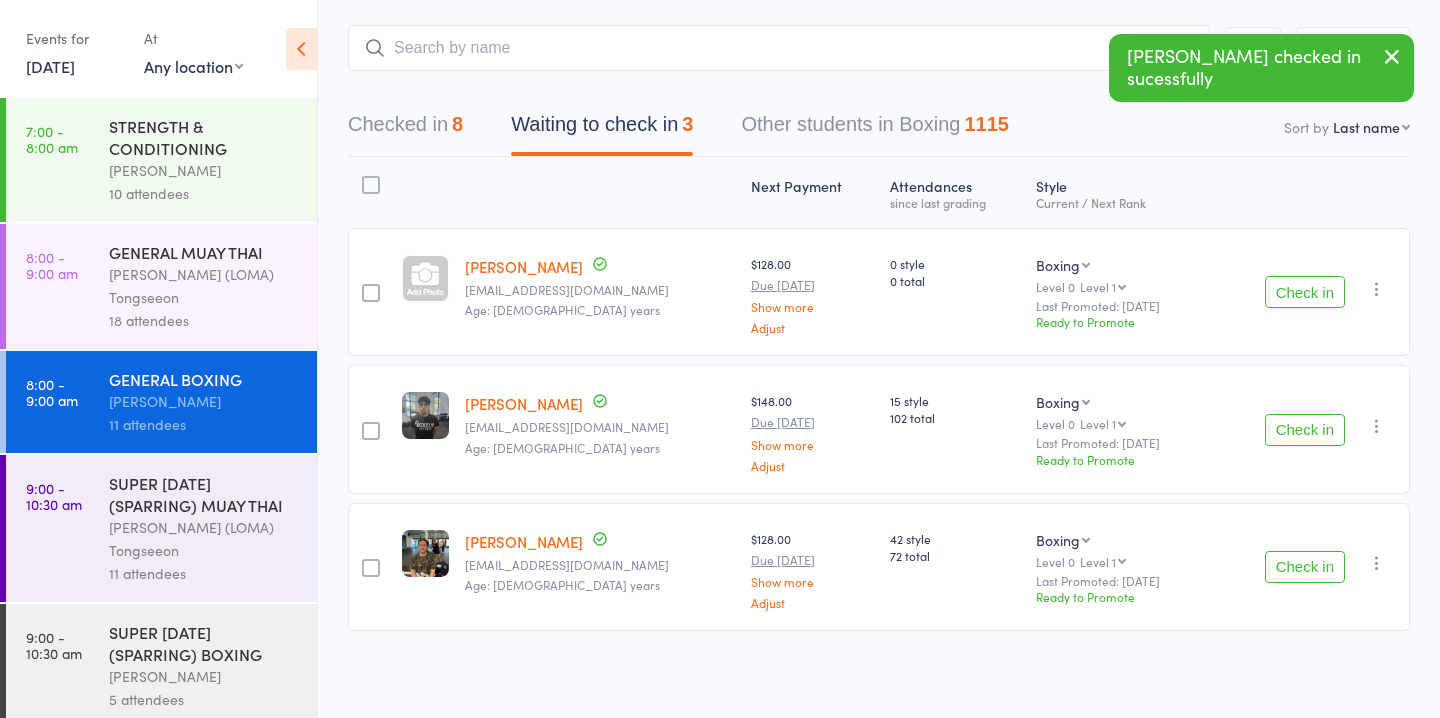 click on "Check in" at bounding box center [1305, 292] 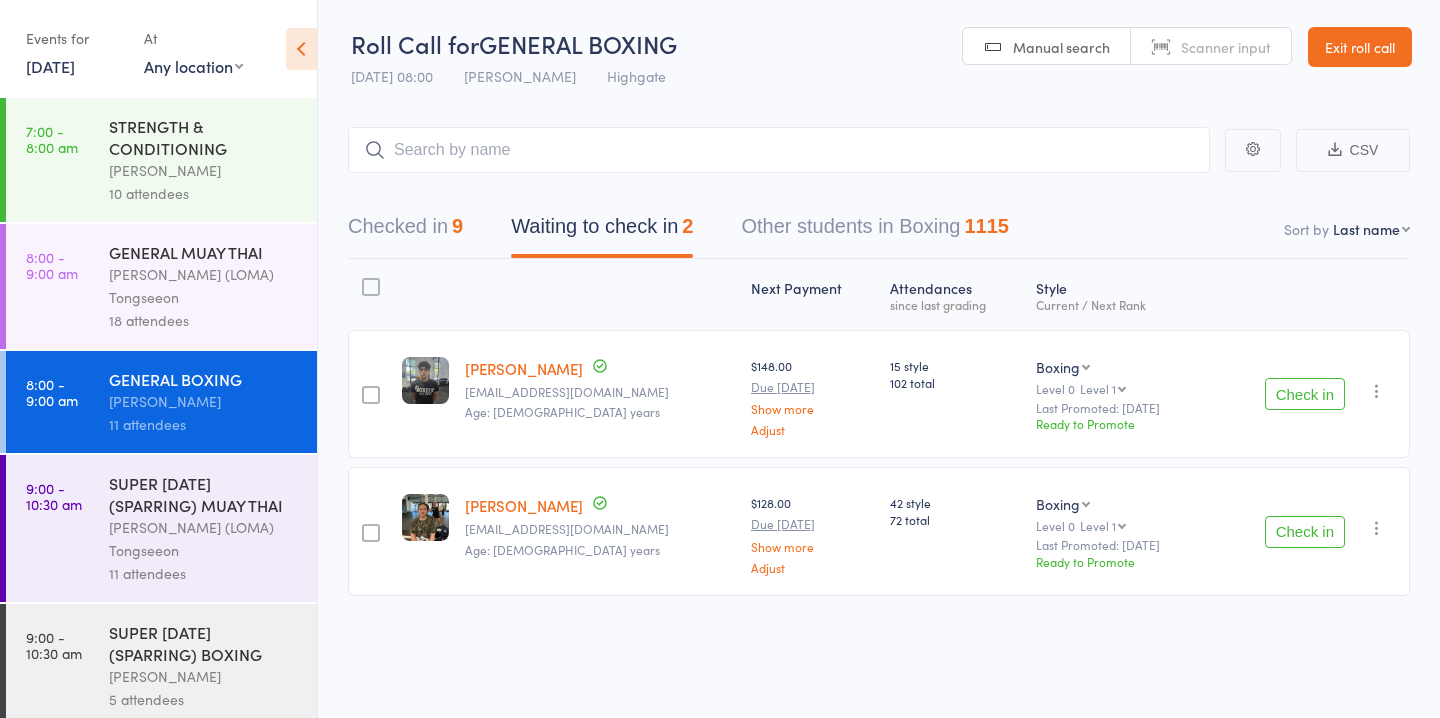 scroll, scrollTop: 0, scrollLeft: 0, axis: both 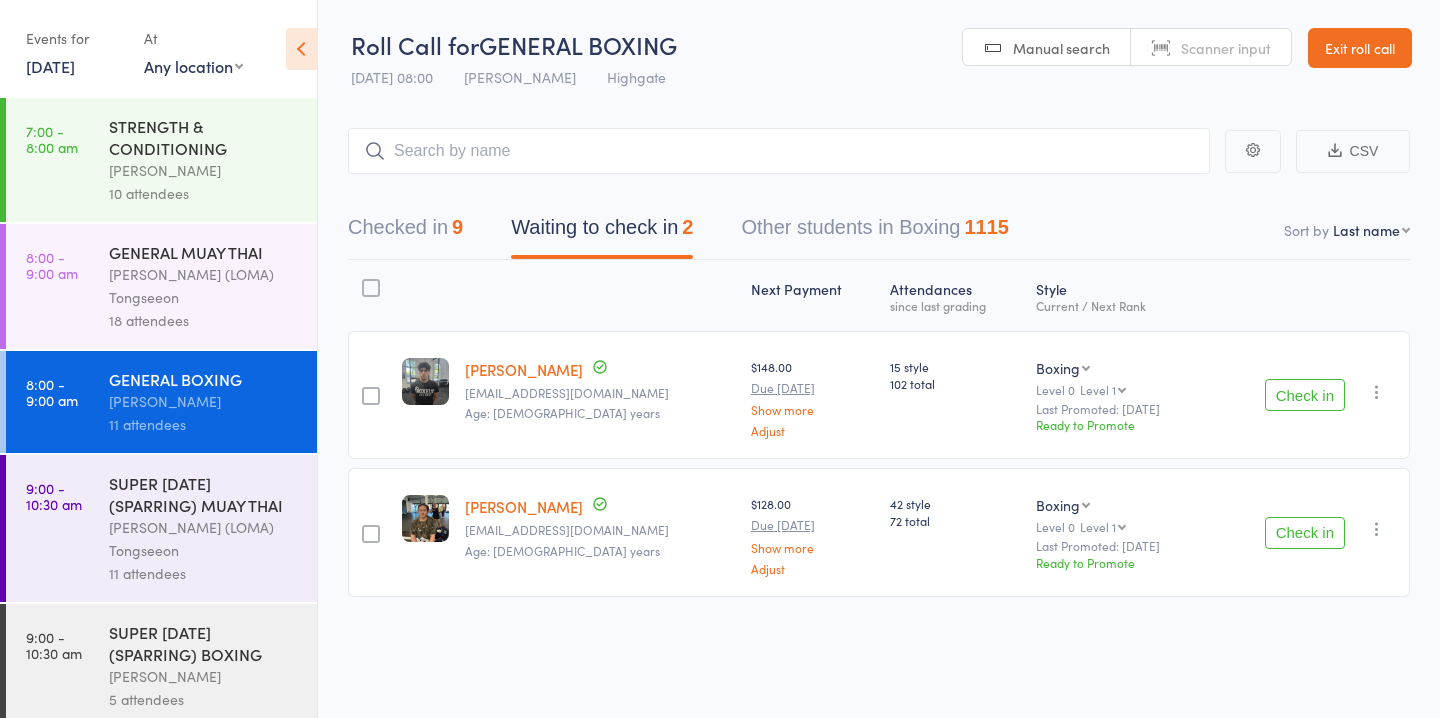 click at bounding box center (1377, 392) 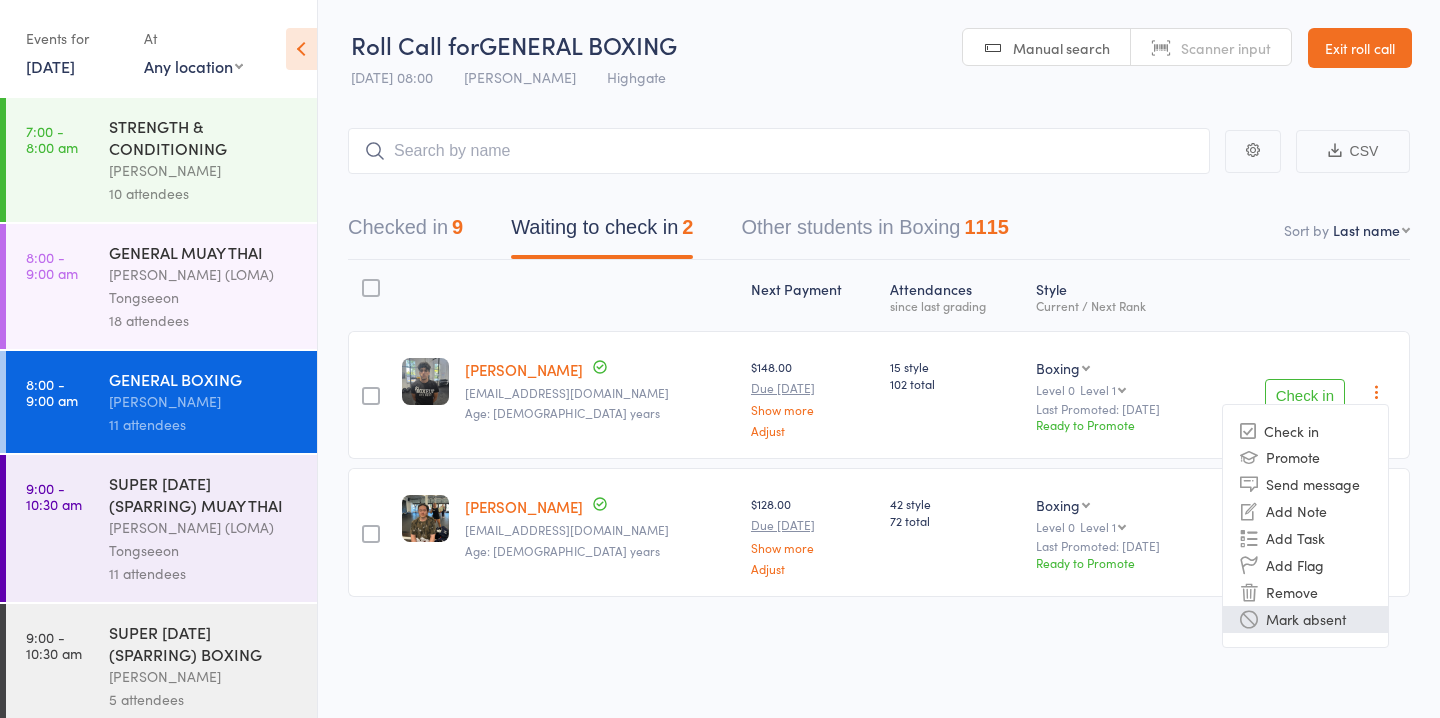 click on "Mark absent" at bounding box center (1305, 619) 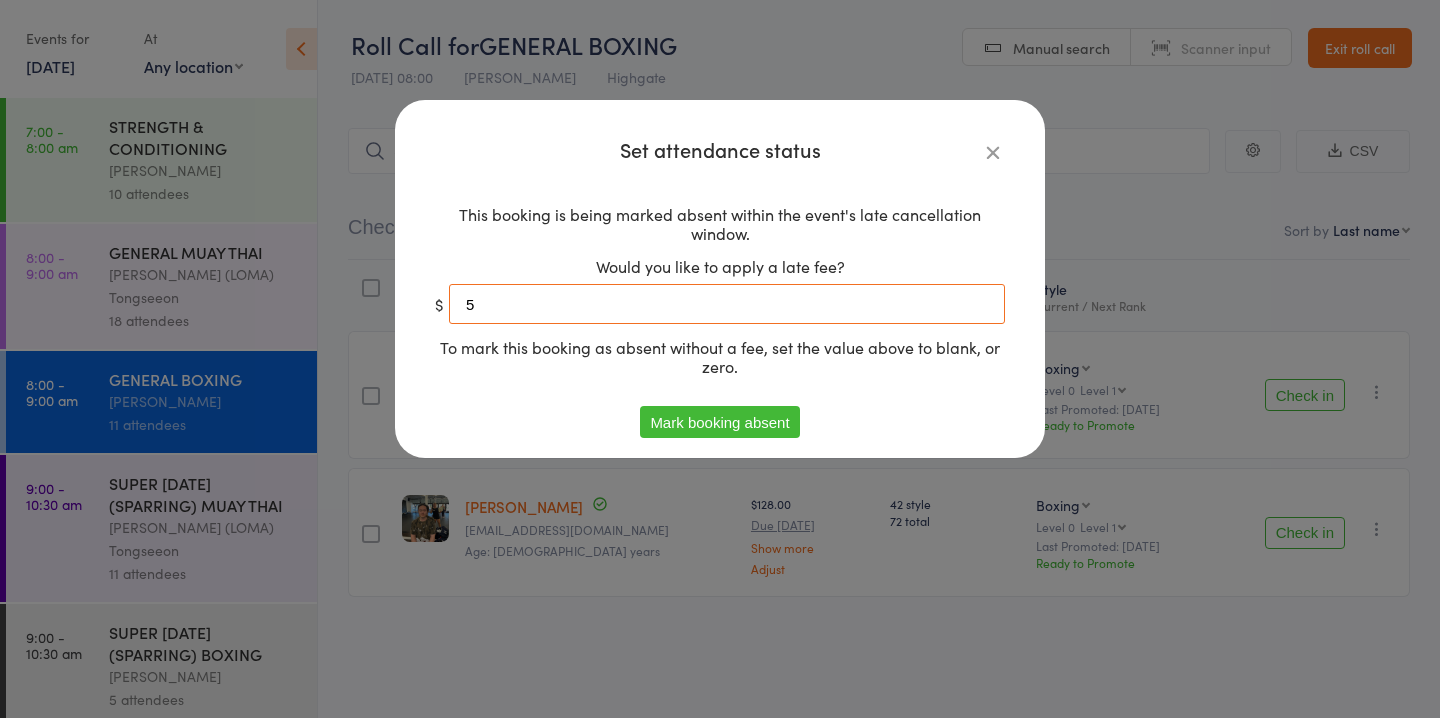 click on "5" at bounding box center (727, 304) 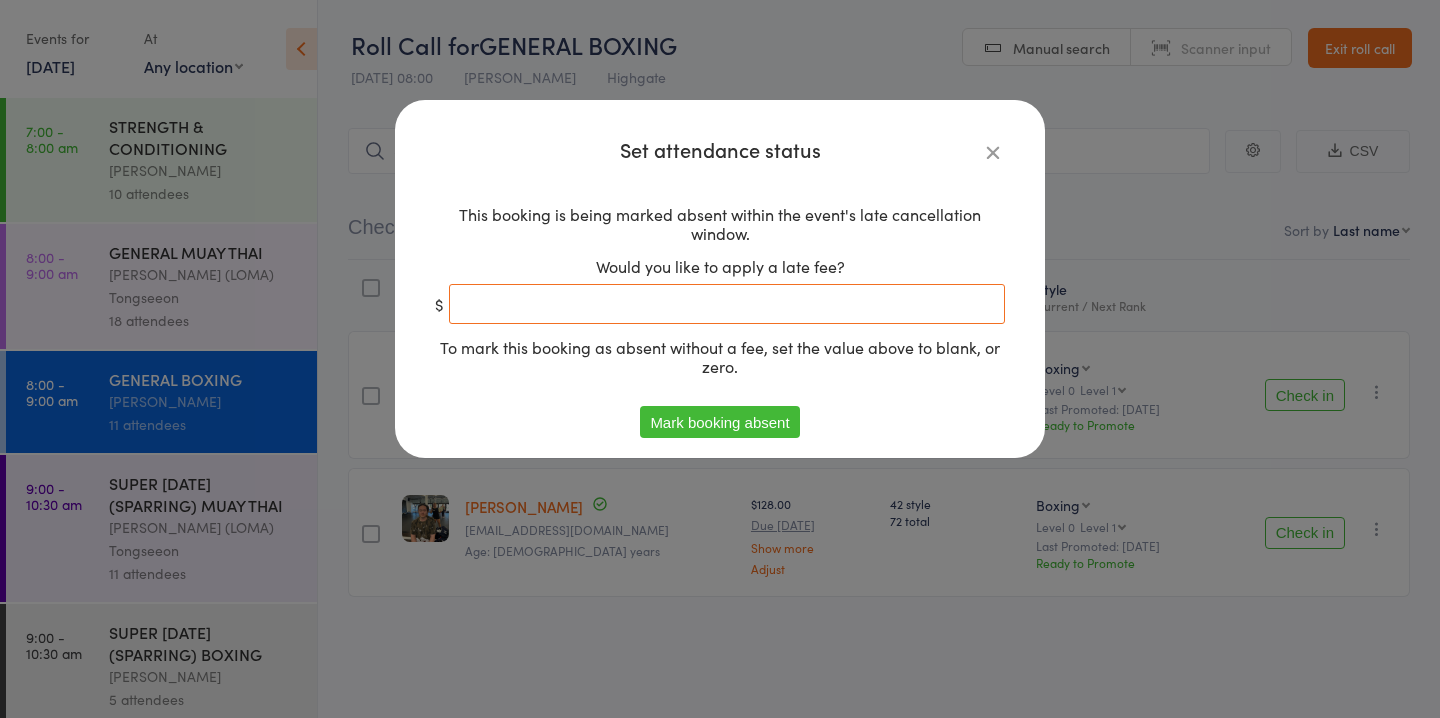 type 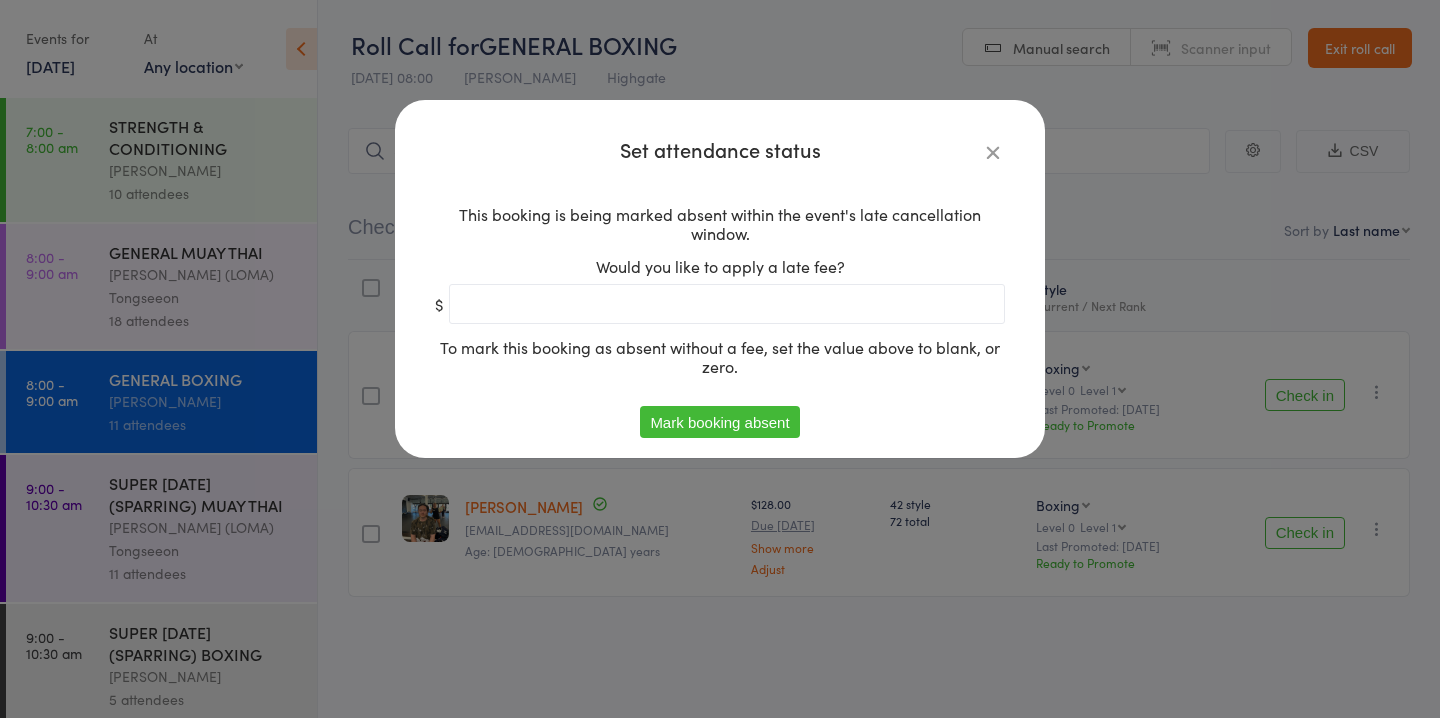 click on "Mark booking absent" at bounding box center (719, 422) 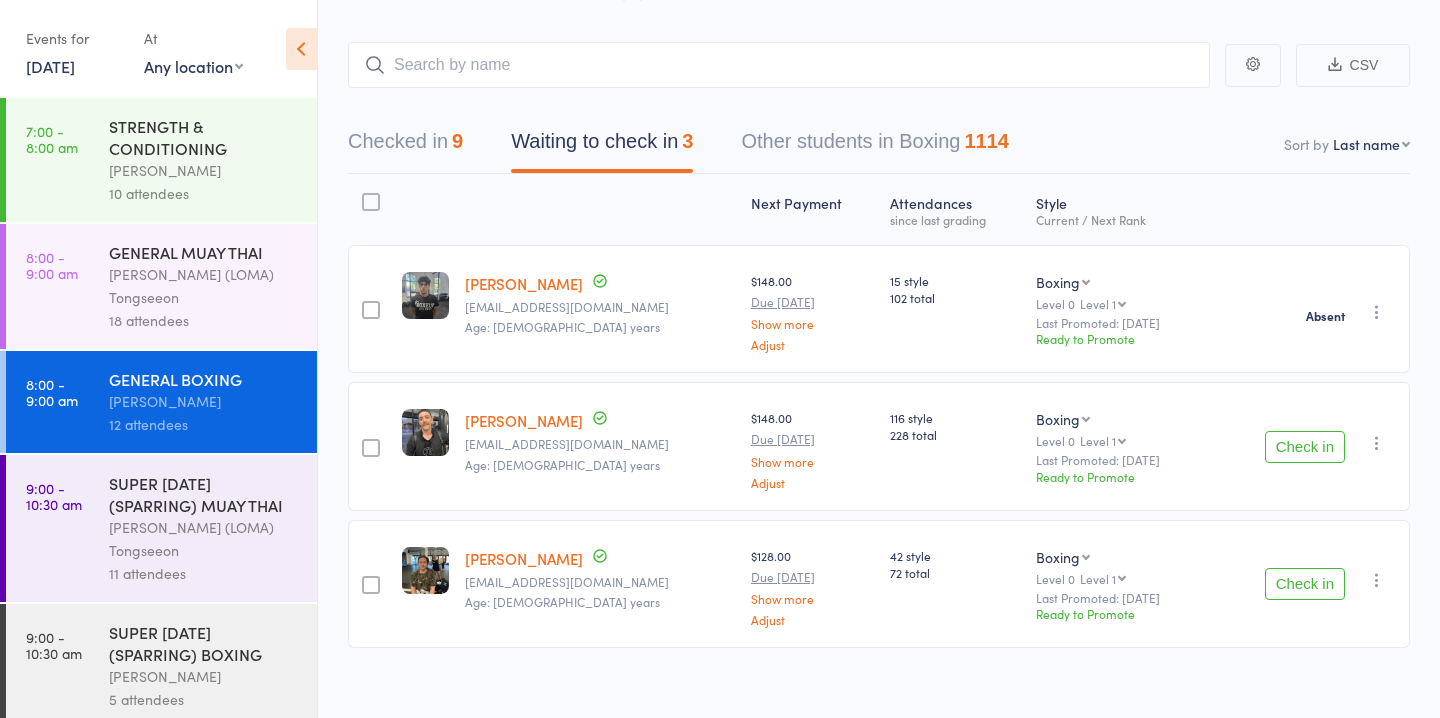 scroll, scrollTop: 103, scrollLeft: 0, axis: vertical 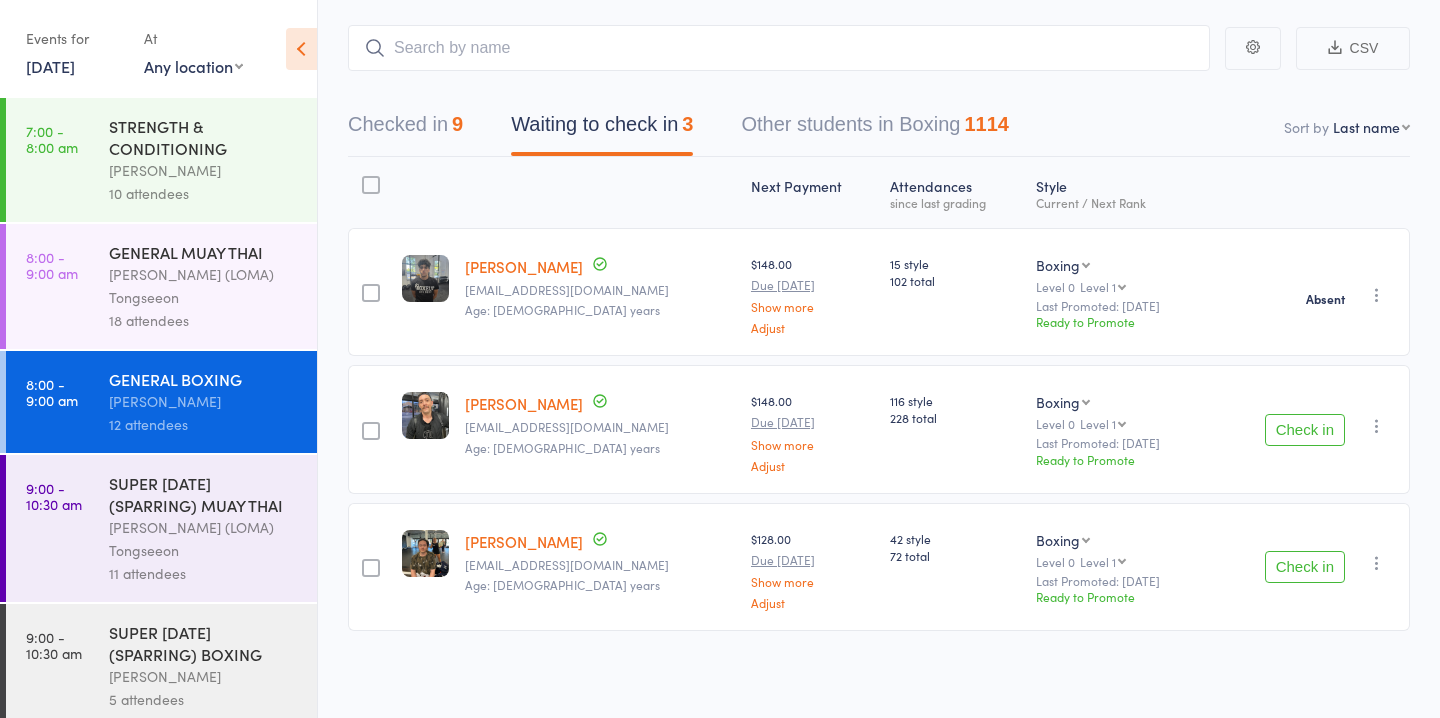 click on "Check in" at bounding box center (1305, 430) 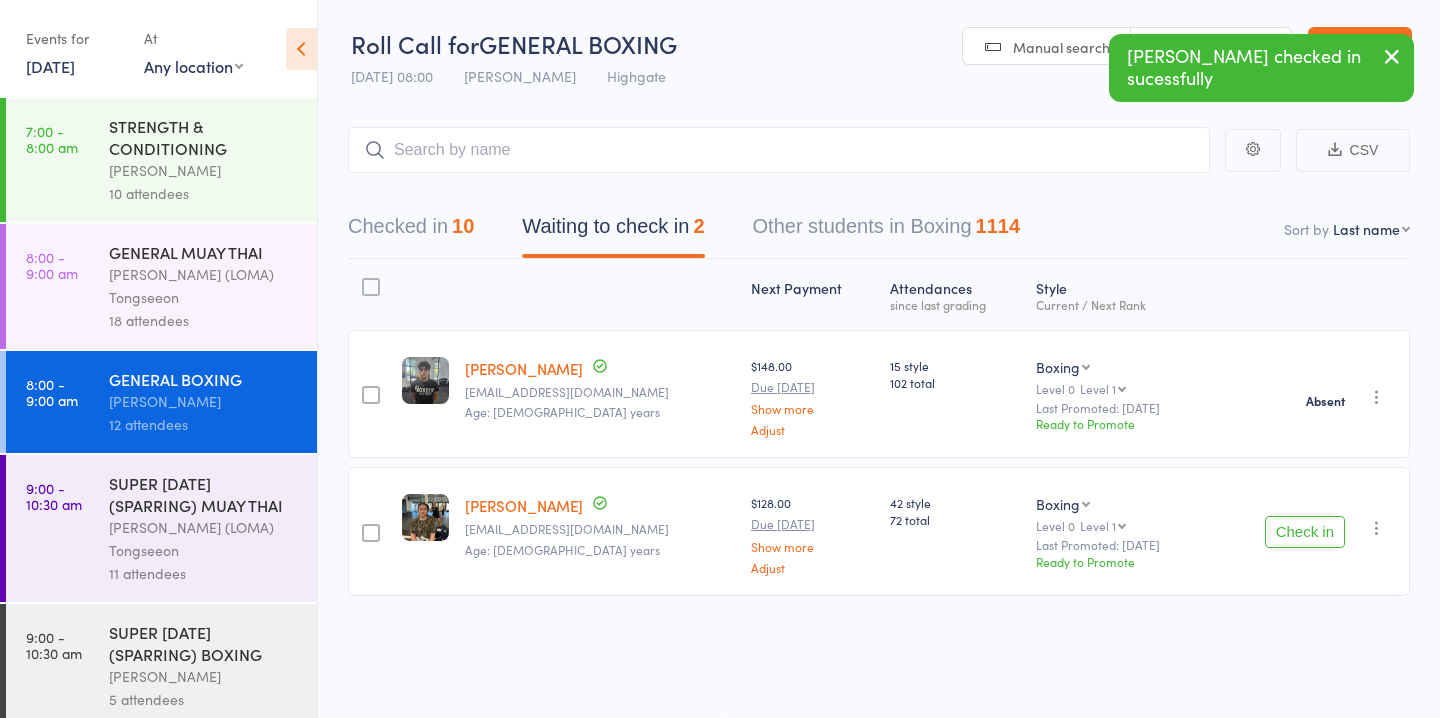 click at bounding box center [1377, 528] 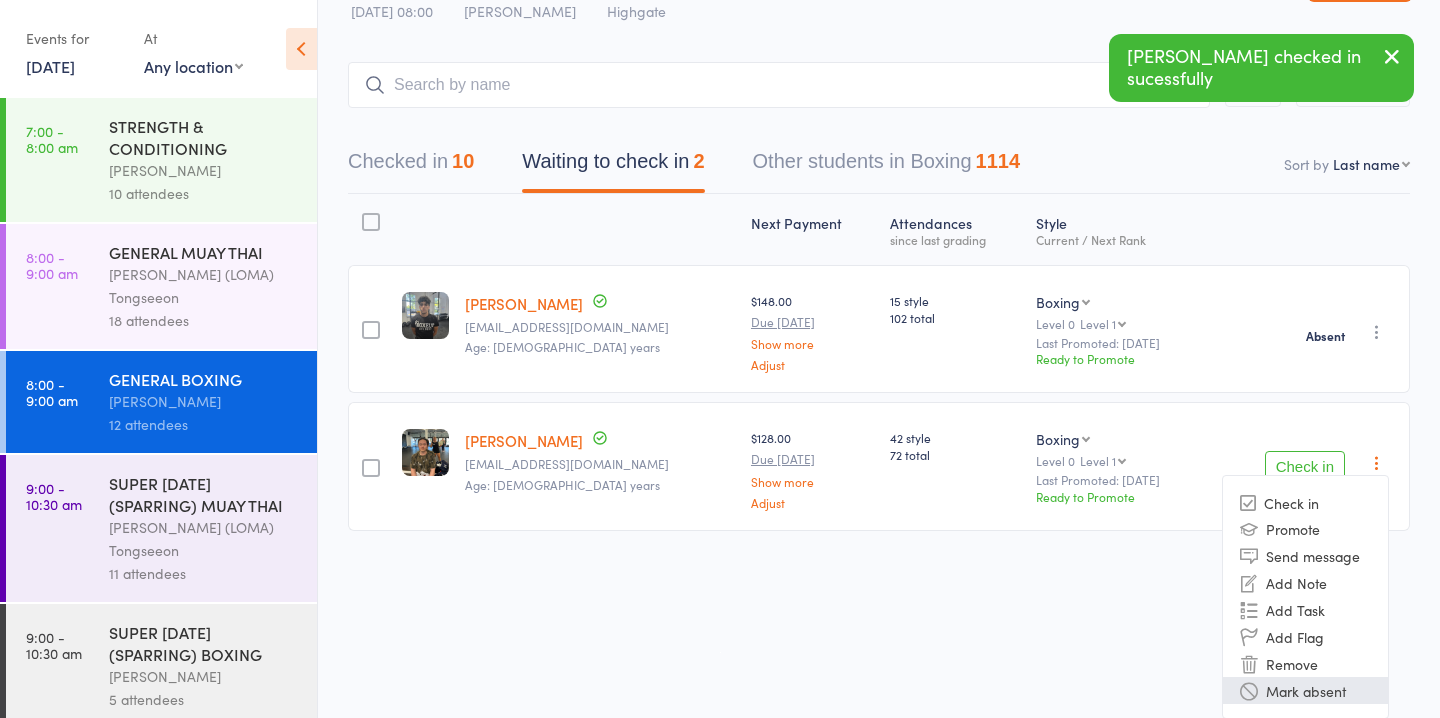 click on "Mark absent" at bounding box center [1305, 690] 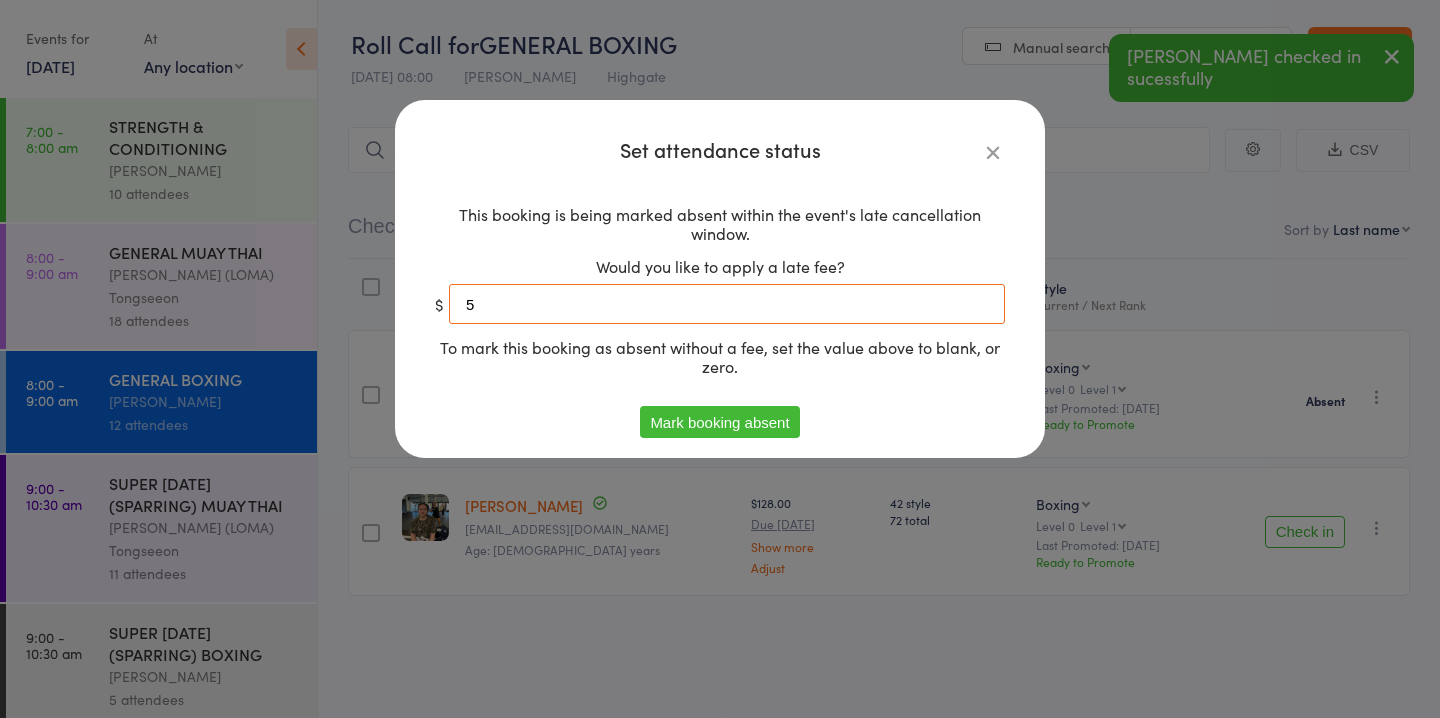 click on "5" at bounding box center (727, 304) 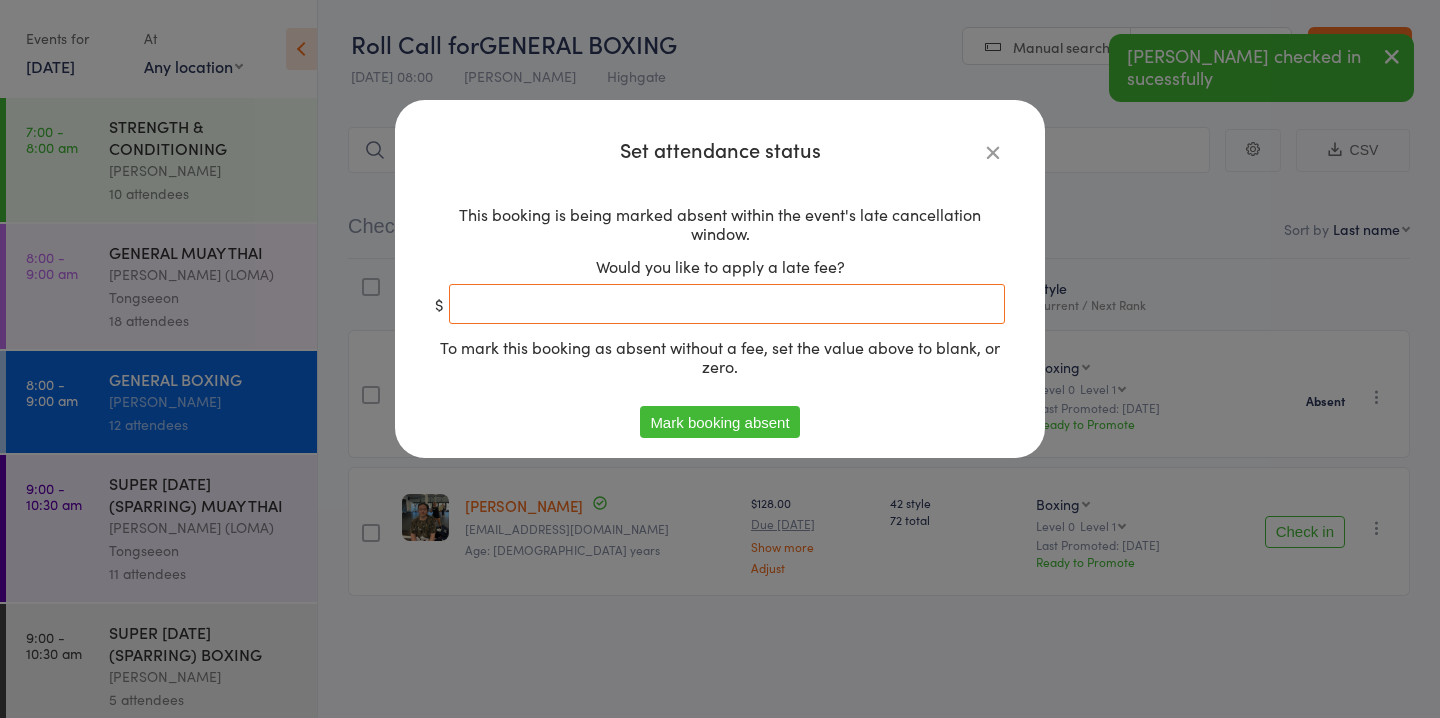 type 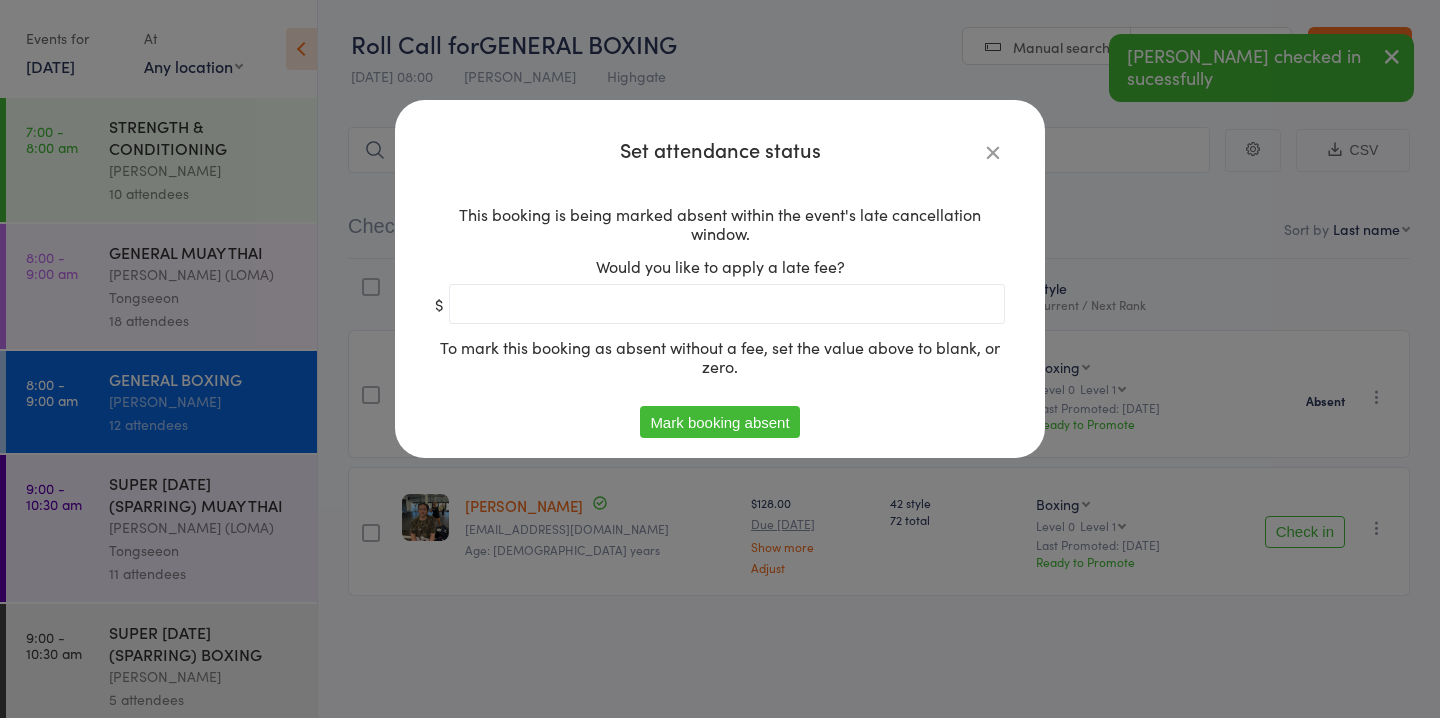 click on "Mark booking absent" at bounding box center [719, 422] 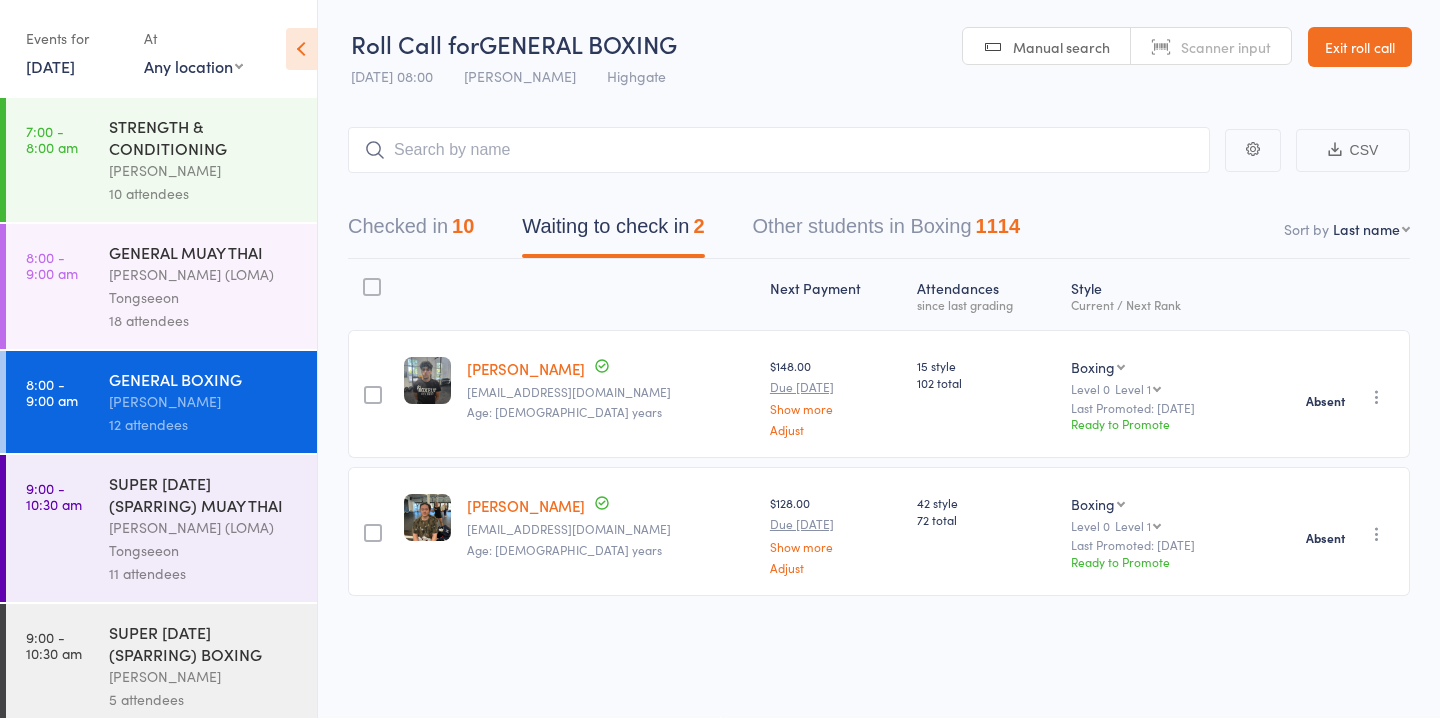 click at bounding box center (1377, 534) 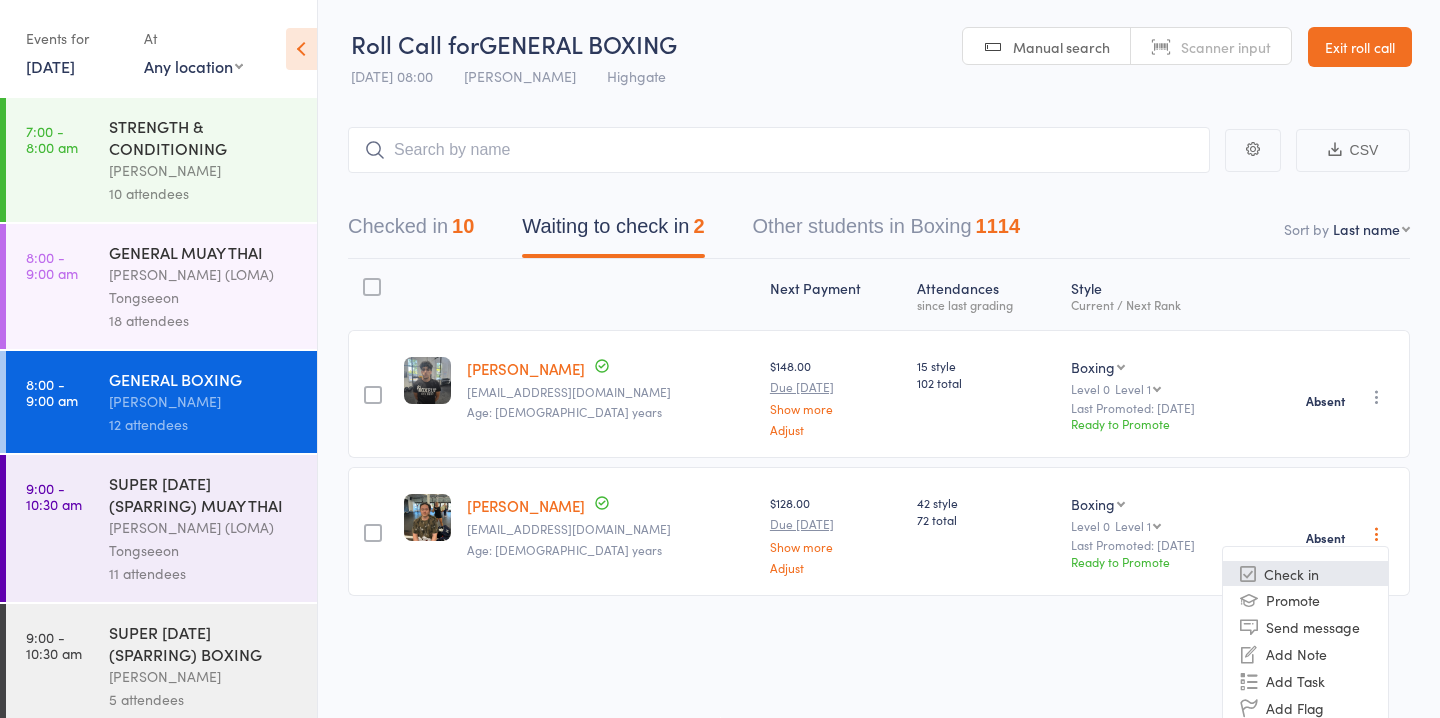 click on "Check in" at bounding box center (1305, 573) 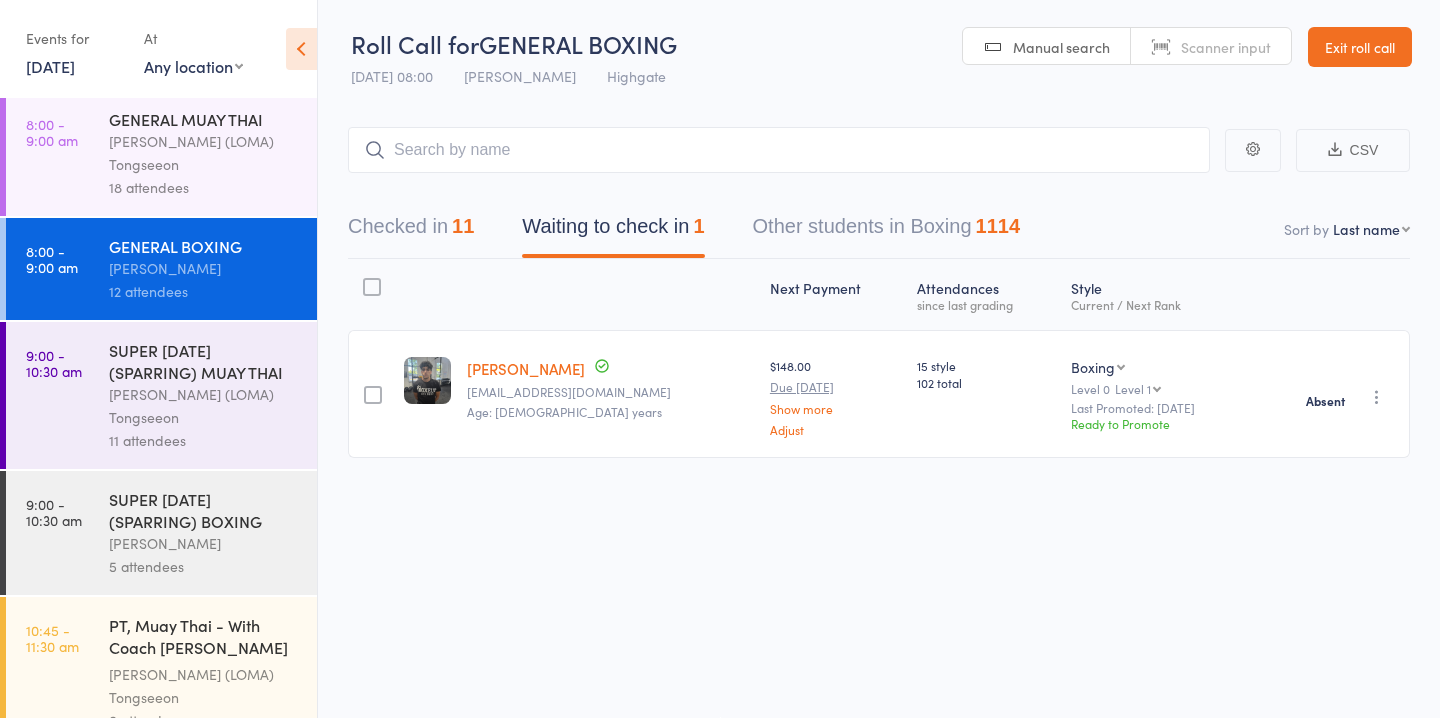 scroll, scrollTop: 136, scrollLeft: 0, axis: vertical 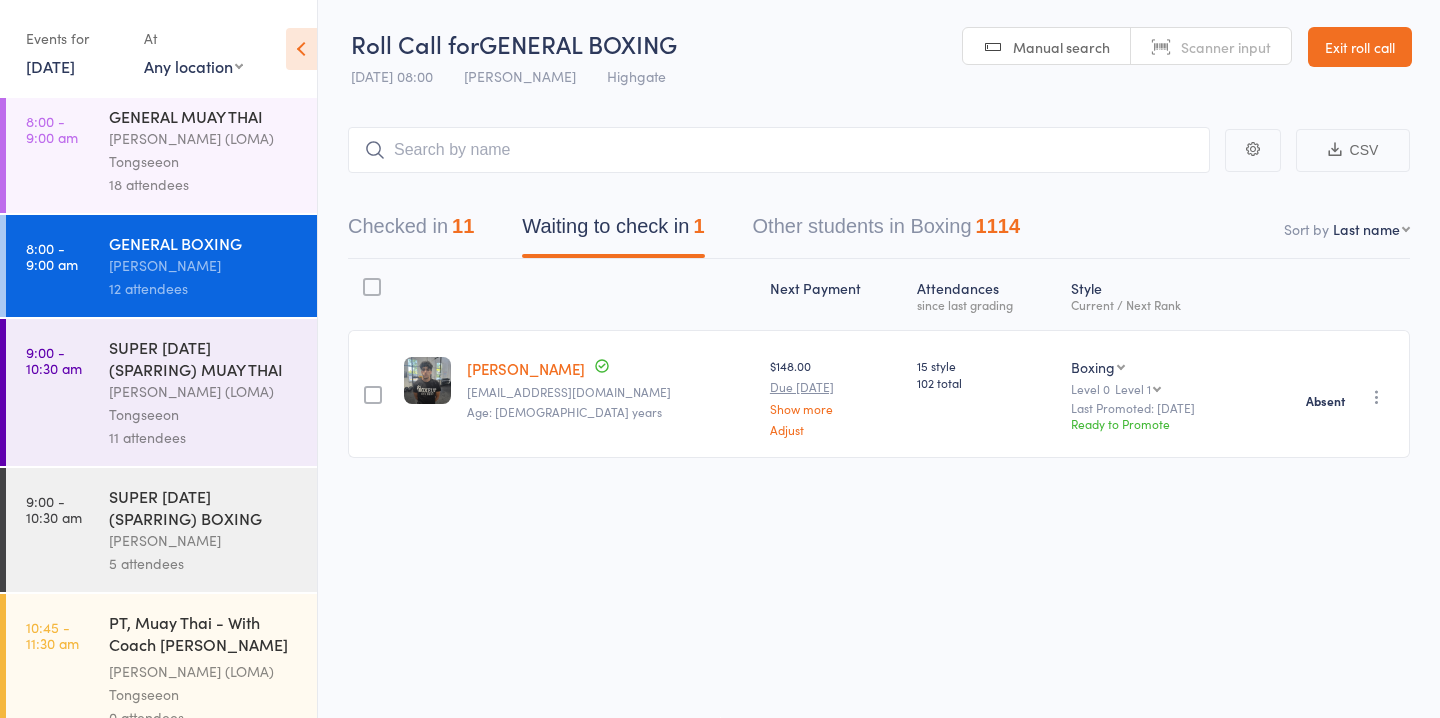 click on "[PERSON_NAME]" at bounding box center (204, 540) 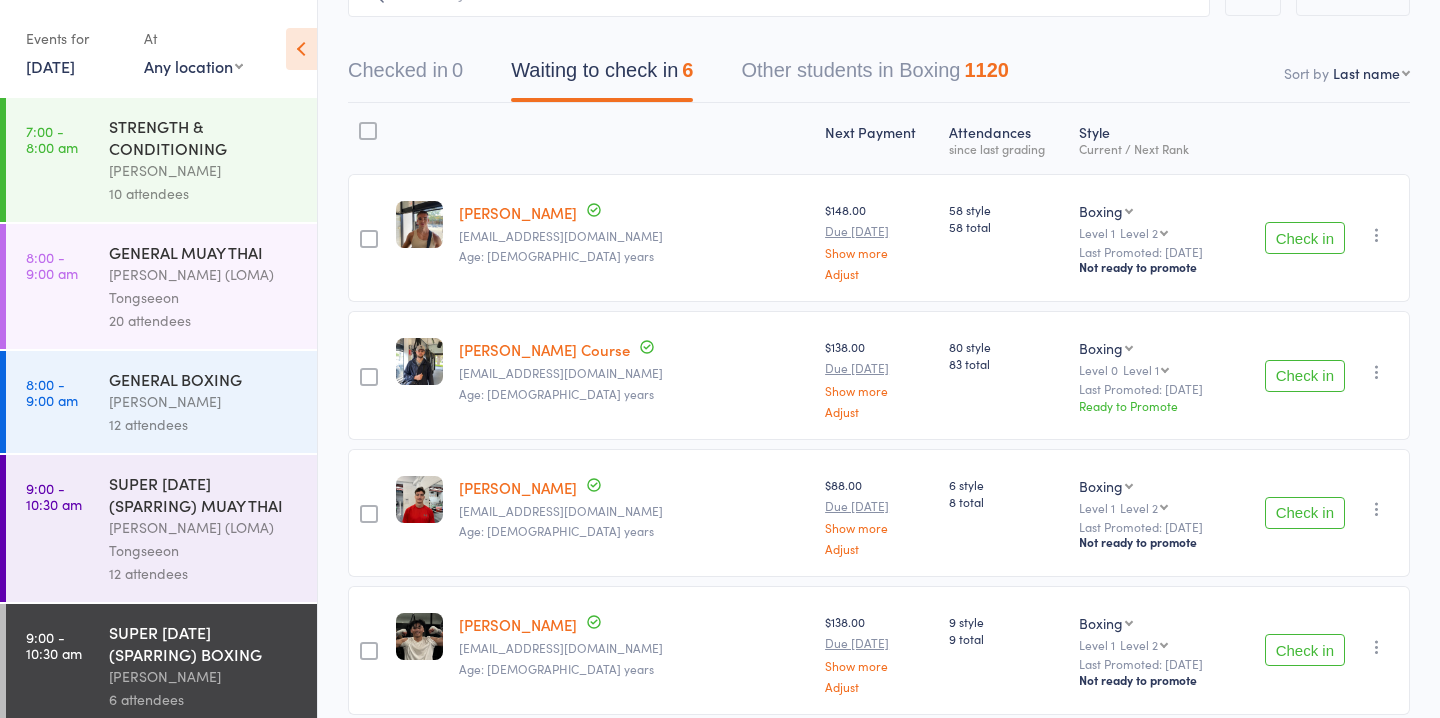 scroll, scrollTop: 0, scrollLeft: 0, axis: both 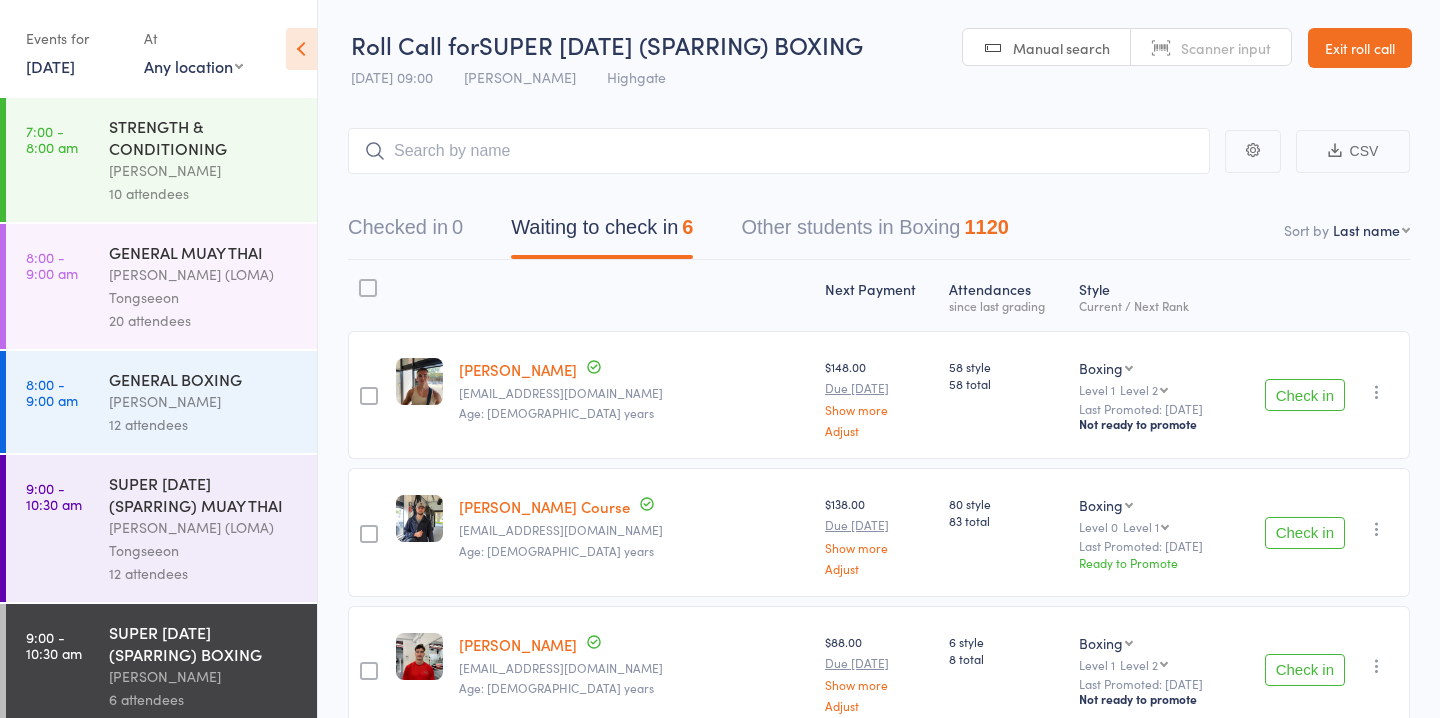 click on "[PERSON_NAME]" at bounding box center [204, 401] 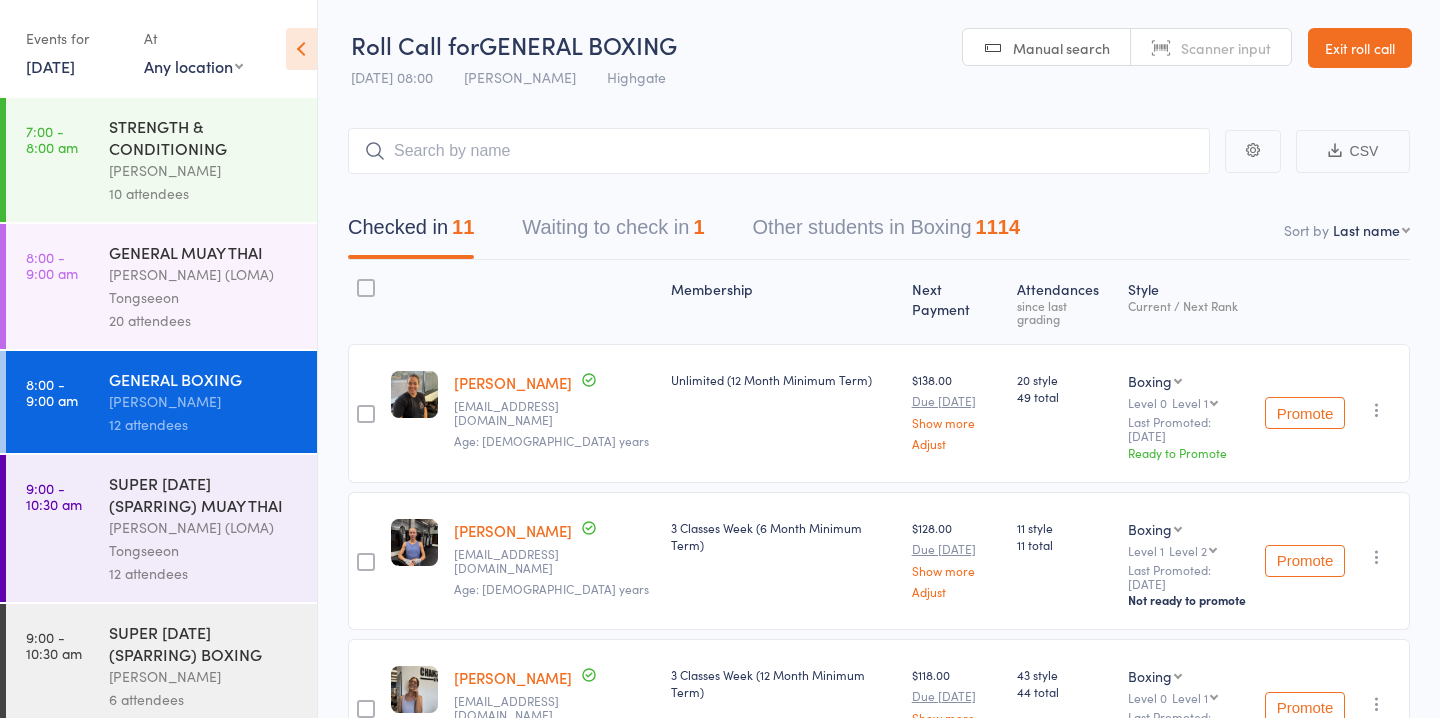 click on "[PERSON_NAME] (LOMA) Tongseeon" at bounding box center [204, 286] 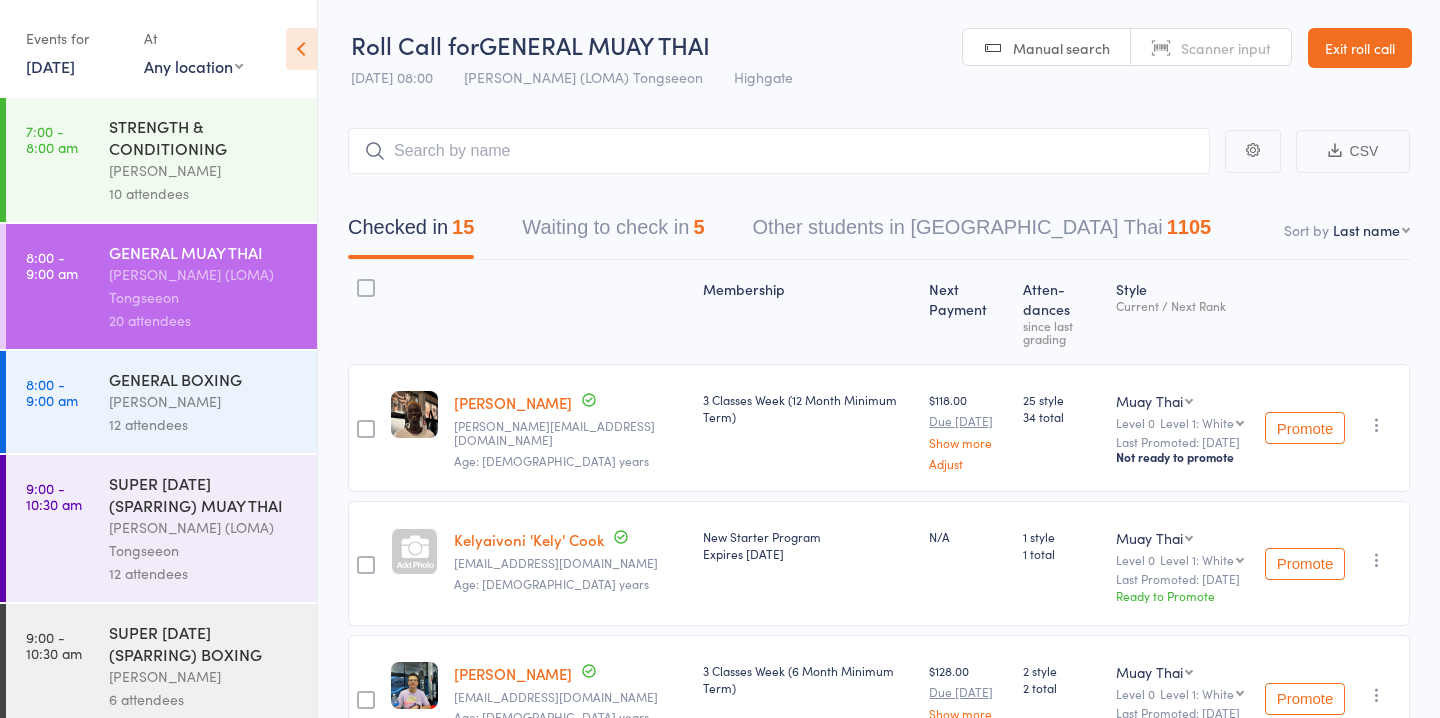 click on "SUPER [DATE] (SPARRING) MUAY THAI" at bounding box center [204, 494] 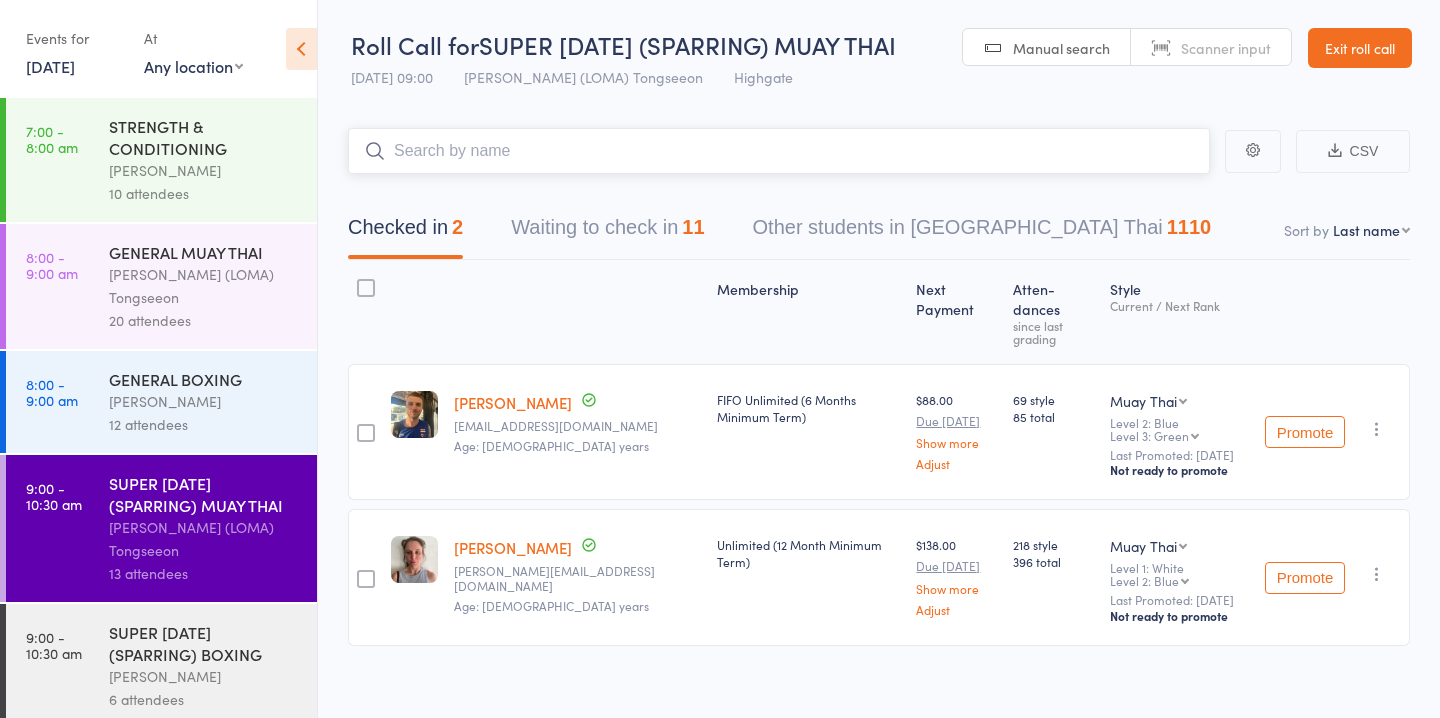 click on "Waiting to check in  11" at bounding box center [607, 232] 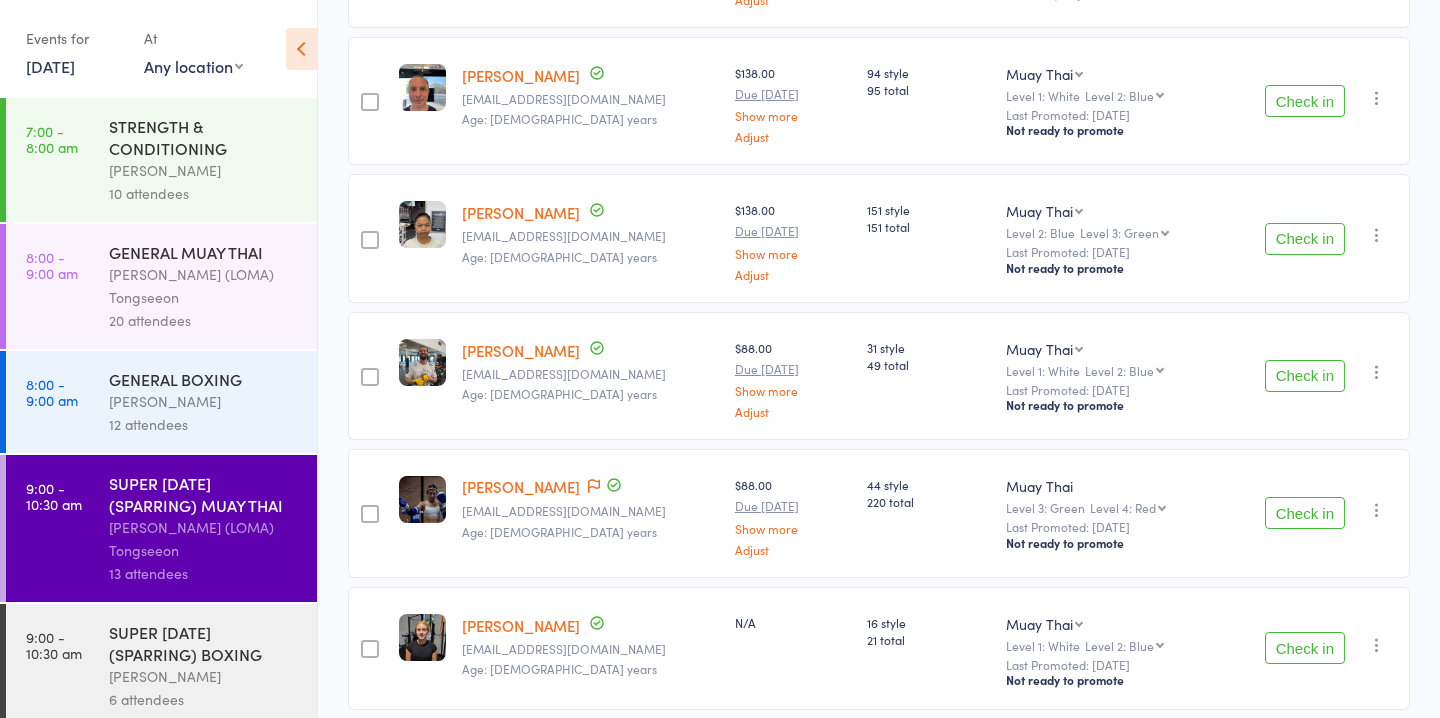 scroll, scrollTop: 1007, scrollLeft: 0, axis: vertical 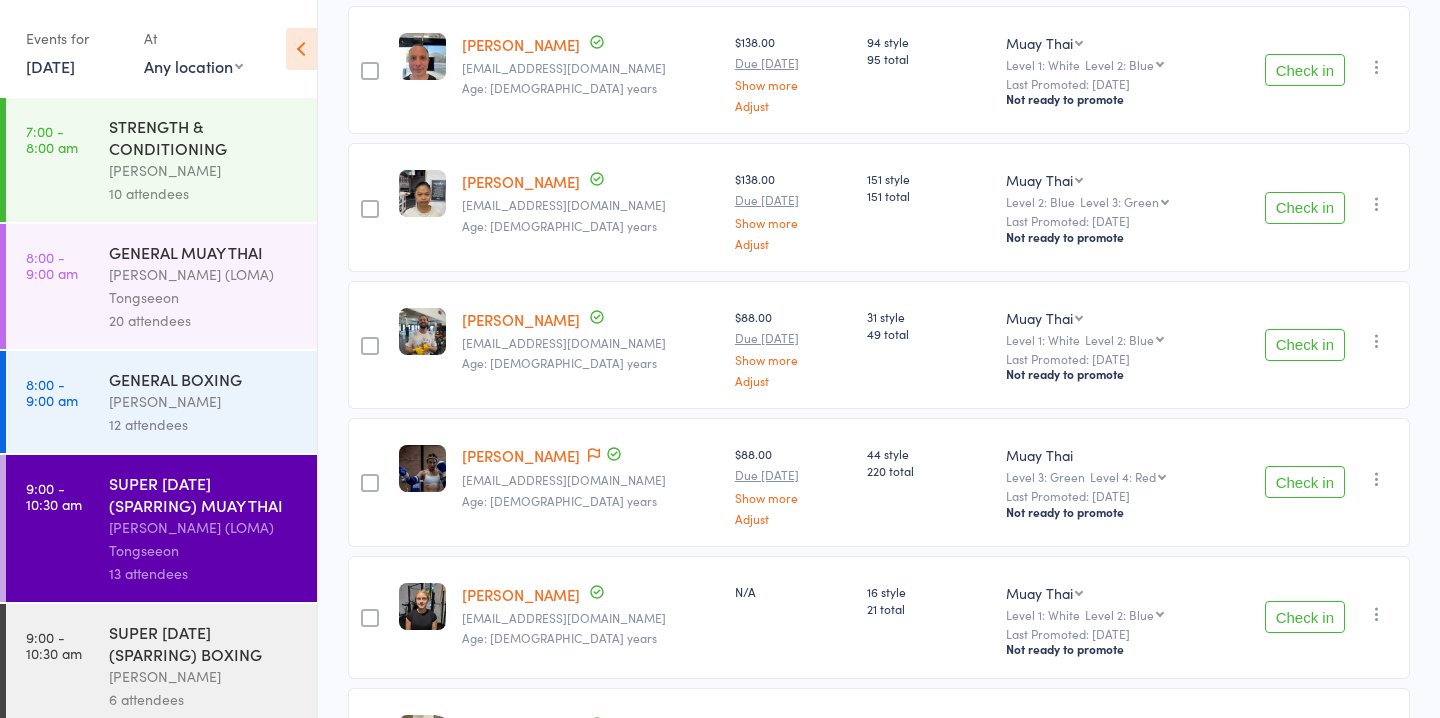click on "Check in" at bounding box center [1305, 345] 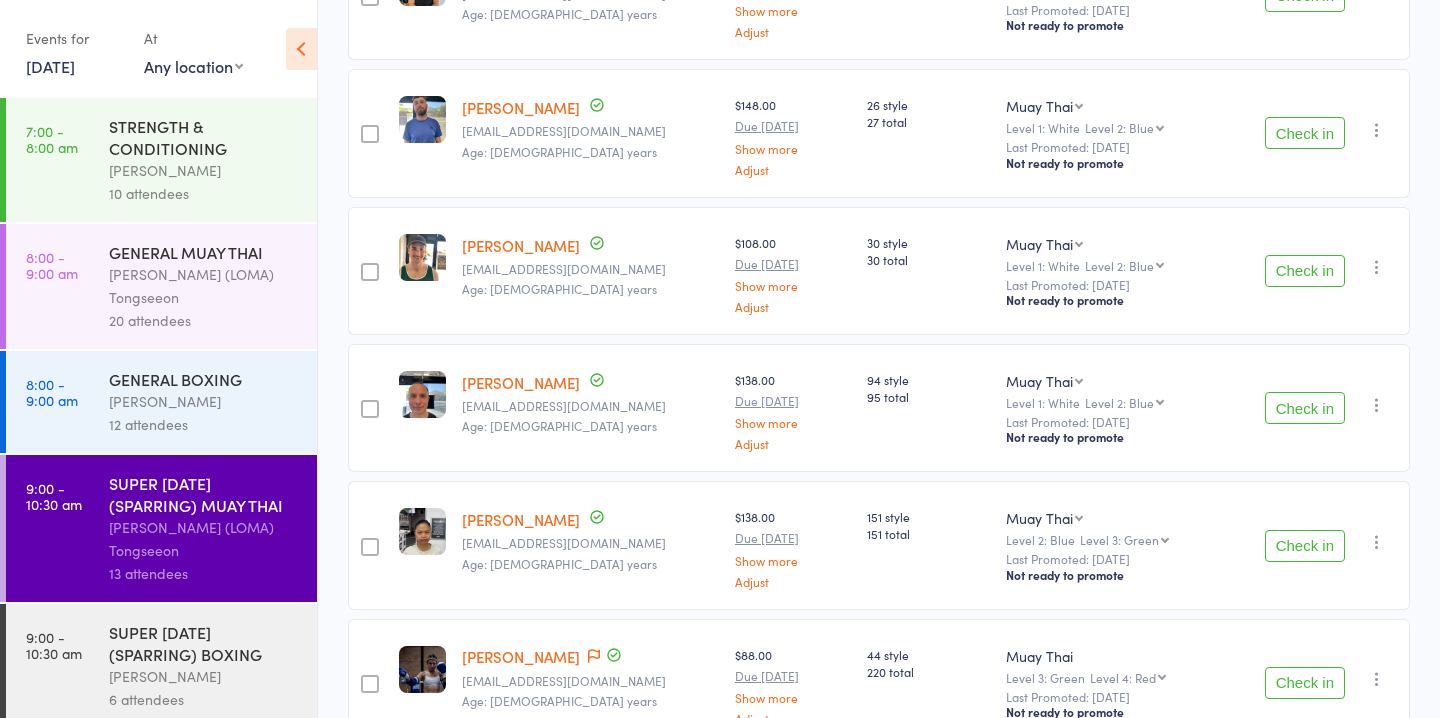 scroll, scrollTop: 0, scrollLeft: 0, axis: both 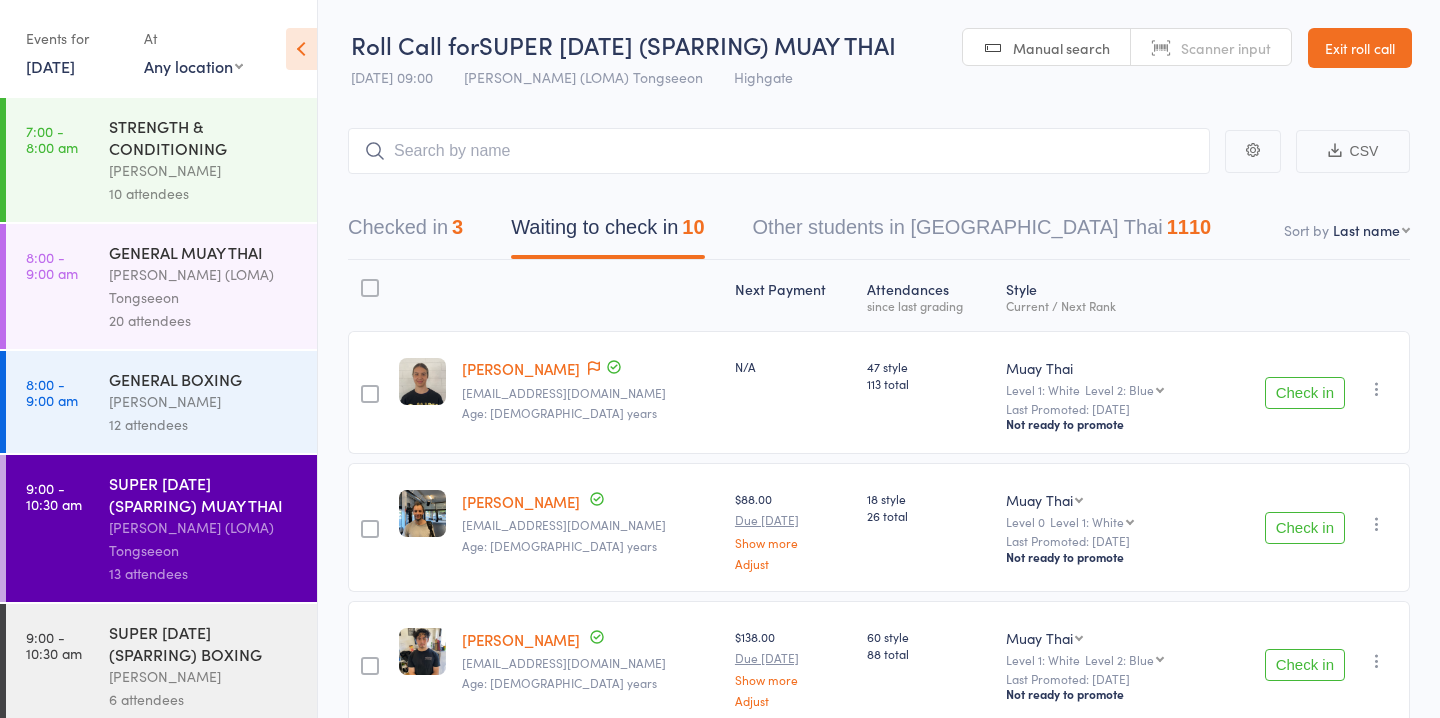 click on "Check in" at bounding box center [1305, 393] 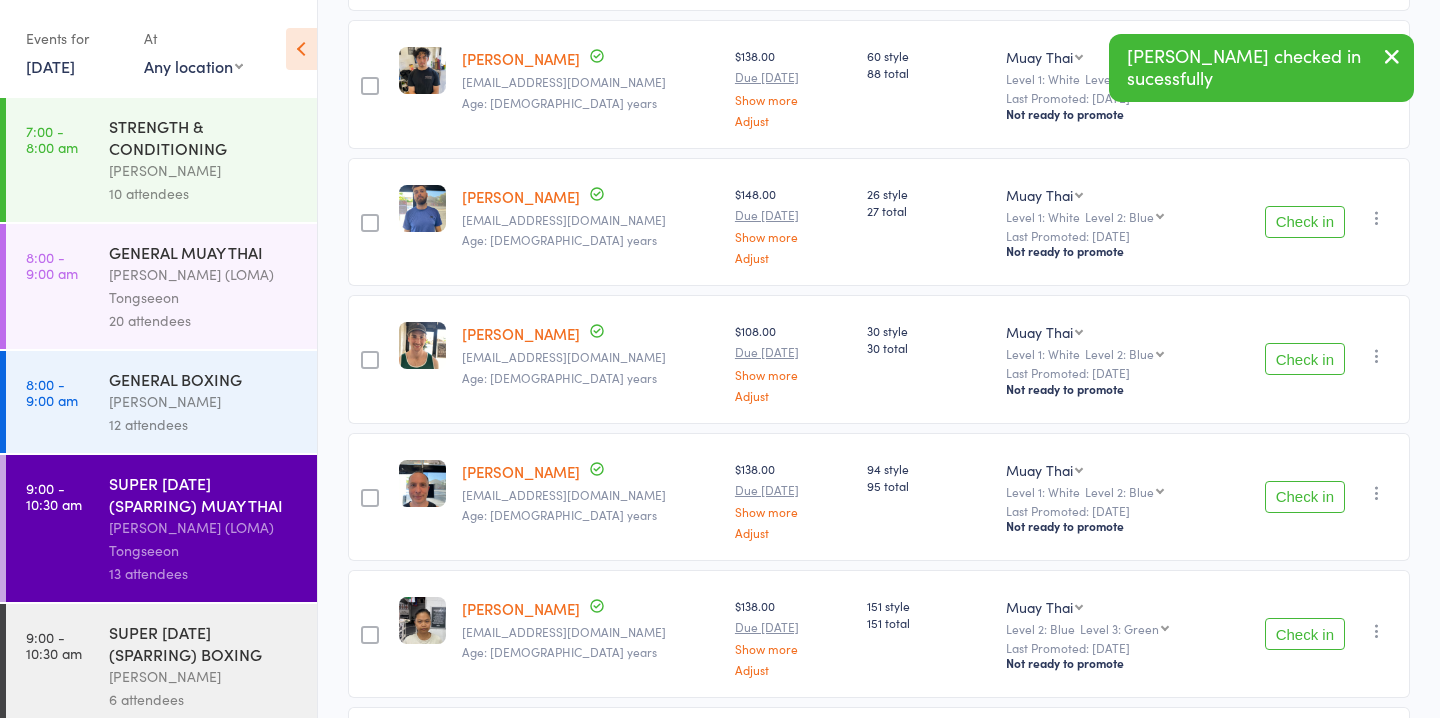 scroll, scrollTop: 449, scrollLeft: 0, axis: vertical 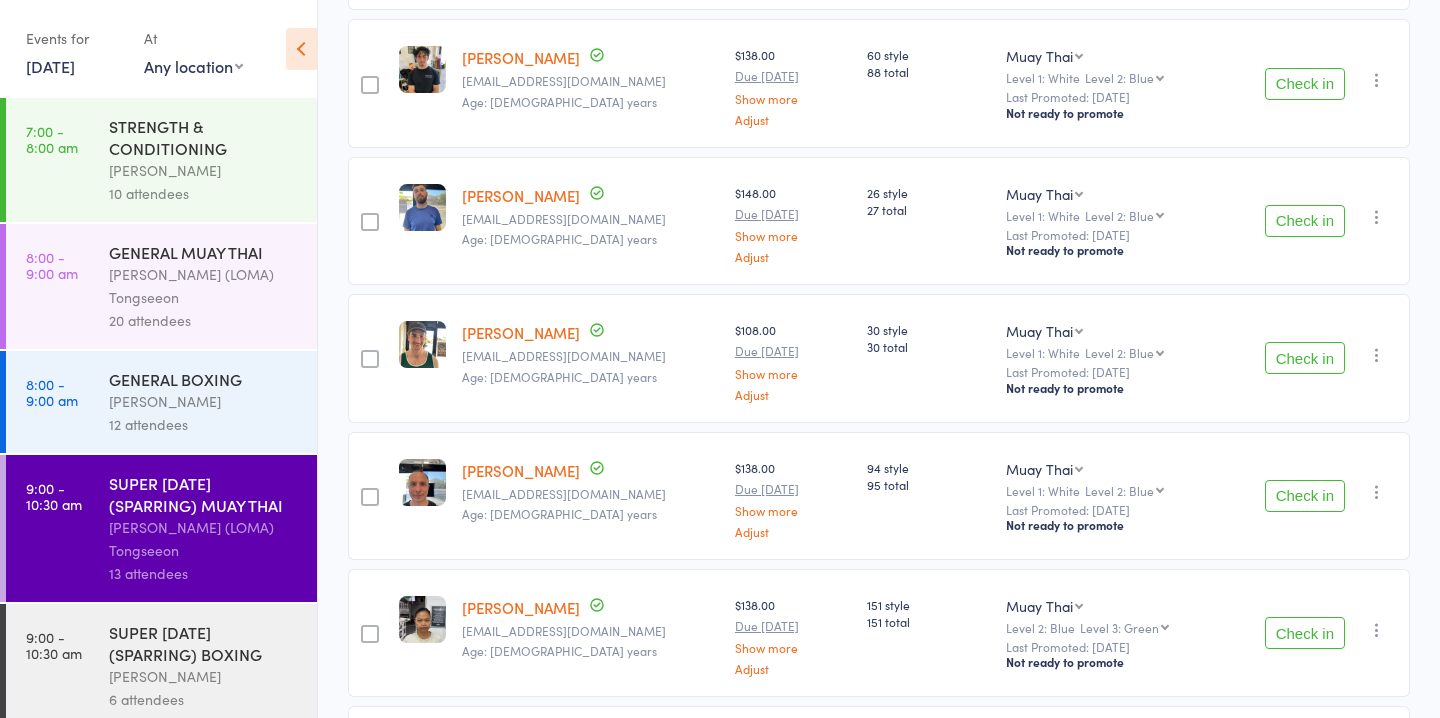 click on "Check in" at bounding box center (1305, 358) 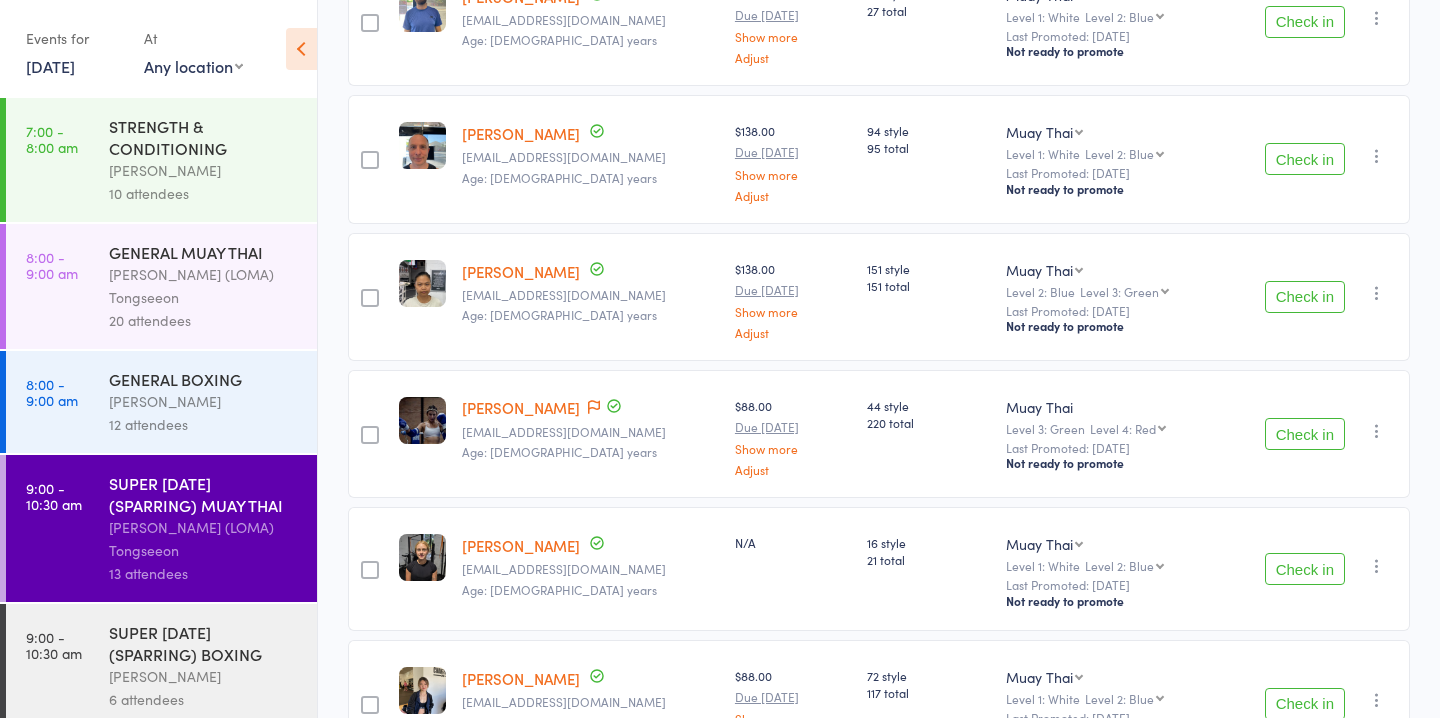 scroll, scrollTop: 609, scrollLeft: 0, axis: vertical 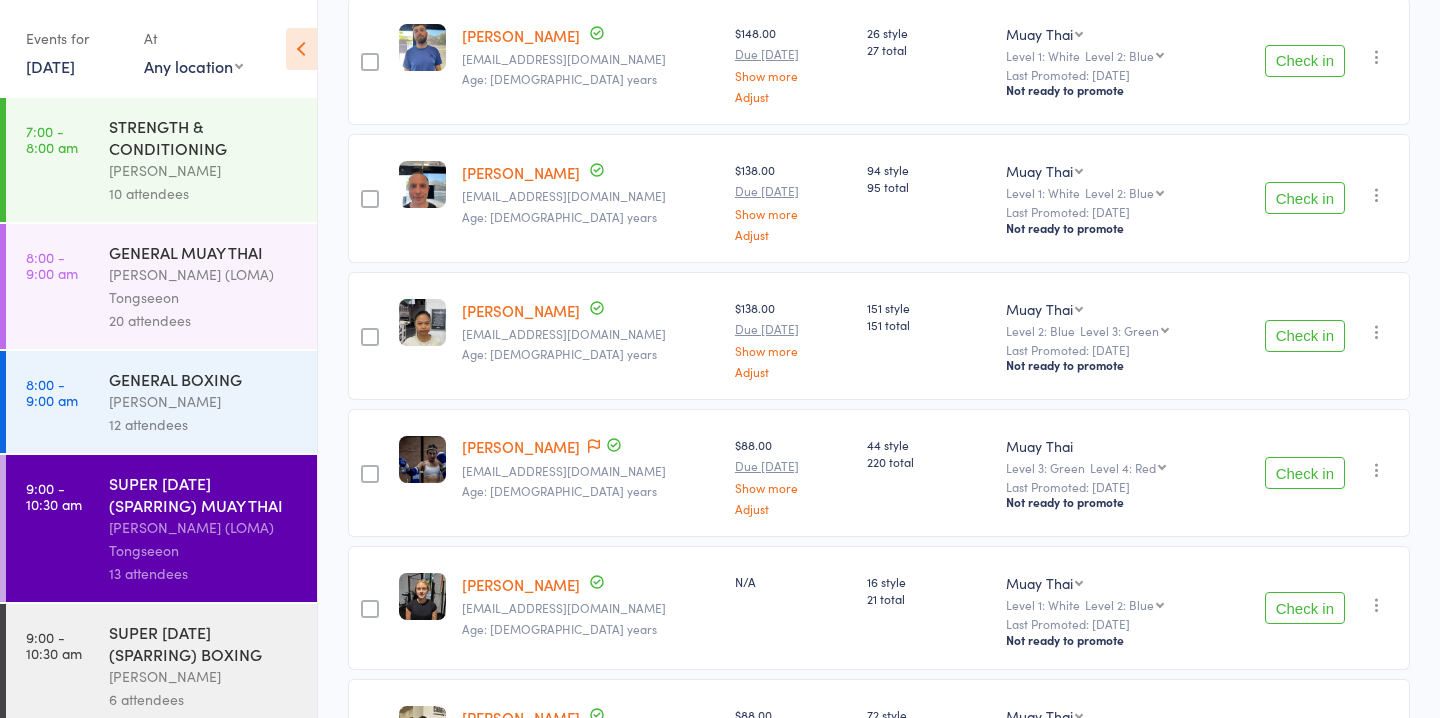 click on "Check in" at bounding box center (1305, 198) 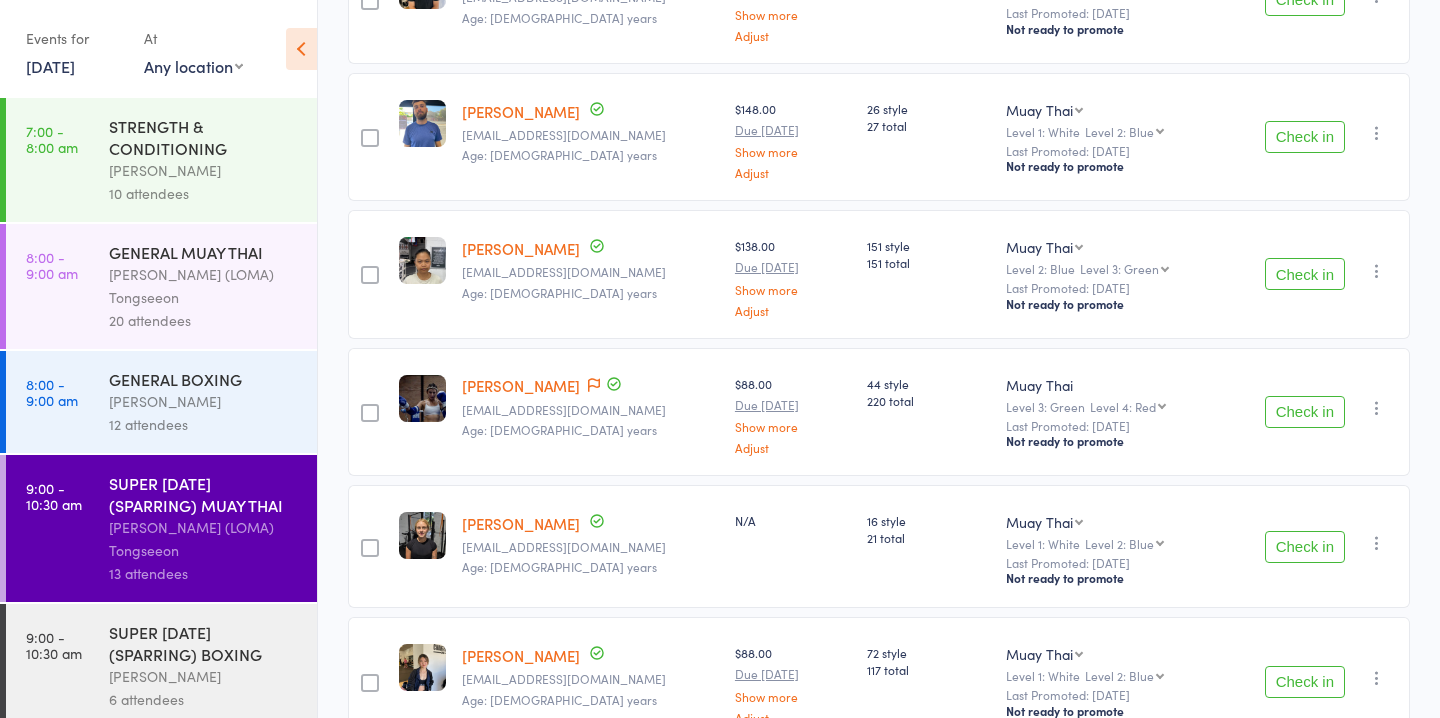 scroll, scrollTop: 647, scrollLeft: 0, axis: vertical 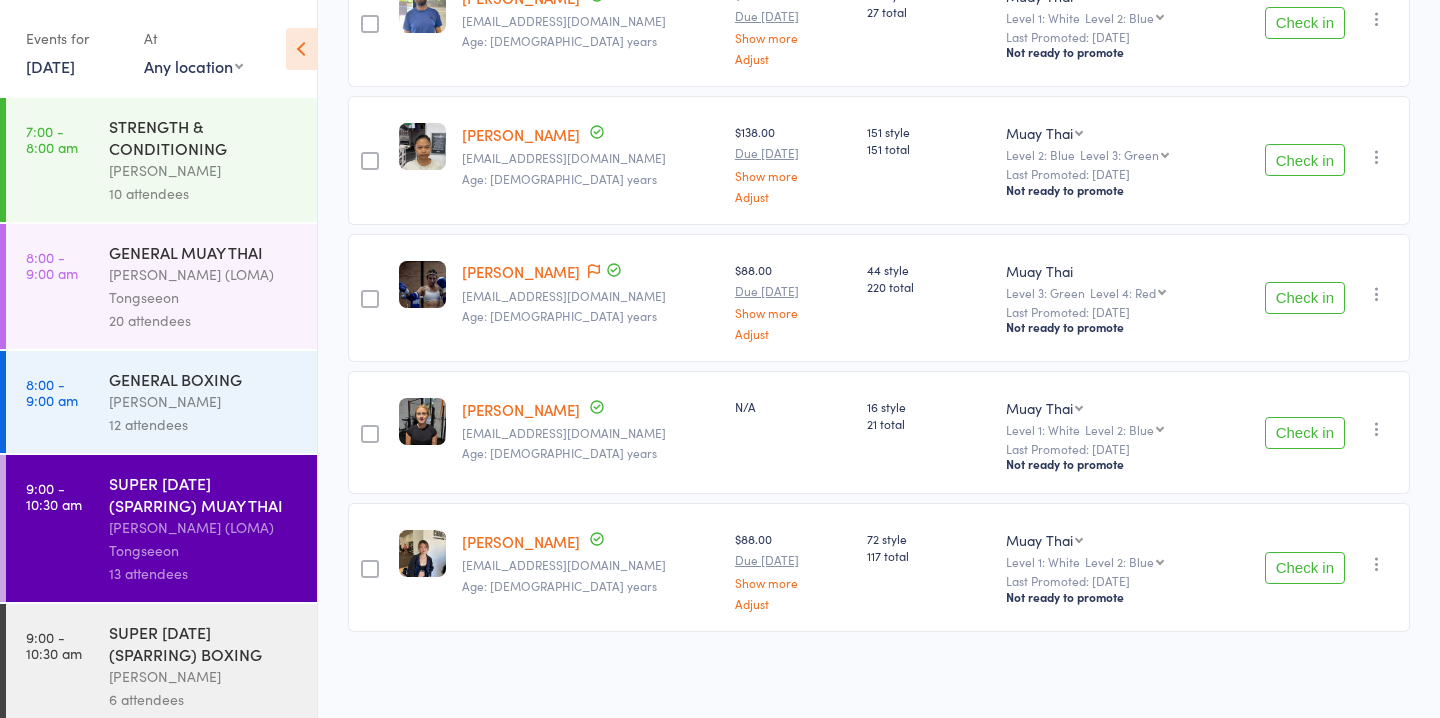 click on "SUPER SATURDAY (SPARRING) BOXING" at bounding box center (204, 643) 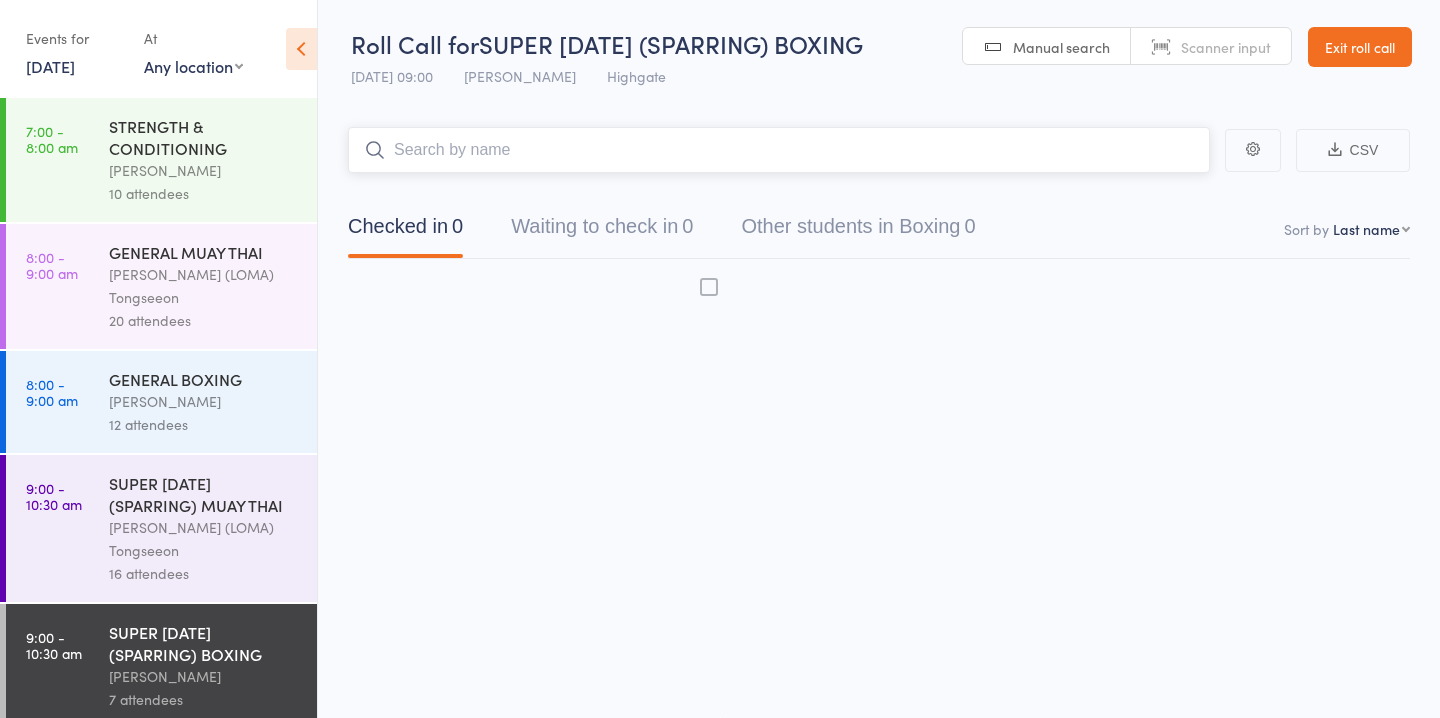 scroll, scrollTop: 1, scrollLeft: 0, axis: vertical 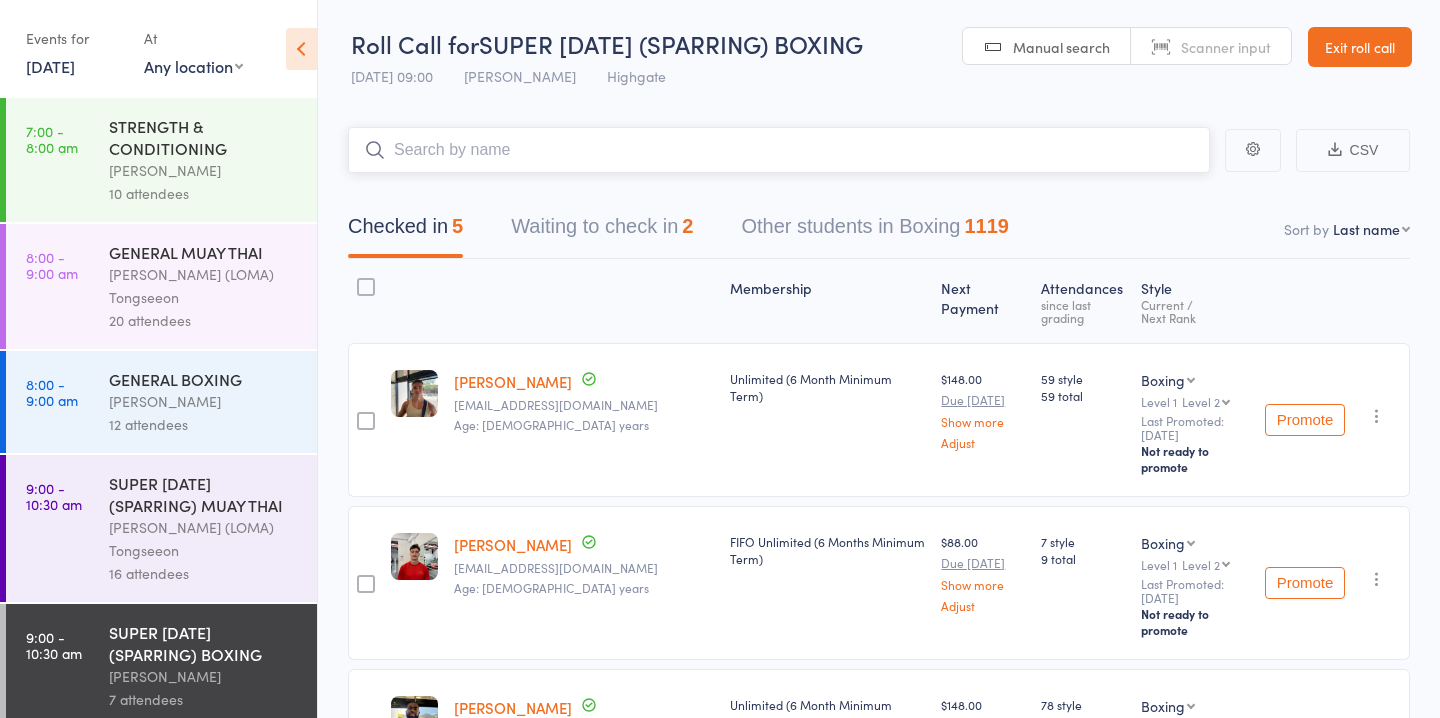 click on "Waiting to check in  2" at bounding box center [602, 231] 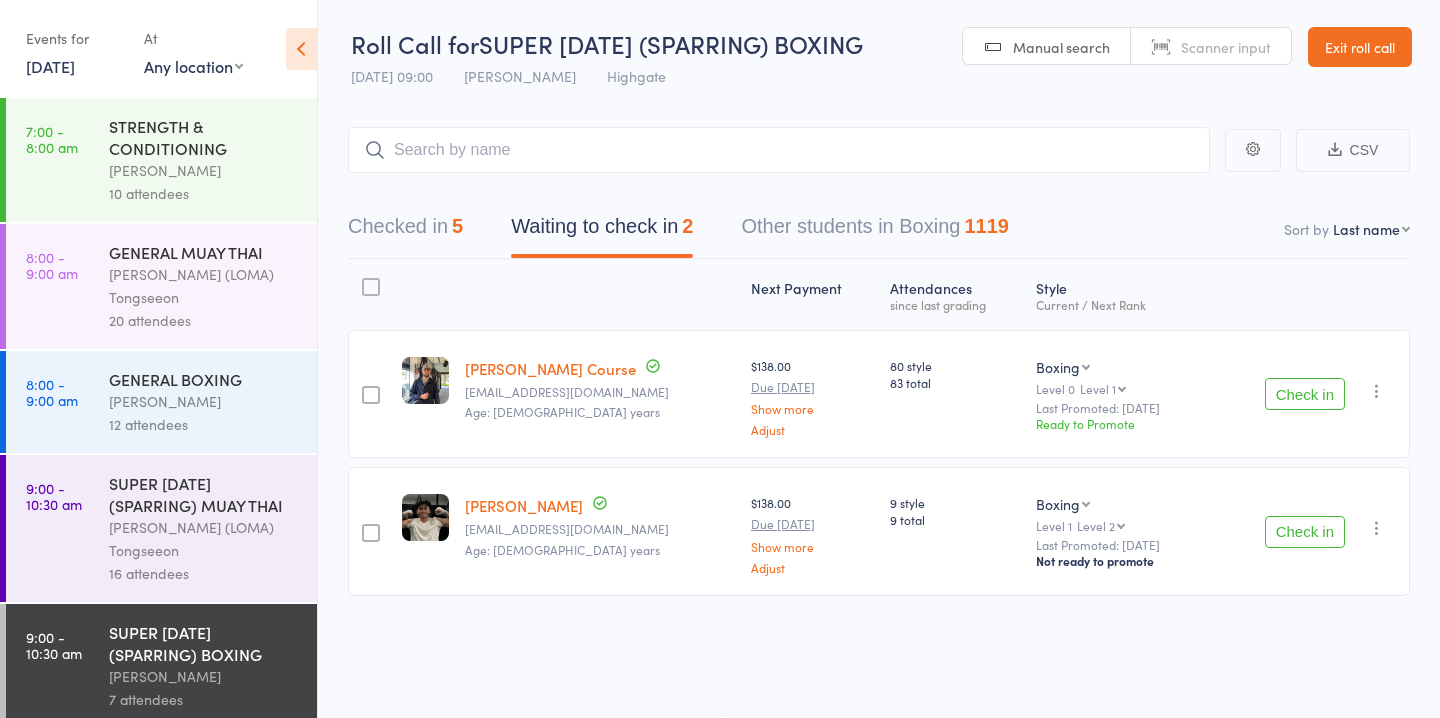 click on "Check in" at bounding box center [1305, 394] 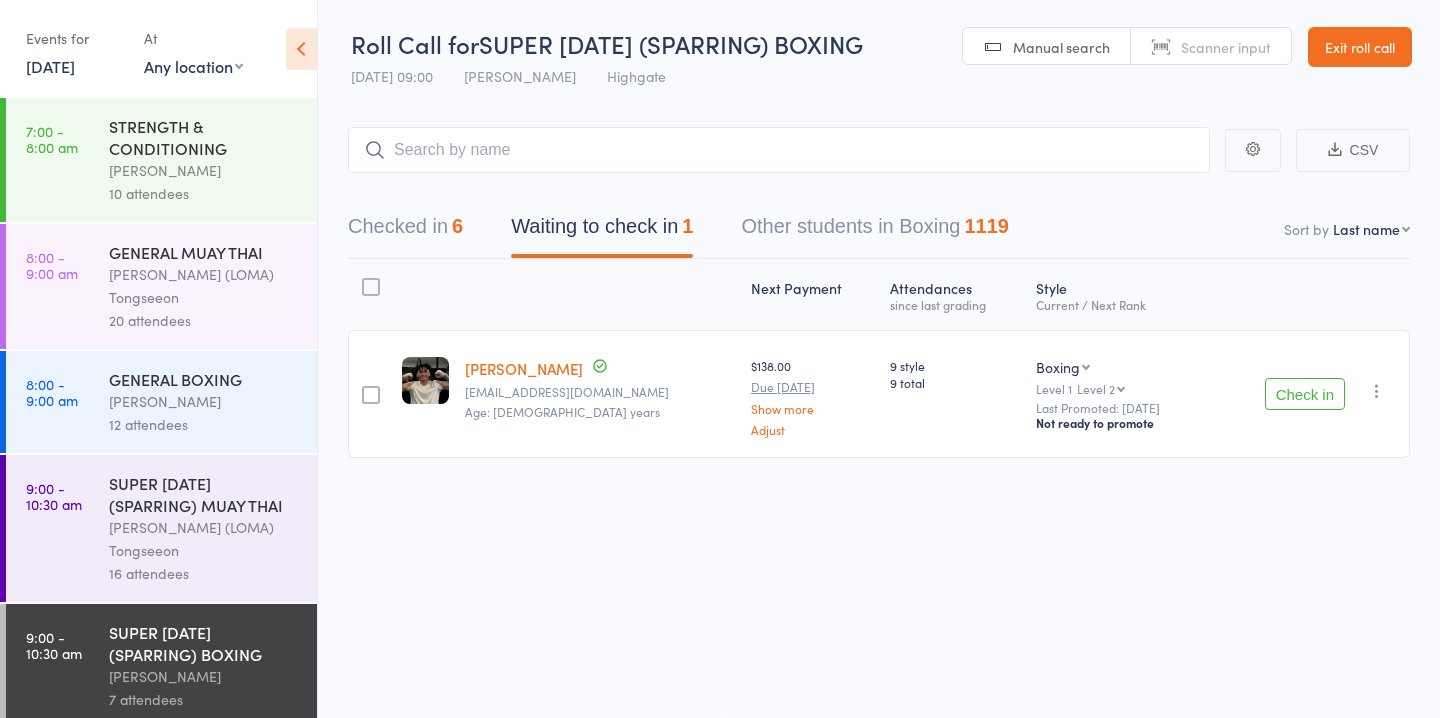 click on "Check in" at bounding box center [1305, 394] 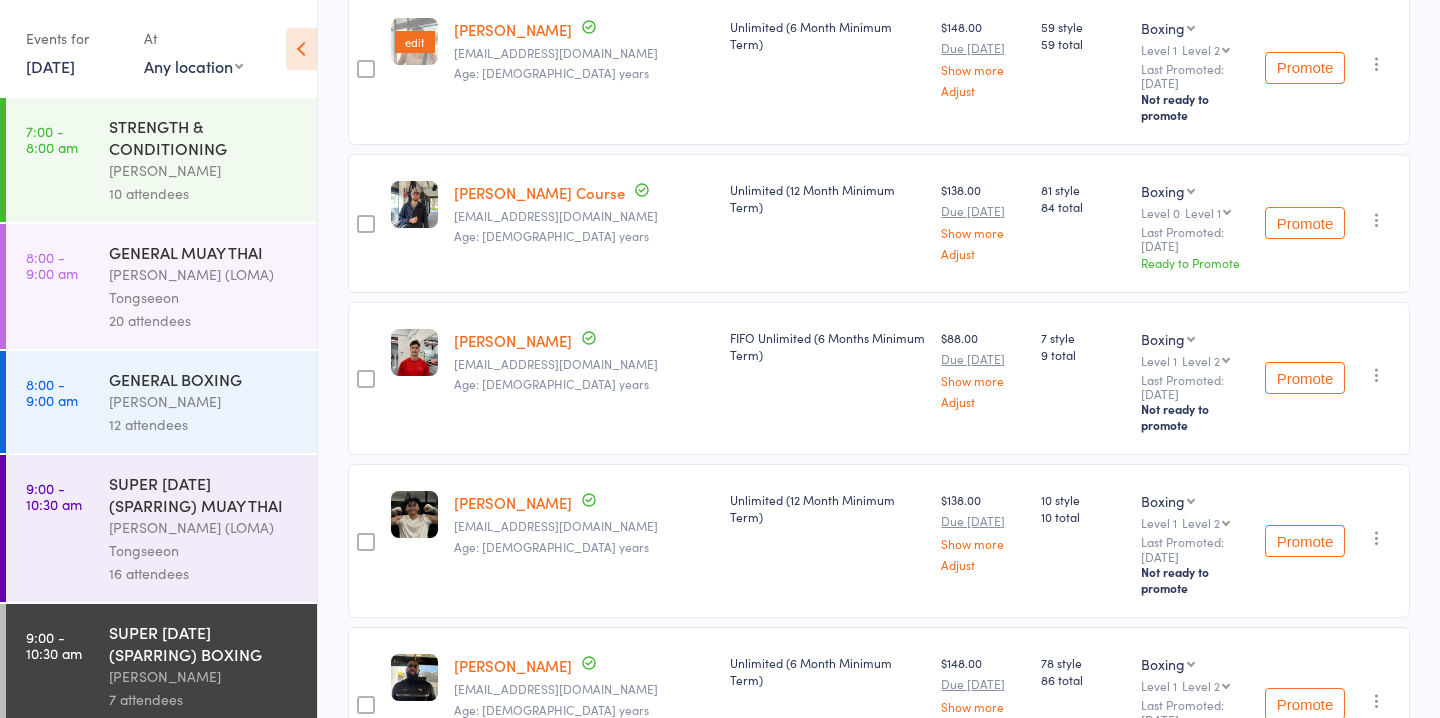 scroll, scrollTop: 378, scrollLeft: 0, axis: vertical 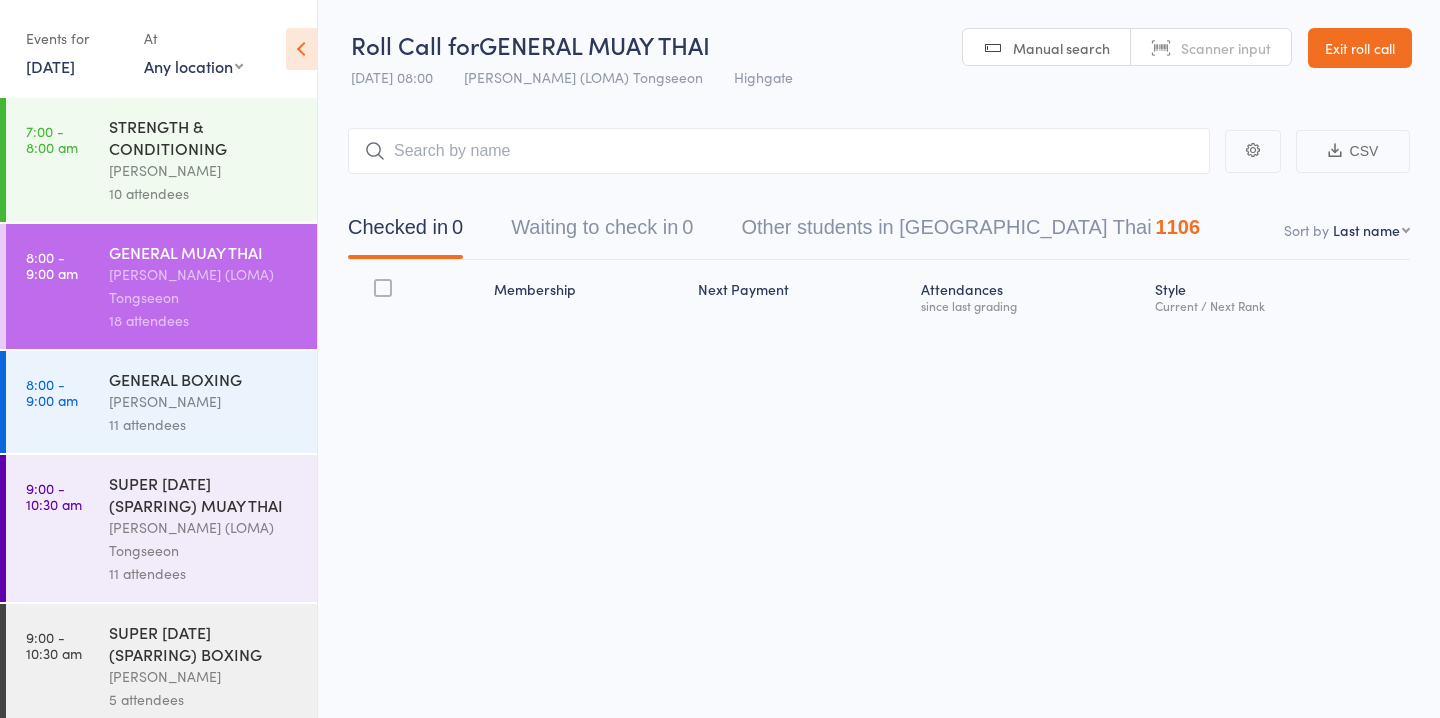 click on "Waiting to check in  0" at bounding box center (602, 232) 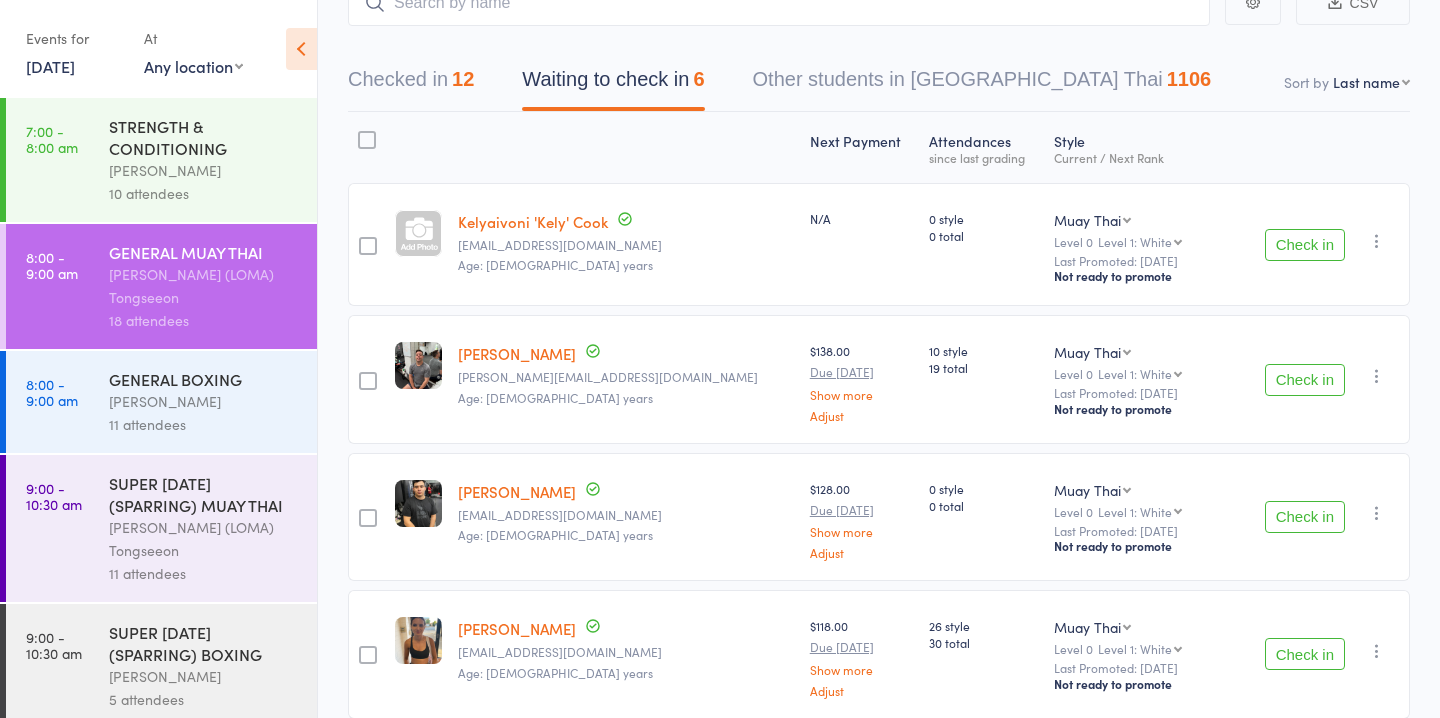 scroll, scrollTop: 116, scrollLeft: 0, axis: vertical 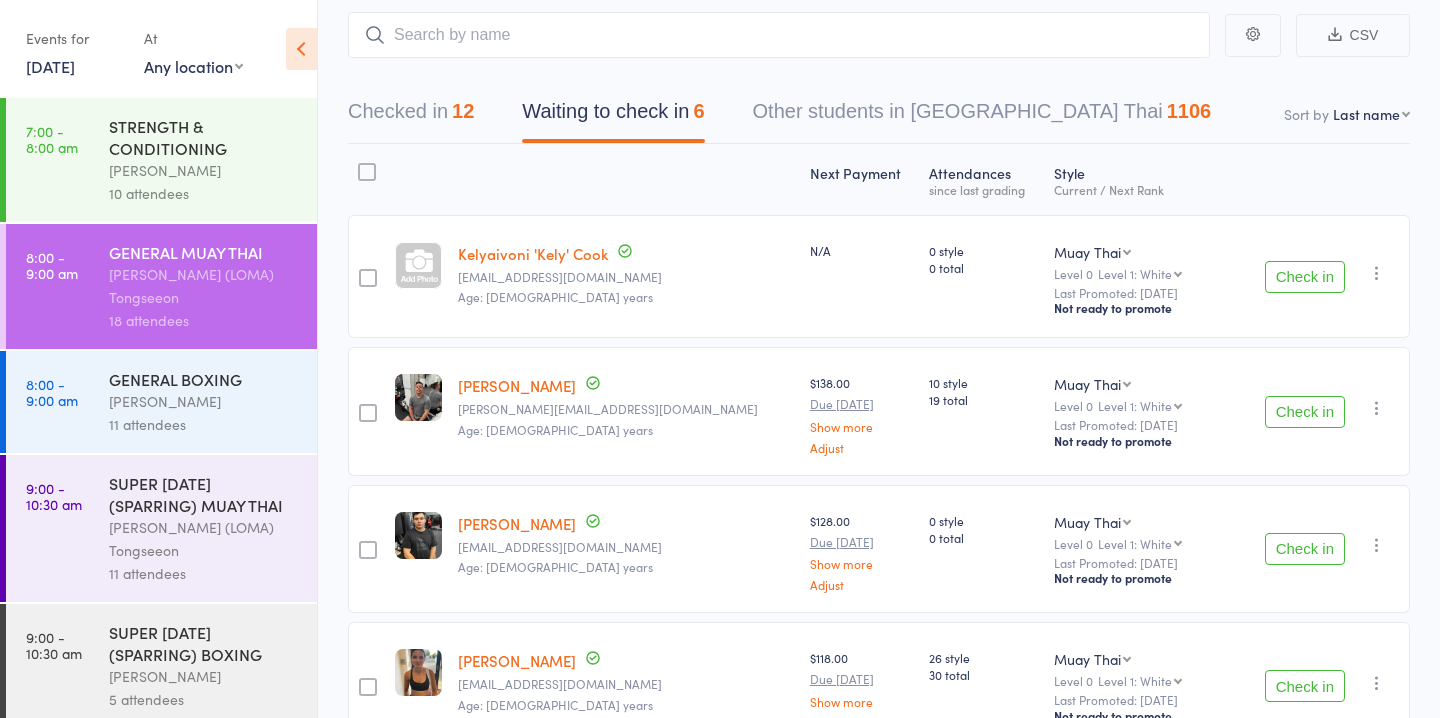 click at bounding box center (779, 35) 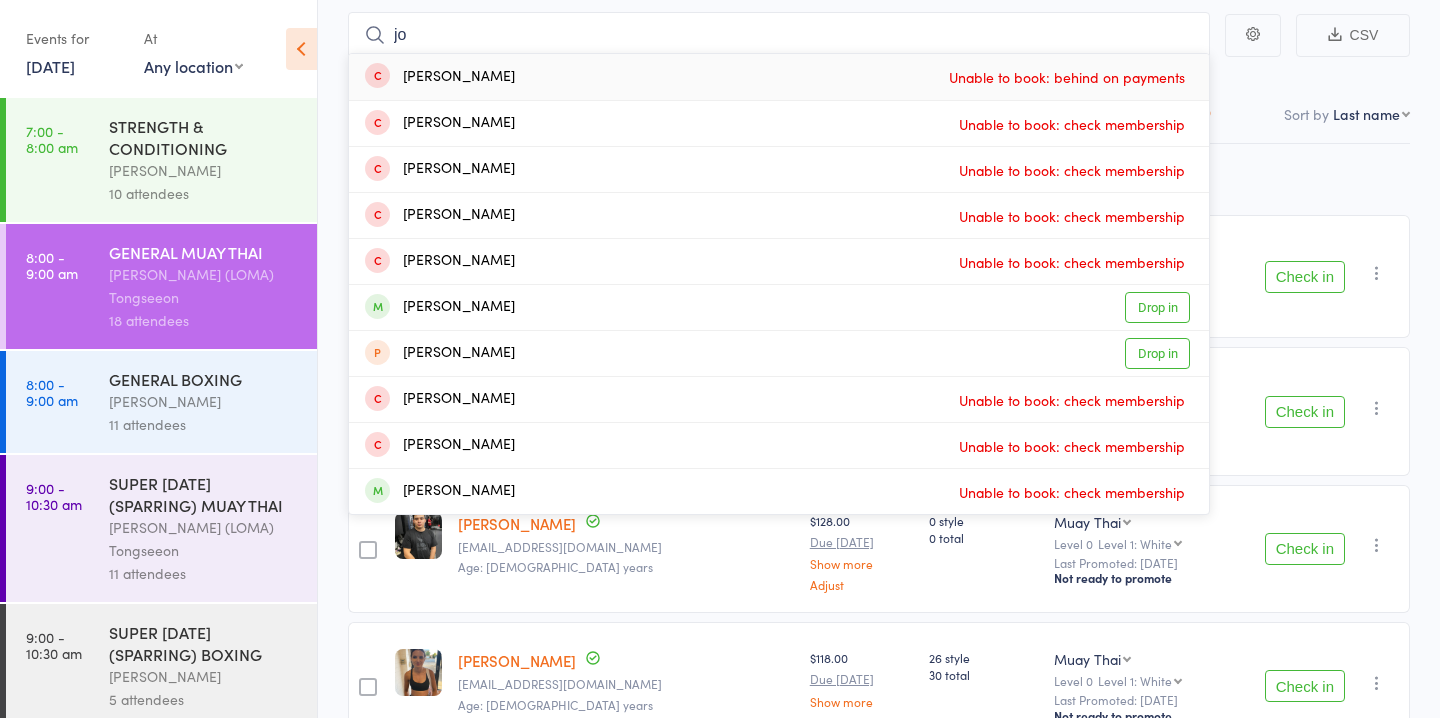 type on "j" 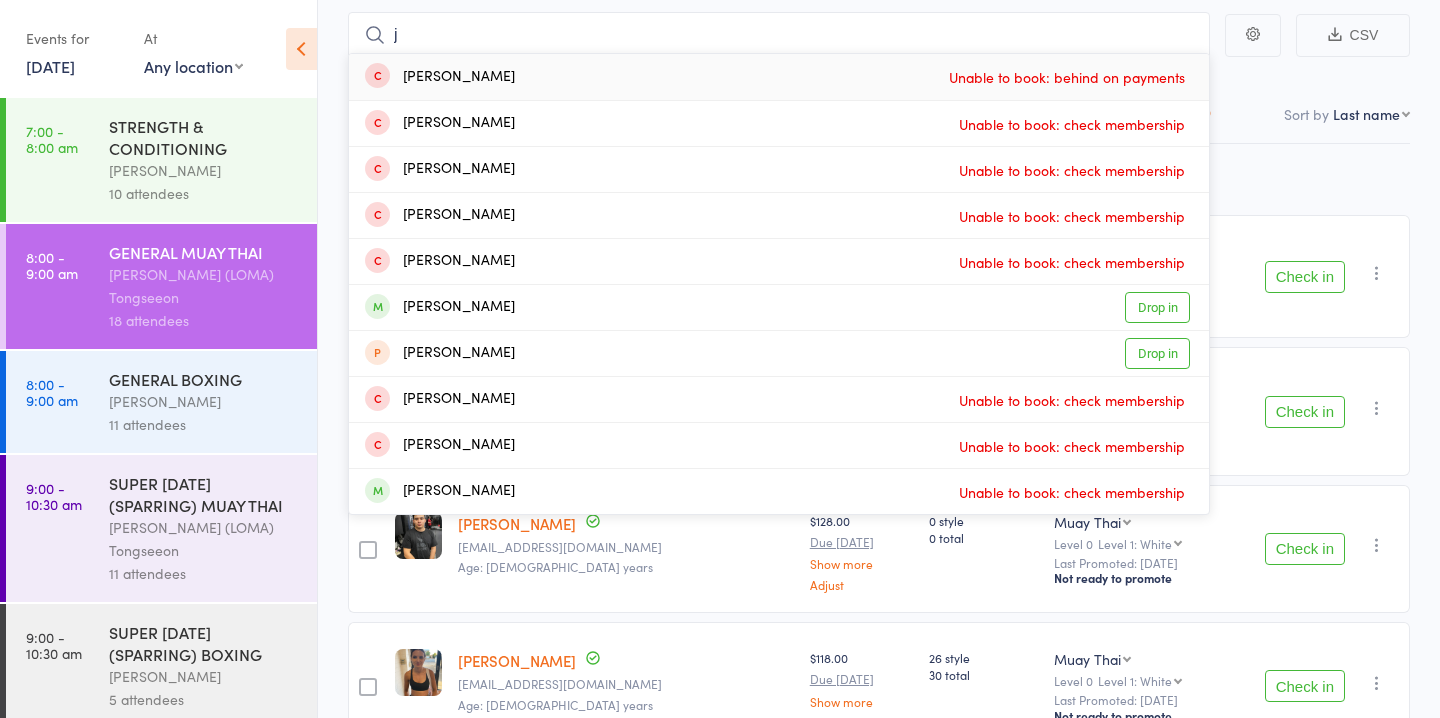 type 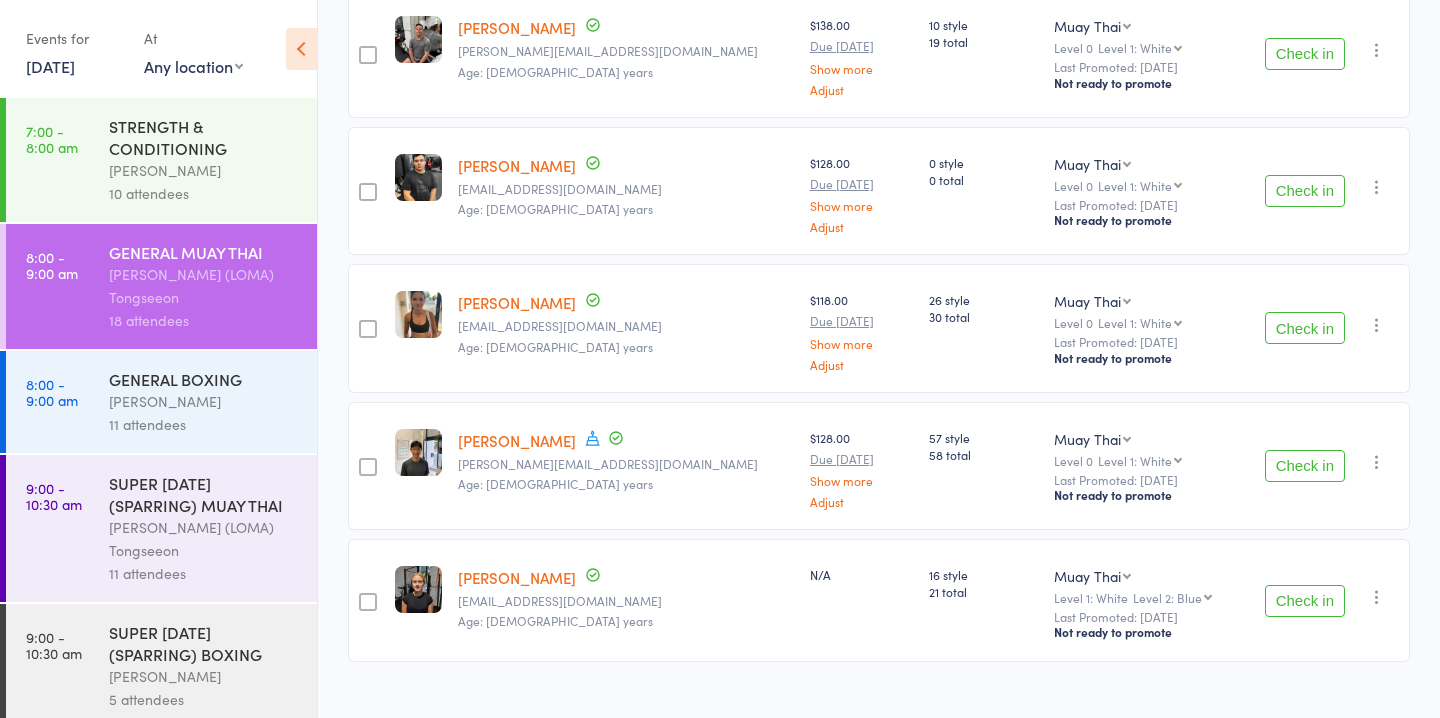 scroll, scrollTop: 504, scrollLeft: 0, axis: vertical 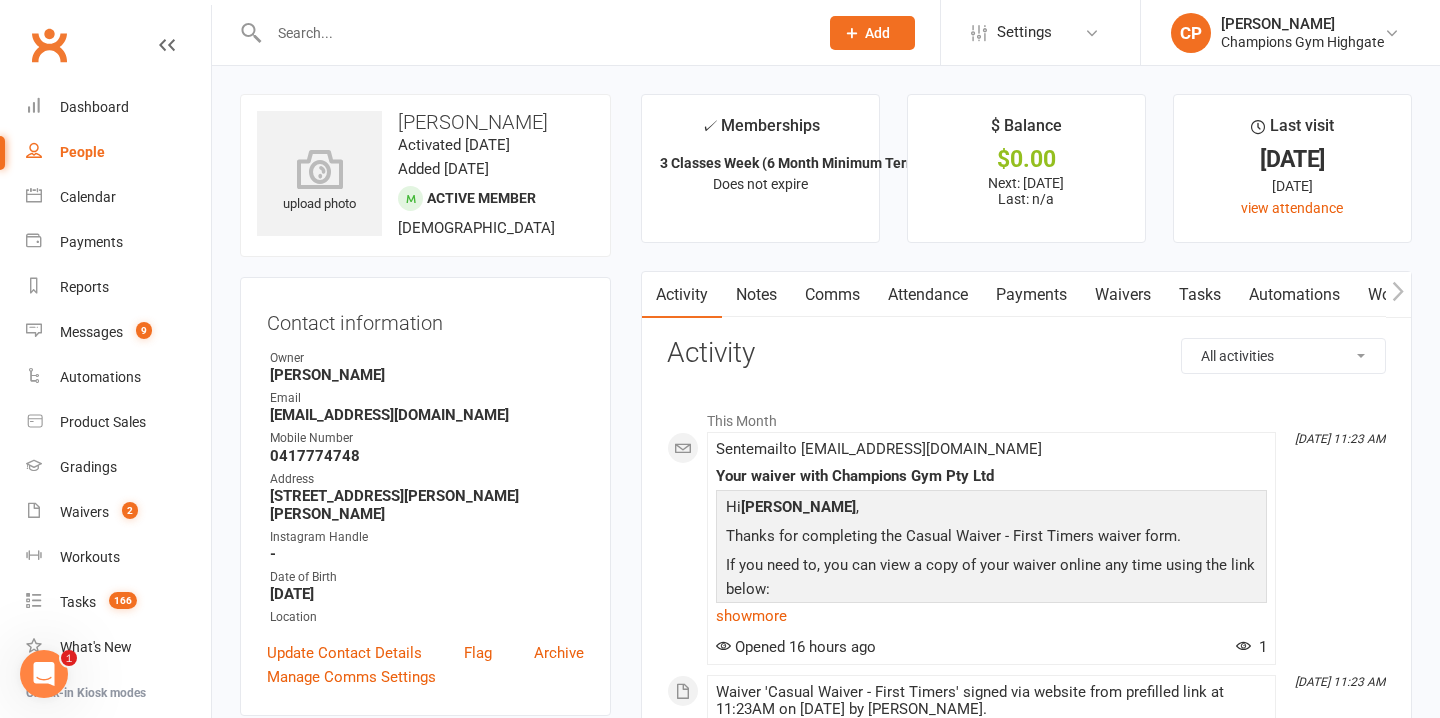 click on "Add" 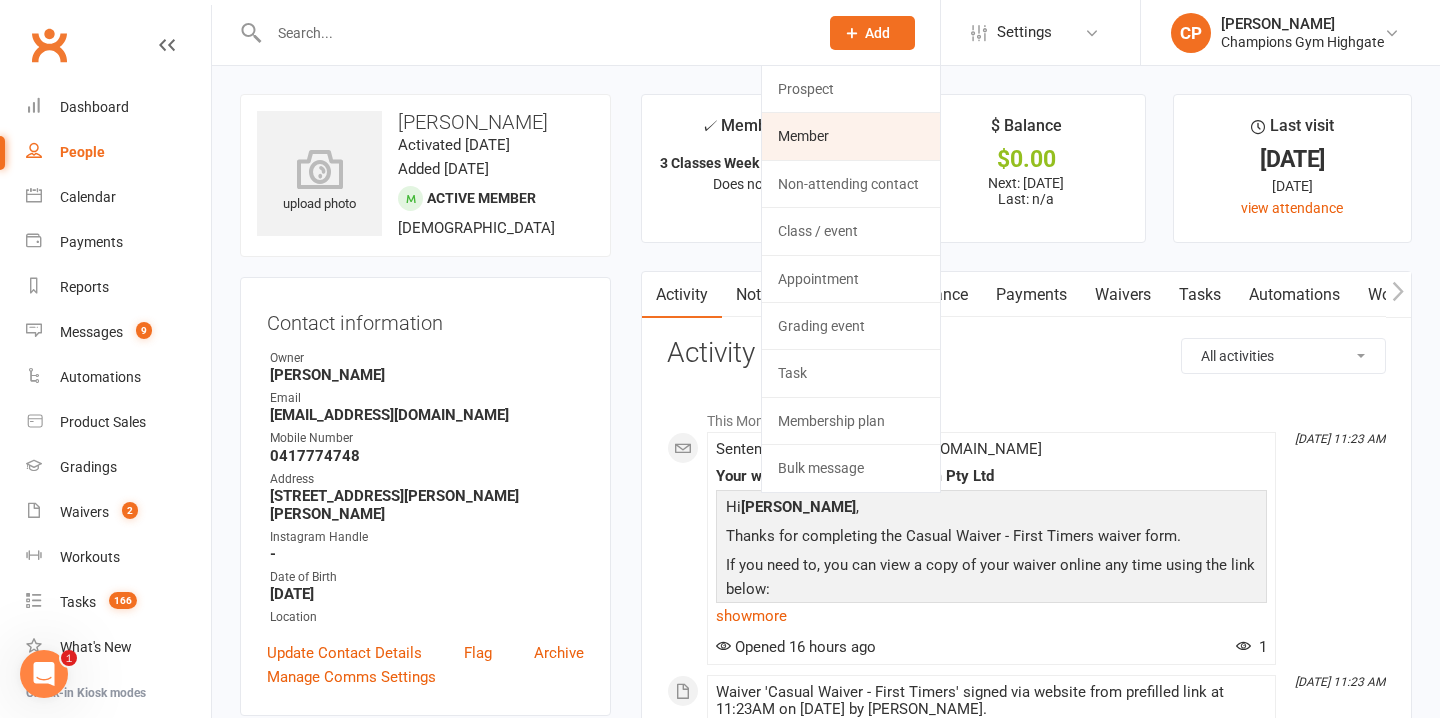 click on "Member" 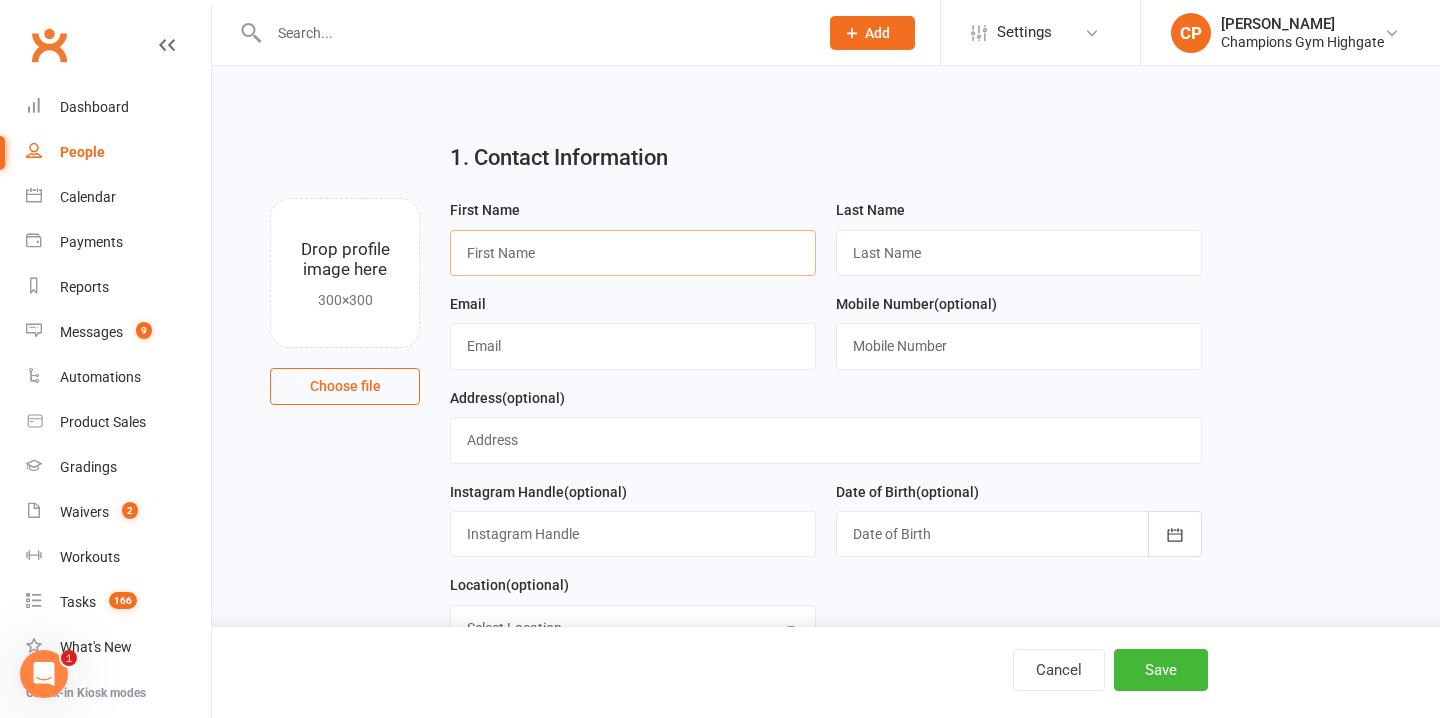 click at bounding box center (633, 253) 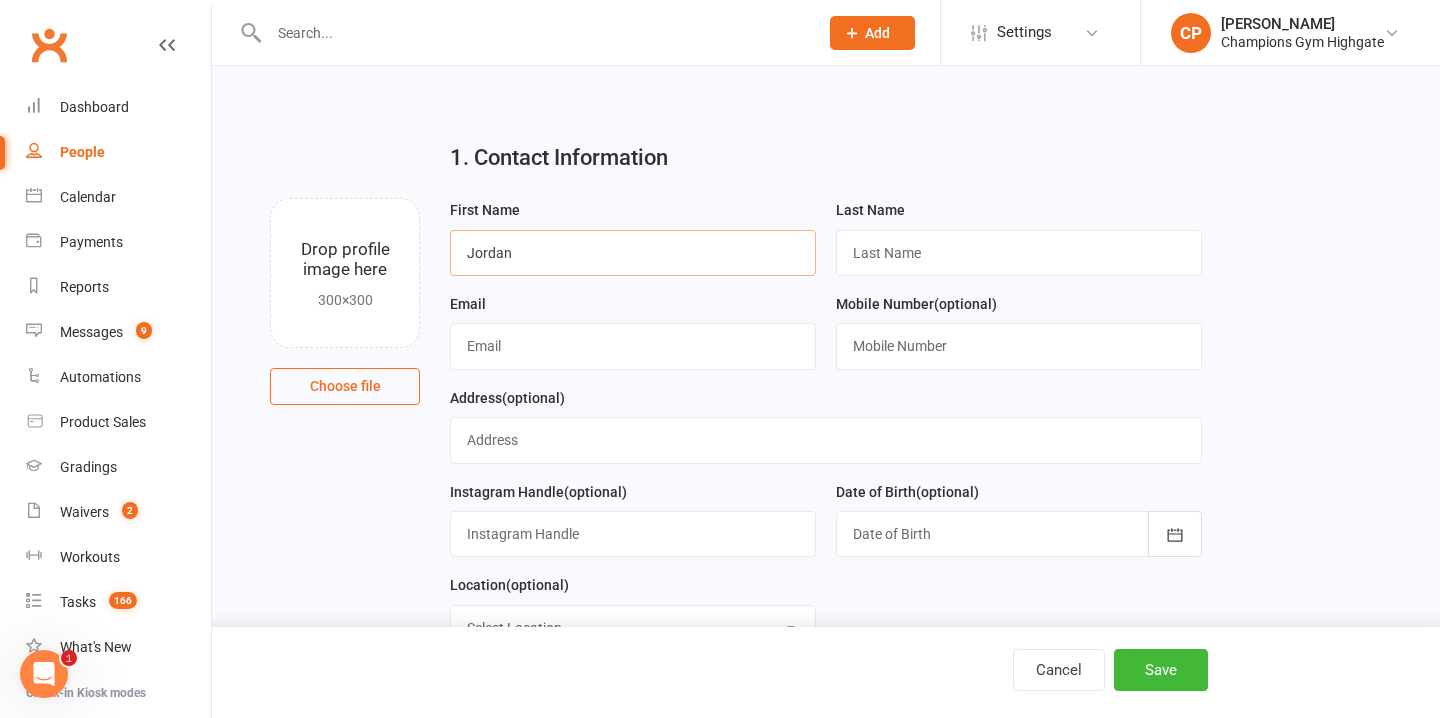 type on "Jordan" 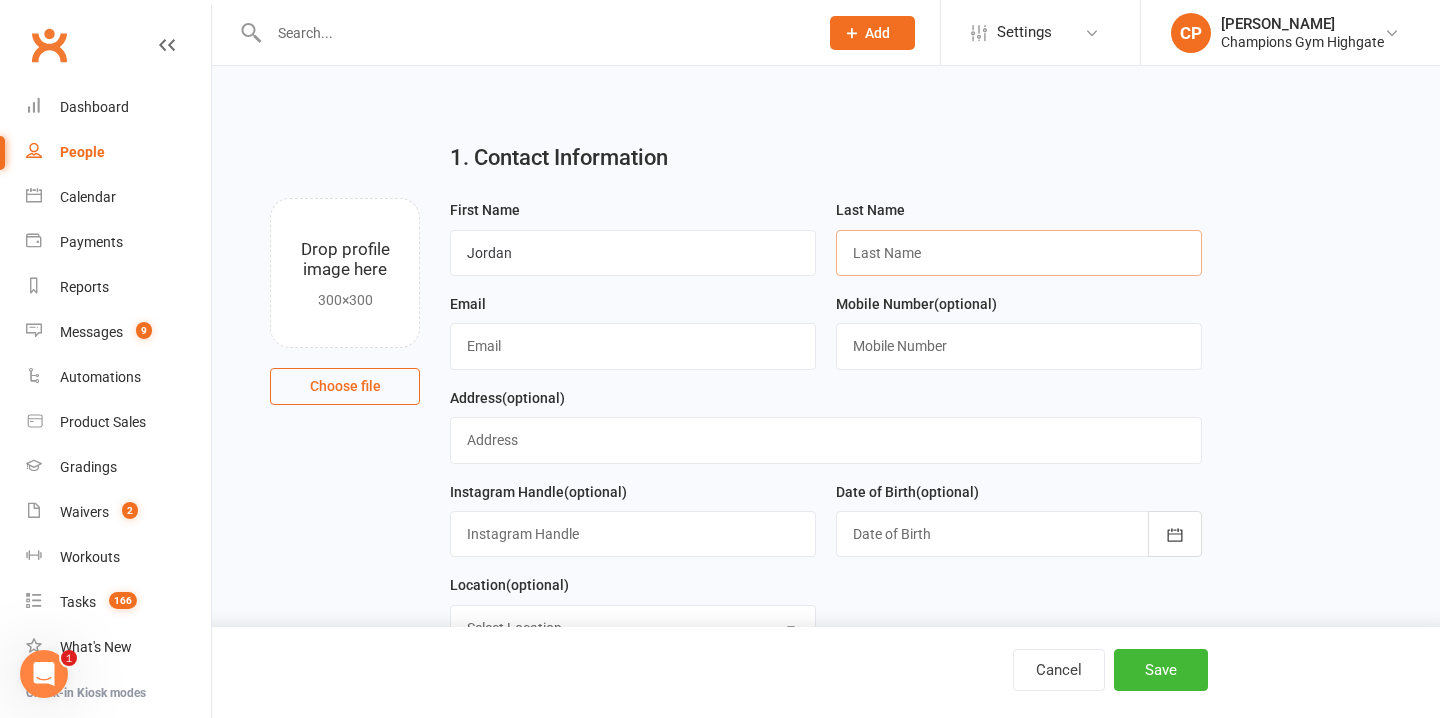 click at bounding box center (1019, 253) 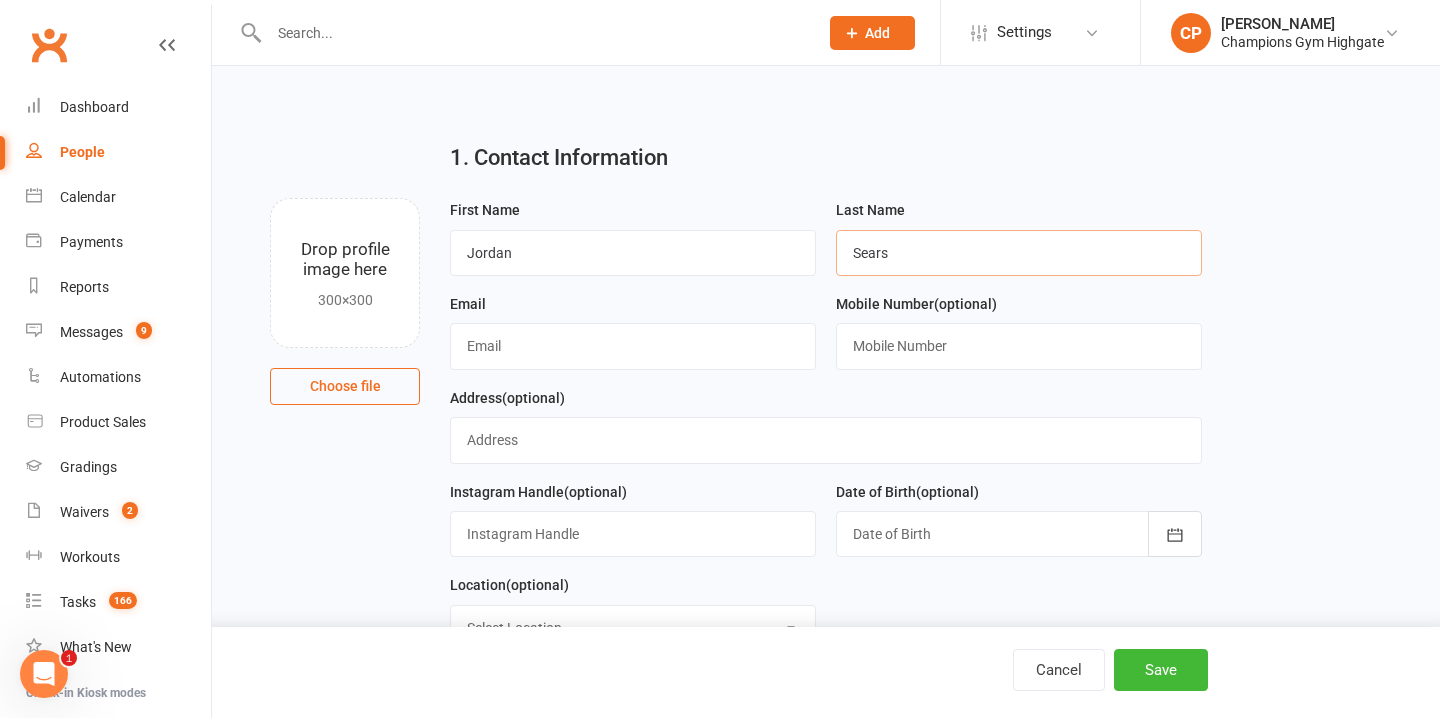 type on "Sears" 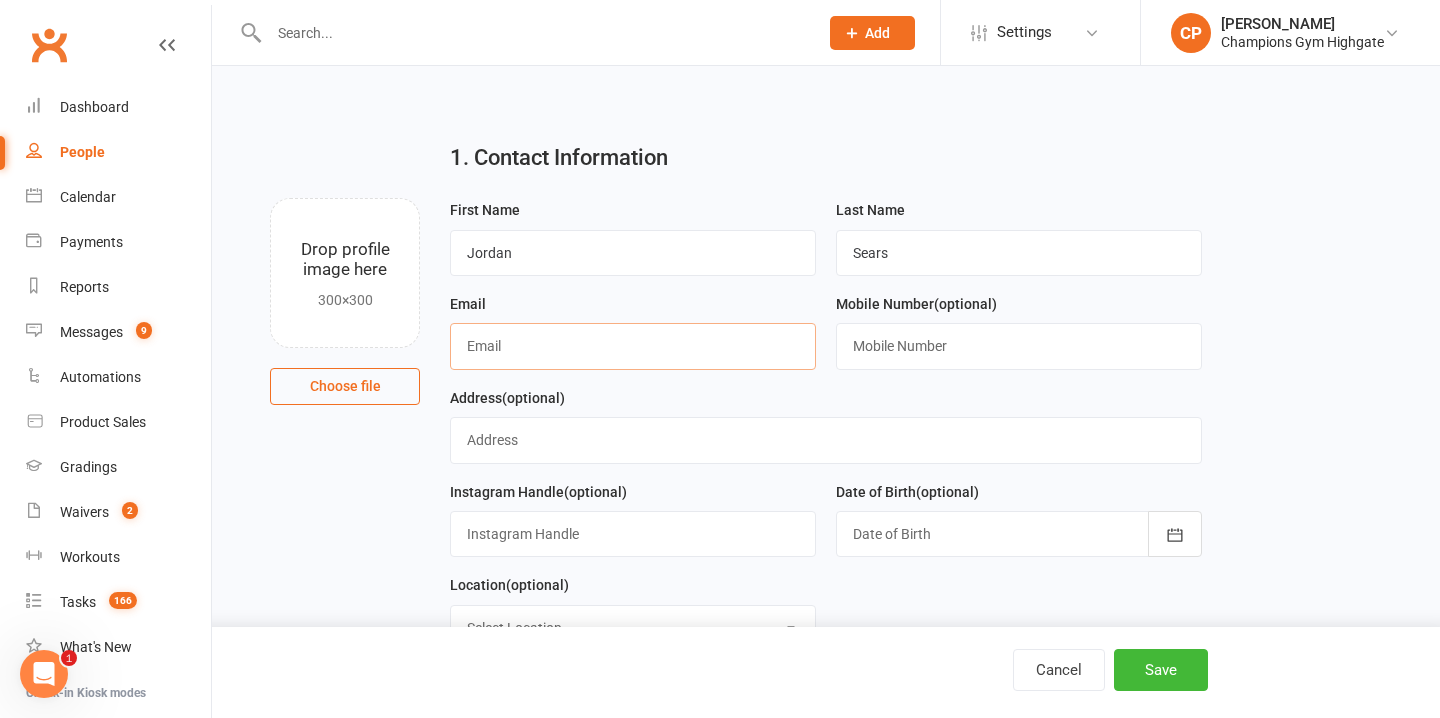 click at bounding box center (633, 346) 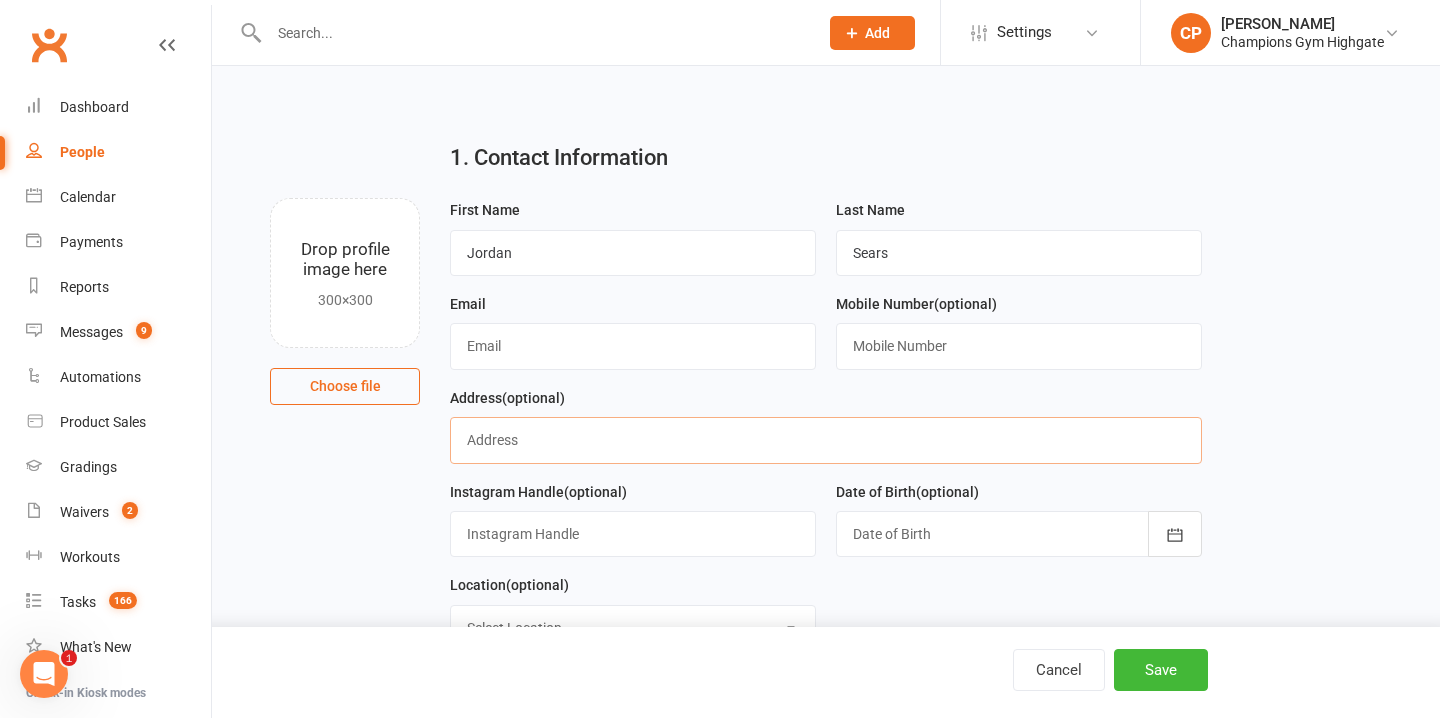 click at bounding box center [825, 440] 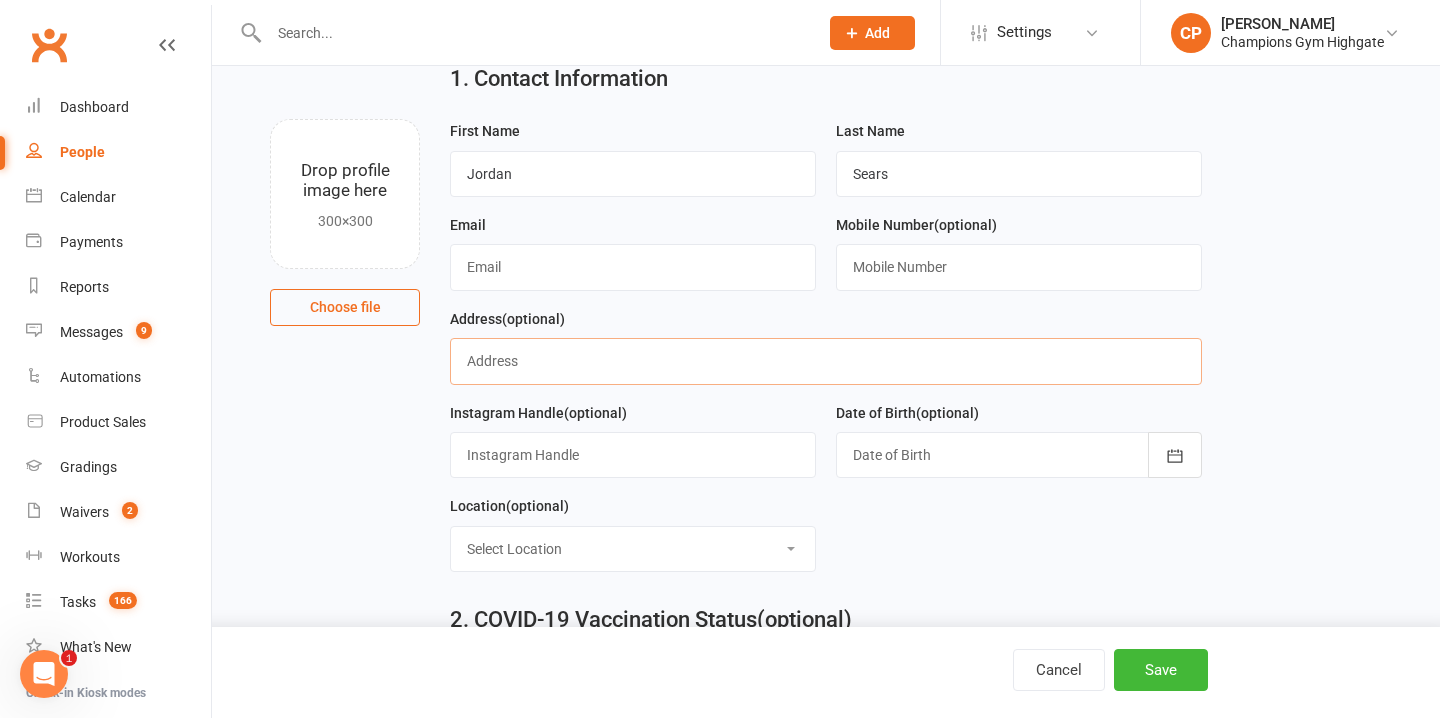 scroll, scrollTop: 81, scrollLeft: 0, axis: vertical 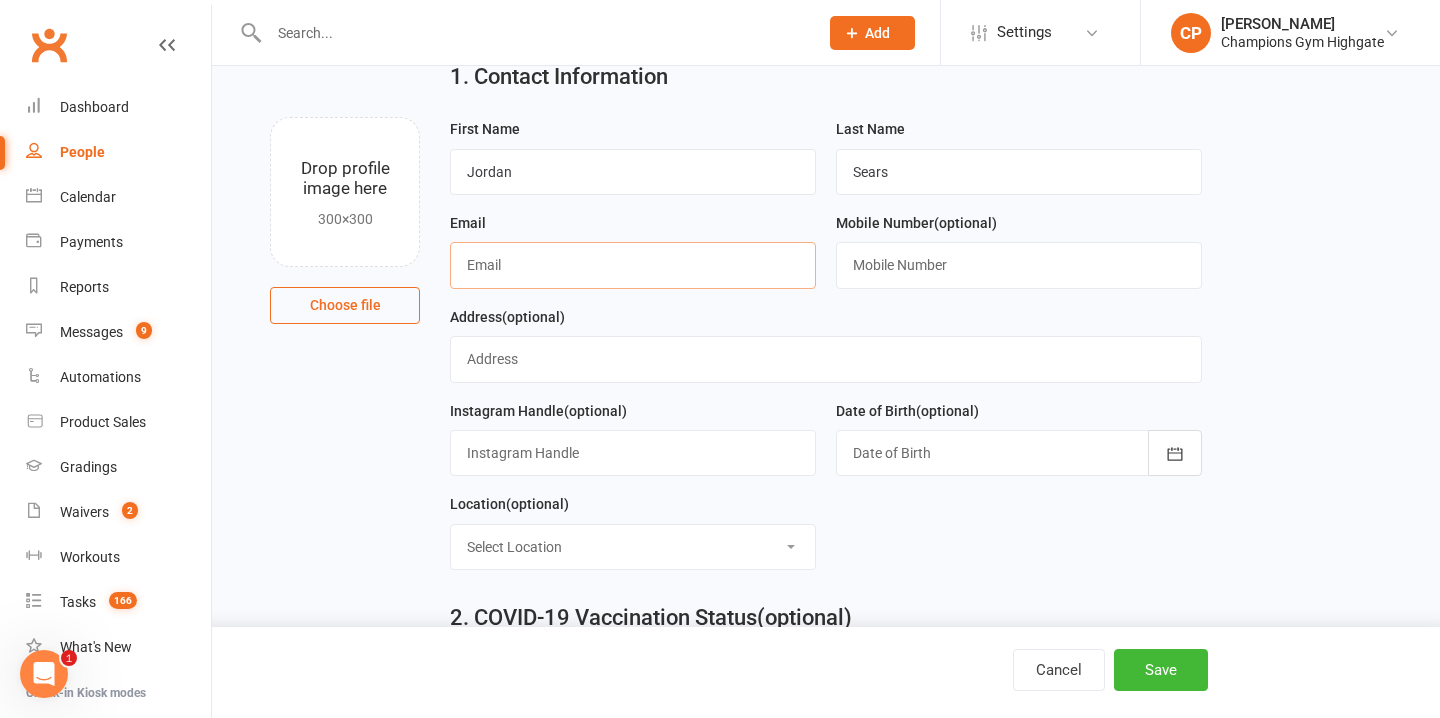 click at bounding box center (633, 265) 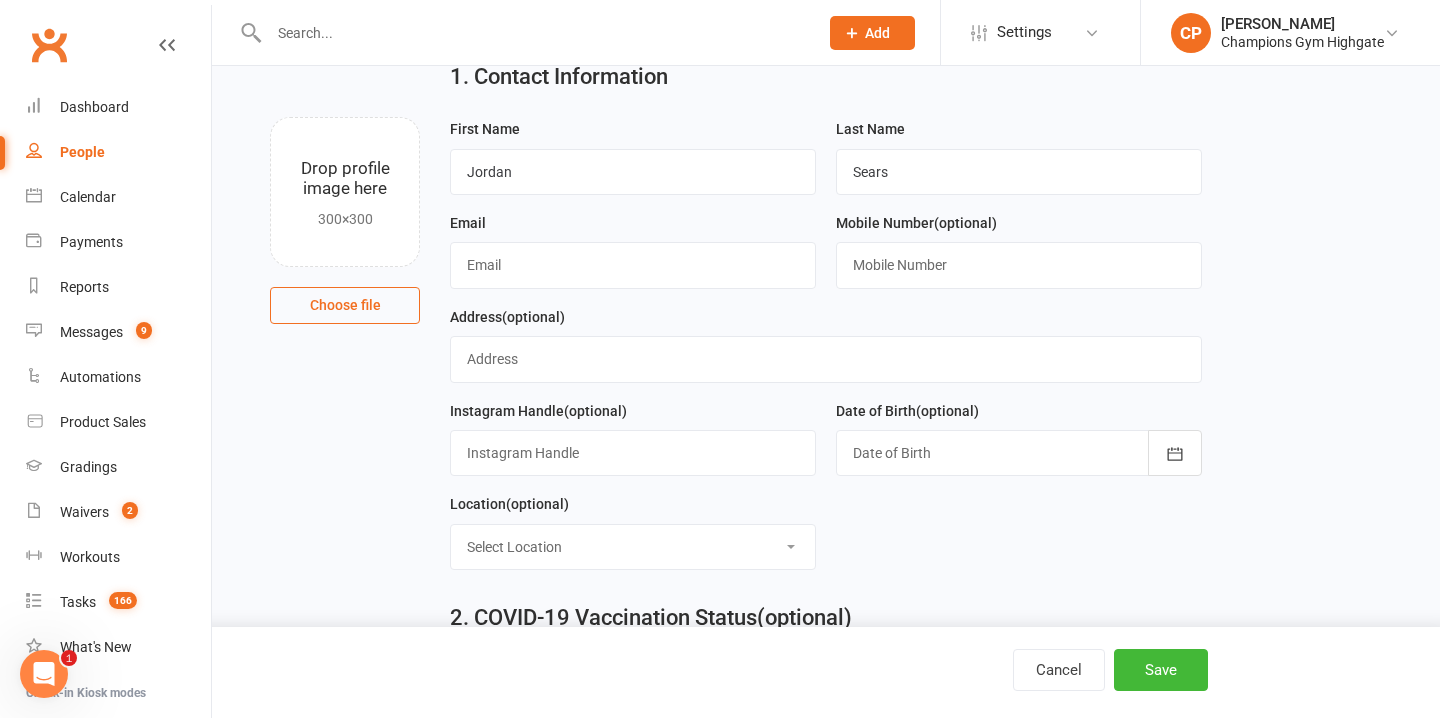 click on "First Name  Jordan
Last Name  Sears
Email
Mobile Number  (optional)
Address  (optional)
Instagram Handle  (optional)
Date of Birth  (optional)
2021 - 2040
2021
2022
2023
2024
2025
2026
2027
2028
2029
2030
2031
2032
2033
2034
2035
2036
2037
2038
2039
2040
Location  (optional) Select Location Highgate" at bounding box center (825, 351) 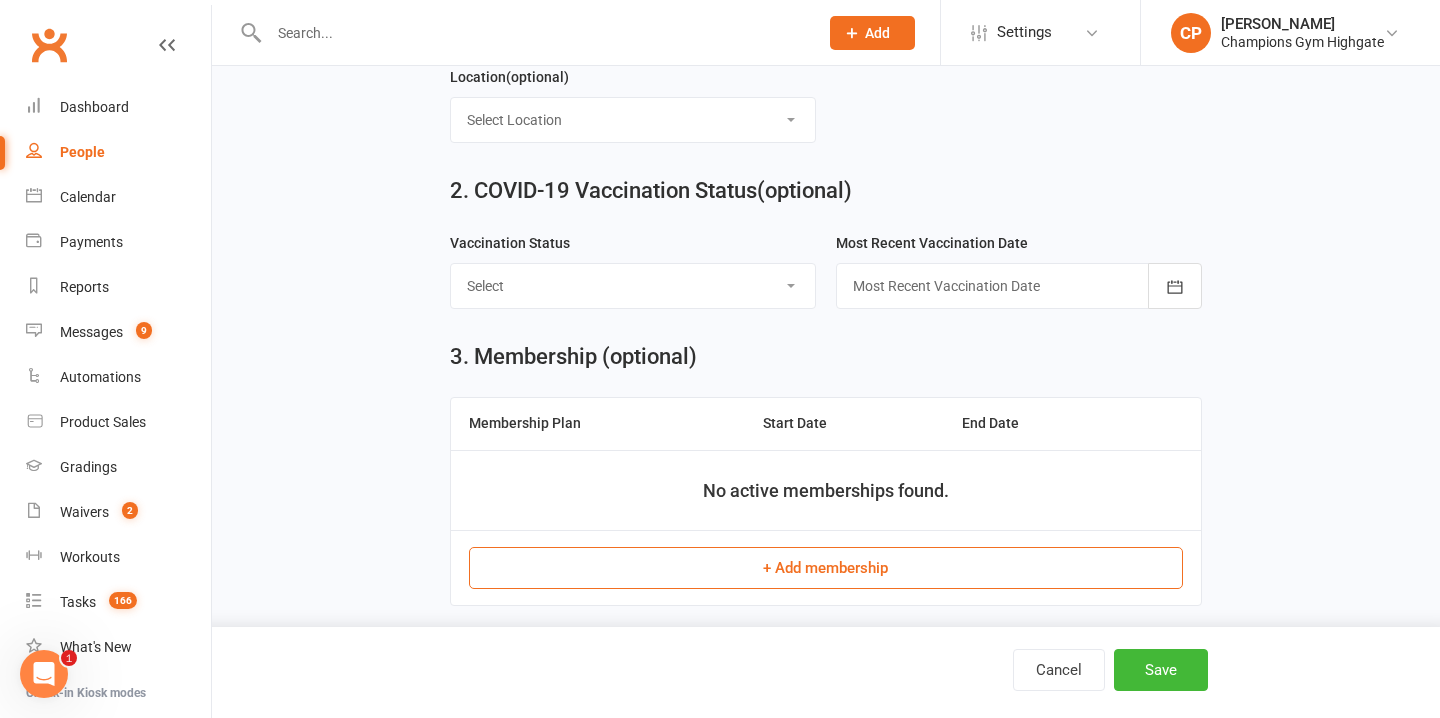 scroll, scrollTop: 510, scrollLeft: 0, axis: vertical 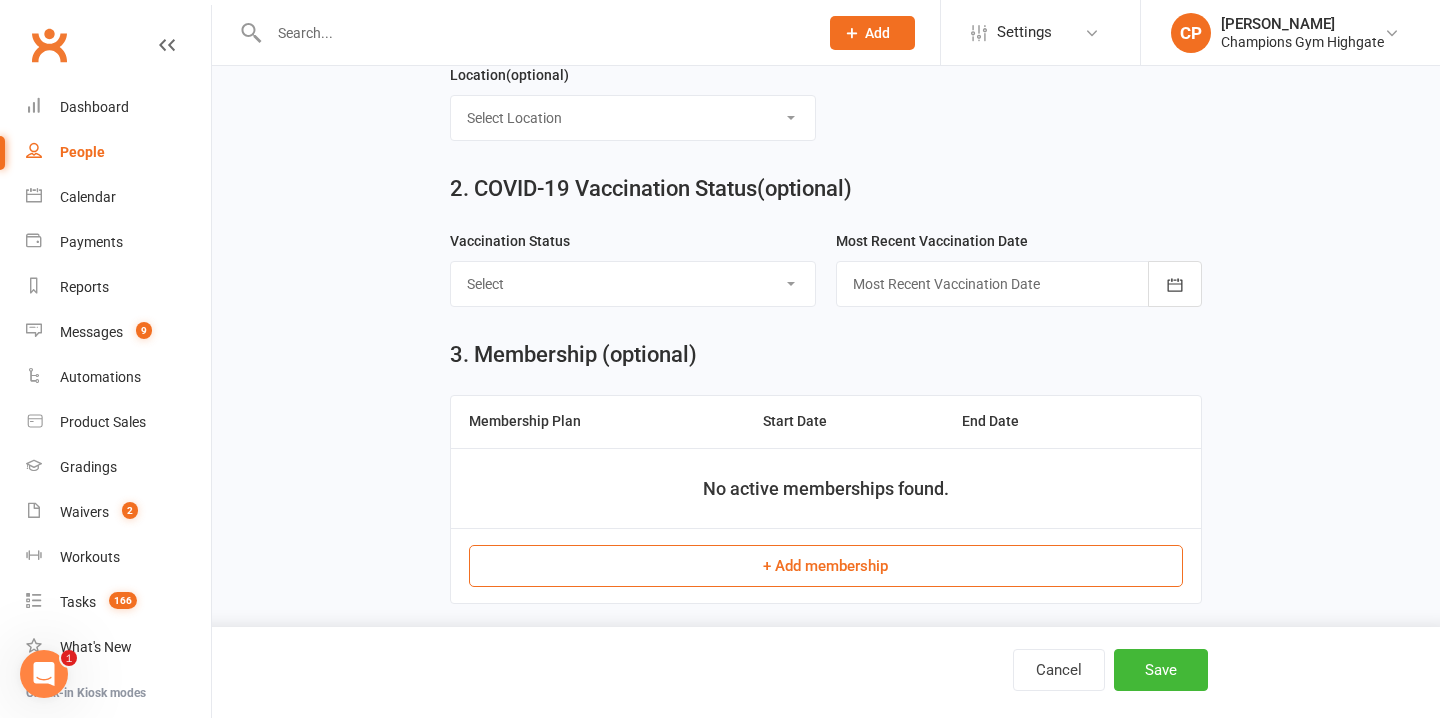 click on "+ Add membership" at bounding box center (825, 566) 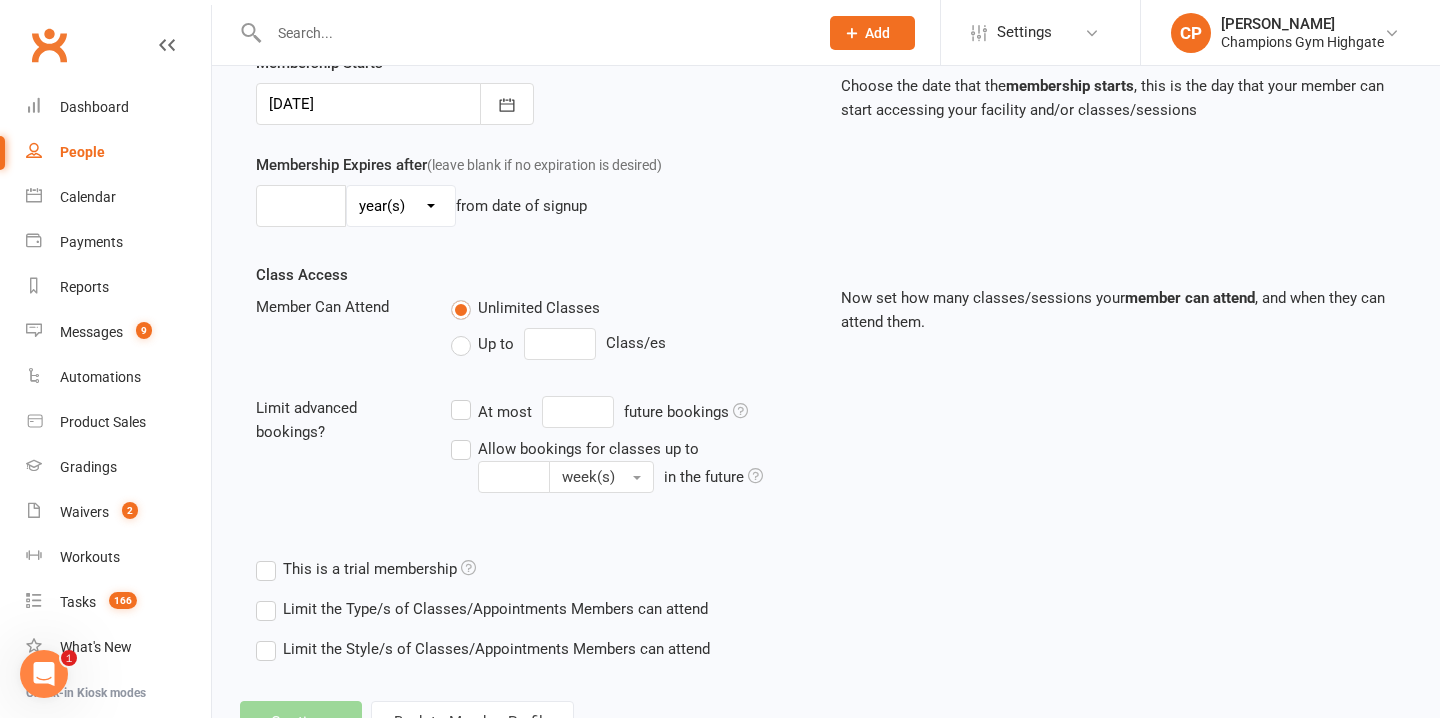 scroll, scrollTop: 0, scrollLeft: 0, axis: both 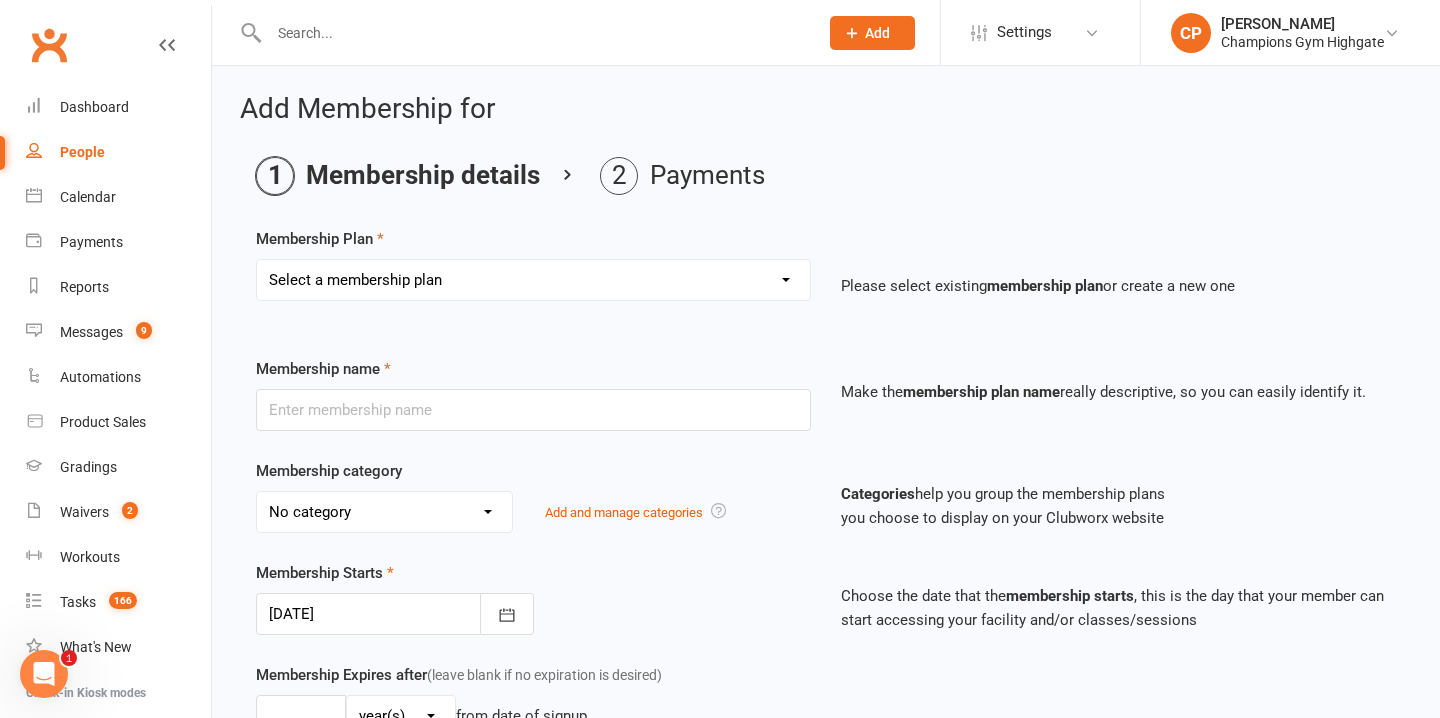 click on "Select a membership plan Create new Membership Plan New Starter Program FIFO New Starter Program Unlimited (12 Month Minimum Term) Unlimited (6 Month Minimum Term) 3 Classes Week (12 Month Minimum Term) 3 Classes Week (6 Month Minimum Term) FIFO Unlimited (6 Months Minimum Term) Junior 3x Class Membership (6 Month Minimum Term) Upfront Unlimited (12 Month Term) Staff Membership STUDENT Unlimited (6 Months Minimum Term) PT - Personal Training, Muay Thai (45 Minutes with Coach Loma) PT - Personal Training, Muay Thai (45 Minutes with Coach Loma, 5x Pack) PT - Personal Training, Muay Thai (45 Minutes with Coach Loma, 10x Pack) PT - Personal Training, Muay Thai (30 Minutes with Coach Loma) PT - Personal Training, Muay Thai (30 Minutes with Coach Loma, 10x Pack) PT - Personal Training, Muay Thai (30 Minutes with Coach Loma, 5x Pack) PT - Personal Training, SAC (30 Minutes with Coach Alexandre) PT - Personal Training, SAC (45 Minutes with Coach Alexandre) Mentorship Program Upfront Unlimited (6 Month Term)" at bounding box center [533, 280] 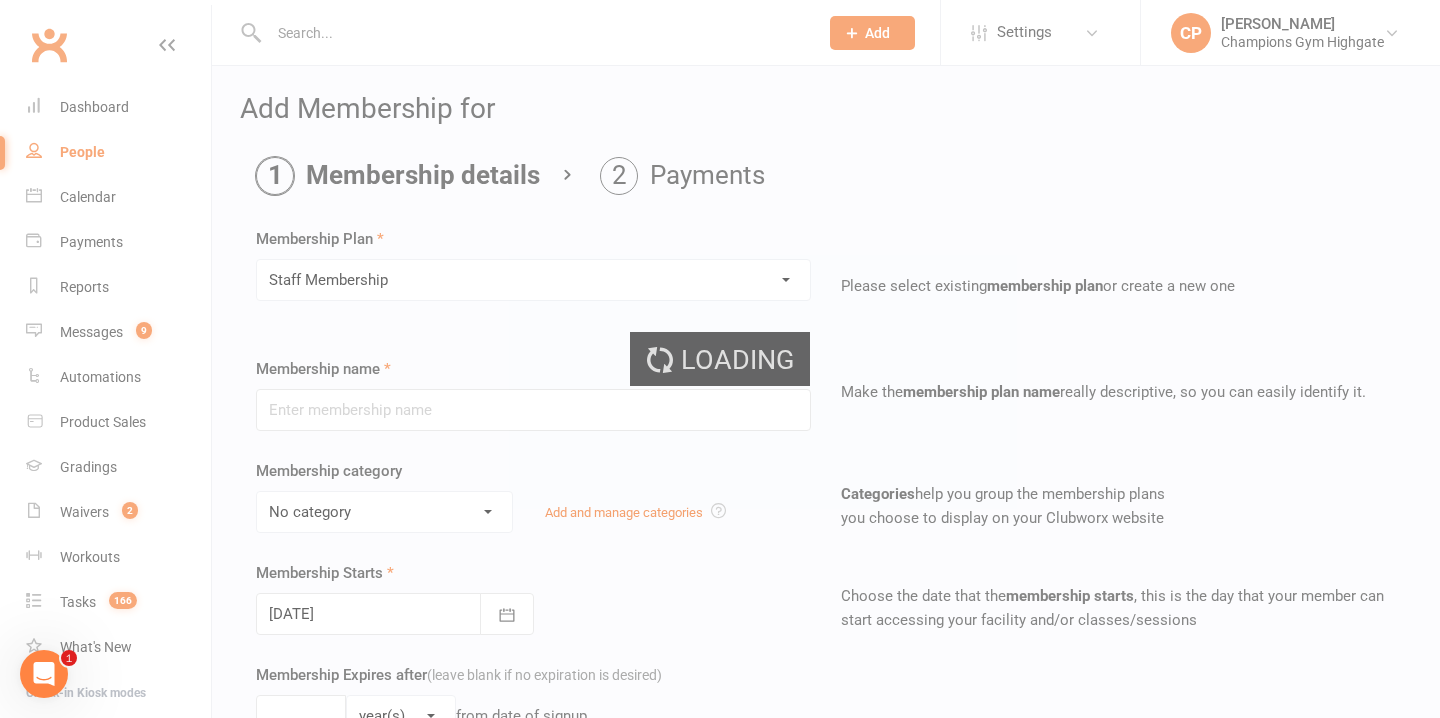 type on "Staff Membership" 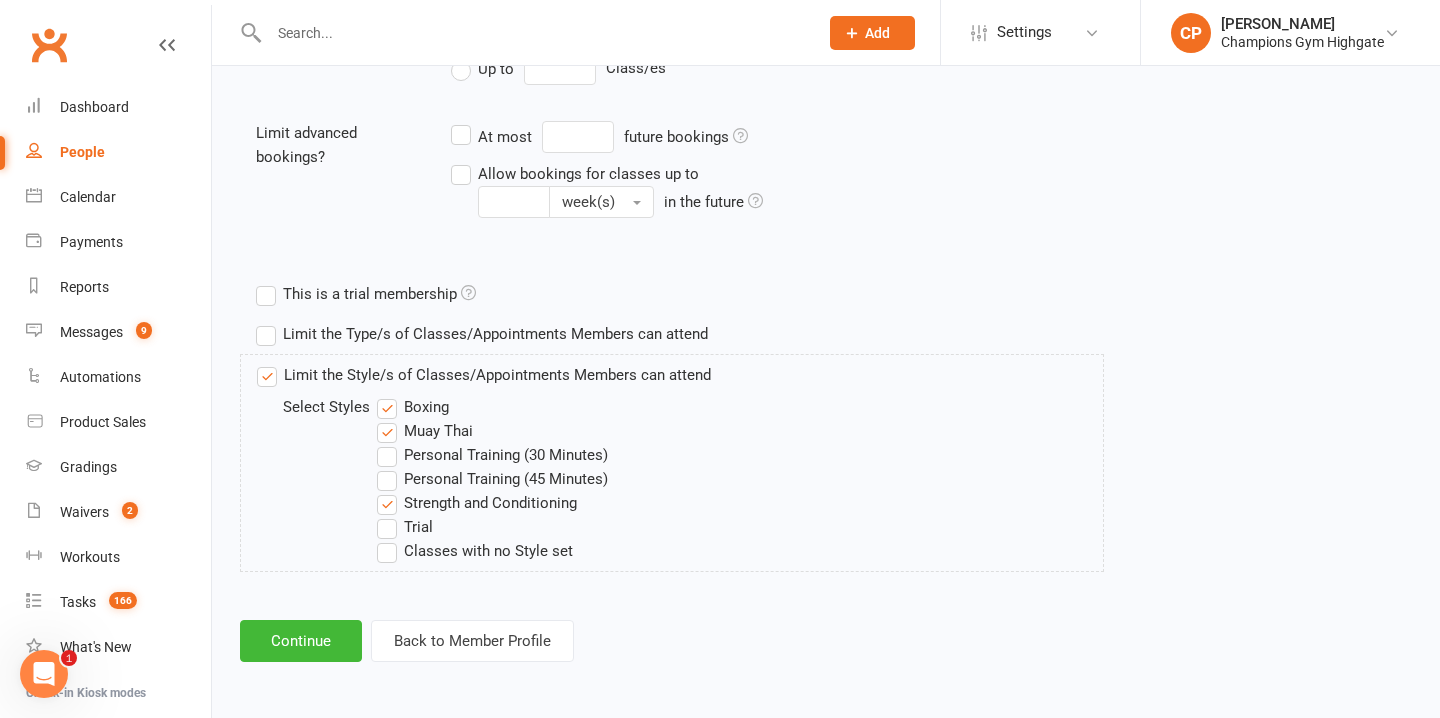 scroll, scrollTop: 786, scrollLeft: 0, axis: vertical 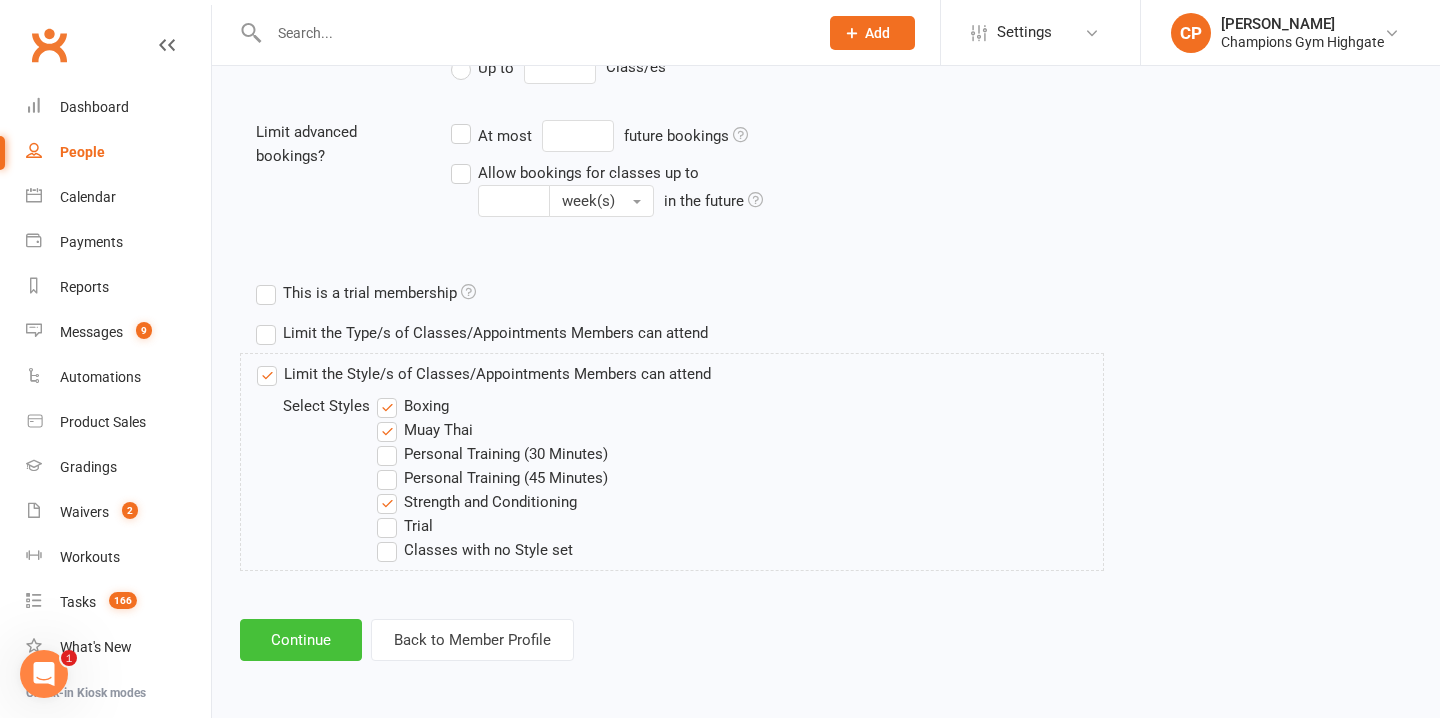 click on "Continue" at bounding box center (301, 640) 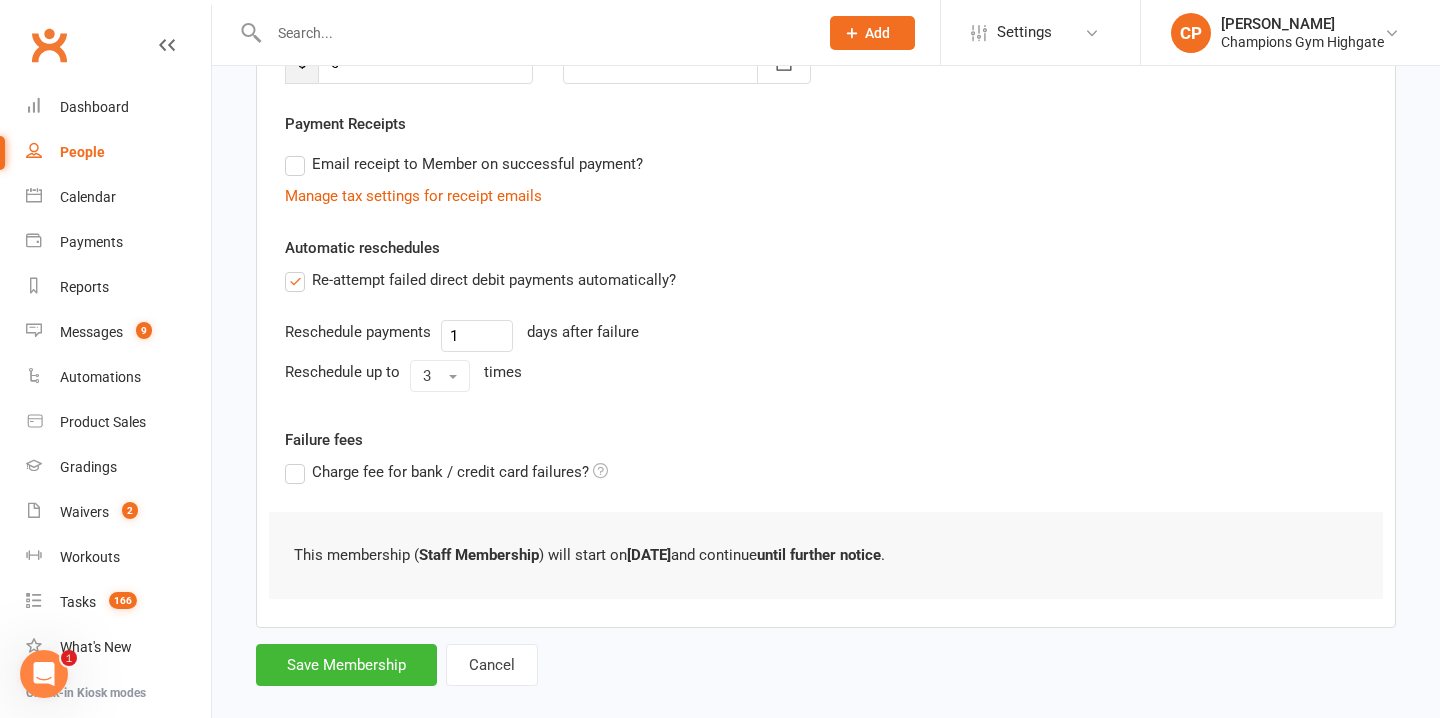 scroll, scrollTop: 357, scrollLeft: 0, axis: vertical 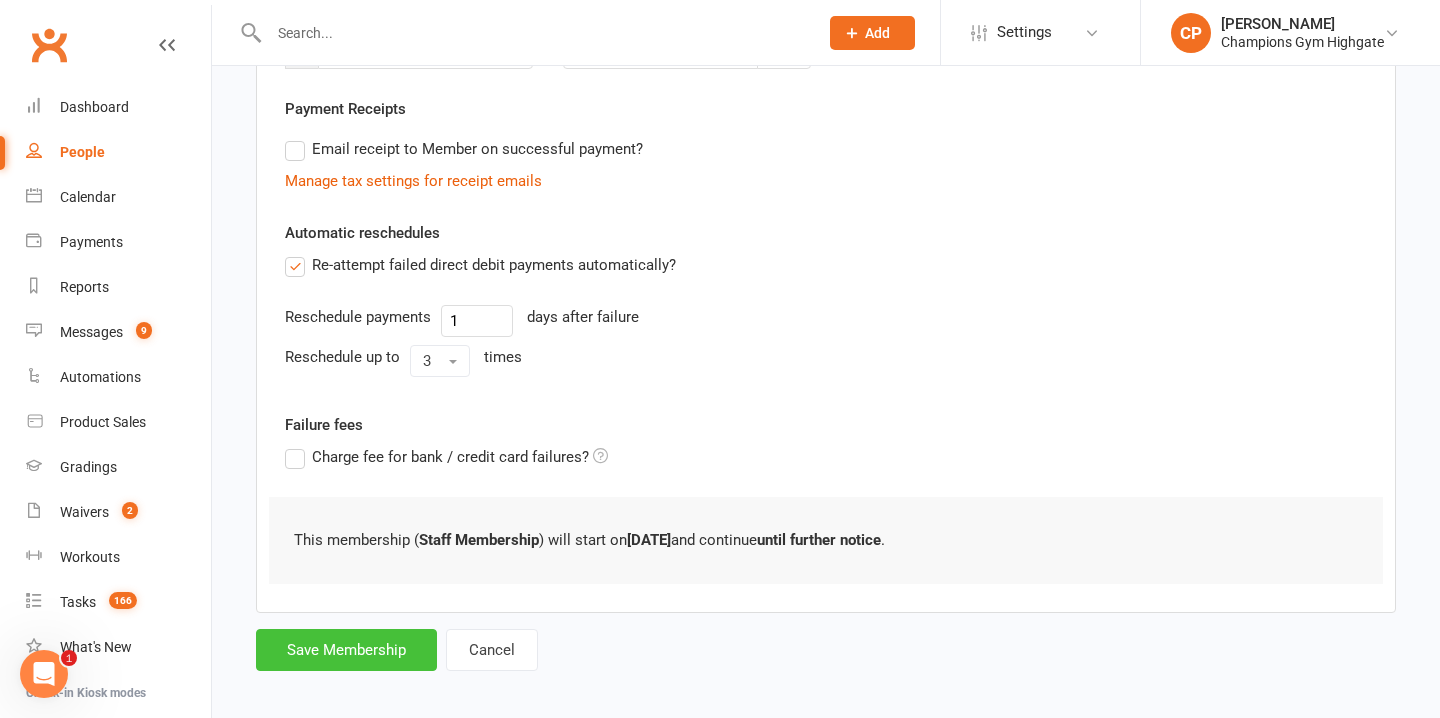 click on "Save Membership" at bounding box center (346, 650) 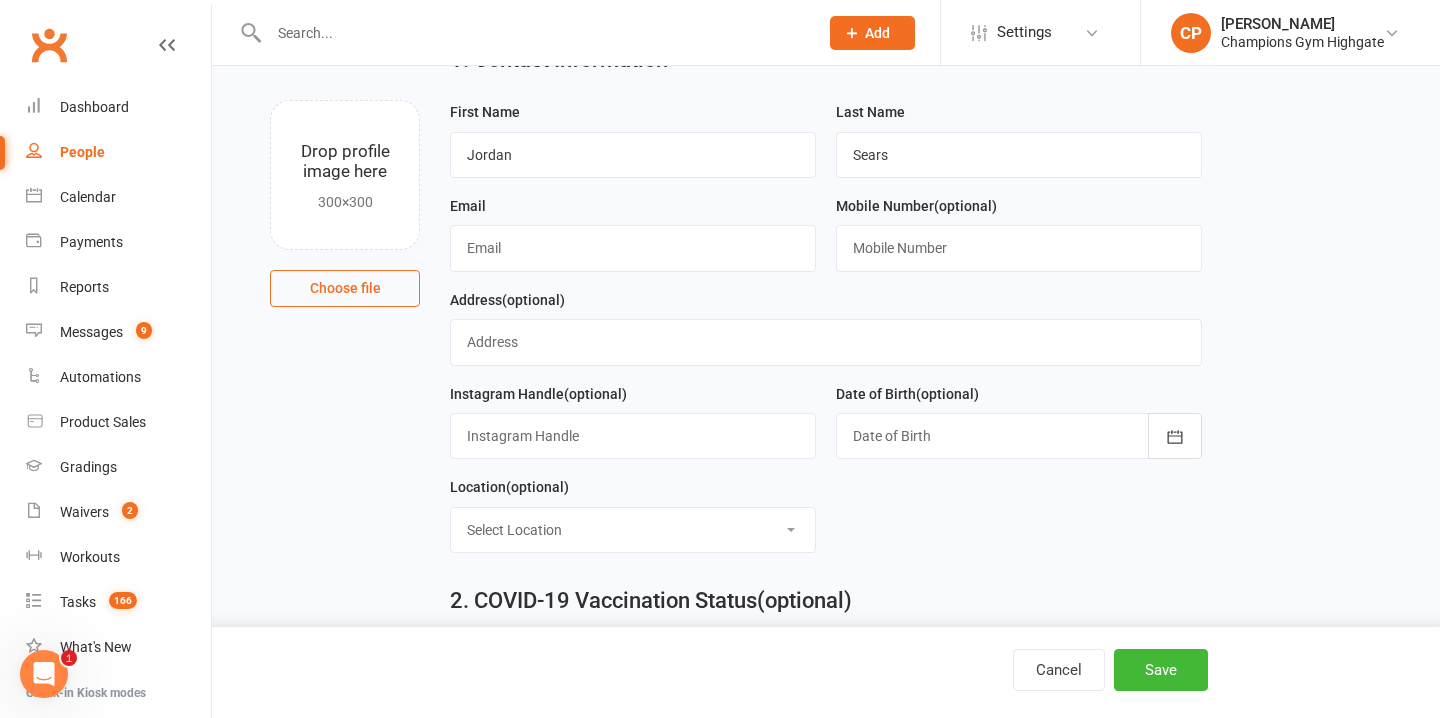 scroll, scrollTop: 62, scrollLeft: 0, axis: vertical 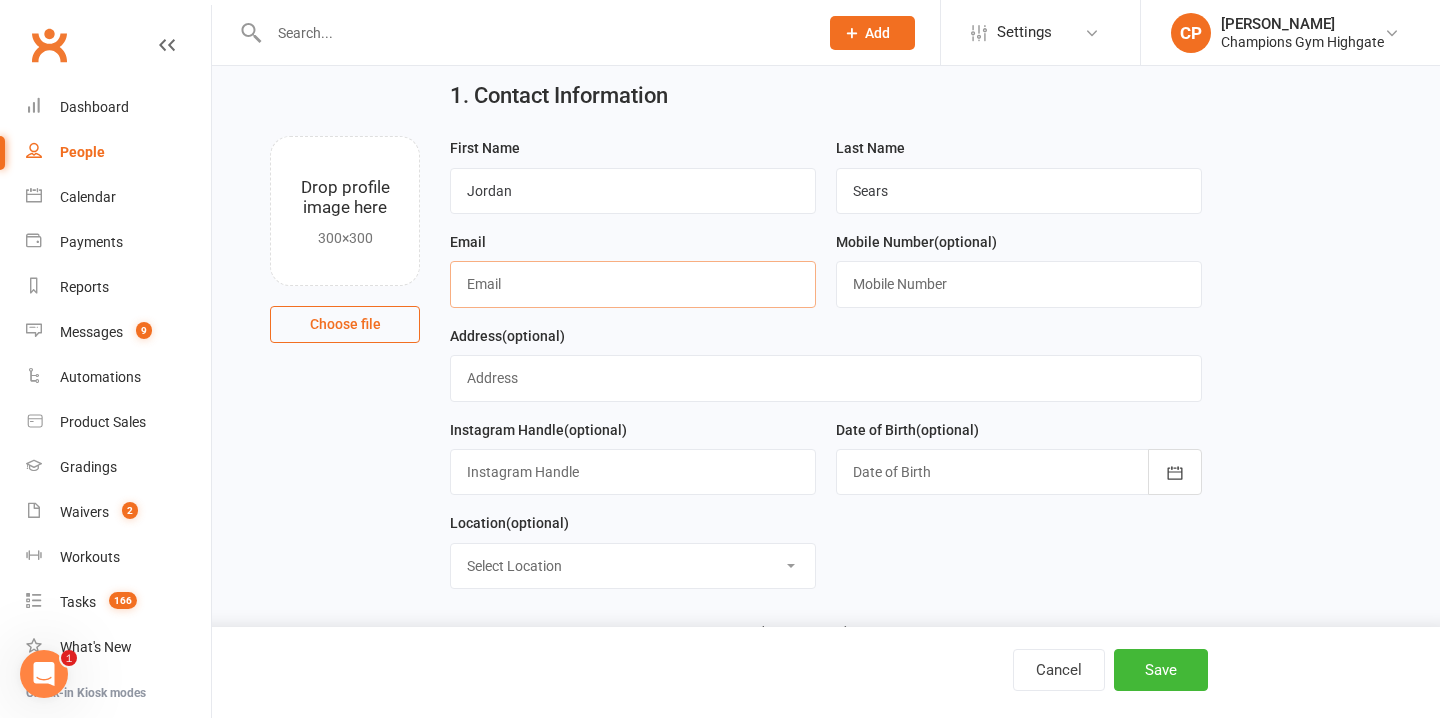 click at bounding box center [633, 284] 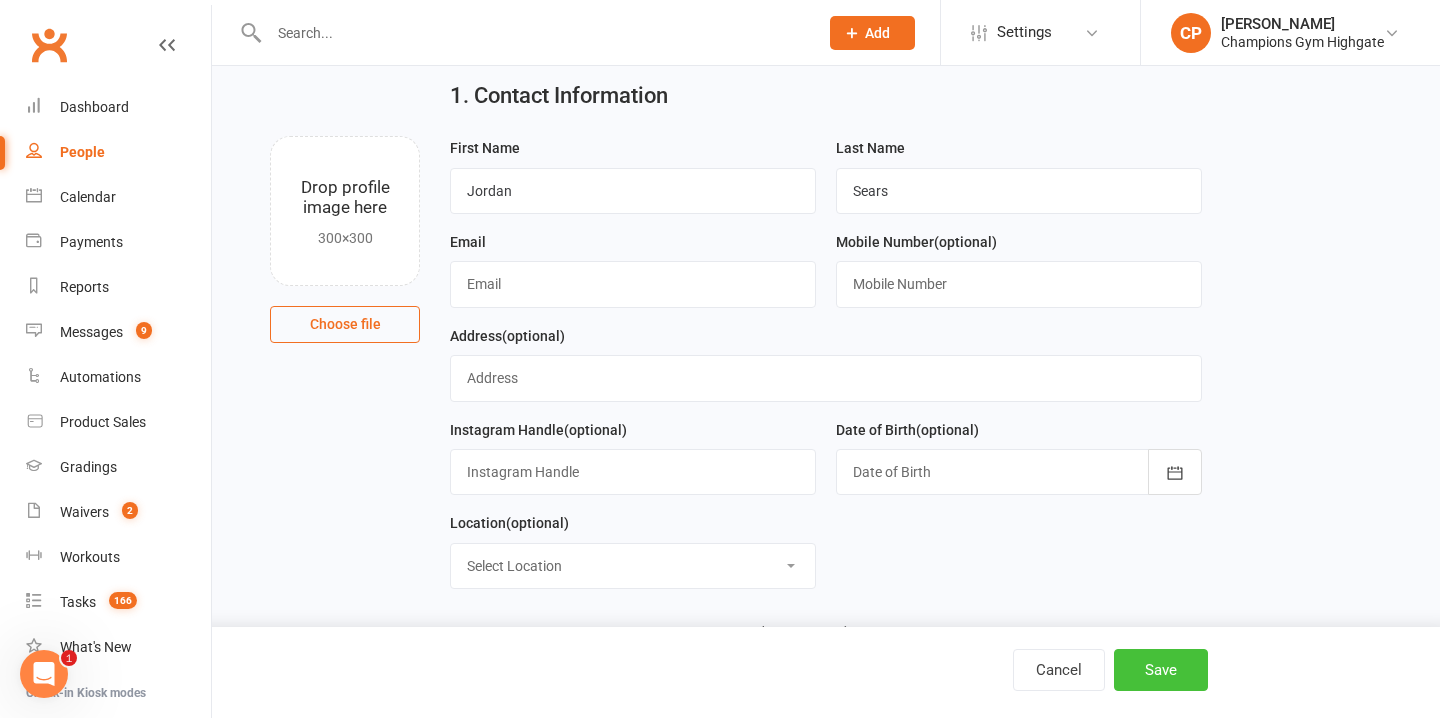 click on "Save" at bounding box center [1161, 670] 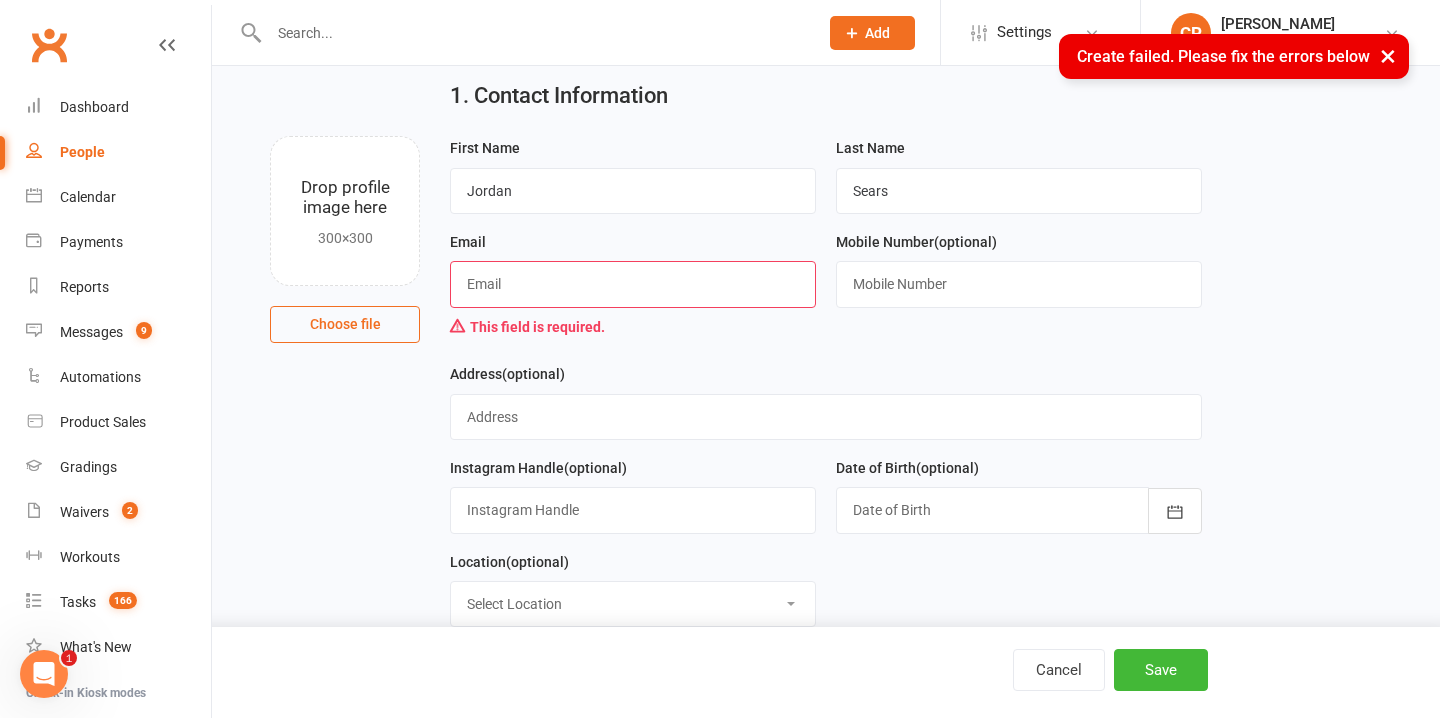 click at bounding box center (633, 284) 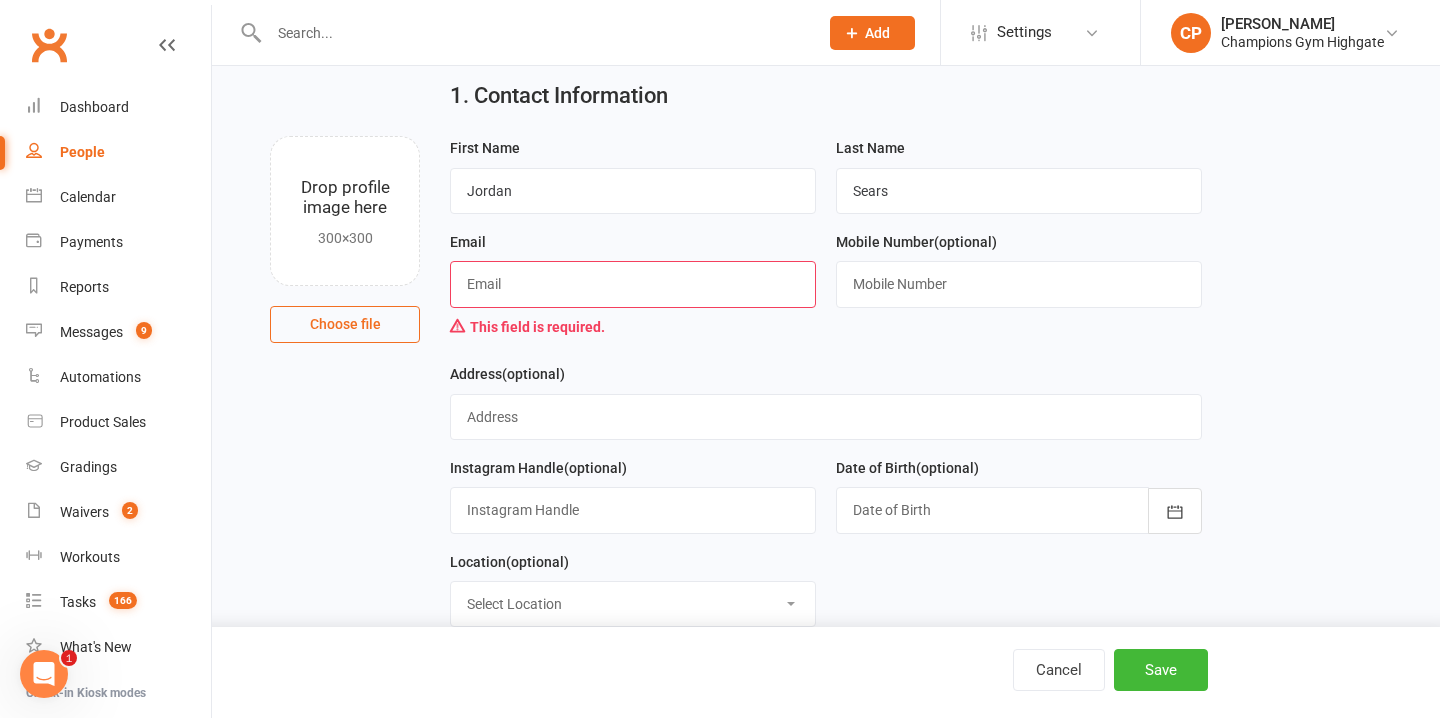 click on "First Name  Jordan" at bounding box center [633, 183] 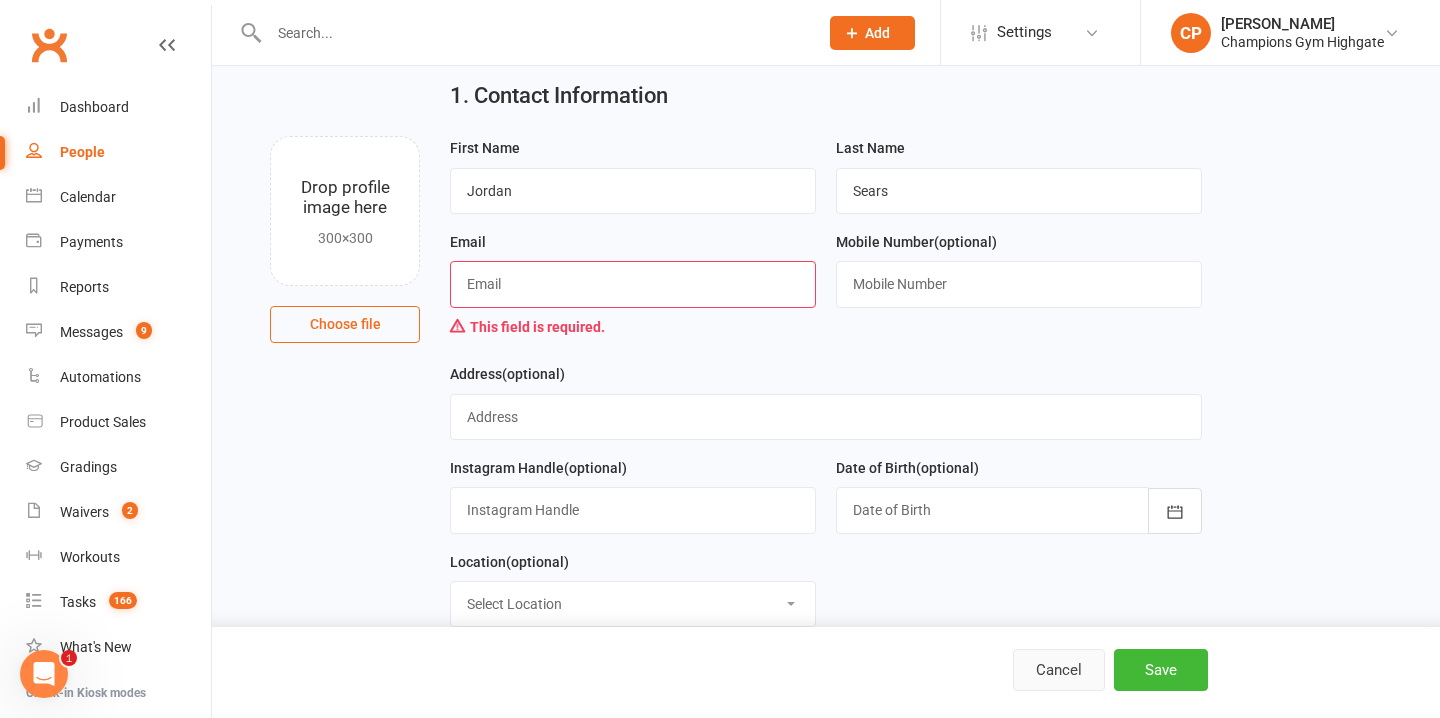 click on "Cancel" at bounding box center (1059, 670) 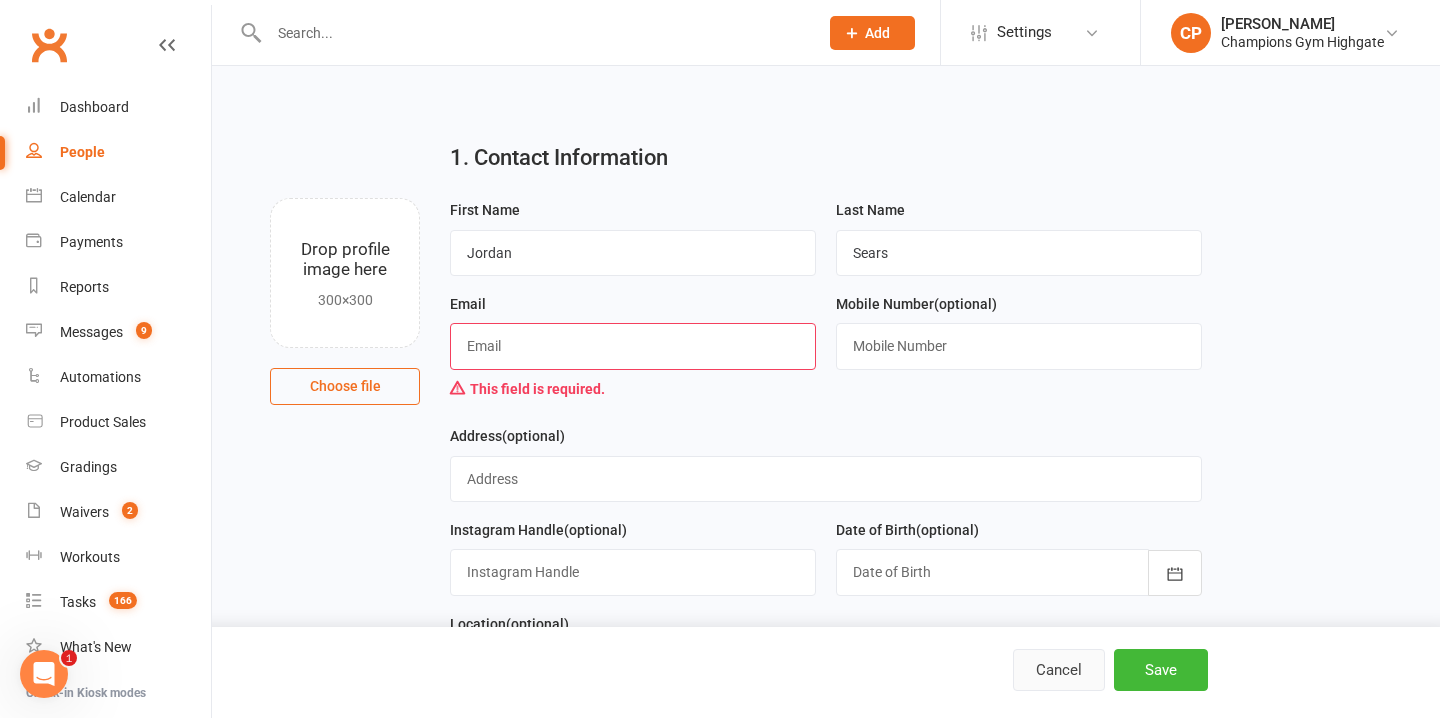select on "100" 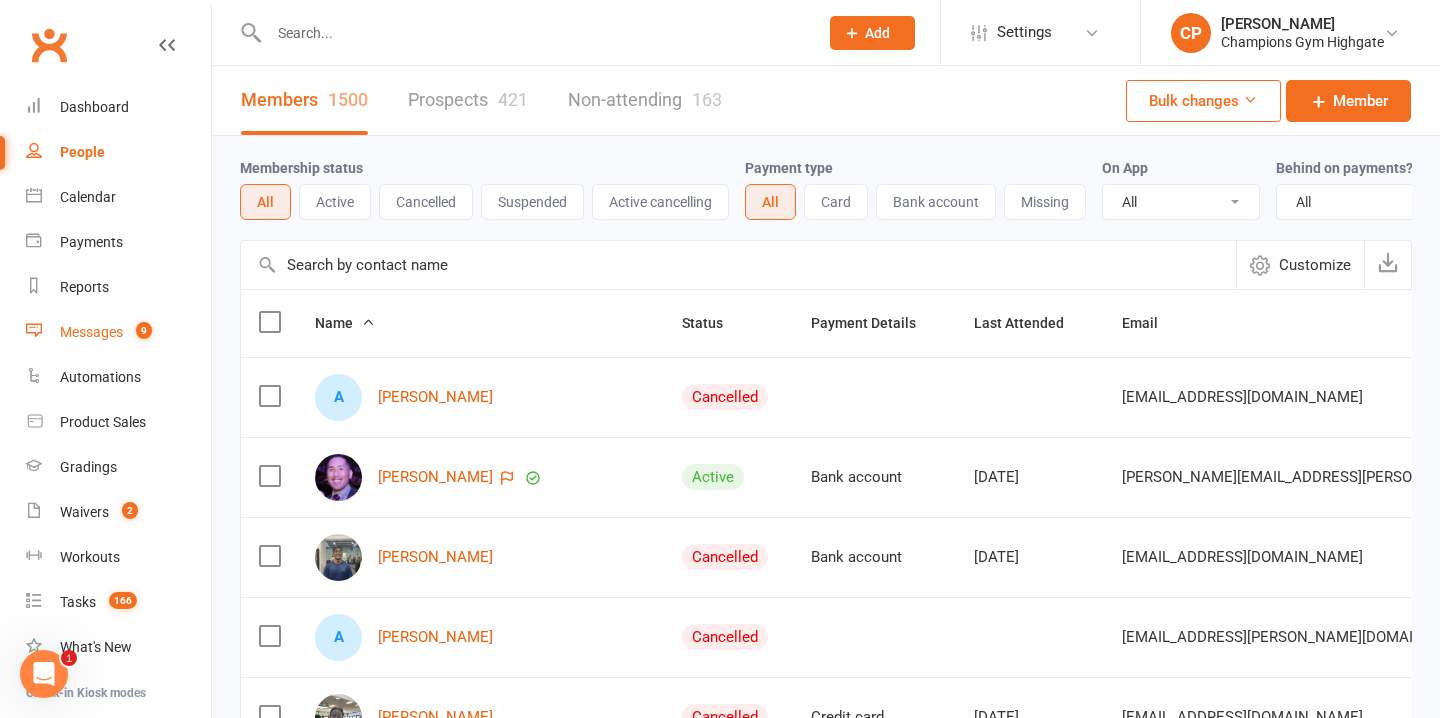click on "Messages" at bounding box center [91, 332] 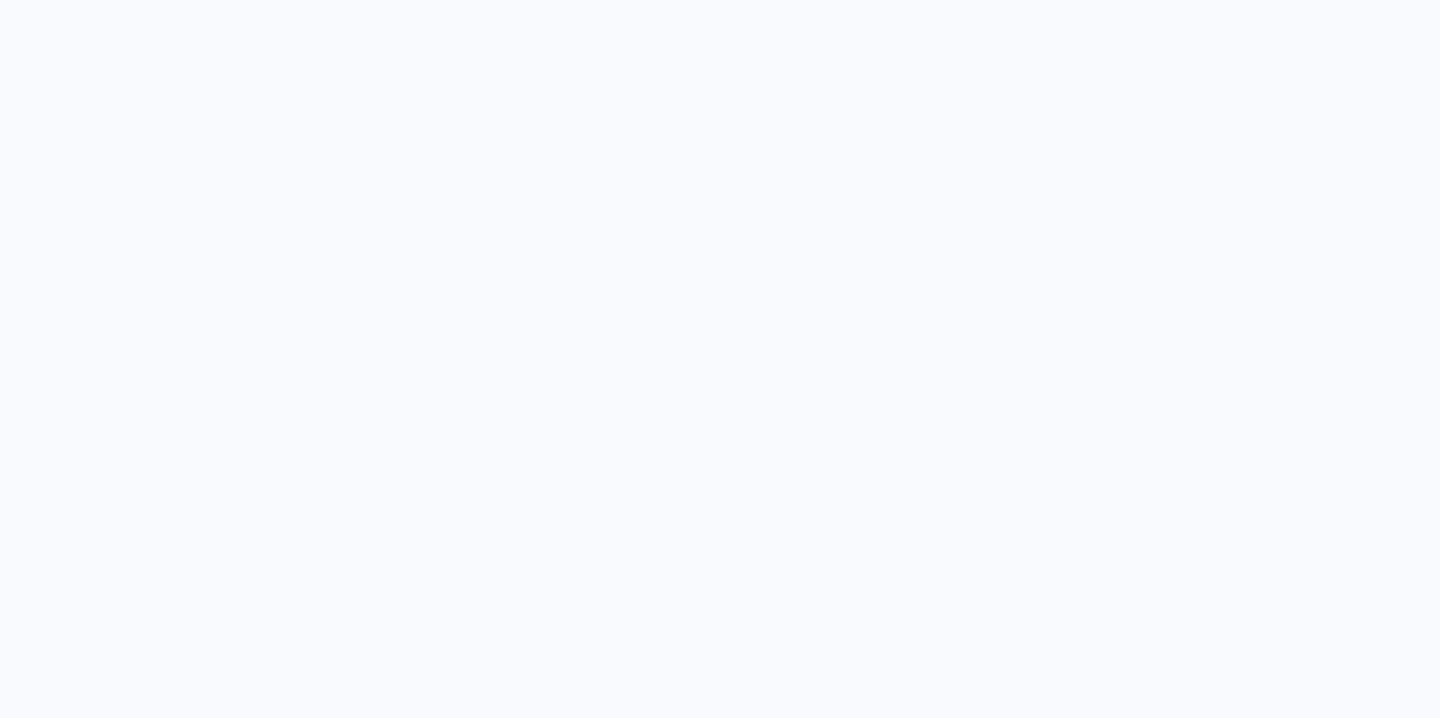 scroll, scrollTop: 0, scrollLeft: 0, axis: both 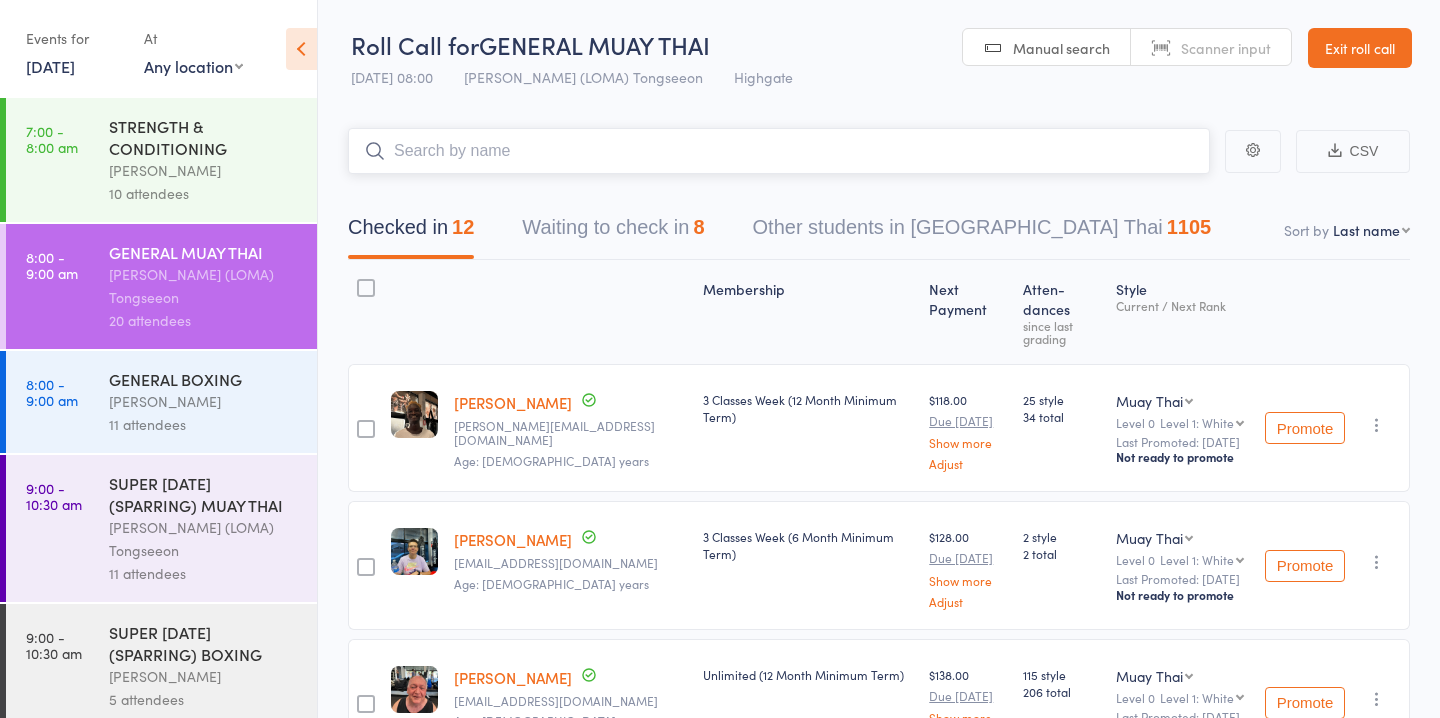 click on "Waiting to check in  8" at bounding box center [613, 232] 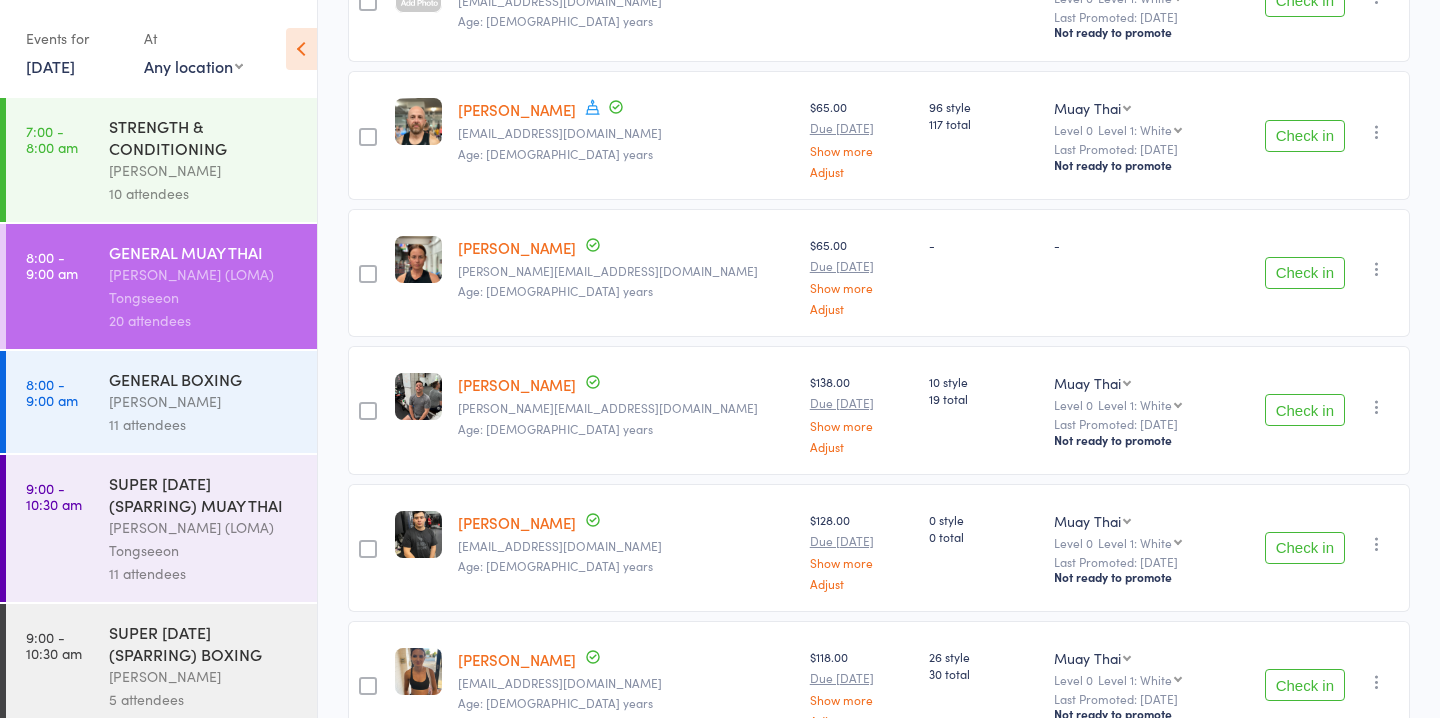 scroll, scrollTop: 319, scrollLeft: 0, axis: vertical 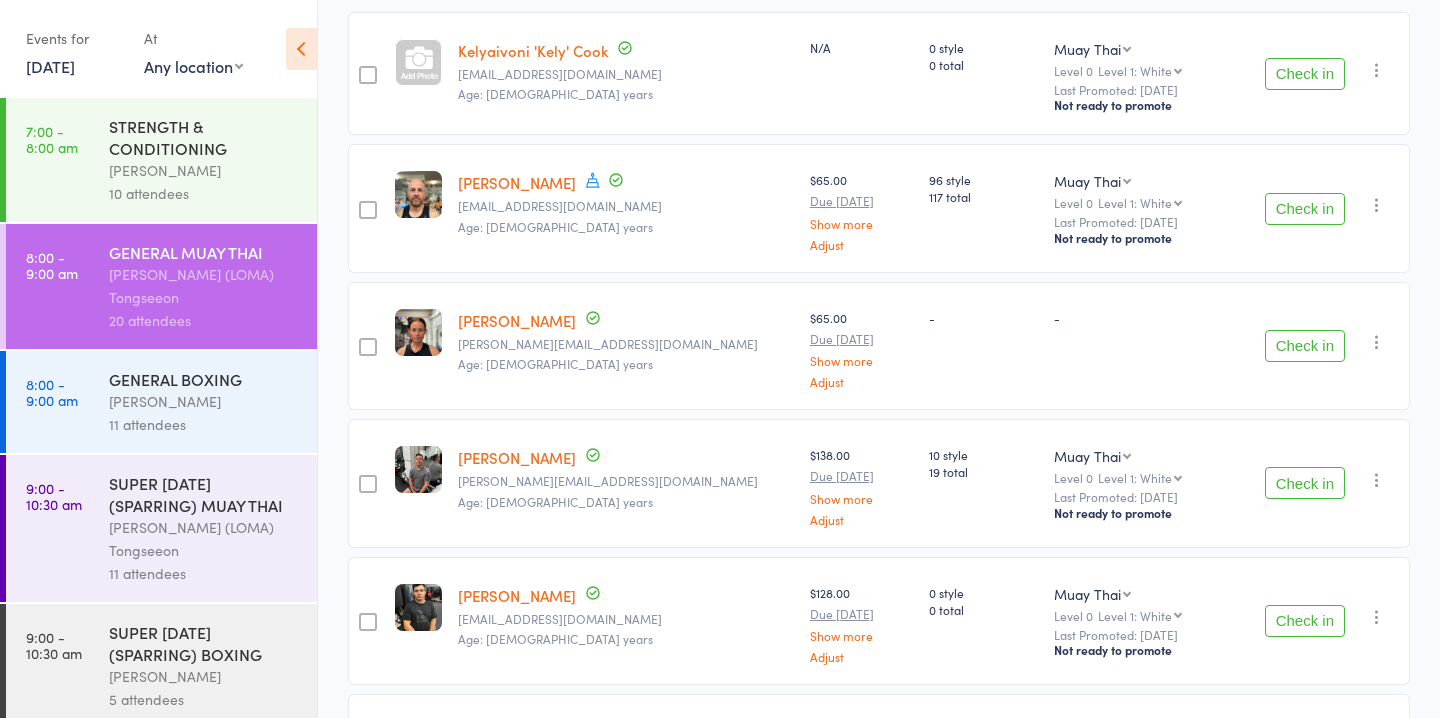 click on "Check in" at bounding box center (1305, 209) 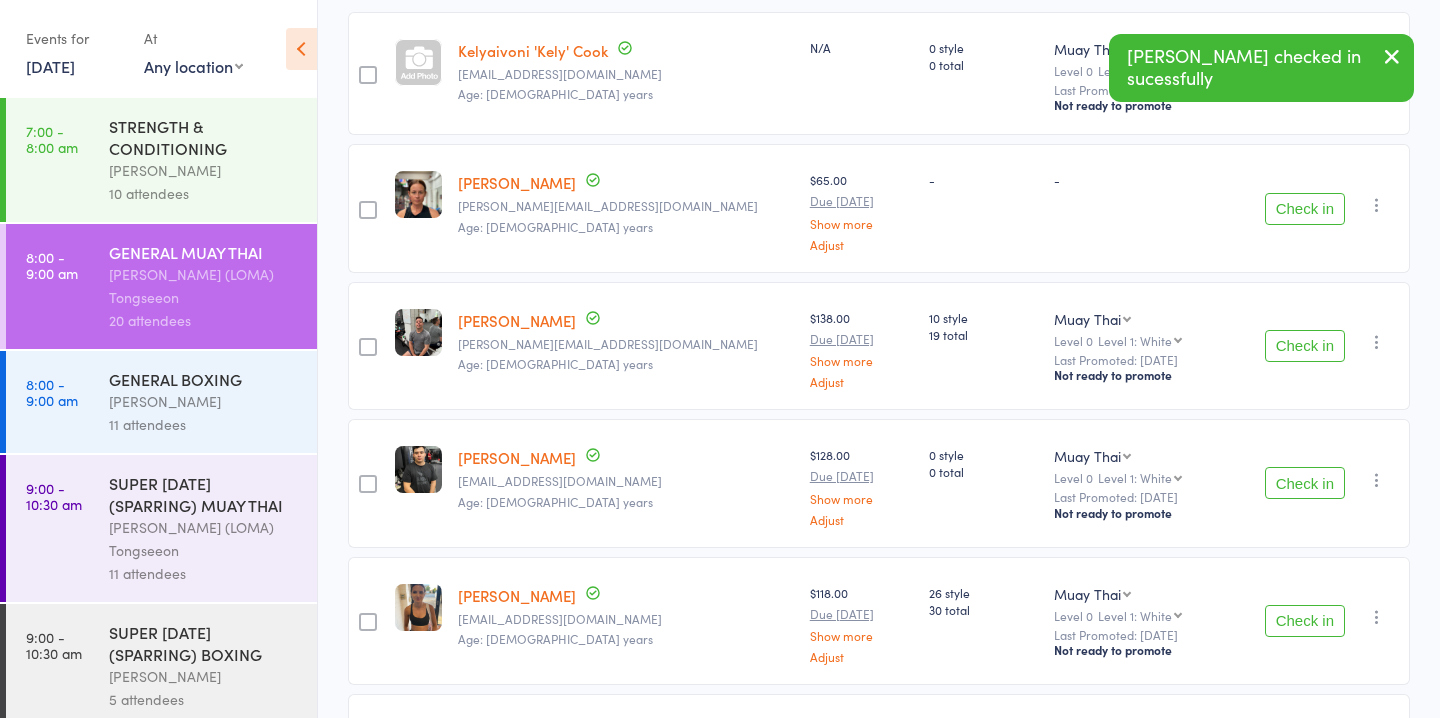 click on "Check in" at bounding box center [1305, 209] 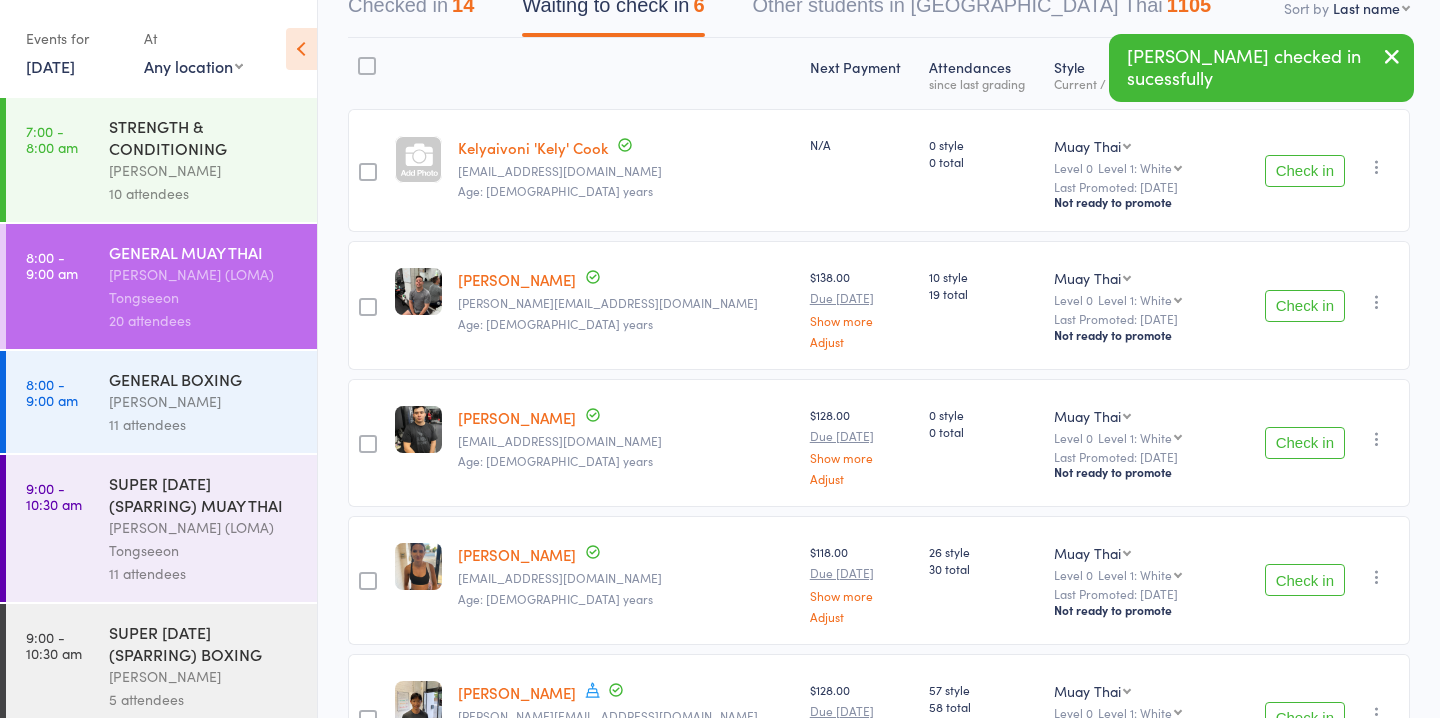 scroll, scrollTop: 160, scrollLeft: 0, axis: vertical 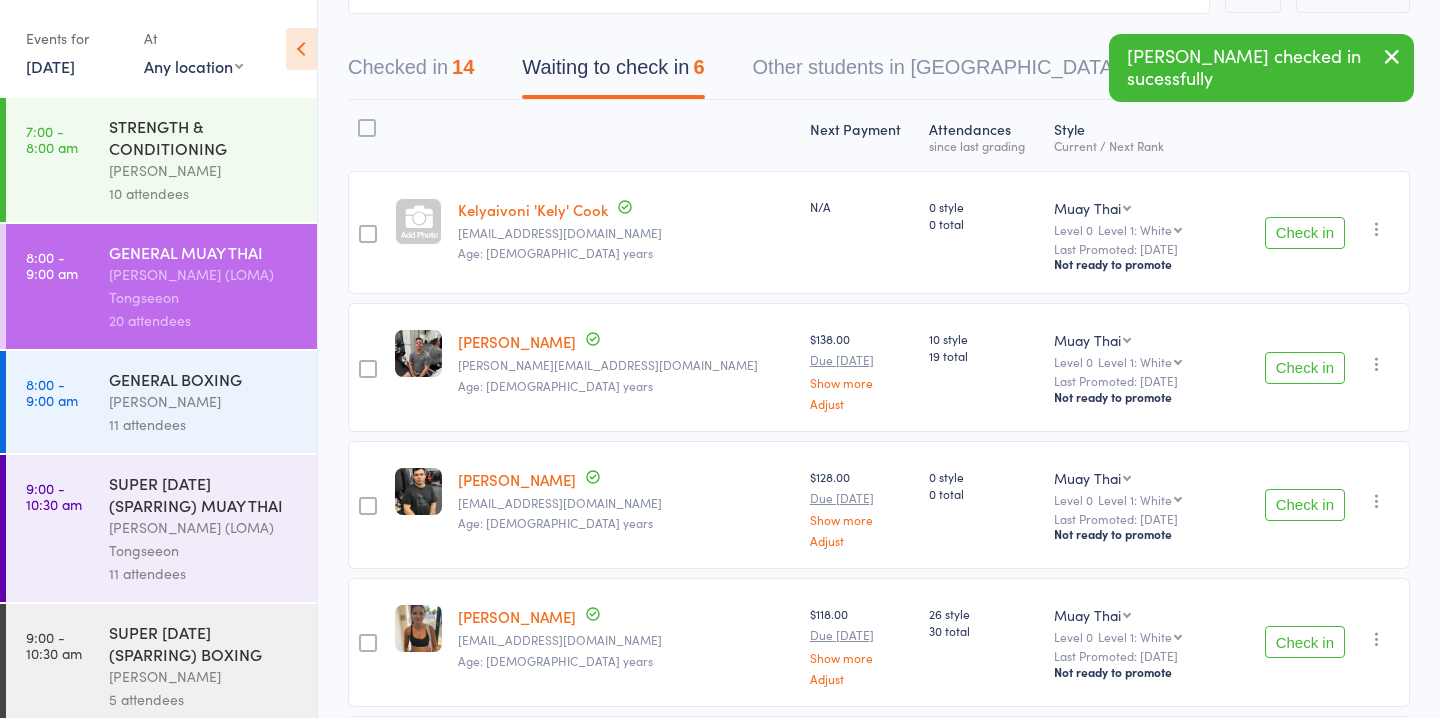 click on "Check in" at bounding box center [1305, 233] 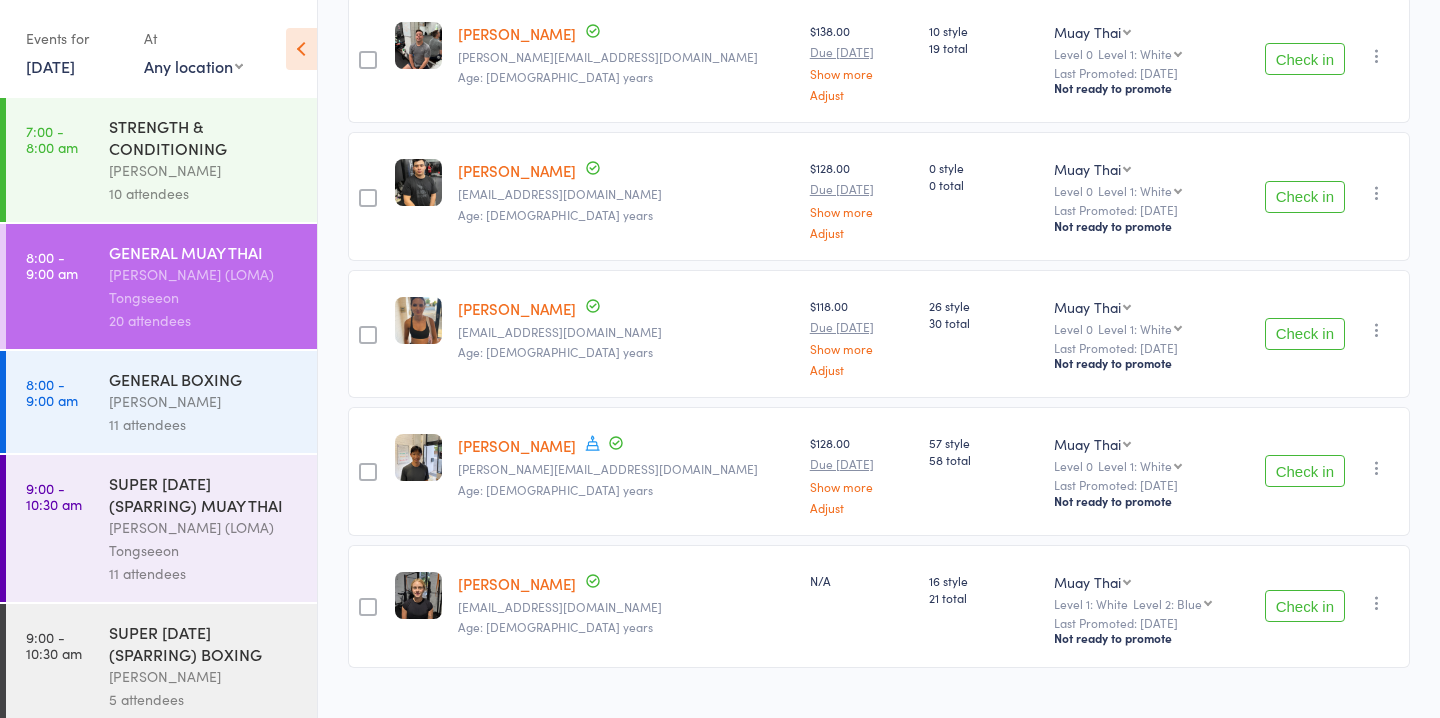 scroll, scrollTop: 328, scrollLeft: 0, axis: vertical 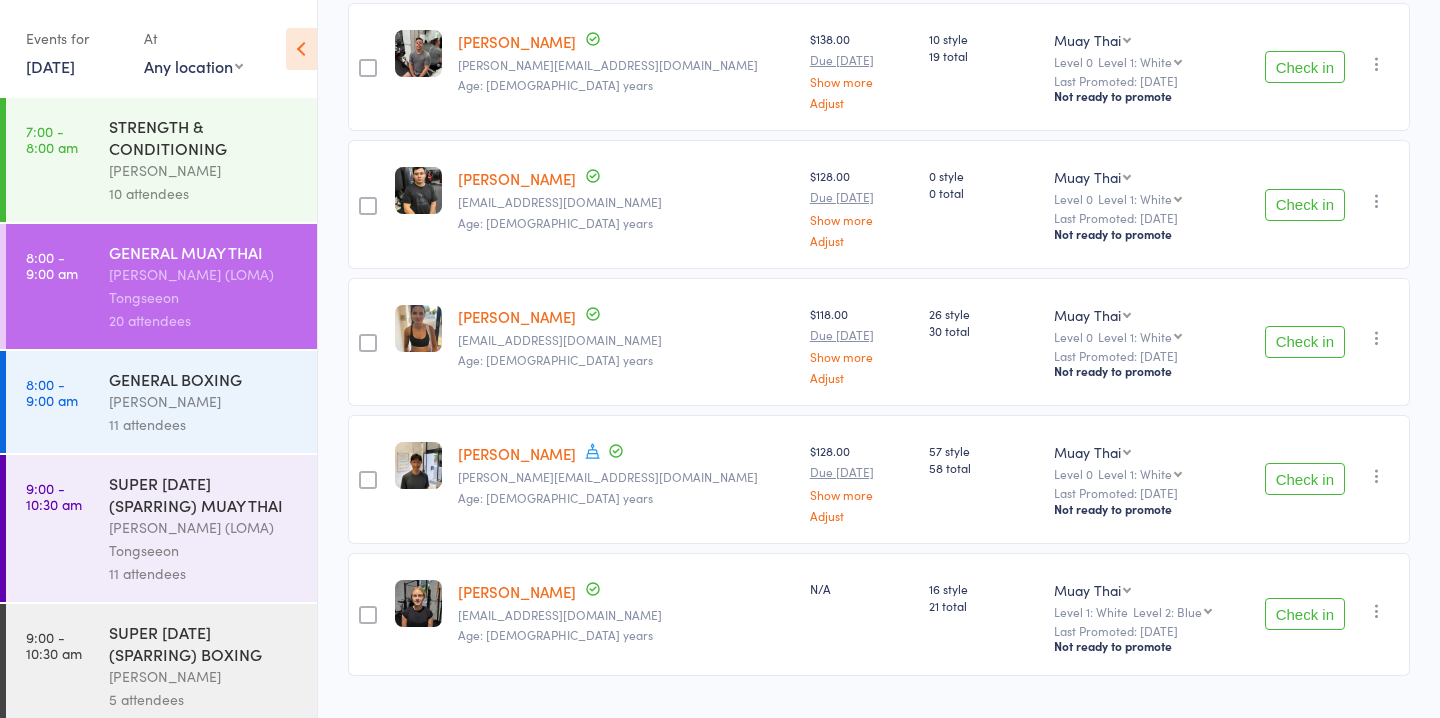 click at bounding box center (1377, 611) 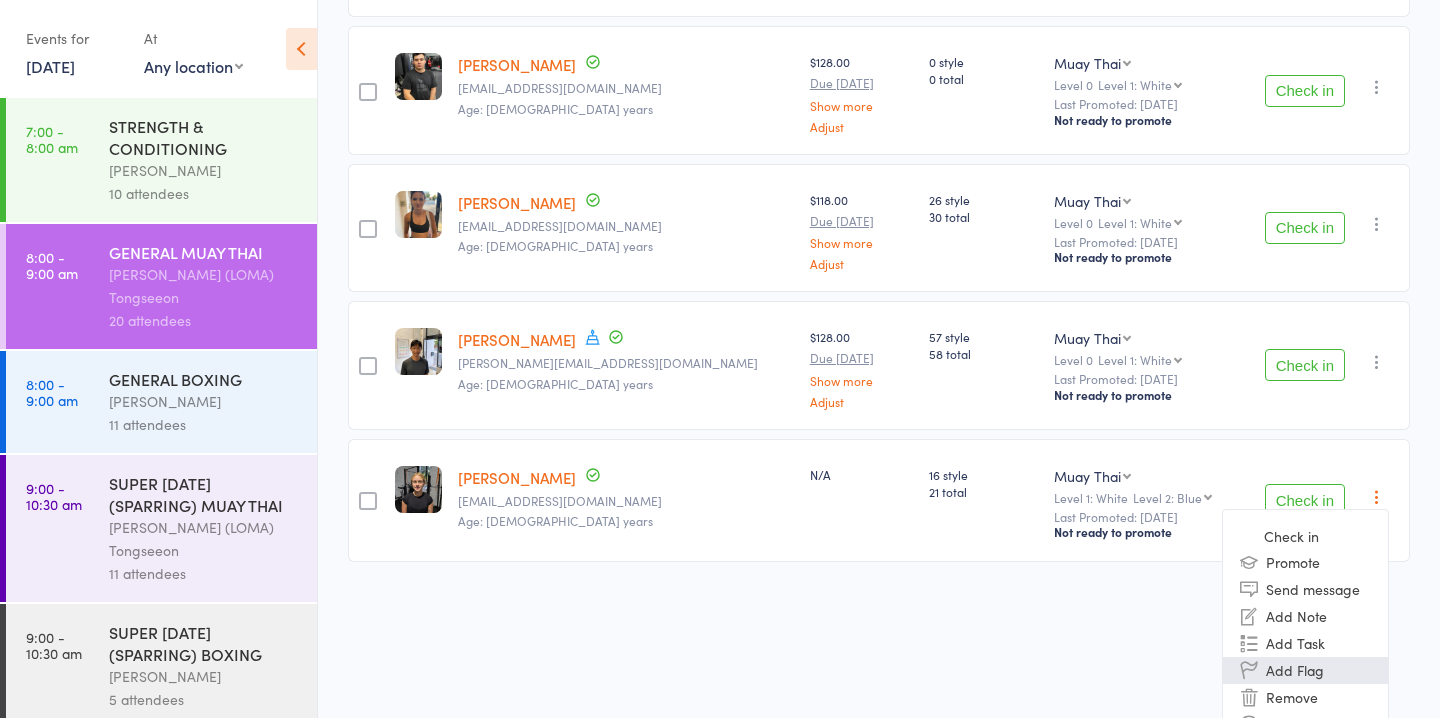 scroll, scrollTop: 475, scrollLeft: 0, axis: vertical 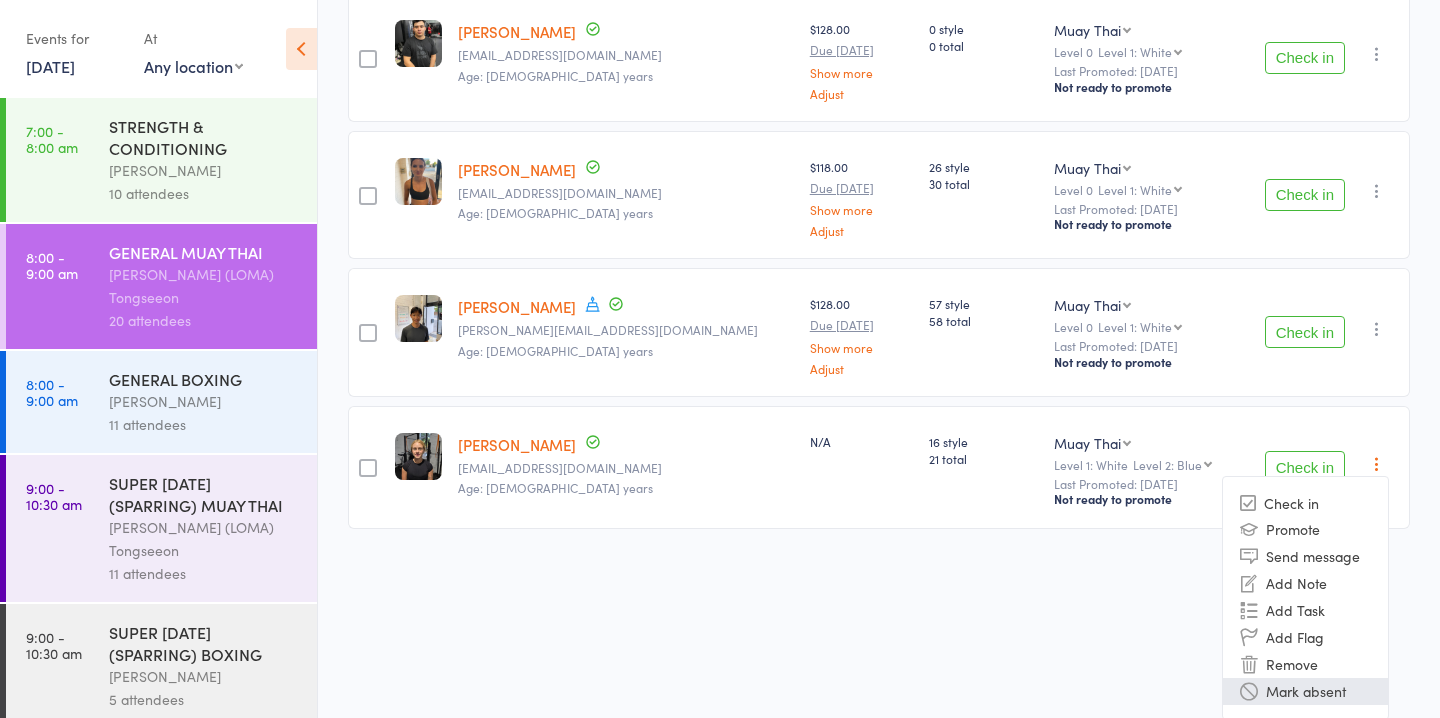 click on "Mark absent" at bounding box center (1305, 691) 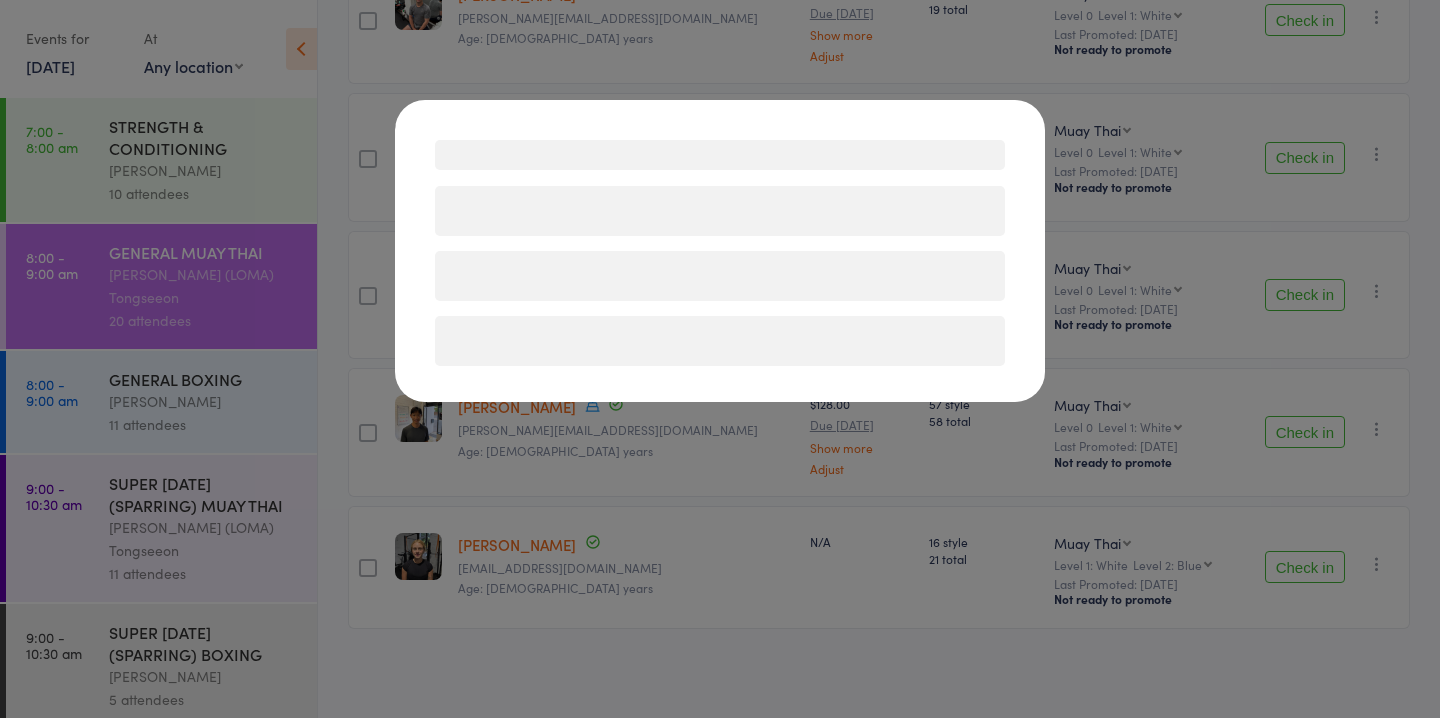scroll, scrollTop: 373, scrollLeft: 0, axis: vertical 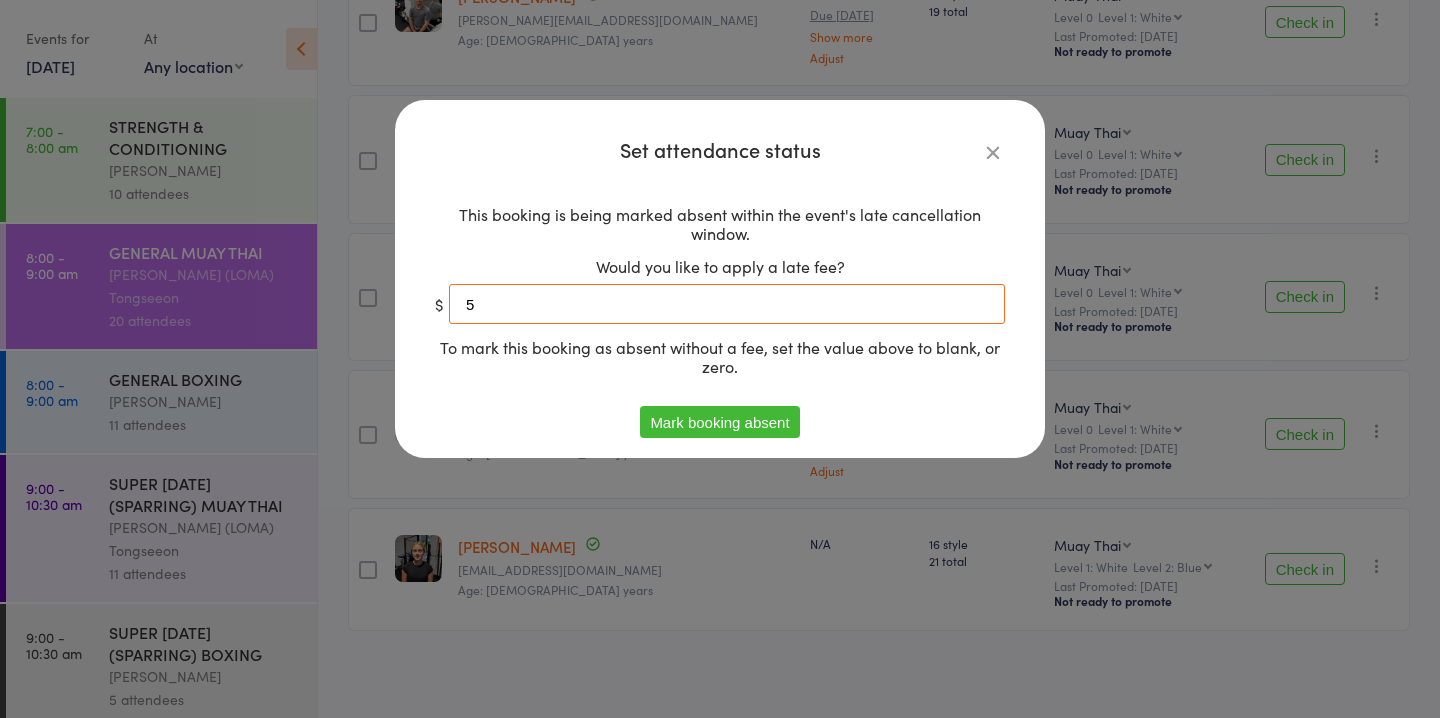 click on "5" at bounding box center [727, 304] 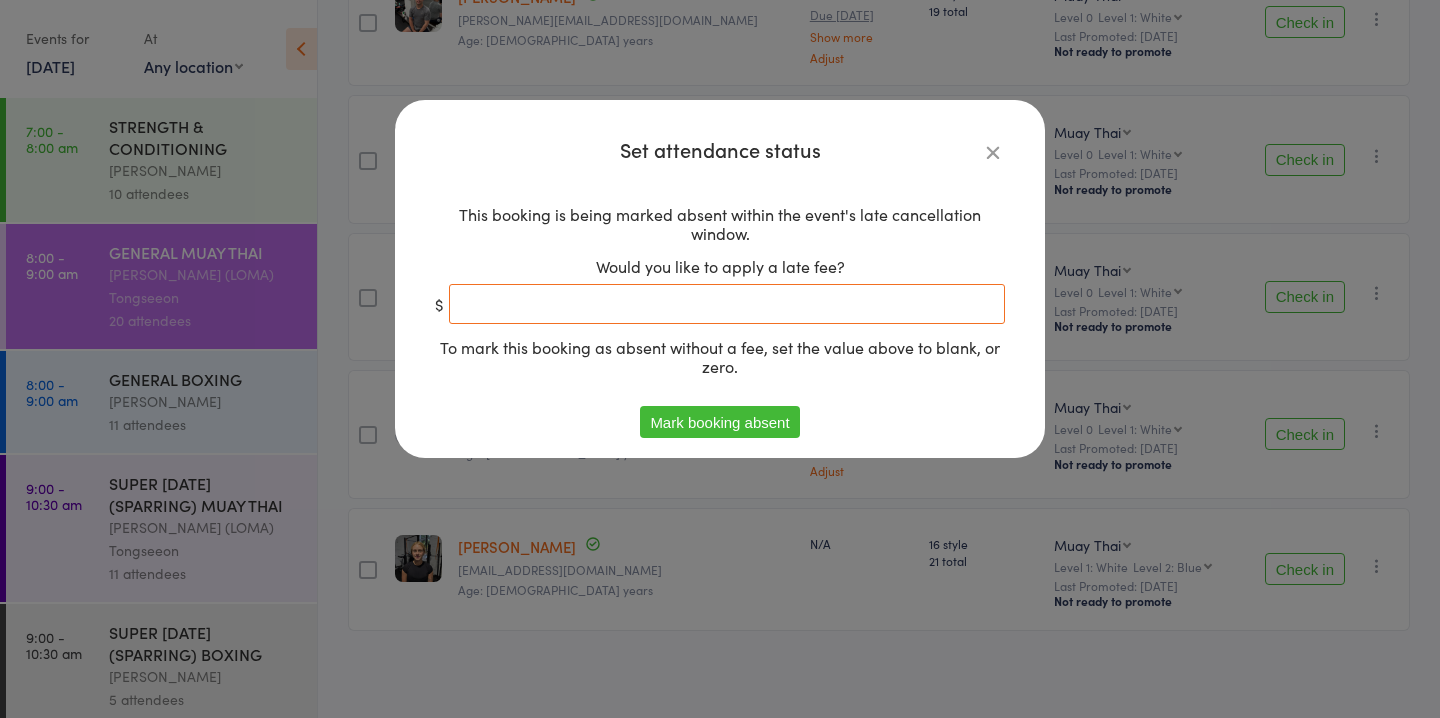type 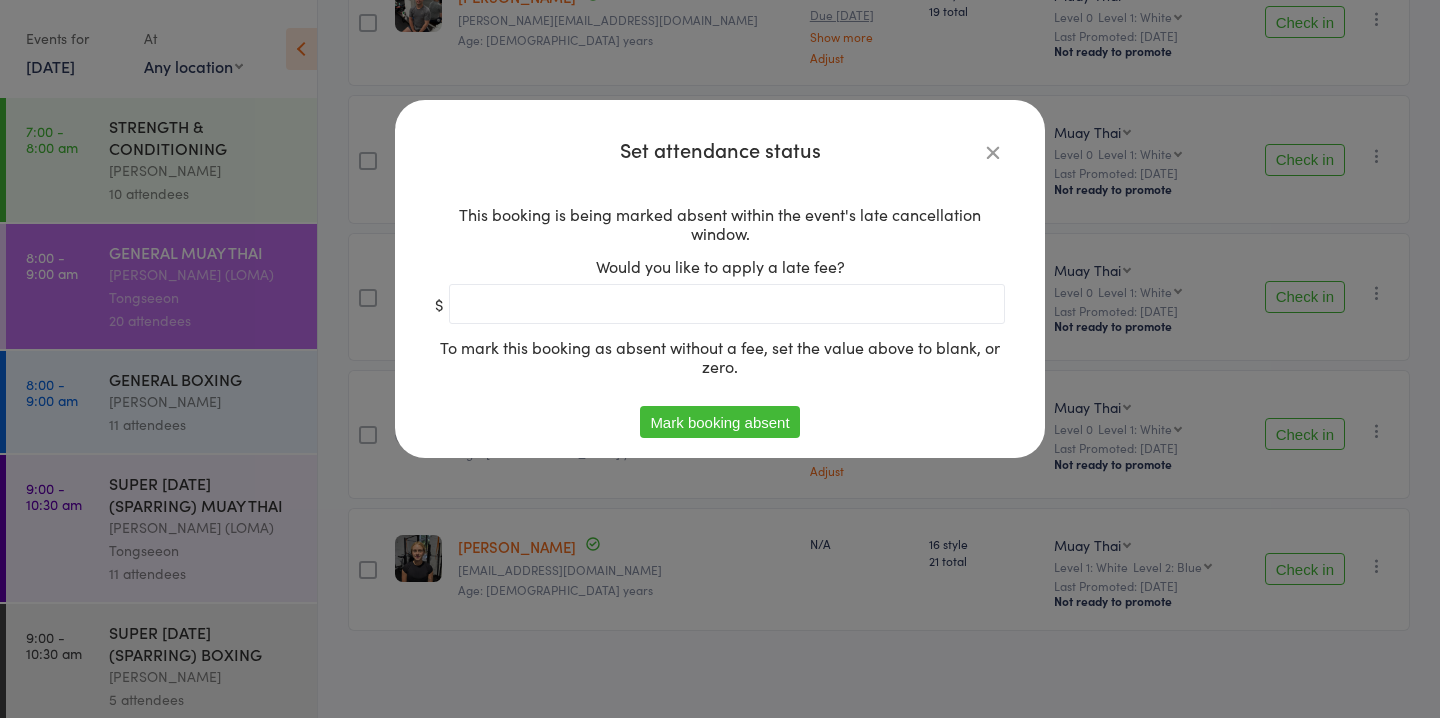 click on "Set attendance status This booking is being marked absent within the event's late cancellation window. Would you like to apply a late fee? $ To mark this booking as absent without a fee, set the value above to blank, or zero. [PERSON_NAME] booking absent" at bounding box center [720, 279] 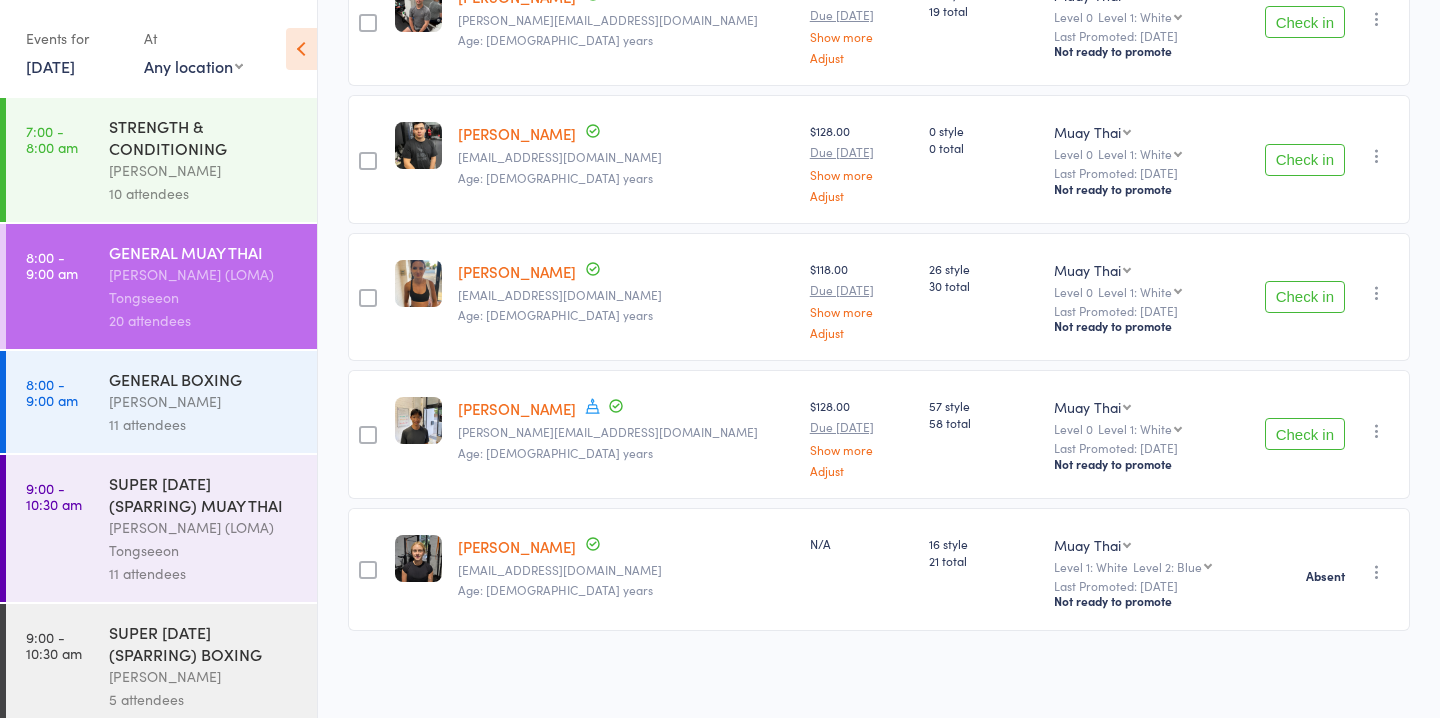 click at bounding box center [1377, 431] 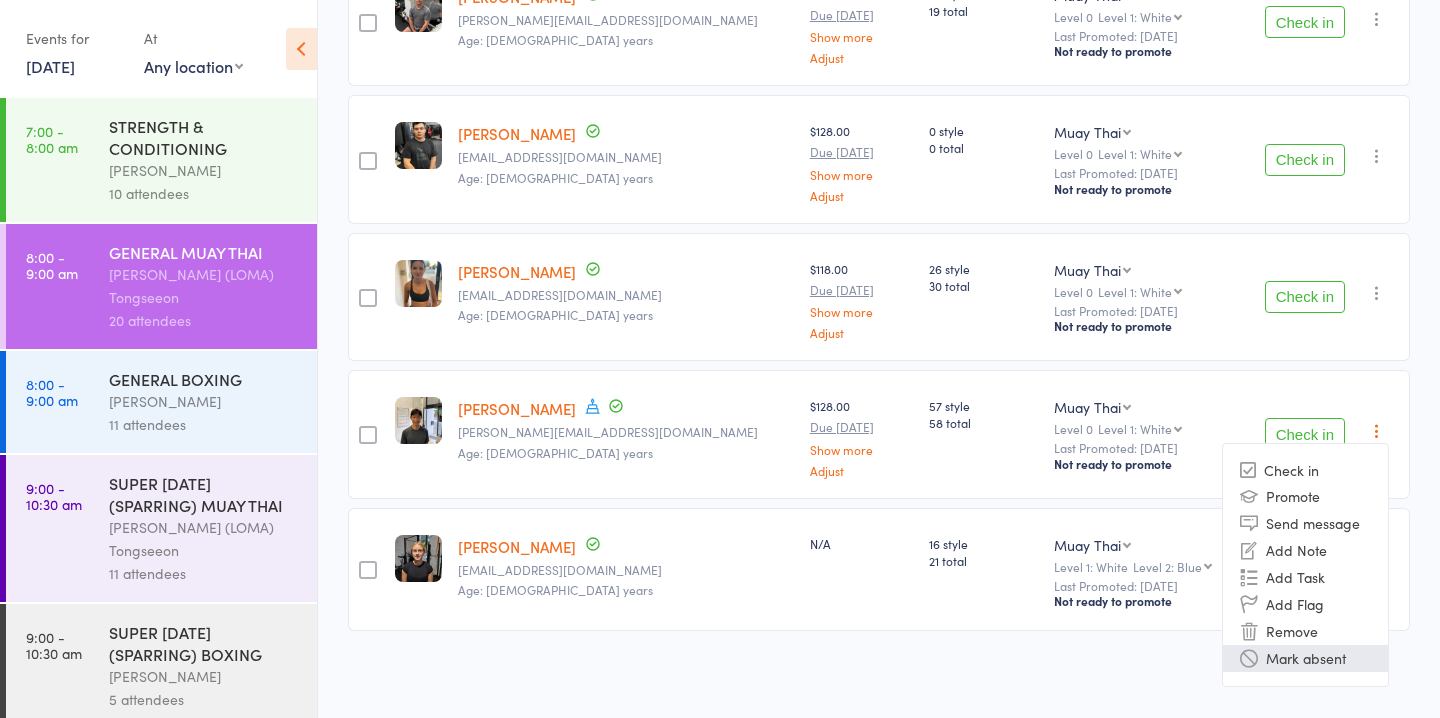 click on "Mark absent" at bounding box center [1305, 658] 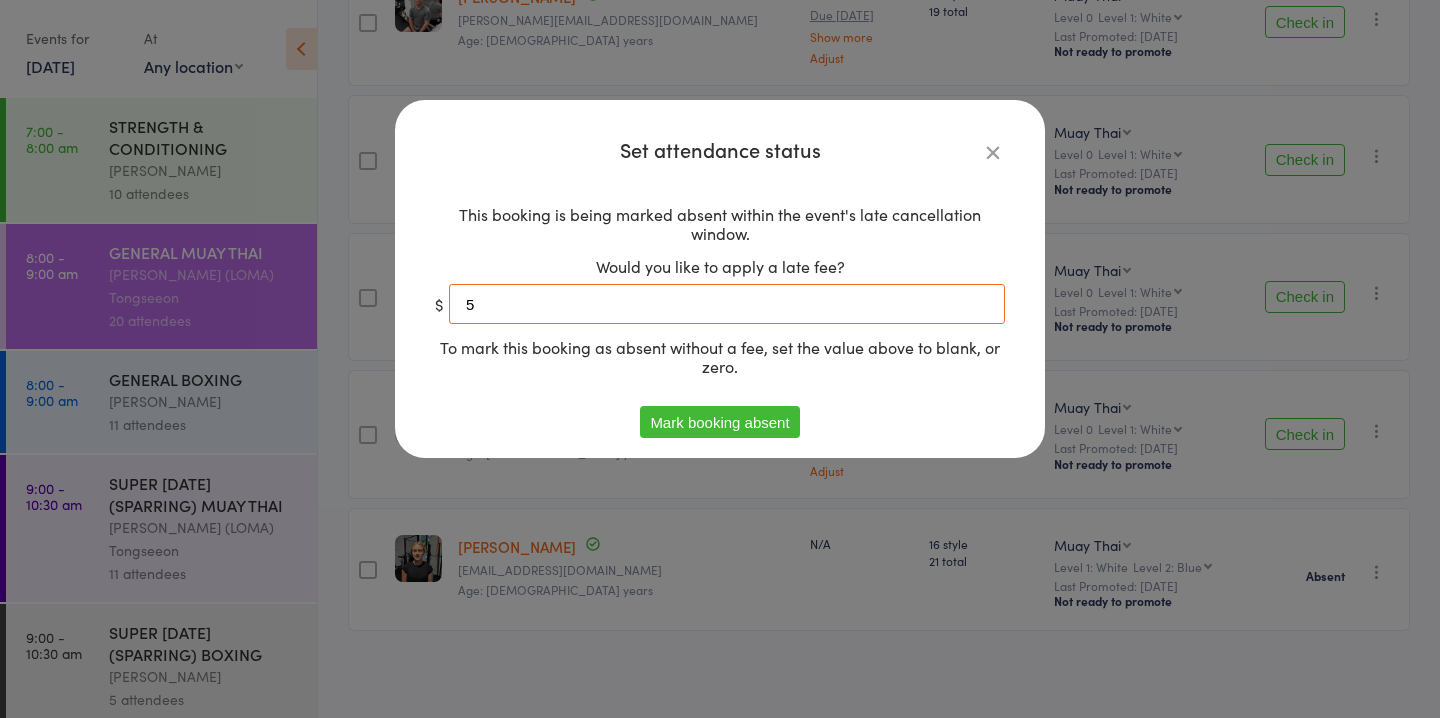 click on "5" at bounding box center (727, 304) 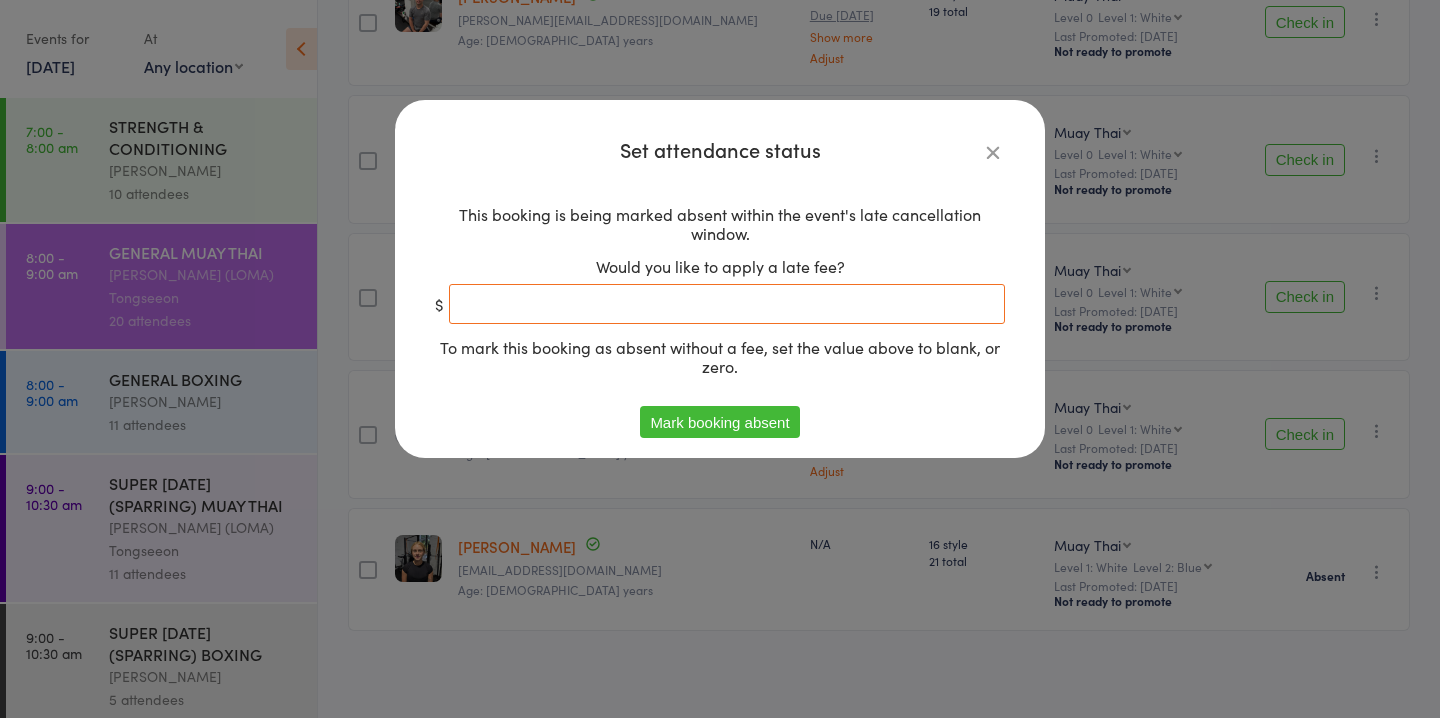 type 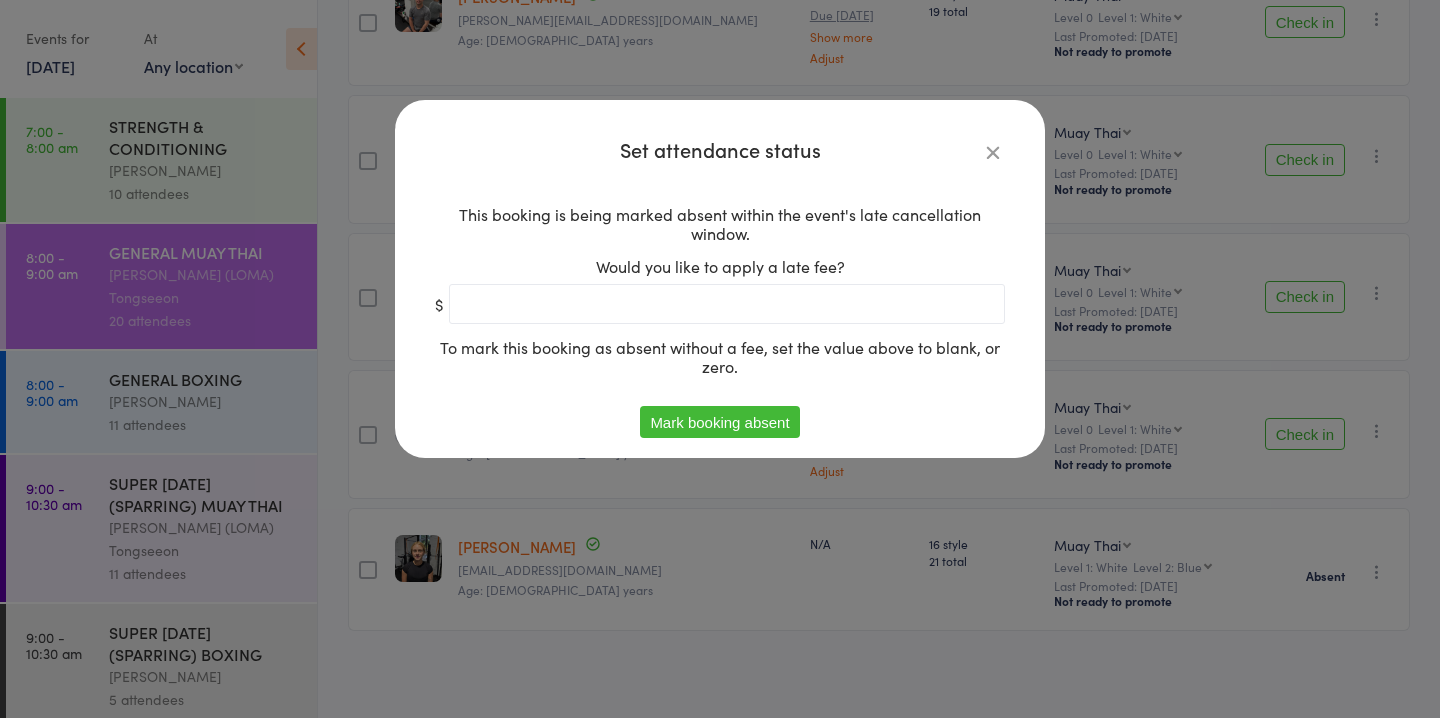 click on "Mark booking absent" at bounding box center [719, 422] 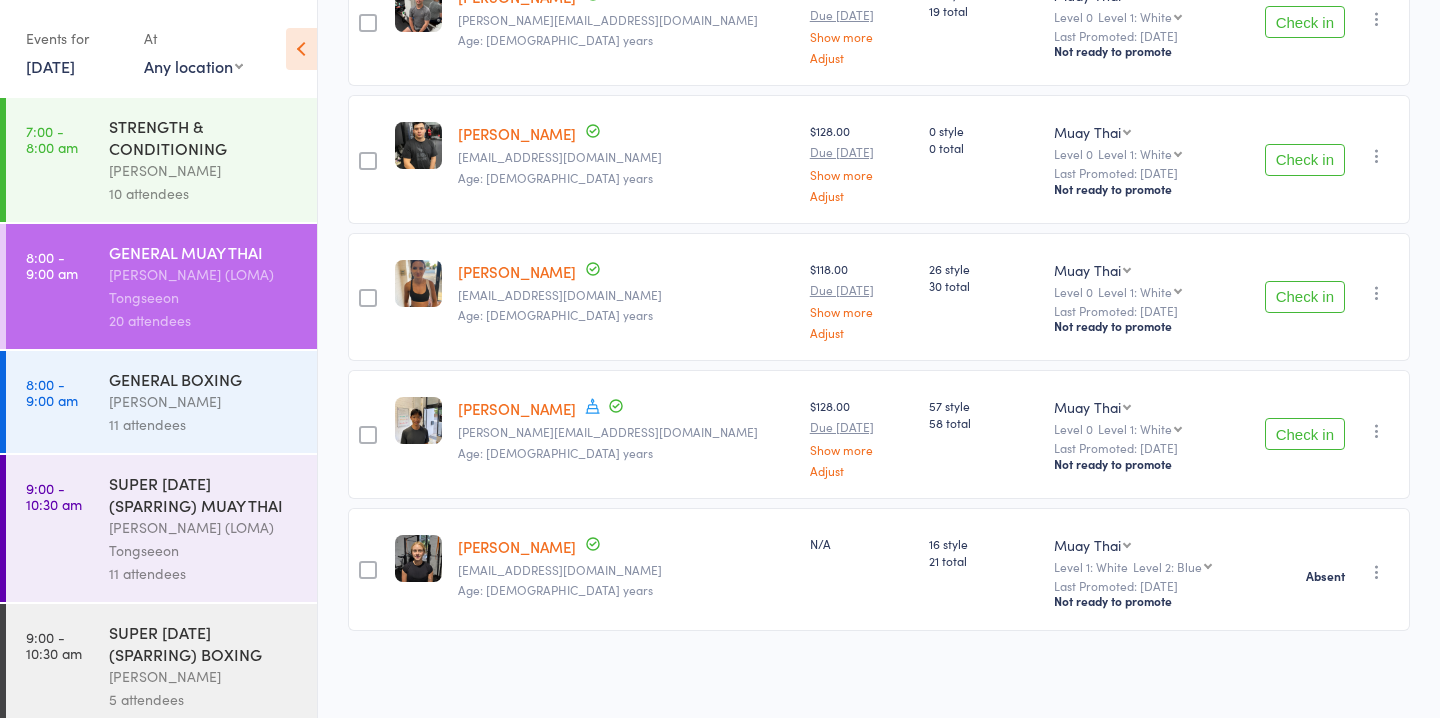 click at bounding box center [1377, 293] 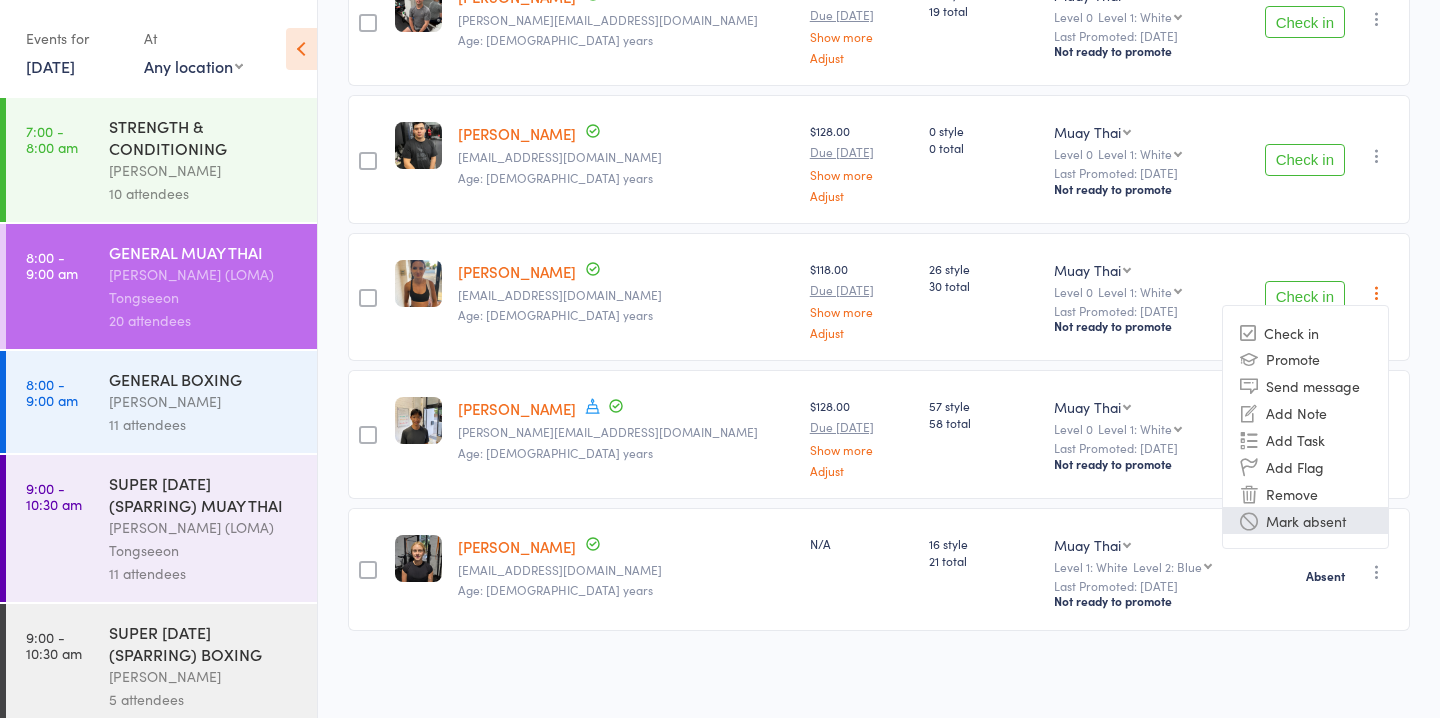 click on "Mark absent" at bounding box center (1305, 520) 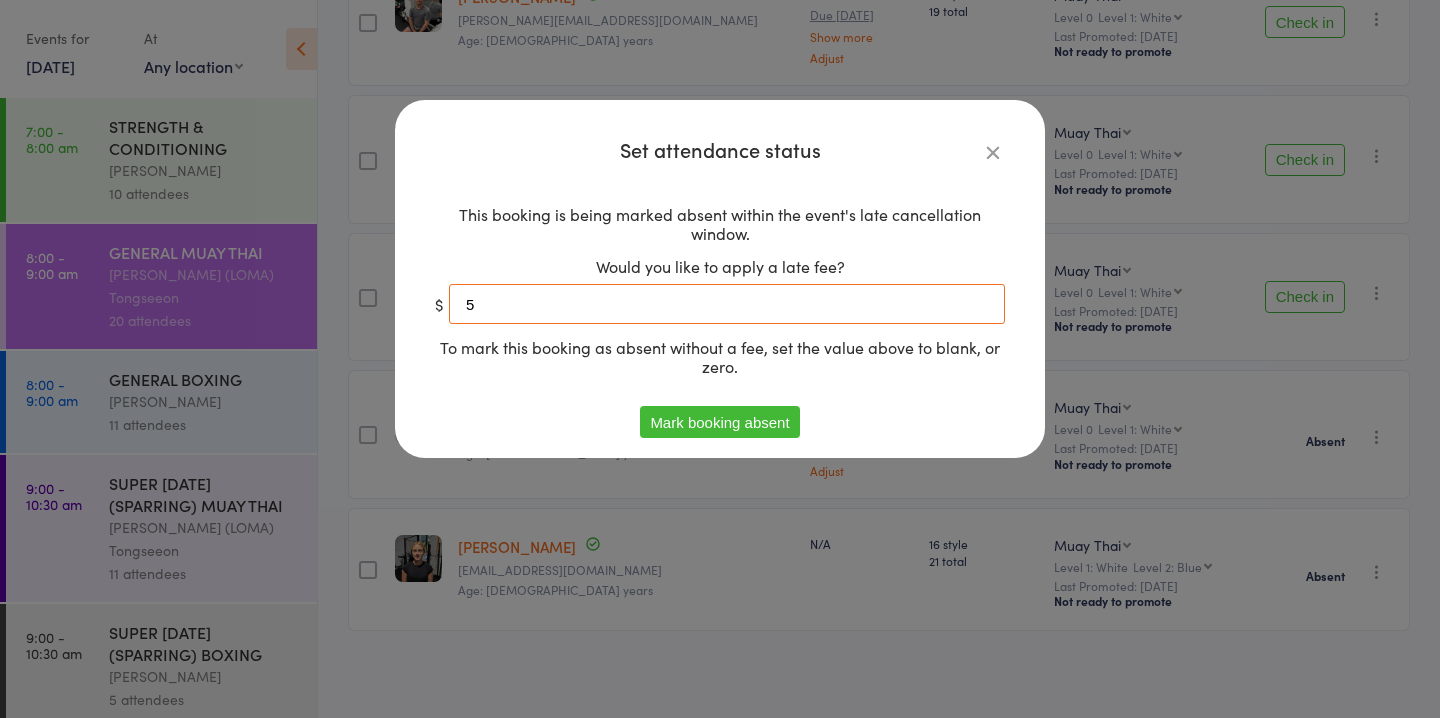 click on "5" at bounding box center (727, 304) 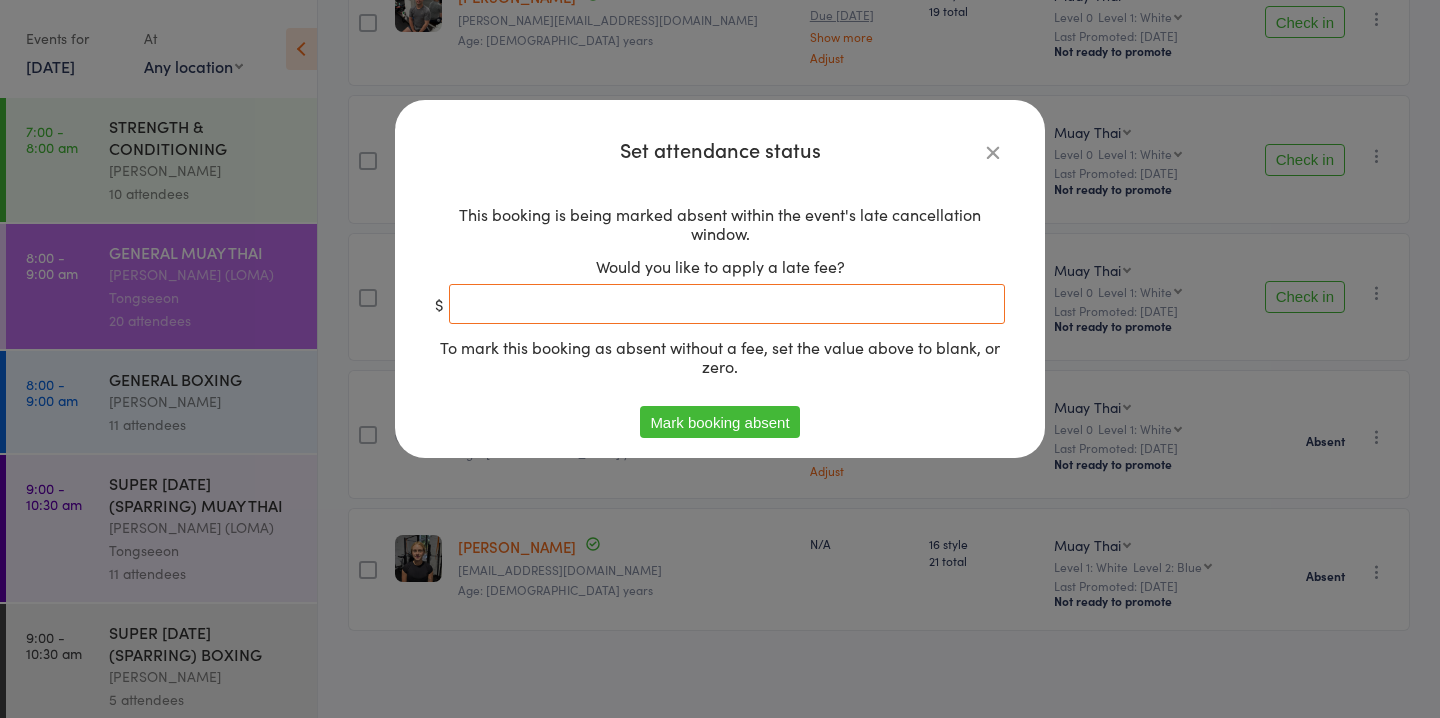 type 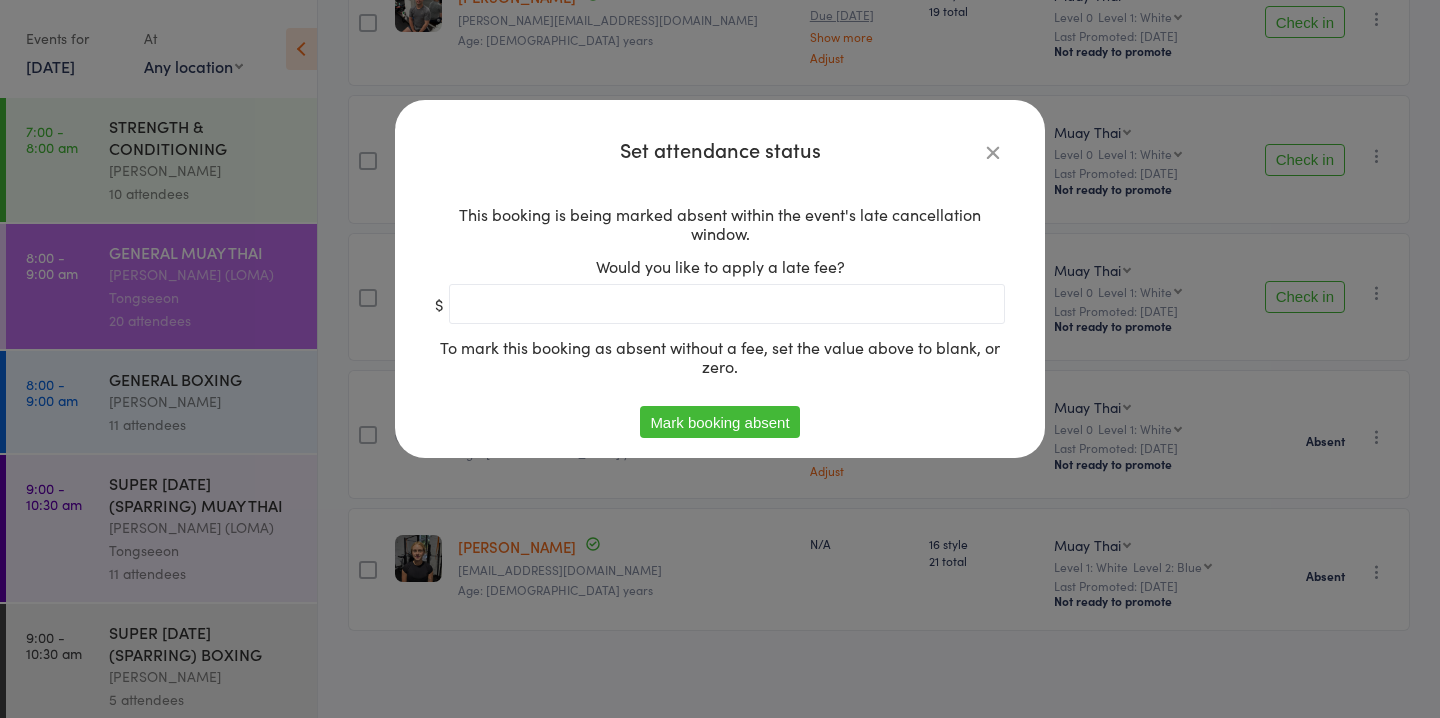 click on "Mark booking absent" at bounding box center [719, 422] 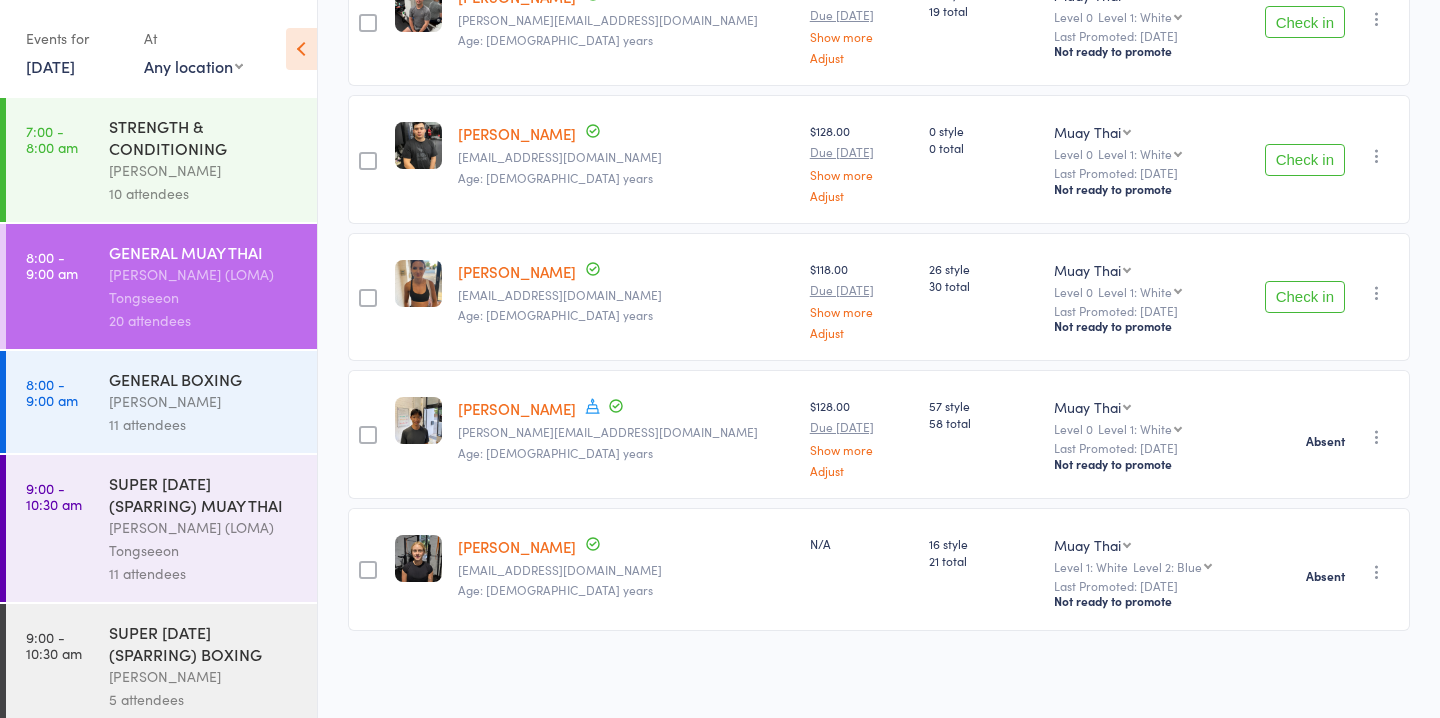 click at bounding box center [1377, 156] 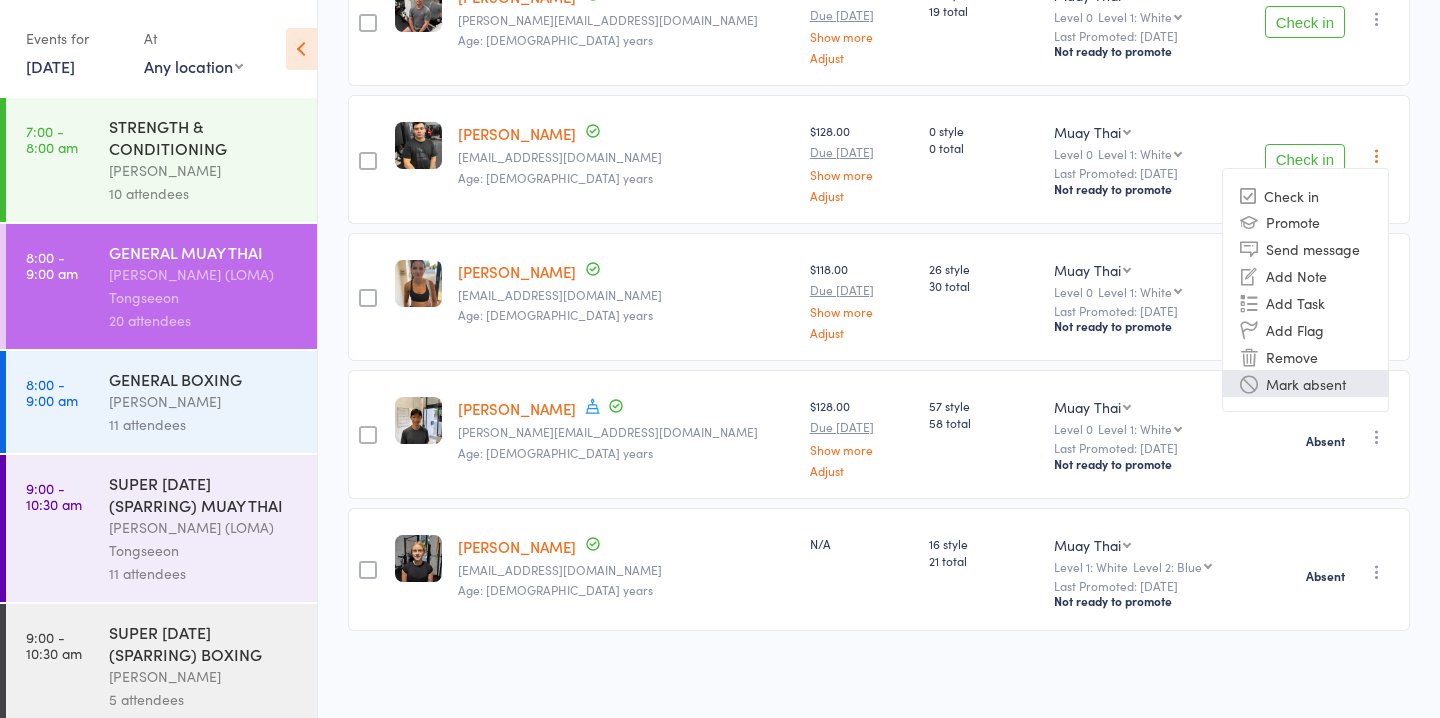 click on "Mark absent" at bounding box center [1305, 383] 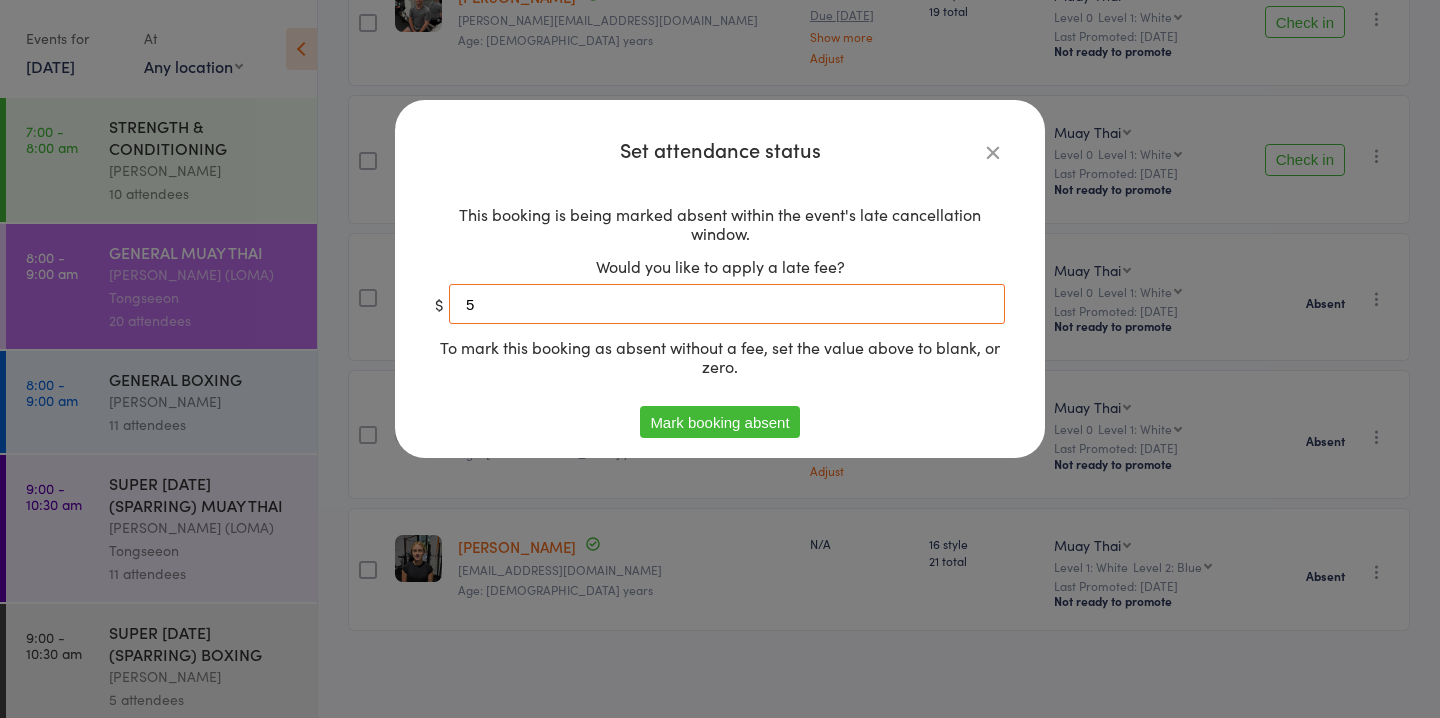 click on "5" at bounding box center [727, 304] 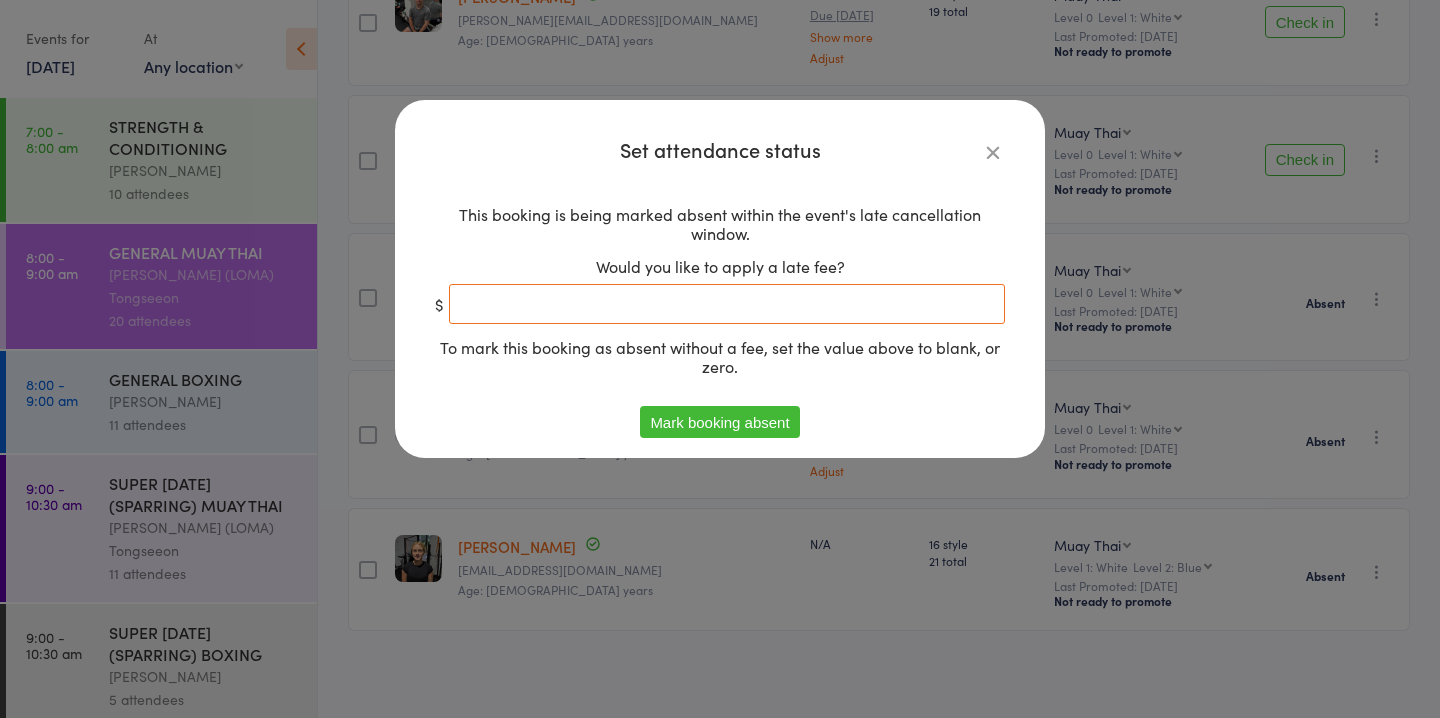 type 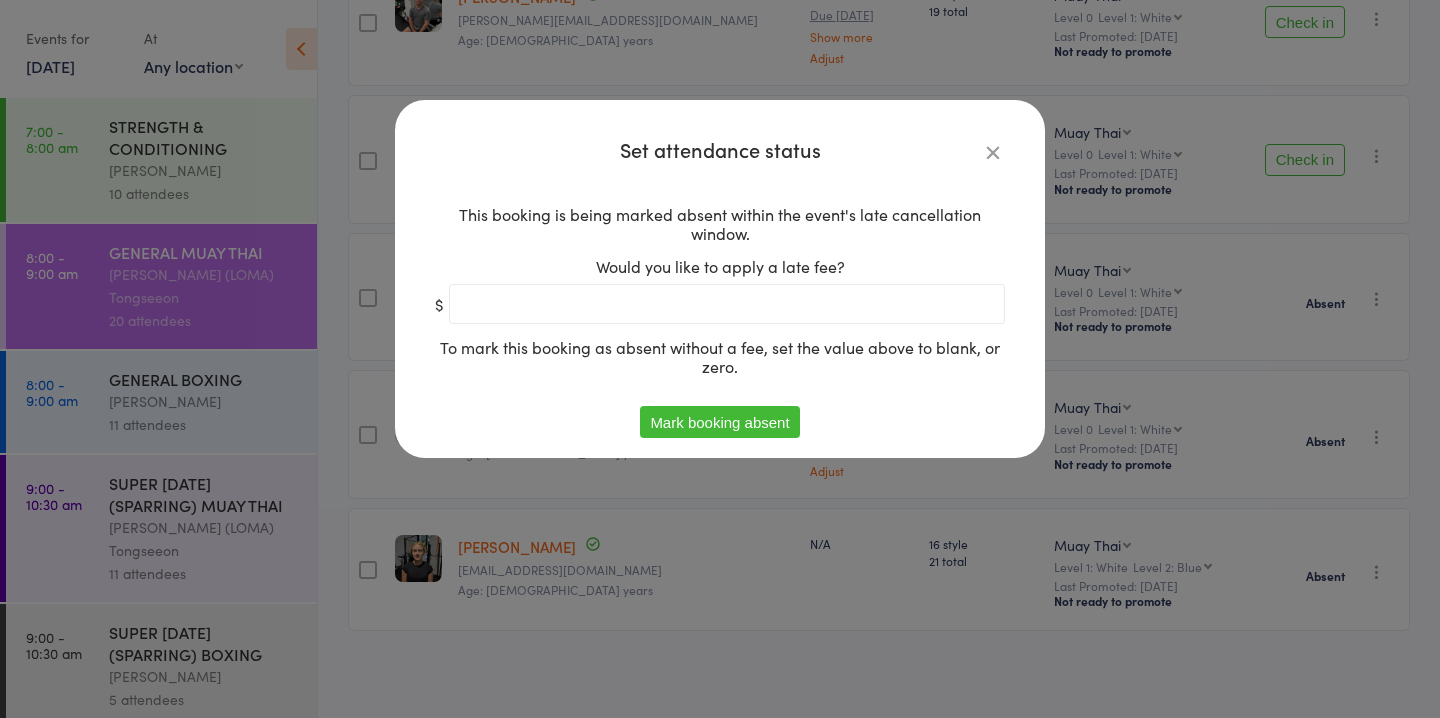 click on "Mark booking absent" at bounding box center [719, 422] 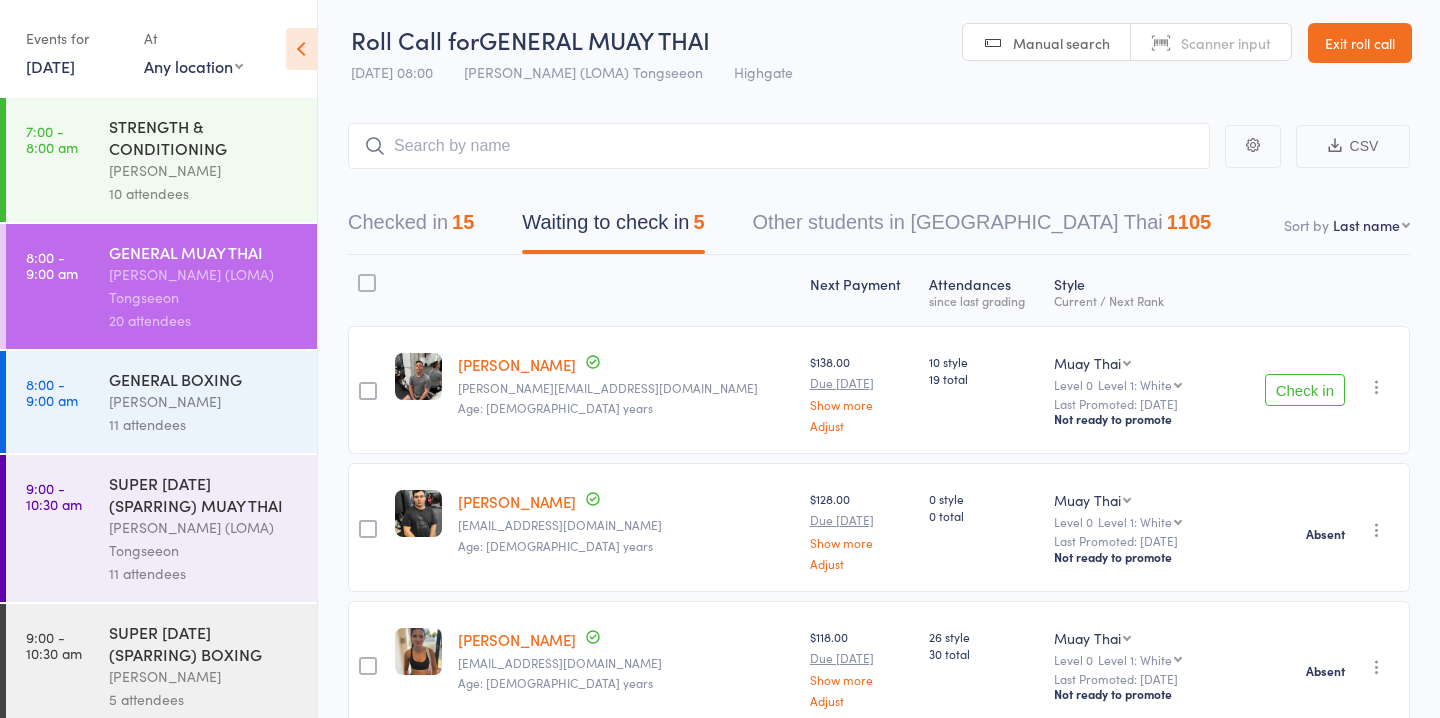 scroll, scrollTop: 0, scrollLeft: 0, axis: both 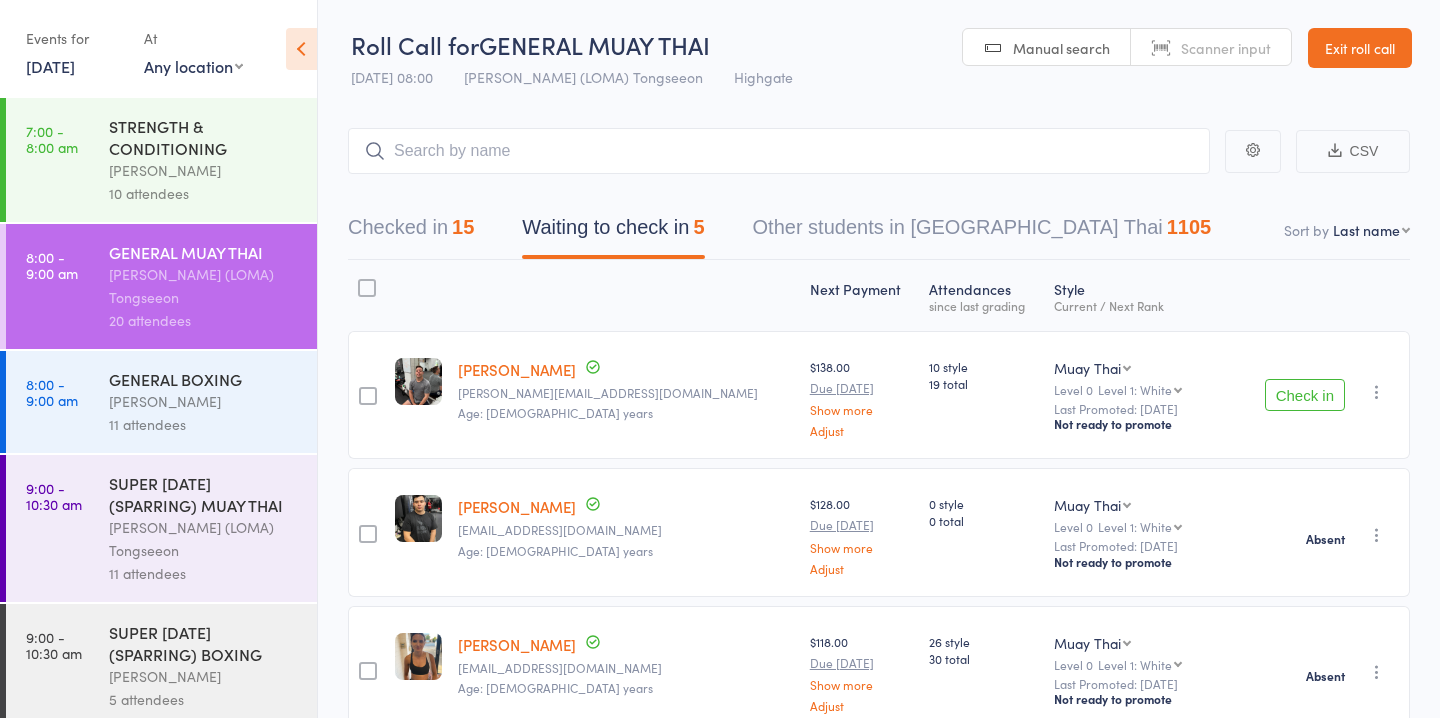 click at bounding box center [1377, 392] 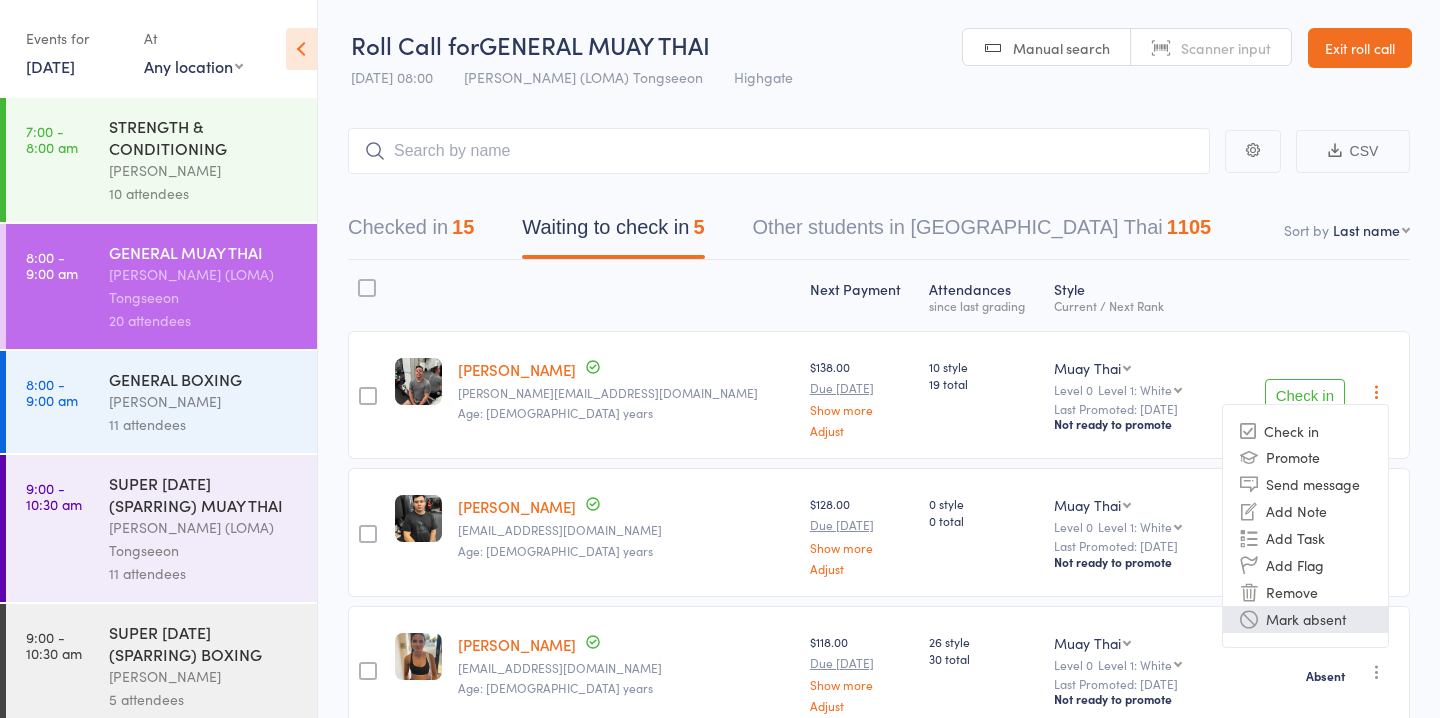 click on "Mark absent" at bounding box center [1305, 619] 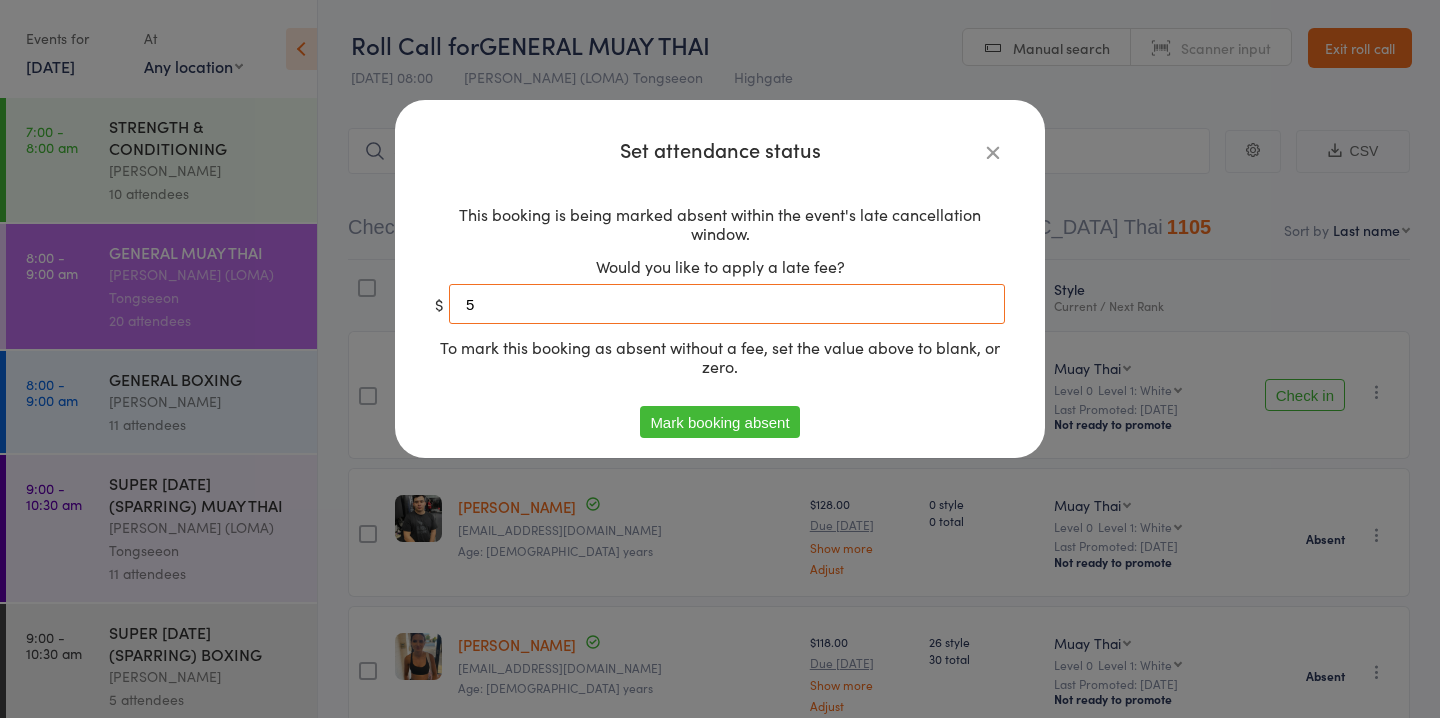 click on "5" at bounding box center [727, 304] 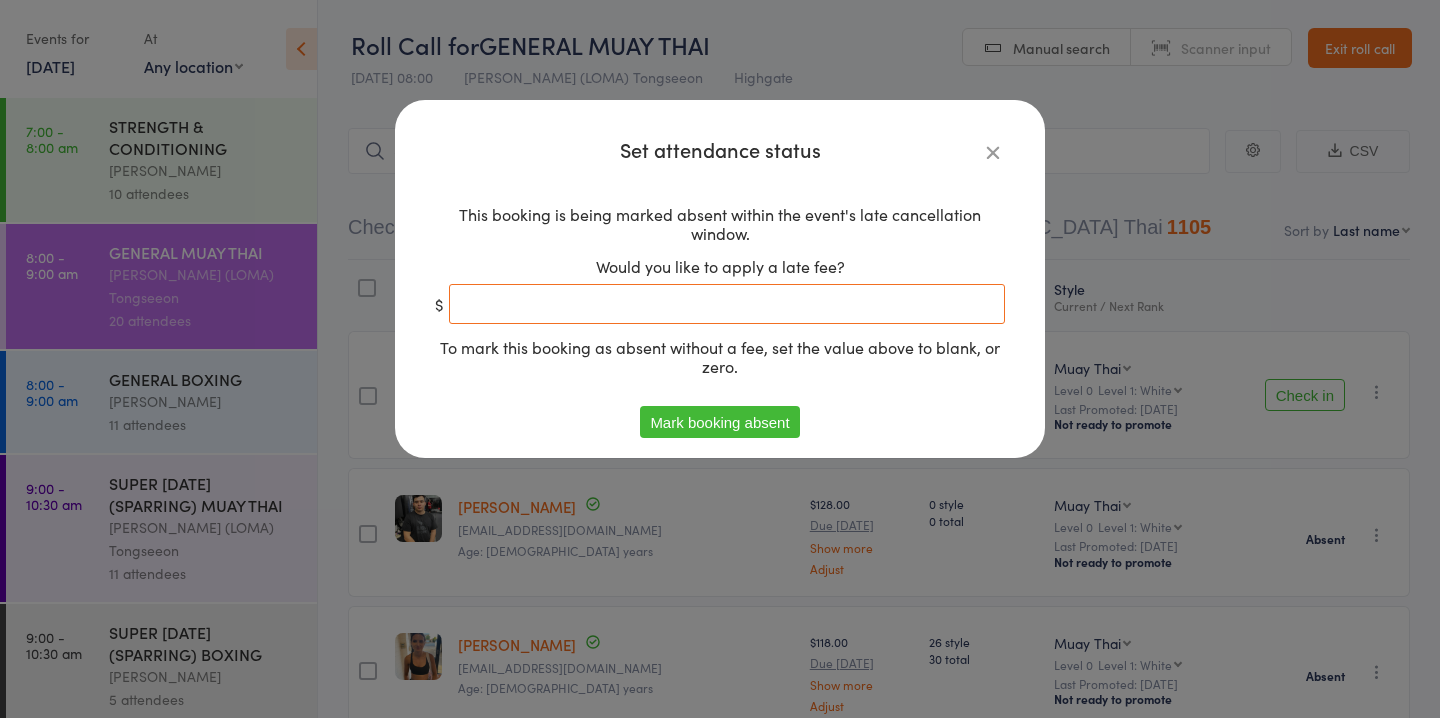 type 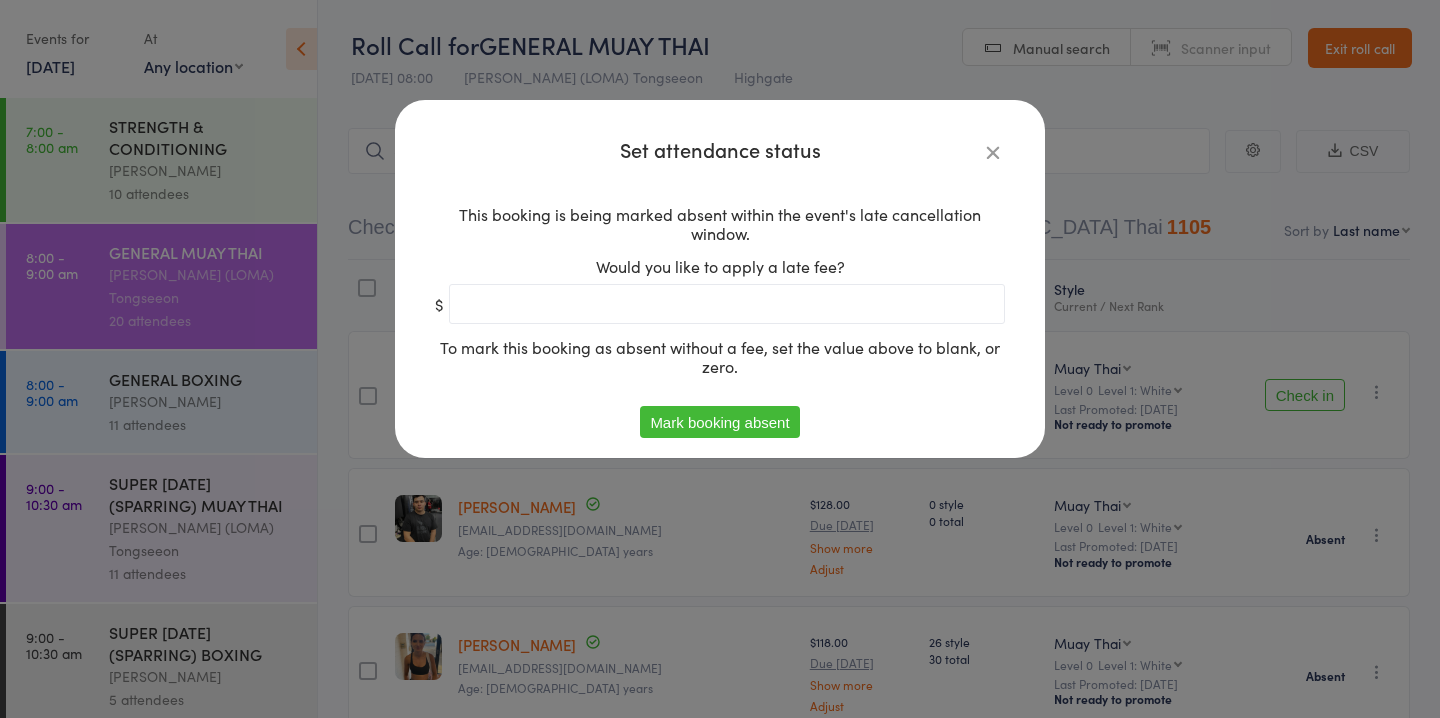click on "Mark booking absent" at bounding box center (719, 422) 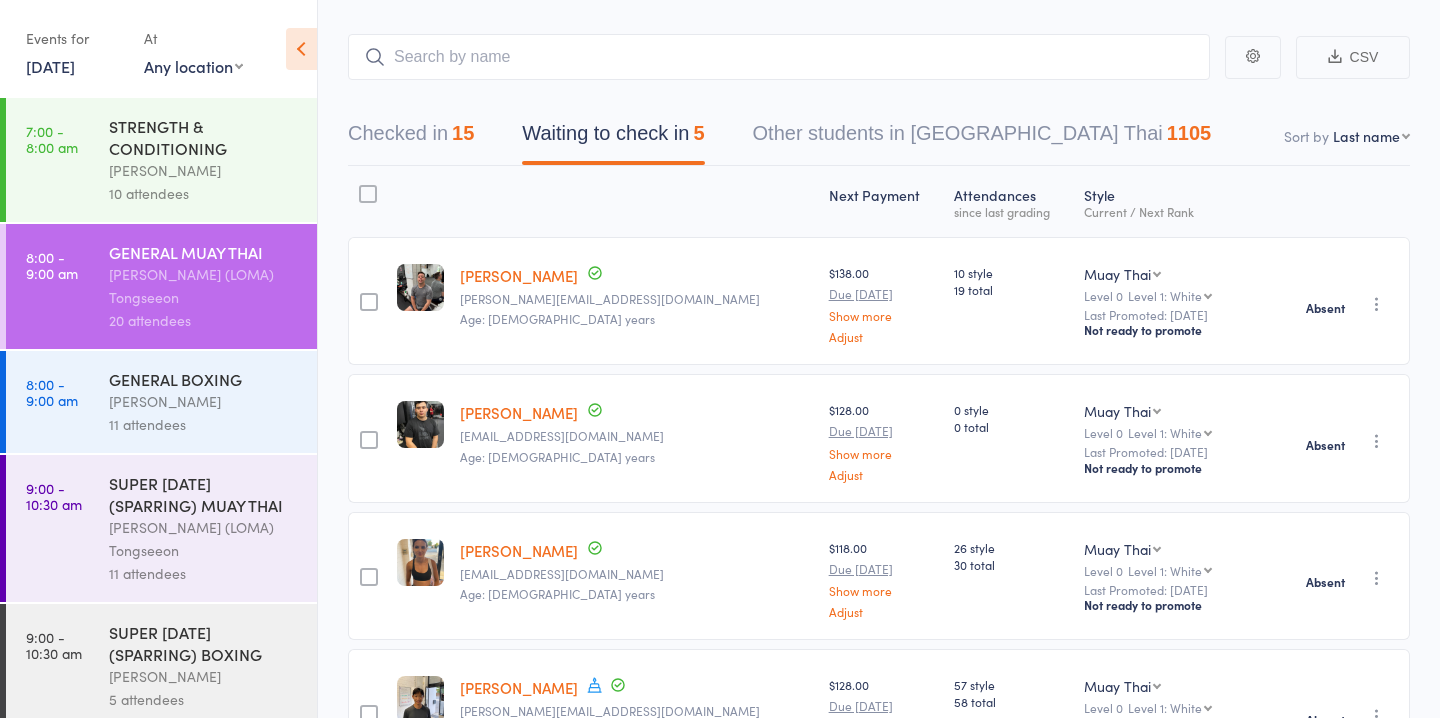 scroll, scrollTop: 98, scrollLeft: 0, axis: vertical 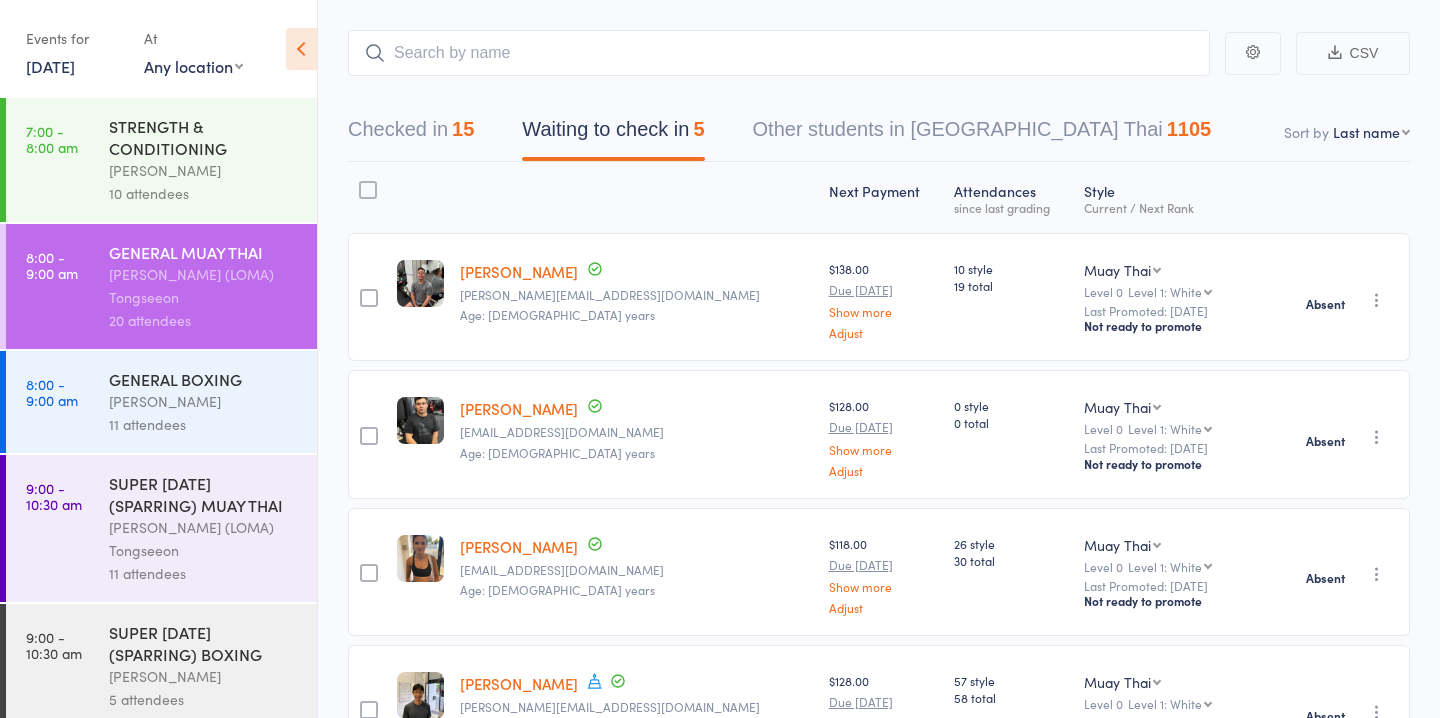 click on "Jordan Lawlor" at bounding box center [204, 401] 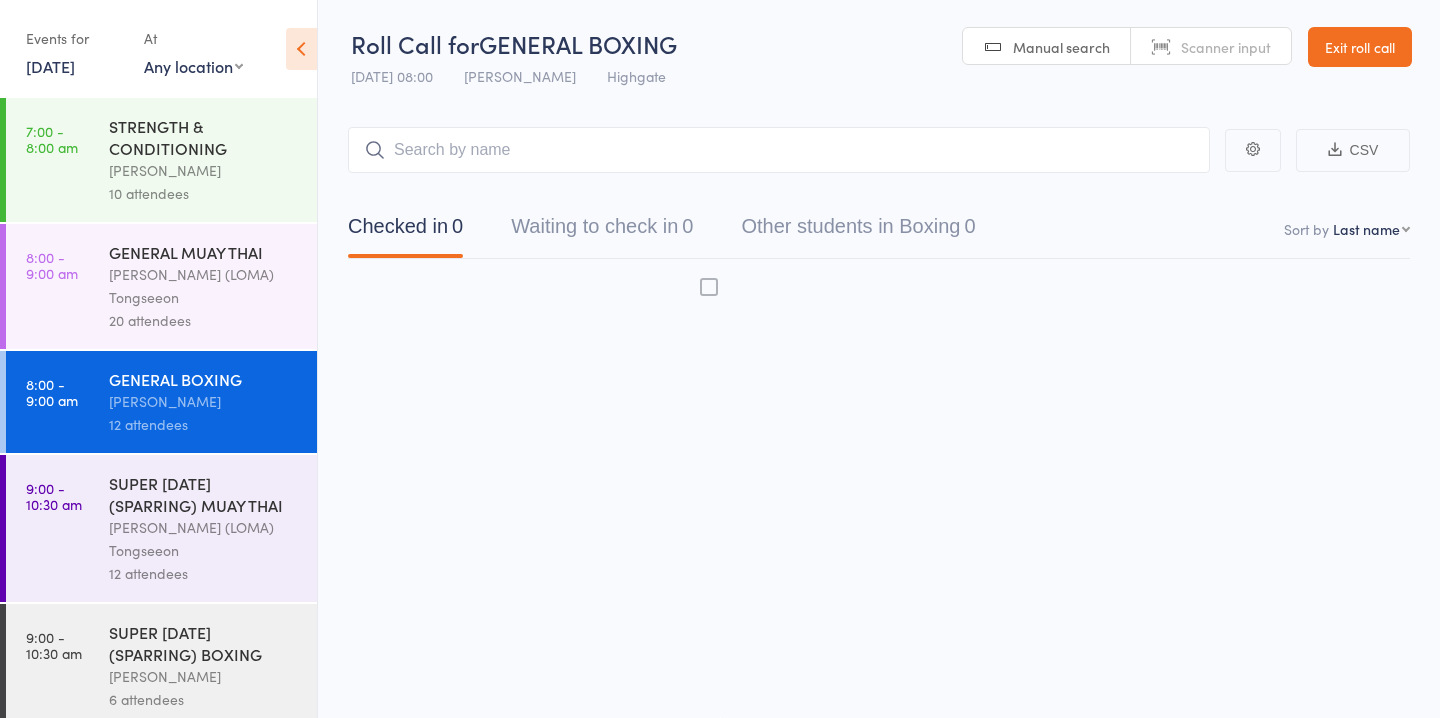 scroll, scrollTop: 1, scrollLeft: 0, axis: vertical 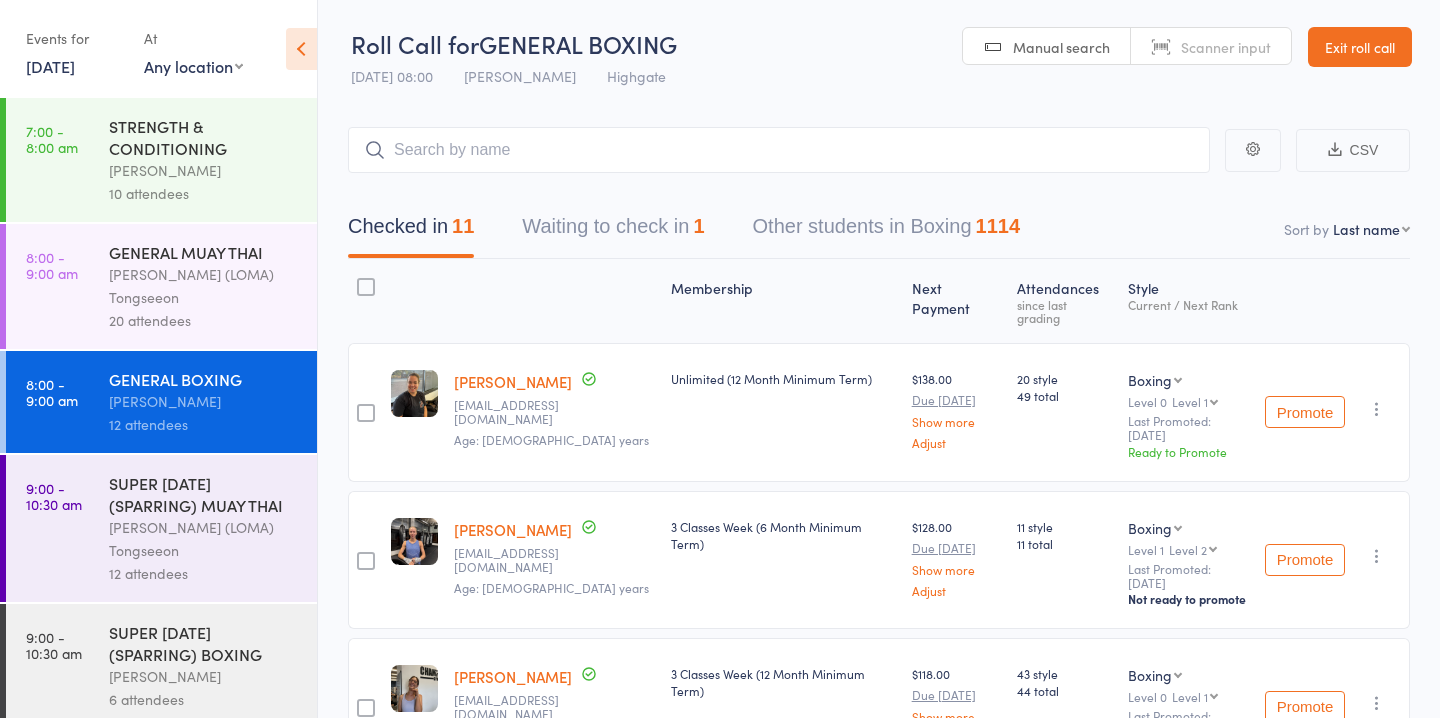 click on "Waiting to check in  1" at bounding box center [613, 231] 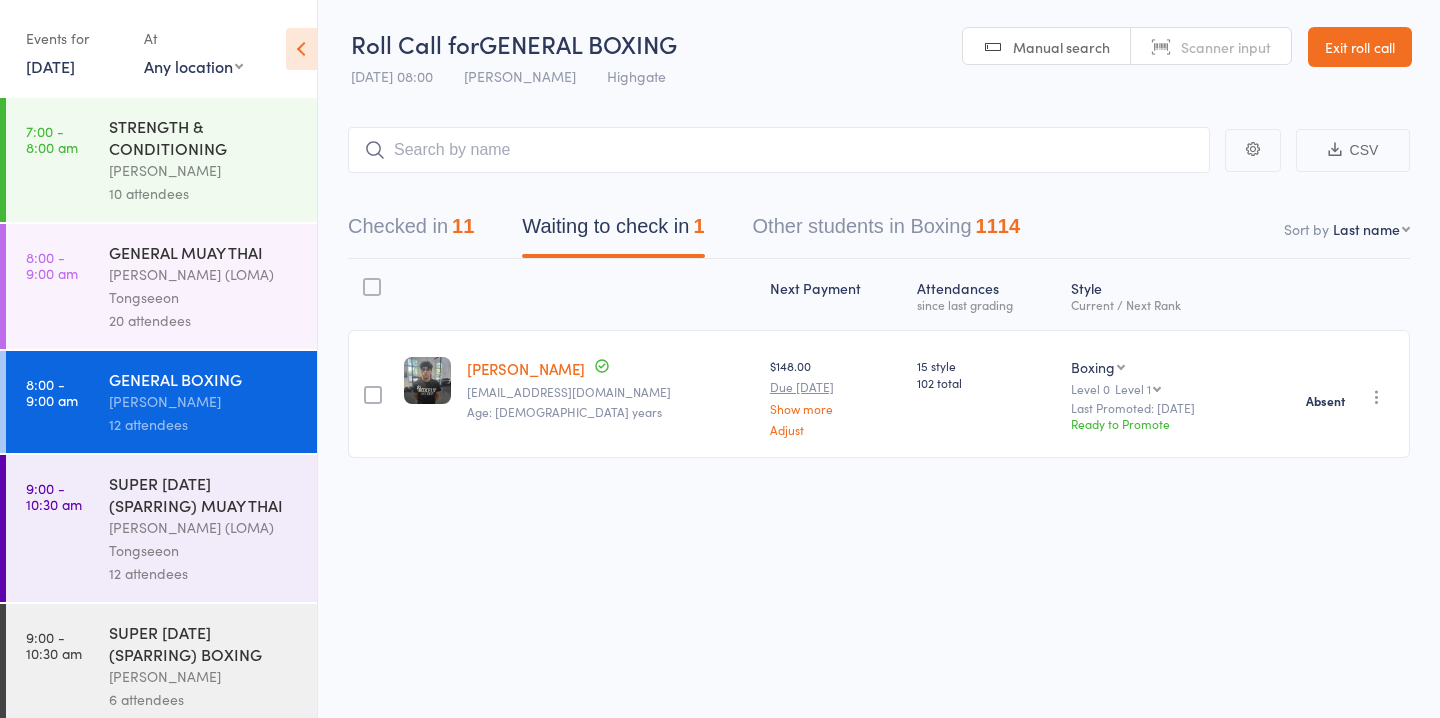 click on "Ronnarong (LOMA) Tongseeon" at bounding box center (204, 539) 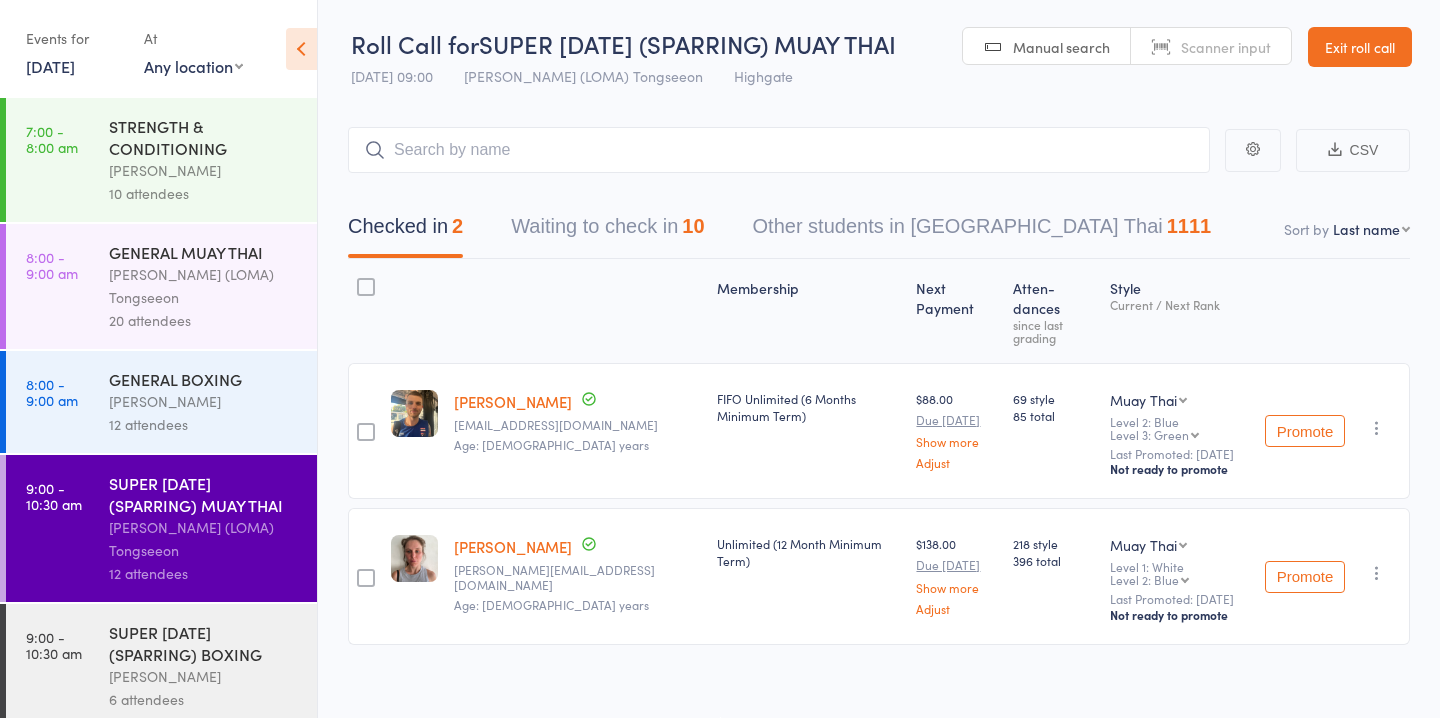 click on "Waiting to check in  10" at bounding box center [607, 231] 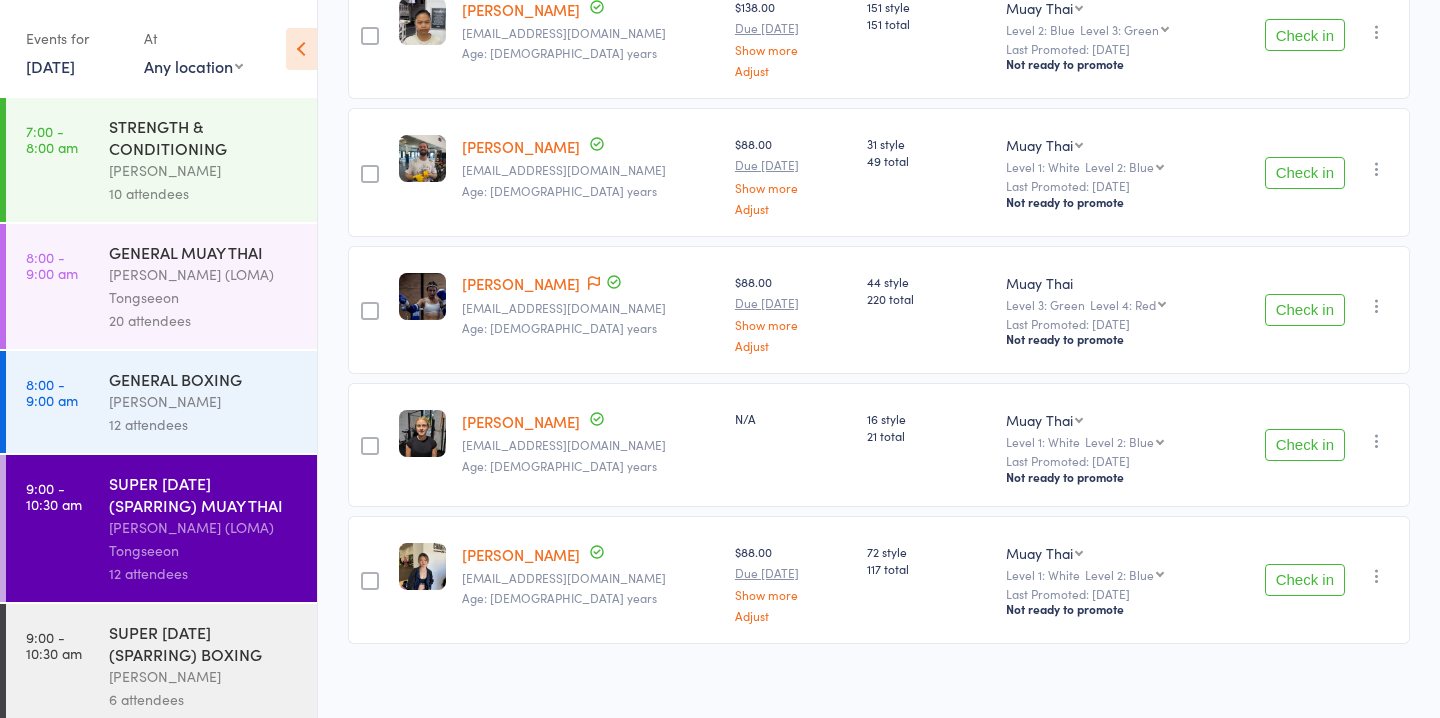 scroll, scrollTop: 1044, scrollLeft: 0, axis: vertical 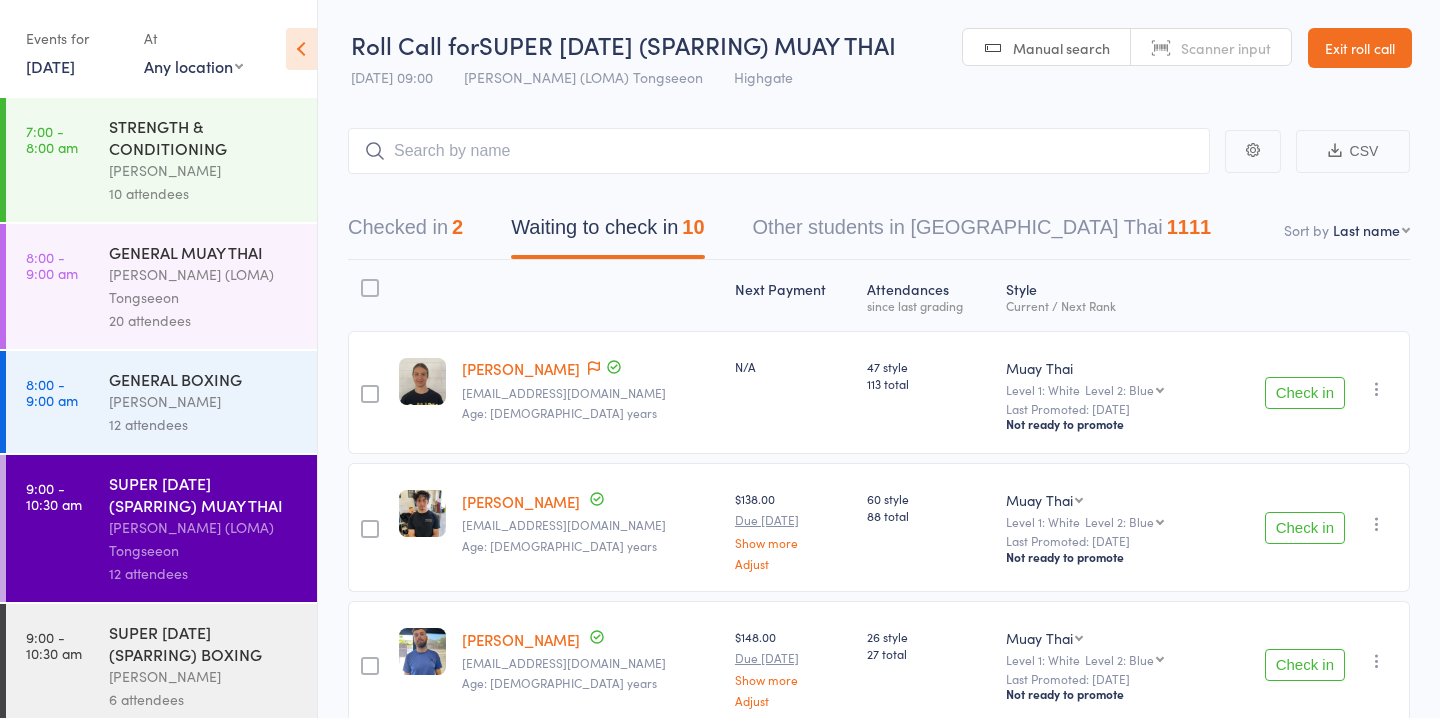 click on "[PERSON_NAME] (LOMA) Tongseeon" at bounding box center [204, 286] 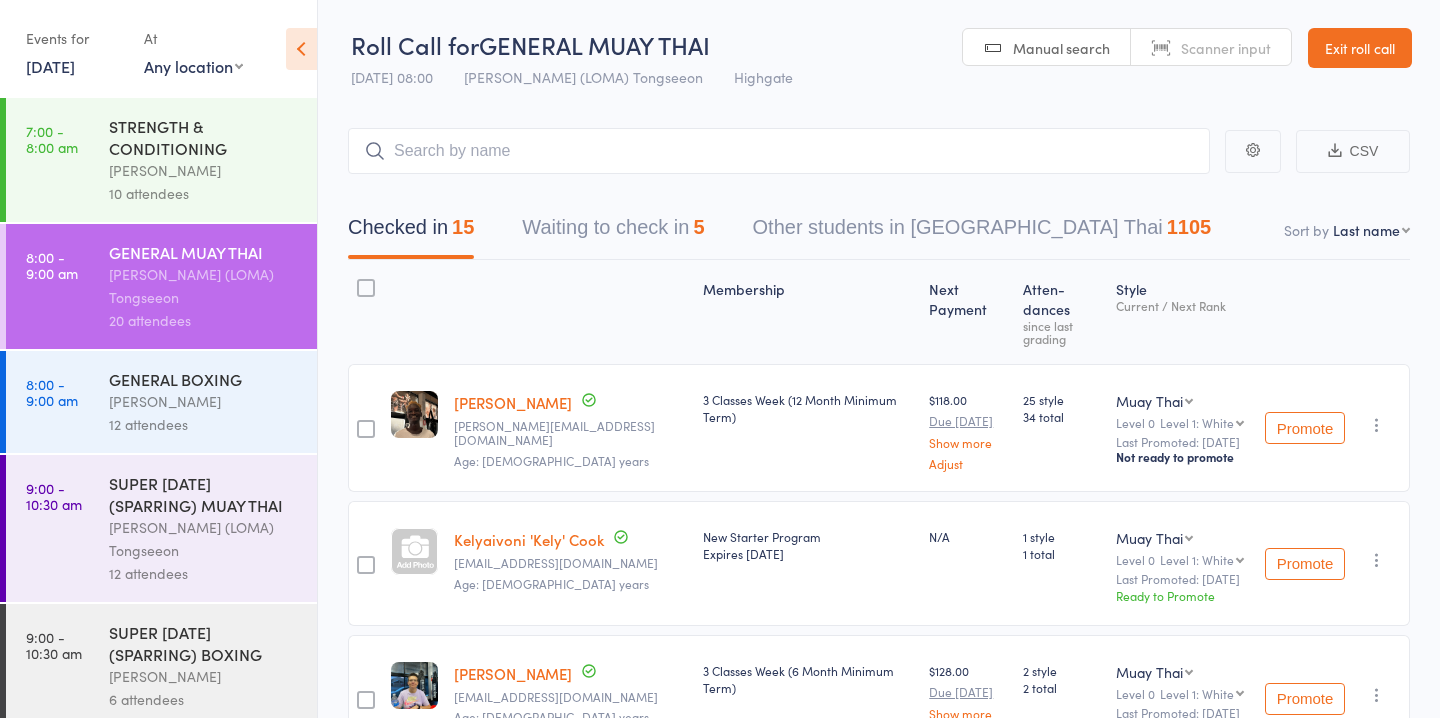 click on "GENERAL BOXING" at bounding box center [204, 379] 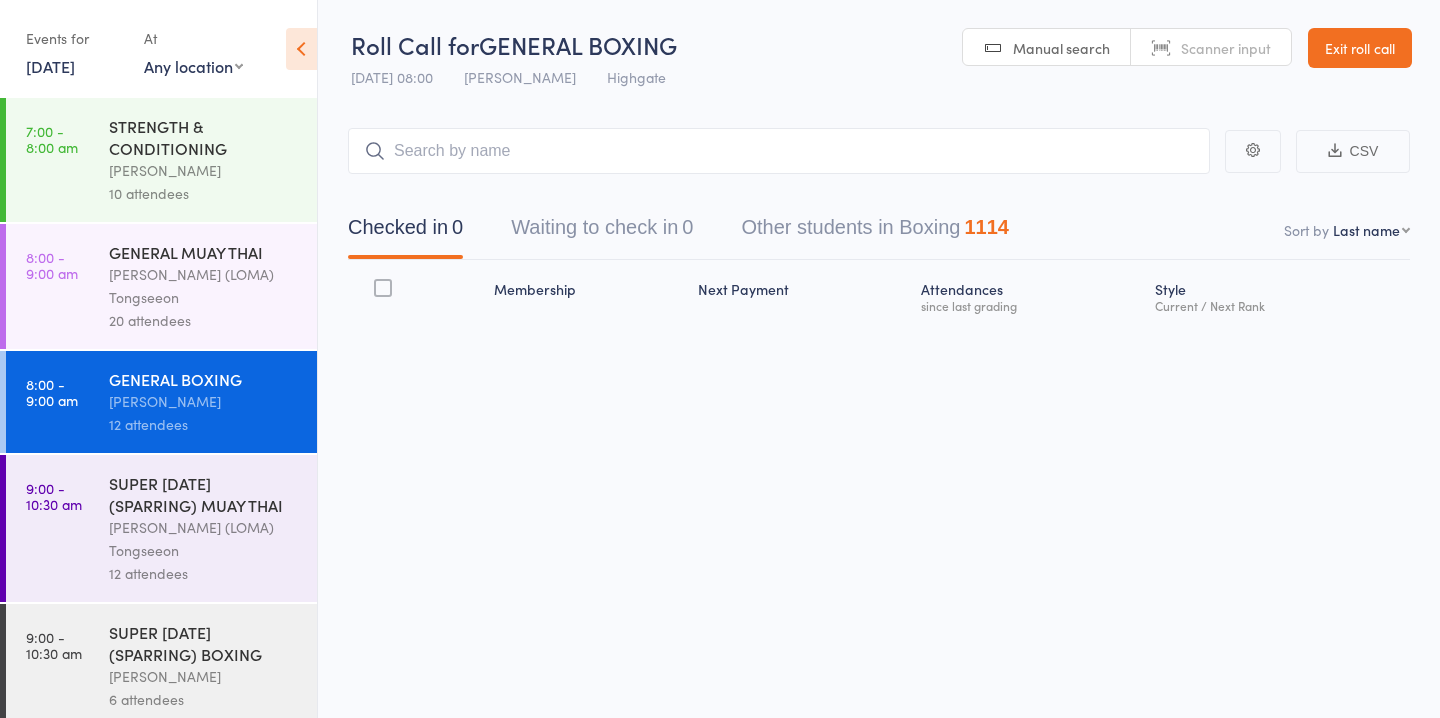 click on "20 attendees" at bounding box center [204, 320] 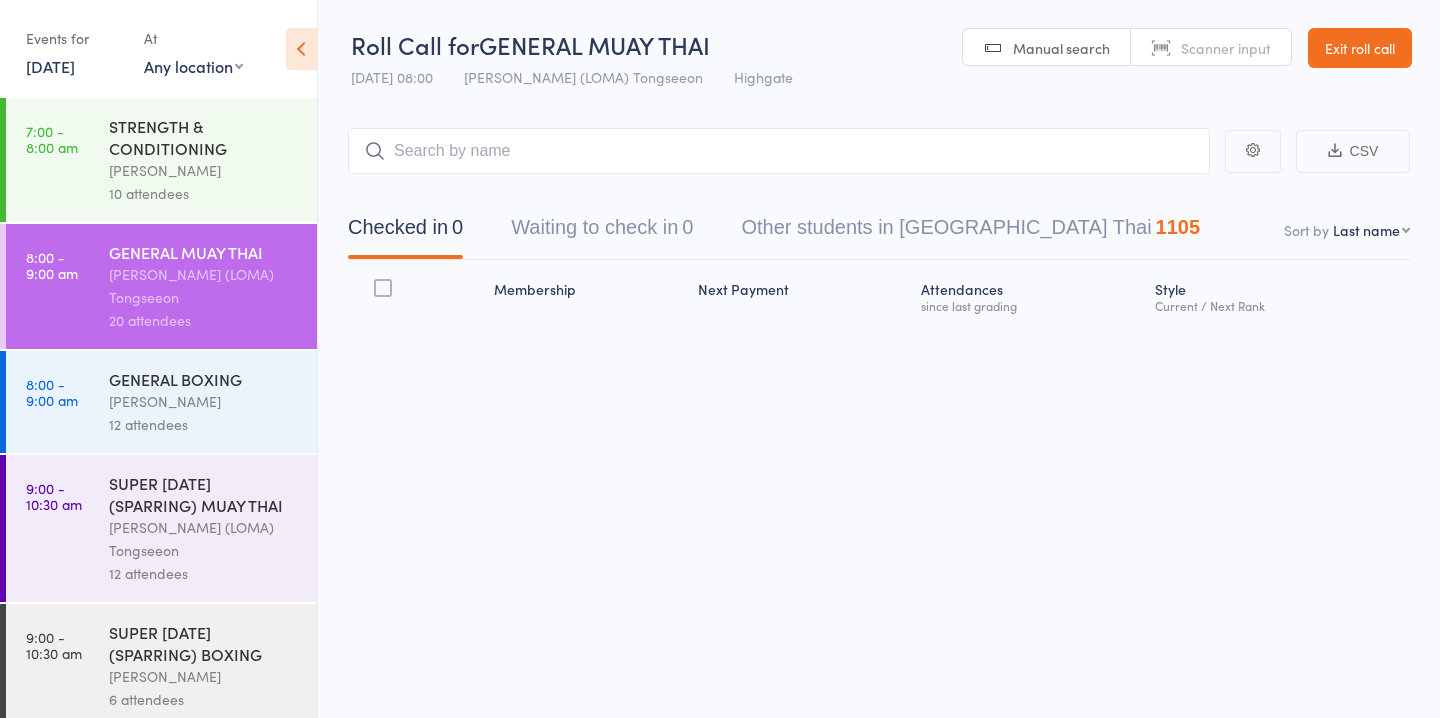 click on "Waiting to check in  0" at bounding box center (602, 232) 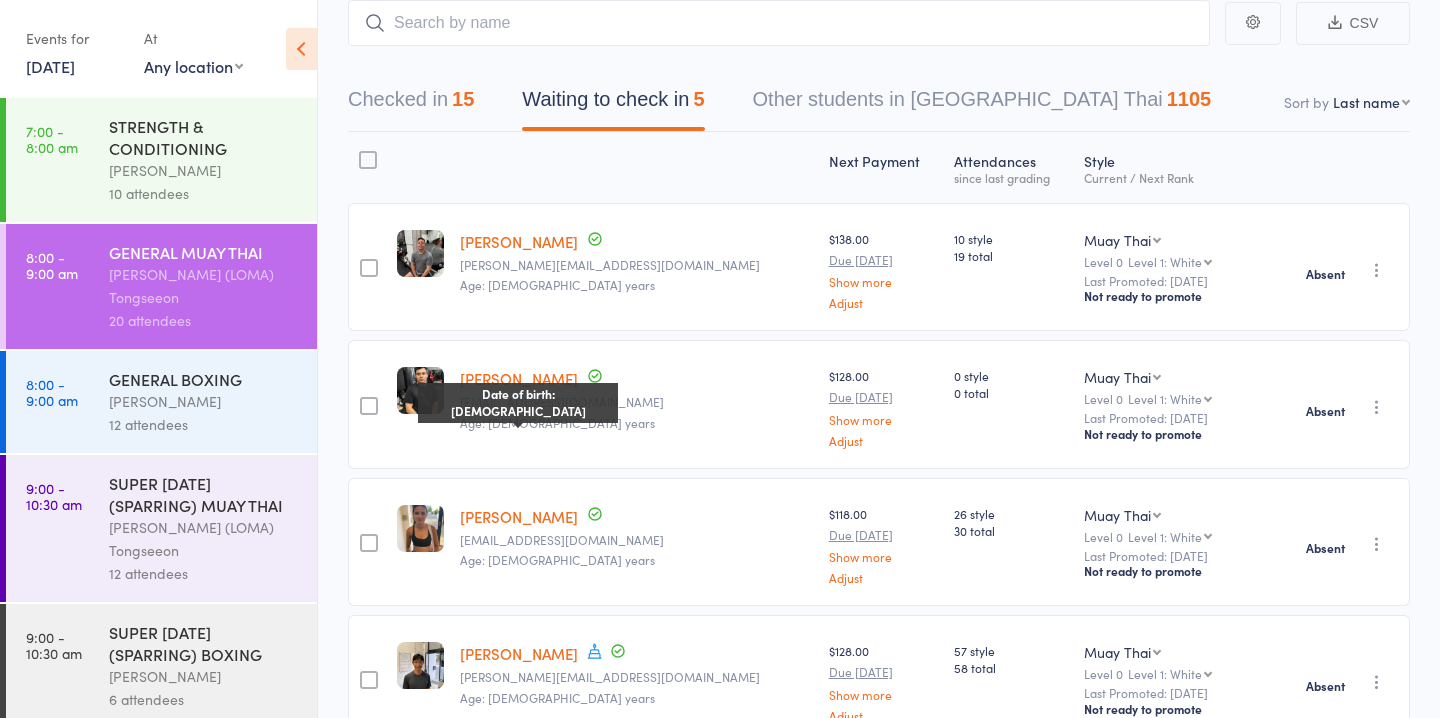 scroll, scrollTop: 0, scrollLeft: 0, axis: both 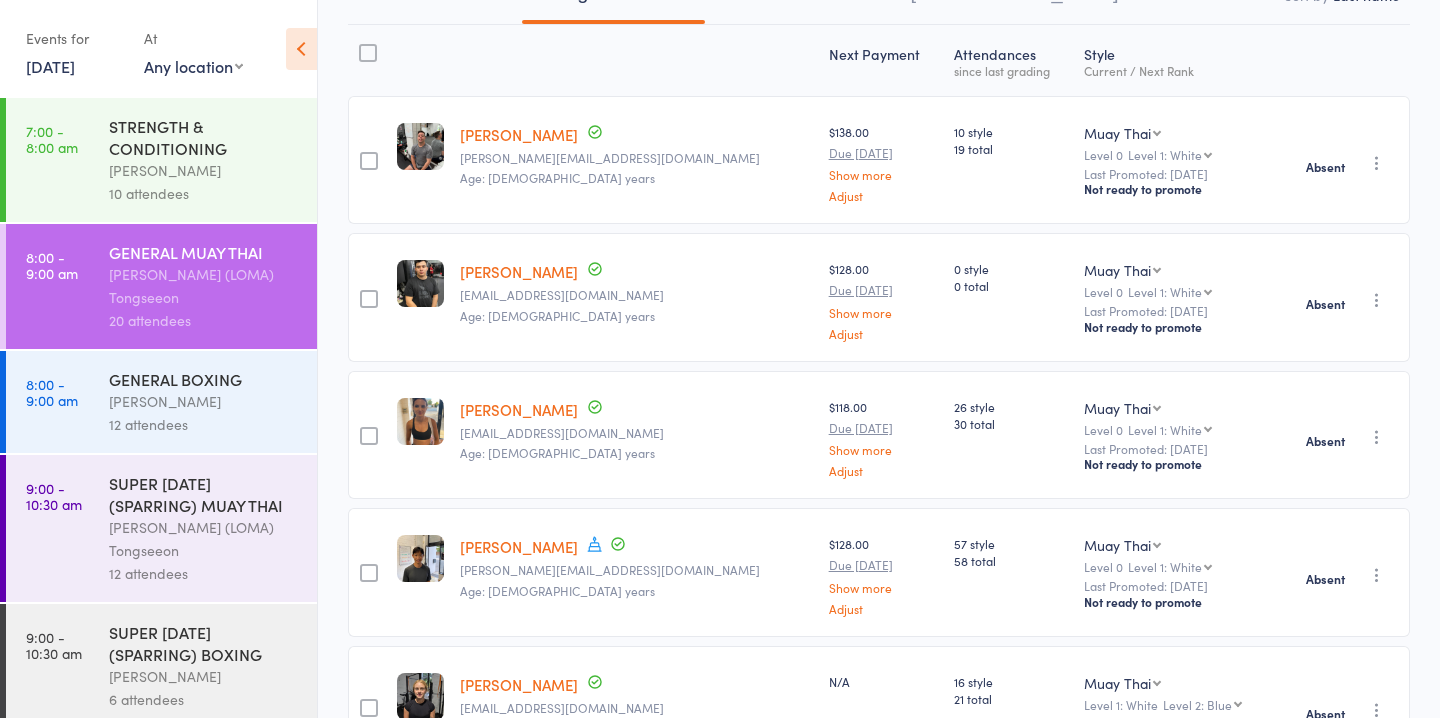 click on "SUPER SATURDAY (SPARRING) BOXING Jordan Lawlor 6 attendees" at bounding box center [213, 666] 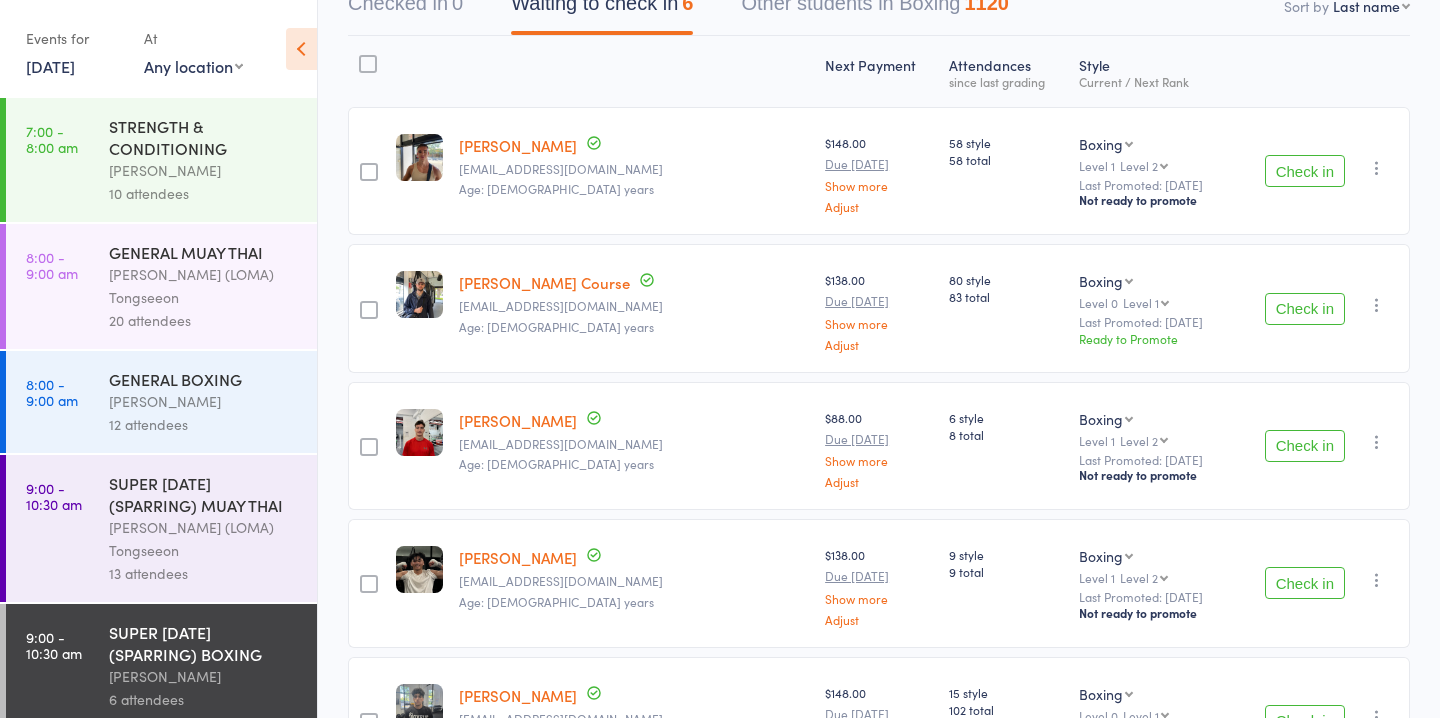 scroll, scrollTop: 0, scrollLeft: 0, axis: both 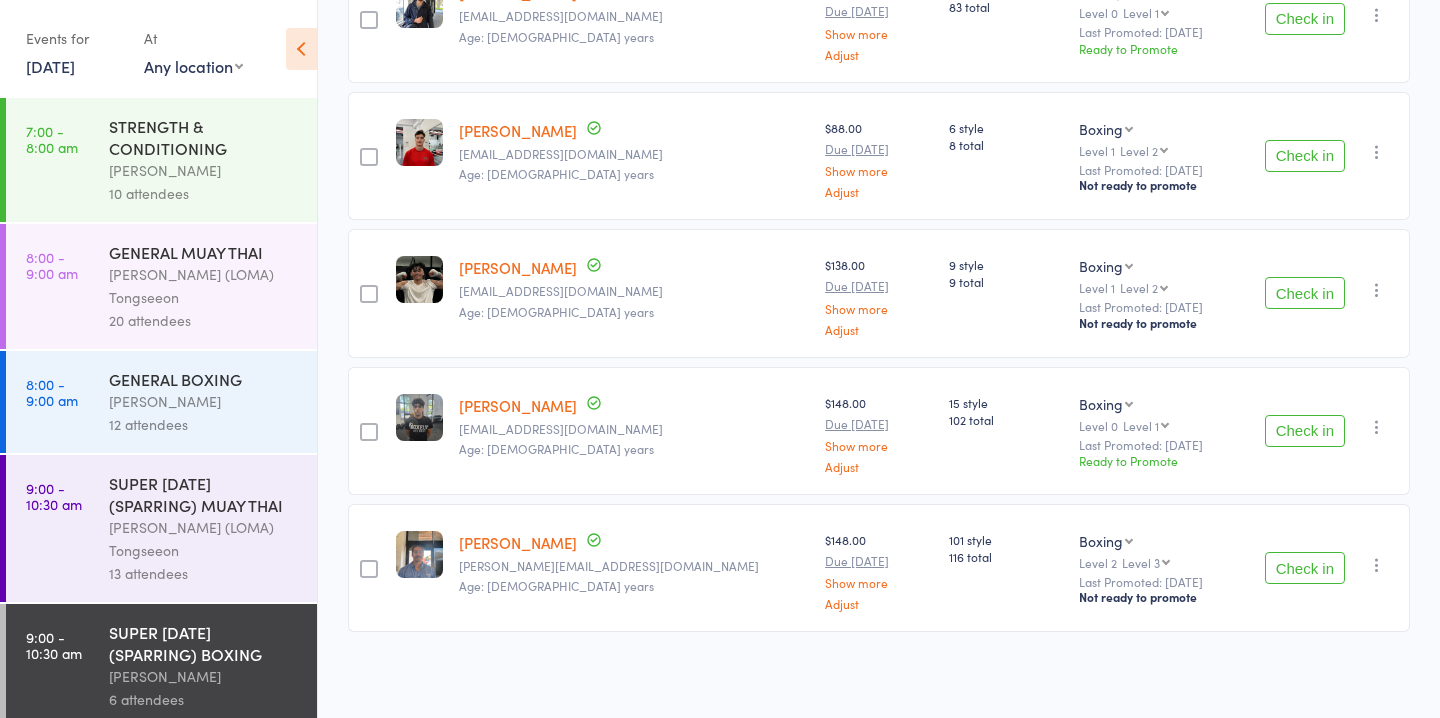click on "Check in" at bounding box center [1305, 568] 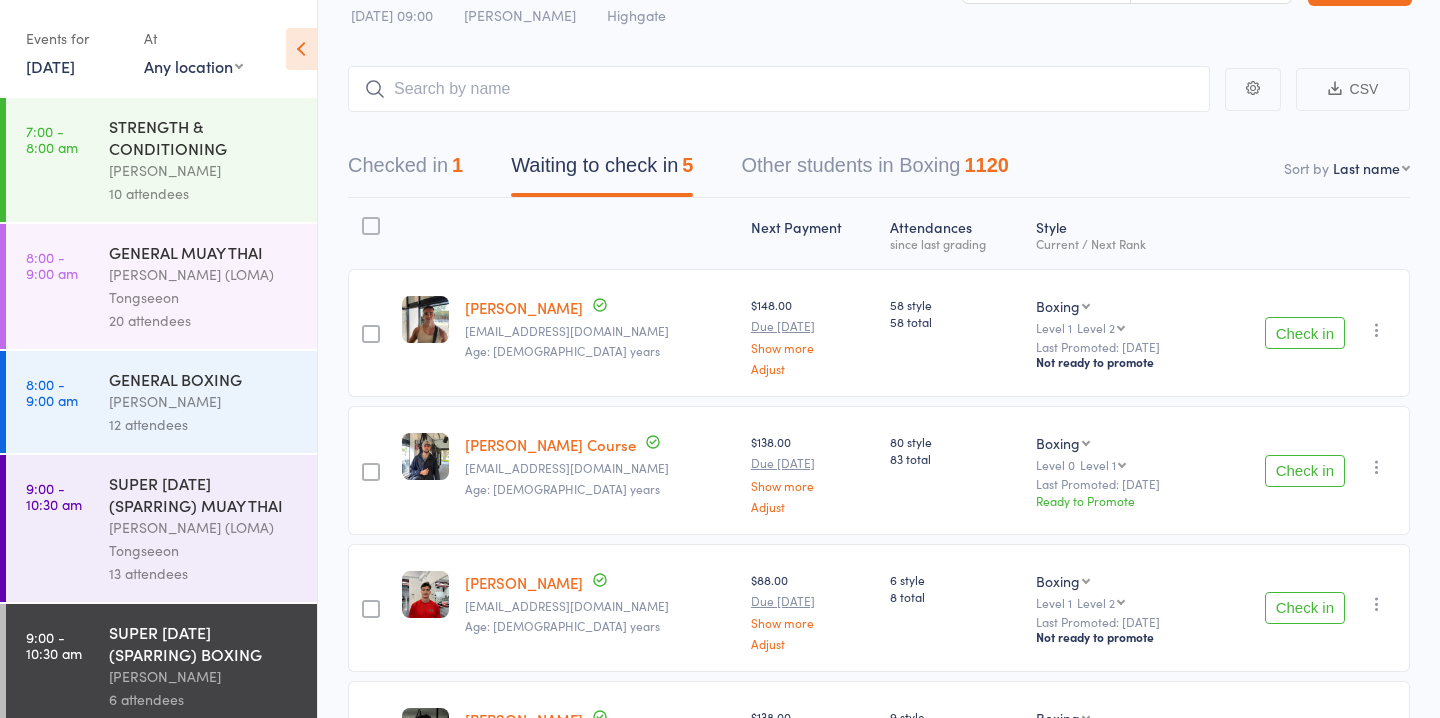 scroll, scrollTop: 0, scrollLeft: 0, axis: both 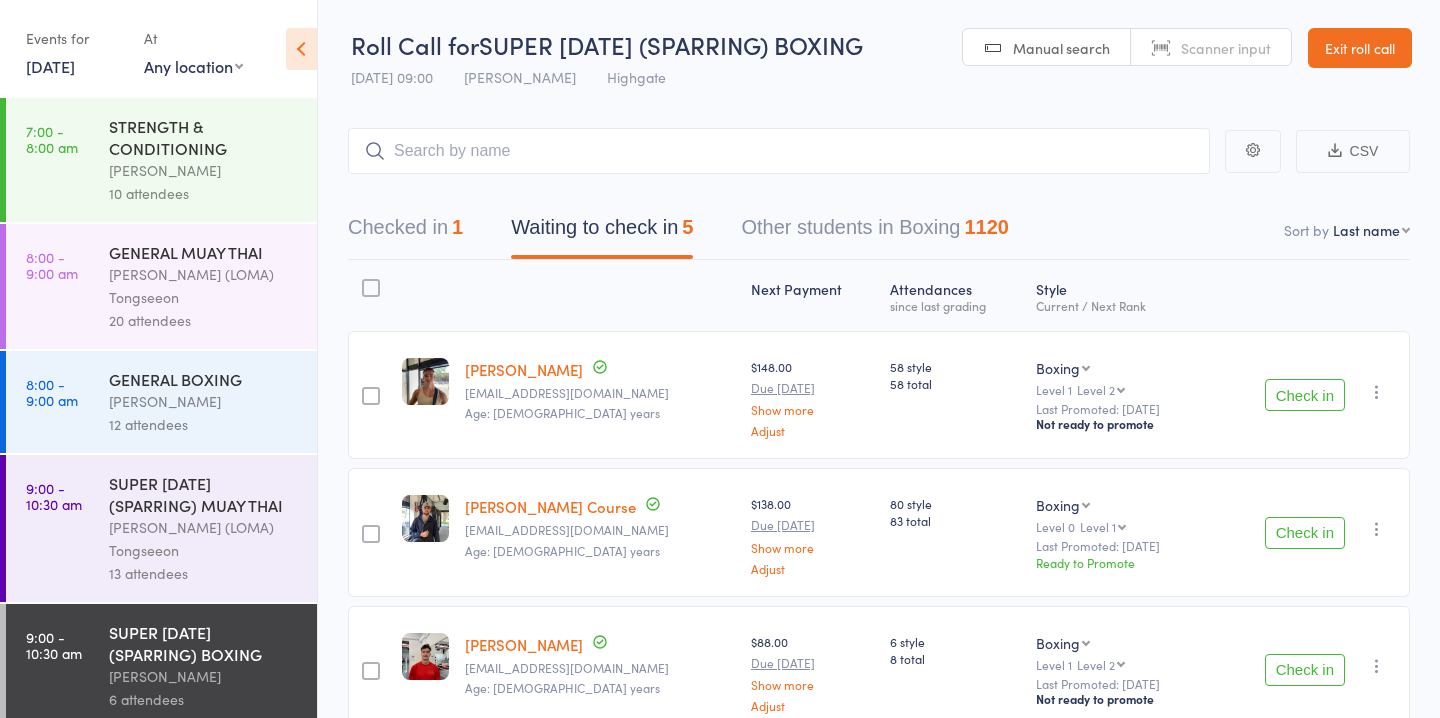 click on "Check in" at bounding box center [1305, 395] 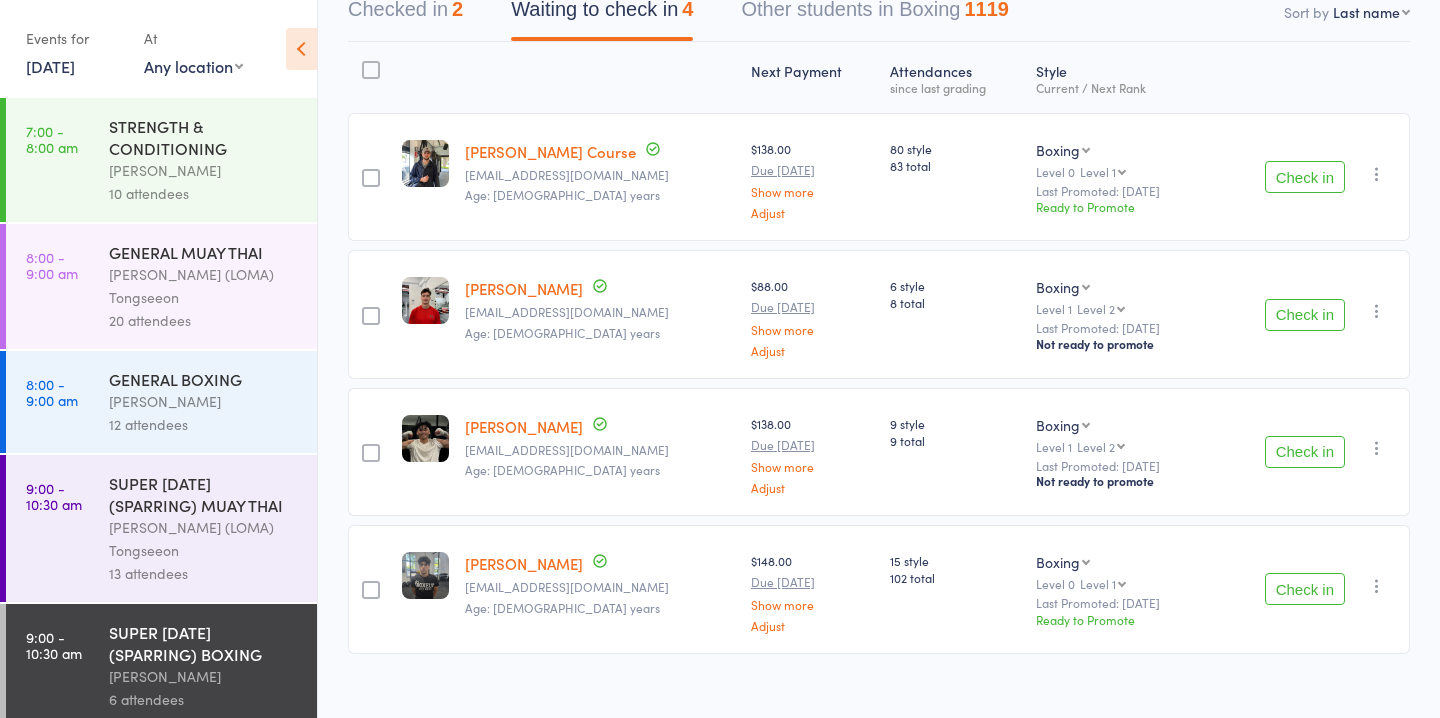 scroll, scrollTop: 240, scrollLeft: 0, axis: vertical 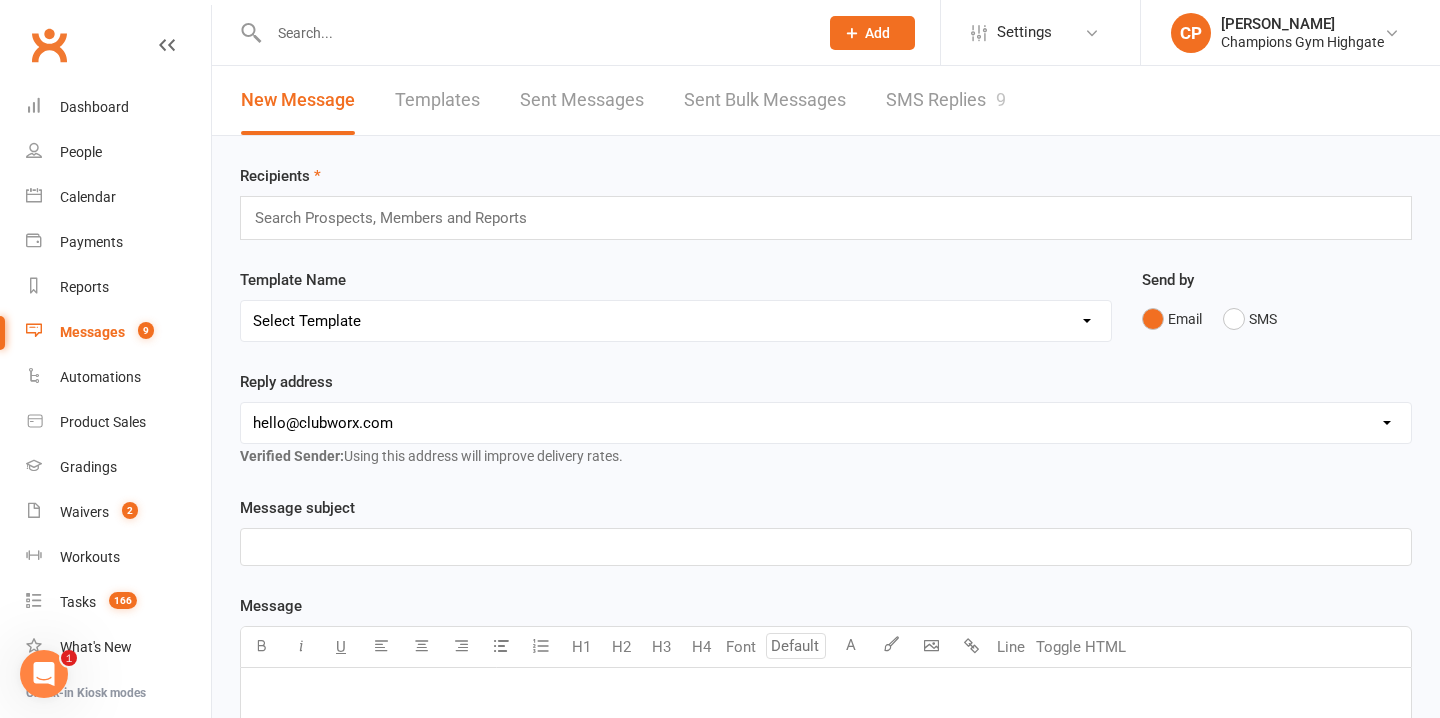 click on "SMS Replies  9" at bounding box center [946, 100] 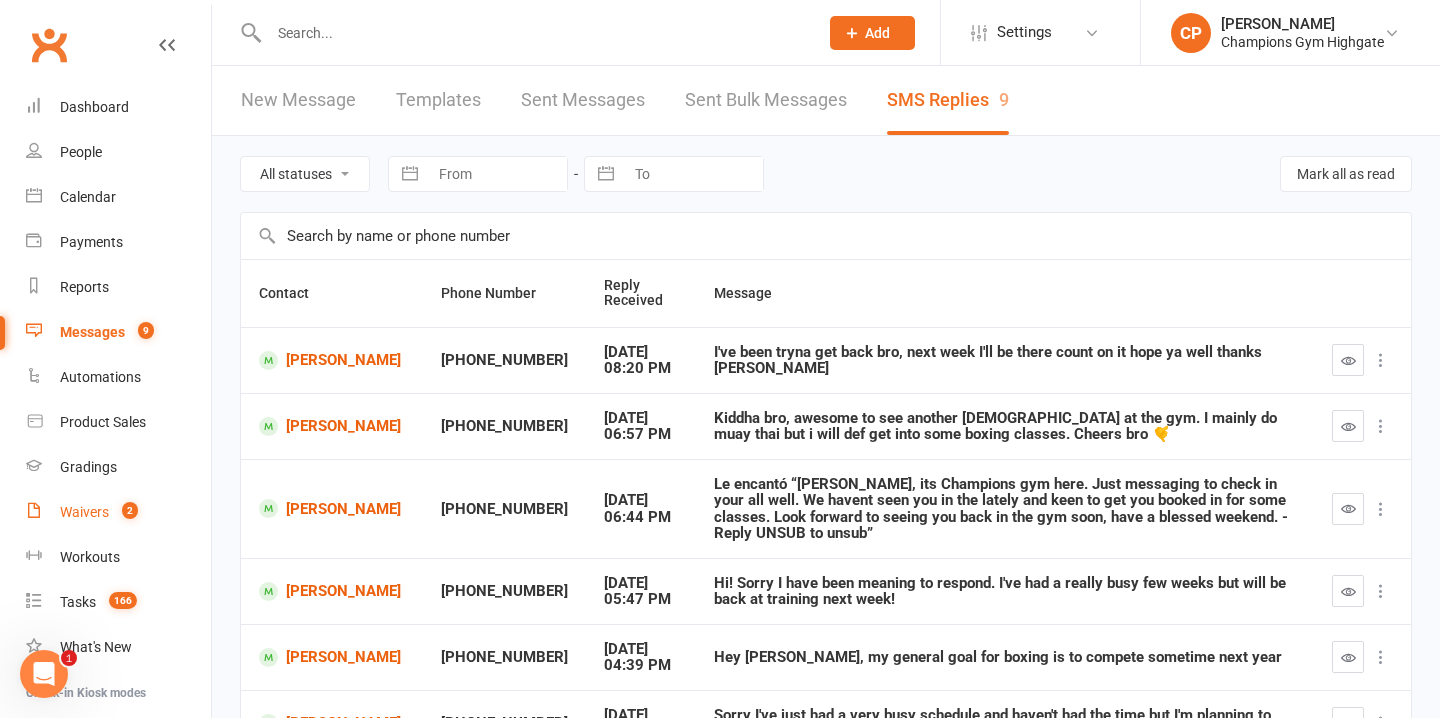 click on "2" at bounding box center (125, 512) 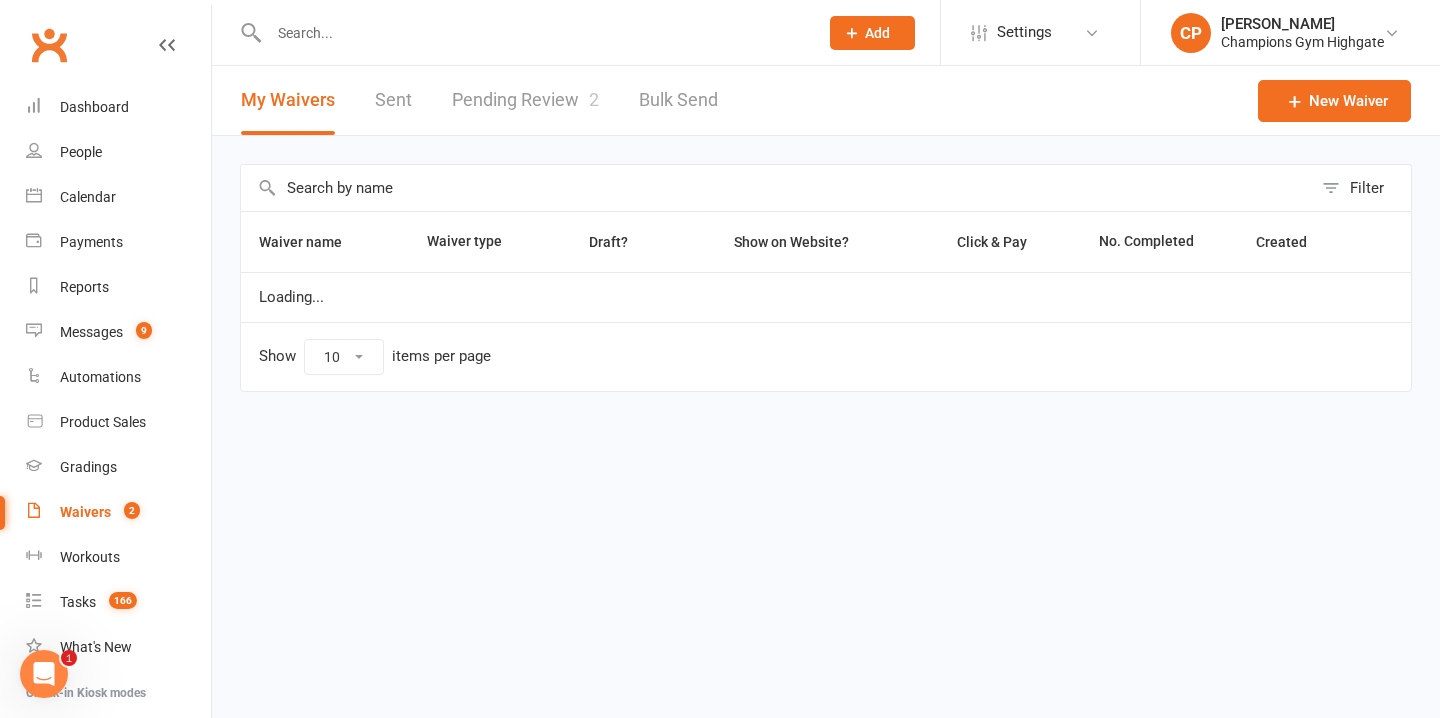 click on "Pending Review 2" at bounding box center (525, 100) 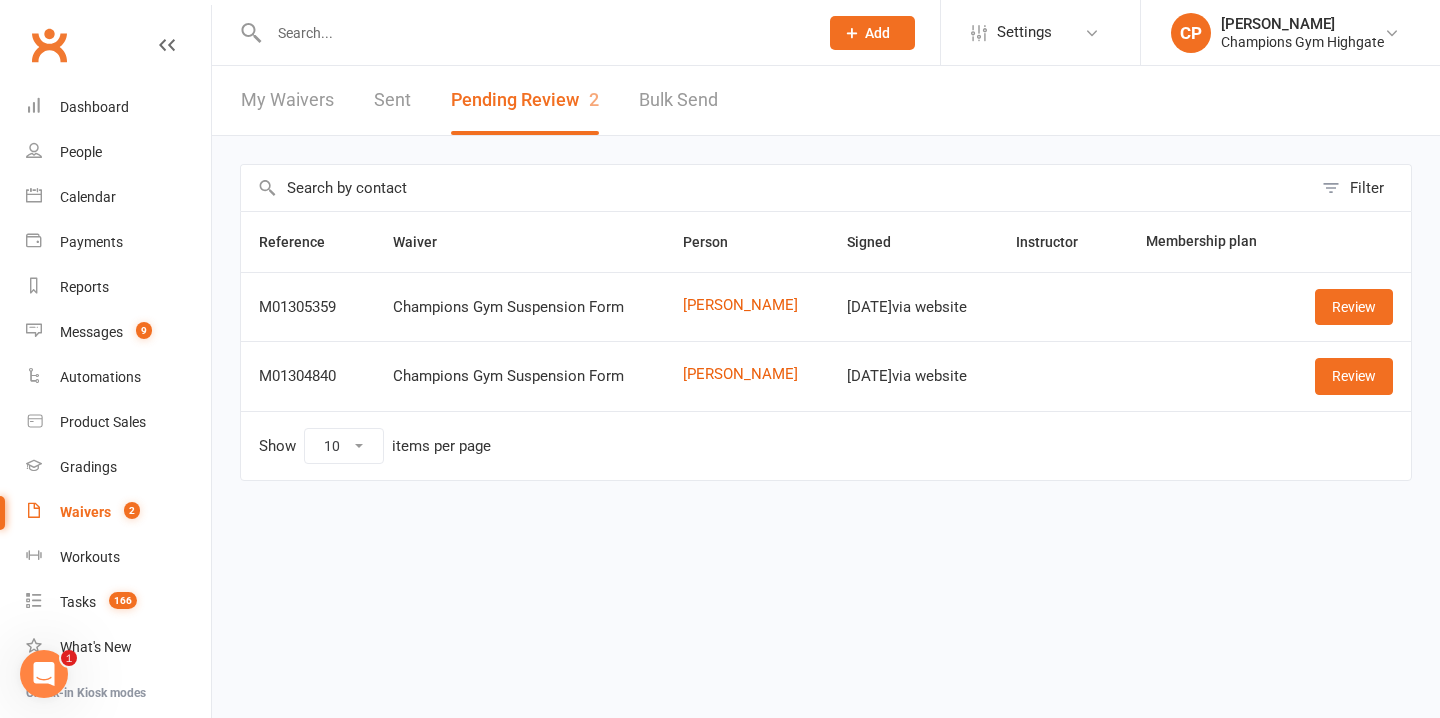 click at bounding box center (533, 33) 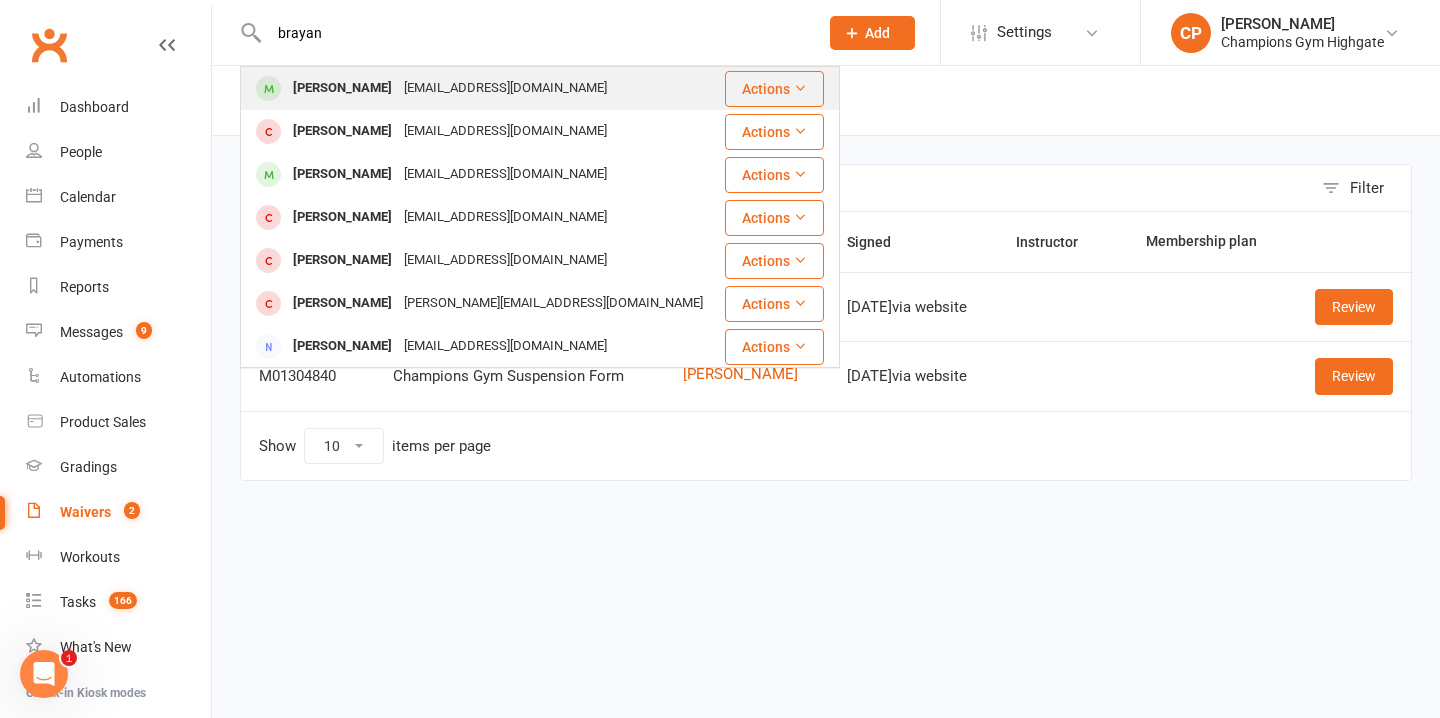 type on "brayan" 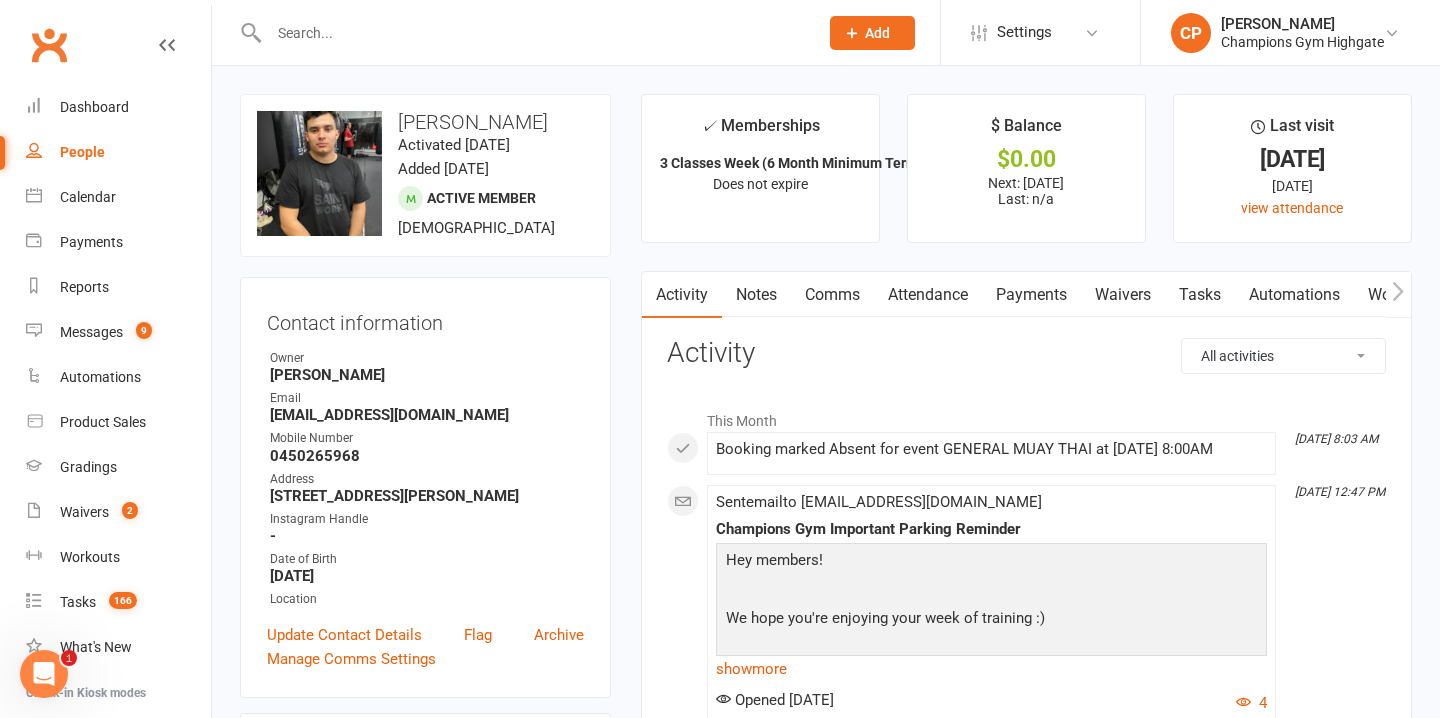 click on "Attendance" at bounding box center (928, 295) 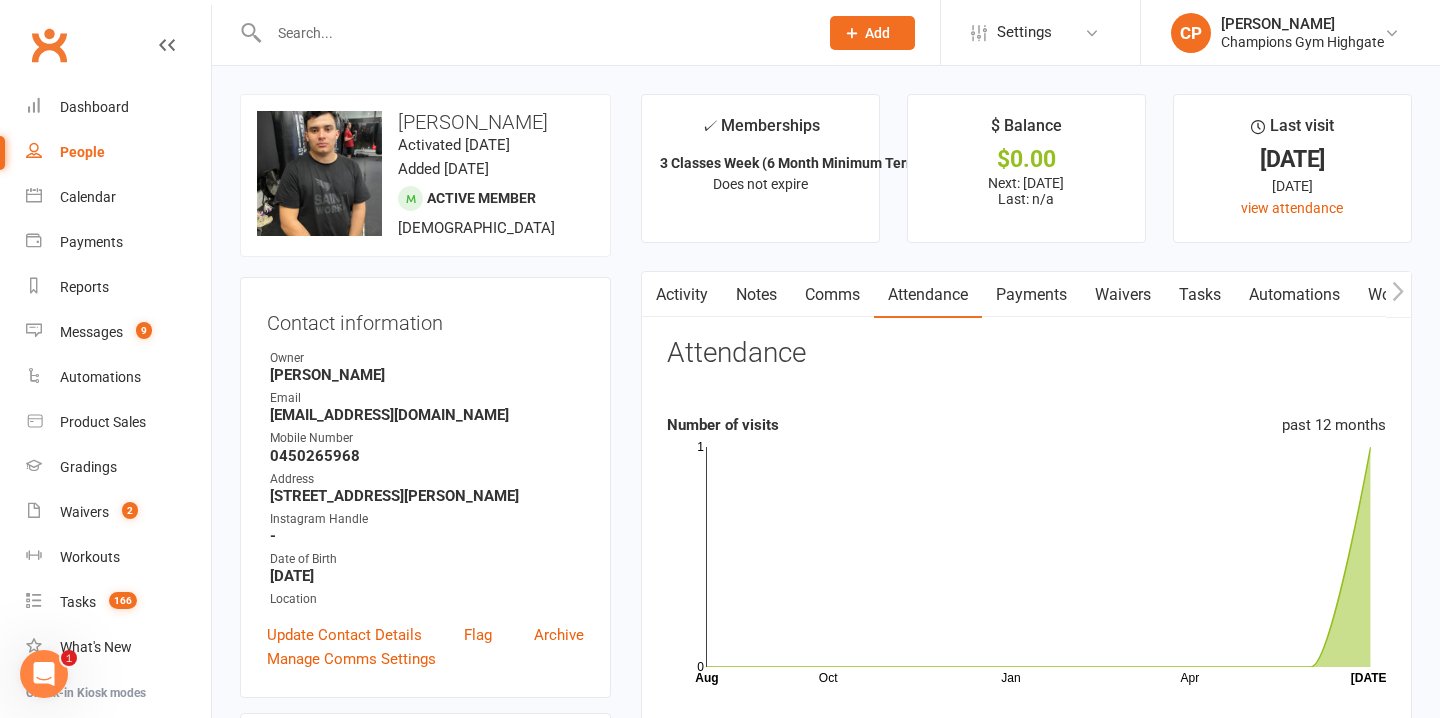 click on "Payments" at bounding box center [1031, 295] 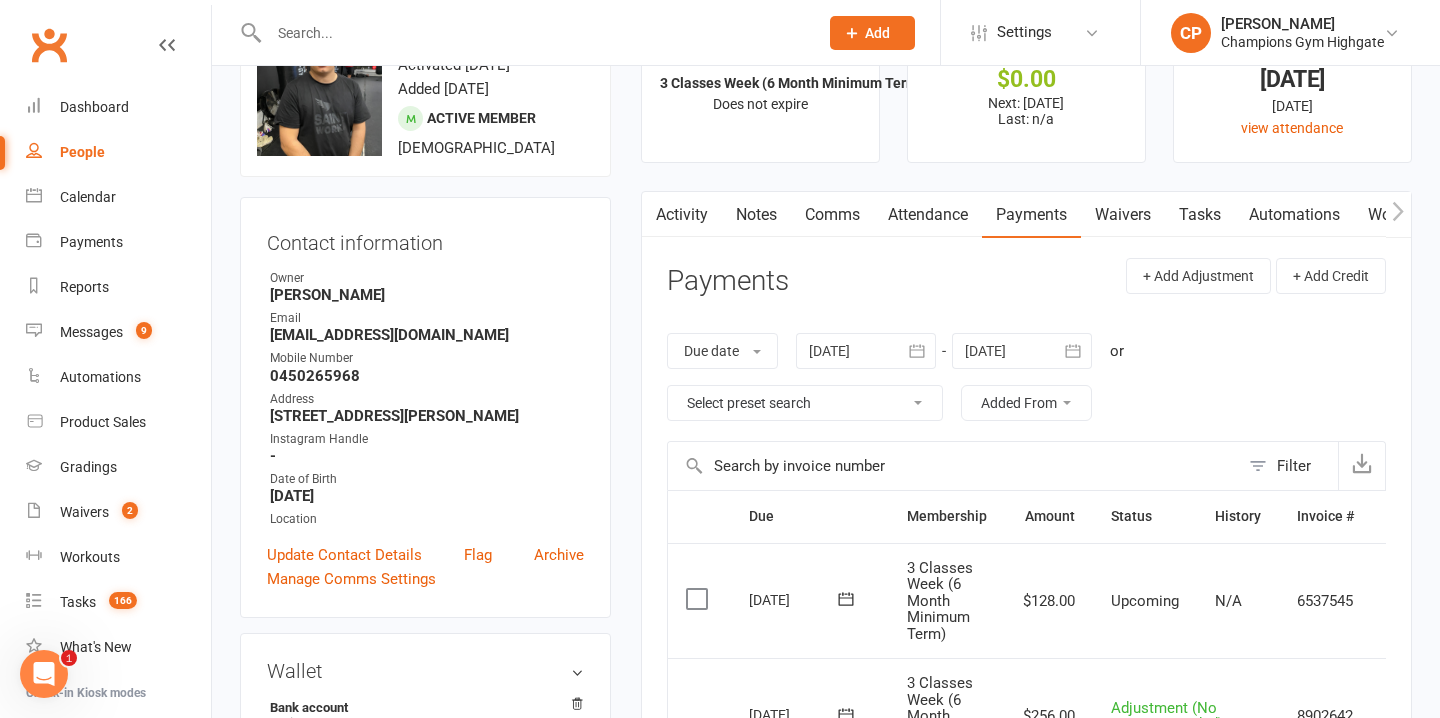 scroll, scrollTop: 0, scrollLeft: 0, axis: both 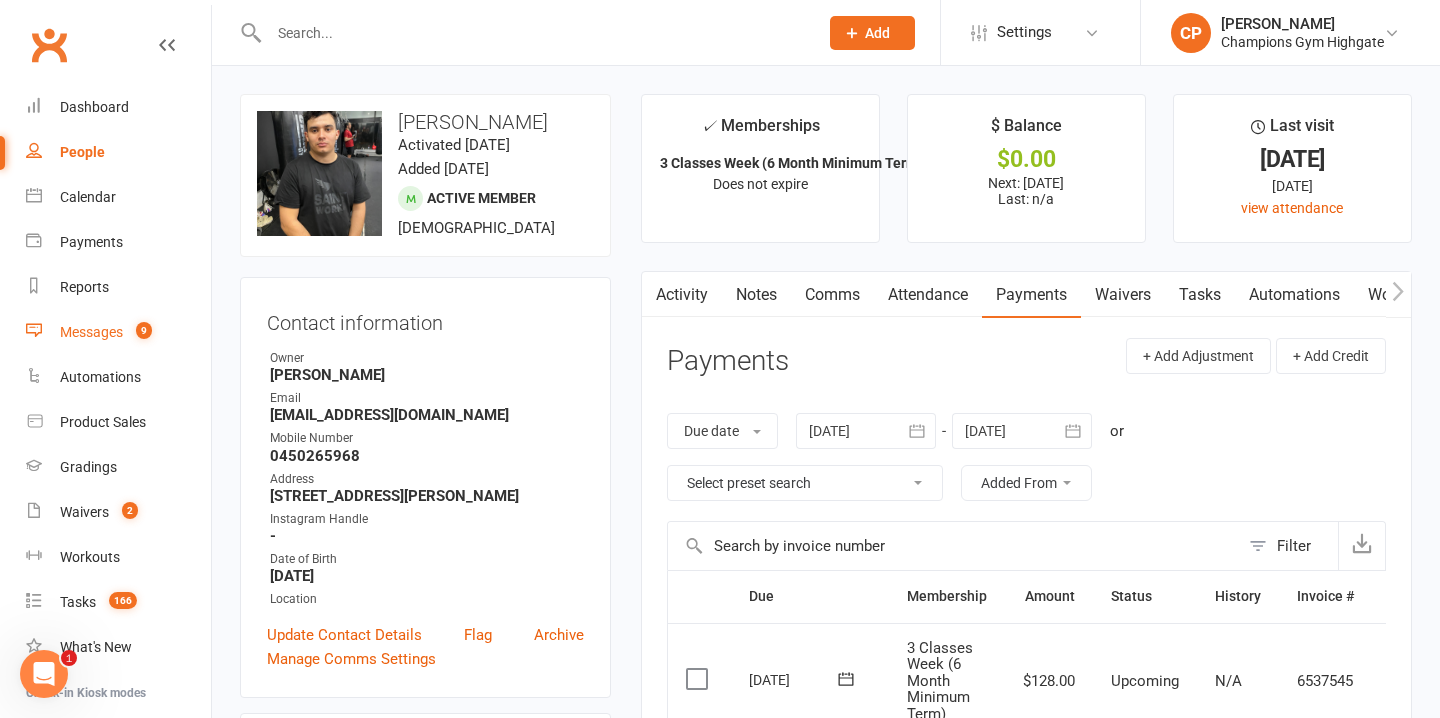 click on "9" at bounding box center [139, 332] 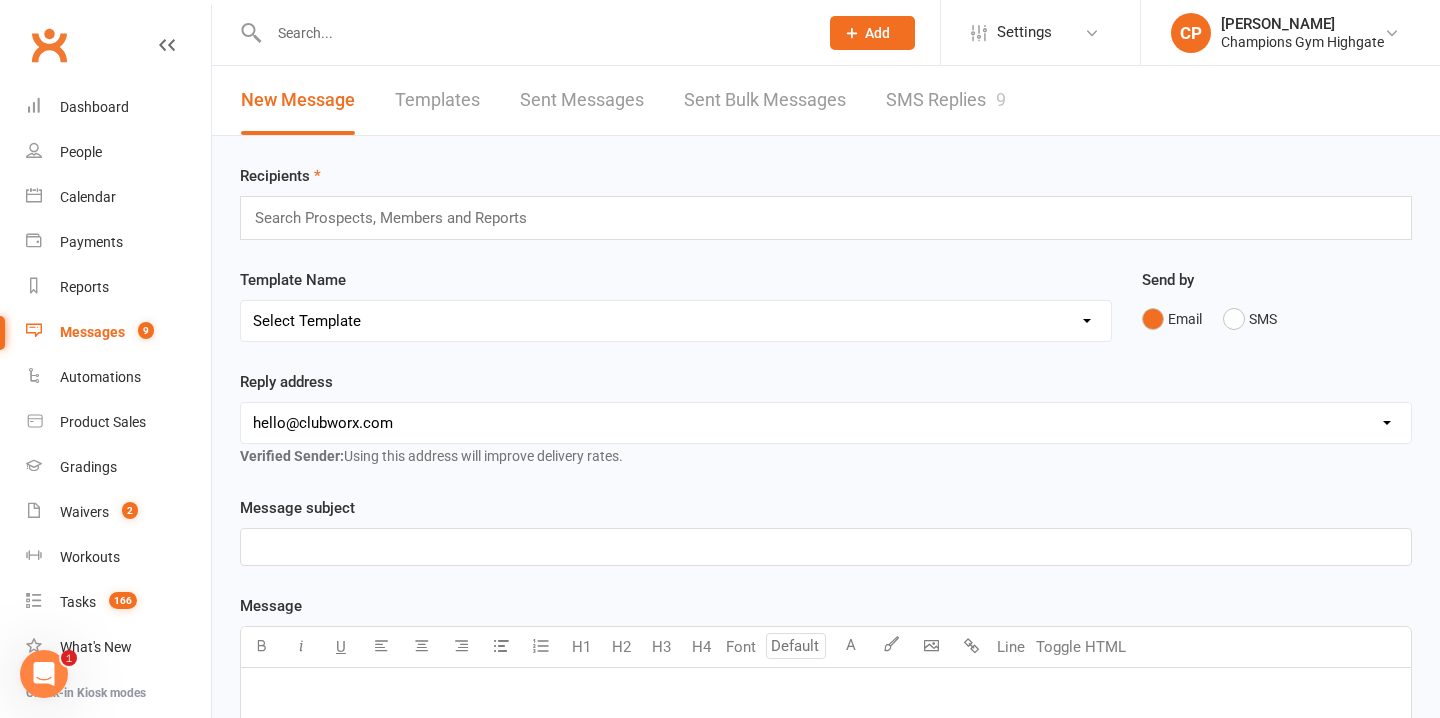 click on "SMS Replies  9" at bounding box center (946, 100) 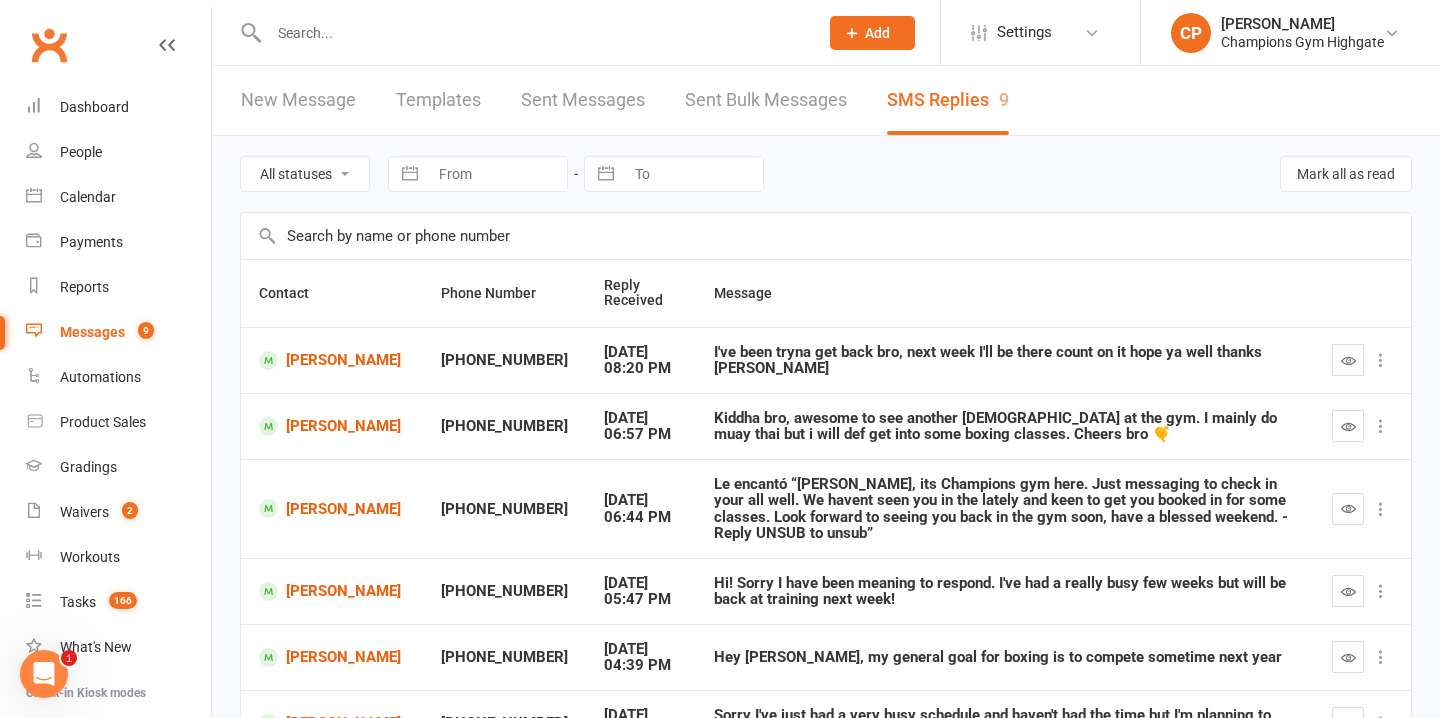 click at bounding box center [533, 33] 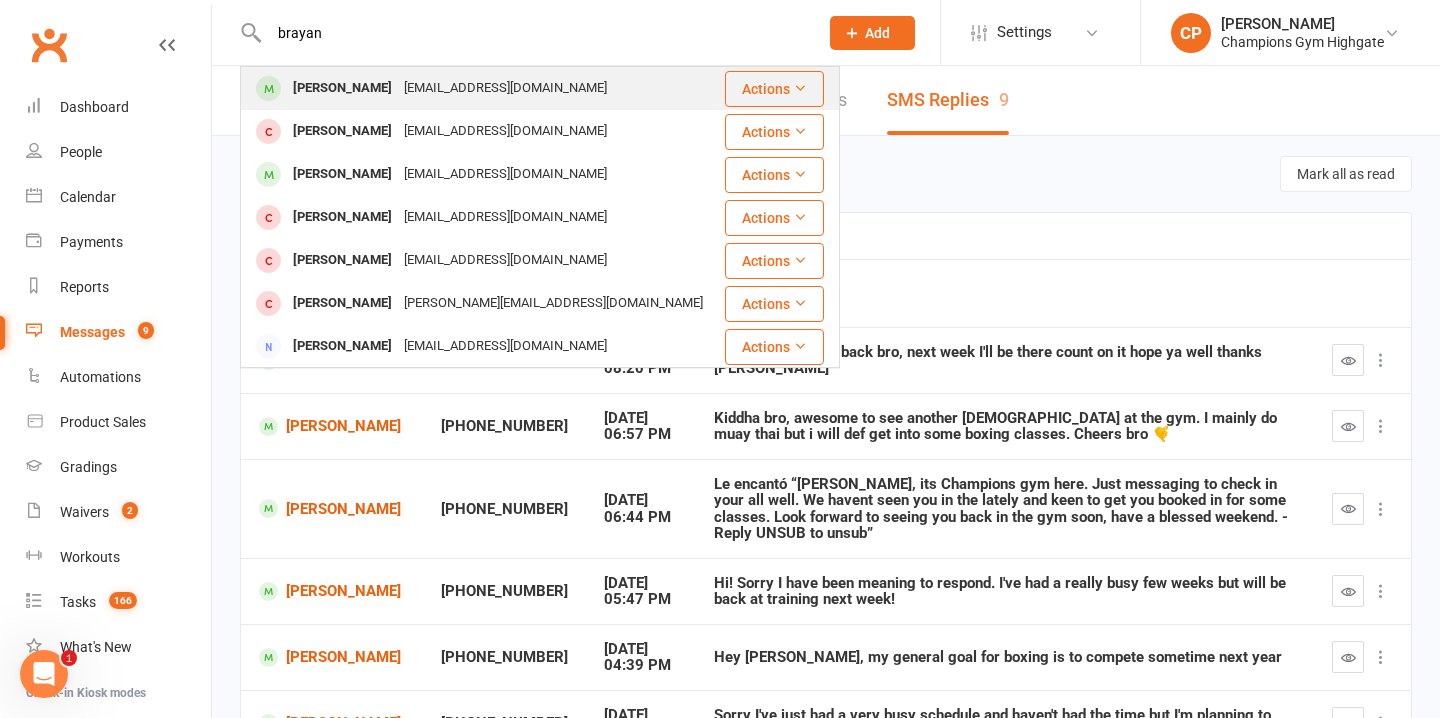type on "brayan" 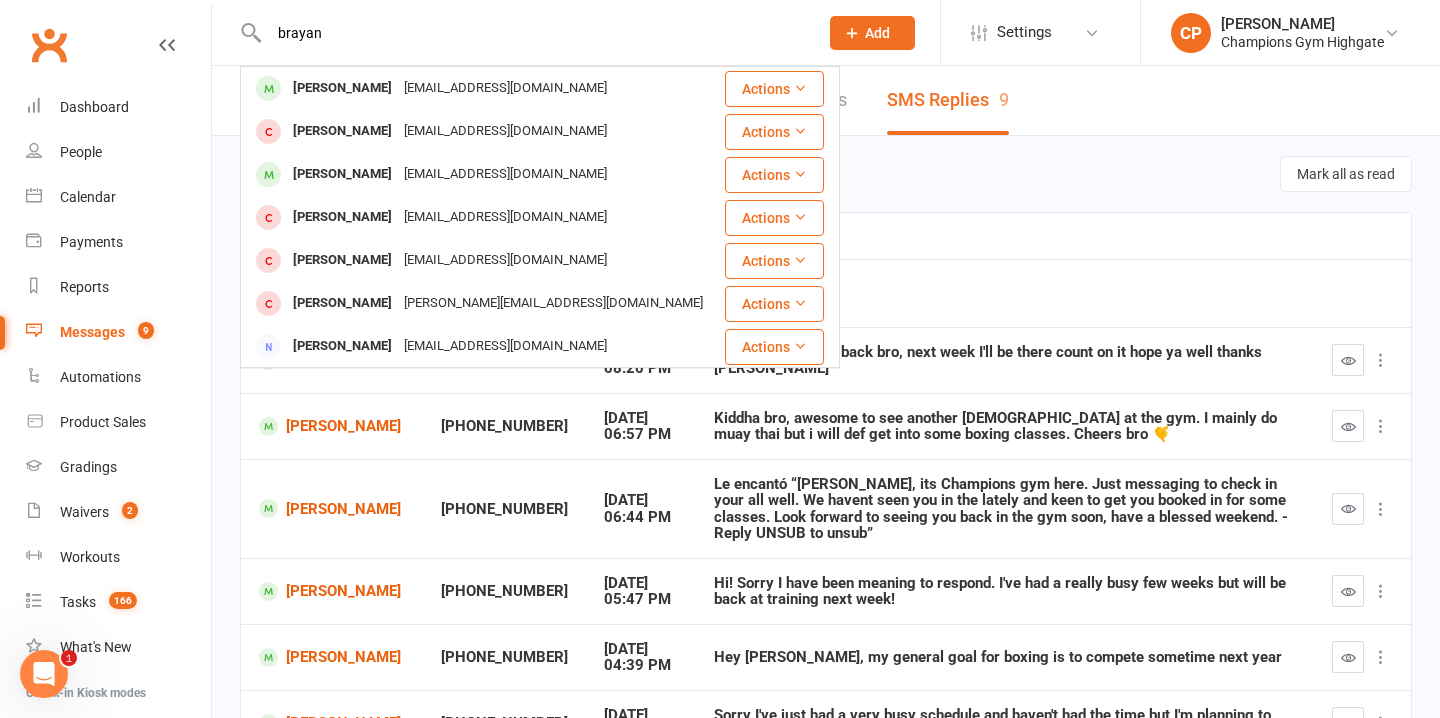 type 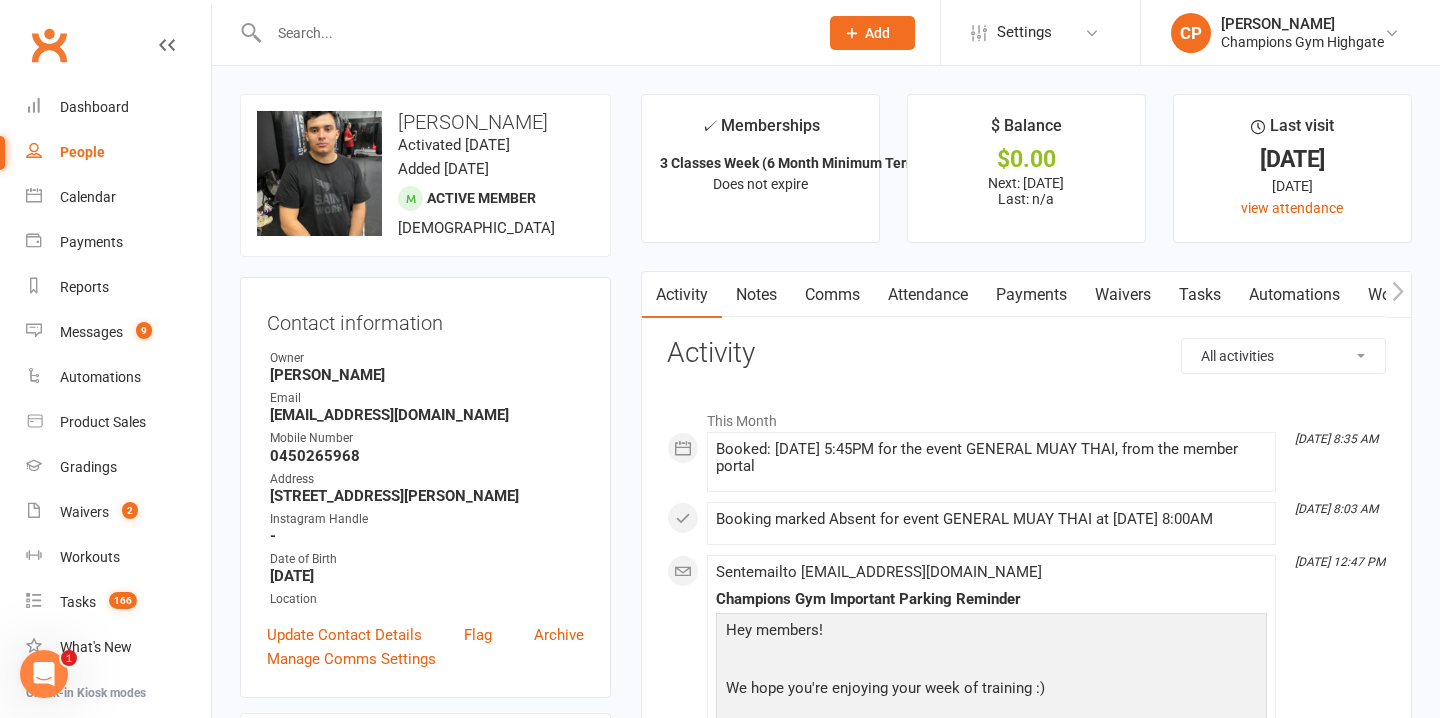 click on "Notes" at bounding box center [756, 295] 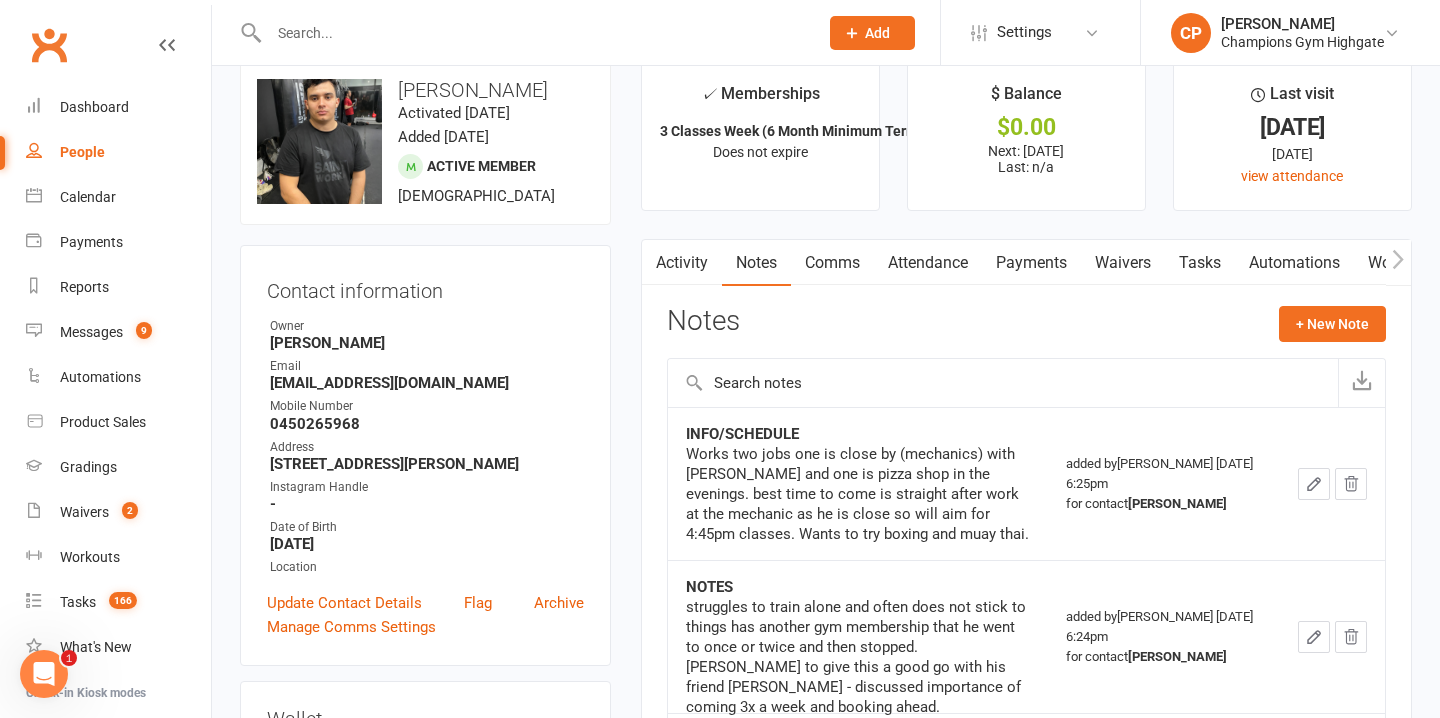 scroll, scrollTop: 33, scrollLeft: 0, axis: vertical 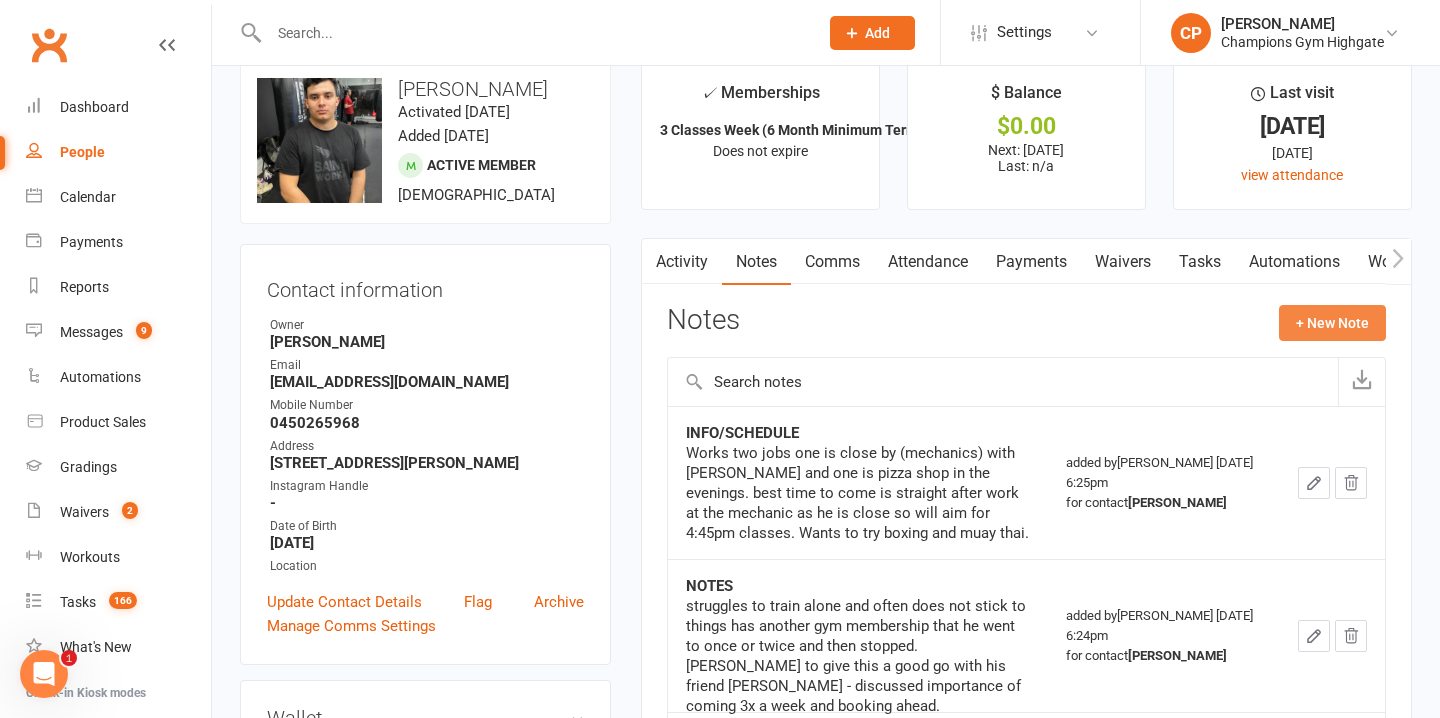click on "+ New Note" at bounding box center (1332, 323) 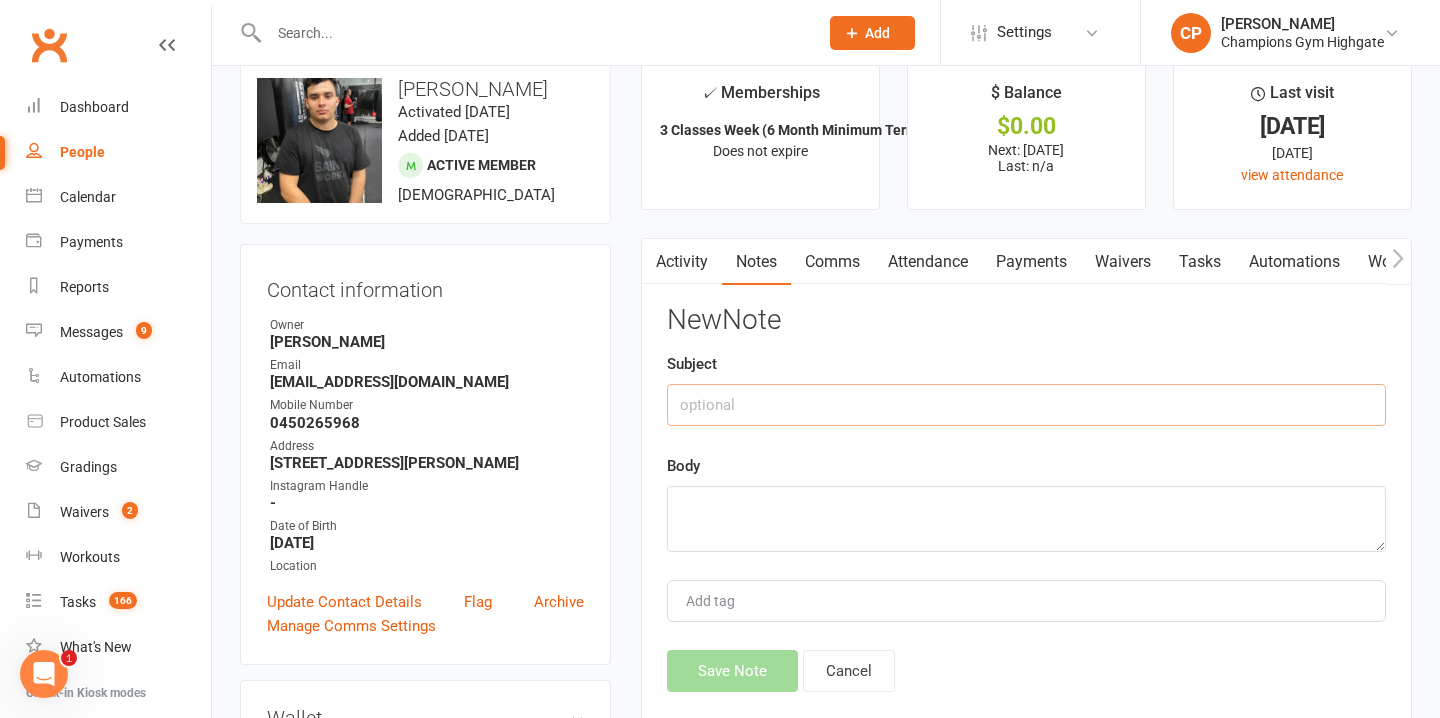 click at bounding box center (1026, 405) 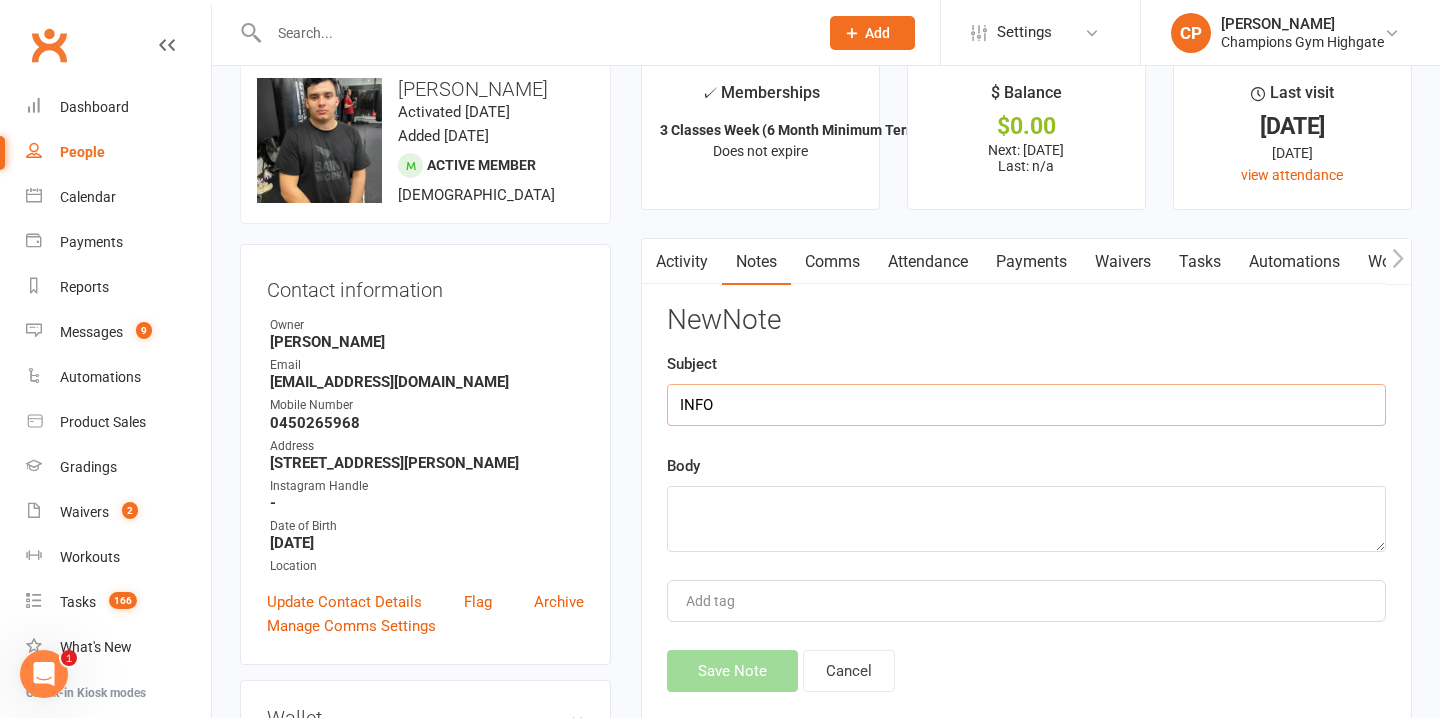 type on "INFO" 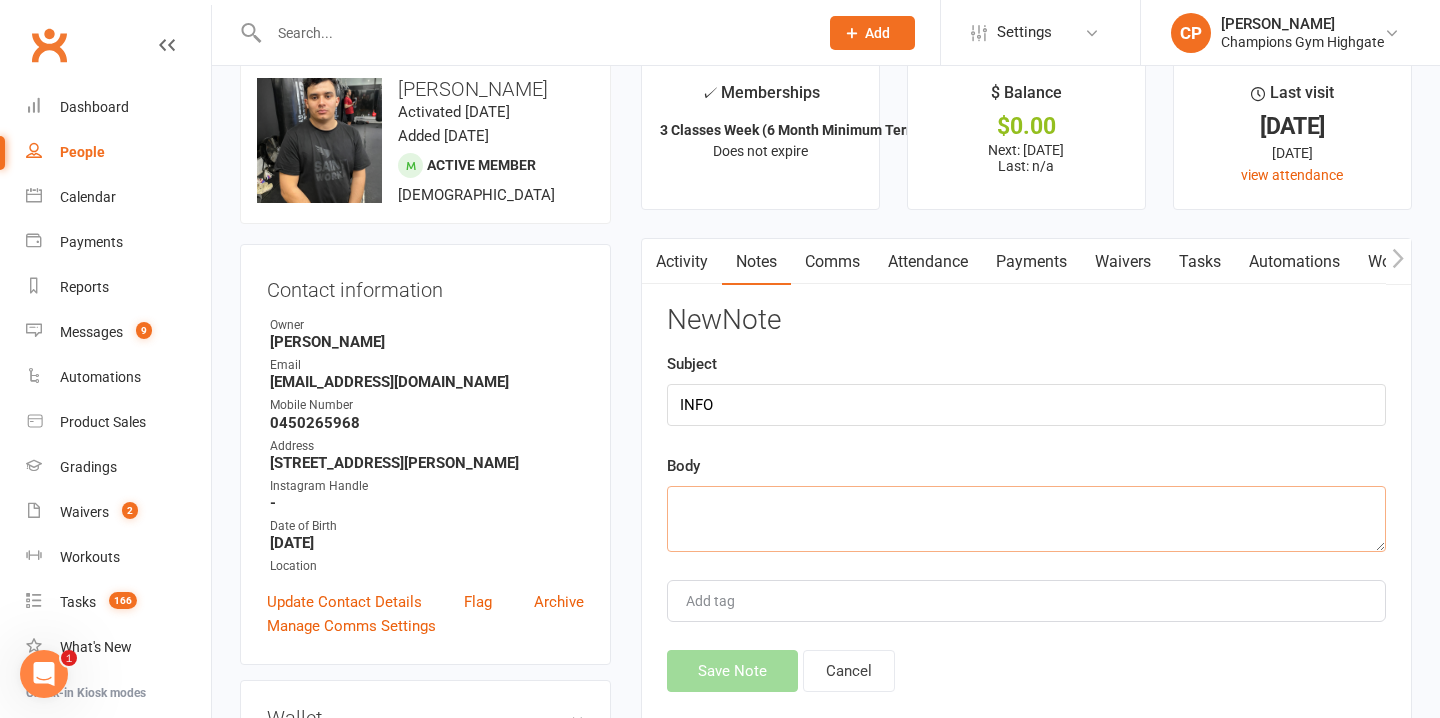 click at bounding box center [1026, 519] 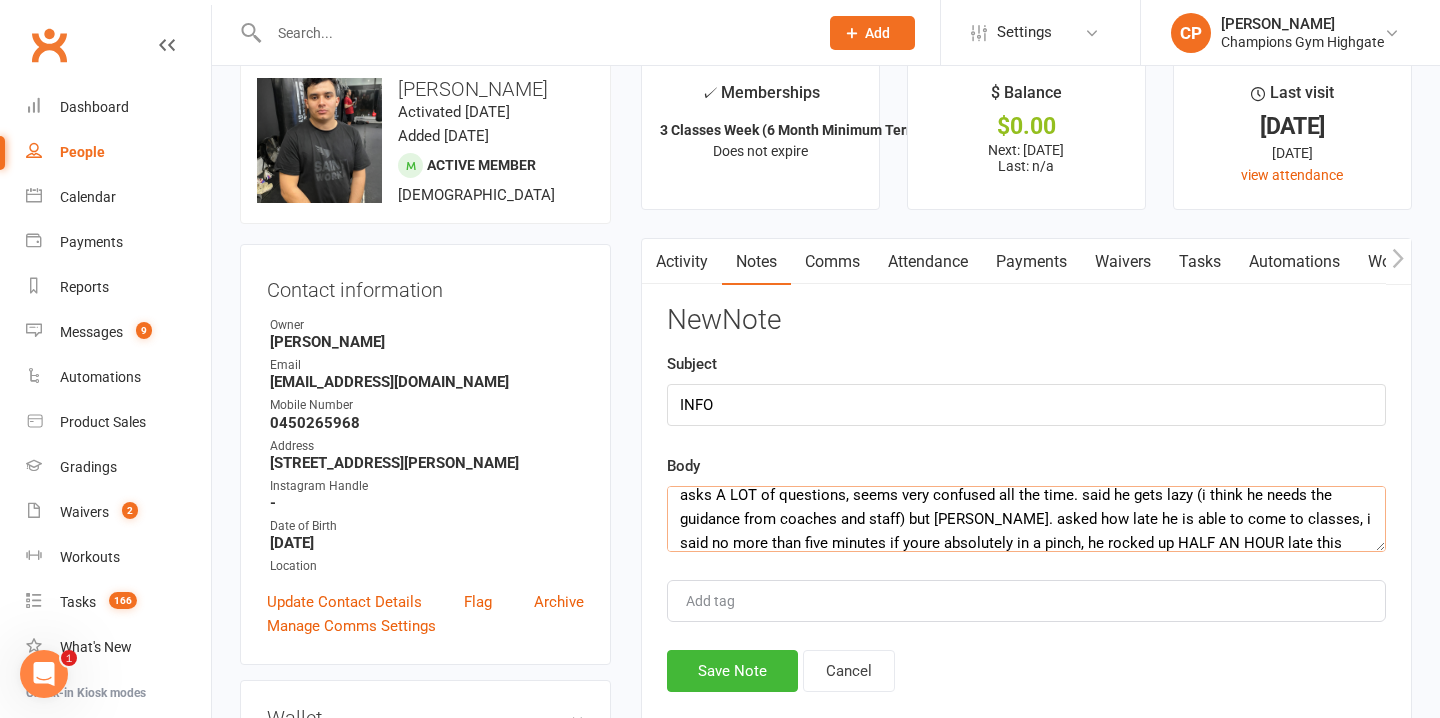 scroll, scrollTop: 36, scrollLeft: 0, axis: vertical 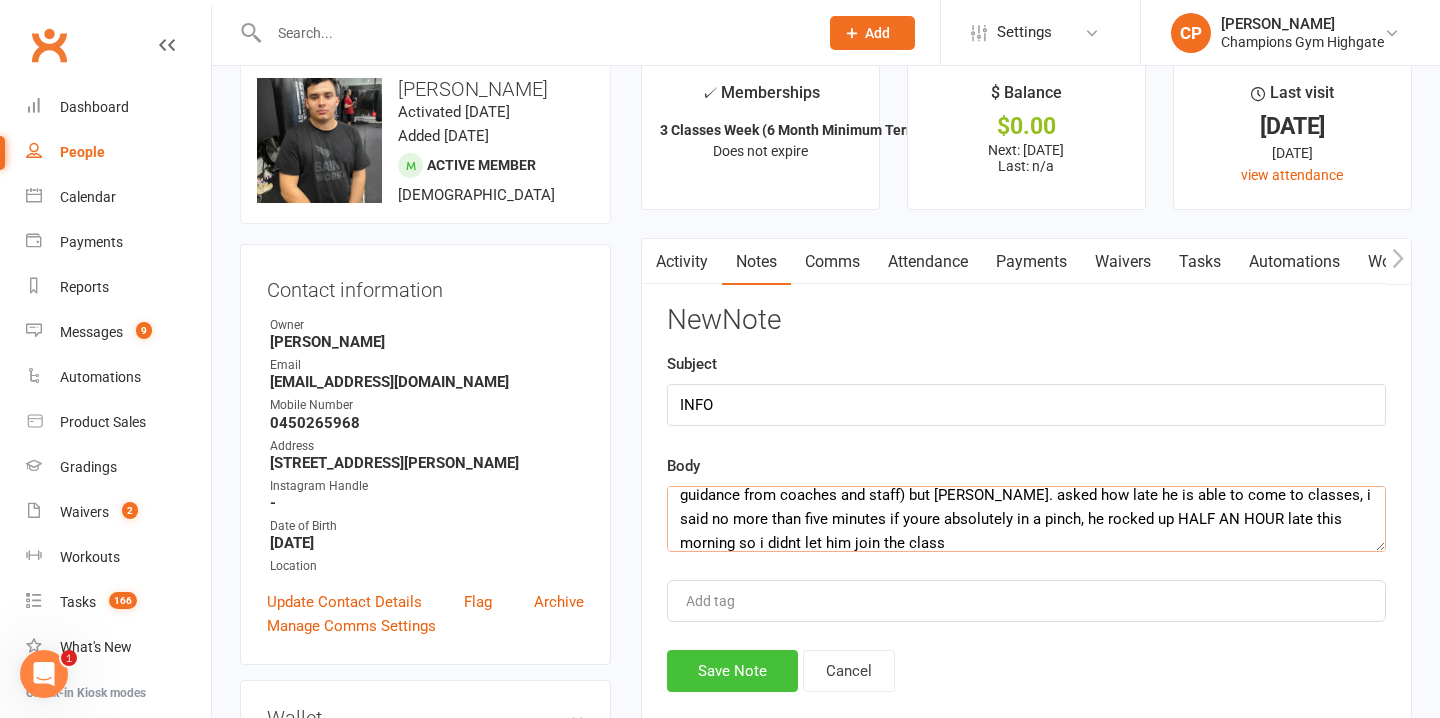 type on "asks A LOT of questions, seems very confused all the time. said he gets lazy (i think he needs the guidance from coaches and staff) but keen. asked how late he is able to come to classes, i said no more than five minutes if youre absolutely in a pinch, he rocked up HALF AN HOUR late this morning so i didnt let him join the class" 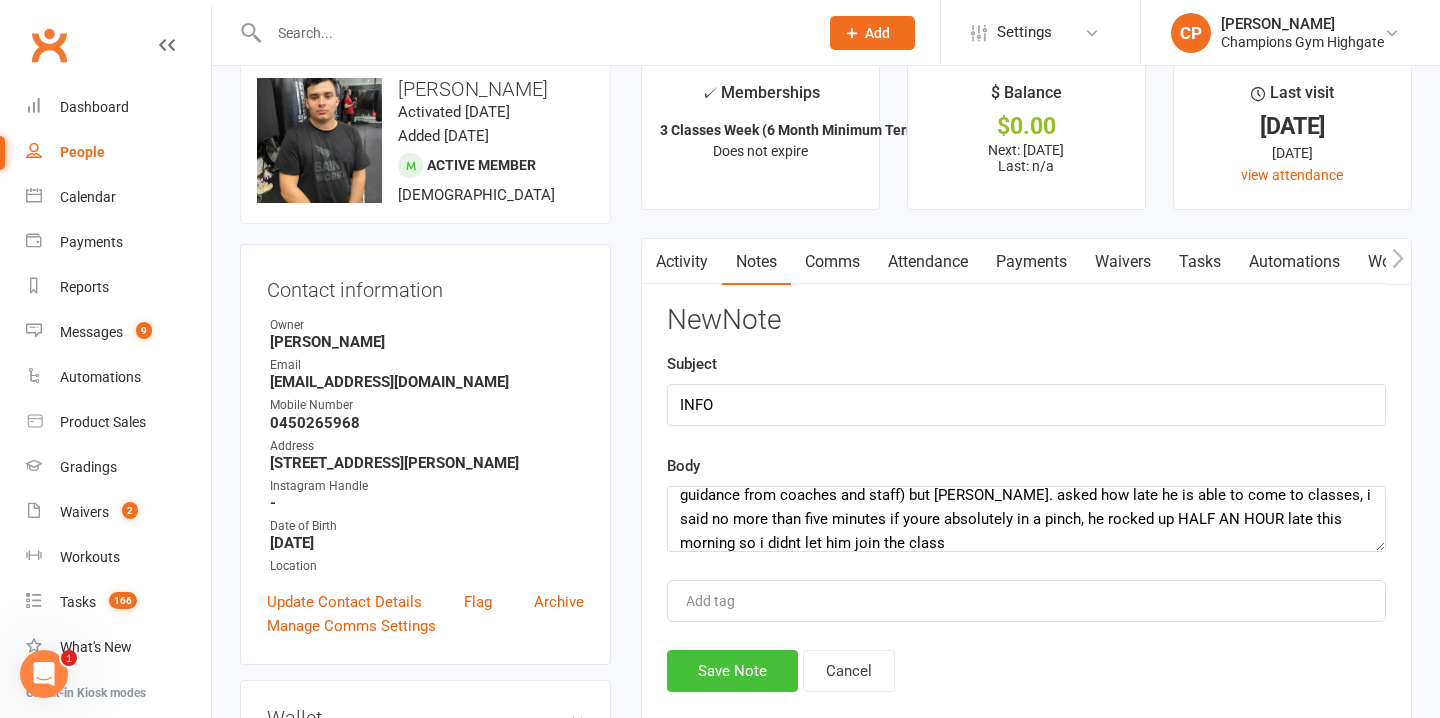 click on "Save Note" at bounding box center (732, 671) 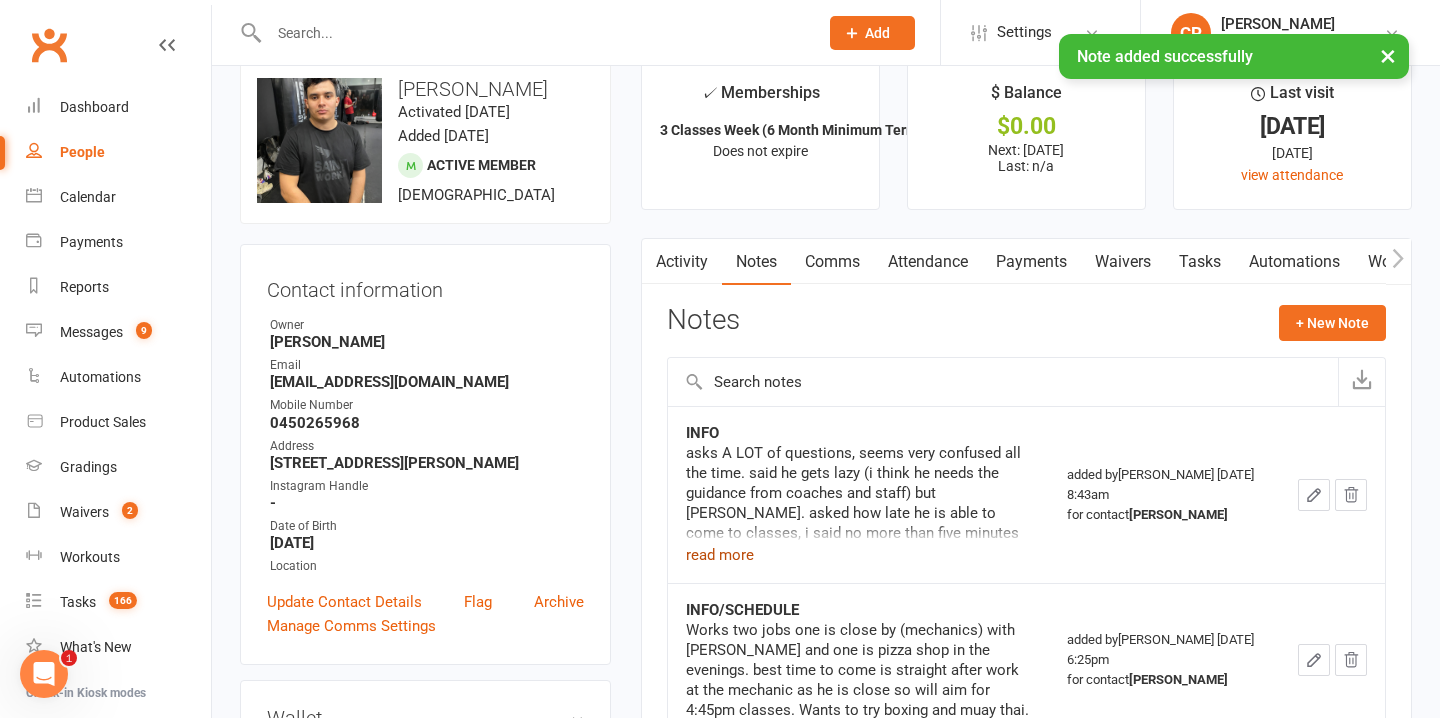 click on "read more" at bounding box center (720, 555) 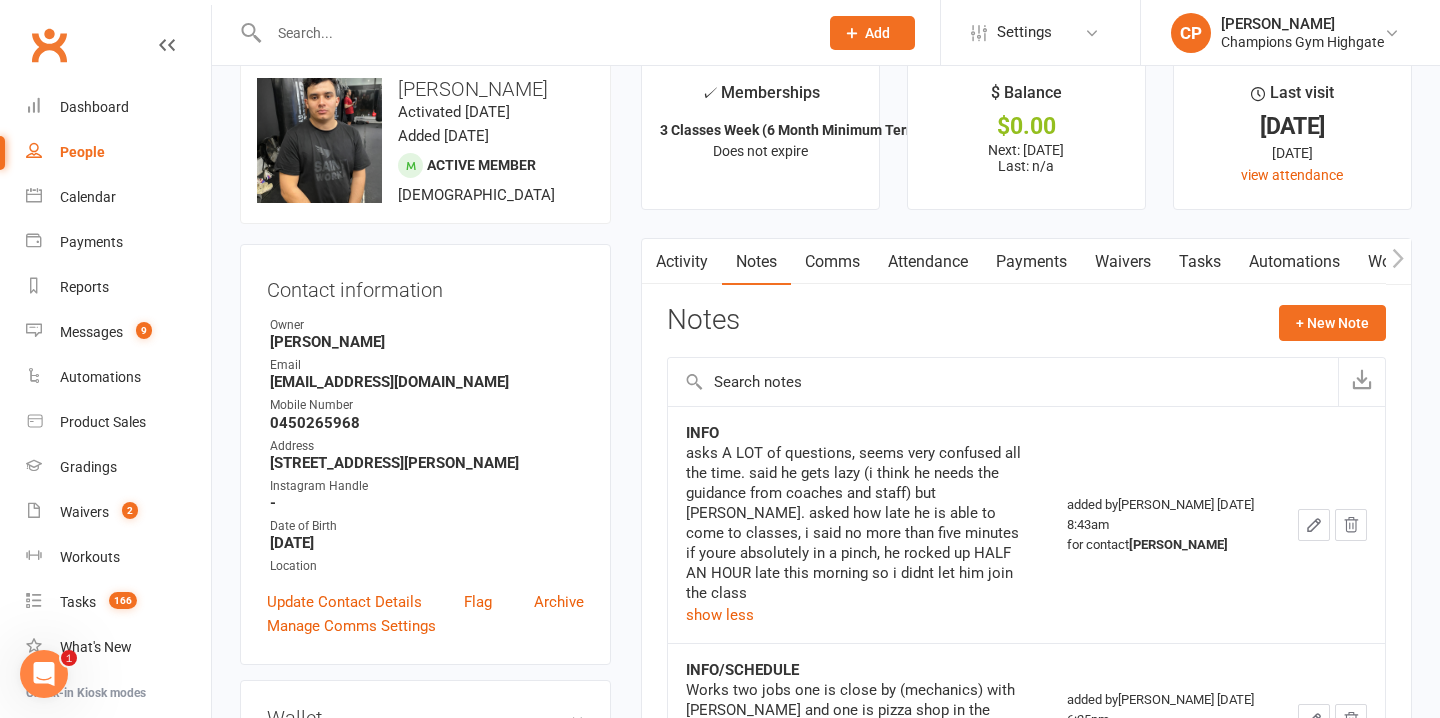 click at bounding box center (533, 33) 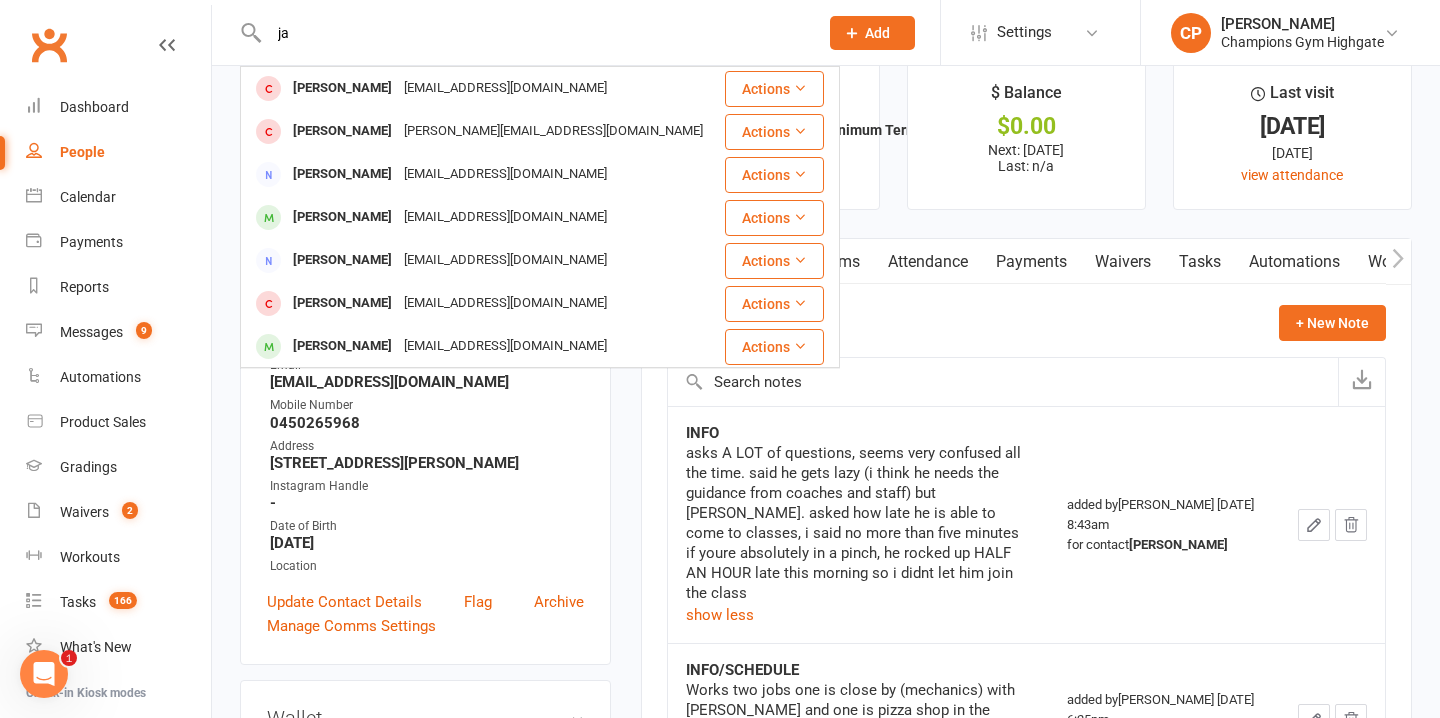 type on "j" 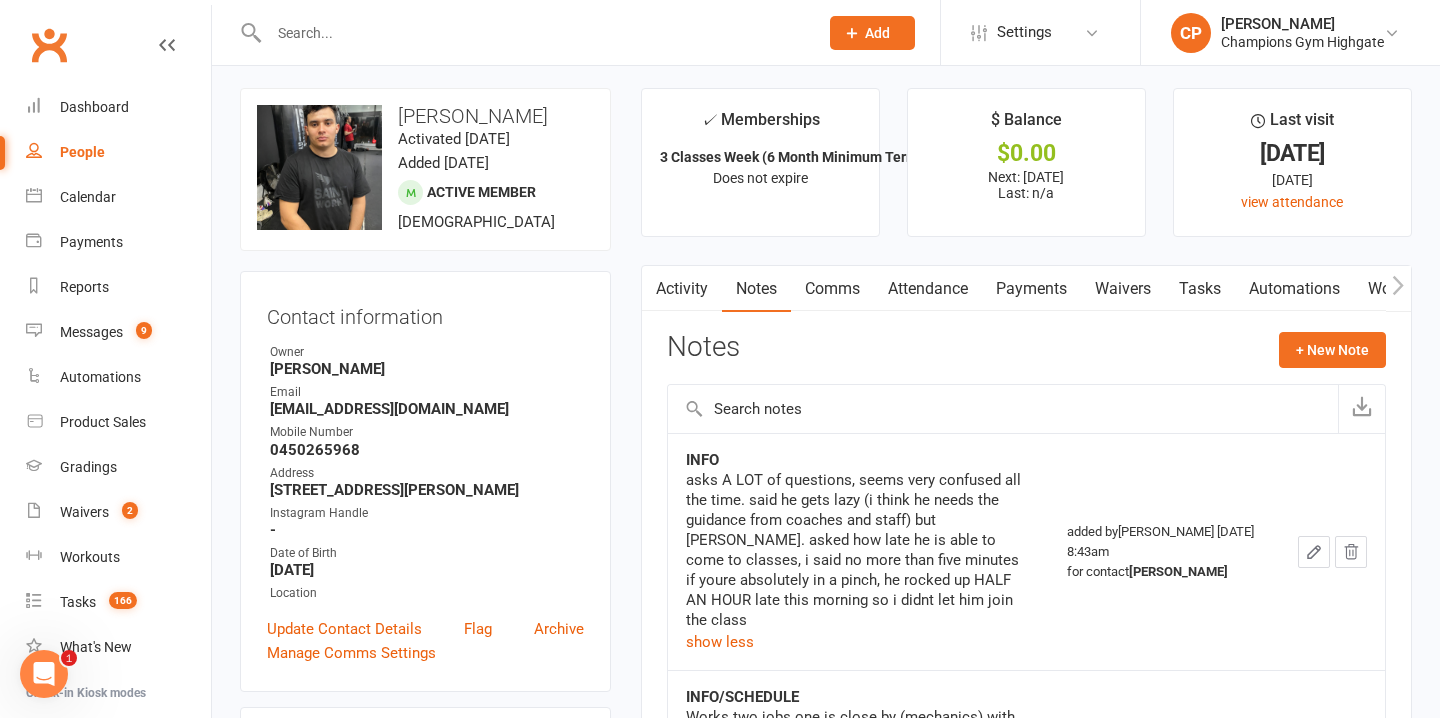 scroll, scrollTop: 0, scrollLeft: 0, axis: both 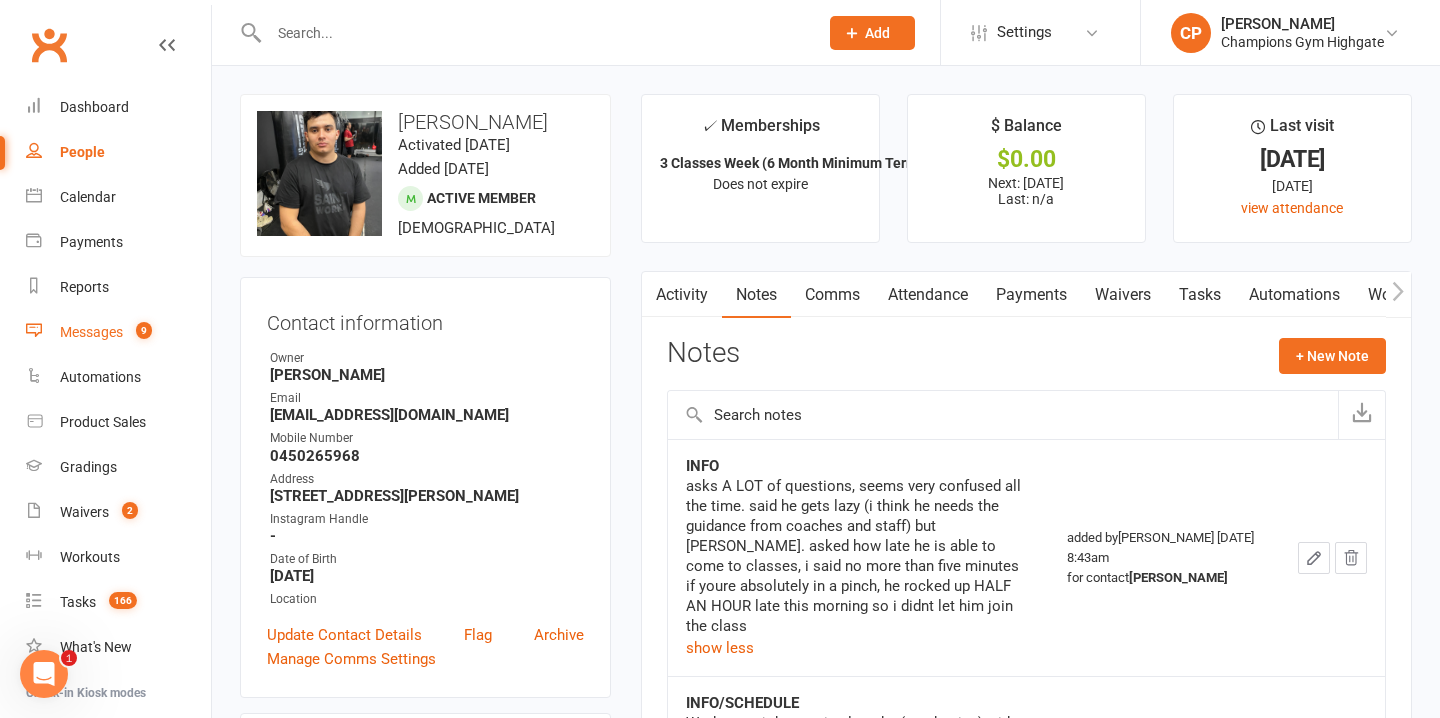 click on "Messages" at bounding box center (91, 332) 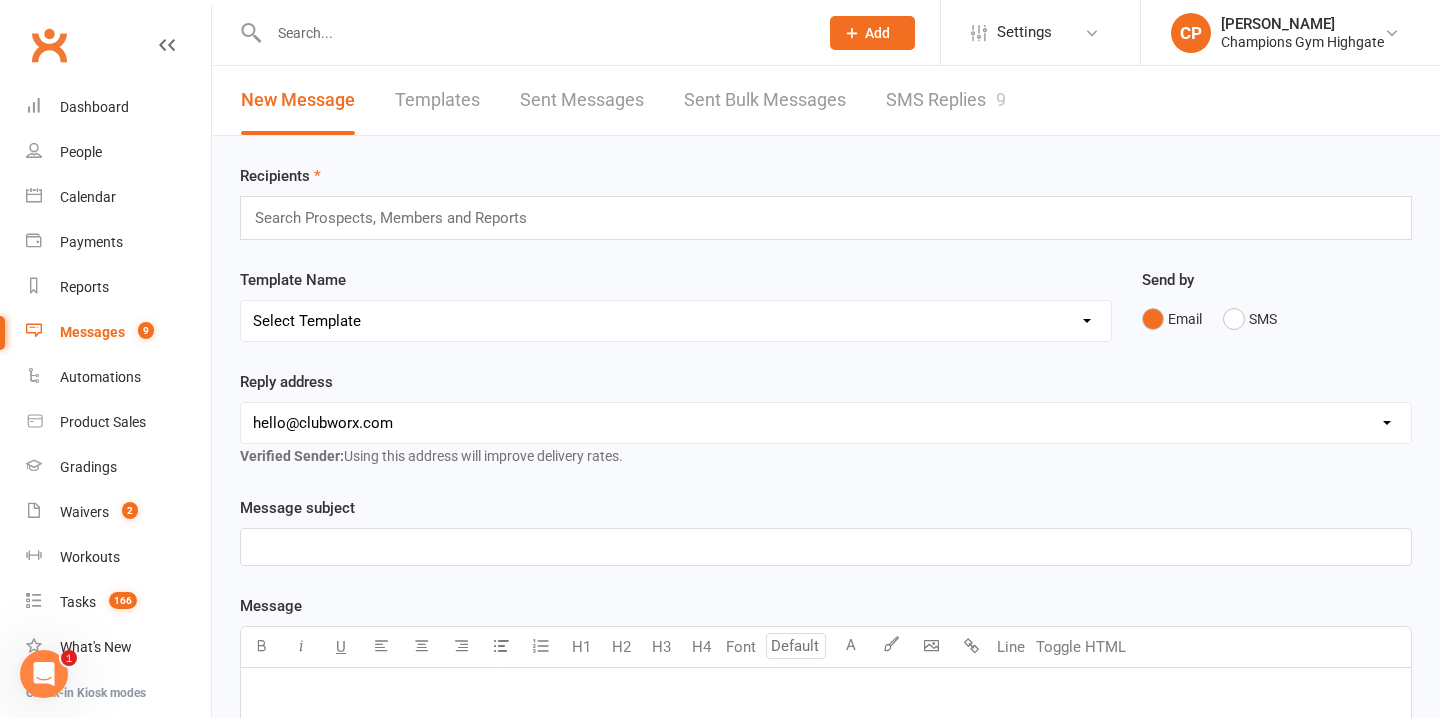click on "SMS Replies  9" at bounding box center (946, 100) 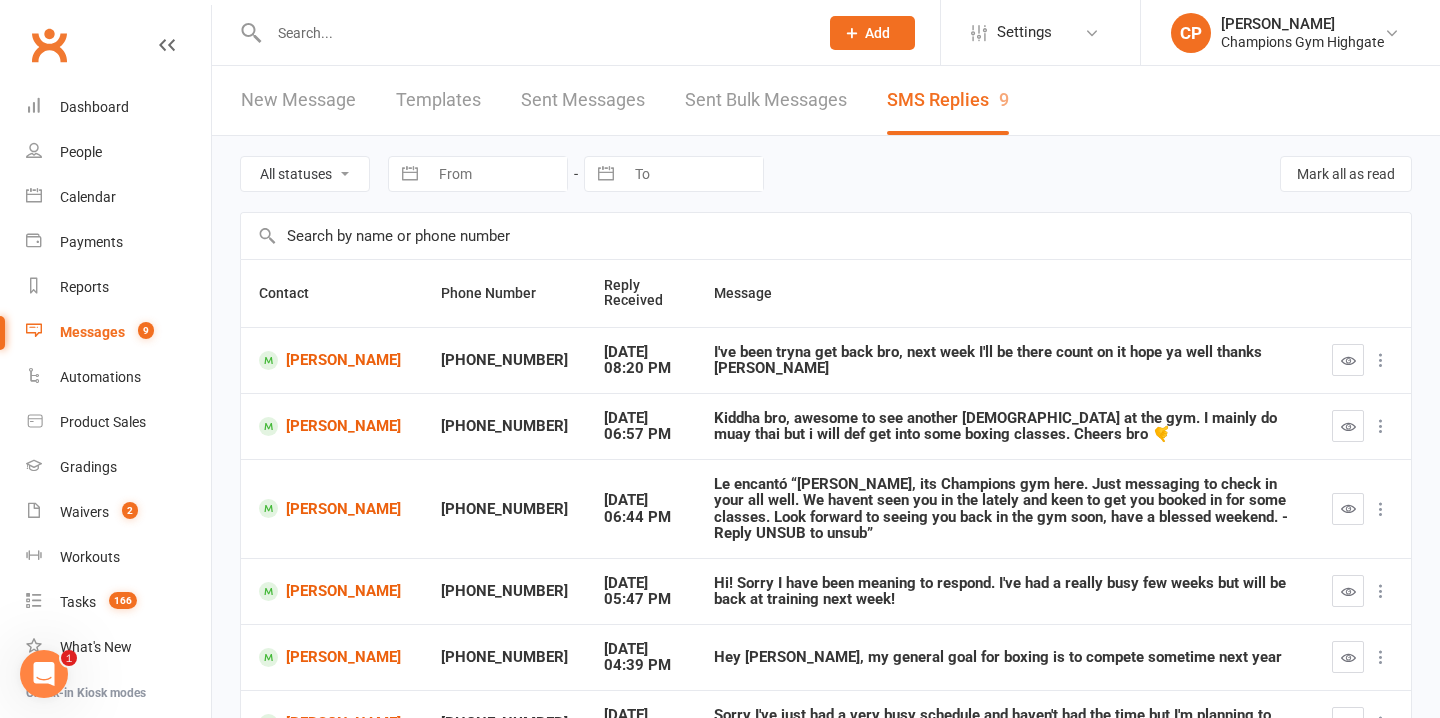 click at bounding box center [533, 33] 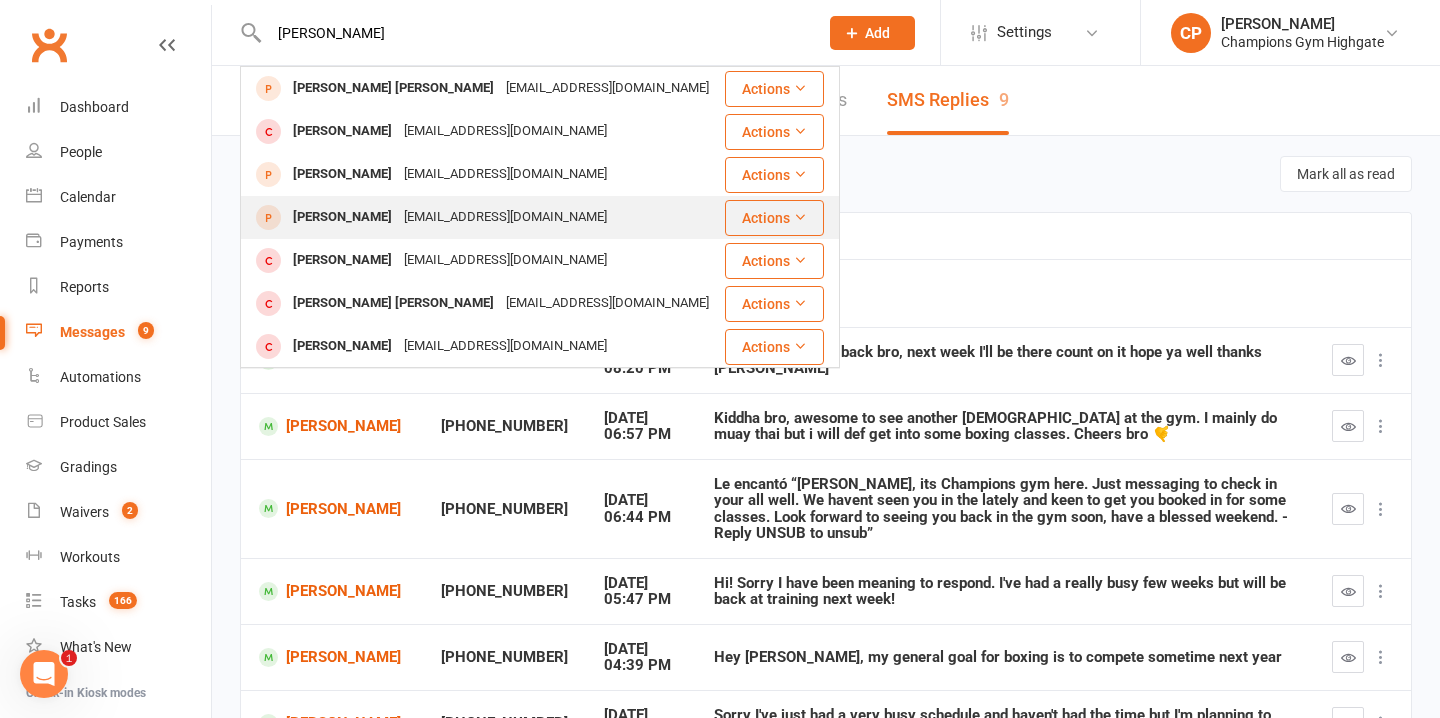 type on "john ne" 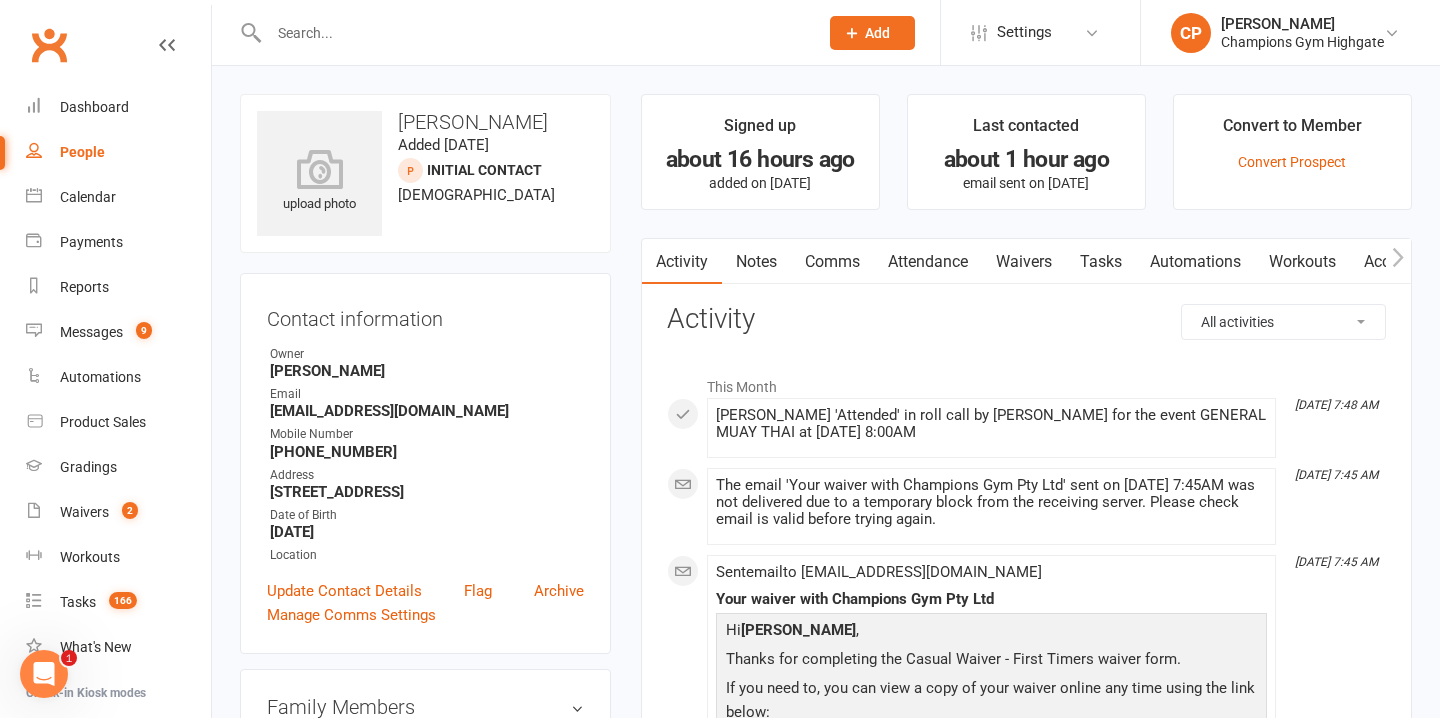 click on "Waivers" at bounding box center (1024, 262) 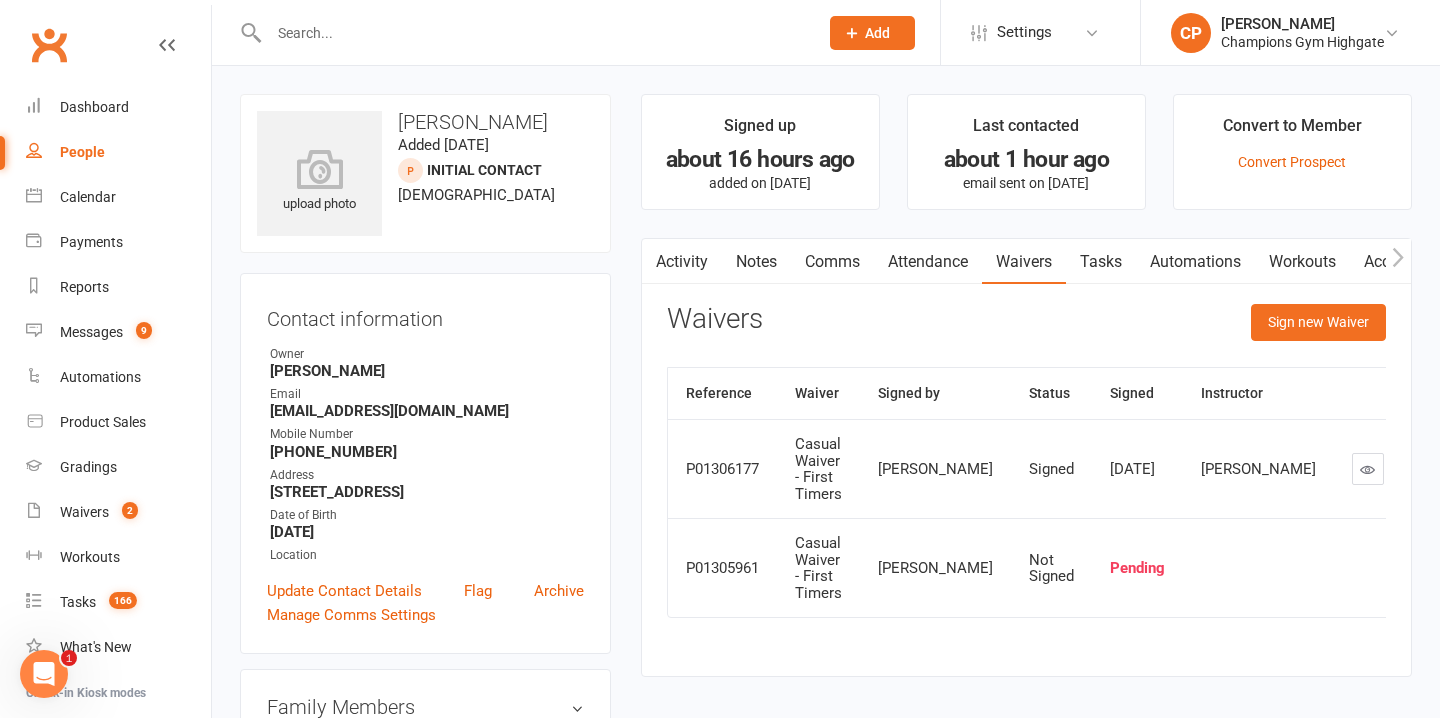click on "Waivers Sign new Waiver" at bounding box center (1026, 327) 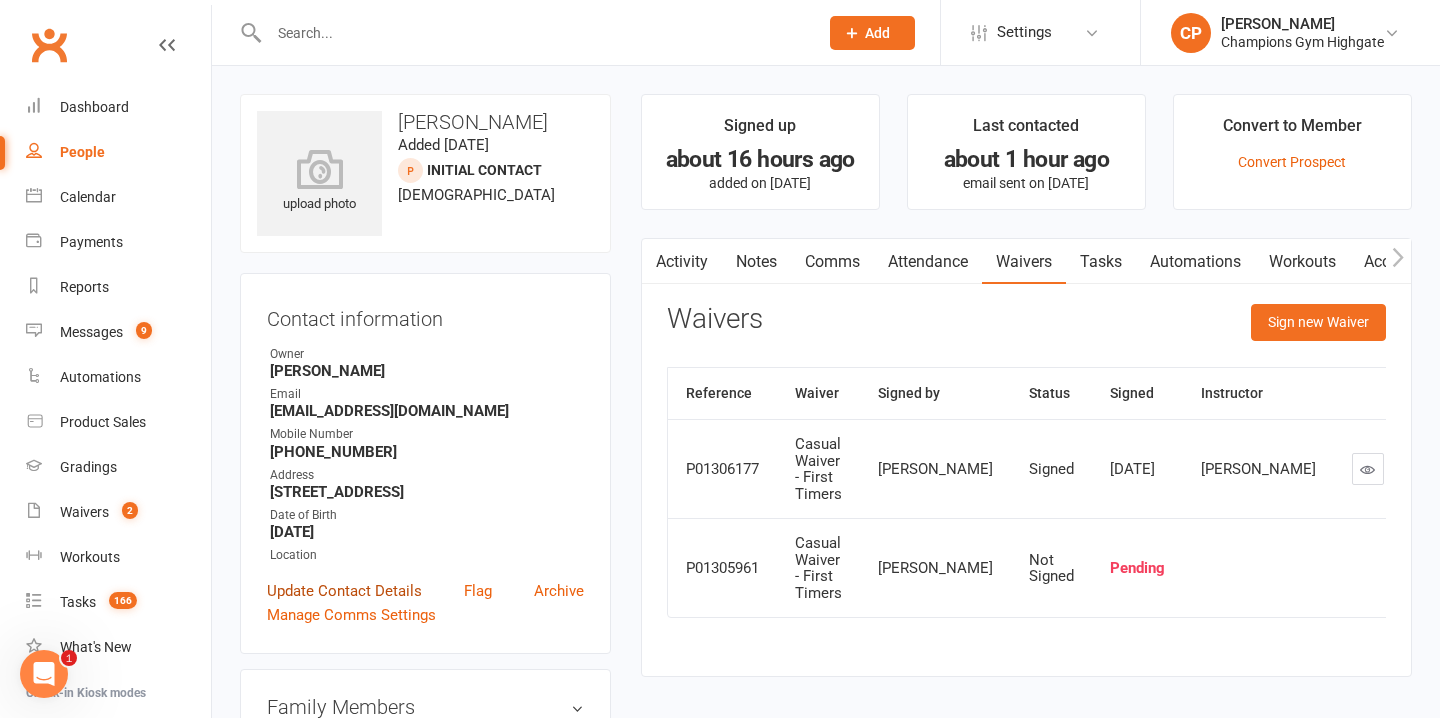 click on "Update Contact Details" at bounding box center [344, 591] 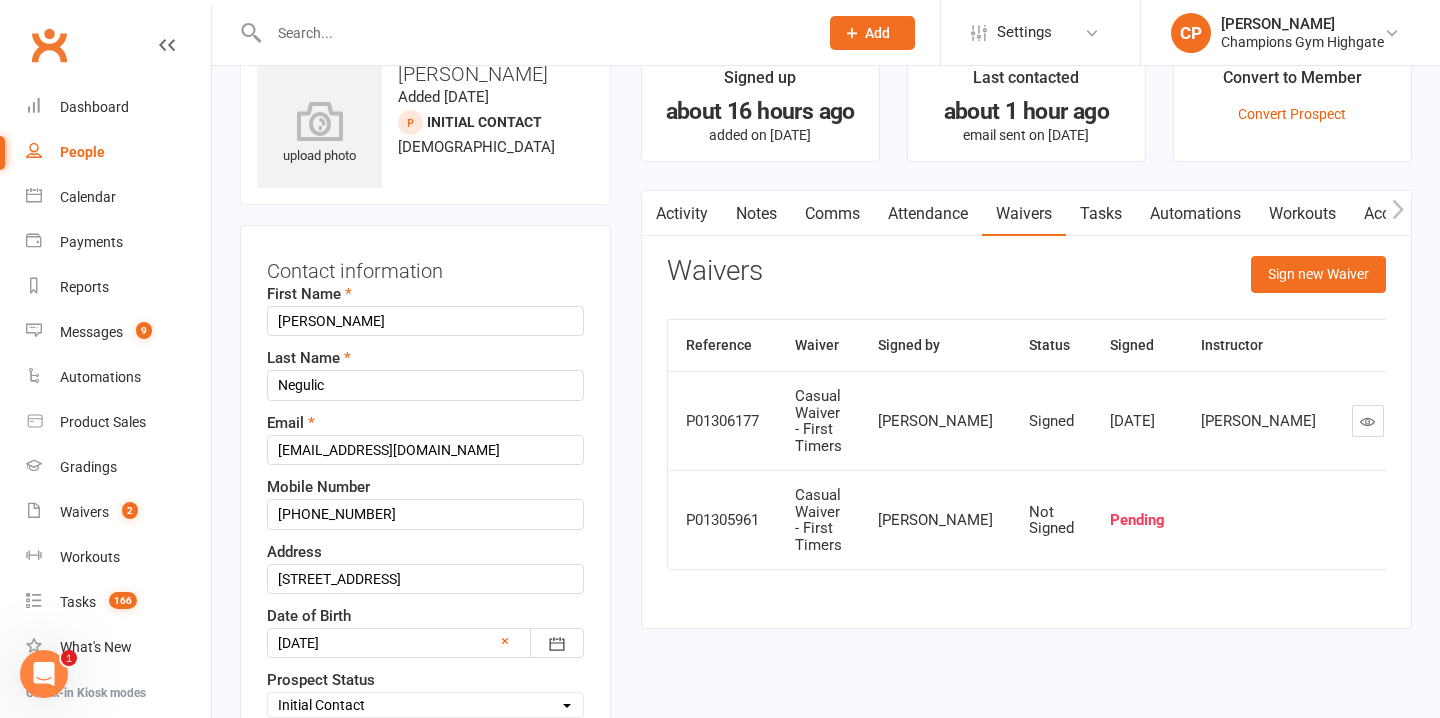 scroll, scrollTop: 94, scrollLeft: 0, axis: vertical 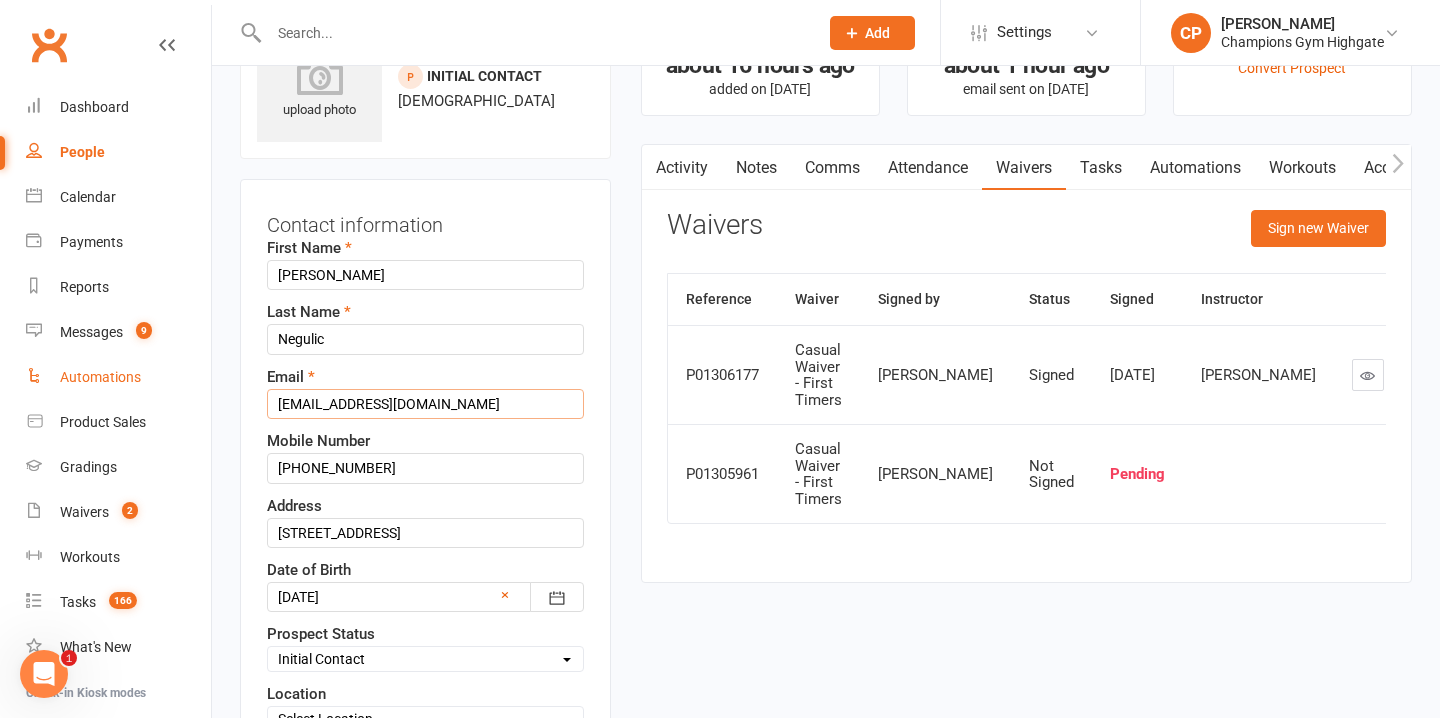 drag, startPoint x: 507, startPoint y: 400, endPoint x: 111, endPoint y: 398, distance: 396.00504 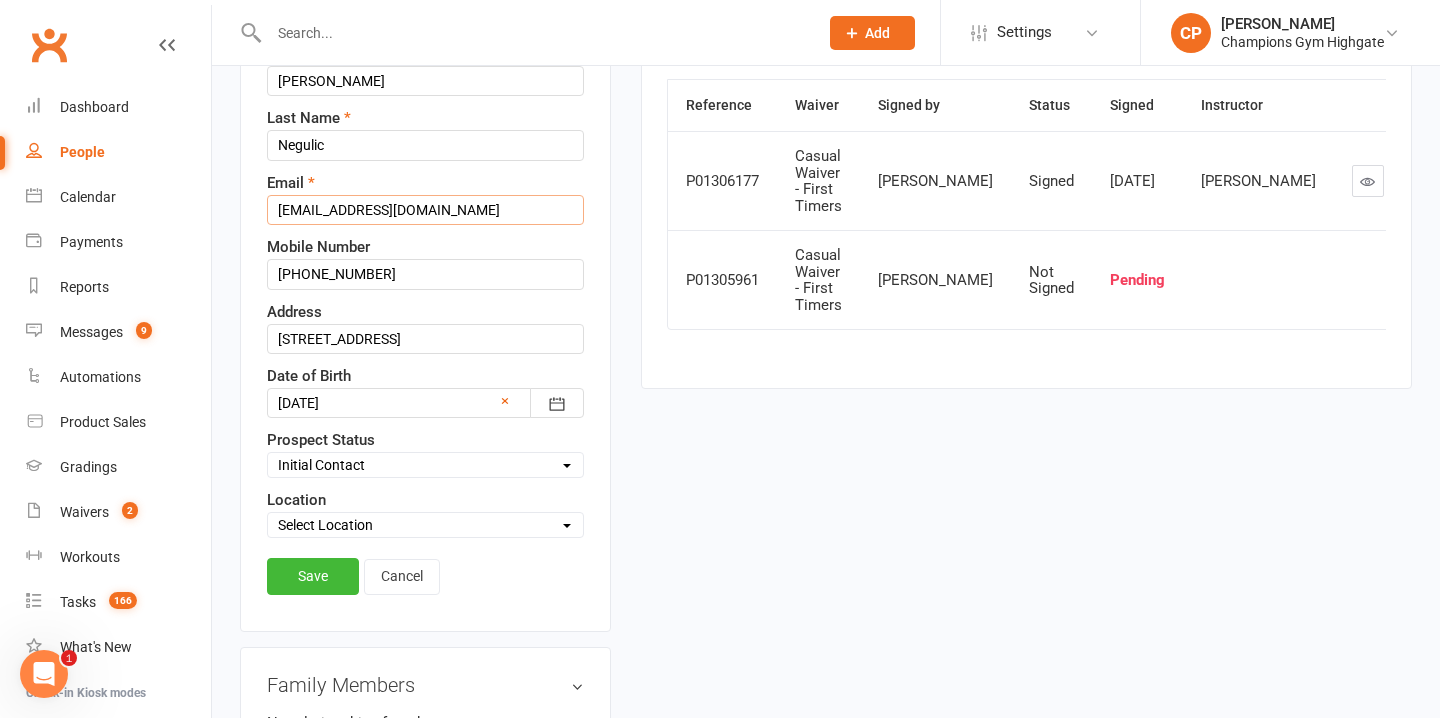 scroll, scrollTop: 302, scrollLeft: 0, axis: vertical 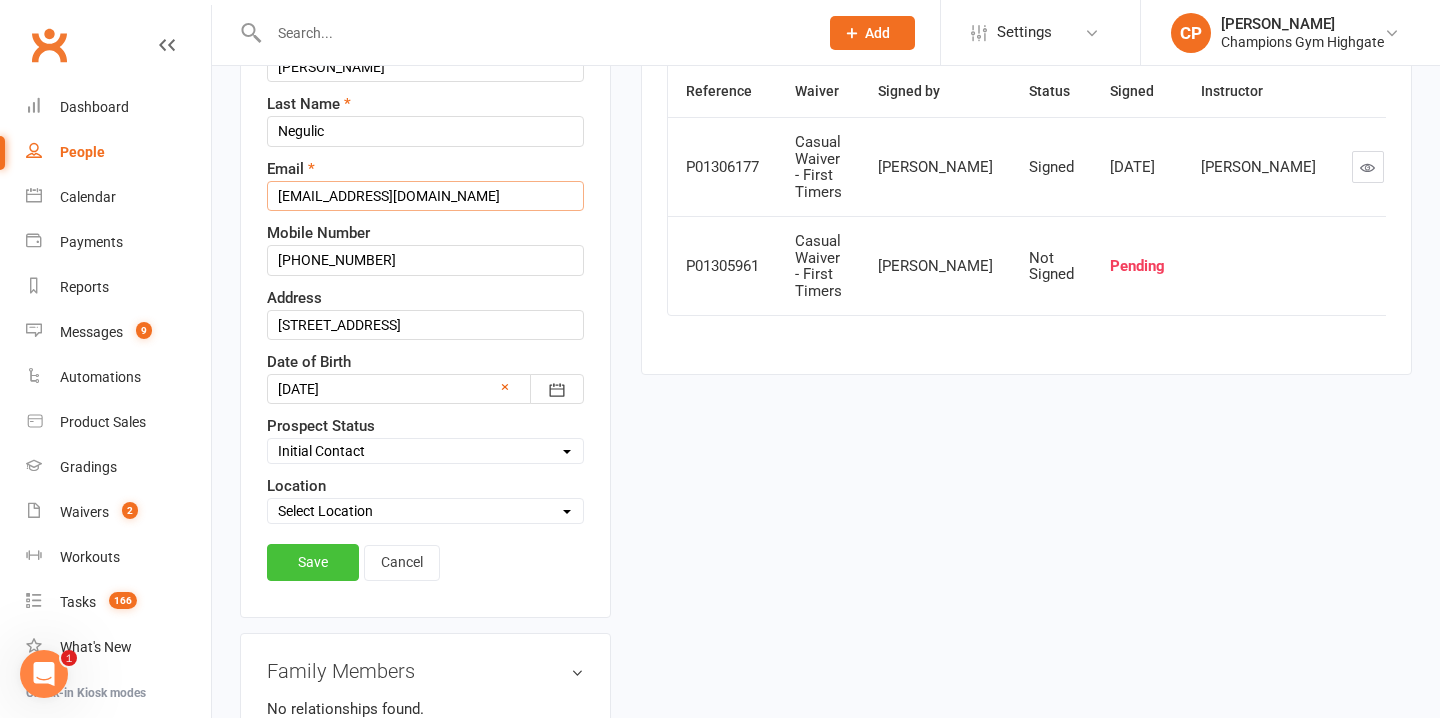 type on "[EMAIL_ADDRESS][DOMAIN_NAME]" 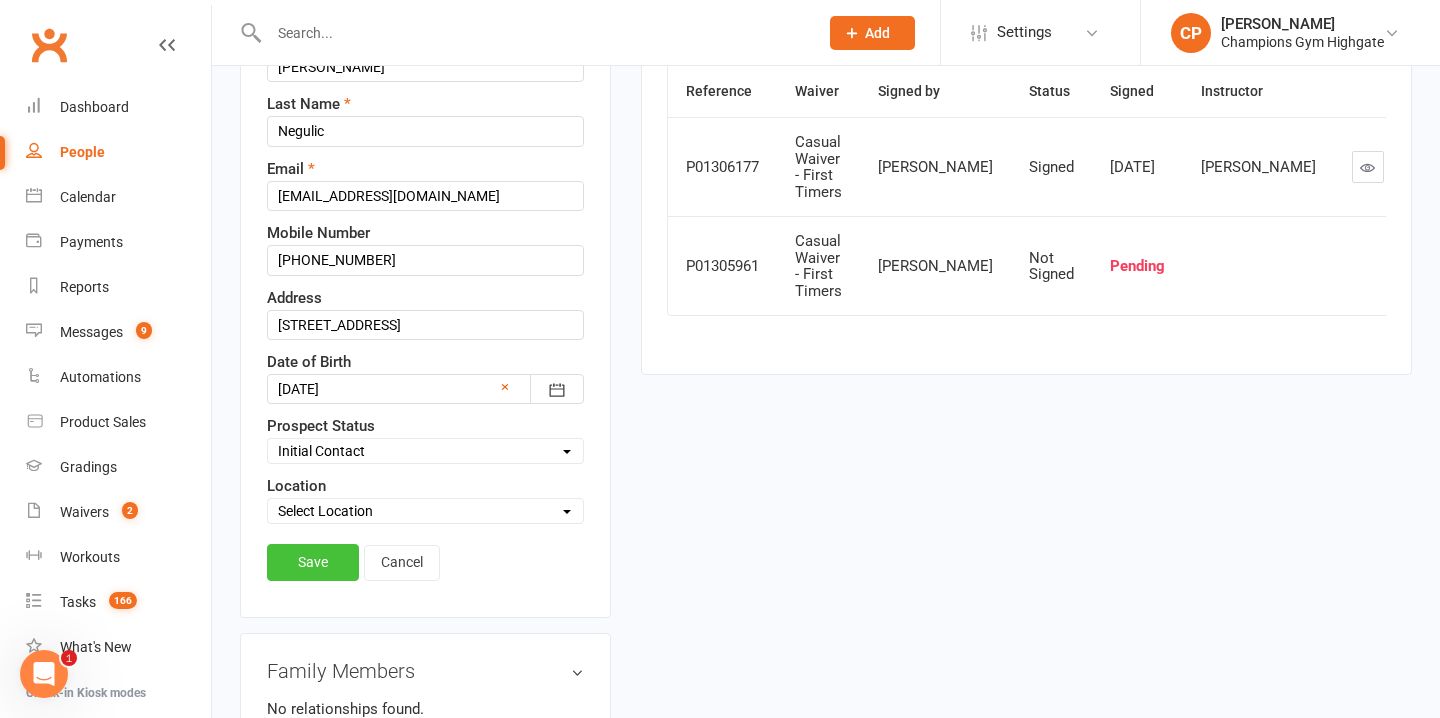 click on "Save" at bounding box center [313, 562] 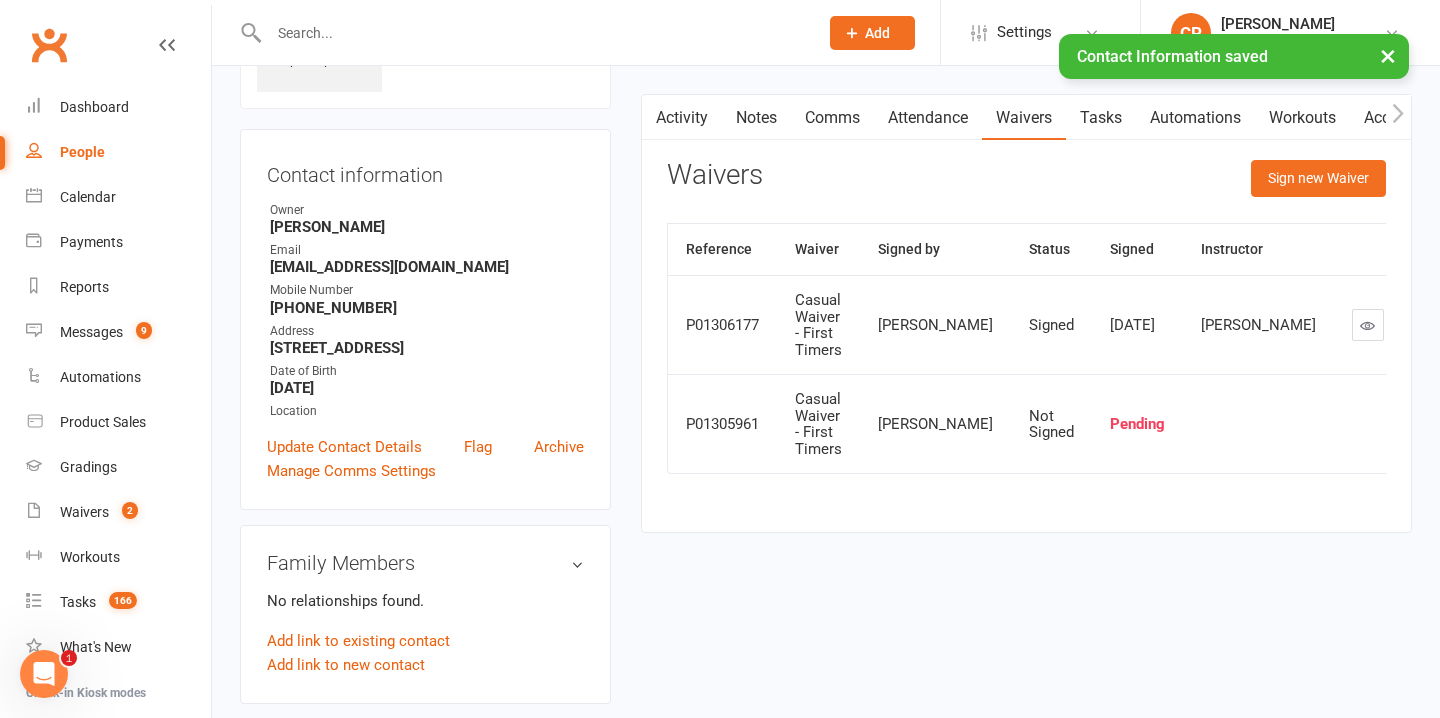 scroll, scrollTop: 42, scrollLeft: 0, axis: vertical 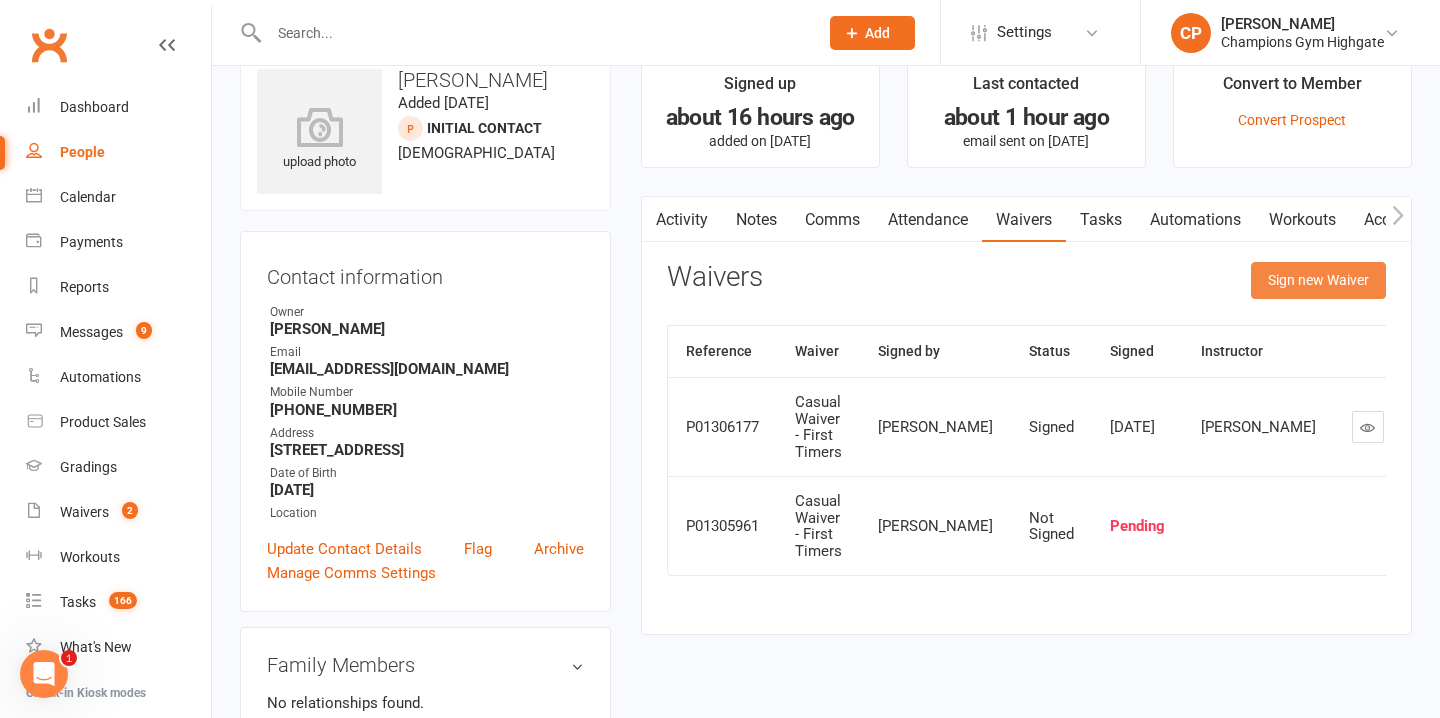 click on "Sign new Waiver" at bounding box center [1318, 280] 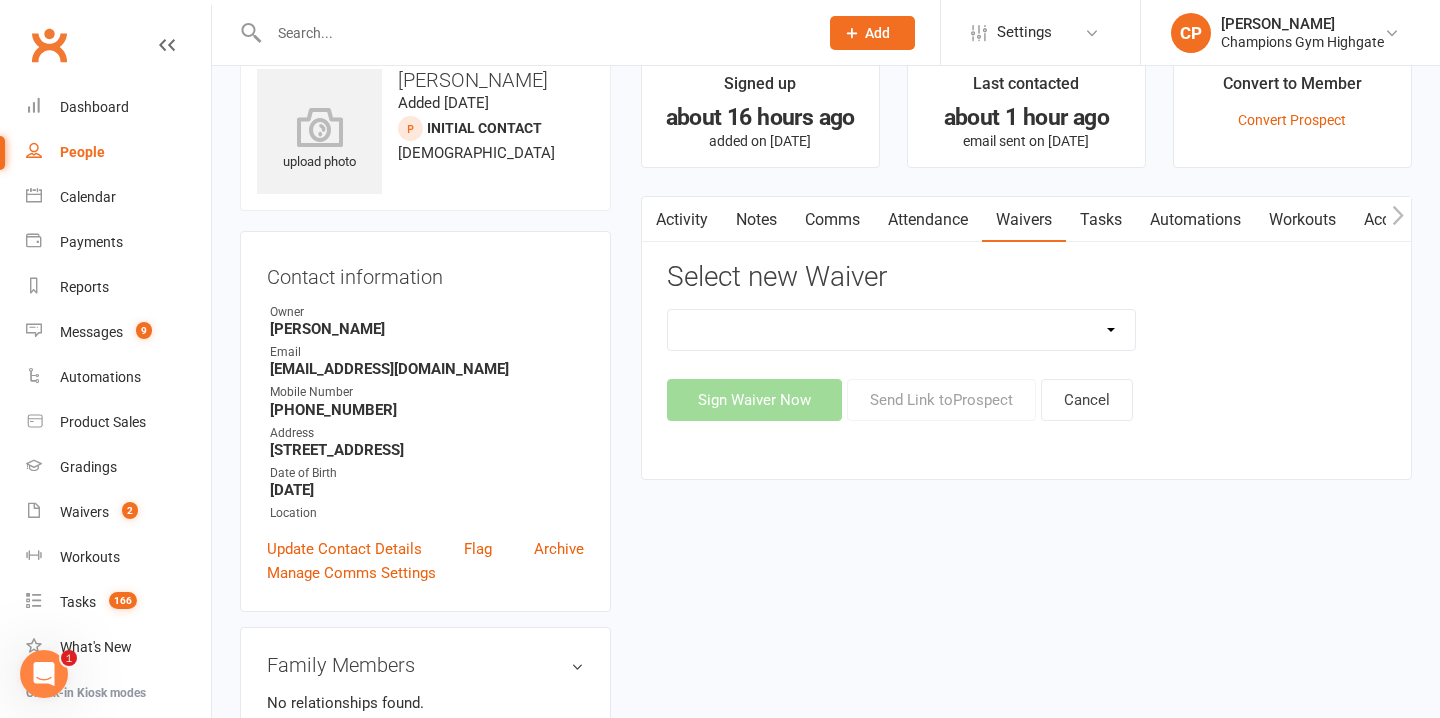 click on "Casual Waiver - First Timers Casual Waiver (STAFF ONLY) Champions Gym Cancellation Form Champions Gym Change of Payment Form Champions Gym Class Pass Terms, Conditions & Waiver of Liability Champions Gym Feedback Form - Sorry to see you go! Champions Gym Membership Agreement Champions Gym Membership Variation Form Champions Gym New Starter Agreement Champions Gym Pty Ltd – 7-Day Free Trial Waiver & Release of Liability Champions Gym Suspension Form ***DO NOT USE Champions Gym Membership Agreement (YOUTH) ***DO NOT USE Champions Gym Membership Variation Form - YOUTH ***DO NOT USE Champions Gym New Starter Agreement (YOUTH) Hitout Event Participant Commitment Agreement" at bounding box center [902, 330] 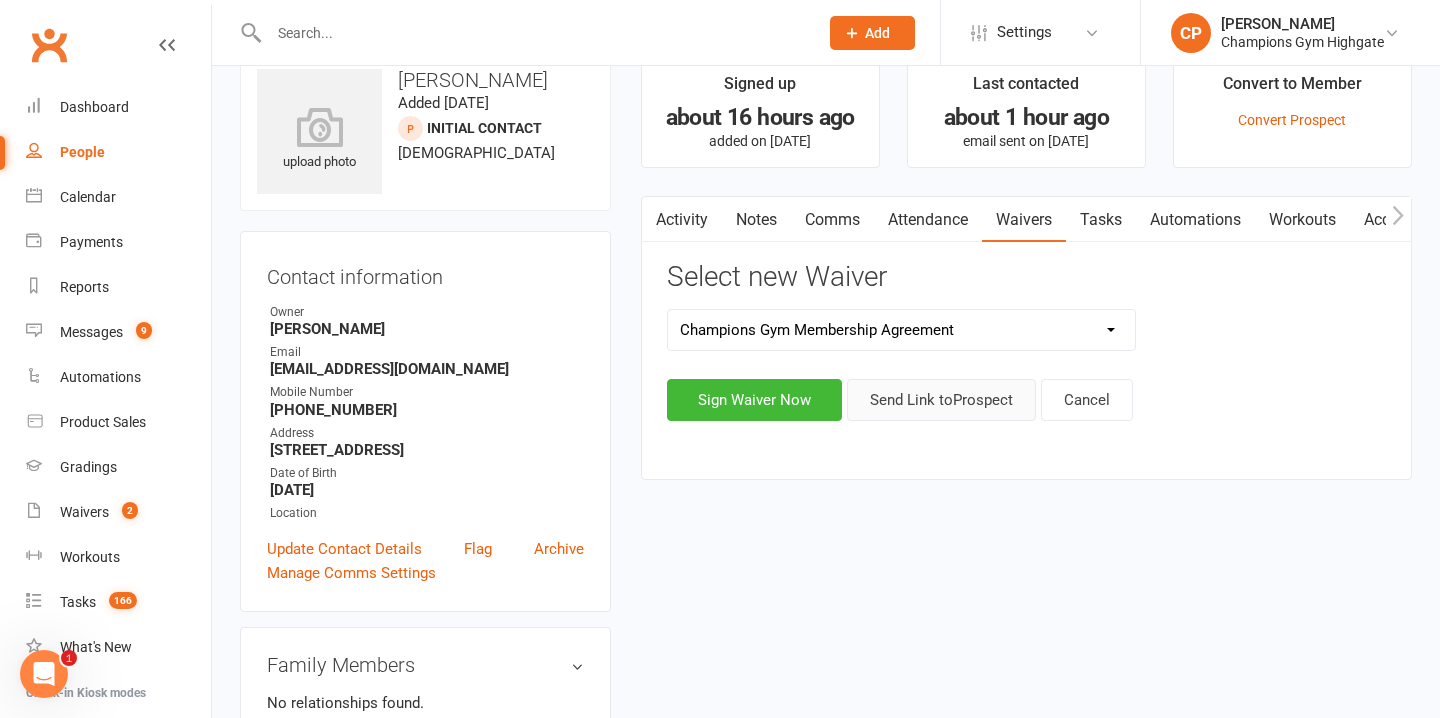 click on "Send Link to  Prospect" at bounding box center (941, 400) 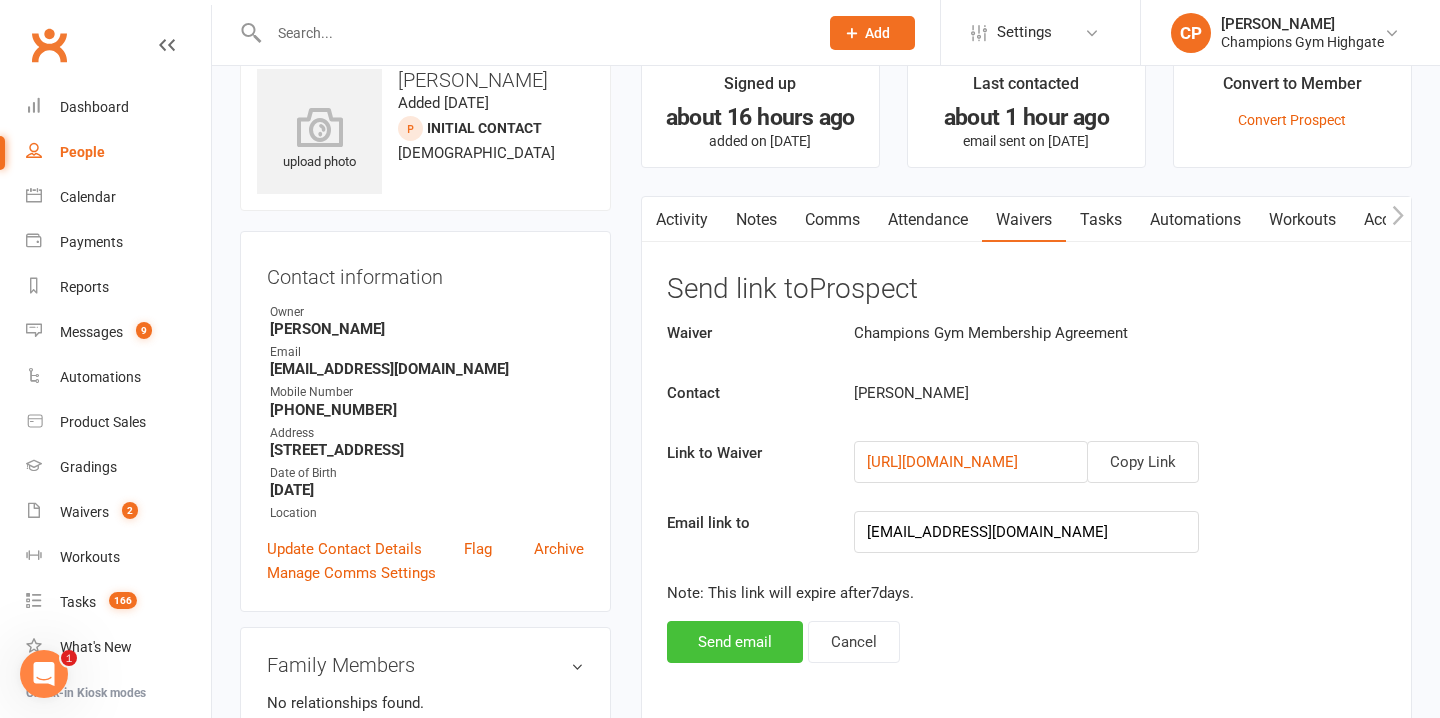 click on "Send email" at bounding box center (735, 642) 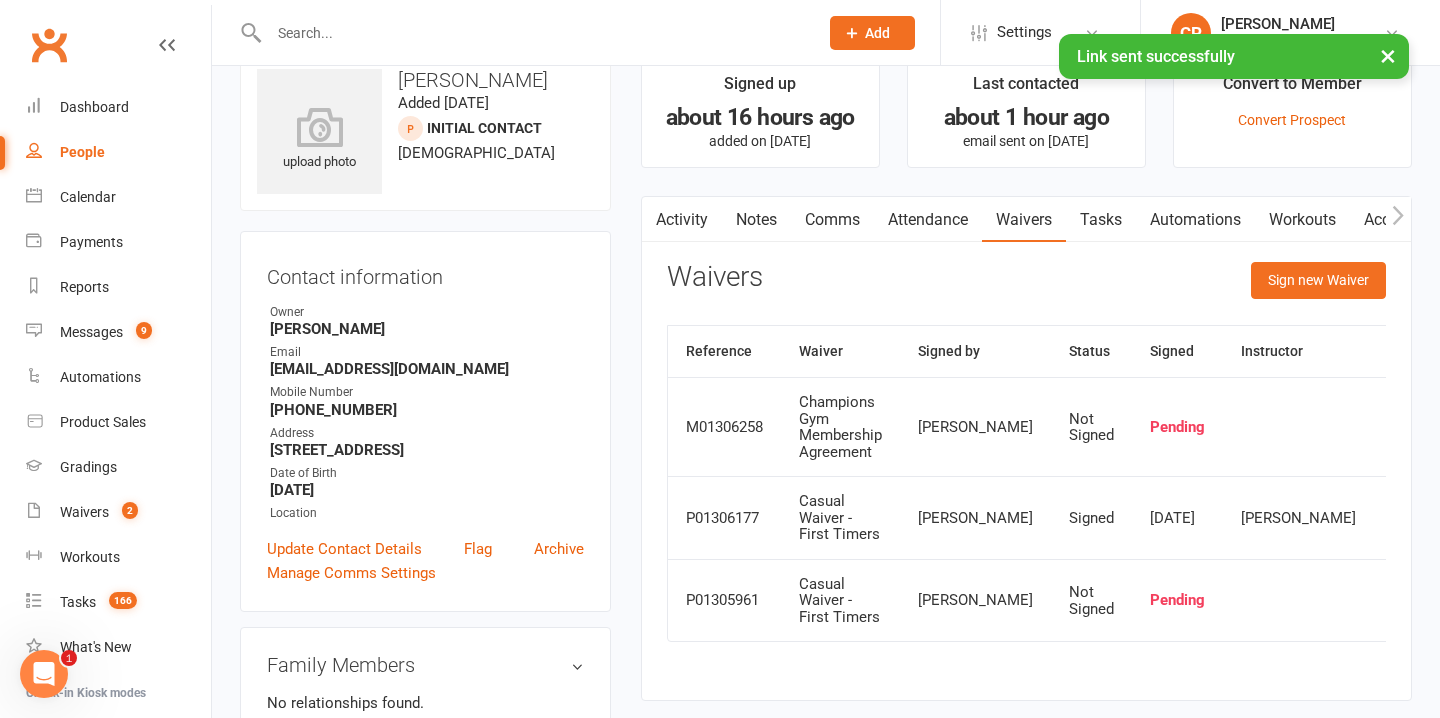 click on "Notes" at bounding box center [756, 220] 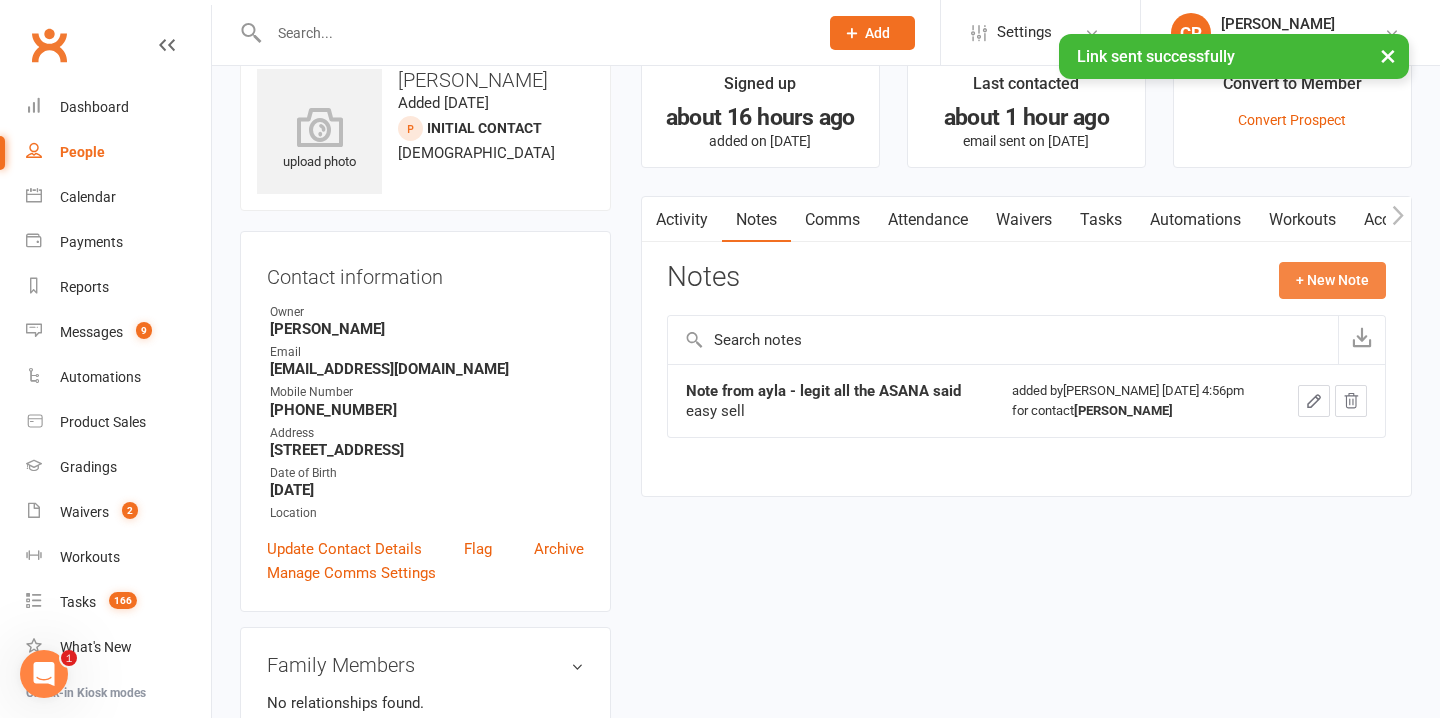 click on "+ New Note" at bounding box center (1332, 280) 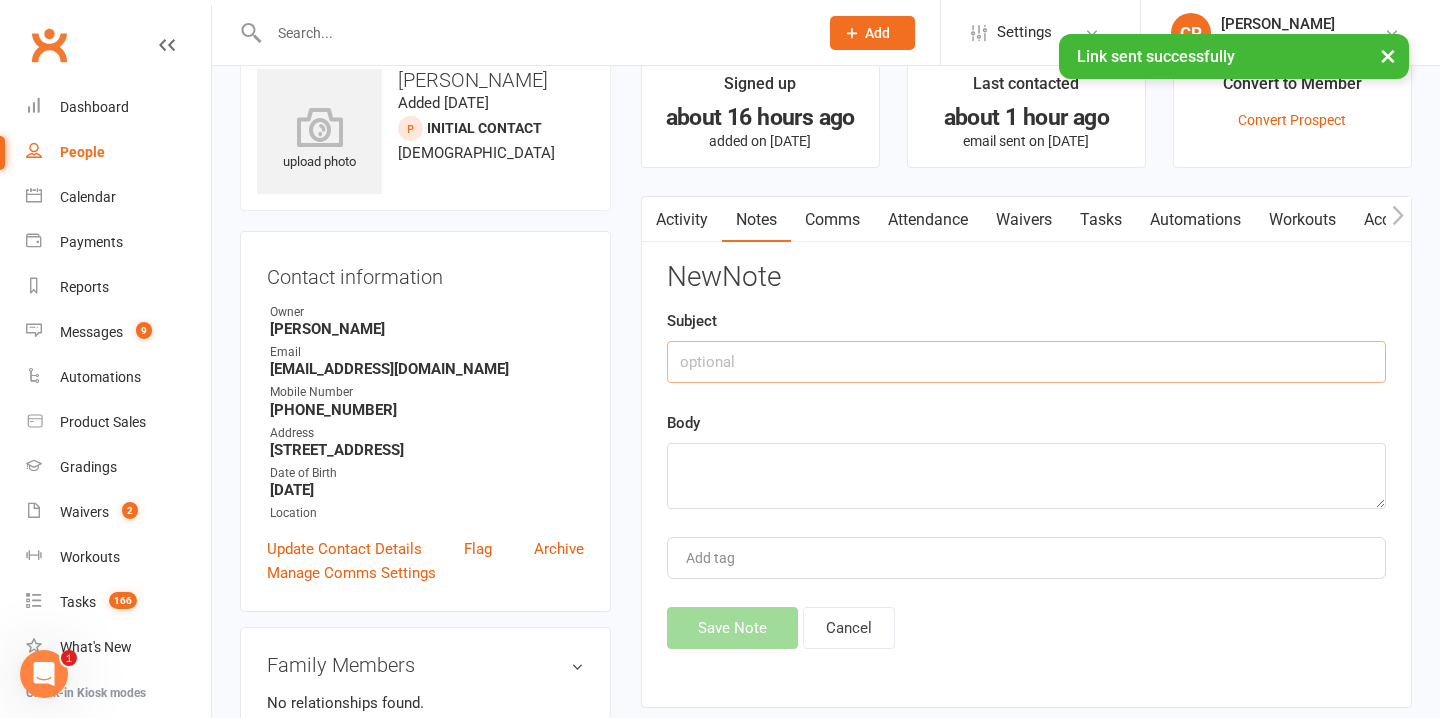 click at bounding box center (1026, 362) 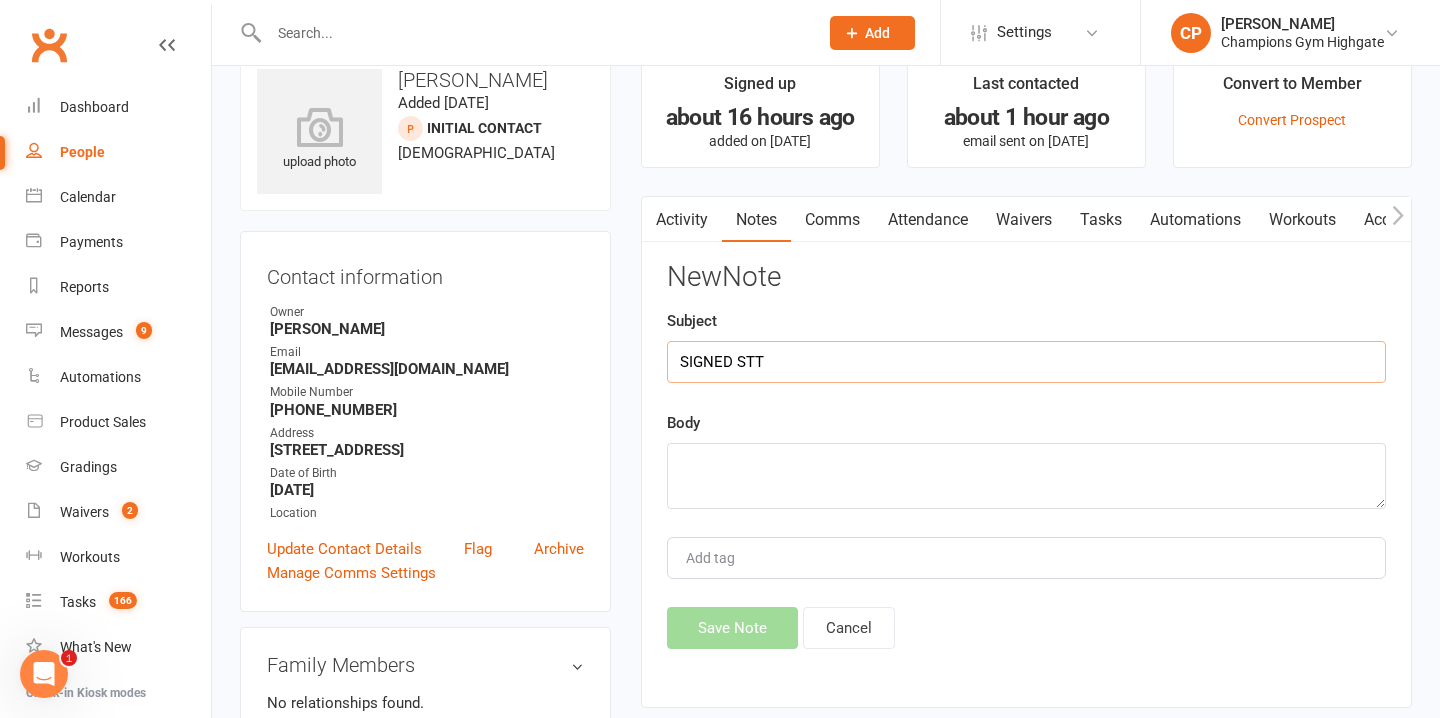type on "SIGNED STT" 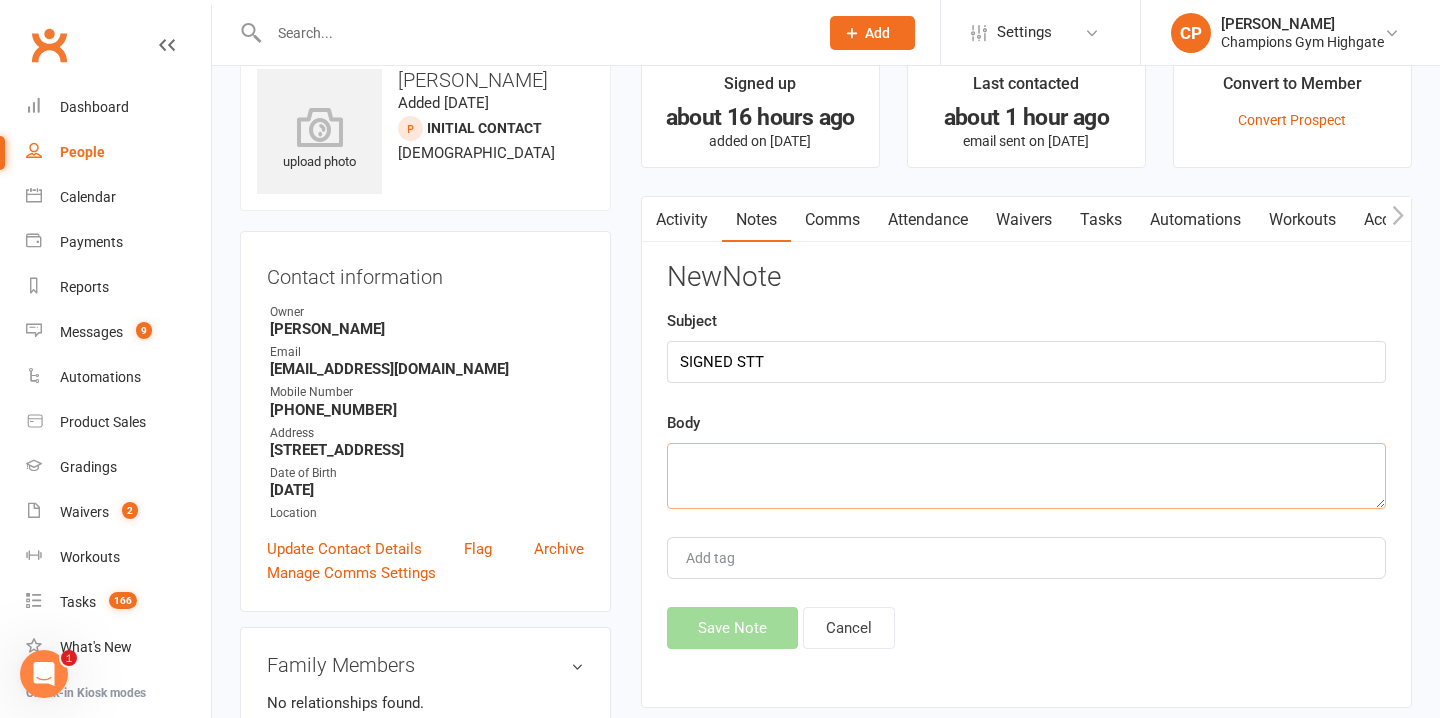 click at bounding box center [1026, 476] 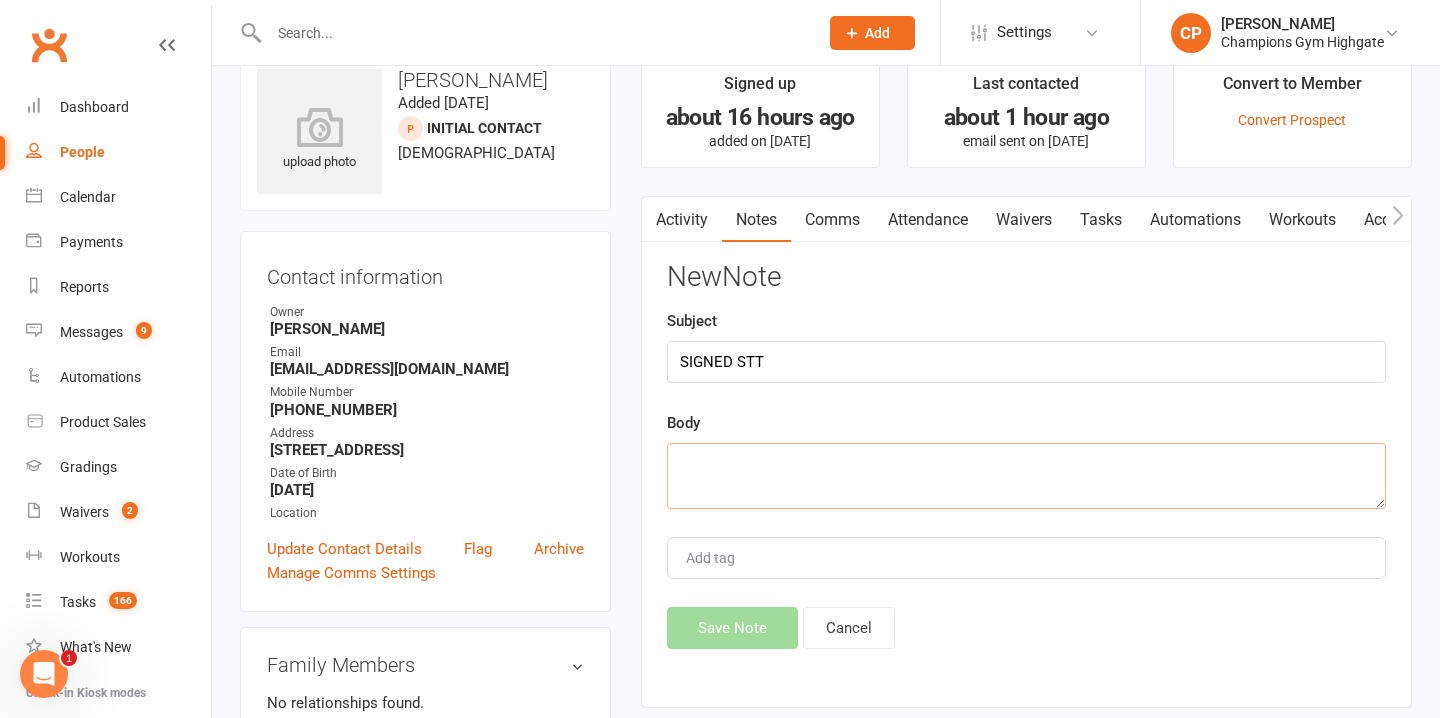 type on "3" 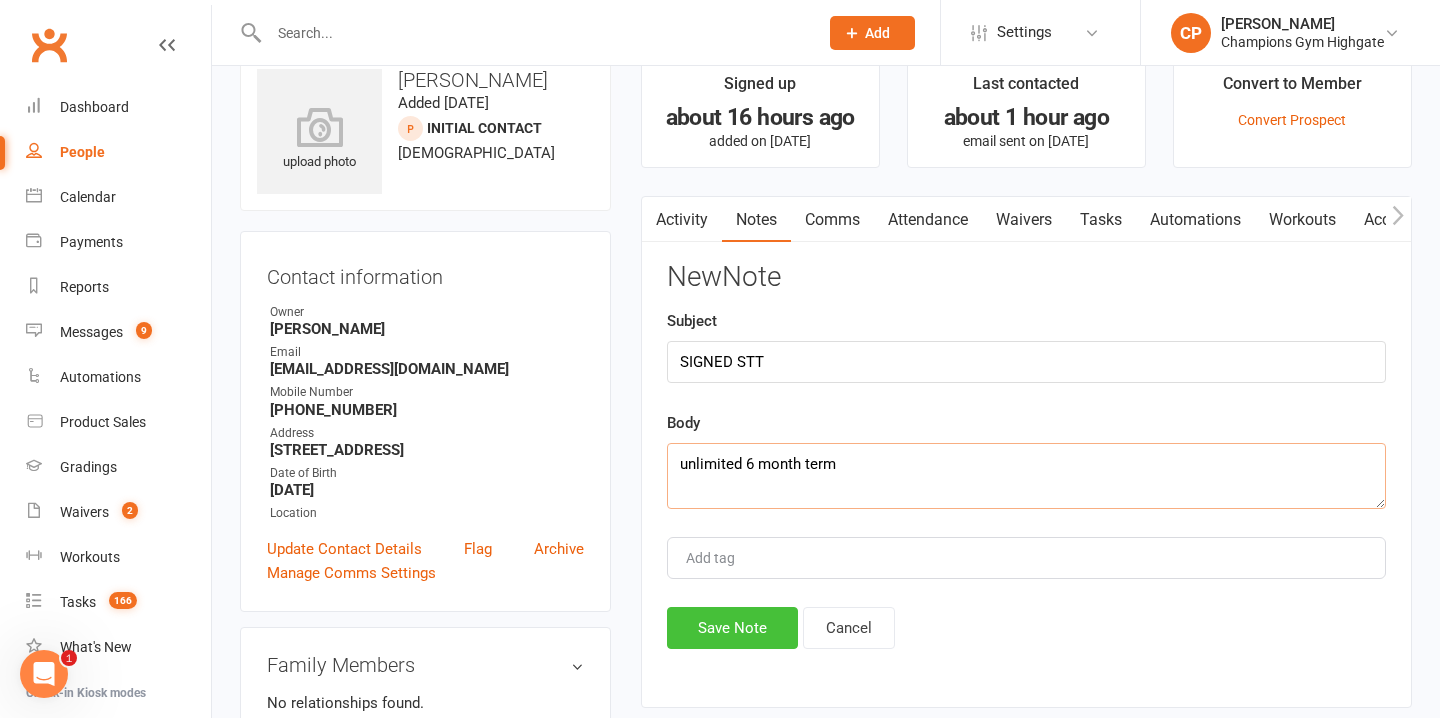 type on "unlimited 6 month term" 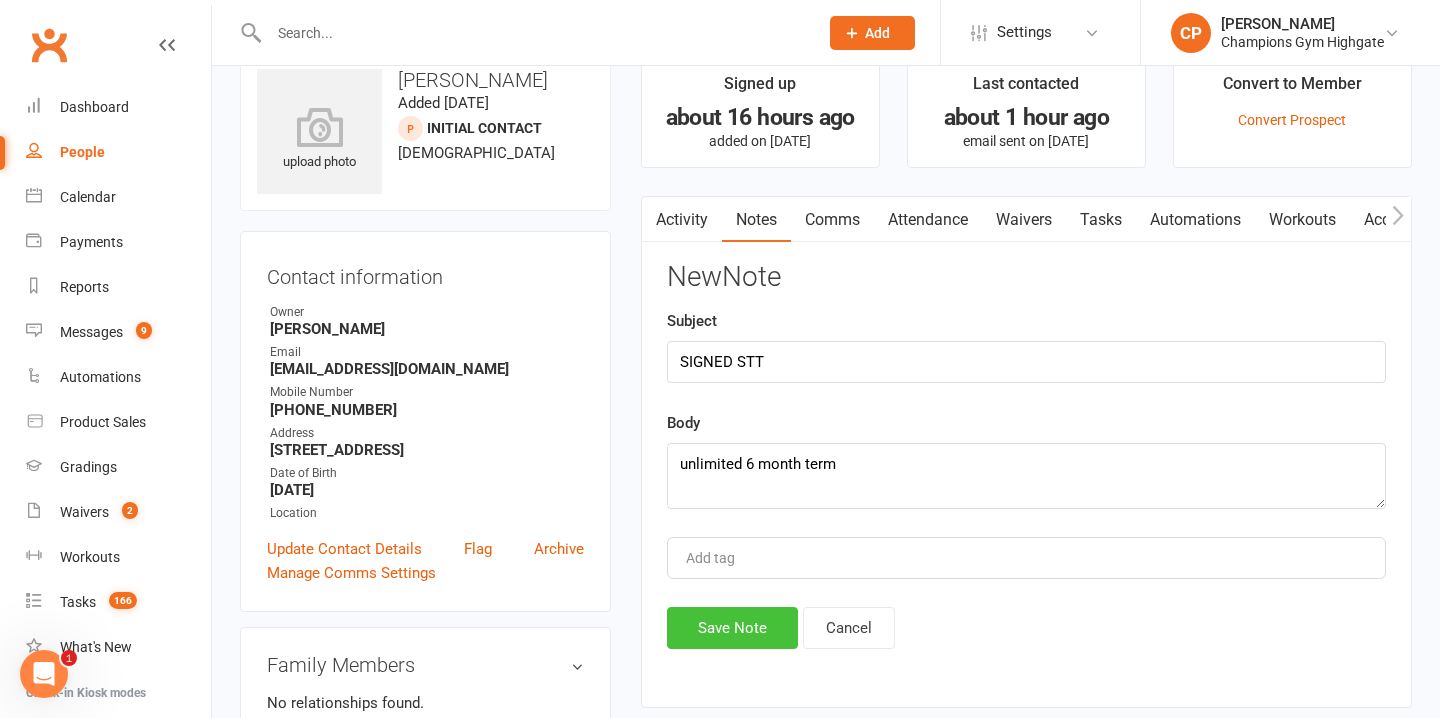 click on "Save Note" at bounding box center [732, 628] 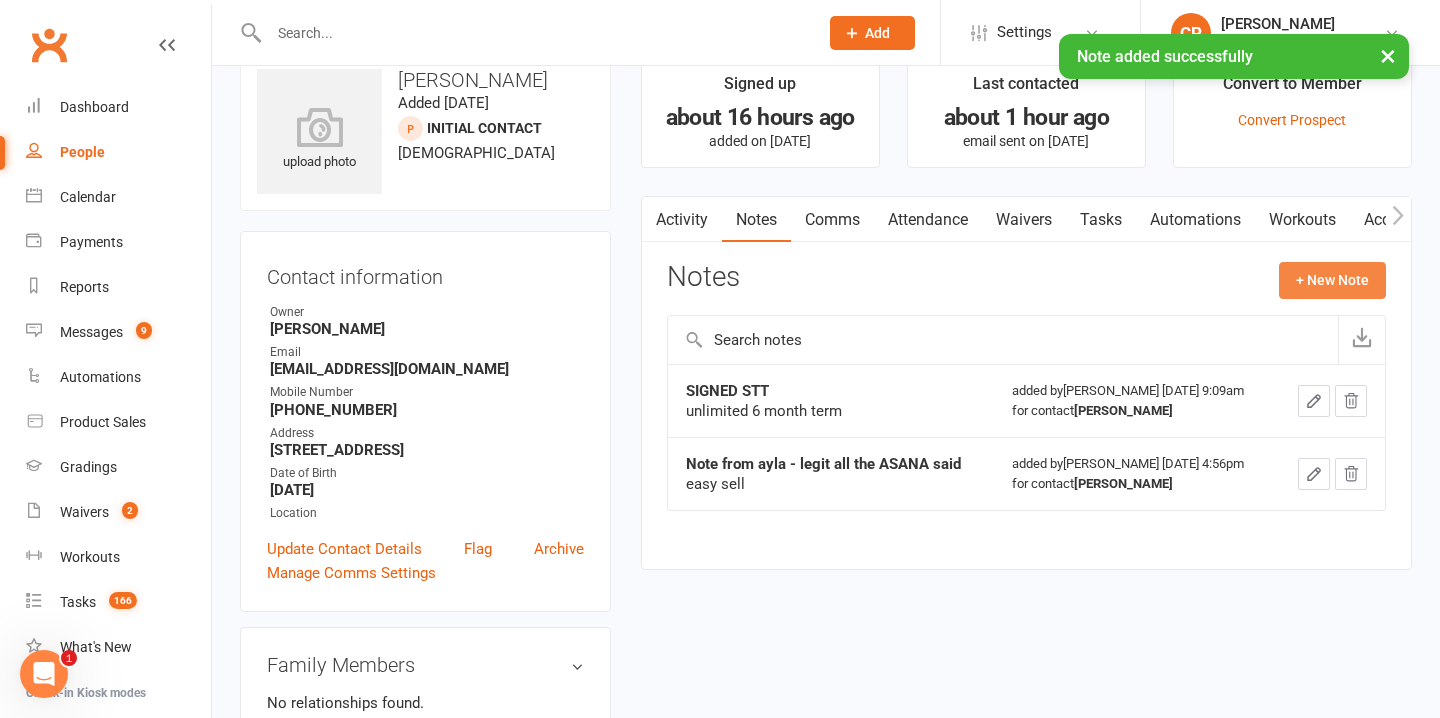 click on "+ New Note" at bounding box center (1332, 280) 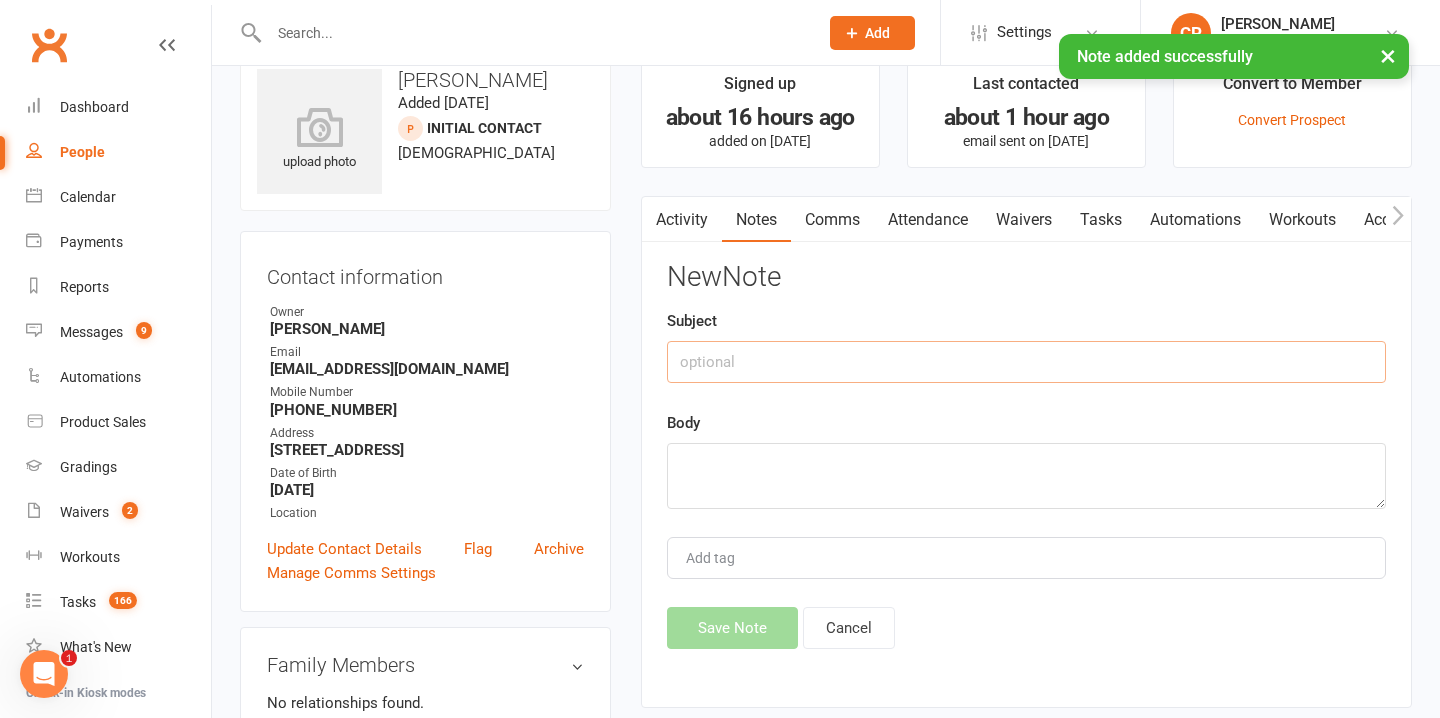 click at bounding box center (1026, 362) 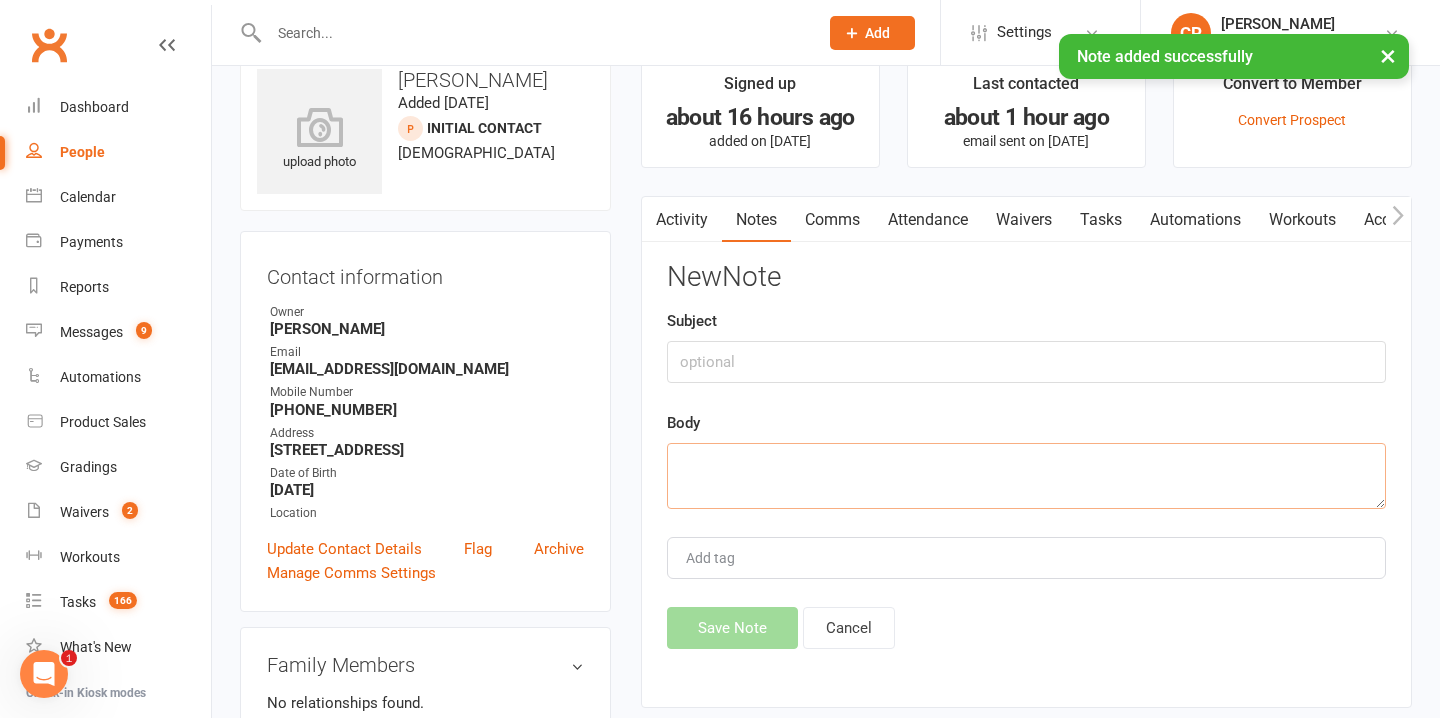 click at bounding box center [1026, 476] 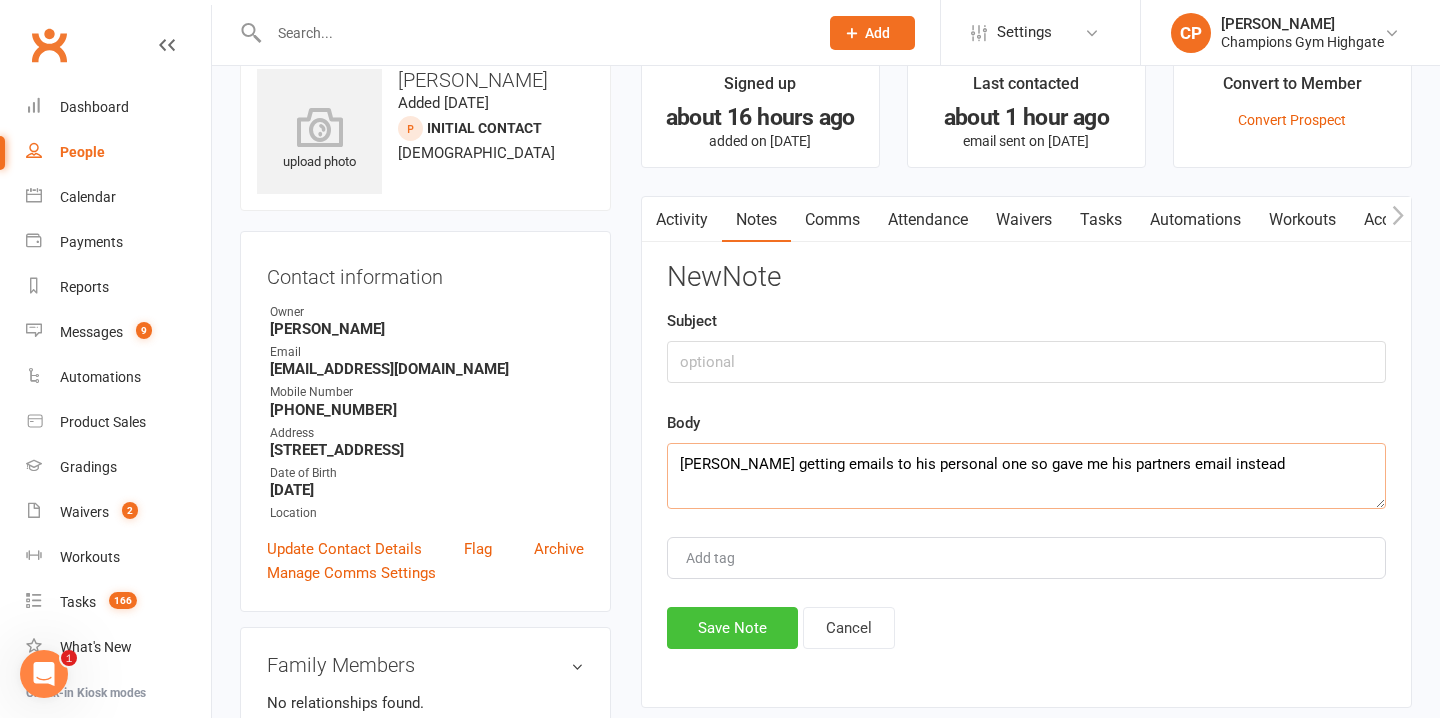 type on "Isnt getting emails to his personal one so gave me his partners email instead" 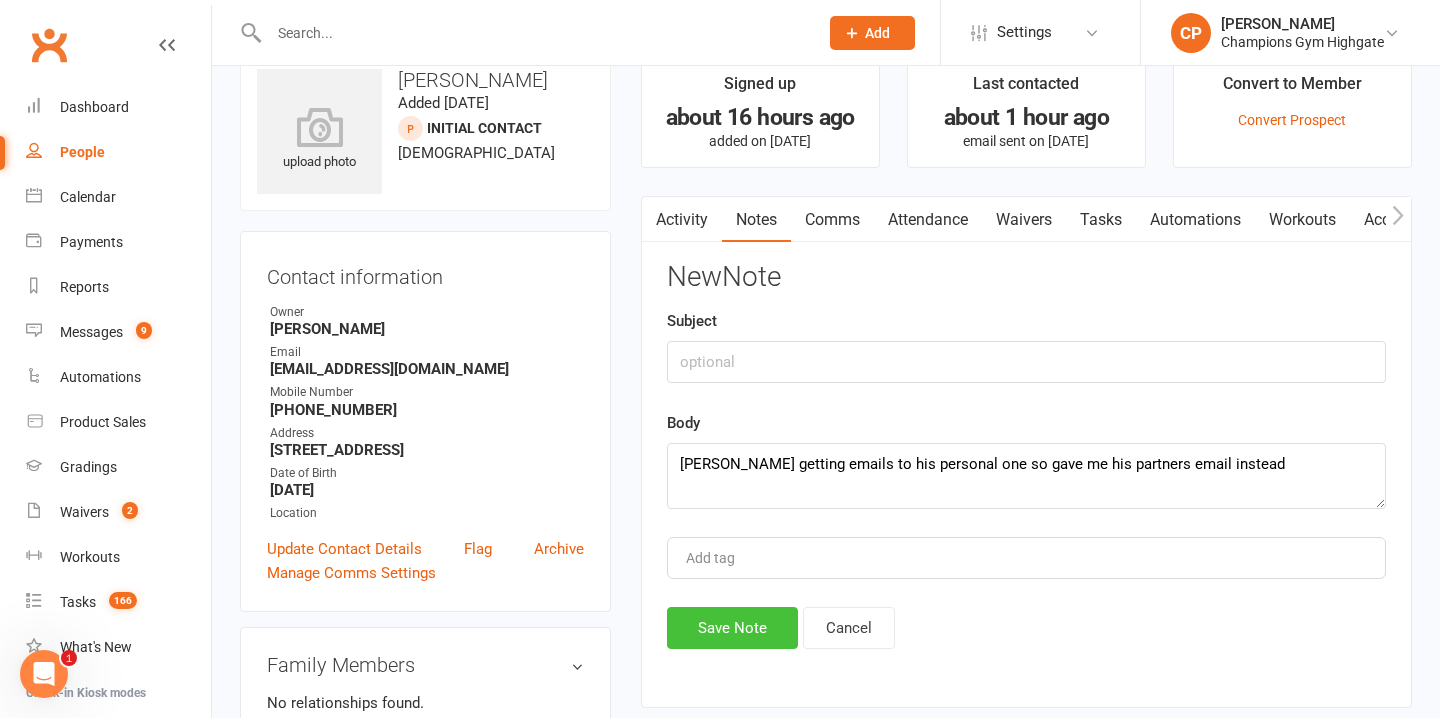 click on "Save Note" at bounding box center (732, 628) 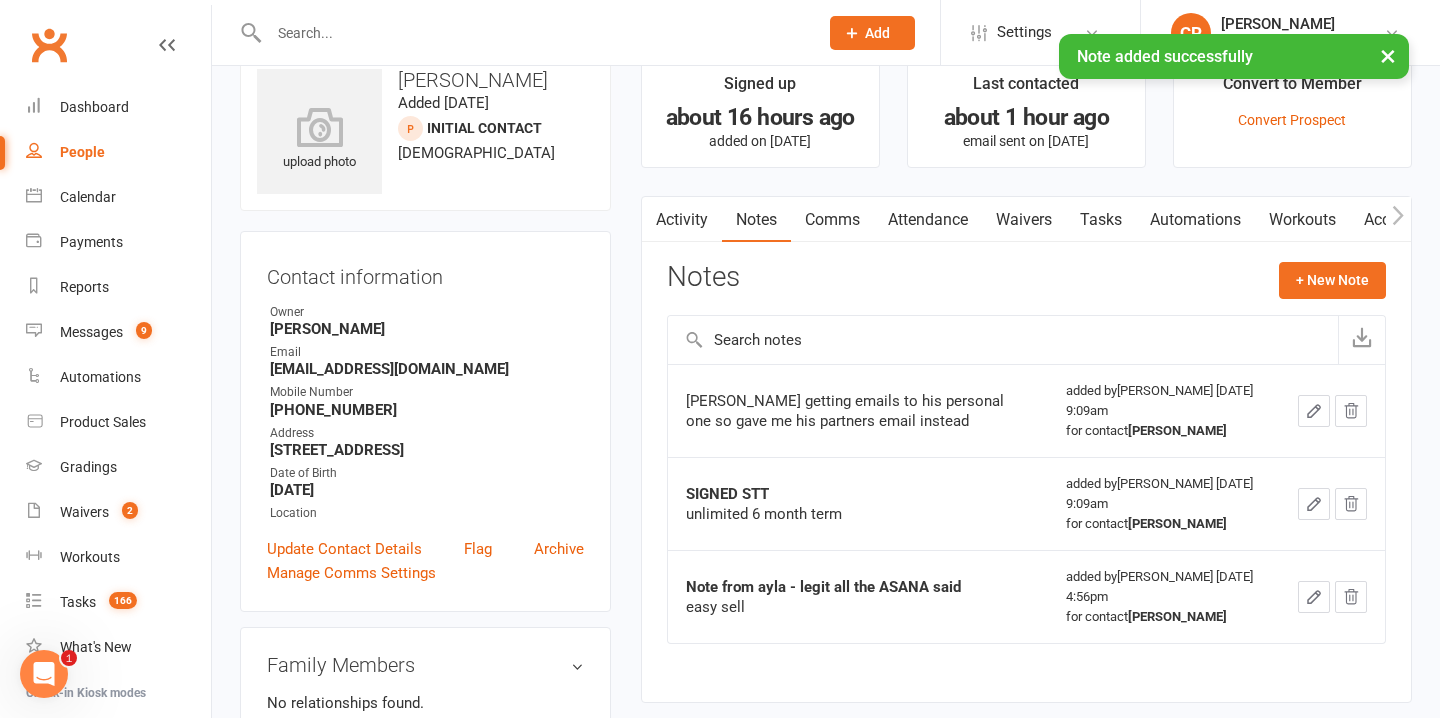 click on "Comms" at bounding box center (832, 220) 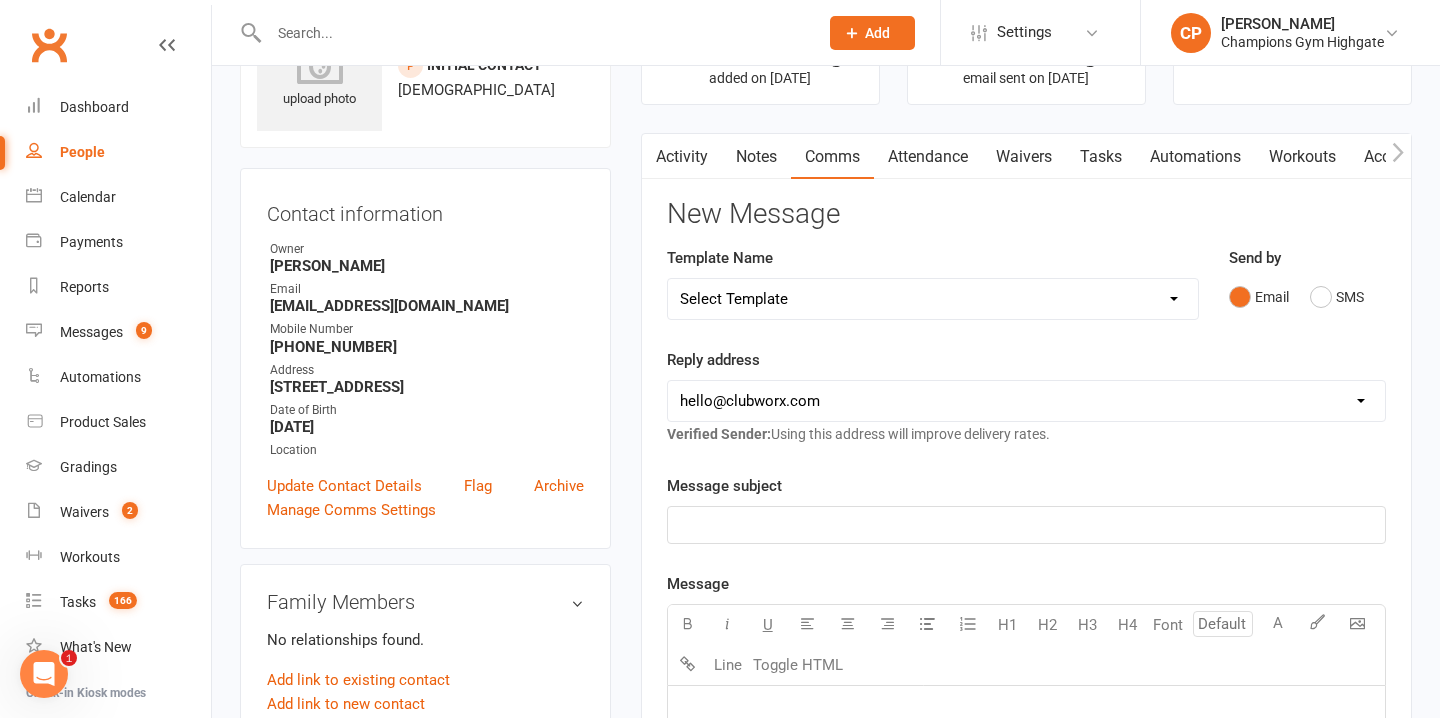 scroll, scrollTop: 80, scrollLeft: 0, axis: vertical 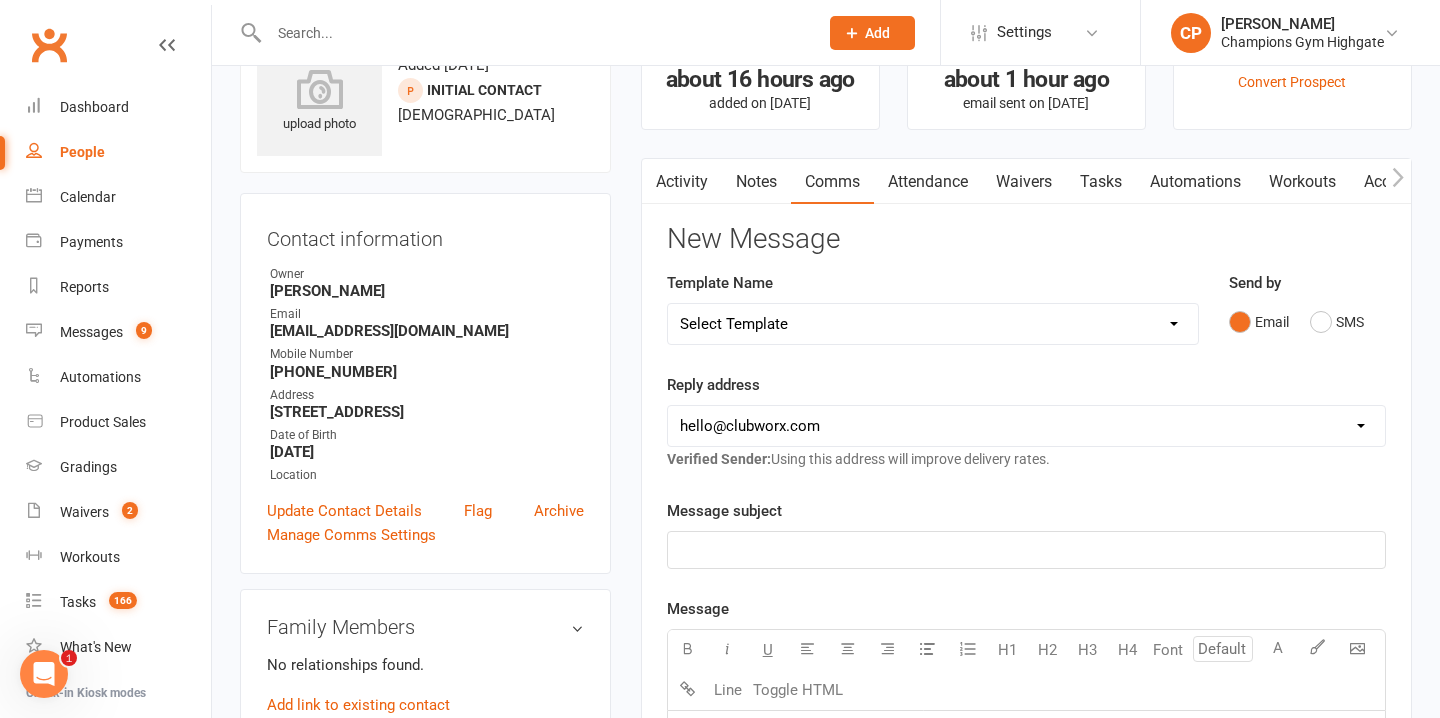 click on "Notes" at bounding box center (756, 182) 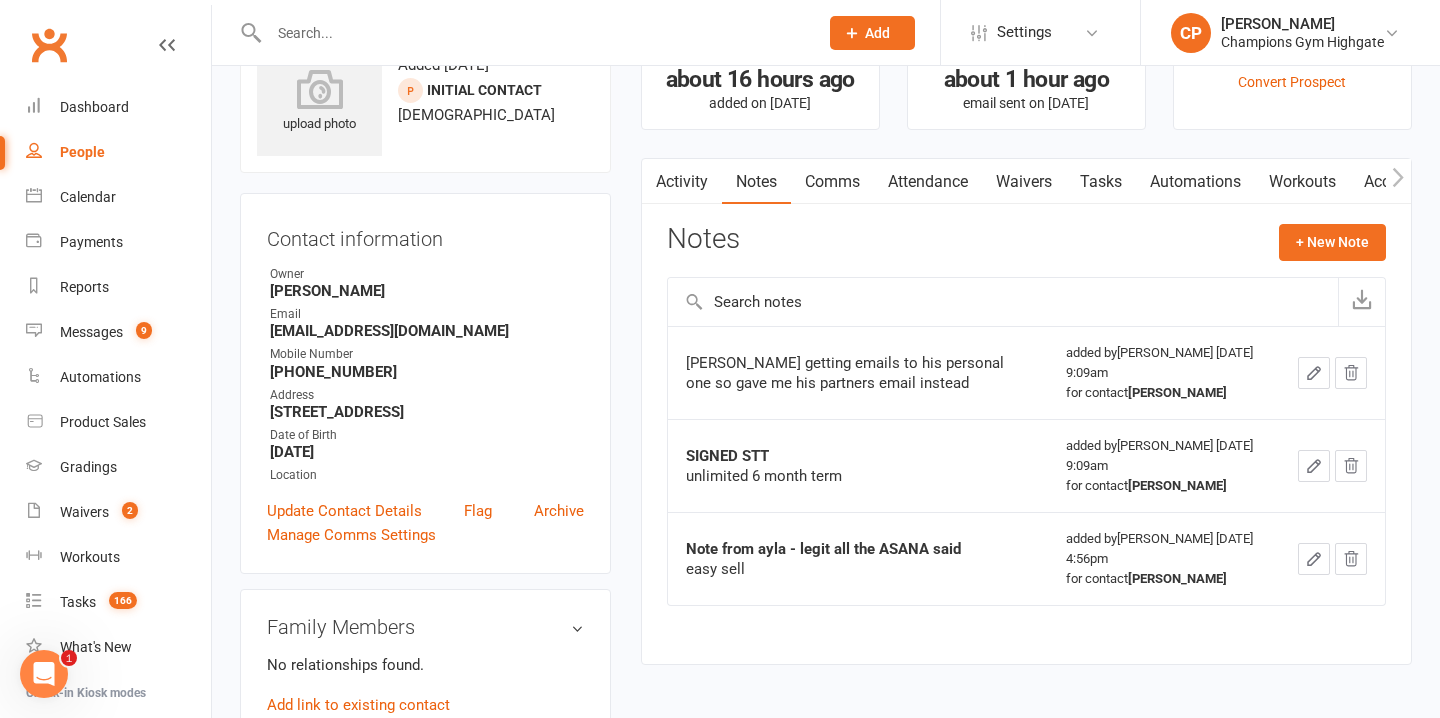 click on "Attendance" at bounding box center (928, 182) 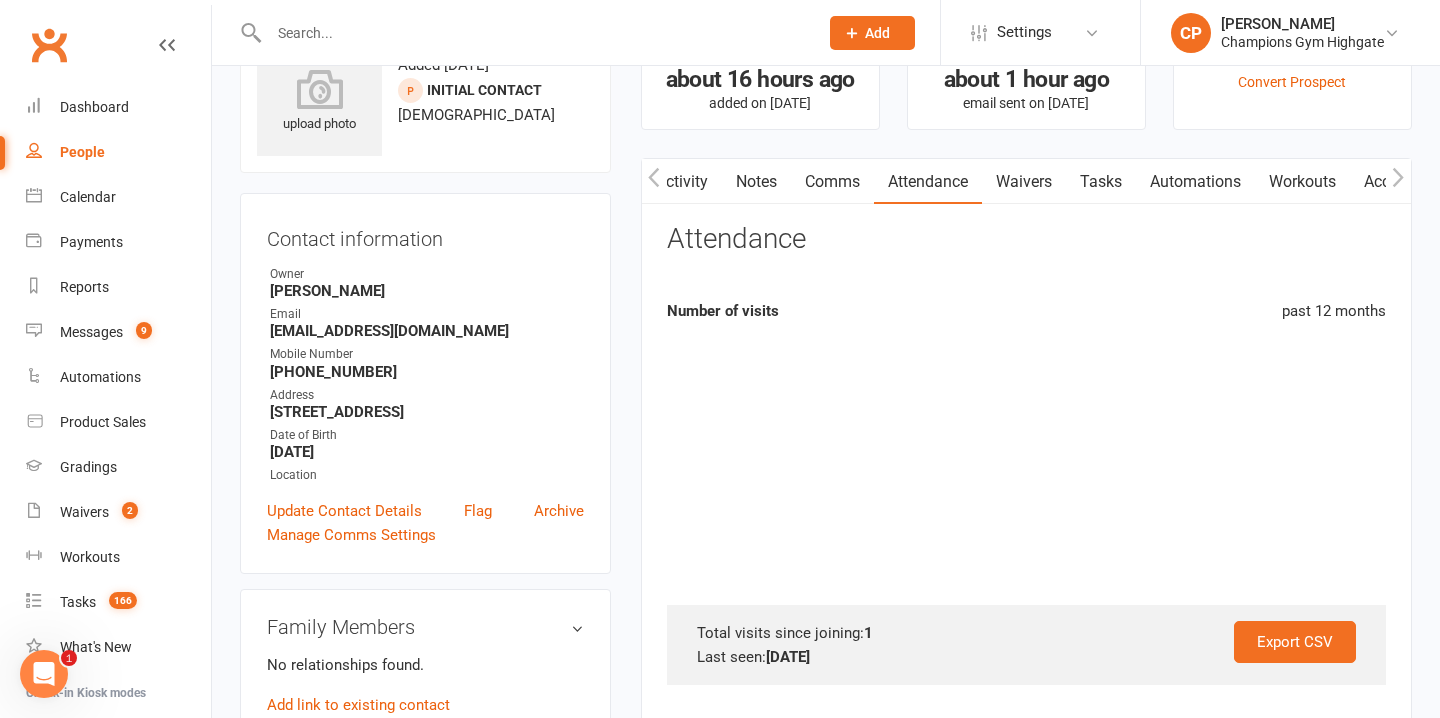 scroll, scrollTop: 0, scrollLeft: 1, axis: horizontal 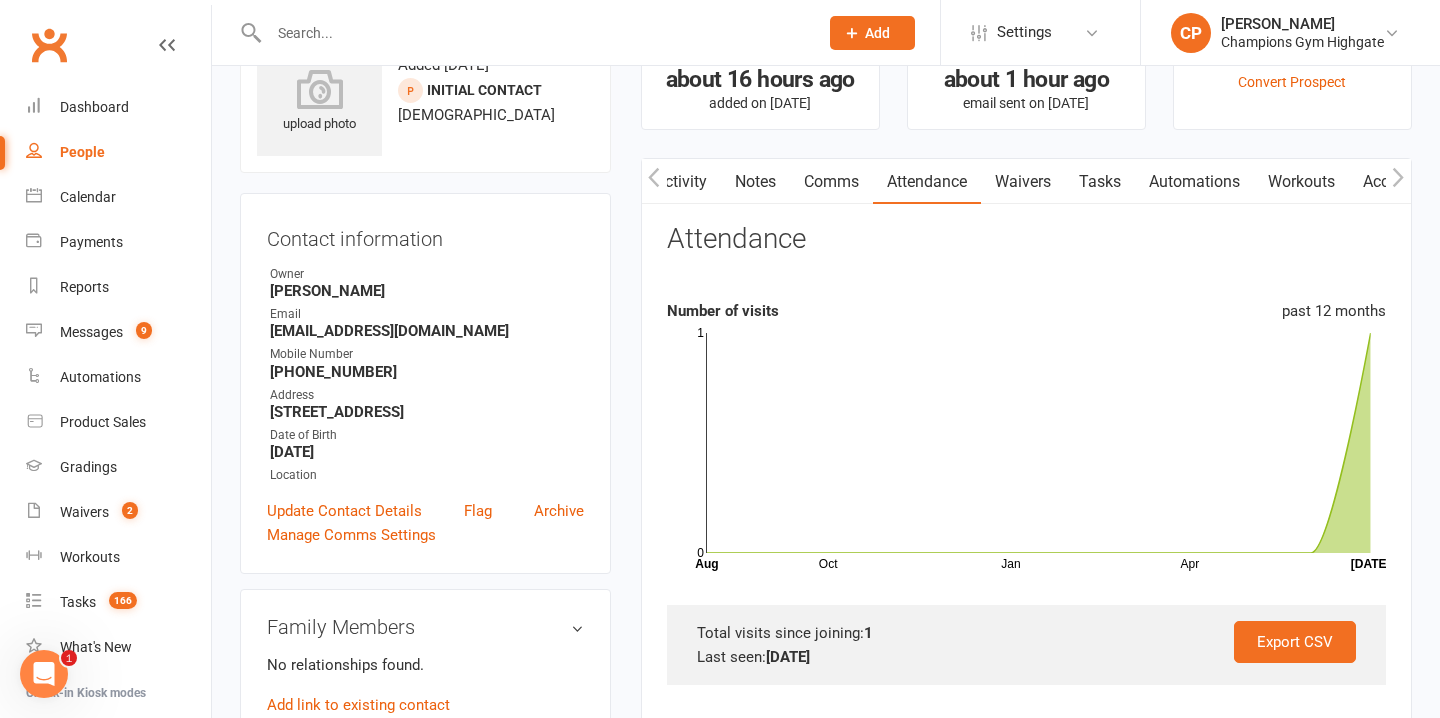 click on "Comms" at bounding box center (831, 182) 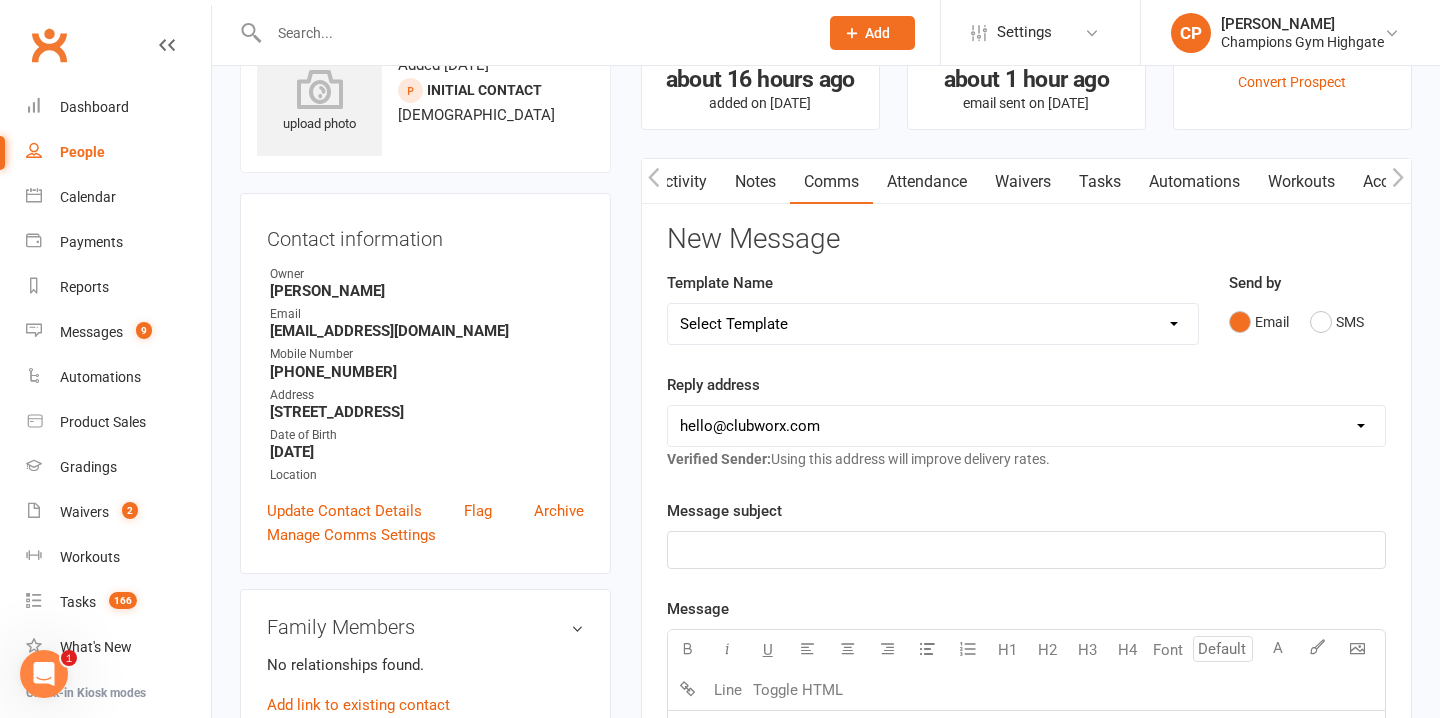 click on "Select Template [Email] 2023 Champions Gym Member Questionnaire 📝 [Email] 2024 Price Increase [Email] A special Gift for You [Email] CG Escapes 2026 - Koh Samui [Email] Champ Life Awards - Nominations [SMS] Class No Show [Email] Clubworx Login Credentials [Email] DEBT EMAIL #1 [Email] DEBT EMAIL #2 [Email] DEBT EMAIL #3 [SMS] Facebook page invite [Email] Facebook Page Invite [Email] FIFO Membership Documentation [SMS] FIRST CLASS SMS [SMS] First Timer Trial - Day before 1st class [Email] Glove Upsell [SMS] Goal Setting & Accountability [SMS] Google review requests [Email] [Grading] Exemption Letter, Boxing [Email] [Grading] Exemption Letter, Muay Thai [SMS] [Grading] SMS To RSVP [Email] [Grading] Variation to Membership Email [SMS] New starter already training Seminar [Email] New Starter - Feedback Thank You [SMS] New Starter/Member Seminar Reminder [Email] New Starter Questionnaire [Email] New Starter Welcome Email - attending Seminar [Email] New Starter Welcome Email- not attending Seminar" at bounding box center [933, 324] 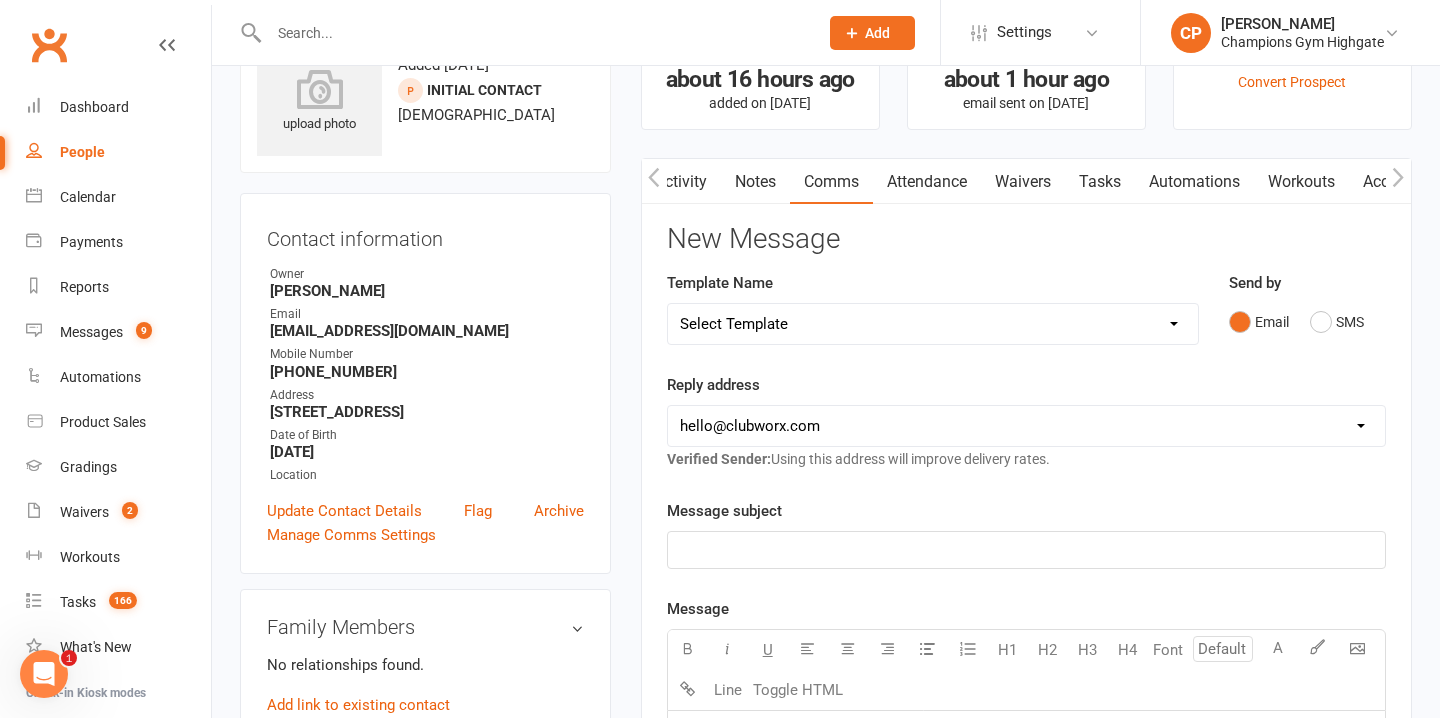 select on "6" 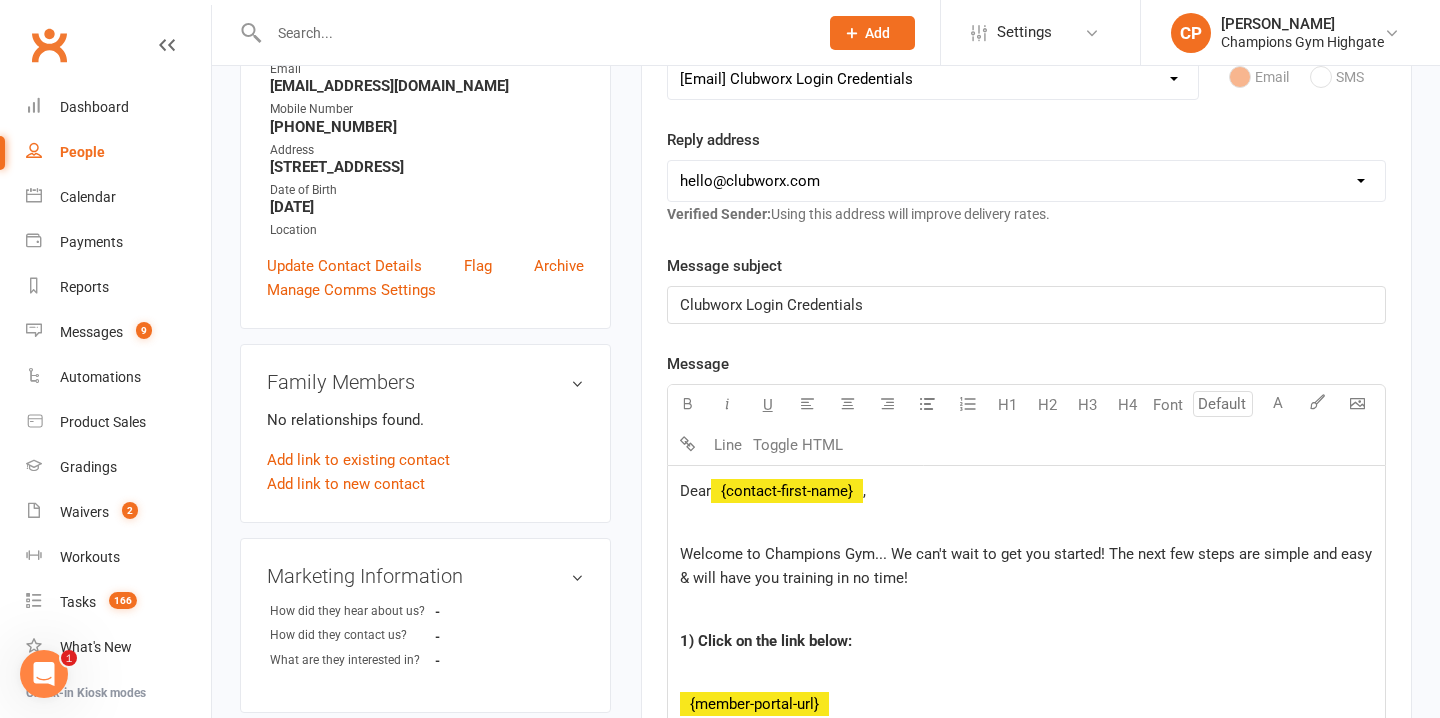 scroll, scrollTop: 371, scrollLeft: 0, axis: vertical 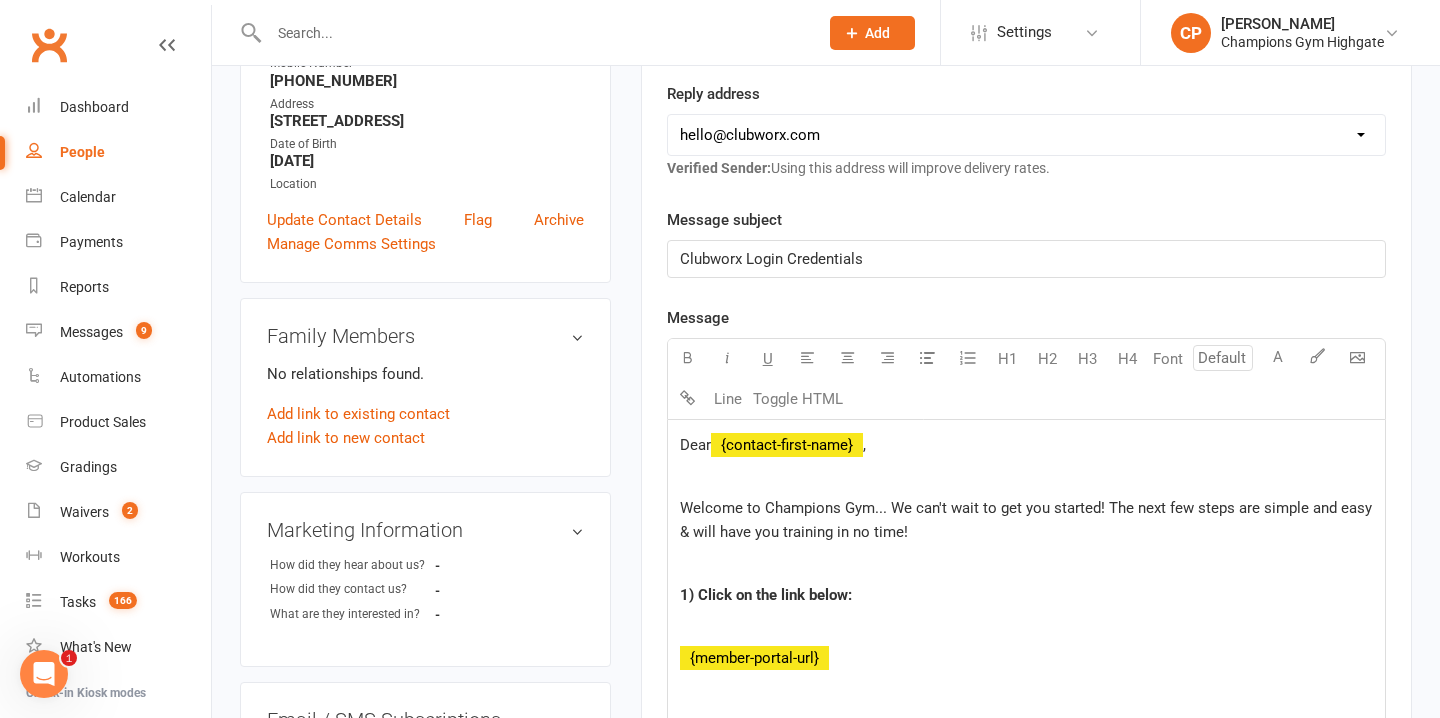 click on "hello@clubworx.com membershighgate@championsgym.com.au helen@championsgym.com.au info@championsgym.com.au loma@championsgym.com.au joondalup@championsgym.com.au marketing@championsgym.com.au dashboards@championsgym.com.au admin@championsgym.com.au highgatemanager@championsgym.com.au newstartershighgate@championsgym.com.au noreply@championsgym.com.au" at bounding box center (1026, 135) 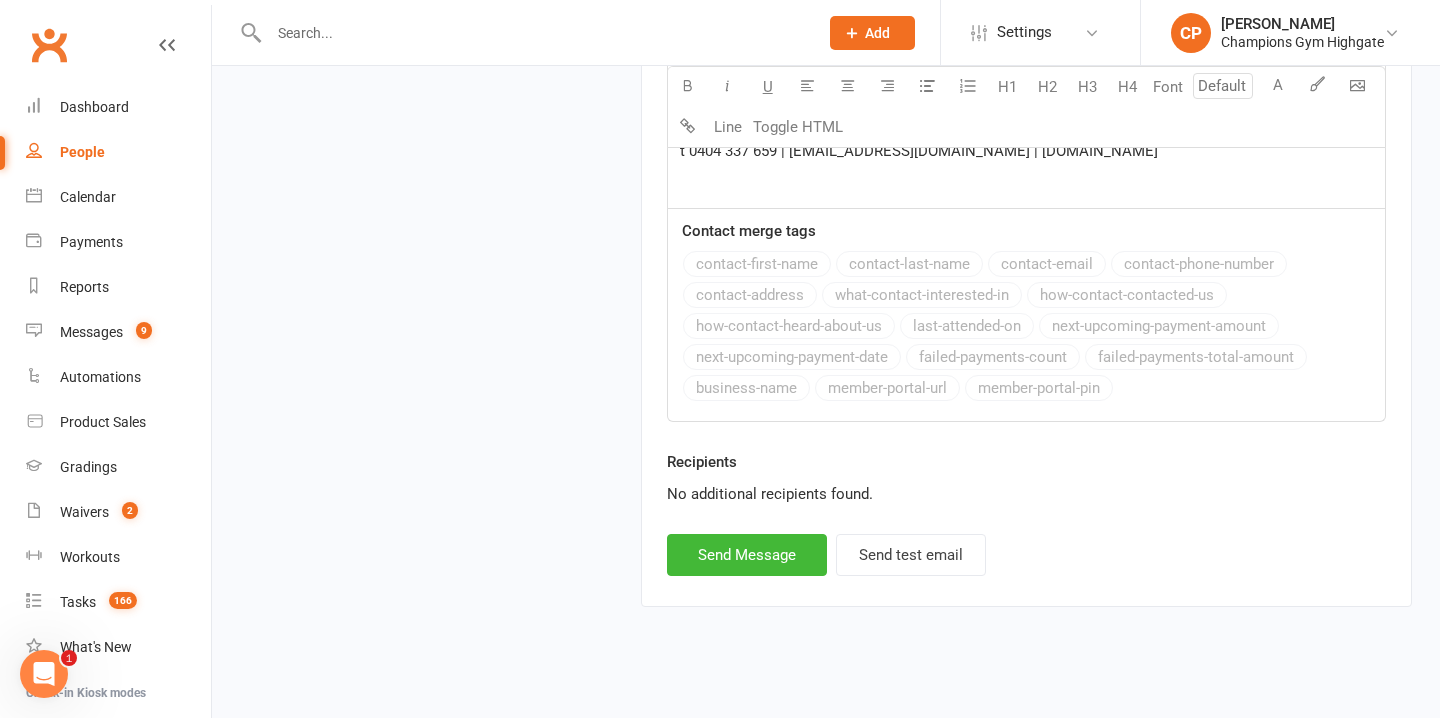 scroll, scrollTop: 1976, scrollLeft: 0, axis: vertical 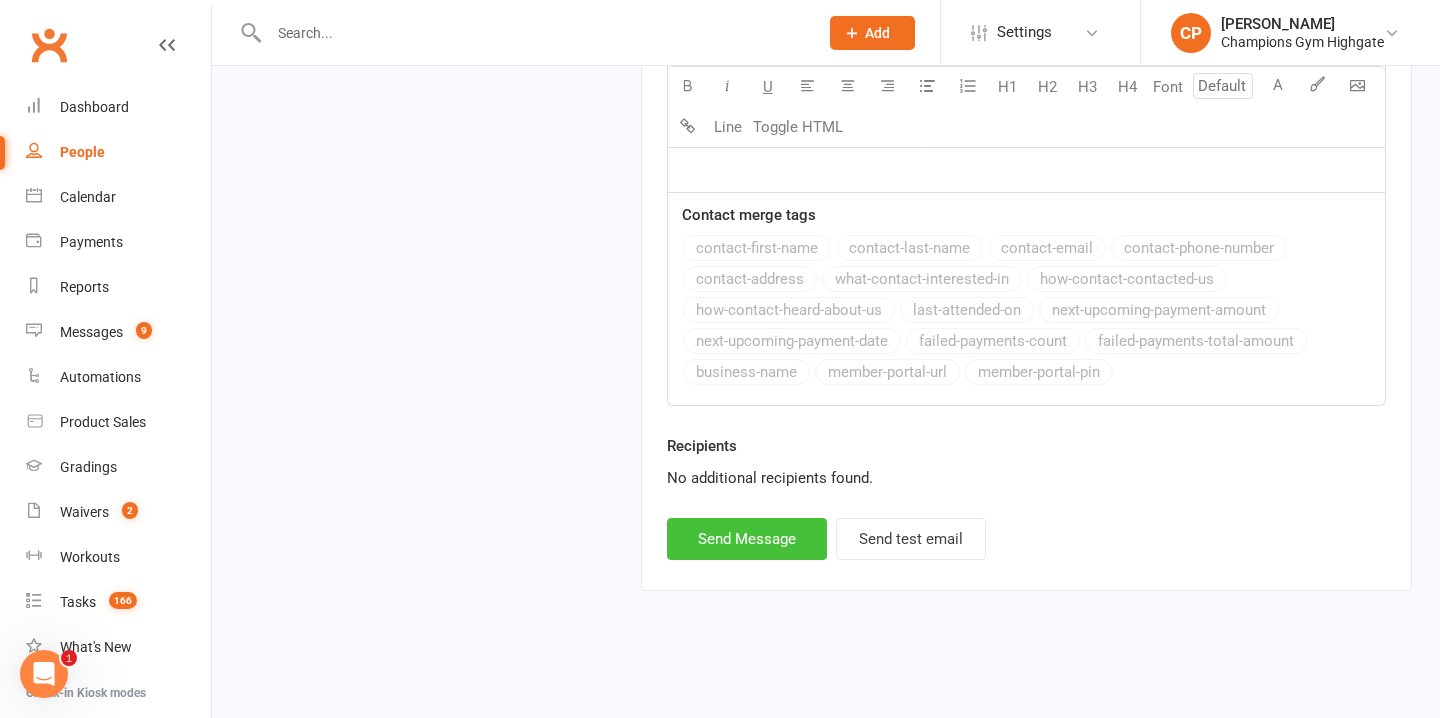 click on "Send Message" at bounding box center [747, 539] 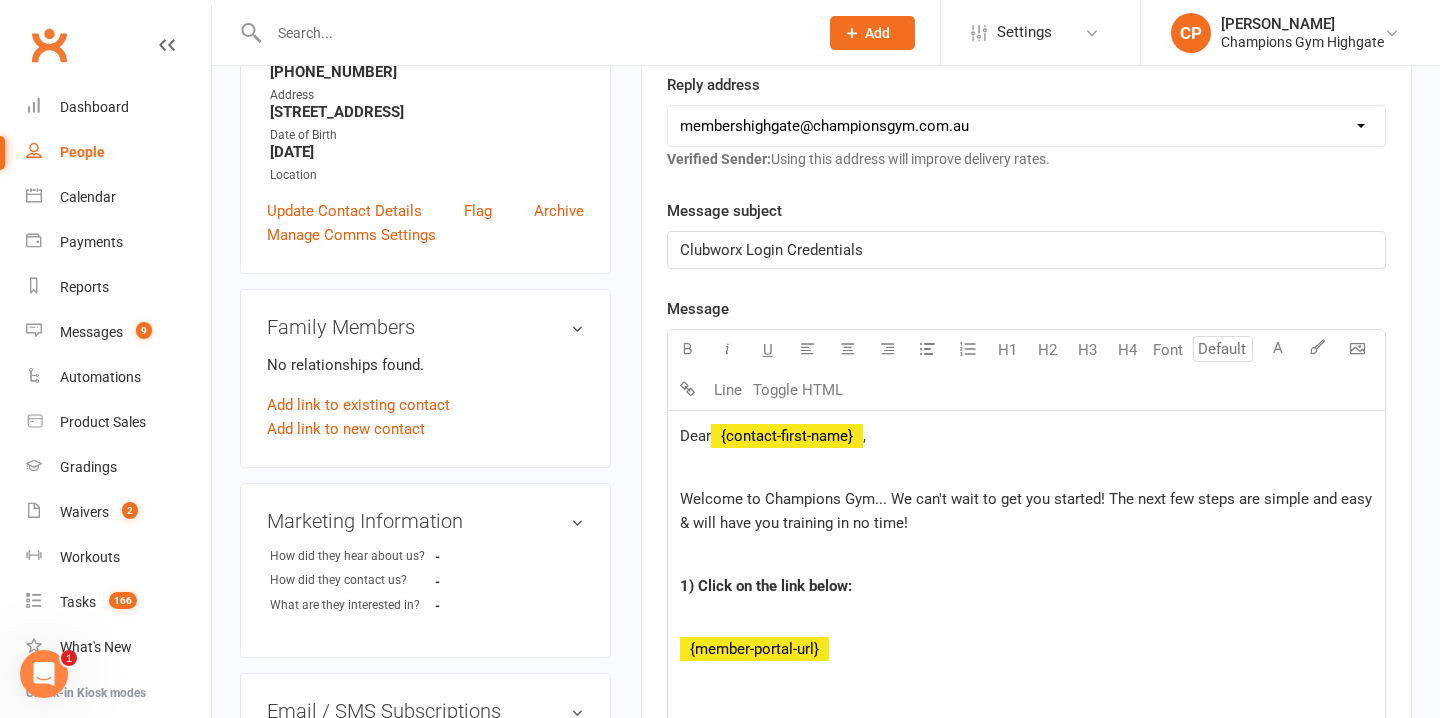 scroll, scrollTop: 0, scrollLeft: 0, axis: both 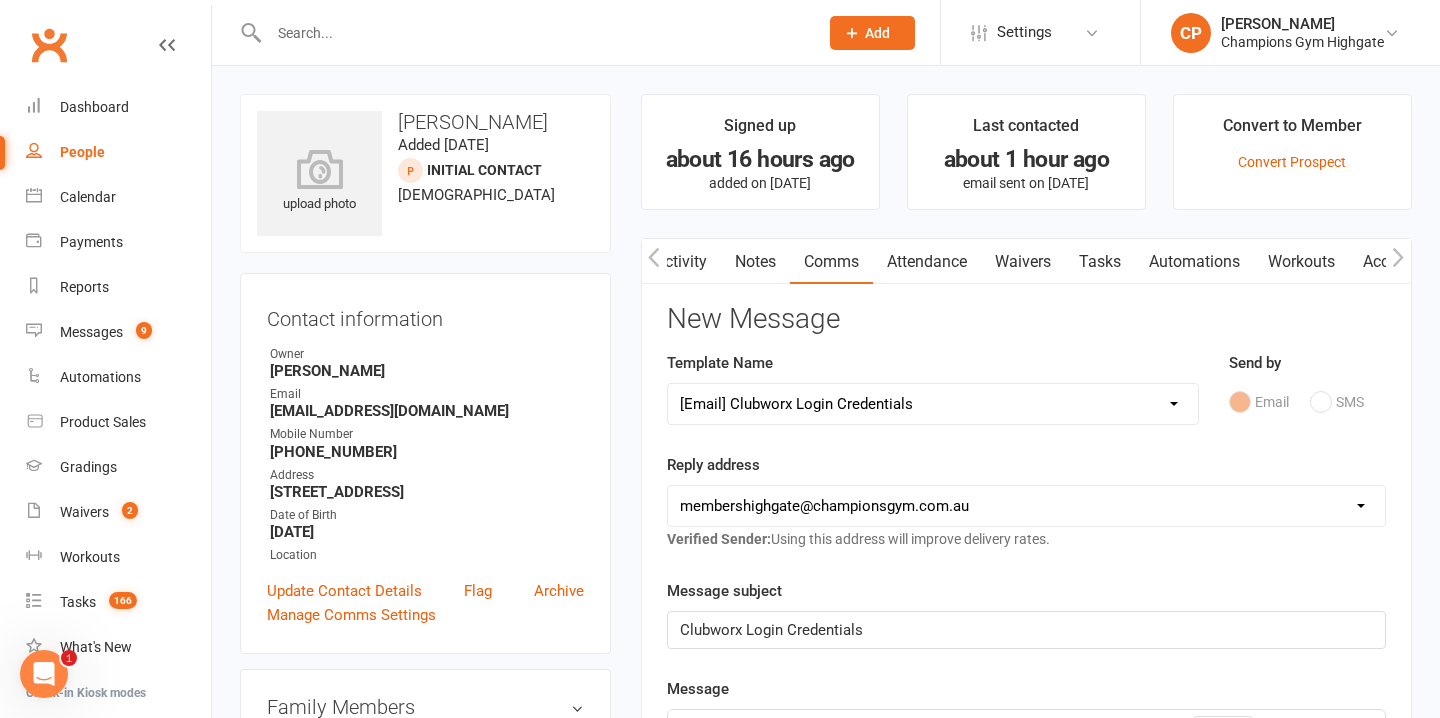 select 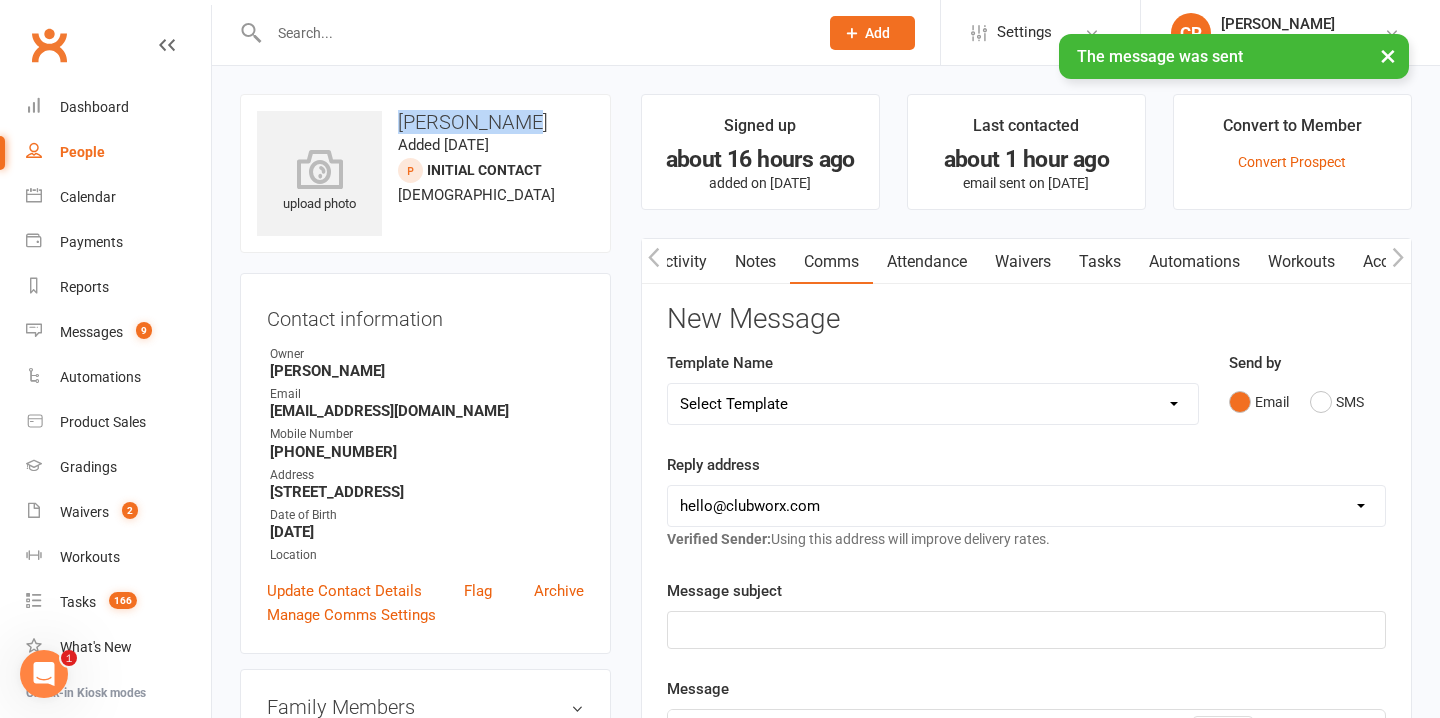 drag, startPoint x: 527, startPoint y: 112, endPoint x: 400, endPoint y: 112, distance: 127 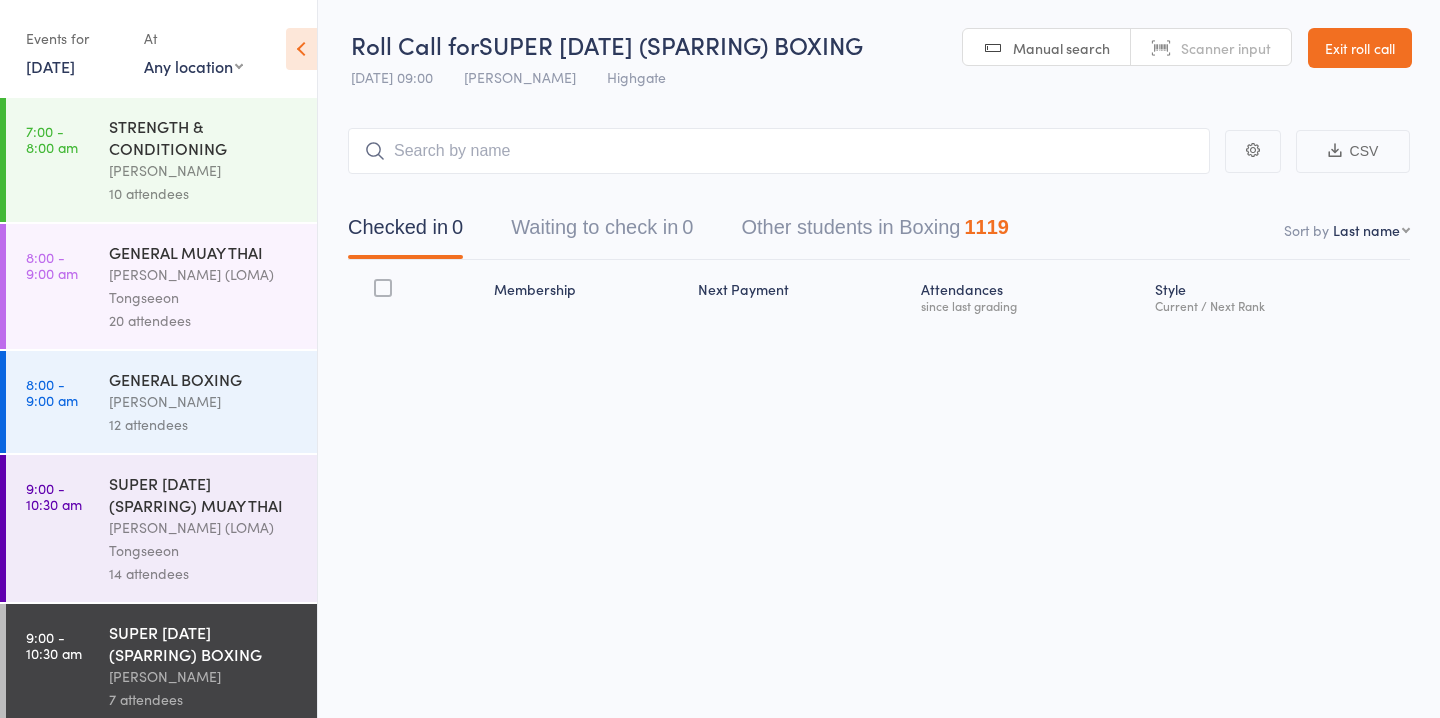 scroll, scrollTop: 0, scrollLeft: 0, axis: both 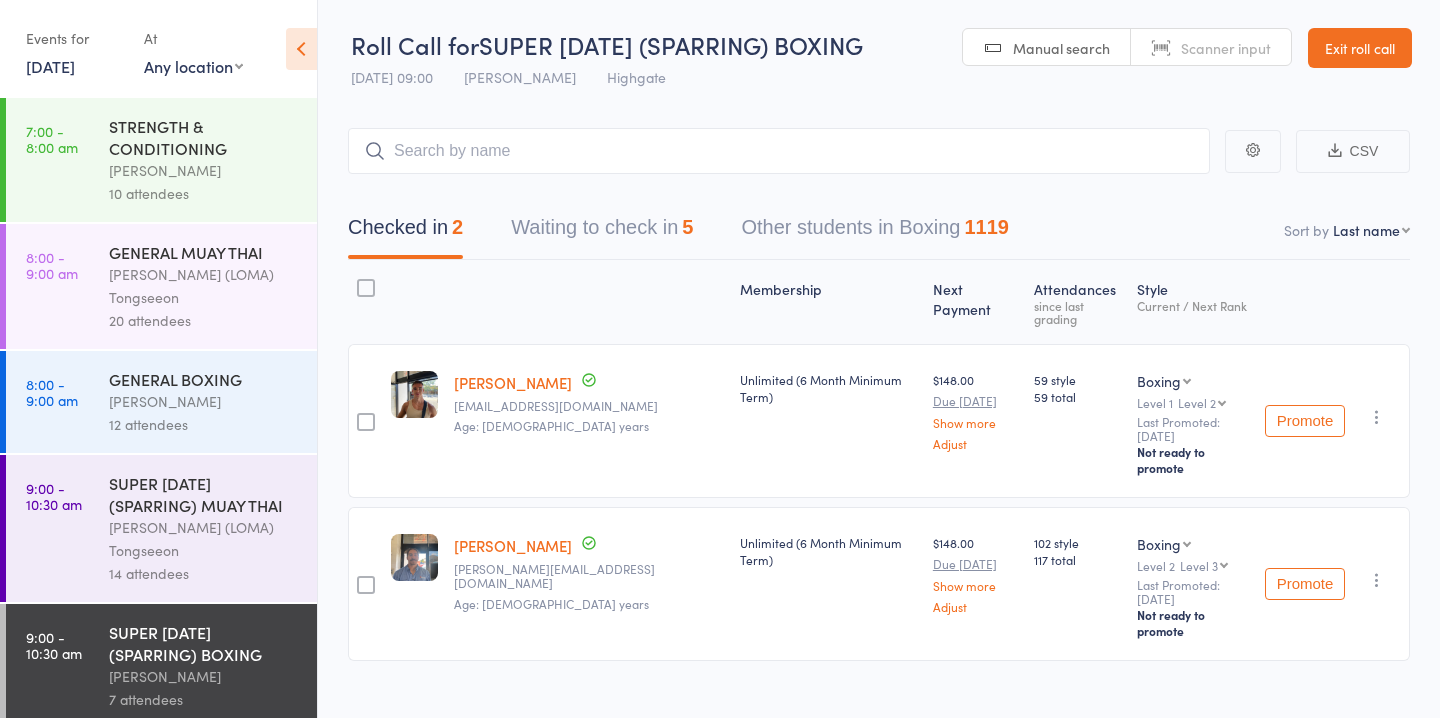 click on "Waiting to check in  5" at bounding box center (602, 232) 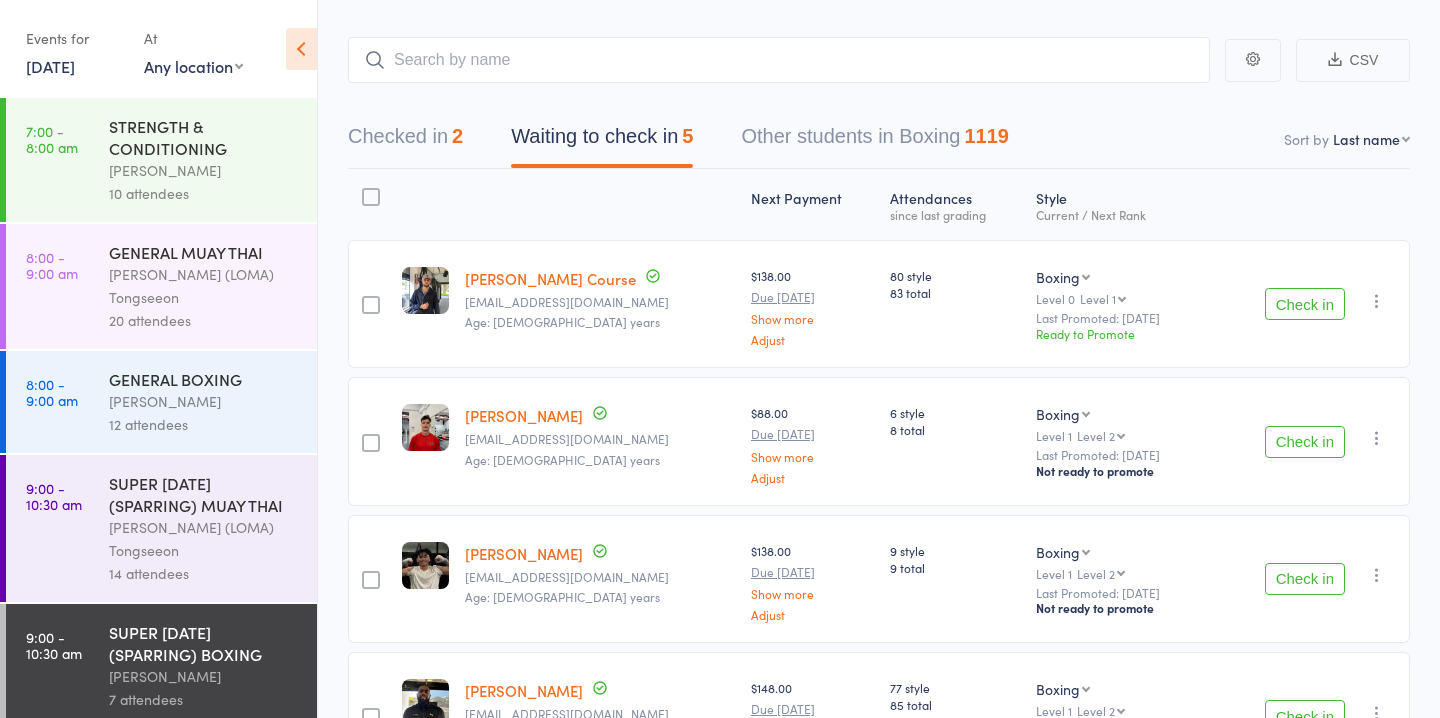 scroll, scrollTop: 0, scrollLeft: 0, axis: both 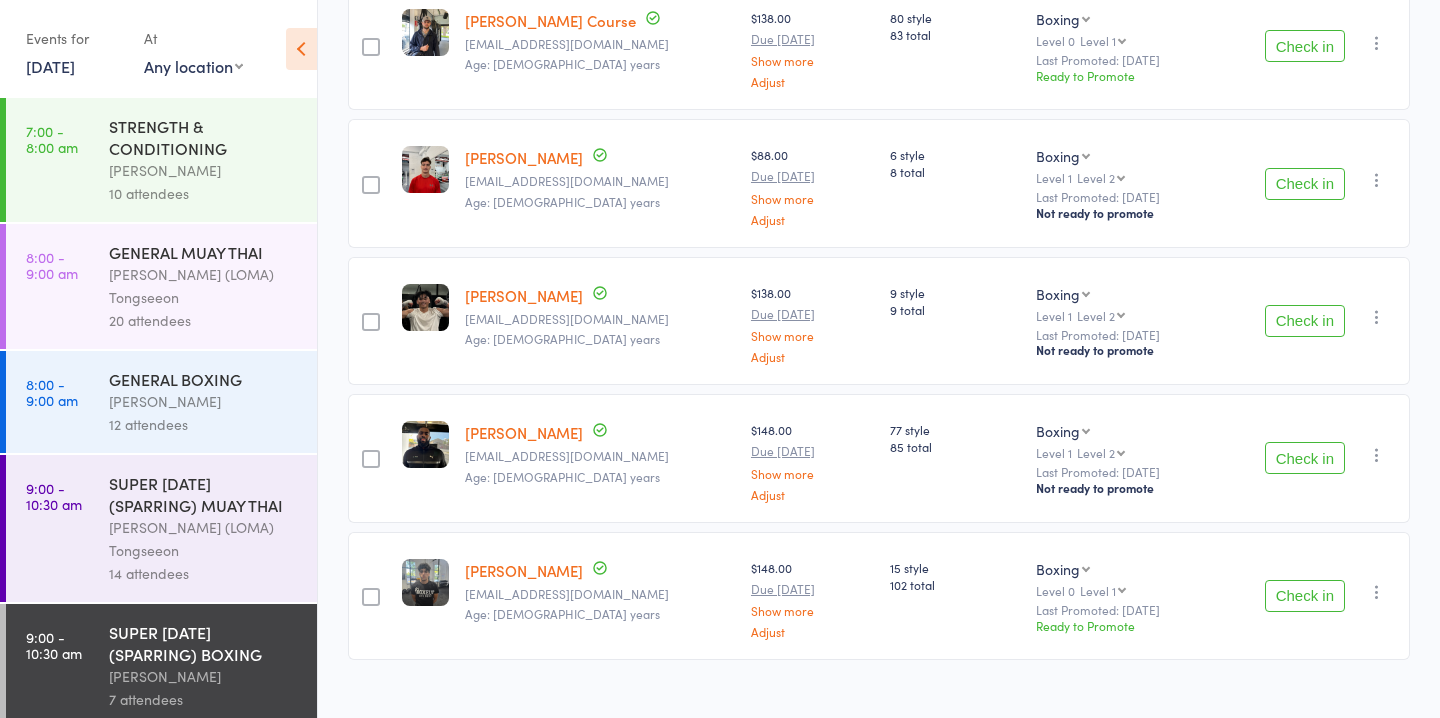 click on "Check in" at bounding box center (1305, 184) 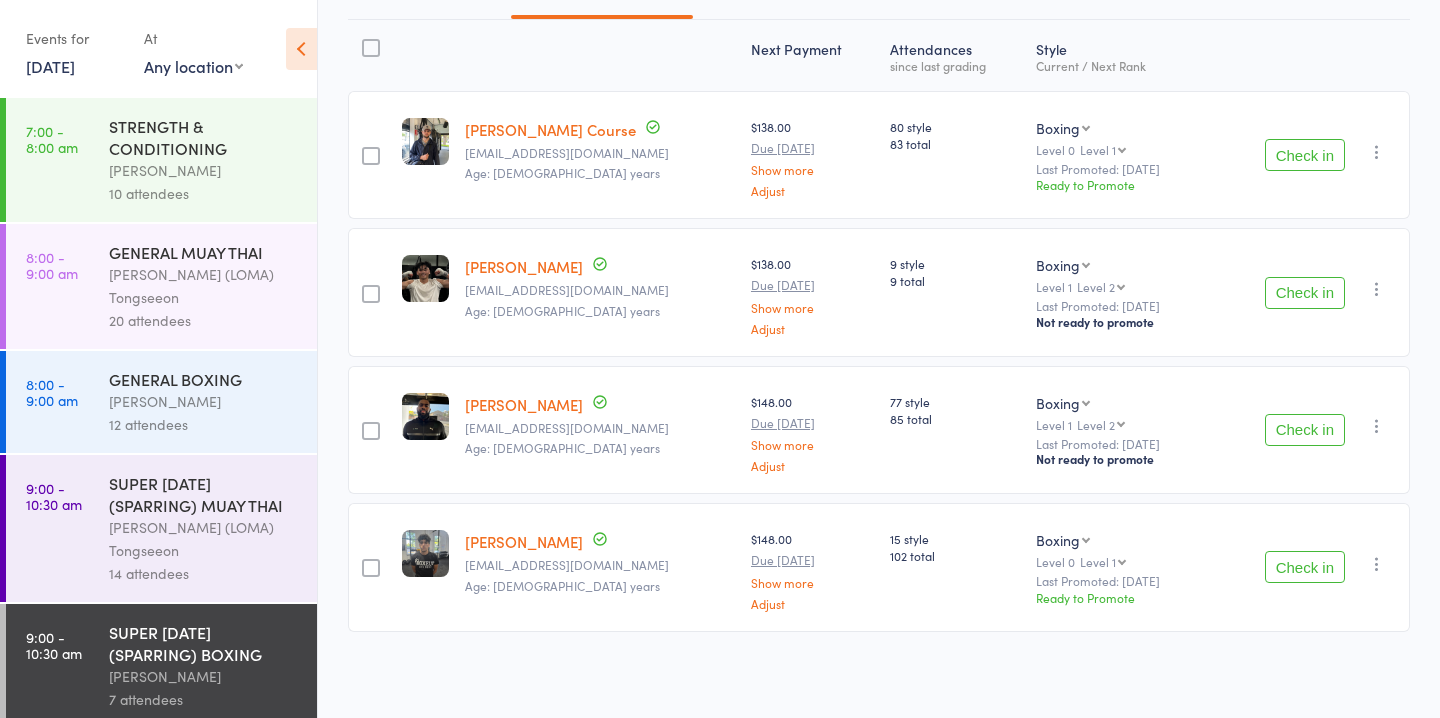 click on "Check in" at bounding box center (1305, 430) 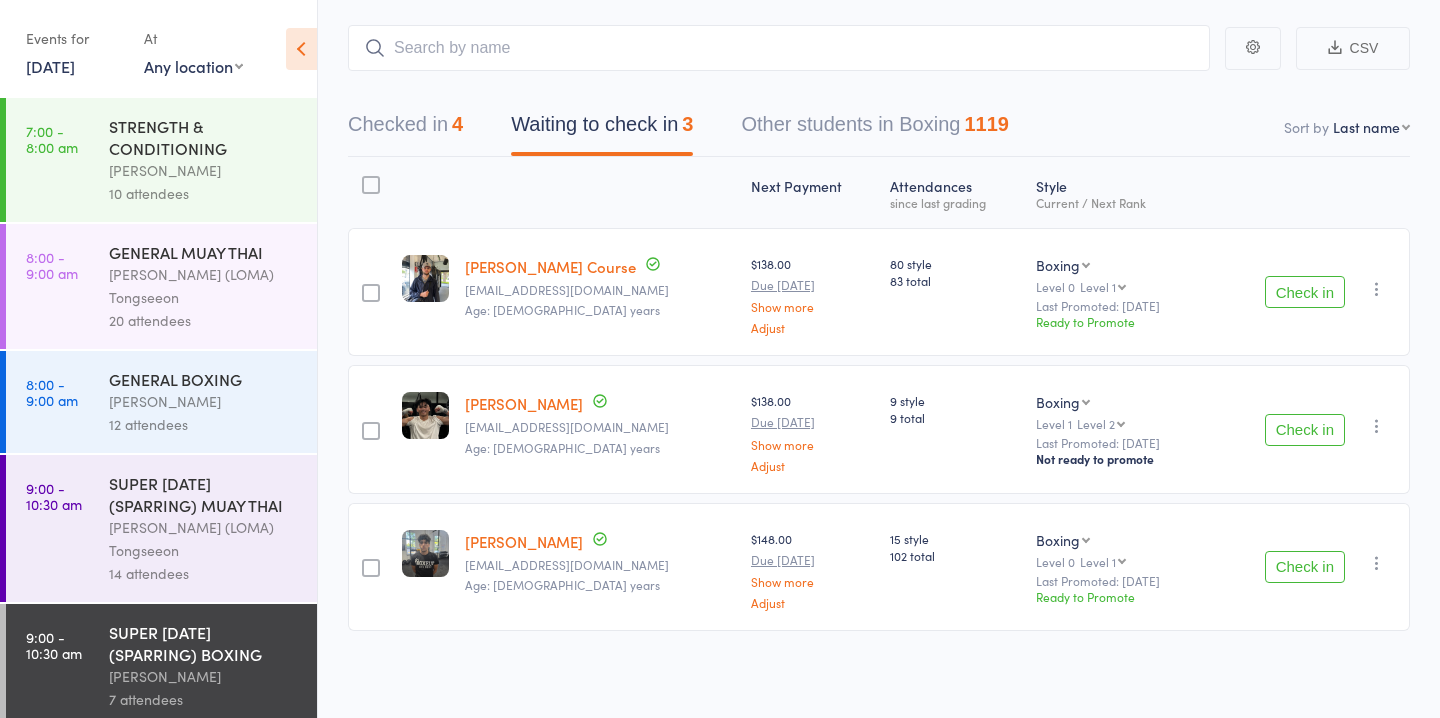 click on "Check in" at bounding box center (1305, 567) 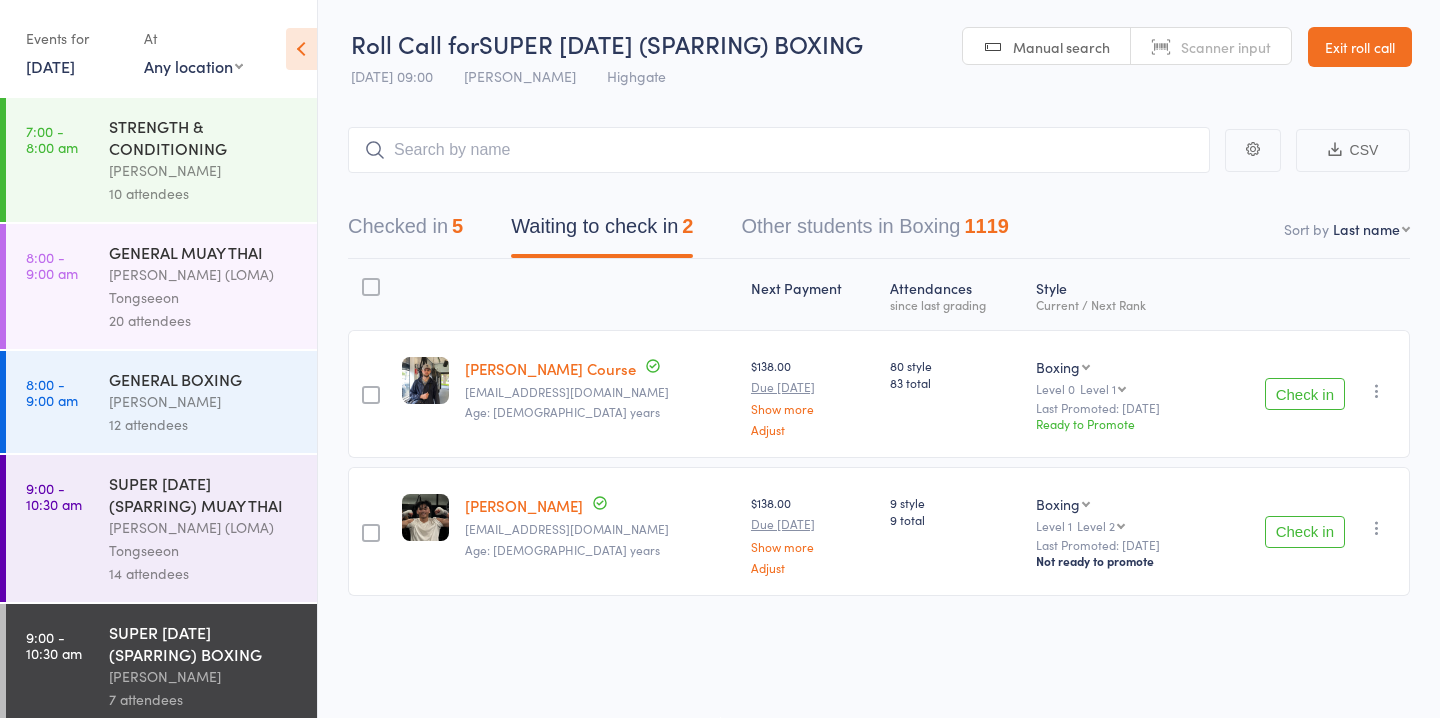 click on "SUPER [DATE] (SPARRING) MUAY THAI" at bounding box center (204, 494) 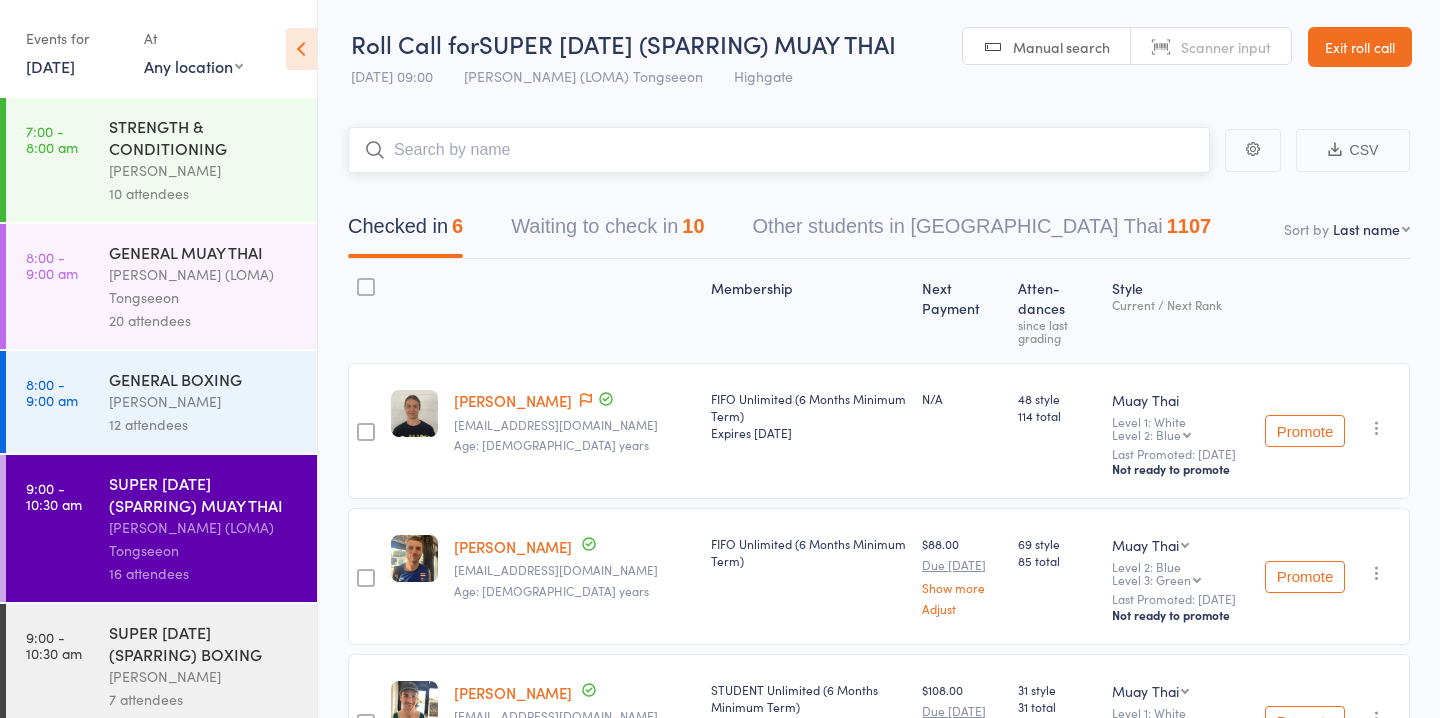 click on "Waiting to check in  10" at bounding box center [607, 231] 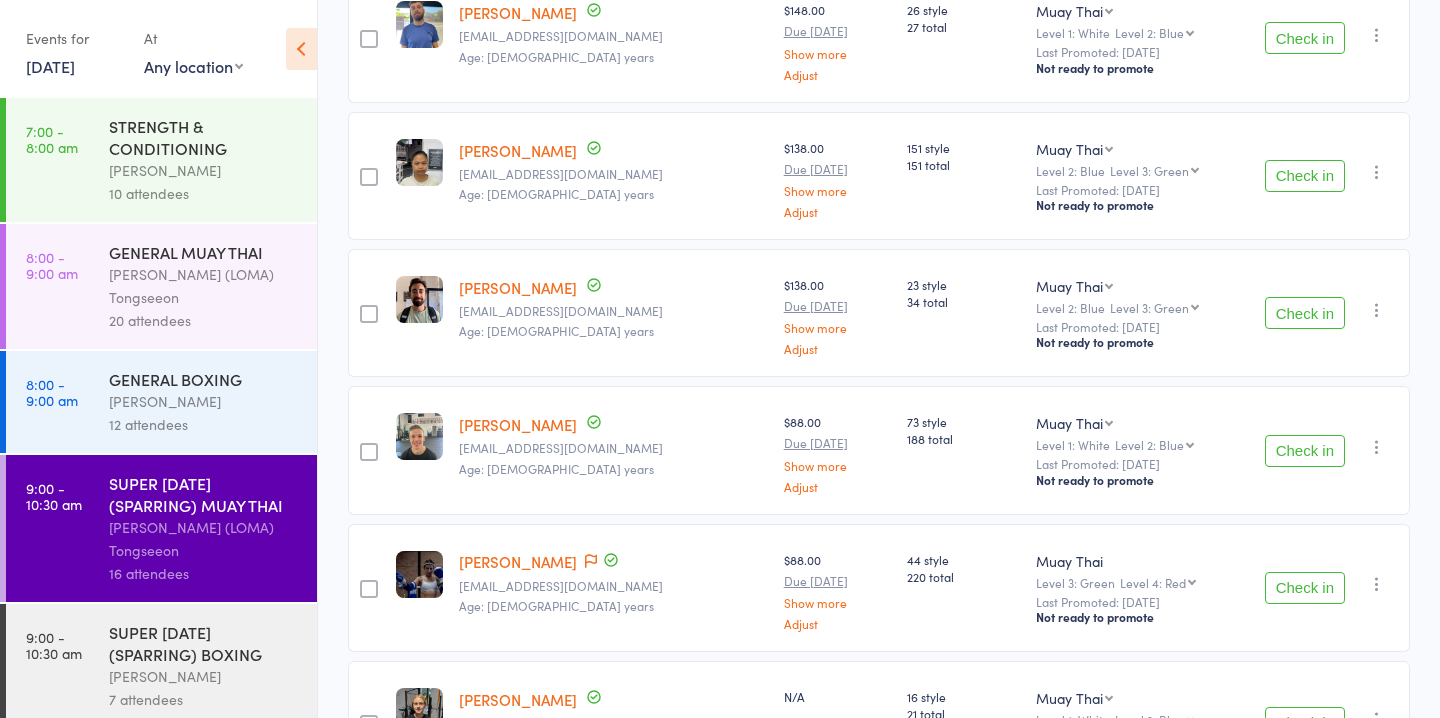 scroll, scrollTop: 771, scrollLeft: 0, axis: vertical 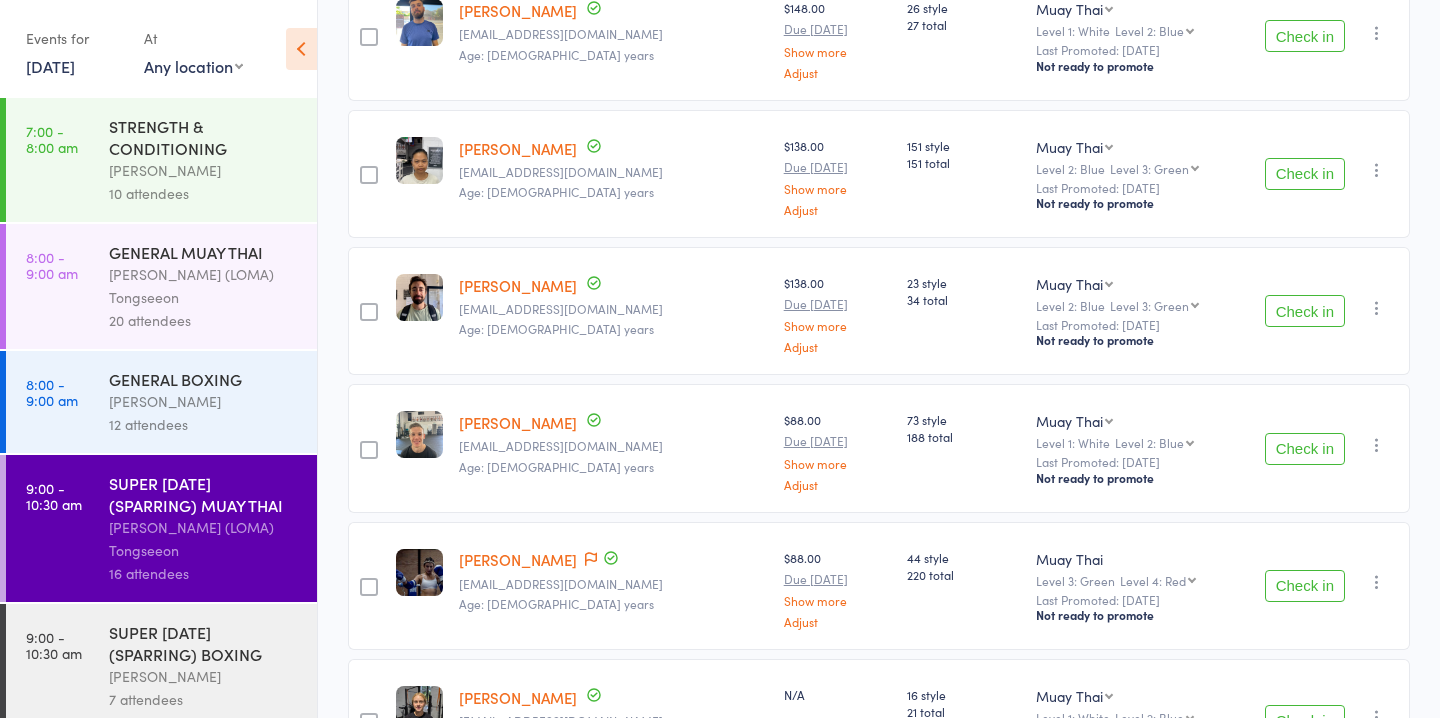 click on "Check in" at bounding box center (1305, 586) 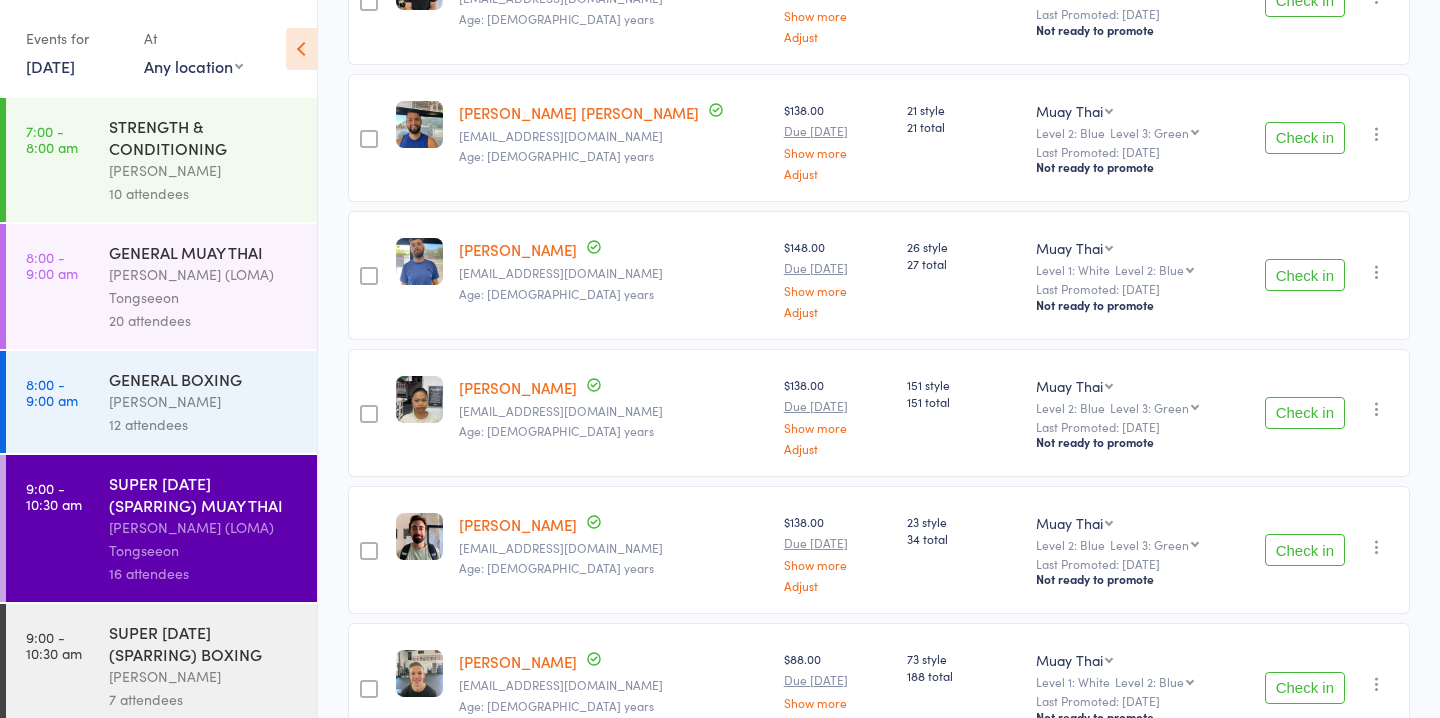 scroll, scrollTop: 627, scrollLeft: 0, axis: vertical 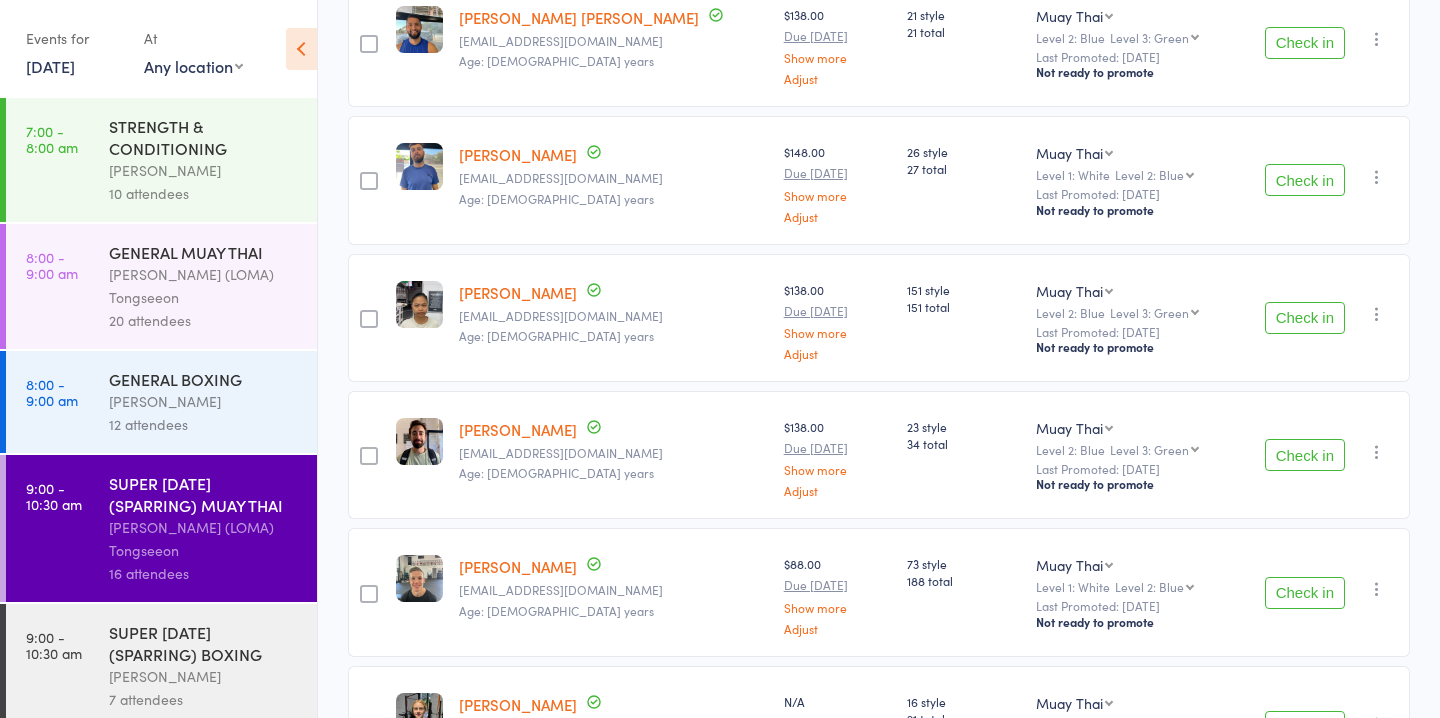 click on "Check in" at bounding box center [1305, 455] 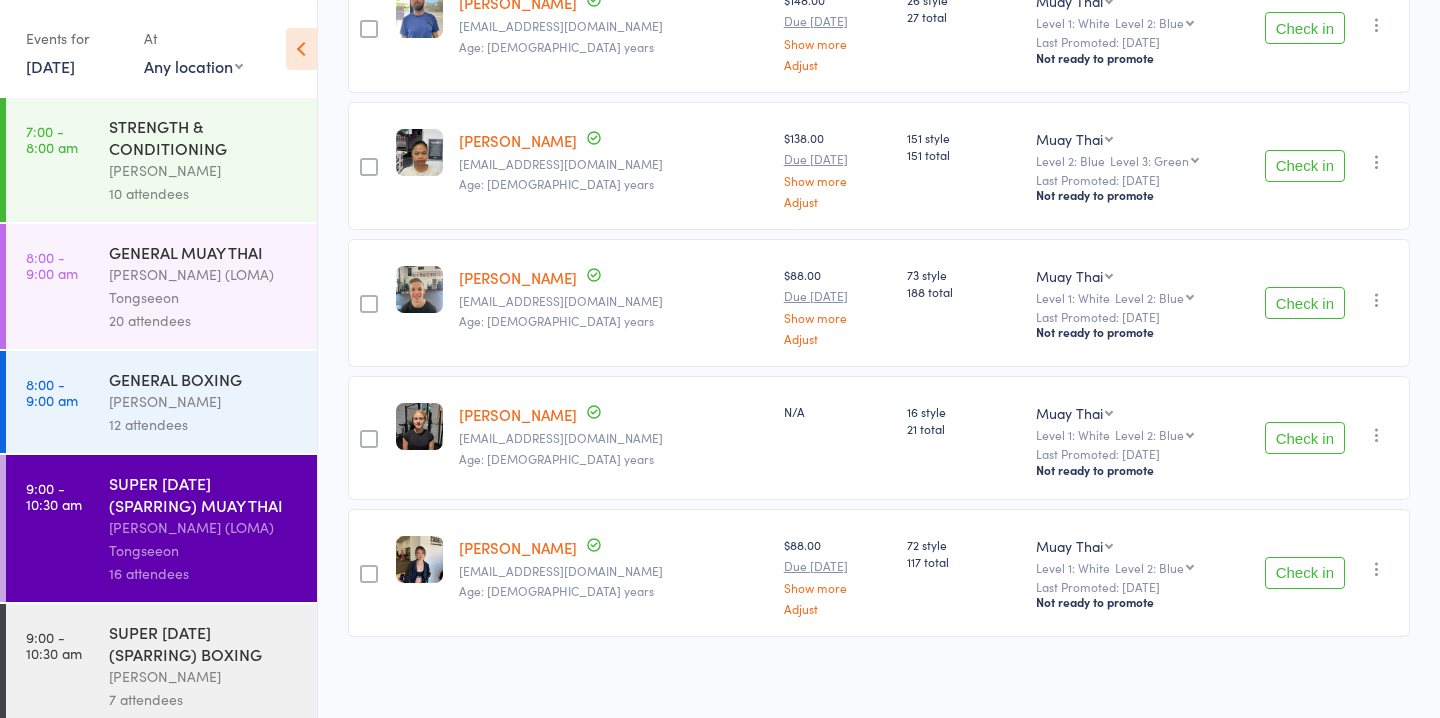 scroll, scrollTop: 784, scrollLeft: 0, axis: vertical 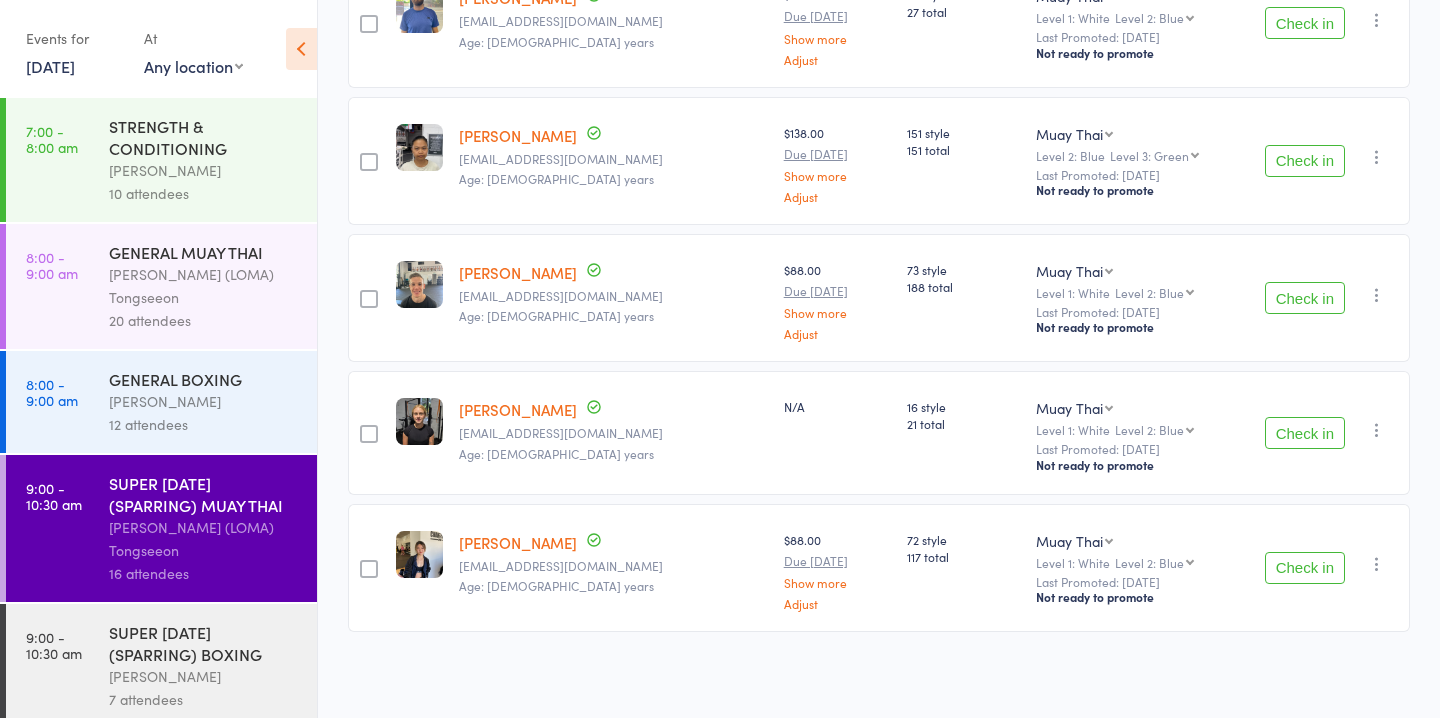 click on "Check in" at bounding box center [1305, 298] 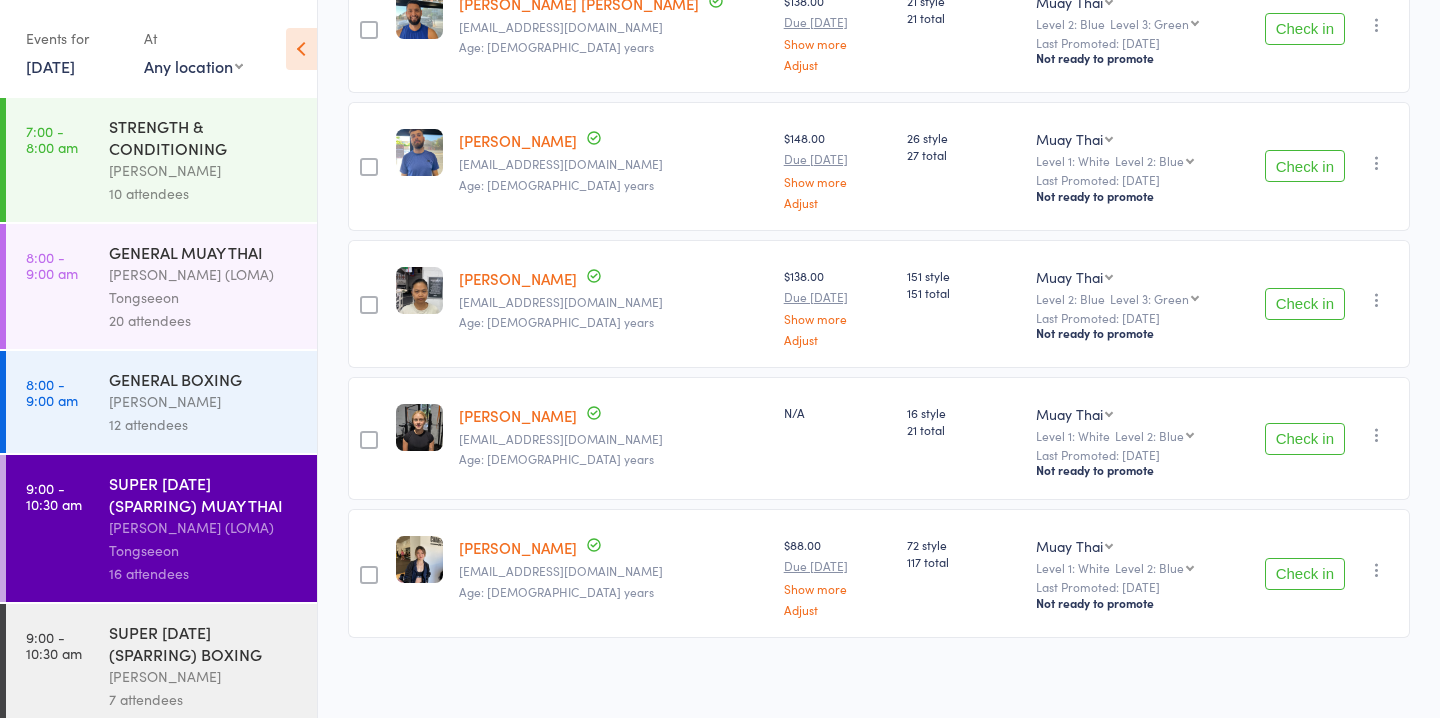 scroll, scrollTop: 647, scrollLeft: 0, axis: vertical 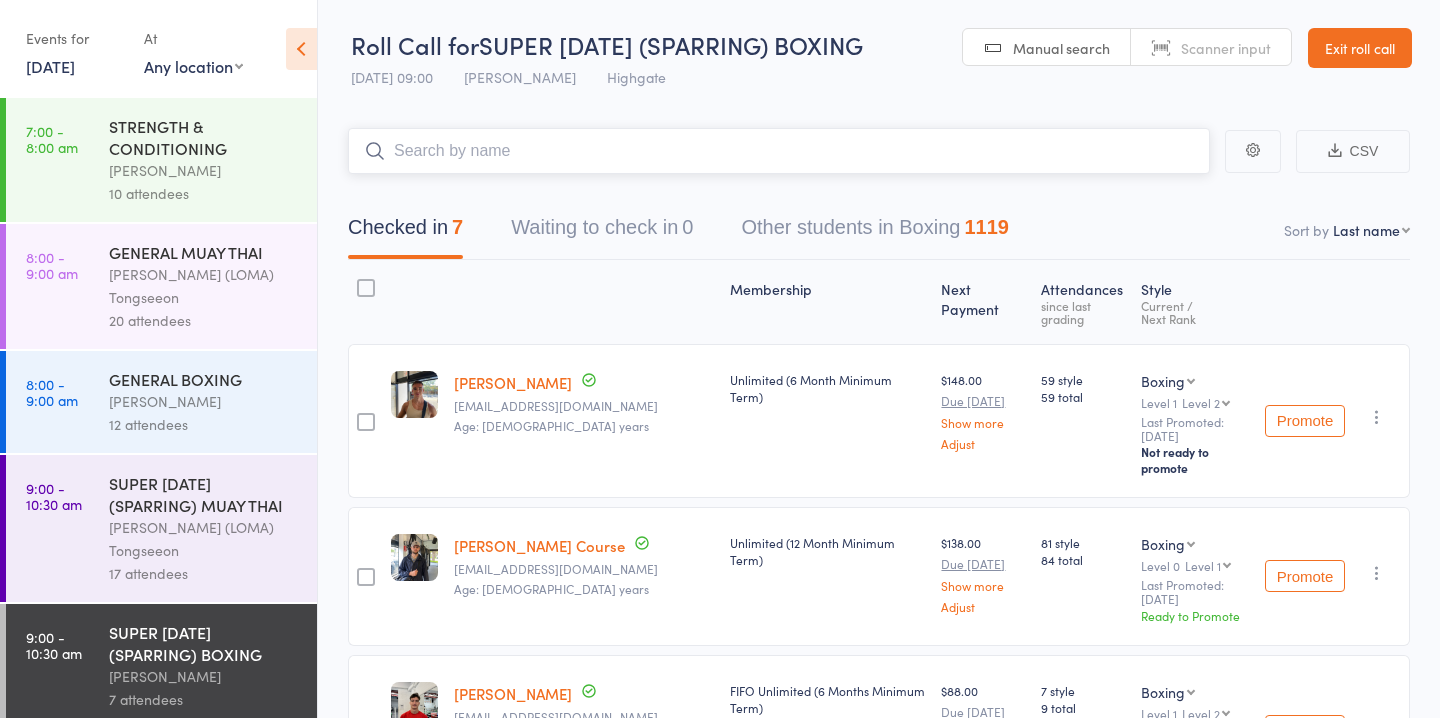 click on "Waiting to check in  0" at bounding box center (602, 232) 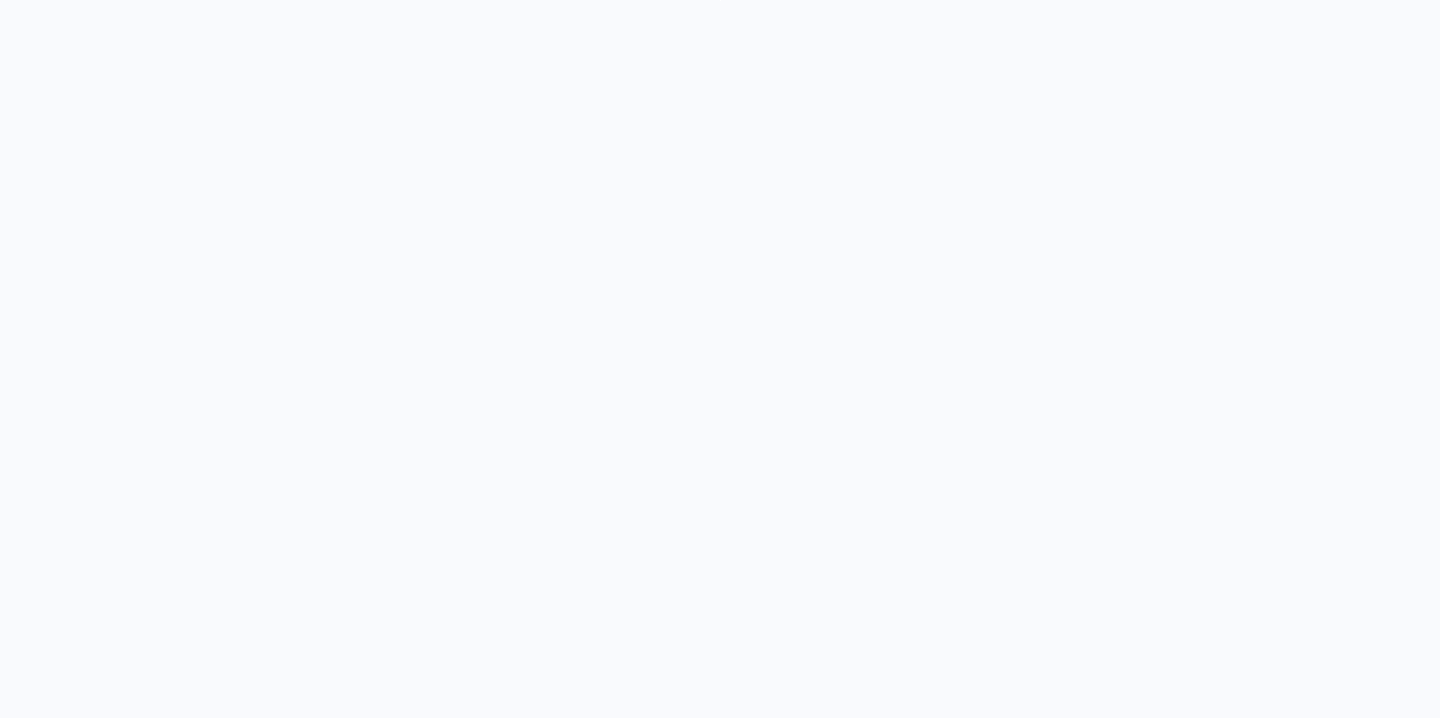 scroll, scrollTop: 0, scrollLeft: 0, axis: both 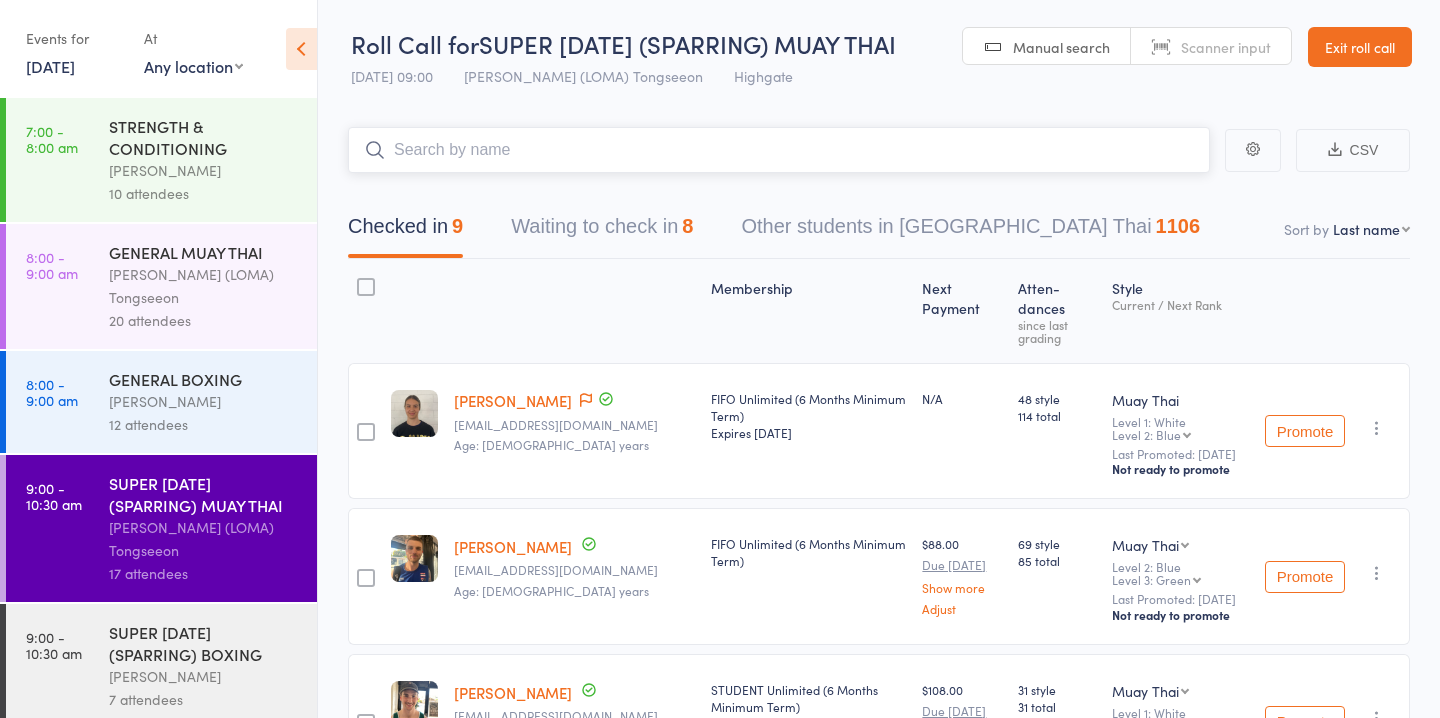 click on "Waiting to check in  8" at bounding box center [602, 231] 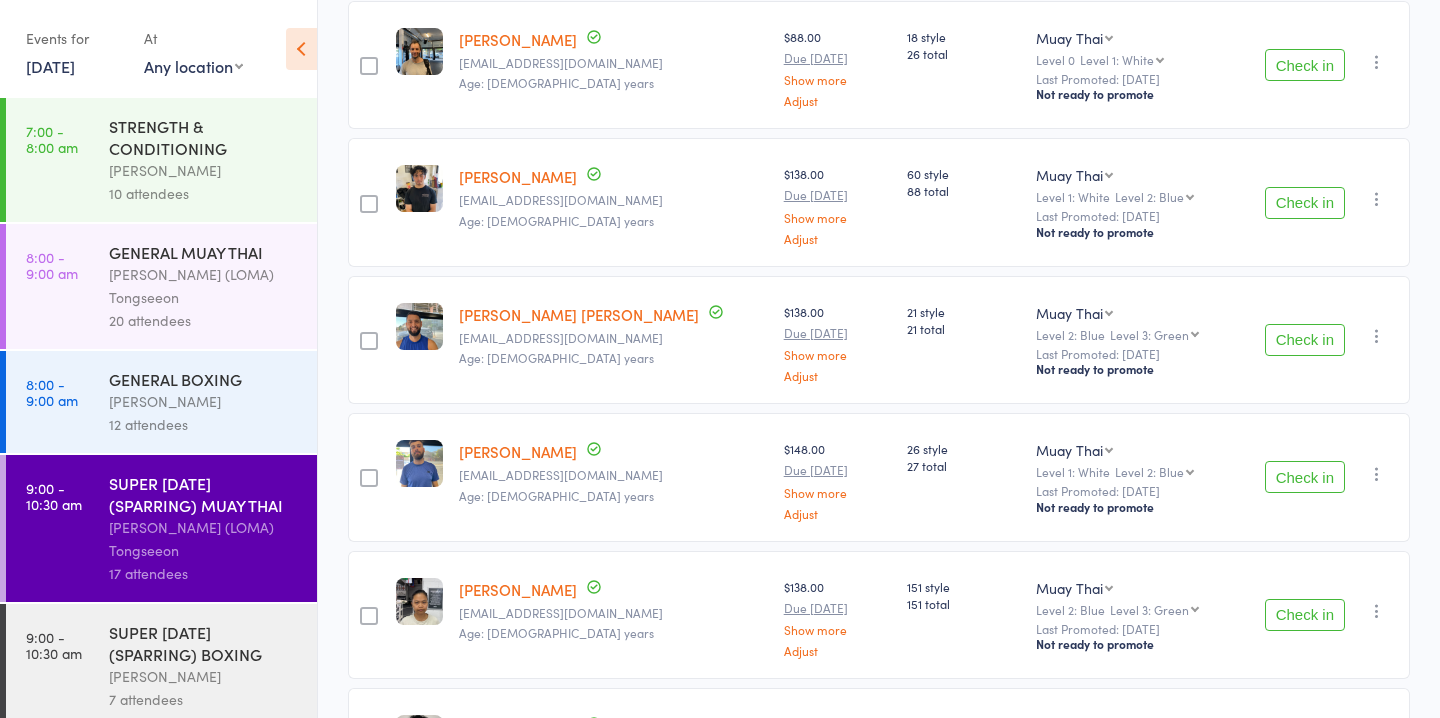 scroll, scrollTop: 0, scrollLeft: 0, axis: both 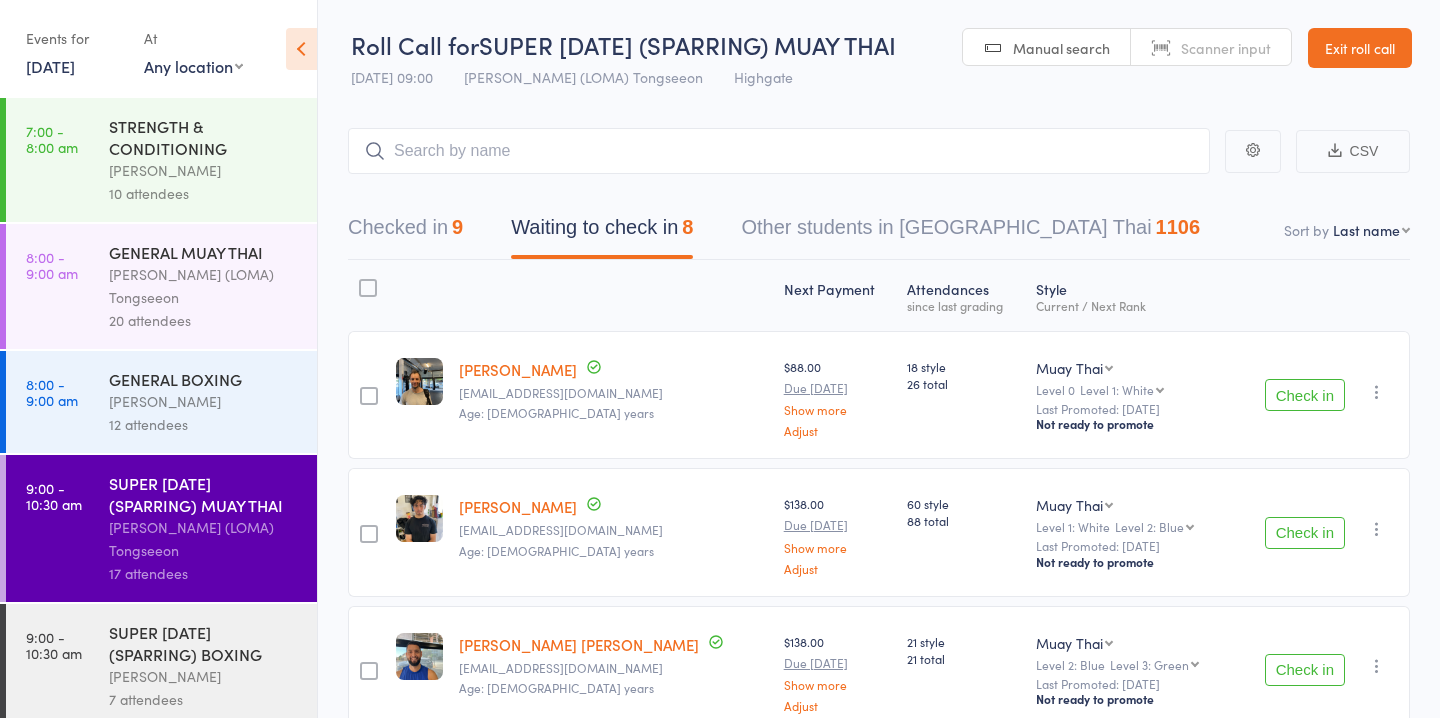 click on "Check in" at bounding box center (1305, 395) 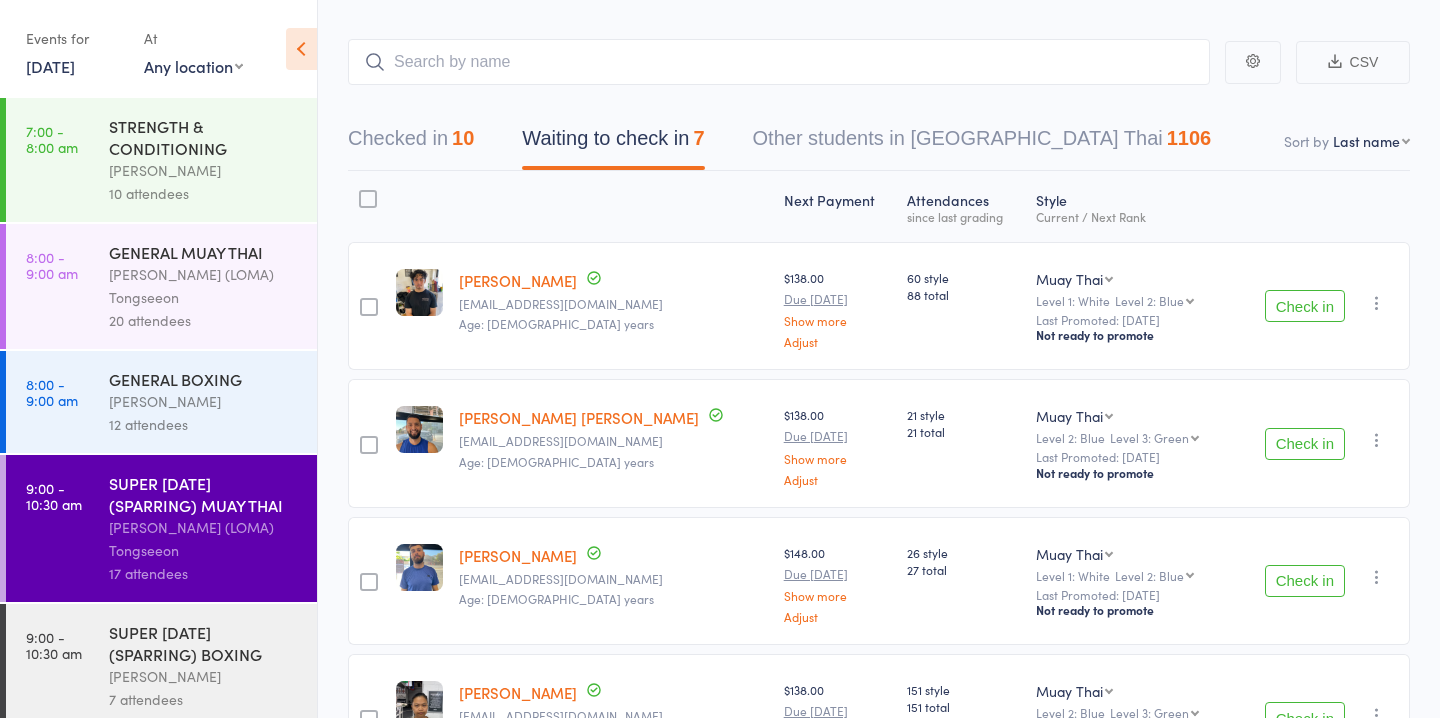 scroll, scrollTop: 92, scrollLeft: 0, axis: vertical 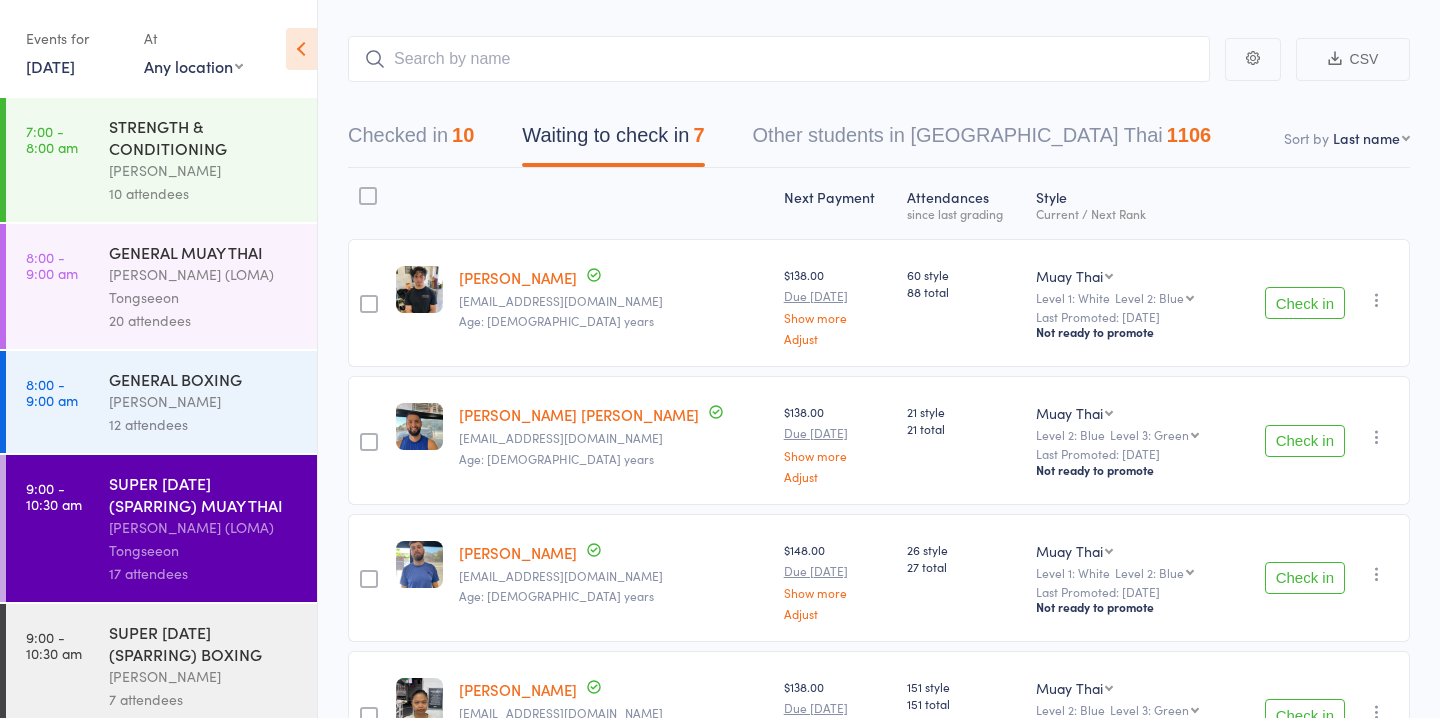 click on "Check in" at bounding box center [1305, 303] 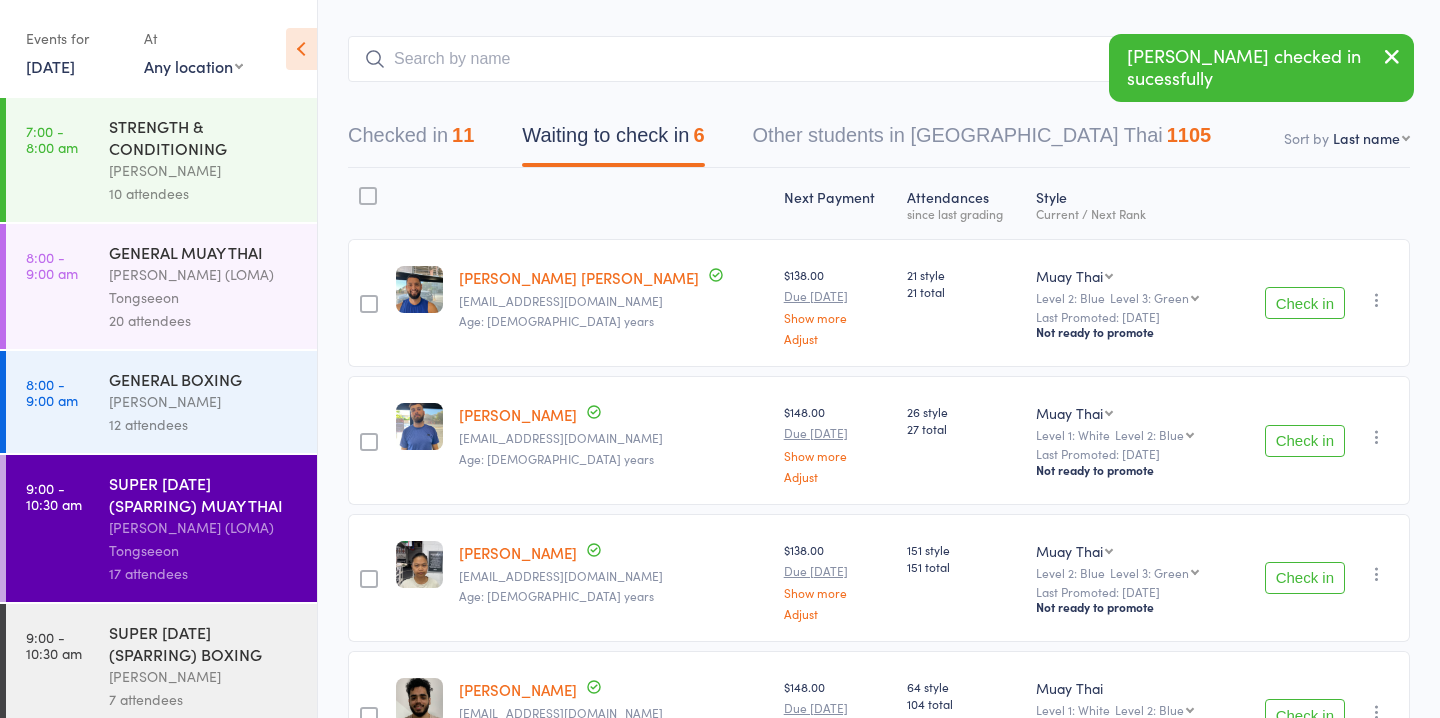 click on "Check in" at bounding box center [1305, 303] 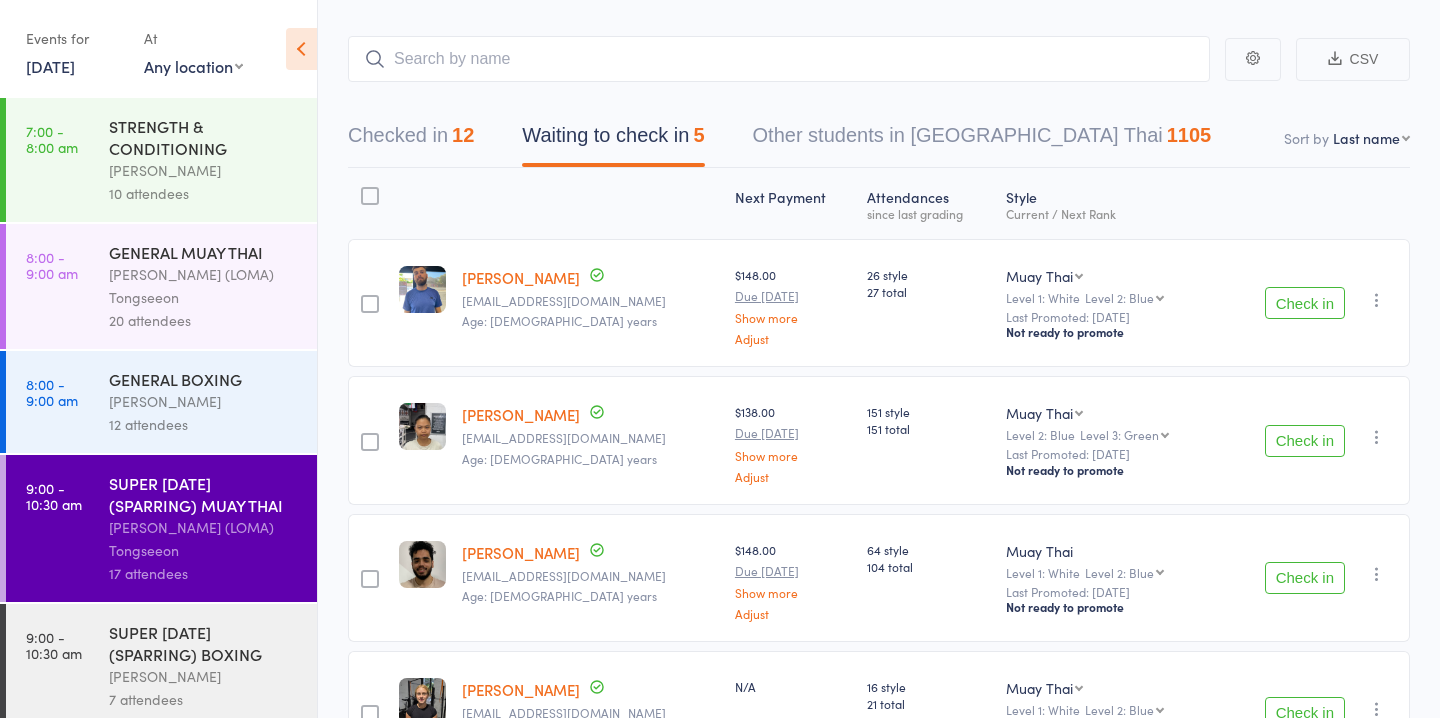 click on "Check in" at bounding box center (1305, 441) 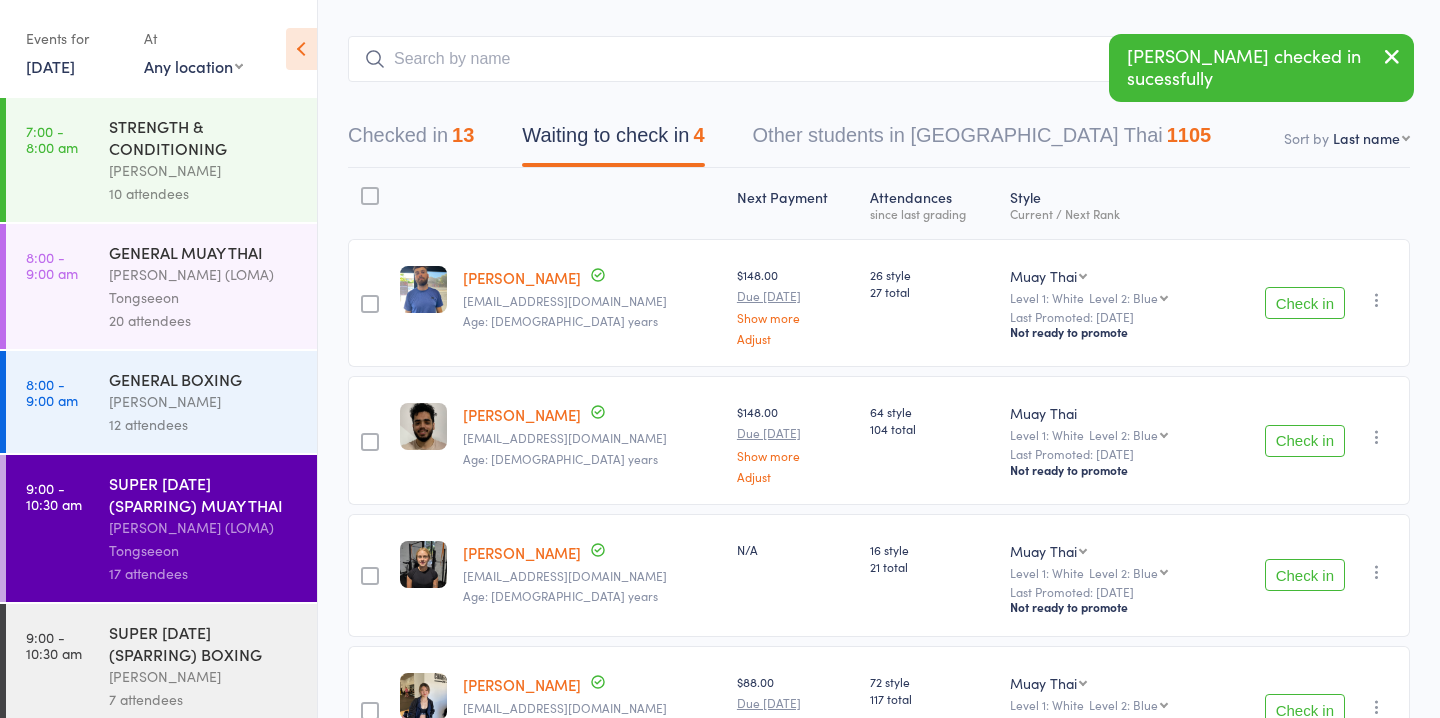 click on "Check in" at bounding box center [1305, 441] 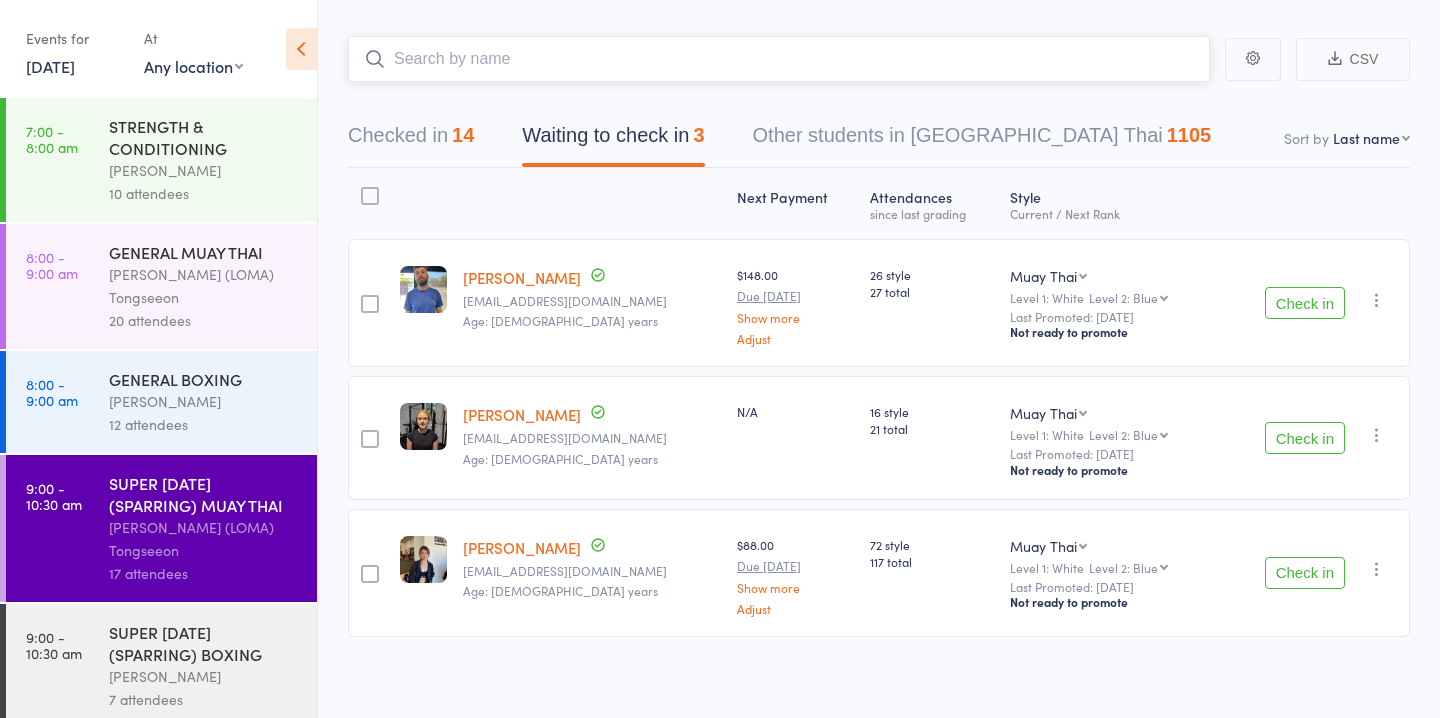 click at bounding box center (779, 59) 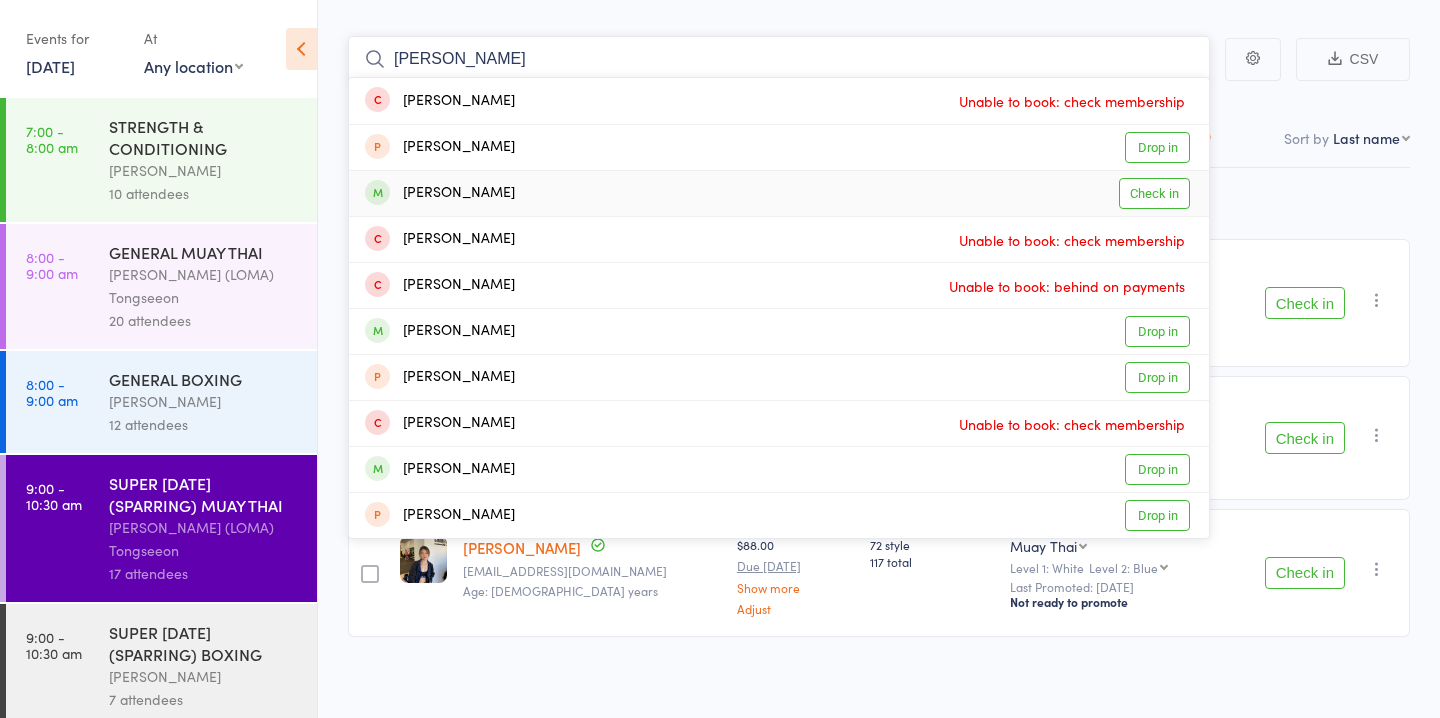 type on "anthony" 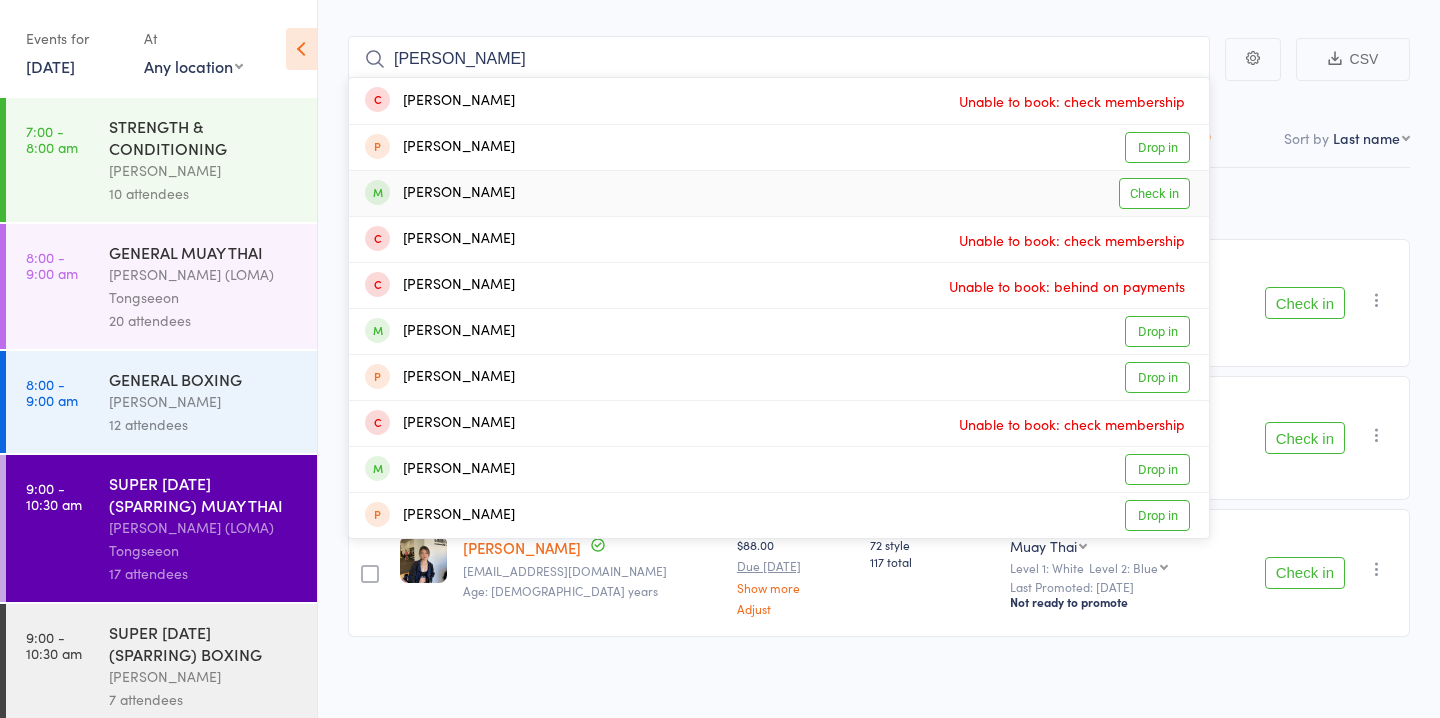 click on "Check in" at bounding box center (1154, 193) 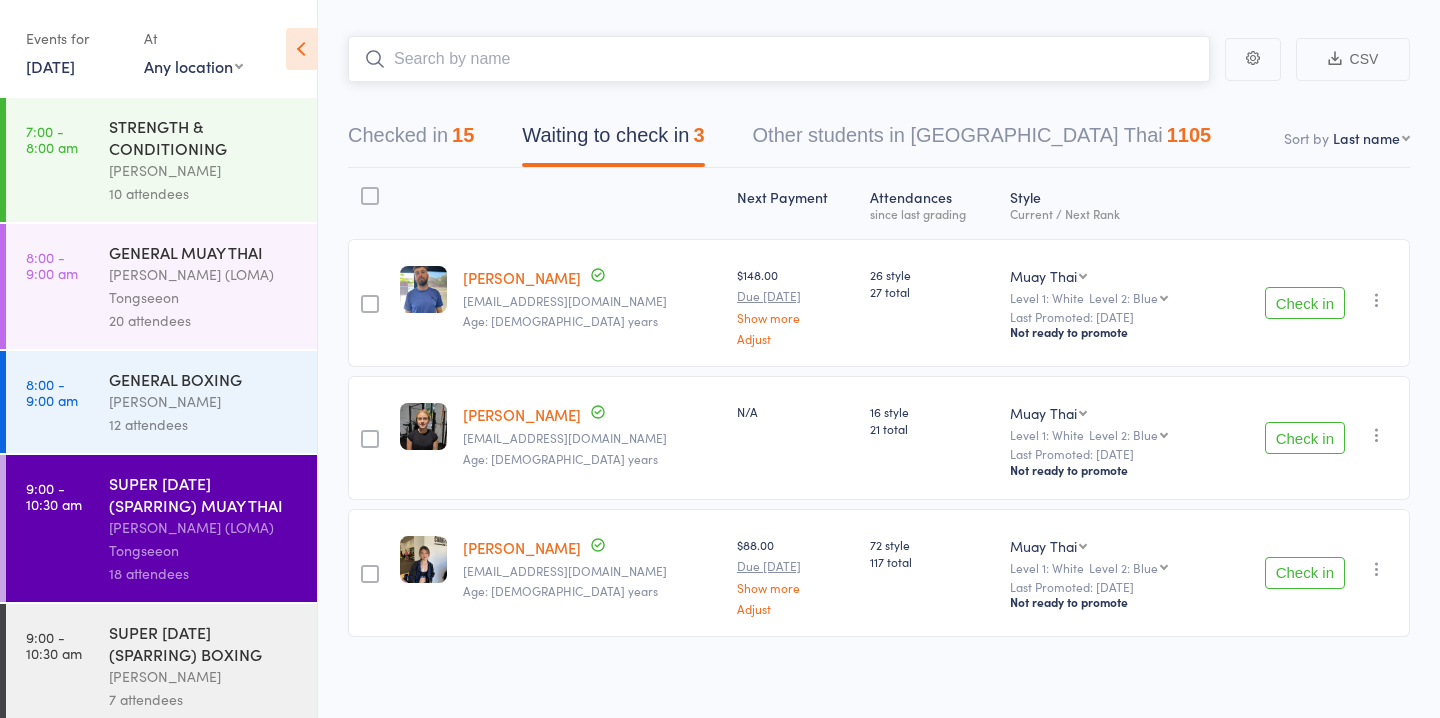 scroll, scrollTop: 99, scrollLeft: 0, axis: vertical 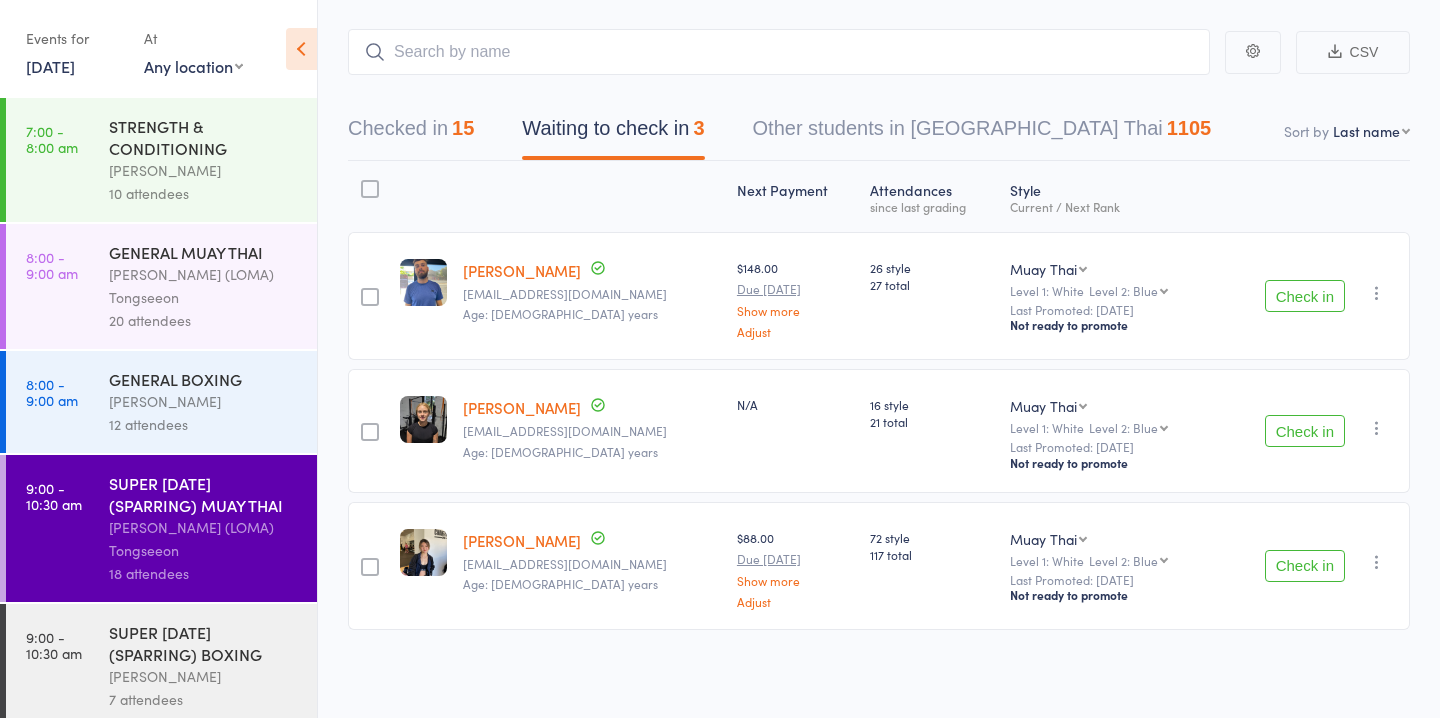 click on "Check in" at bounding box center [1305, 566] 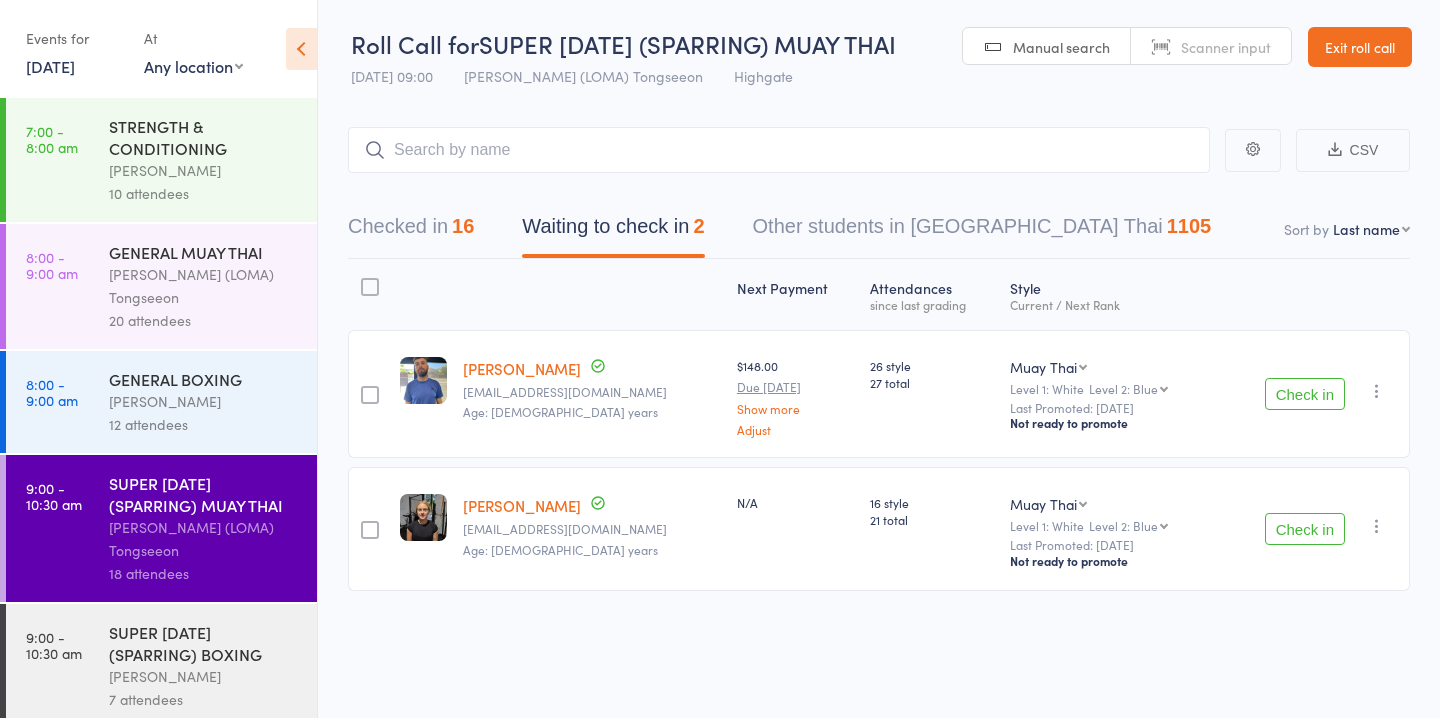 click on "Check in" at bounding box center (1305, 394) 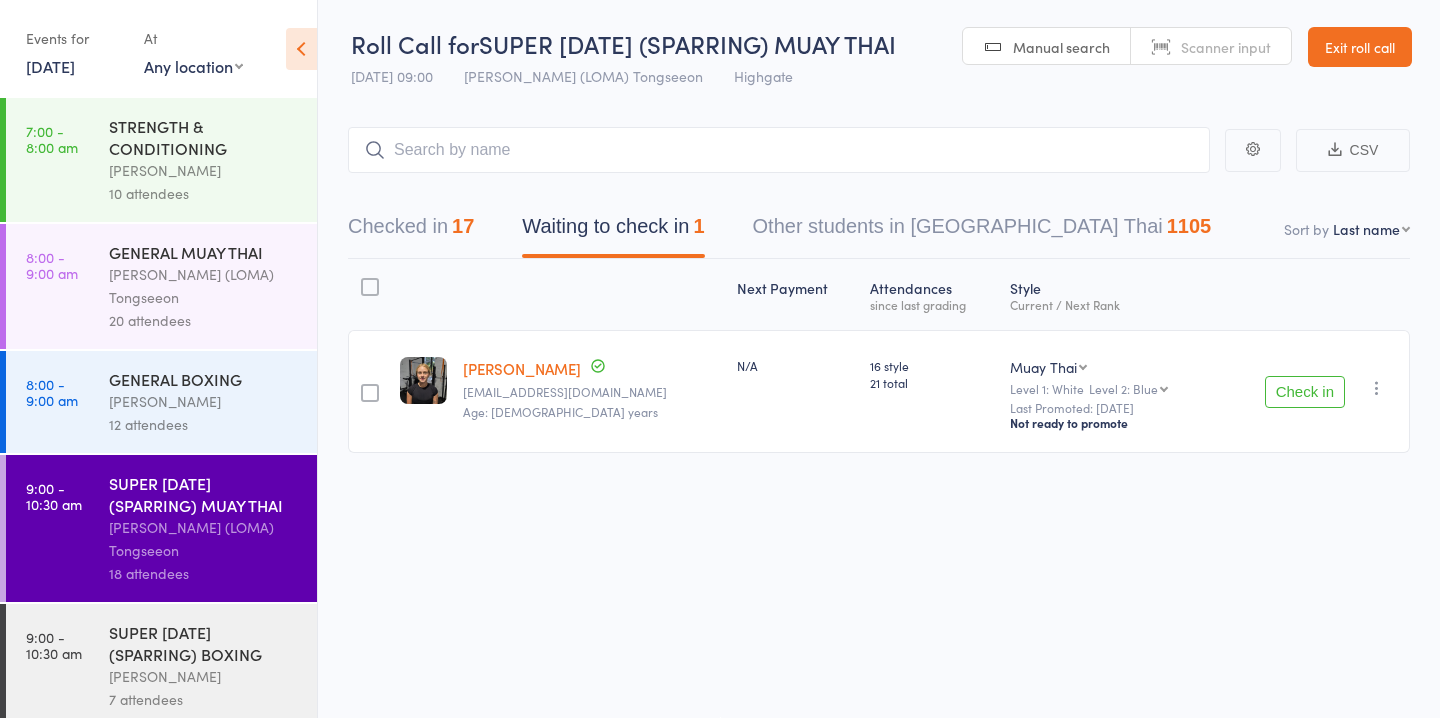 click at bounding box center (1377, 388) 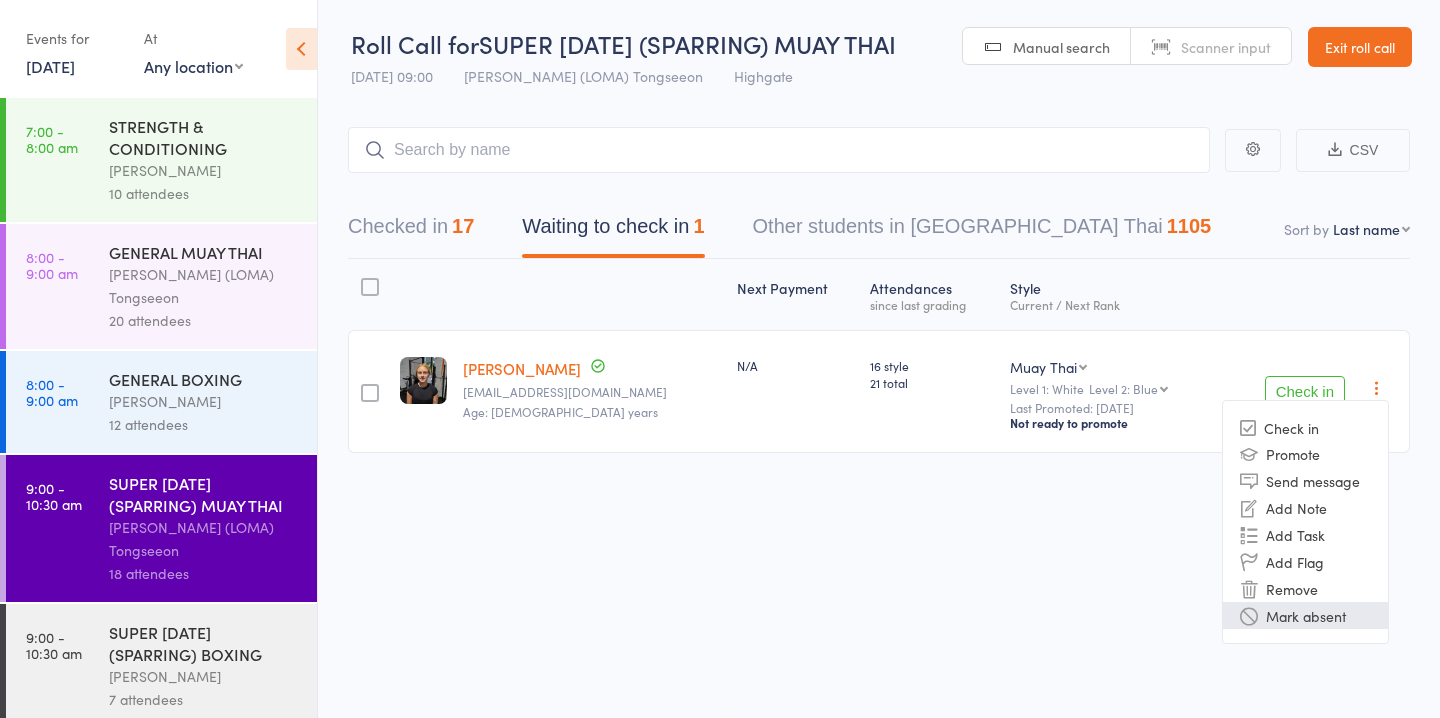 click on "Mark absent" at bounding box center (1305, 615) 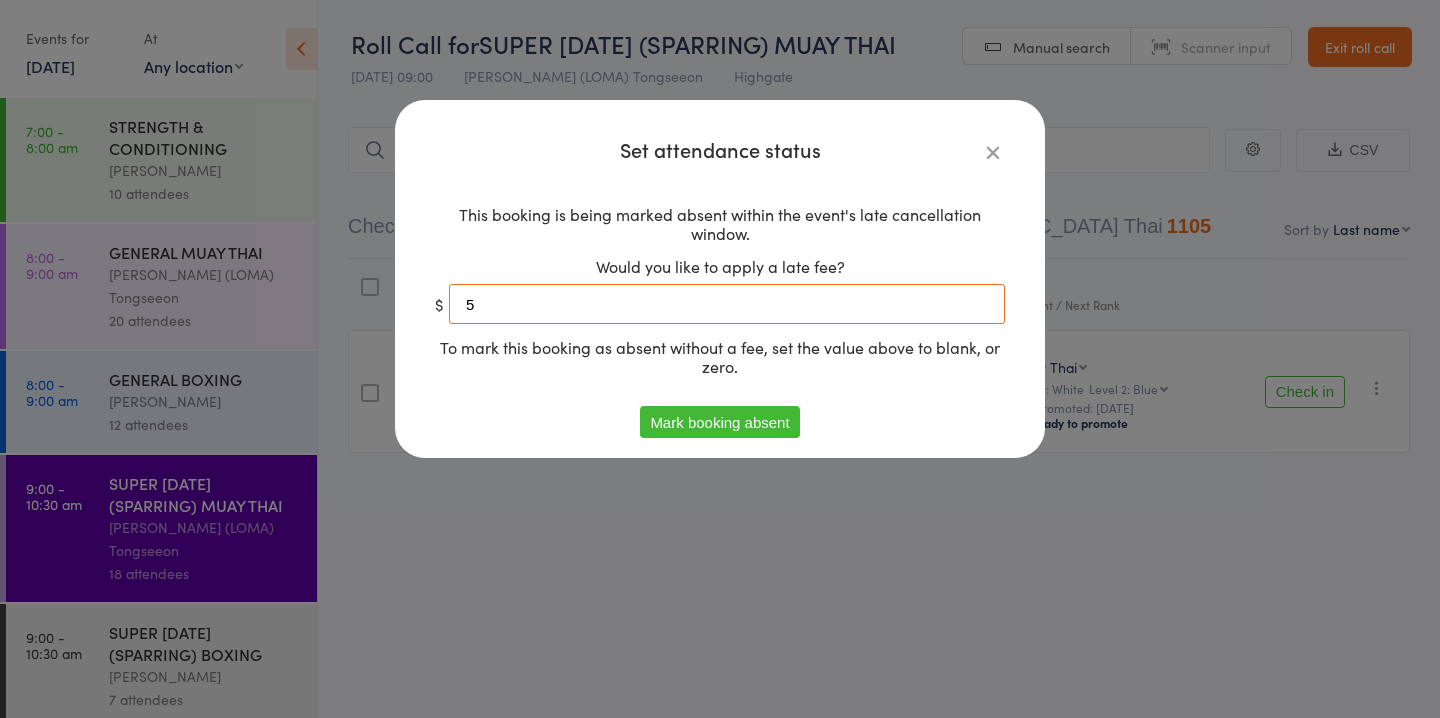 click on "5" at bounding box center (727, 304) 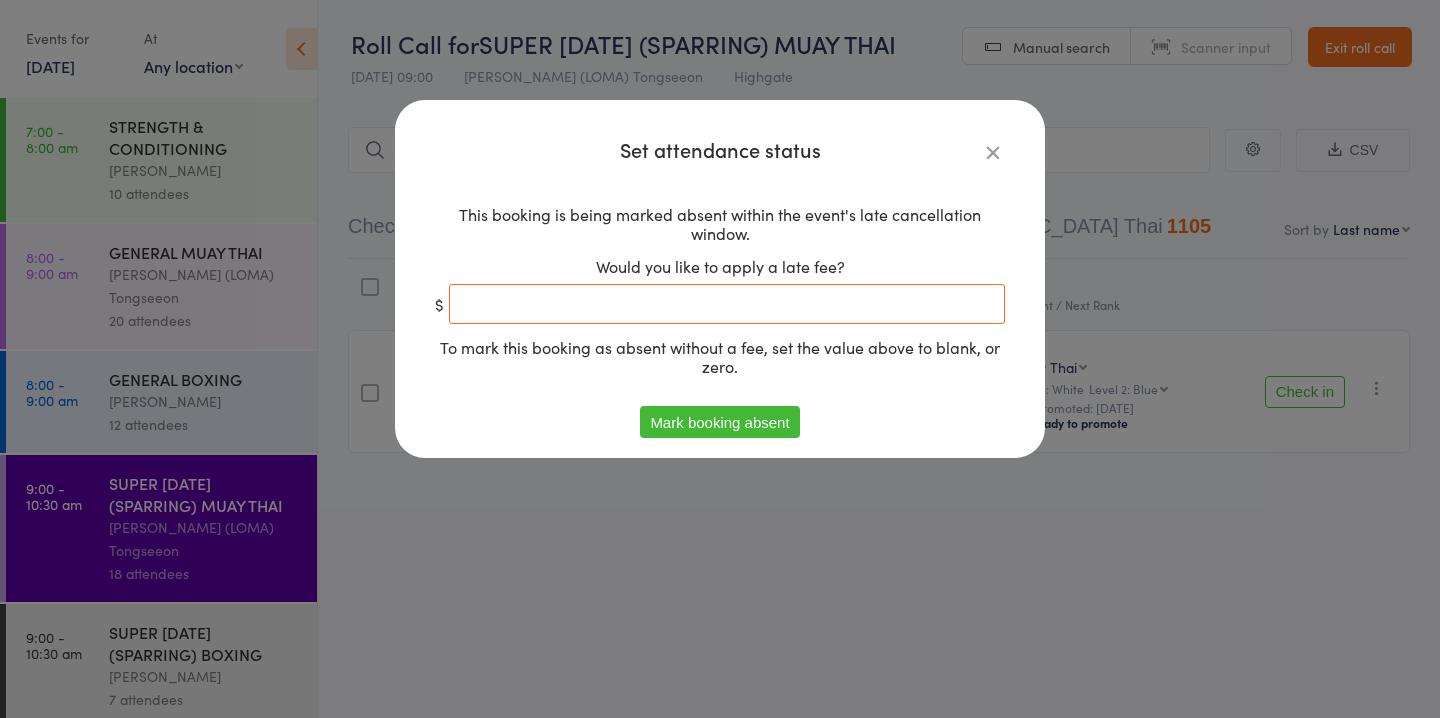 type 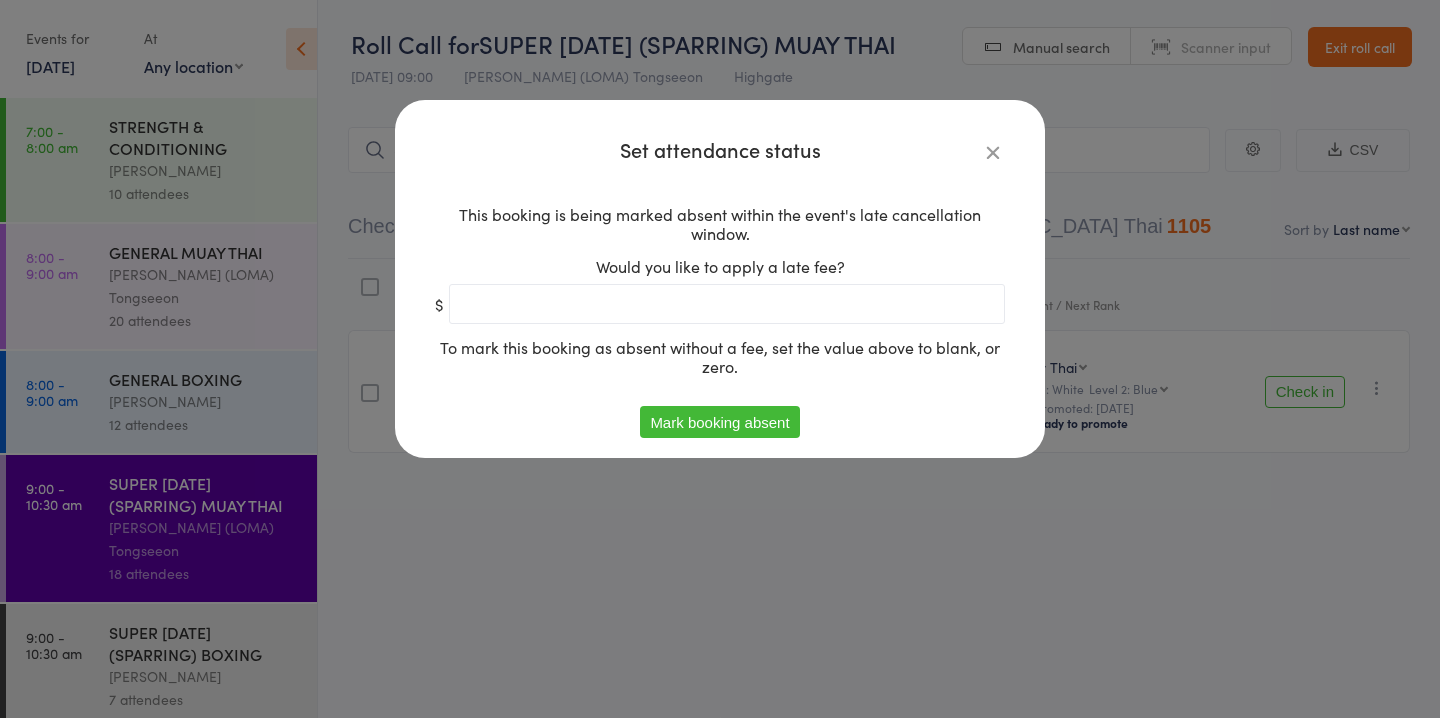 click on "Mark booking absent" at bounding box center [719, 422] 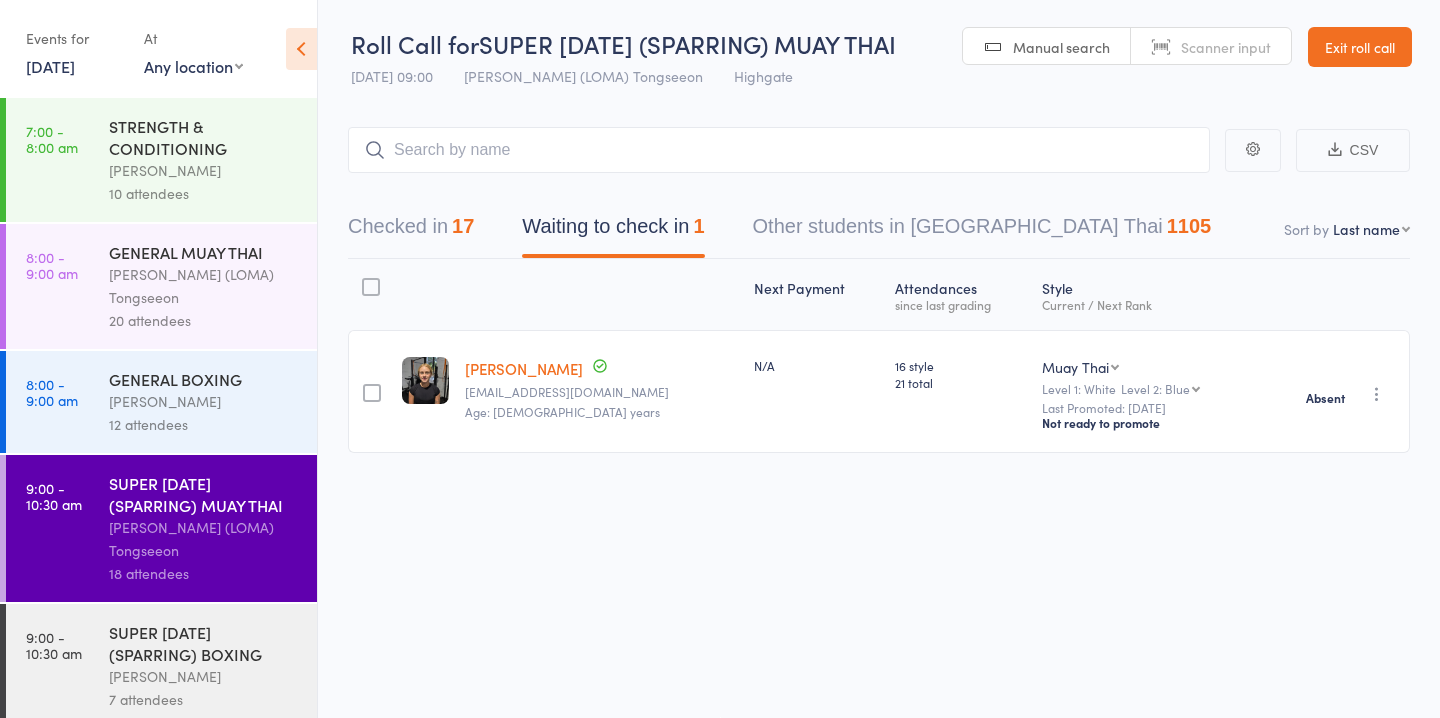 click on "SUPER [DATE] (SPARRING) BOXING" at bounding box center [204, 643] 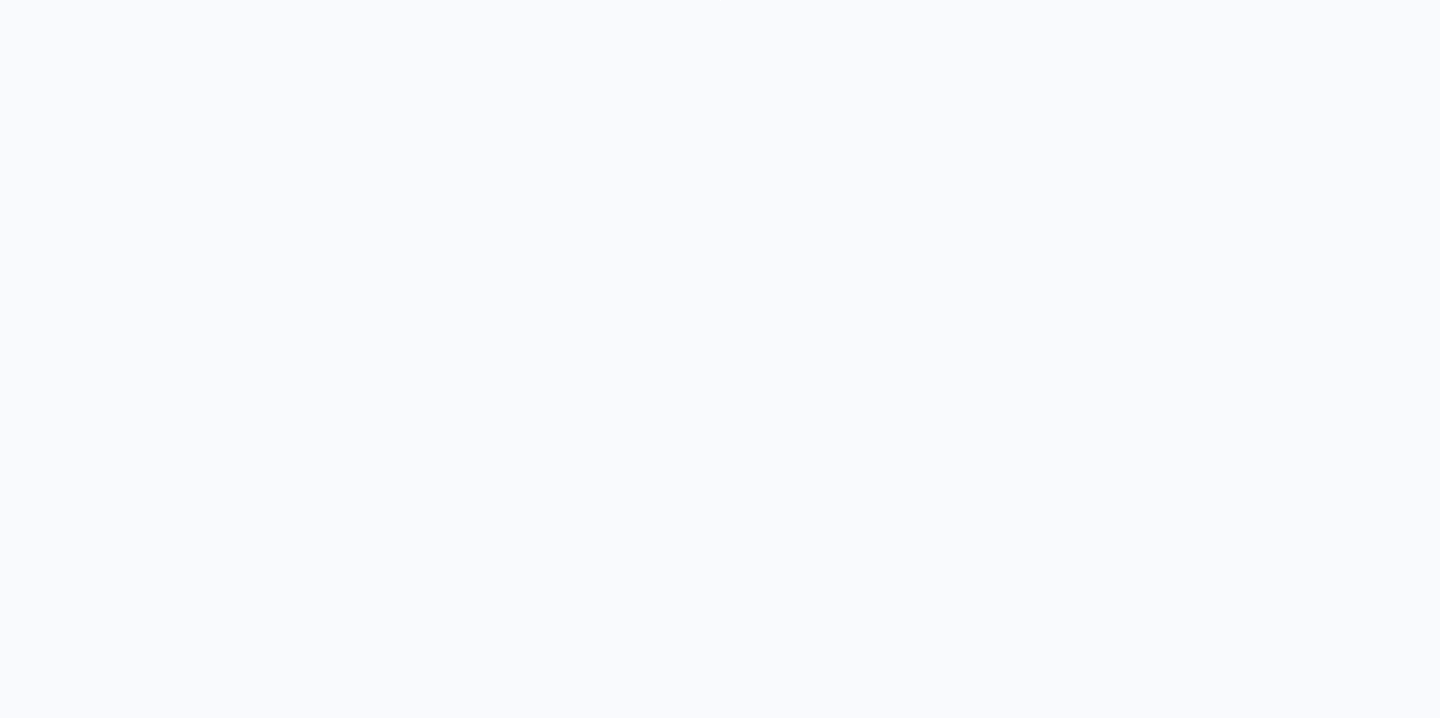 scroll, scrollTop: 0, scrollLeft: 0, axis: both 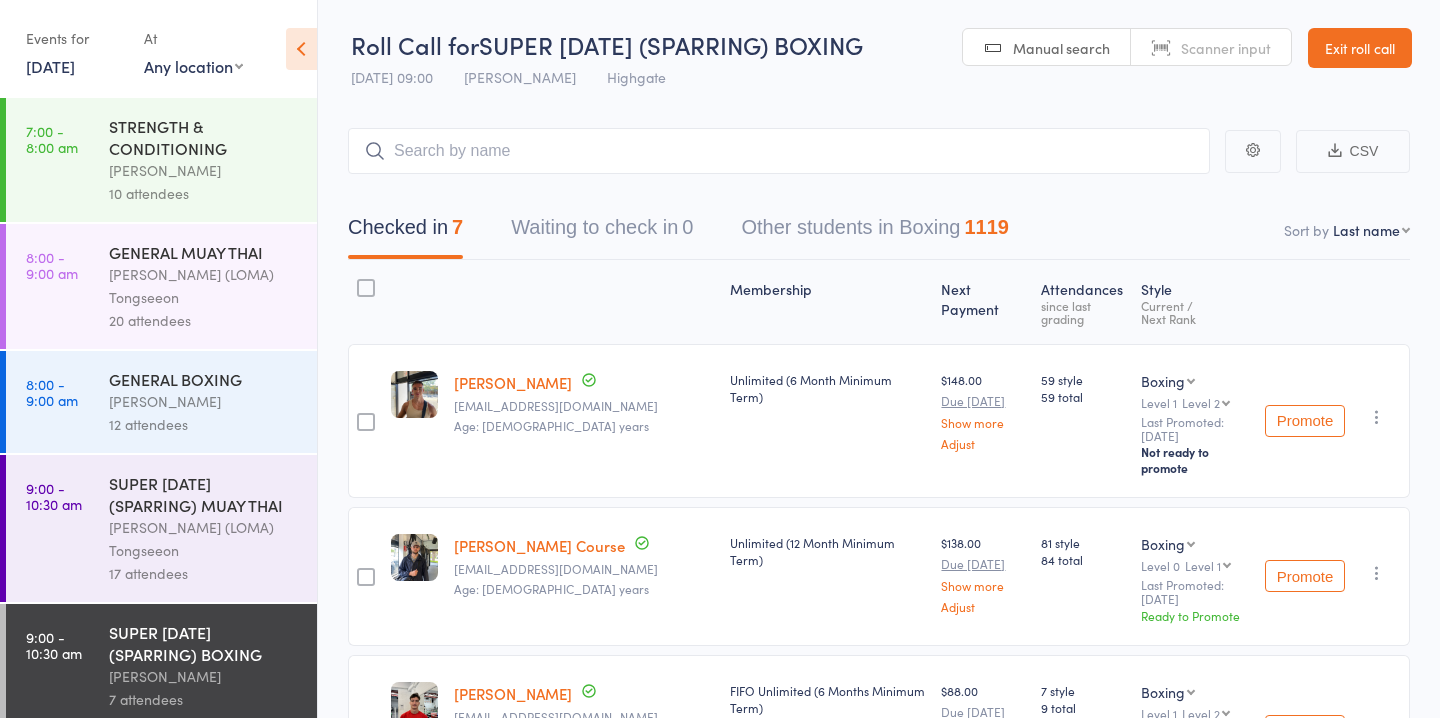 click on "[PERSON_NAME] (LOMA) Tongseeon" at bounding box center [204, 539] 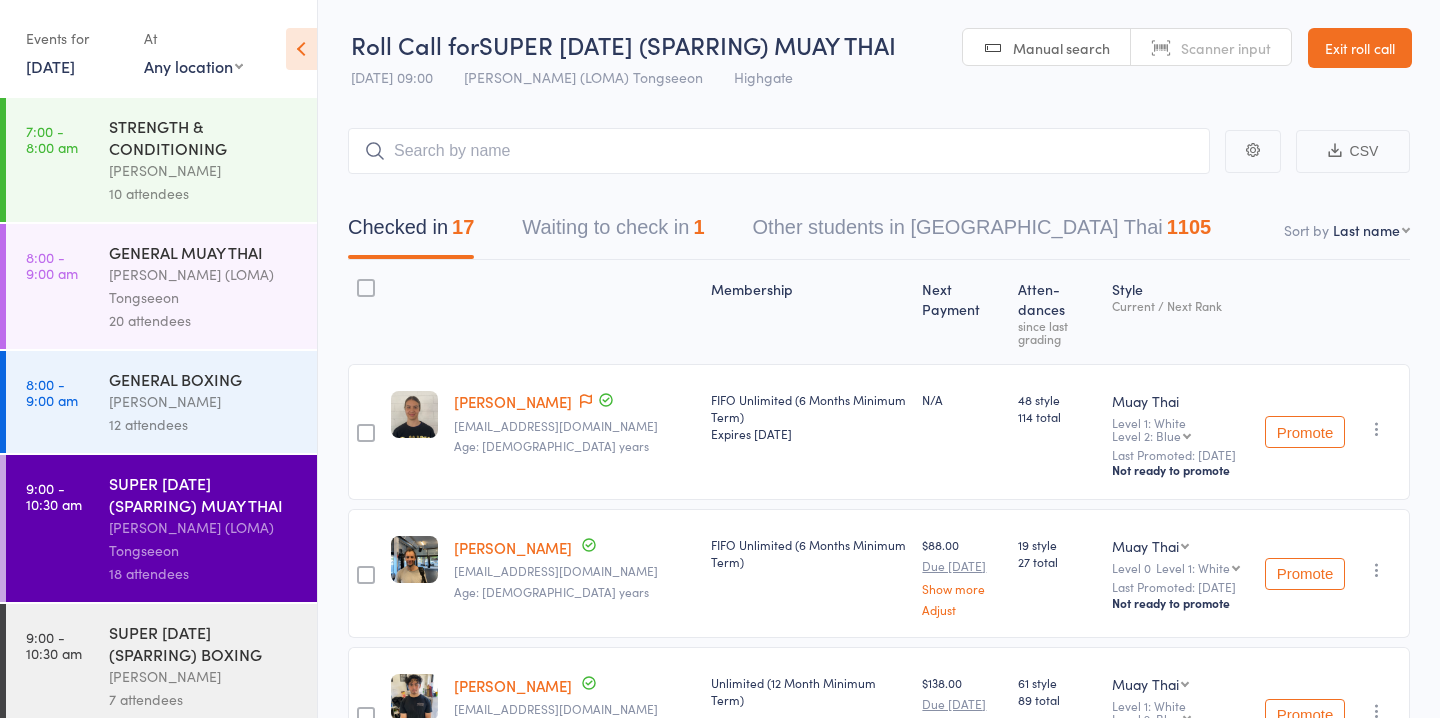 click on "Waiting to check in  1" at bounding box center (613, 232) 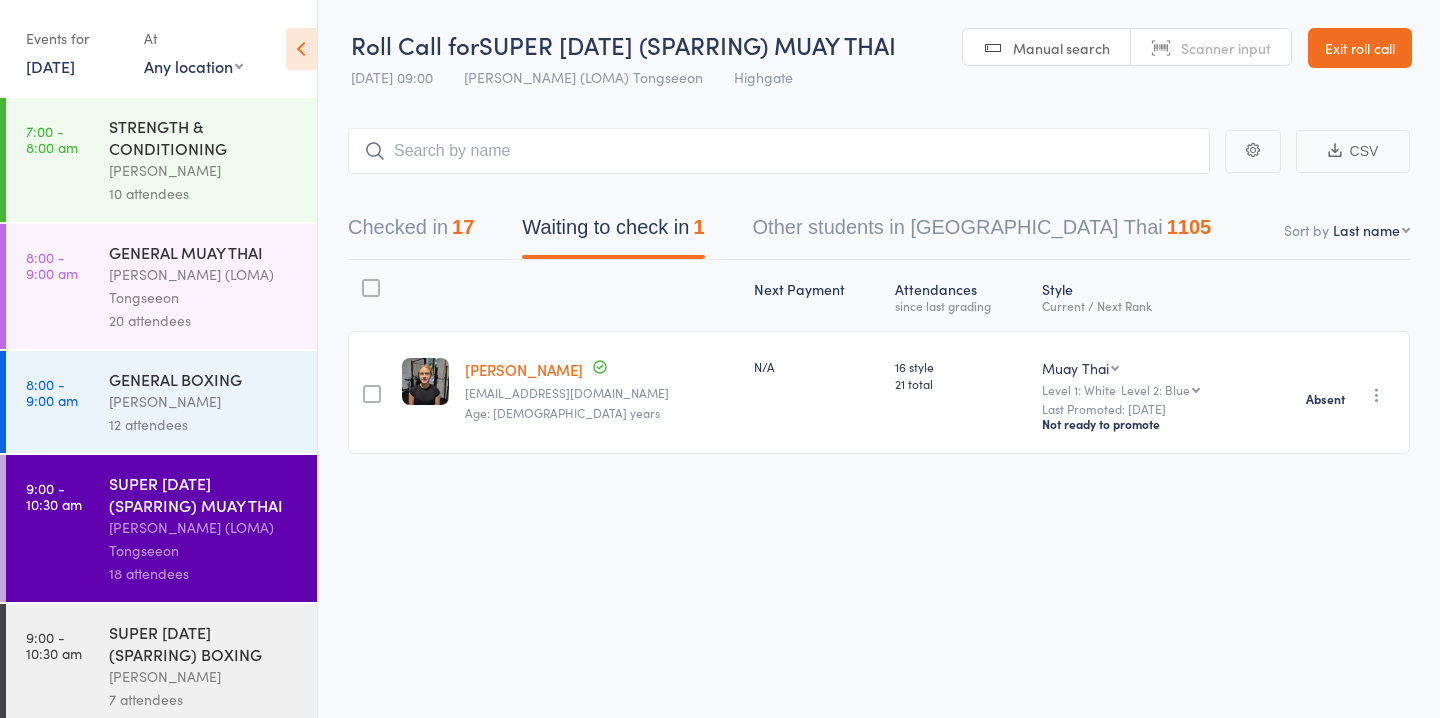 click at bounding box center (779, 151) 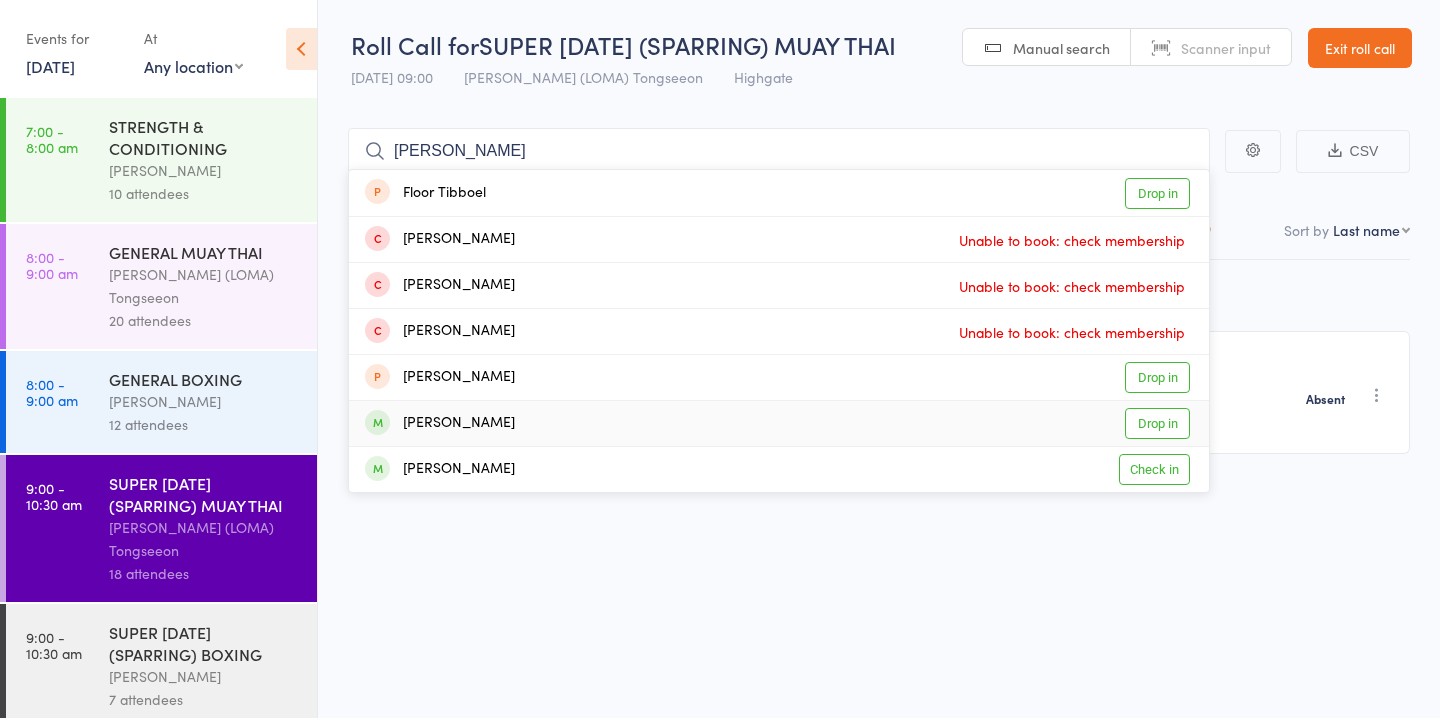 type on "[PERSON_NAME]" 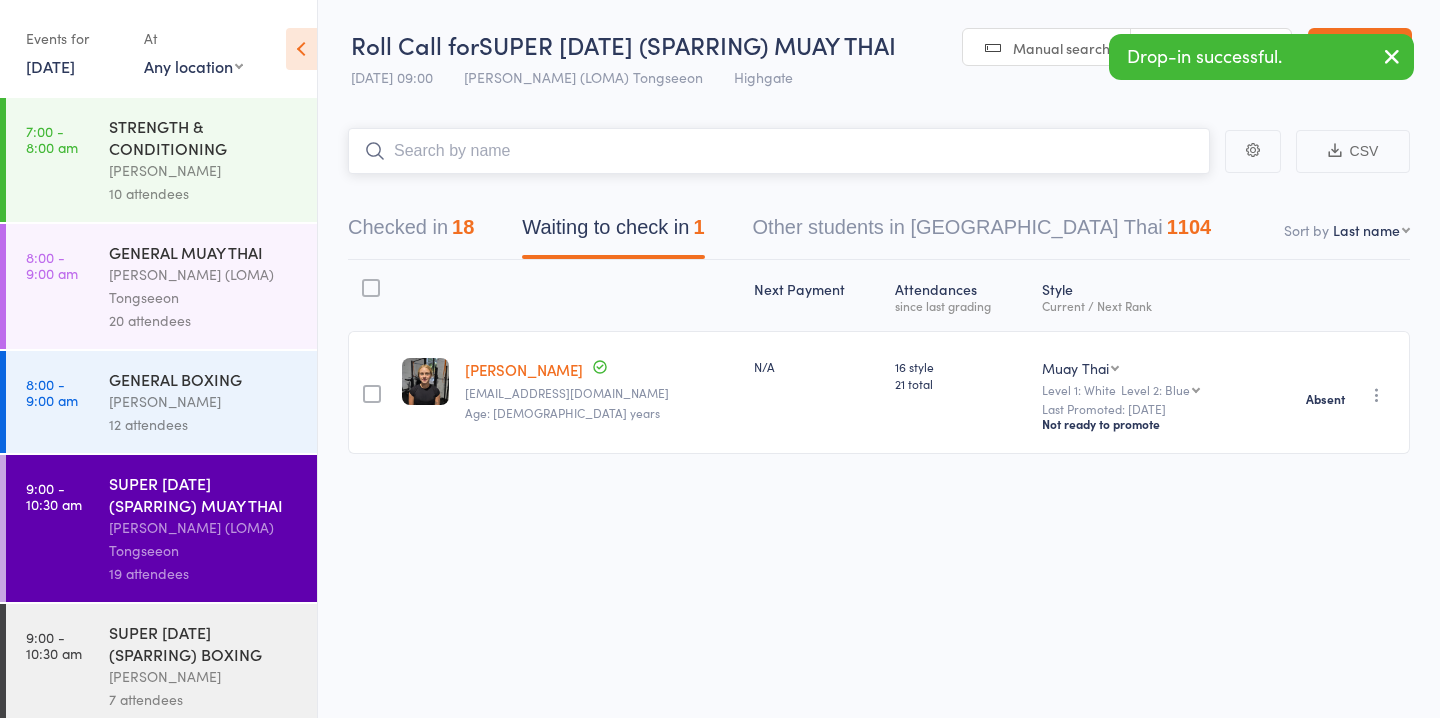 click on "Checked in  18" at bounding box center [411, 232] 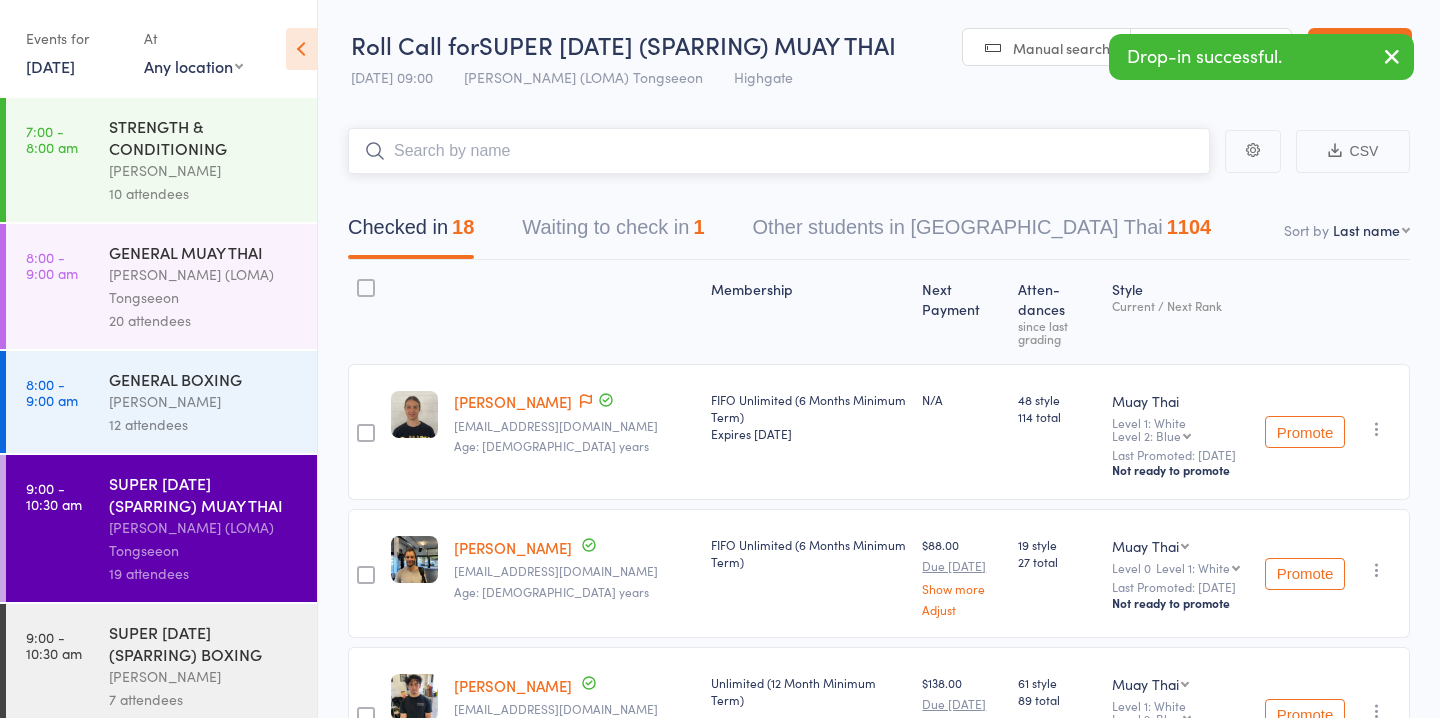 click on "Waiting to check in  1" at bounding box center [613, 232] 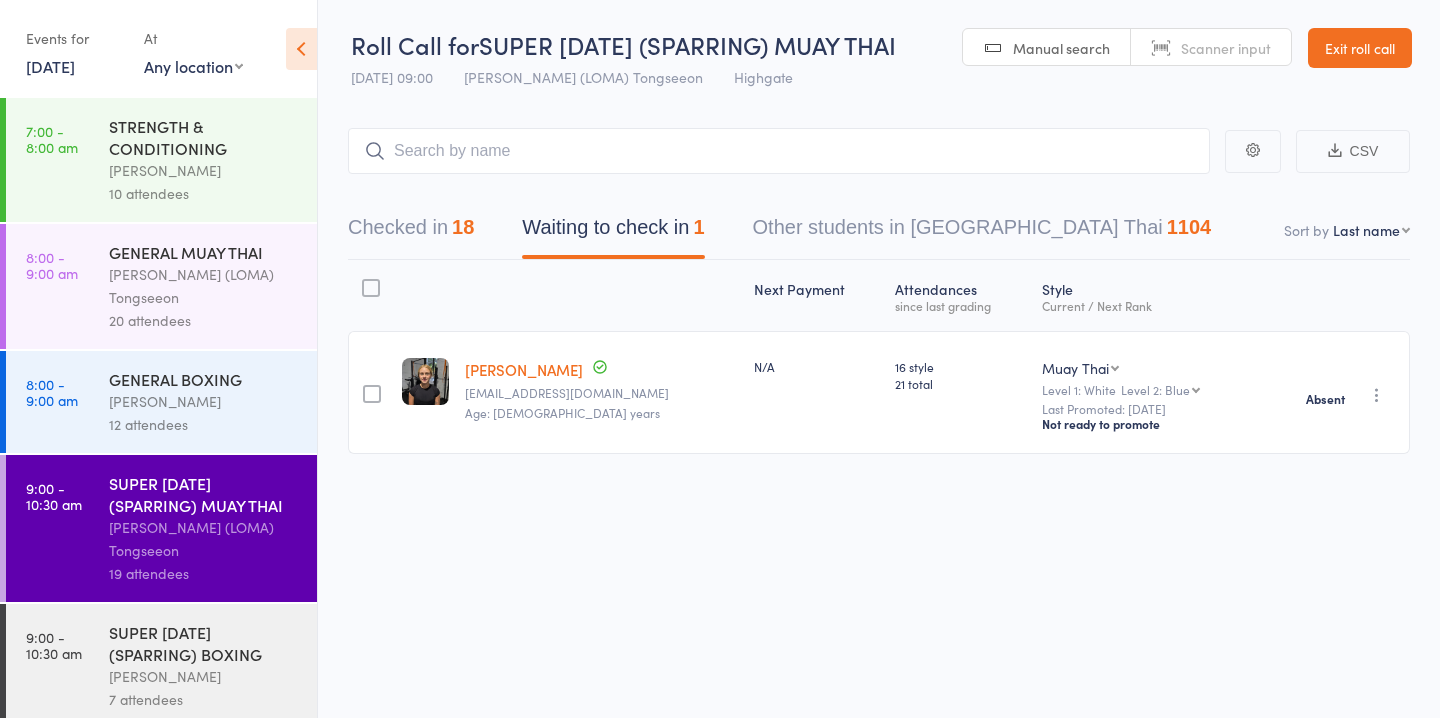 click on "STRENGTH & CONDITIONING" at bounding box center (204, 137) 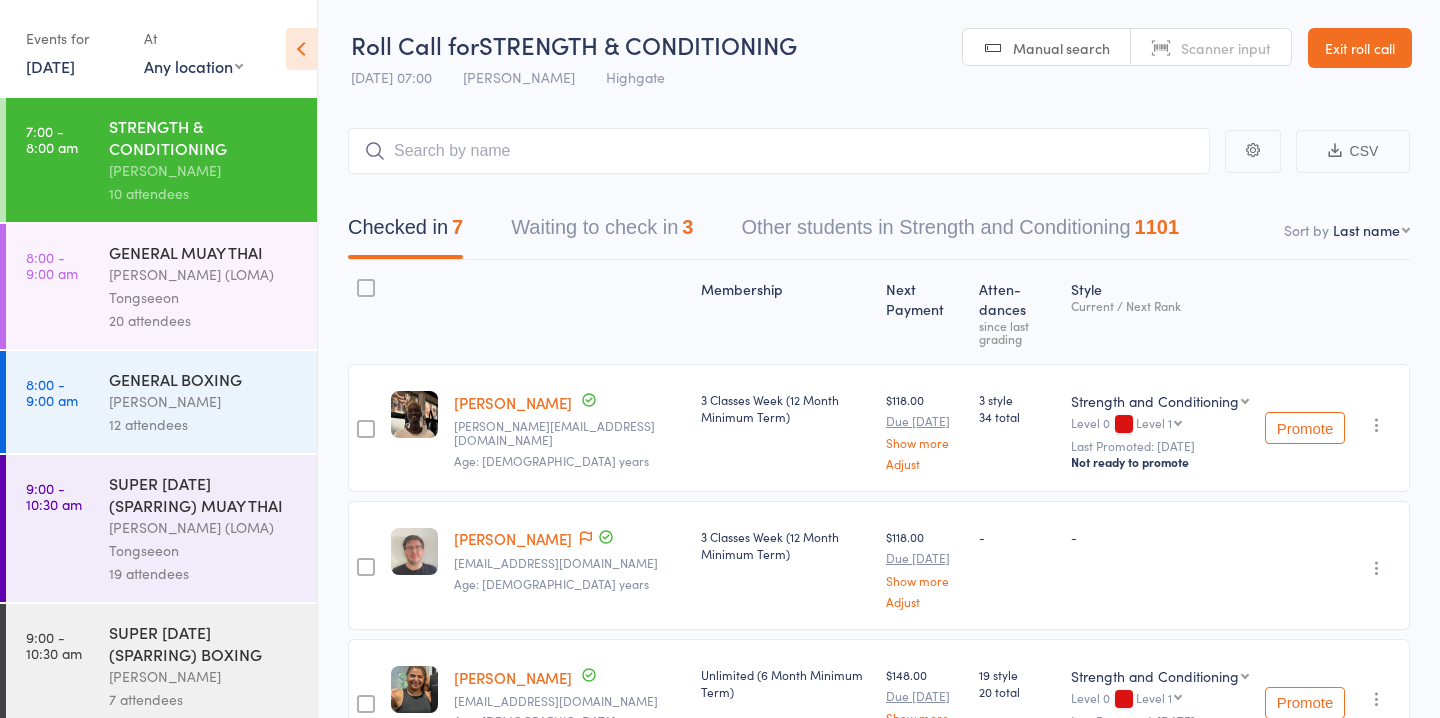 click on "Waiting to check in  3" at bounding box center (602, 232) 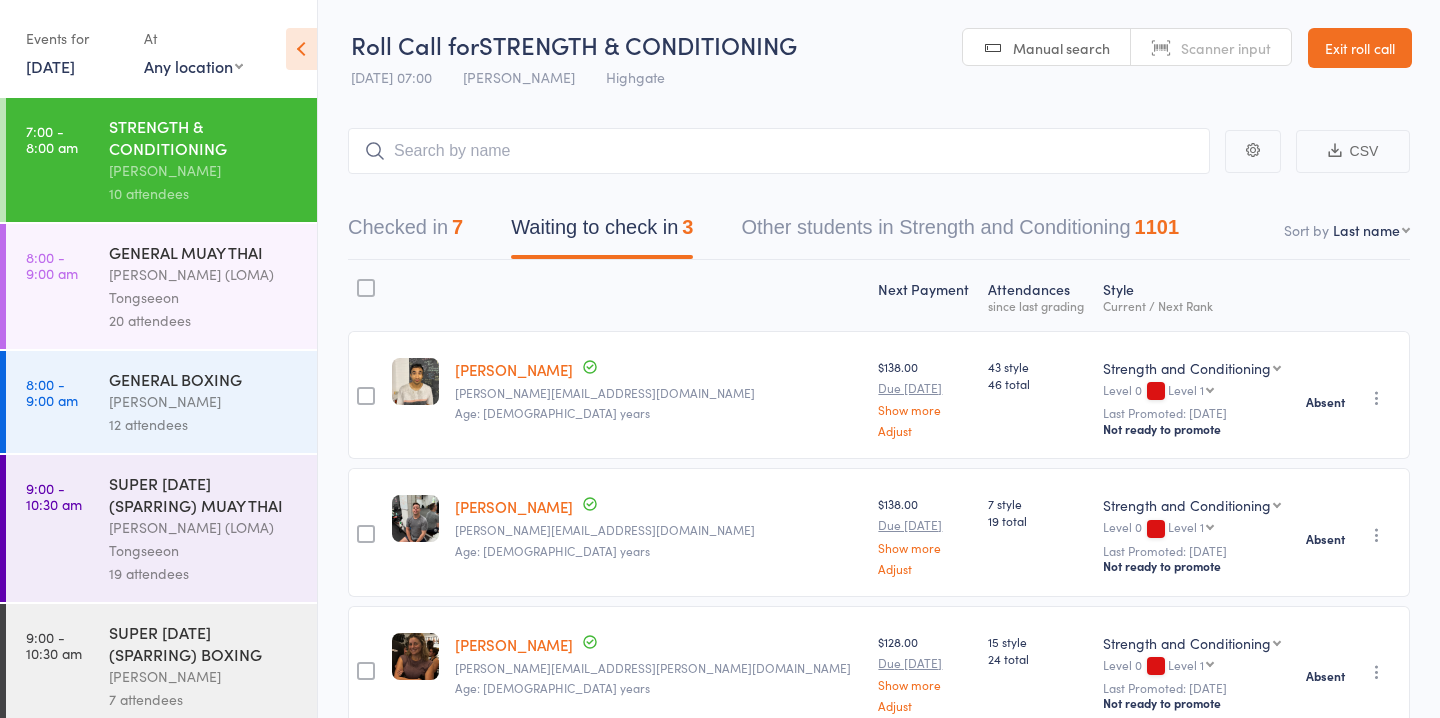 click on "Checked in  7 Waiting to check in  3 Other students in Strength and Conditioning  1101" at bounding box center (879, 217) 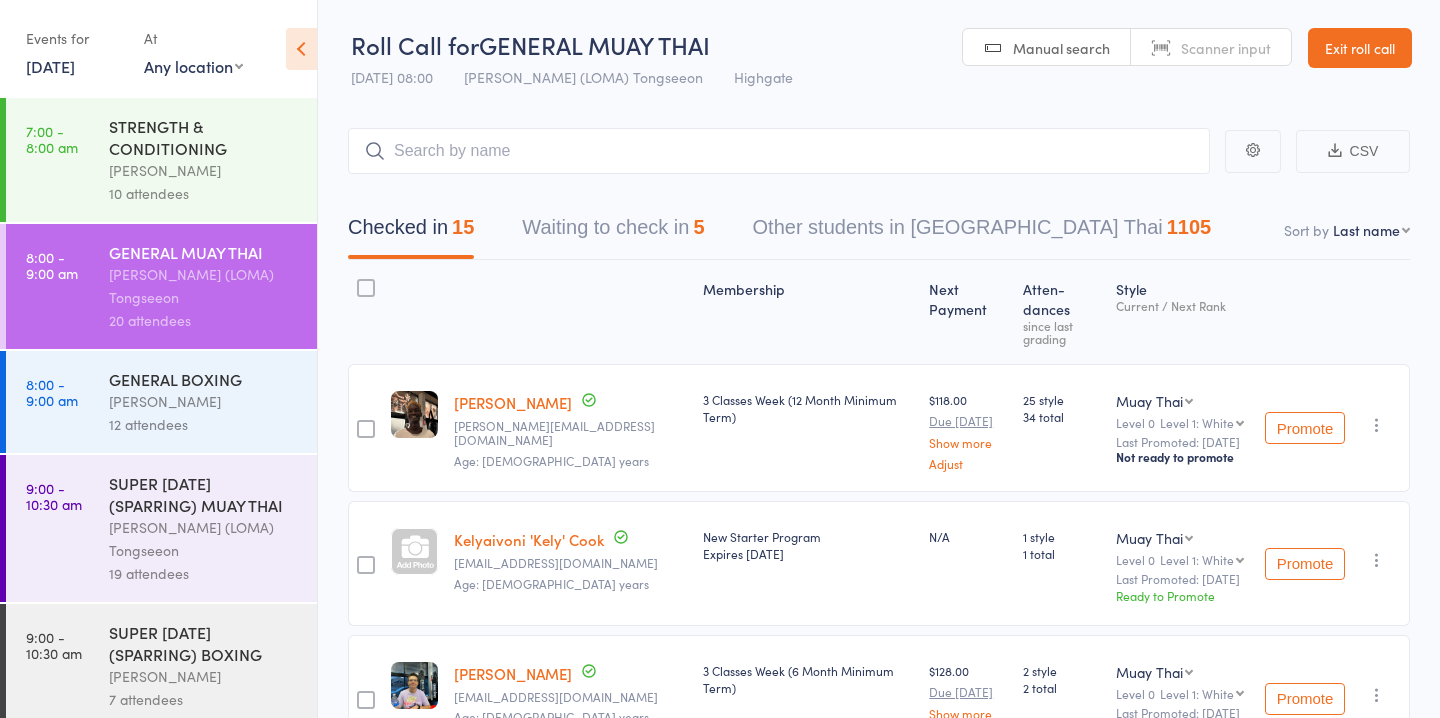 click on "Waiting to check in  5" at bounding box center (613, 232) 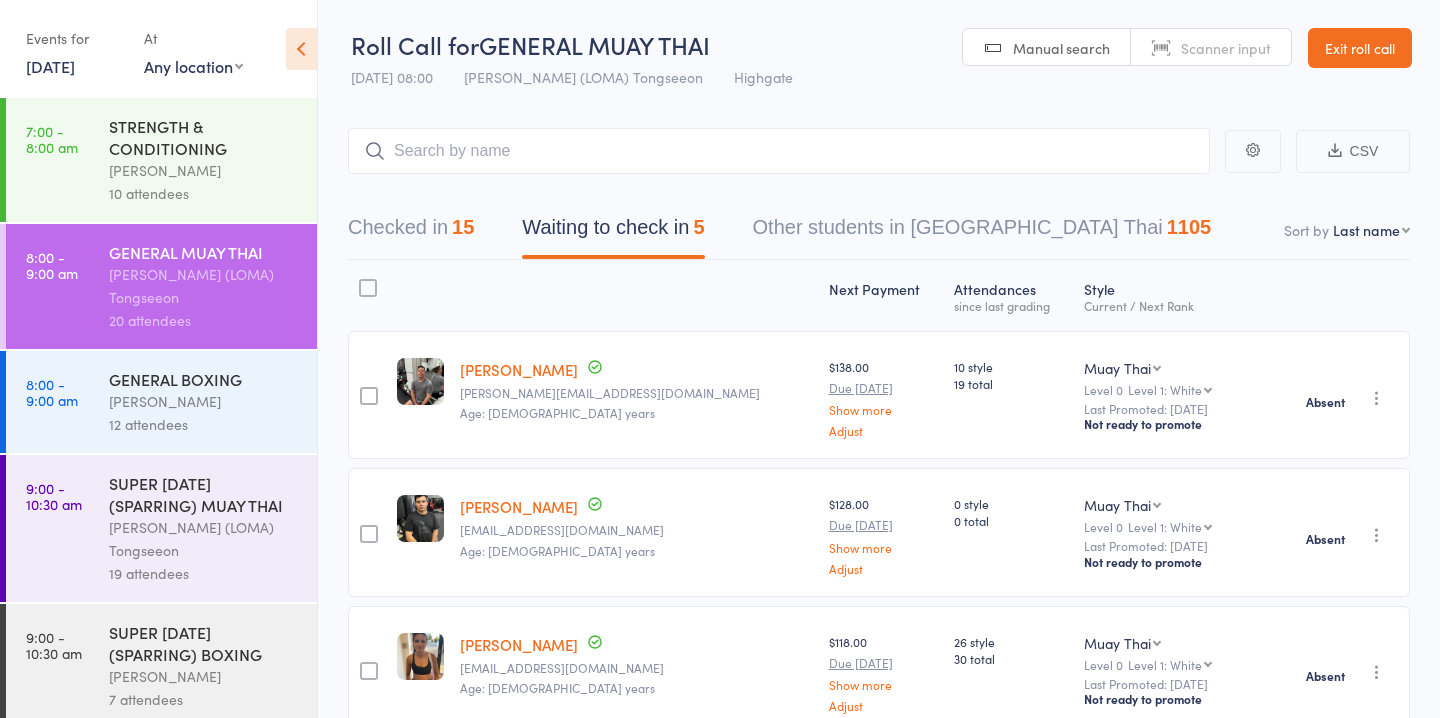 click on "Checked in  15" at bounding box center (411, 232) 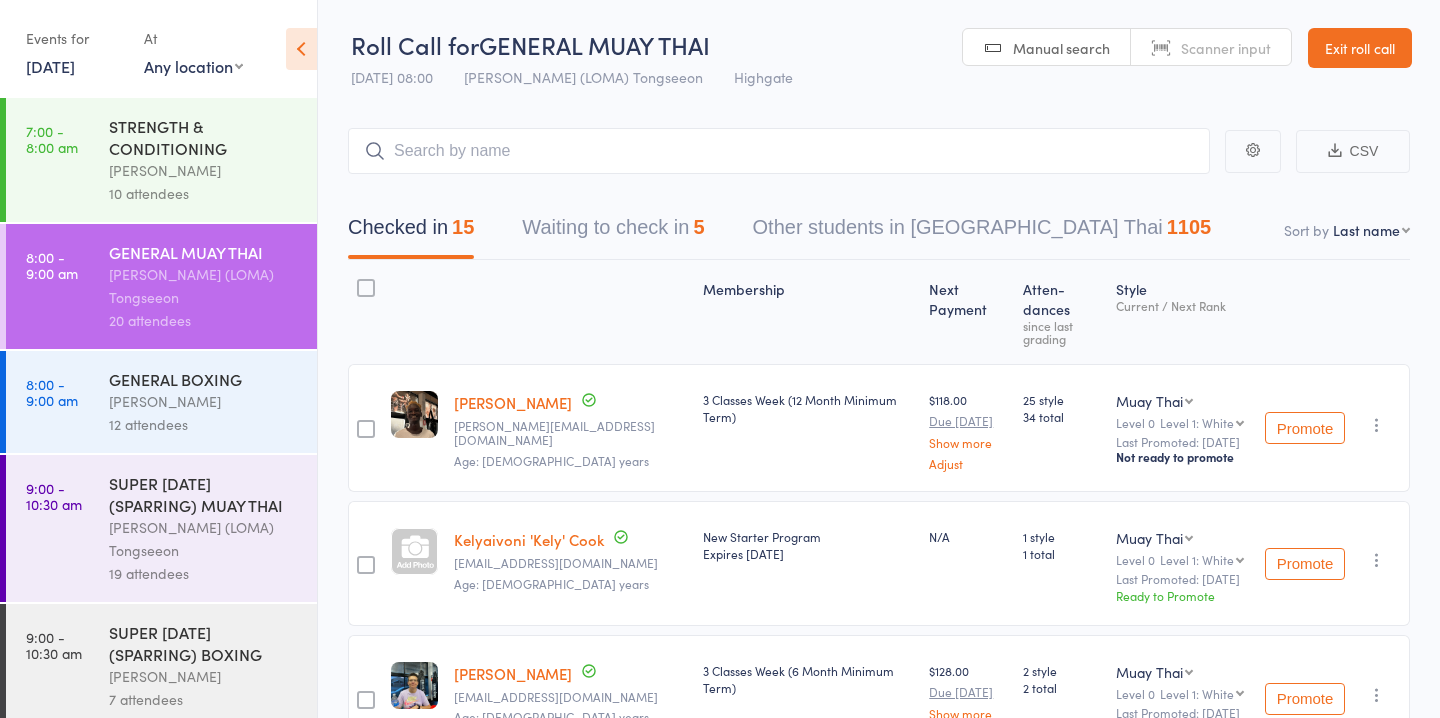 click on "12 attendees" at bounding box center (204, 424) 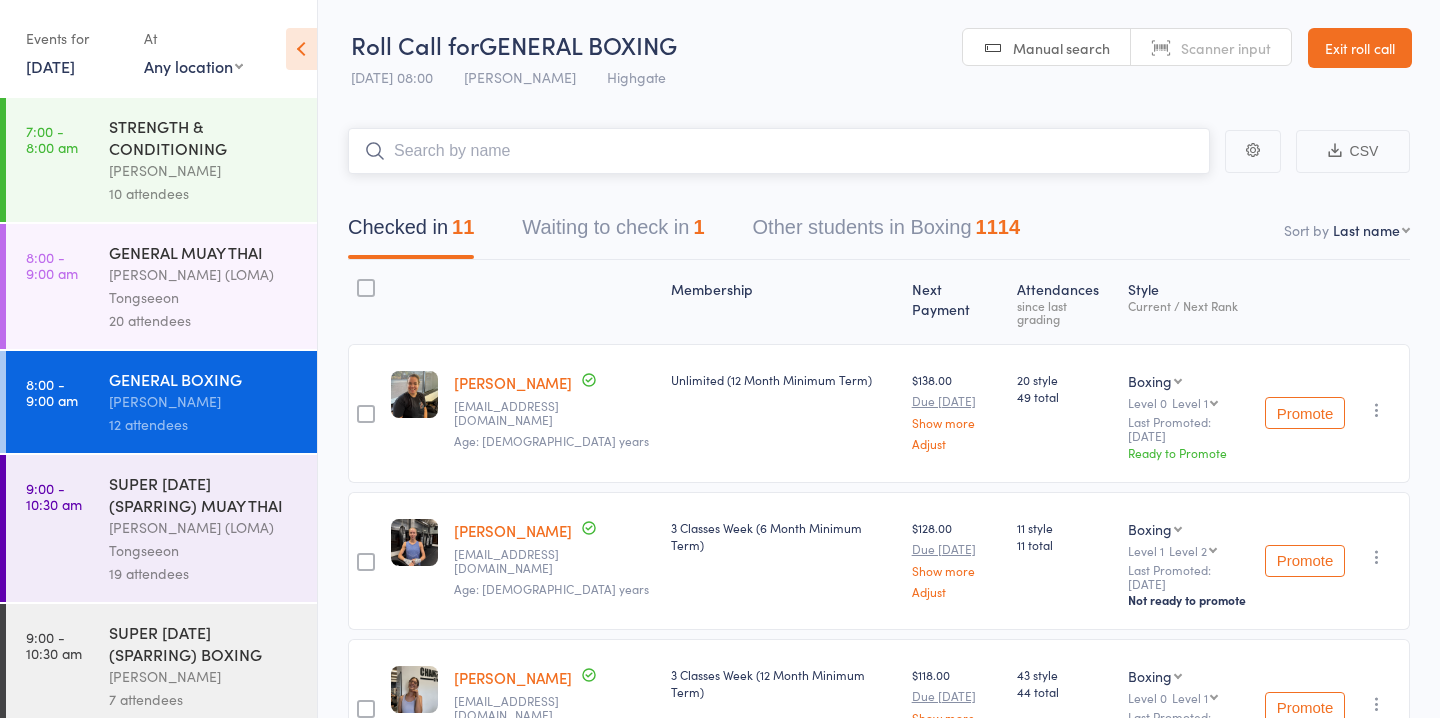 click on "Waiting to check in  1" at bounding box center (613, 232) 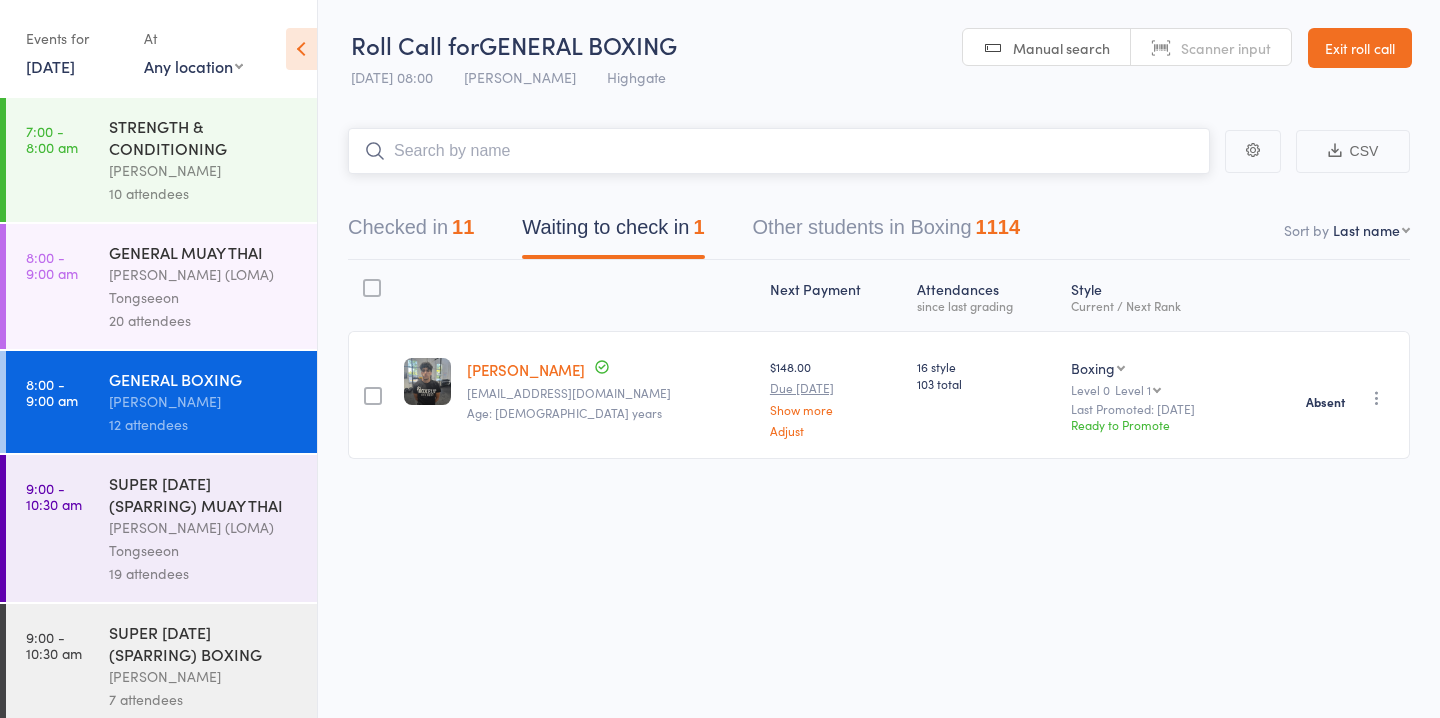 click on "Checked in  11" at bounding box center (411, 232) 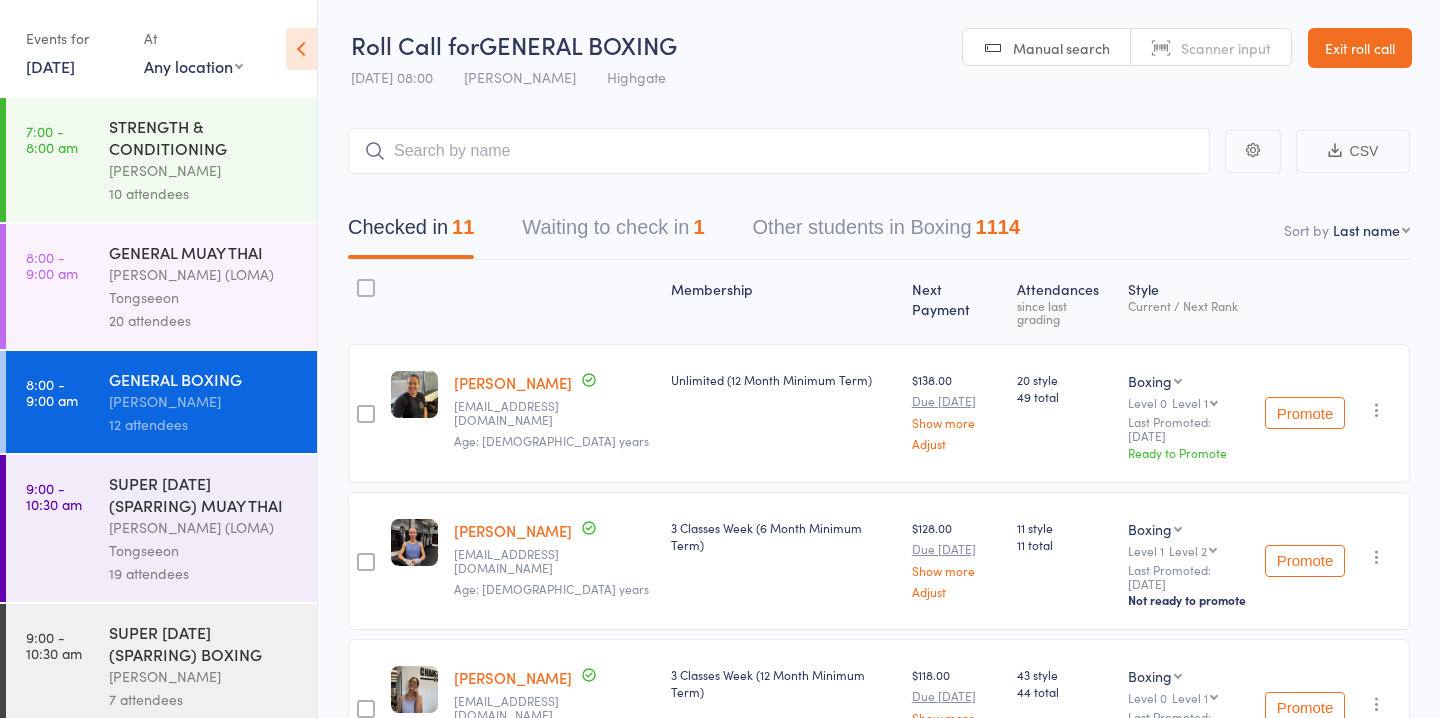 click on "SUPER SATURDAY (SPARRING) MUAY THAI" at bounding box center (204, 494) 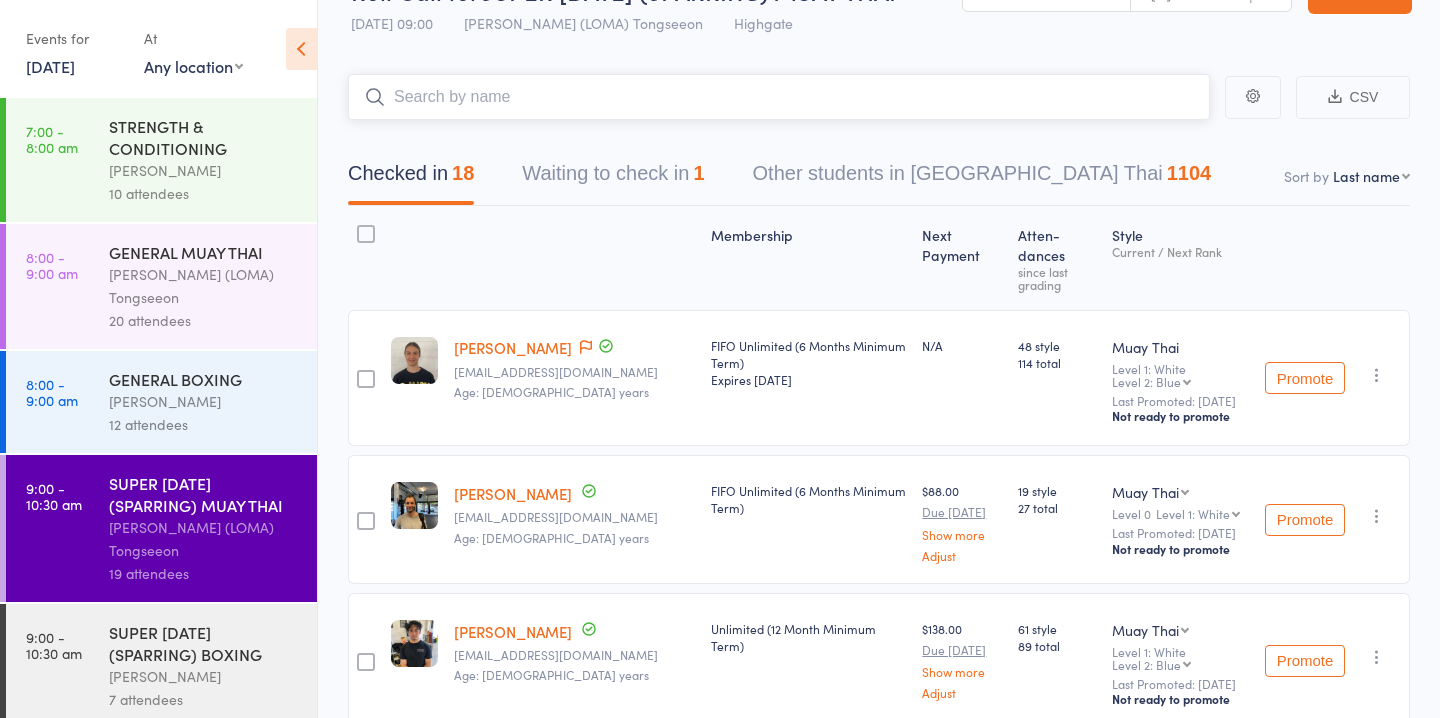 scroll, scrollTop: 63, scrollLeft: 0, axis: vertical 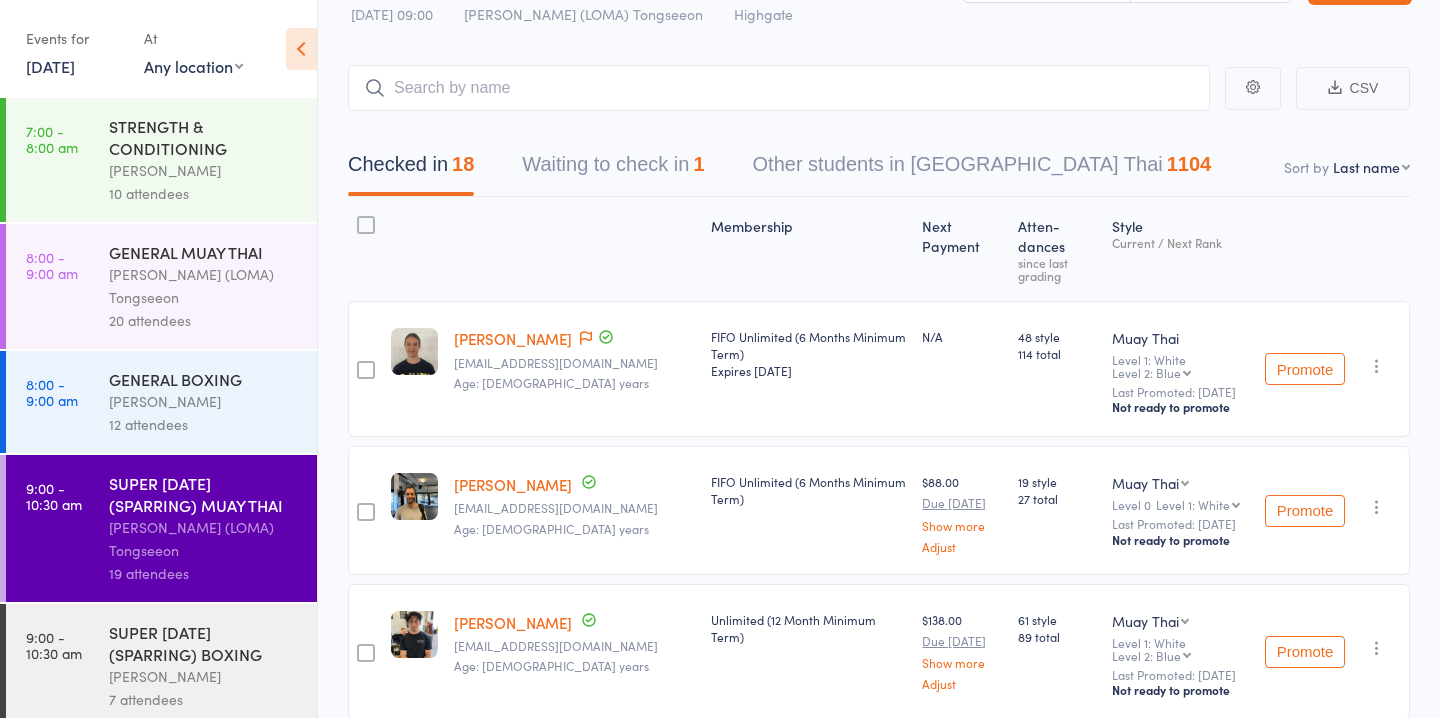 click on "SUPER SATURDAY (SPARRING) BOXING" at bounding box center [204, 643] 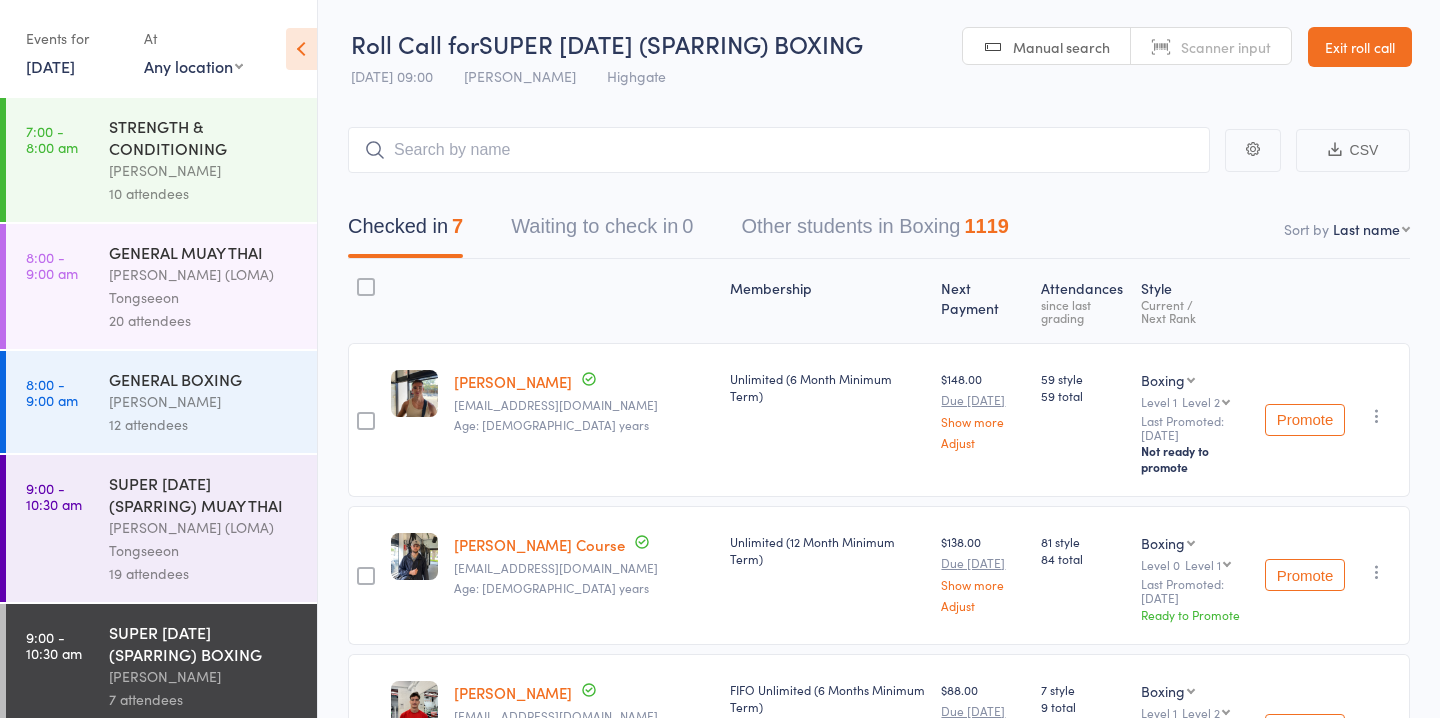 click on "10 attendees" at bounding box center (204, 193) 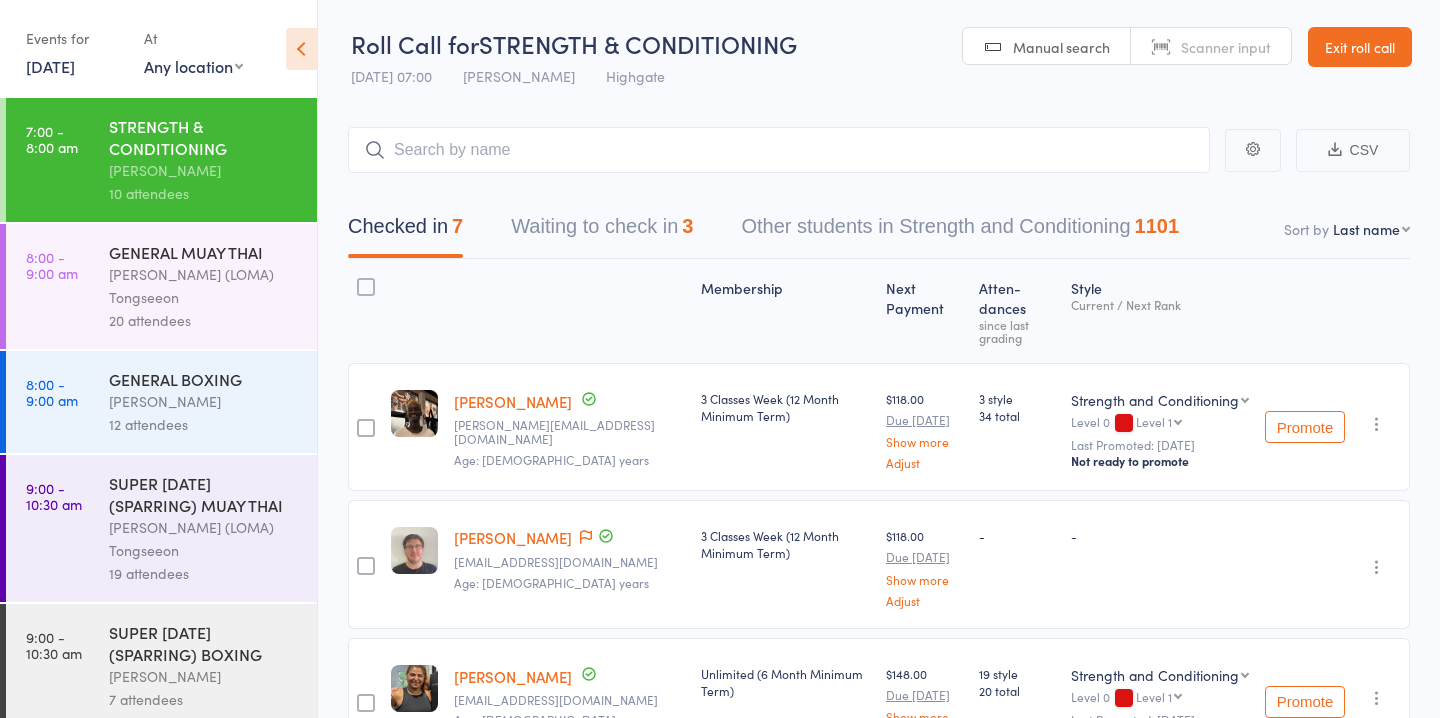 click on "GENERAL BOXING Jordan Lawlor 12 attendees" at bounding box center (213, 402) 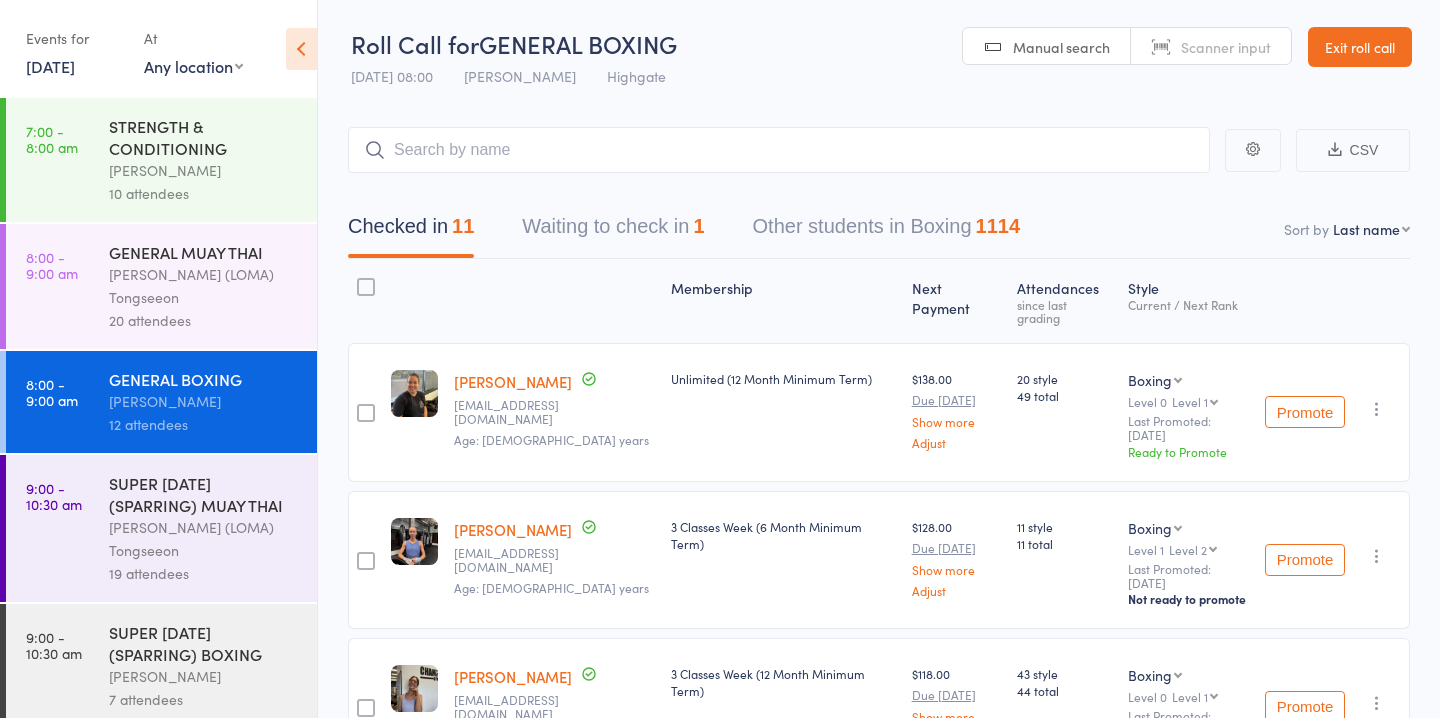 click on "SUPER SATURDAY (SPARRING) MUAY THAI" at bounding box center [204, 494] 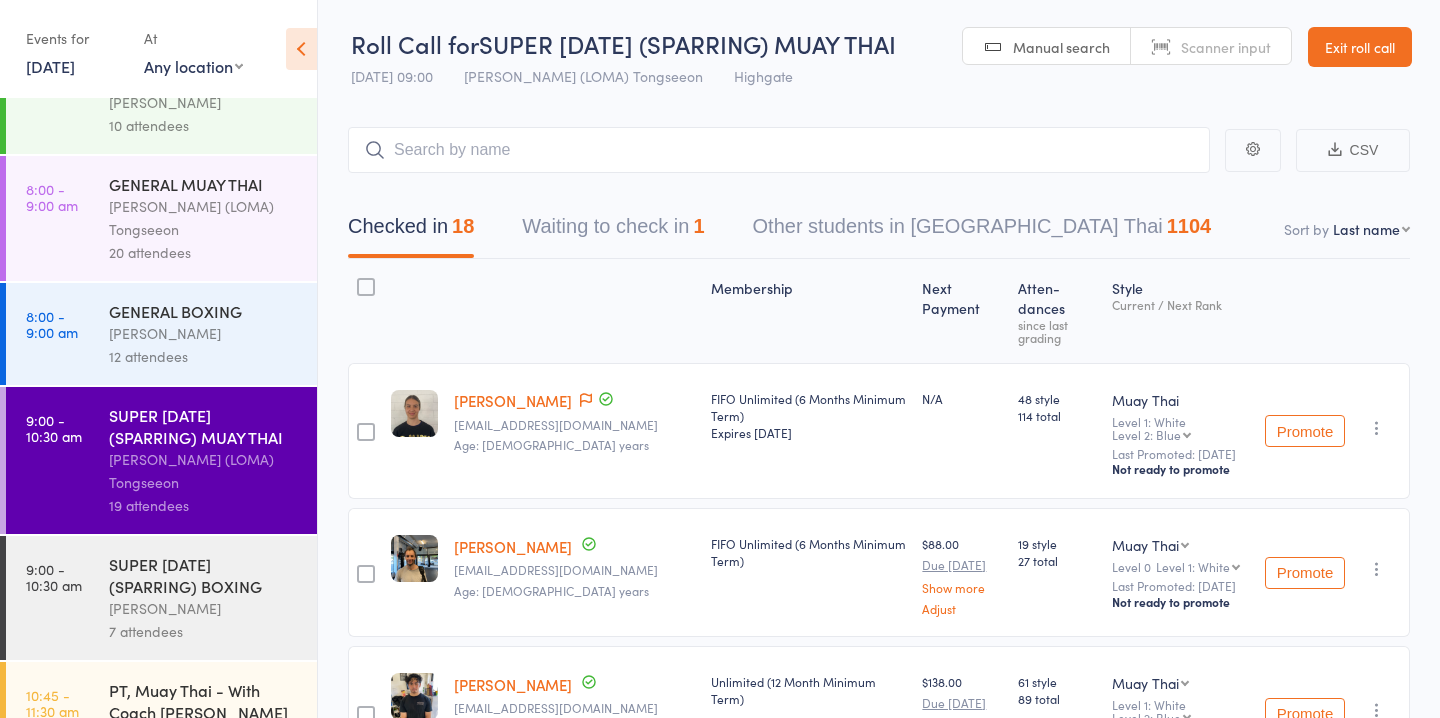 scroll, scrollTop: 0, scrollLeft: 0, axis: both 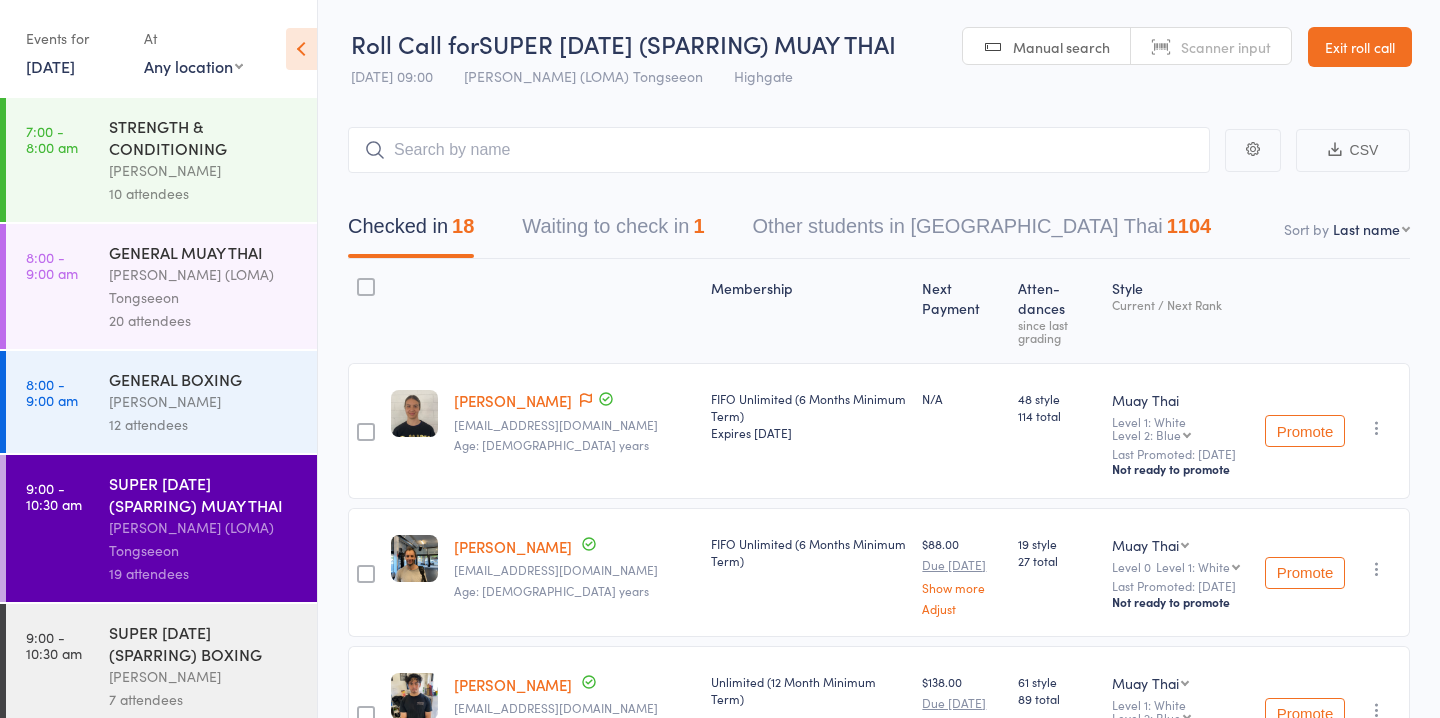 click on "10 attendees" at bounding box center (204, 193) 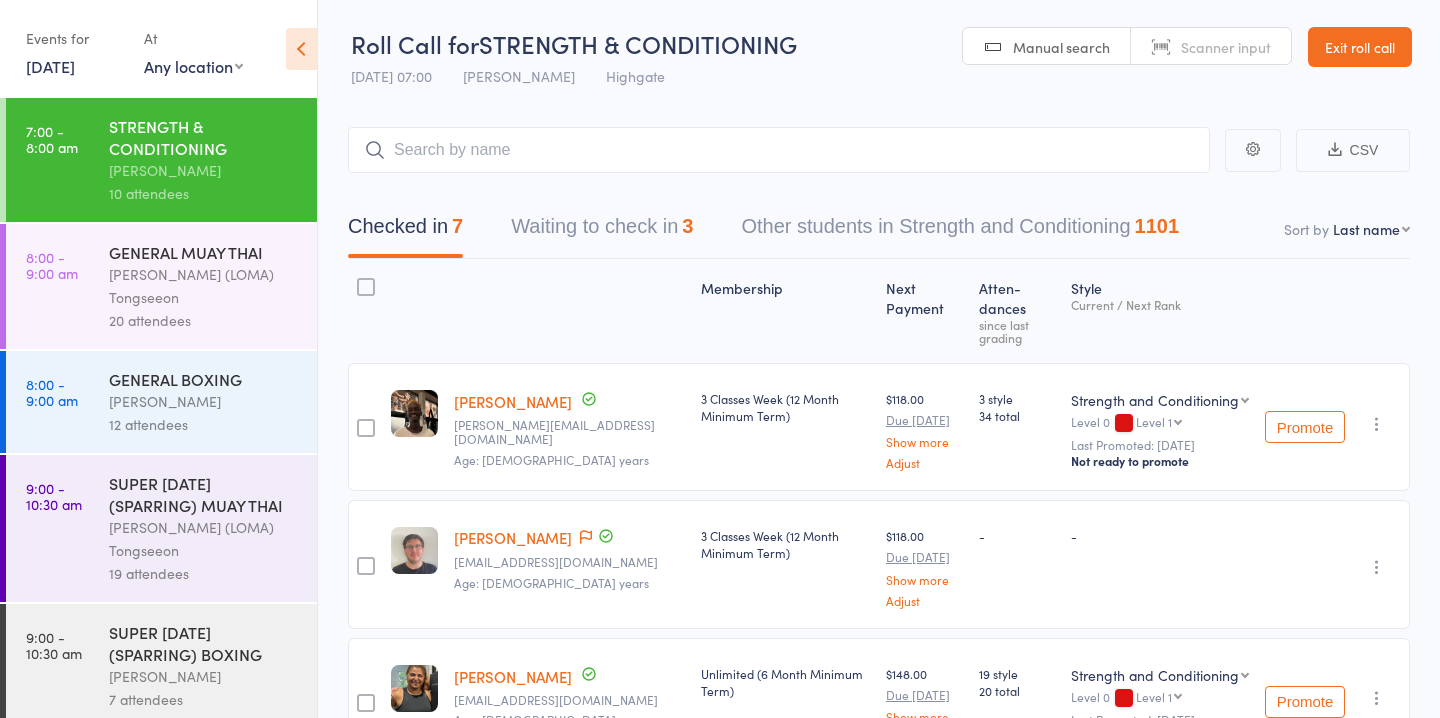click on "Ronnarong (LOMA) Tongseeon" at bounding box center (204, 286) 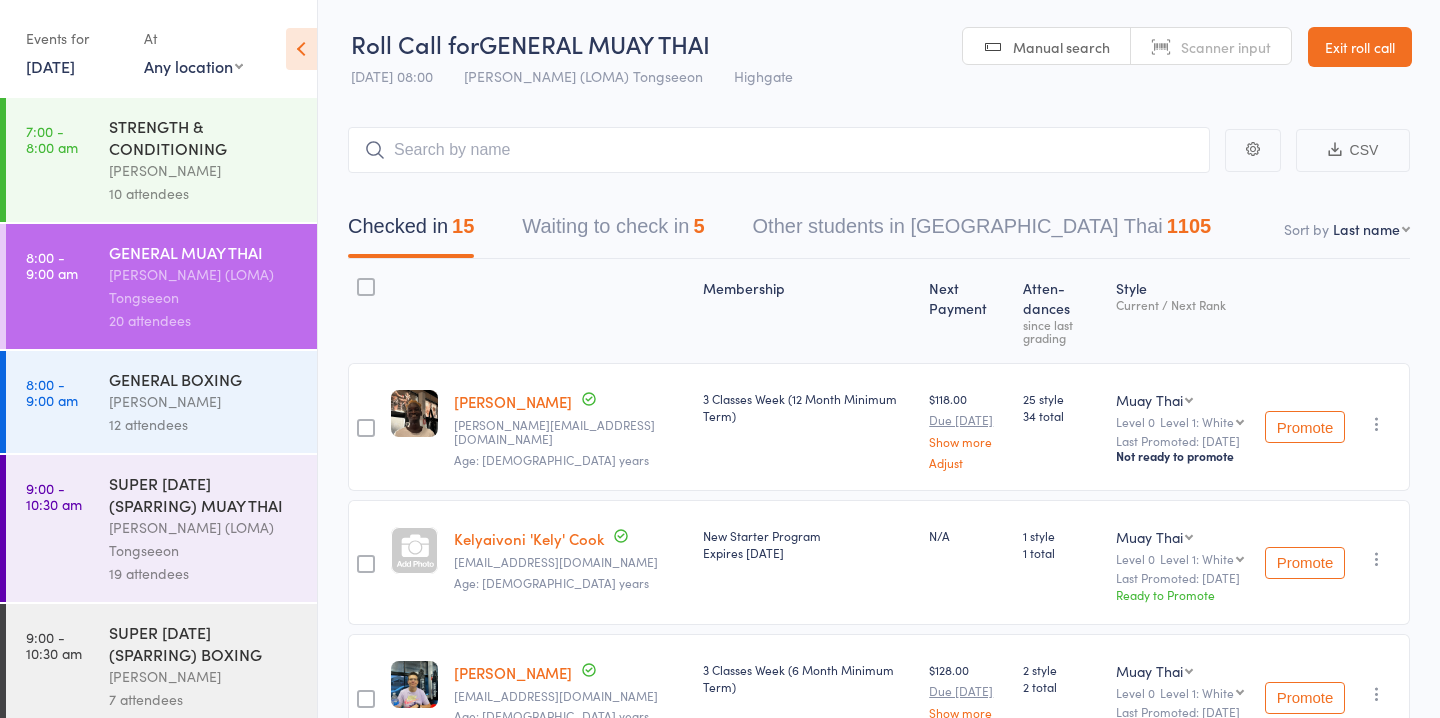 click on "Jordan Lawlor" at bounding box center (204, 401) 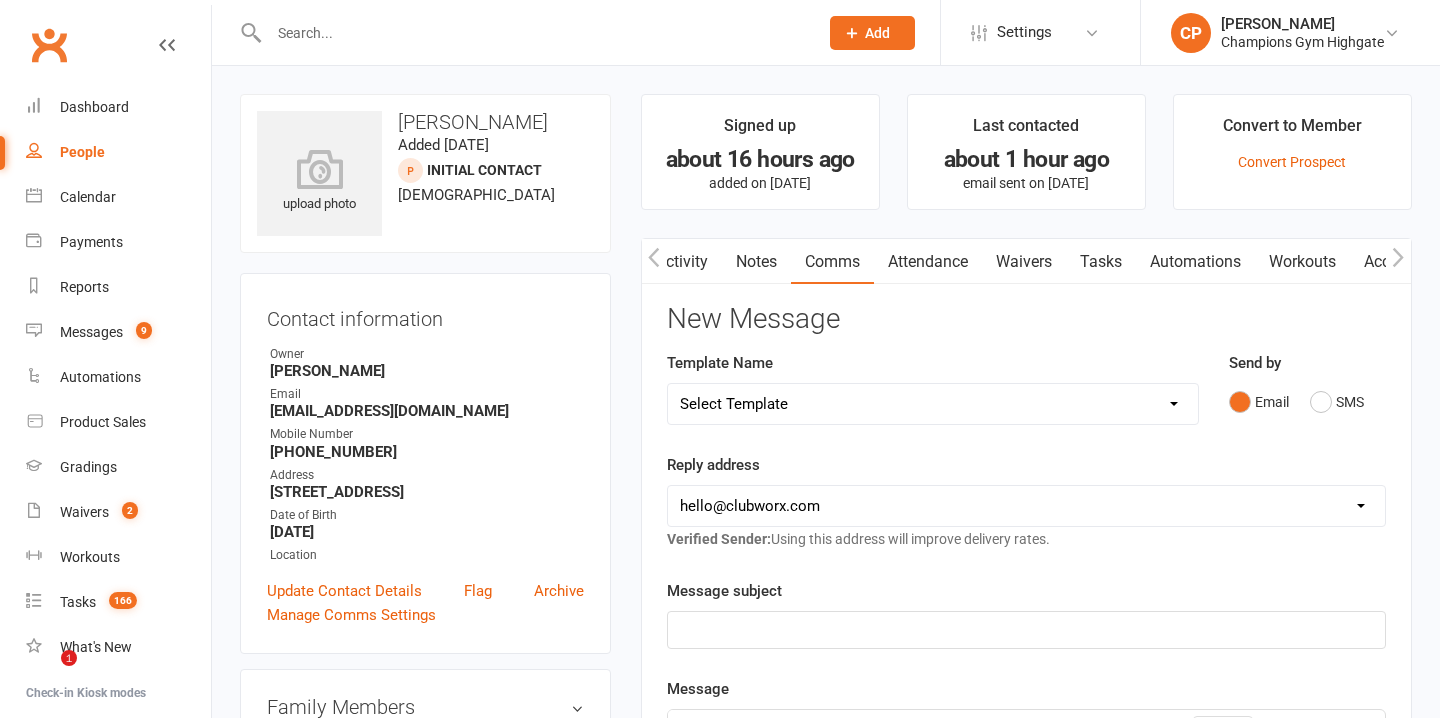 scroll, scrollTop: 0, scrollLeft: 0, axis: both 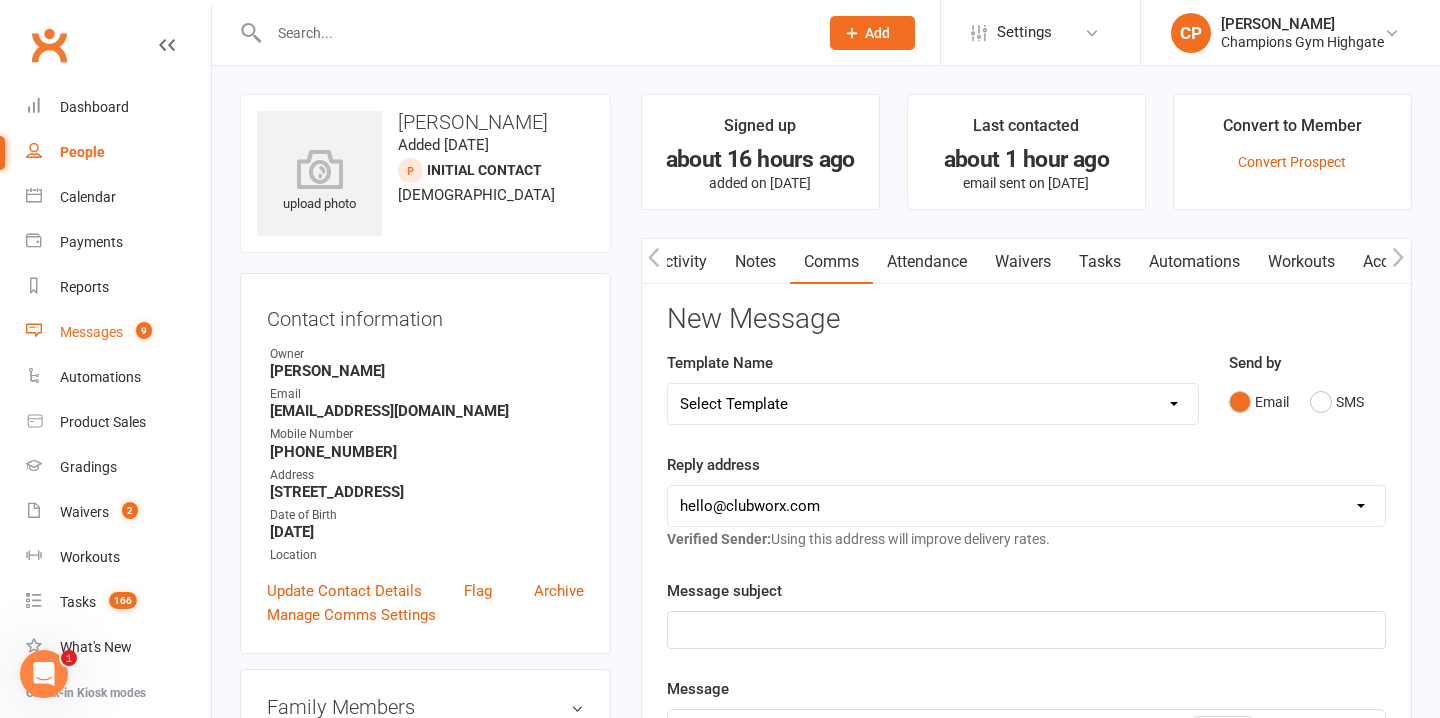 click on "Messages" at bounding box center (91, 332) 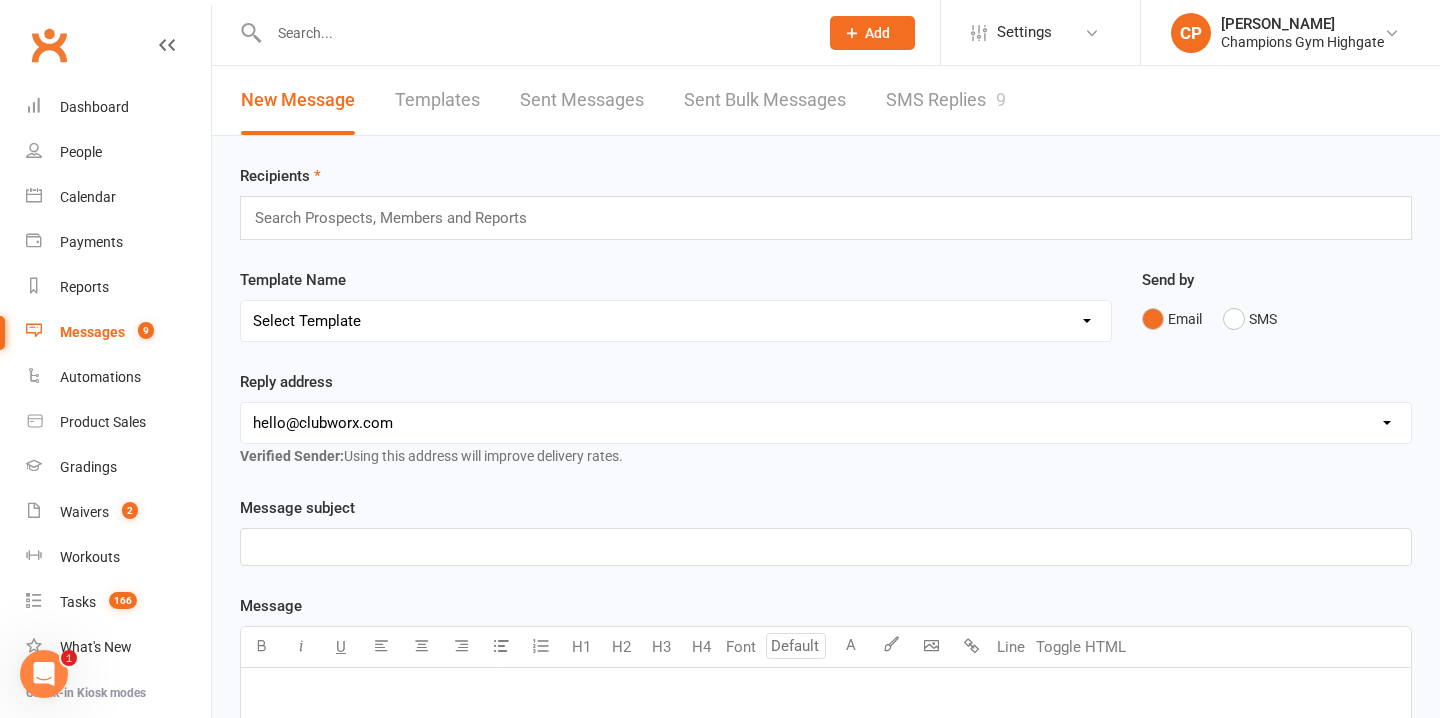 click on "SMS Replies  9" at bounding box center [946, 100] 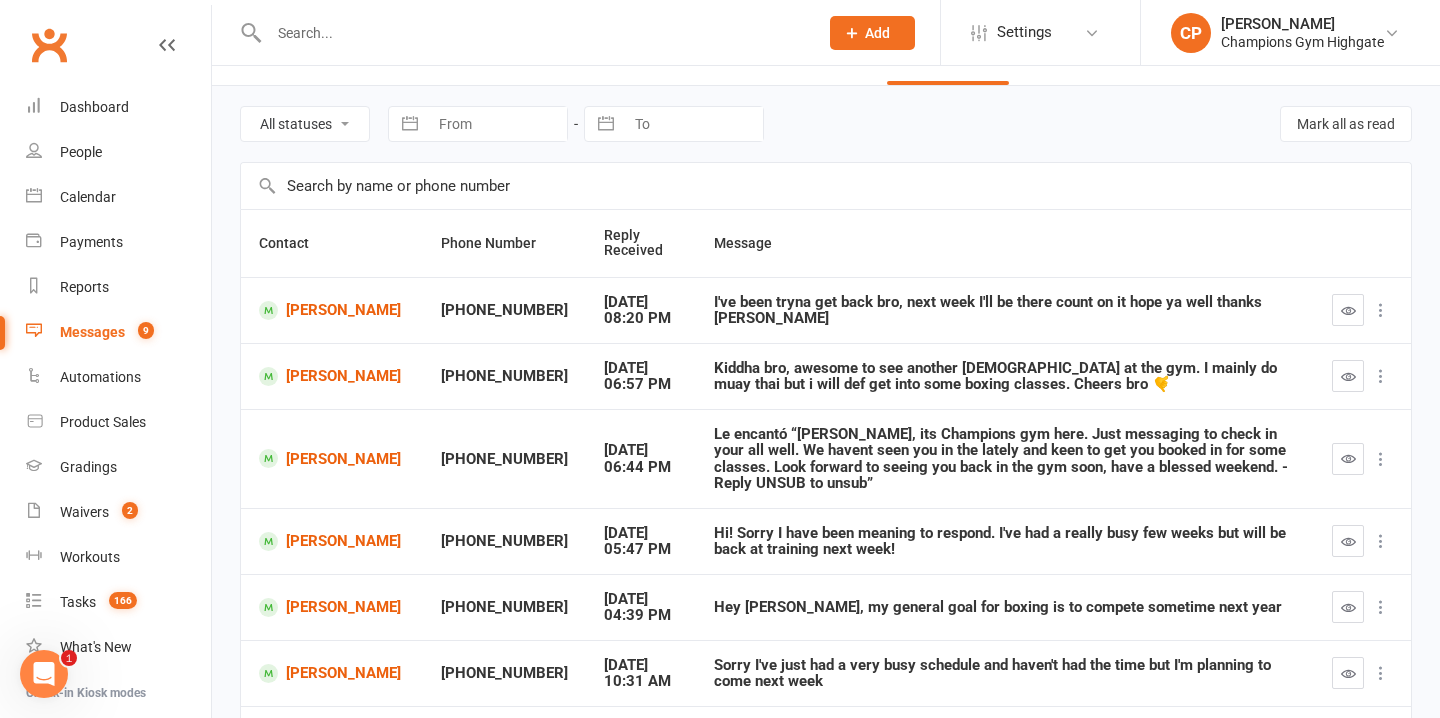 scroll, scrollTop: 60, scrollLeft: 0, axis: vertical 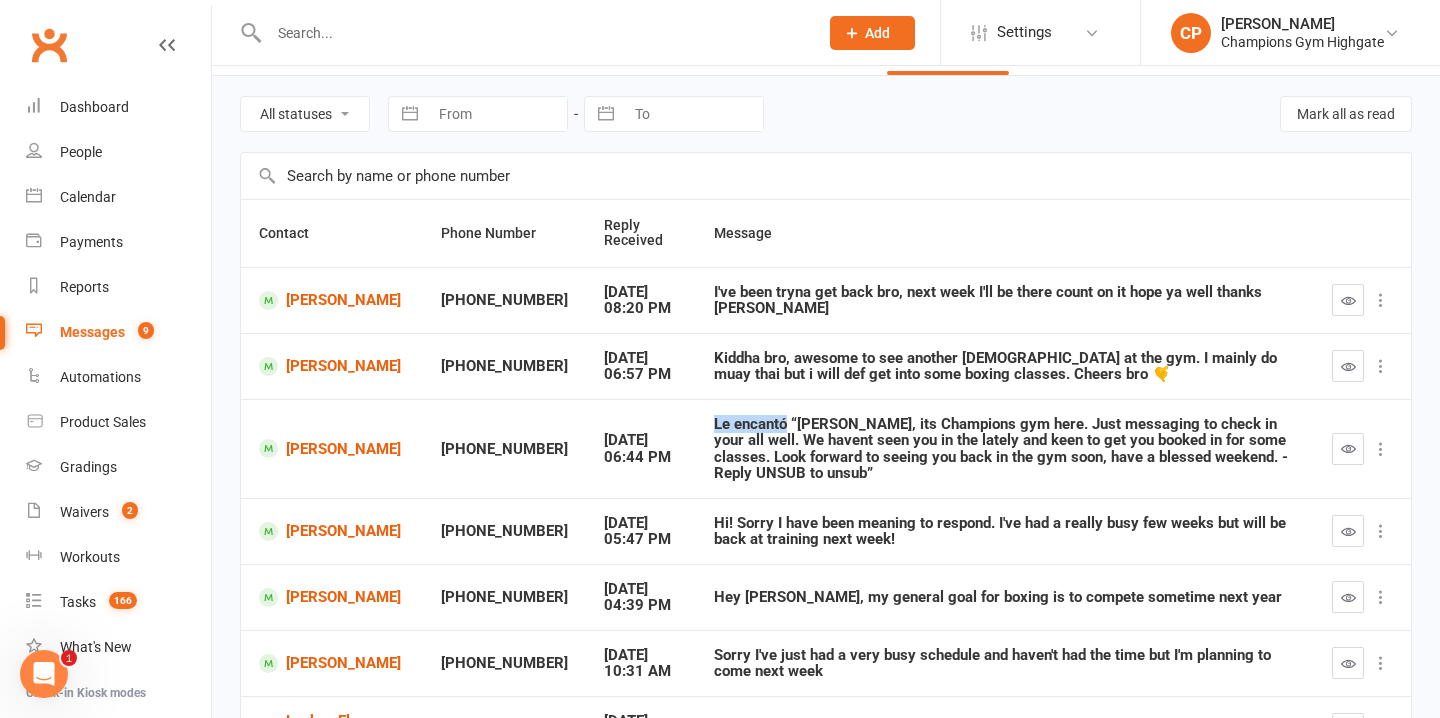 drag, startPoint x: 670, startPoint y: 428, endPoint x: 747, endPoint y: 428, distance: 77 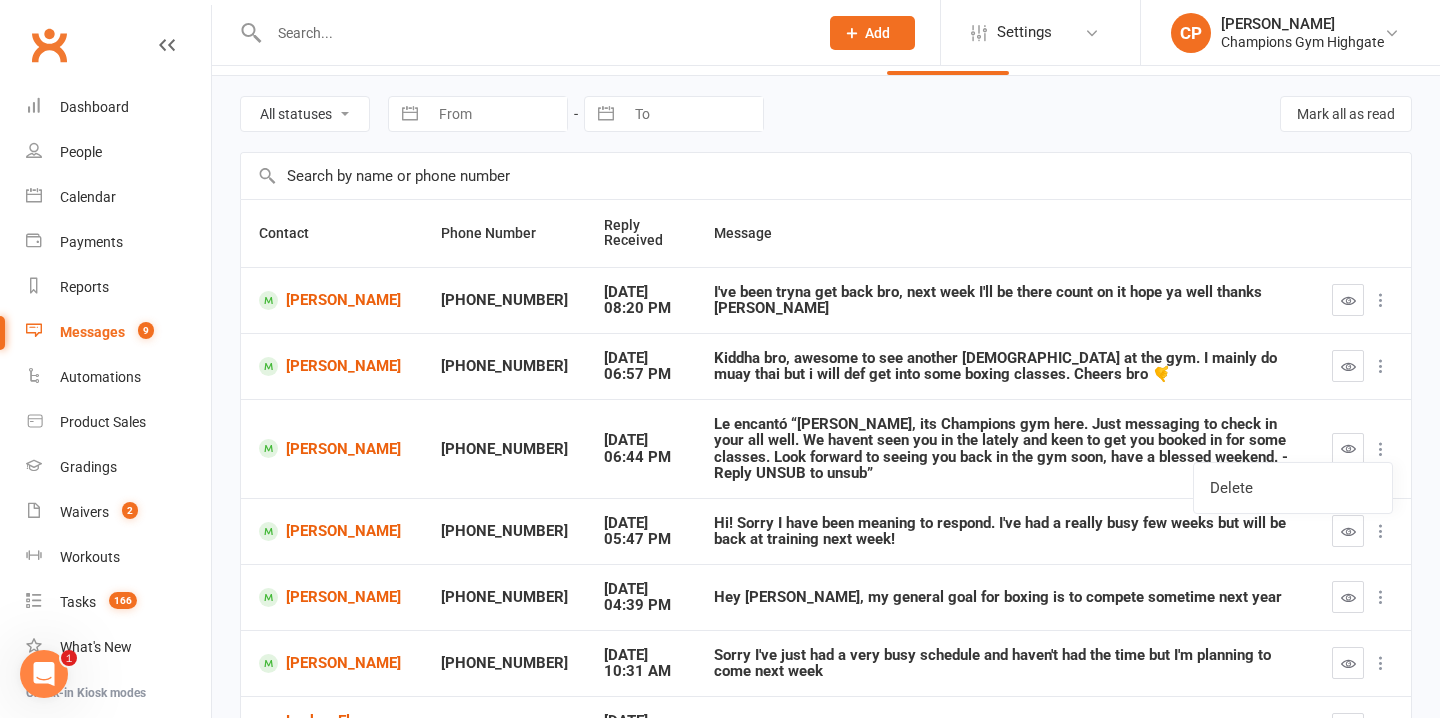click on "Hey [PERSON_NAME], my general goal for boxing is to compete sometime next year" at bounding box center (1005, 597) 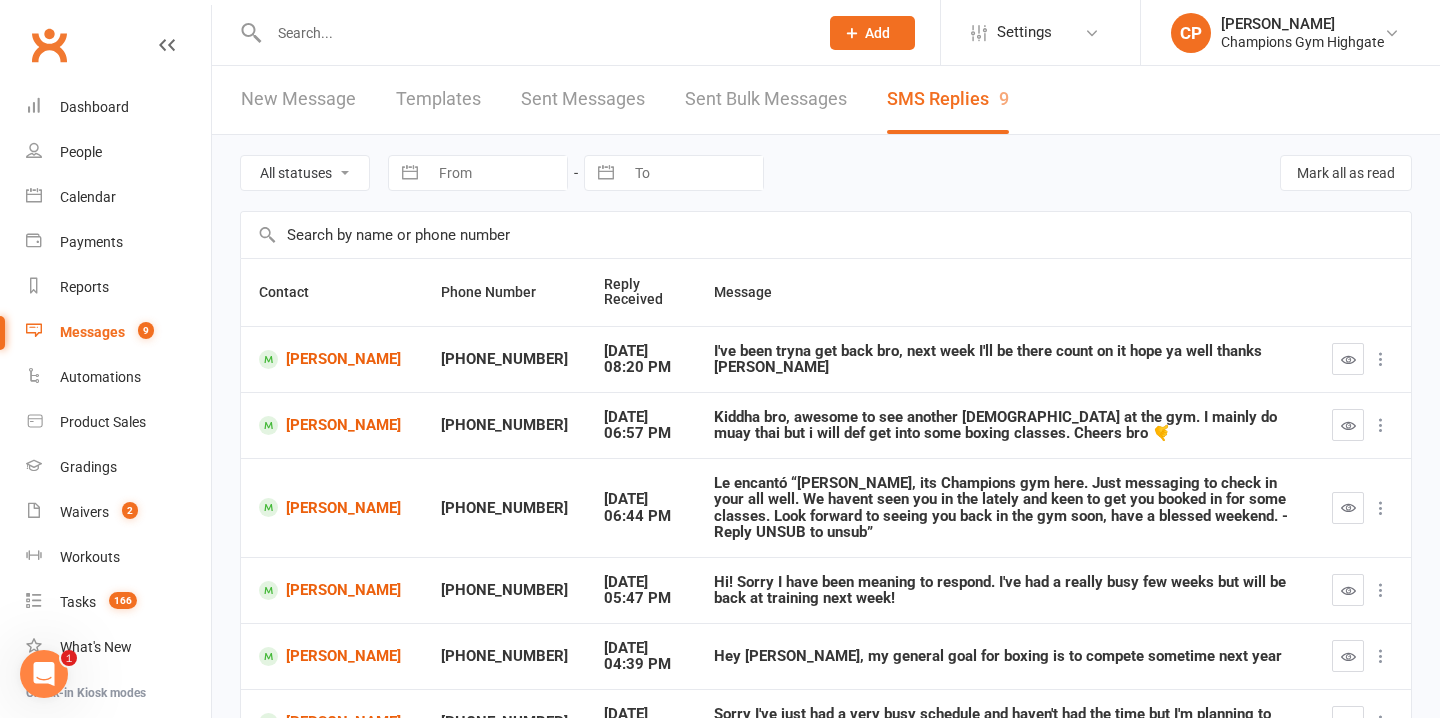 scroll, scrollTop: 0, scrollLeft: 0, axis: both 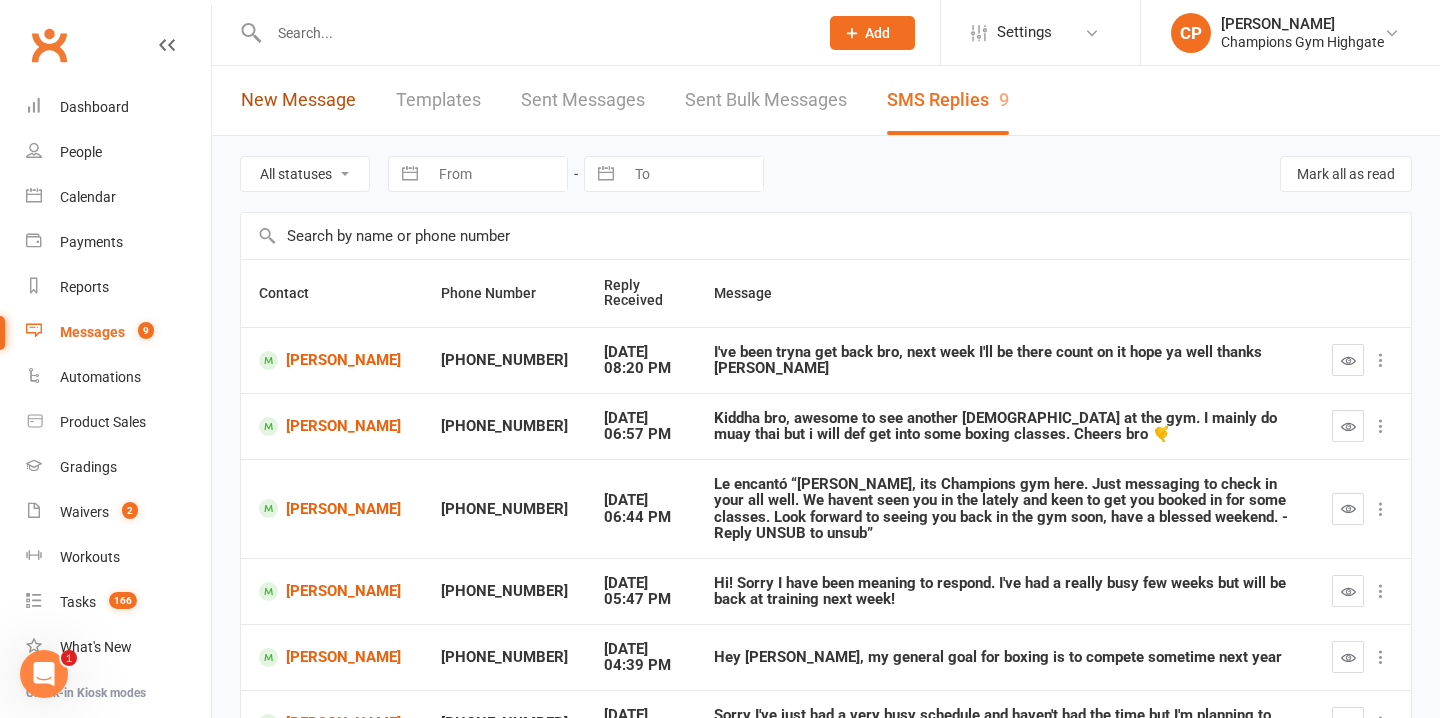 click on "New Message" at bounding box center (298, 100) 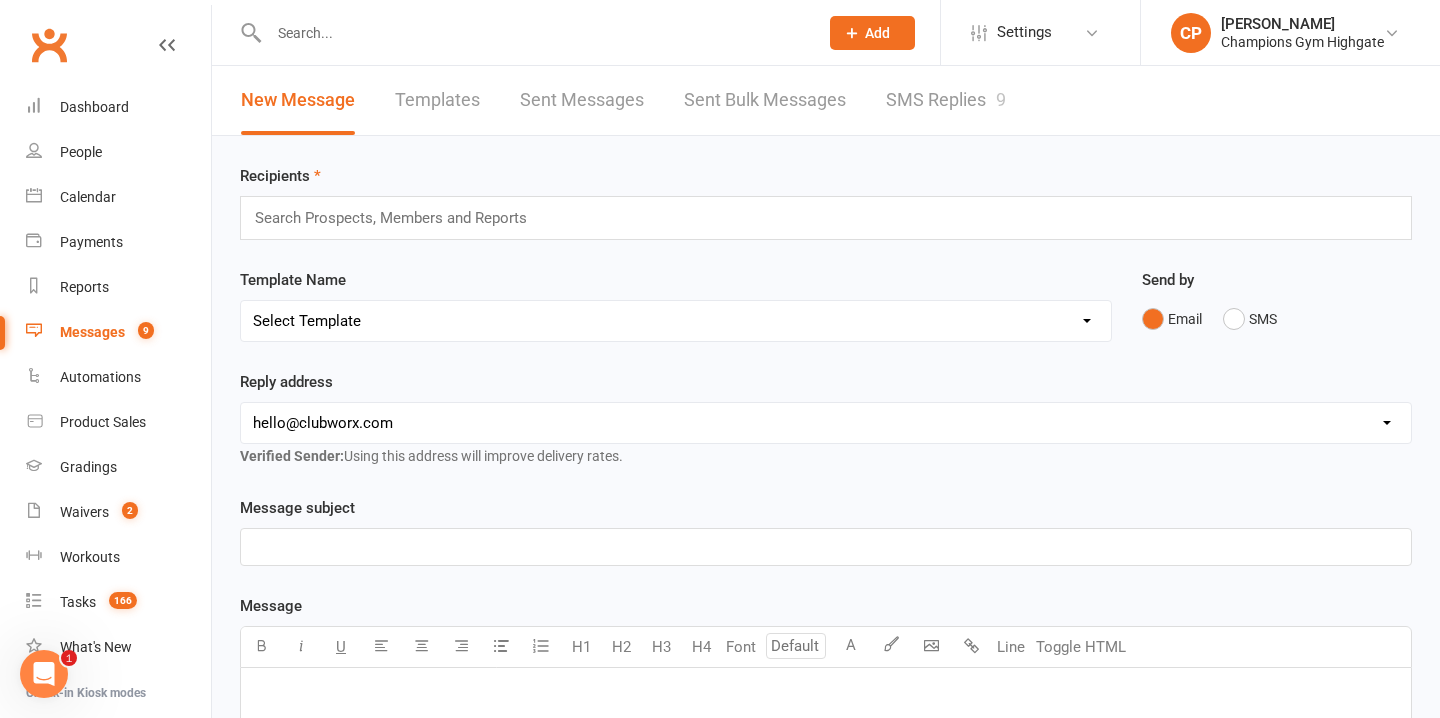 click on "Select Template [Email] 2023 Champions Gym Member Questionnaire 📝 [Email] 2024 Price Increase [Email] A special Gift for You [Email] CG Escapes 2026 - Koh Samui [Email] Champ Life Awards - Nominations [SMS] Class No Show [Email] Clubworx Login Credentials [Email] DEBT EMAIL #1 [Email] DEBT EMAIL #2 [Email] DEBT EMAIL #3 [SMS] Facebook page invite [Email] Facebook Page Invite [Email] FIFO Membership Documentation [SMS] FIRST CLASS SMS [SMS] First Timer Trial - Day before 1st class [Email] Glove Upsell [SMS] Goal Setting & Accountability [SMS] Google review requests [Email] [Grading] Exemption Letter, Boxing [Email] [Grading] Exemption Letter, Muay Thai [SMS] [Grading] SMS To RSVP [Email] [Grading] Variation to Membership Email [SMS] New starter already training Seminar [Email] New Starter - Feedback Thank You [SMS] New Starter/Member Seminar Reminder [Email] New Starter Questionnaire [Email] New Starter Welcome Email - attending Seminar [Email] New Starter Welcome Email- not attending Seminar" at bounding box center [676, 321] 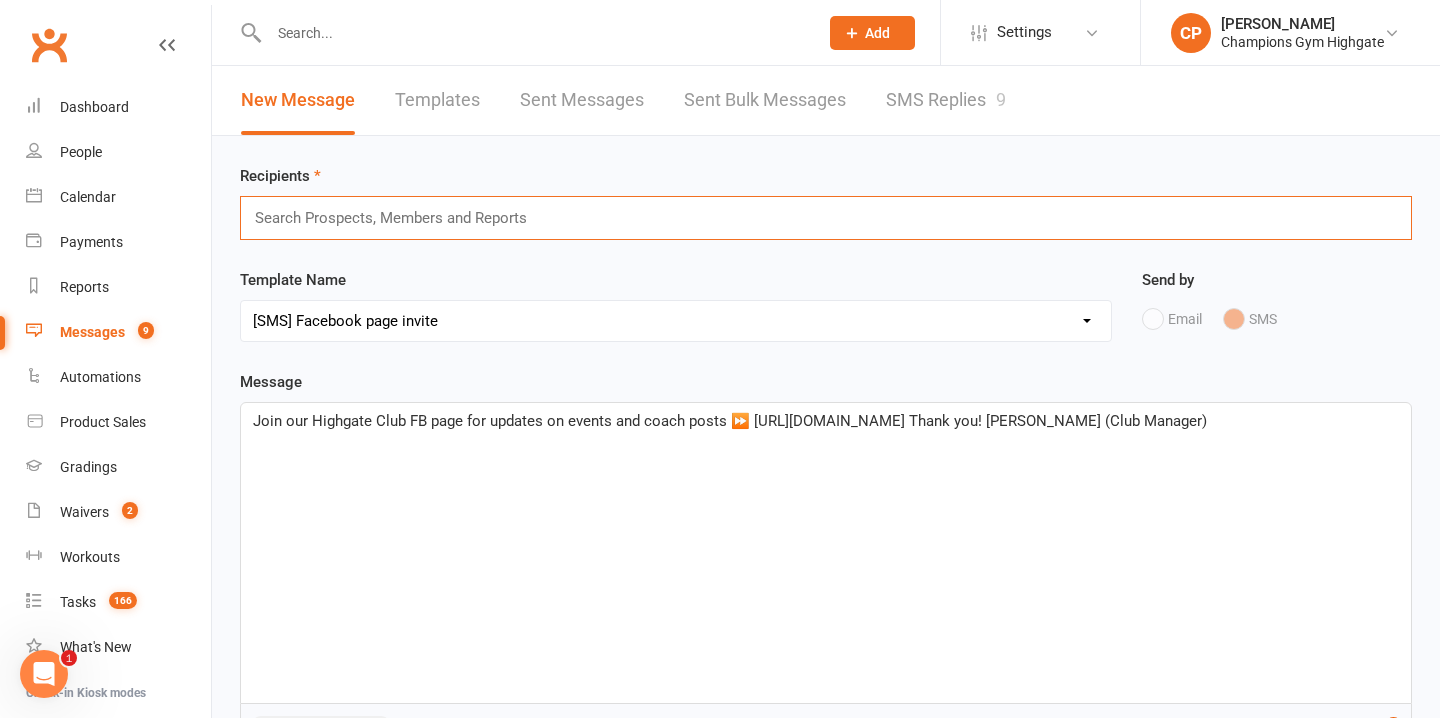 click at bounding box center [399, 218] 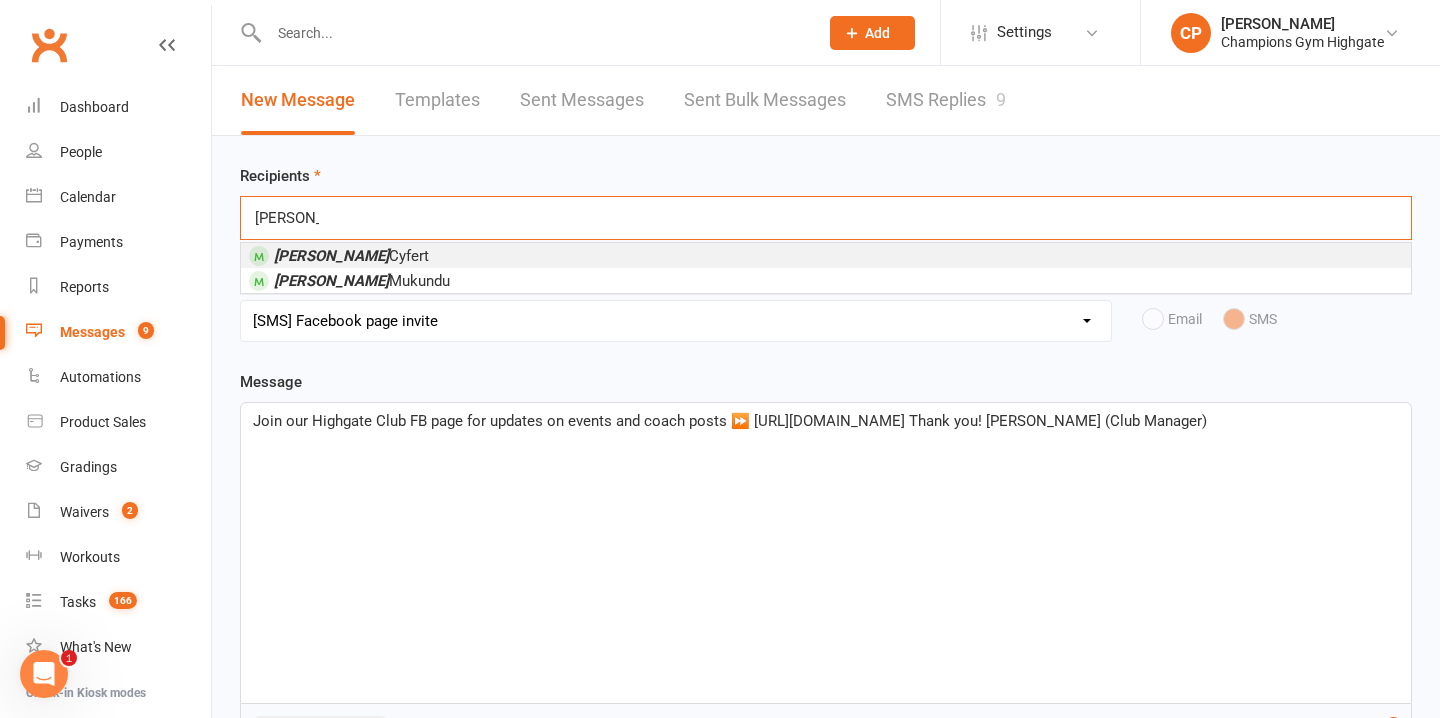 type on "[PERSON_NAME]" 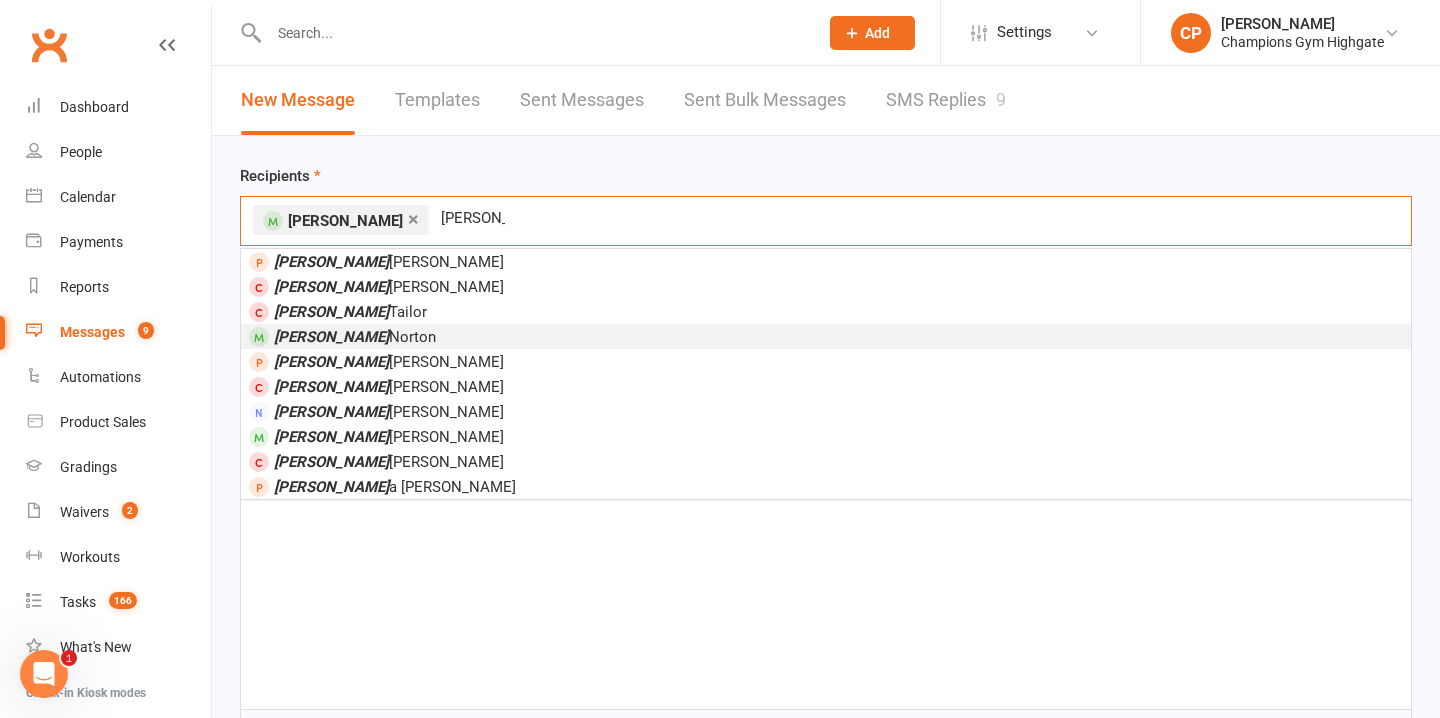 type on "[PERSON_NAME]" 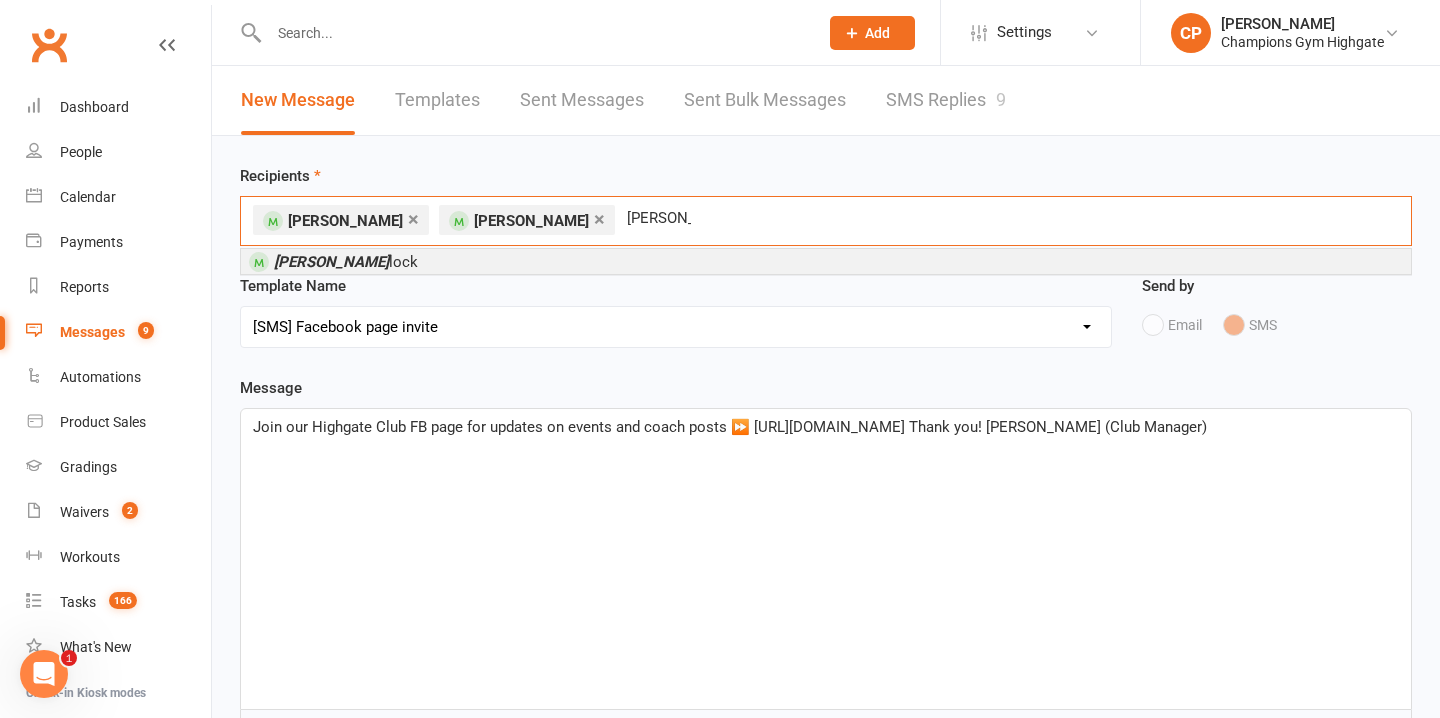 type on "[PERSON_NAME]" 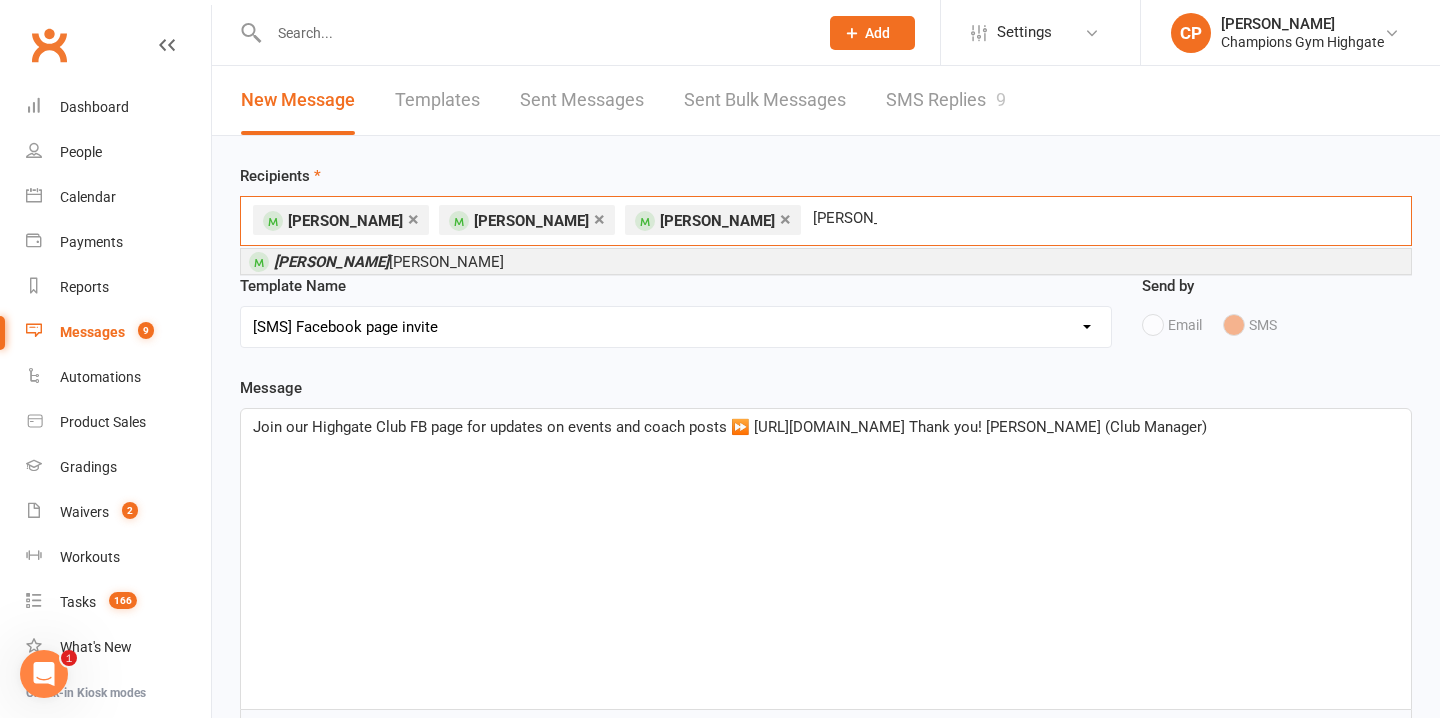 type on "[PERSON_NAME]" 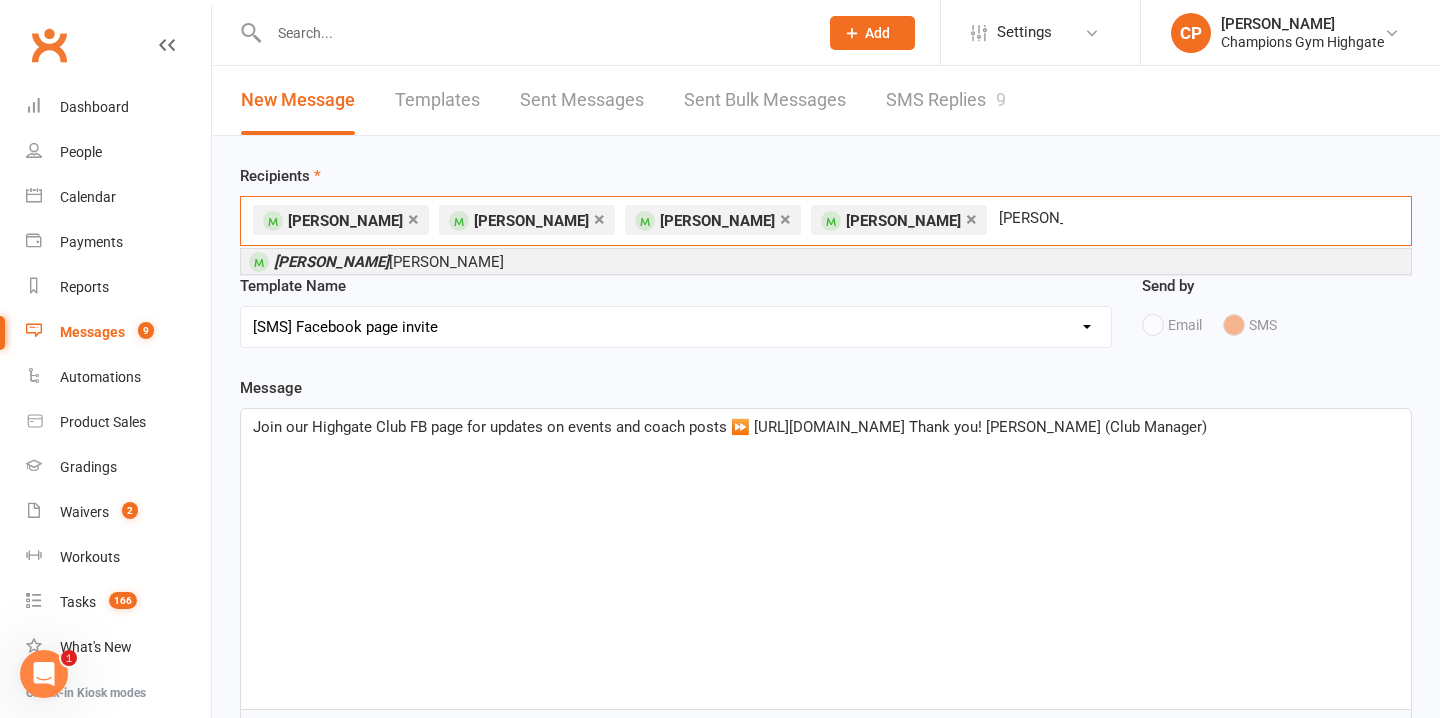 type on "[PERSON_NAME]" 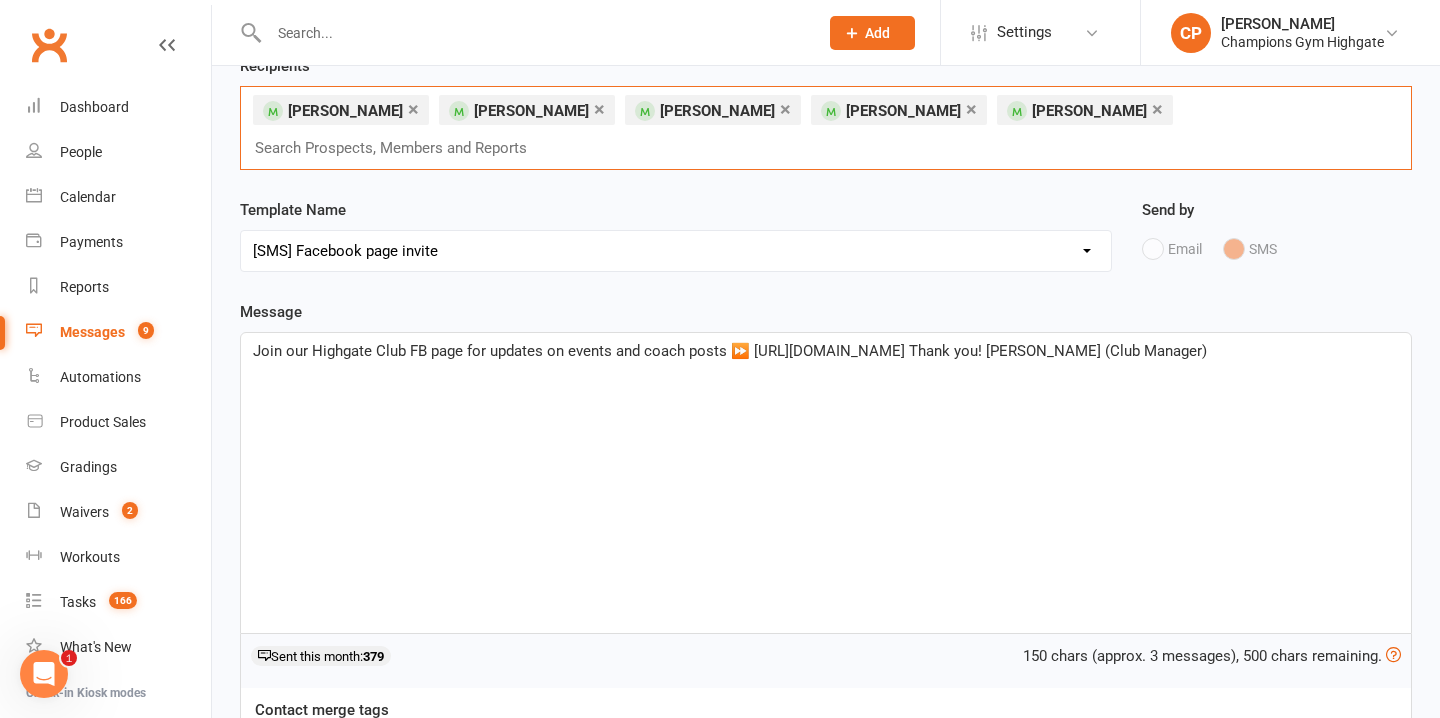 scroll, scrollTop: 113, scrollLeft: 0, axis: vertical 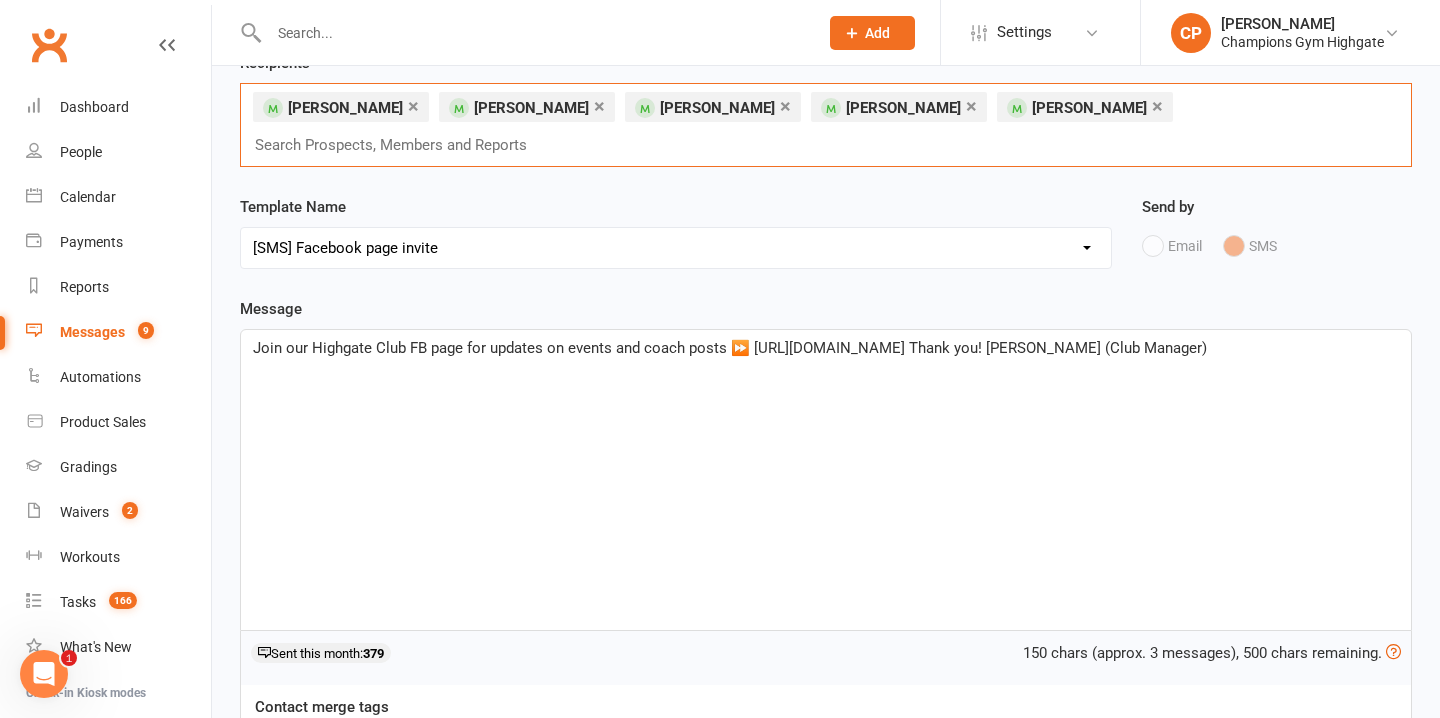 click on "Join our Highgate Club FB page for updates on events and coach posts ⏩ [URL][DOMAIN_NAME] Thank you! [PERSON_NAME] (Club Manager)" at bounding box center [826, 480] 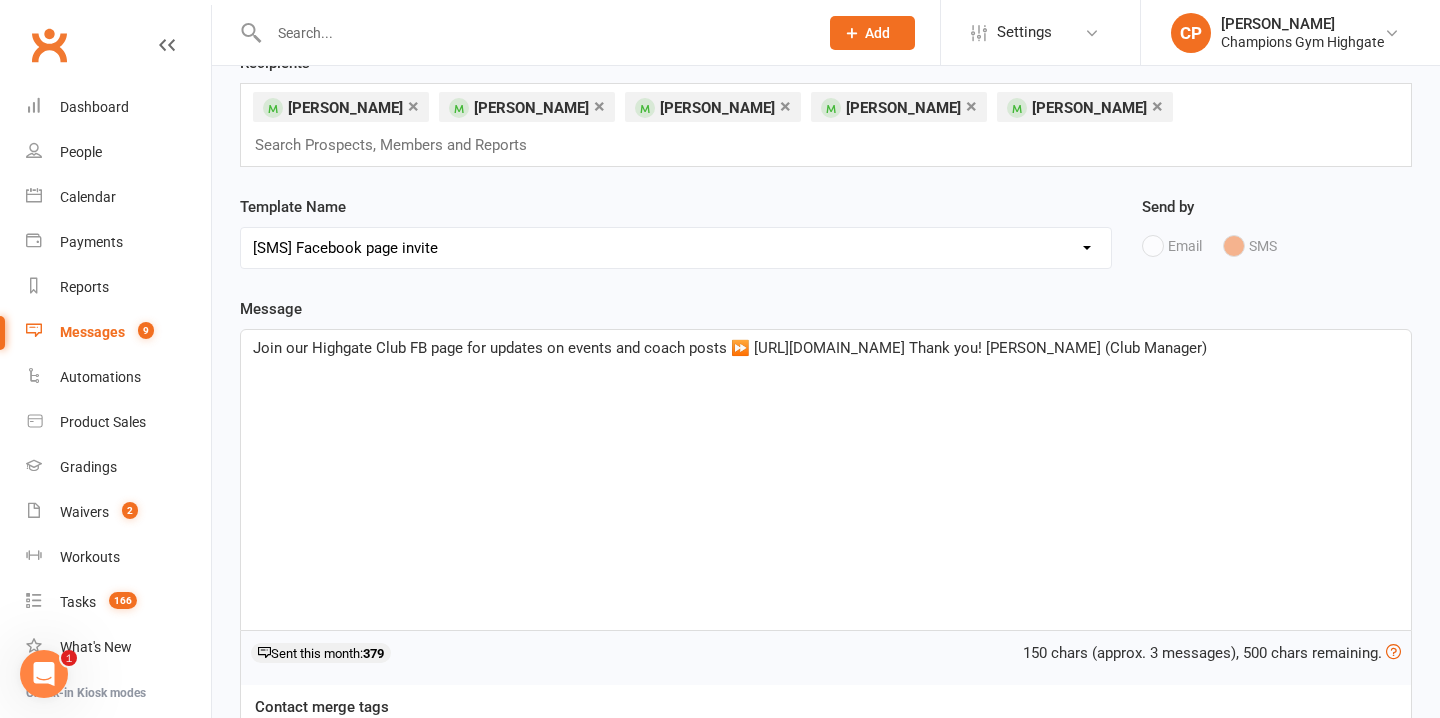type 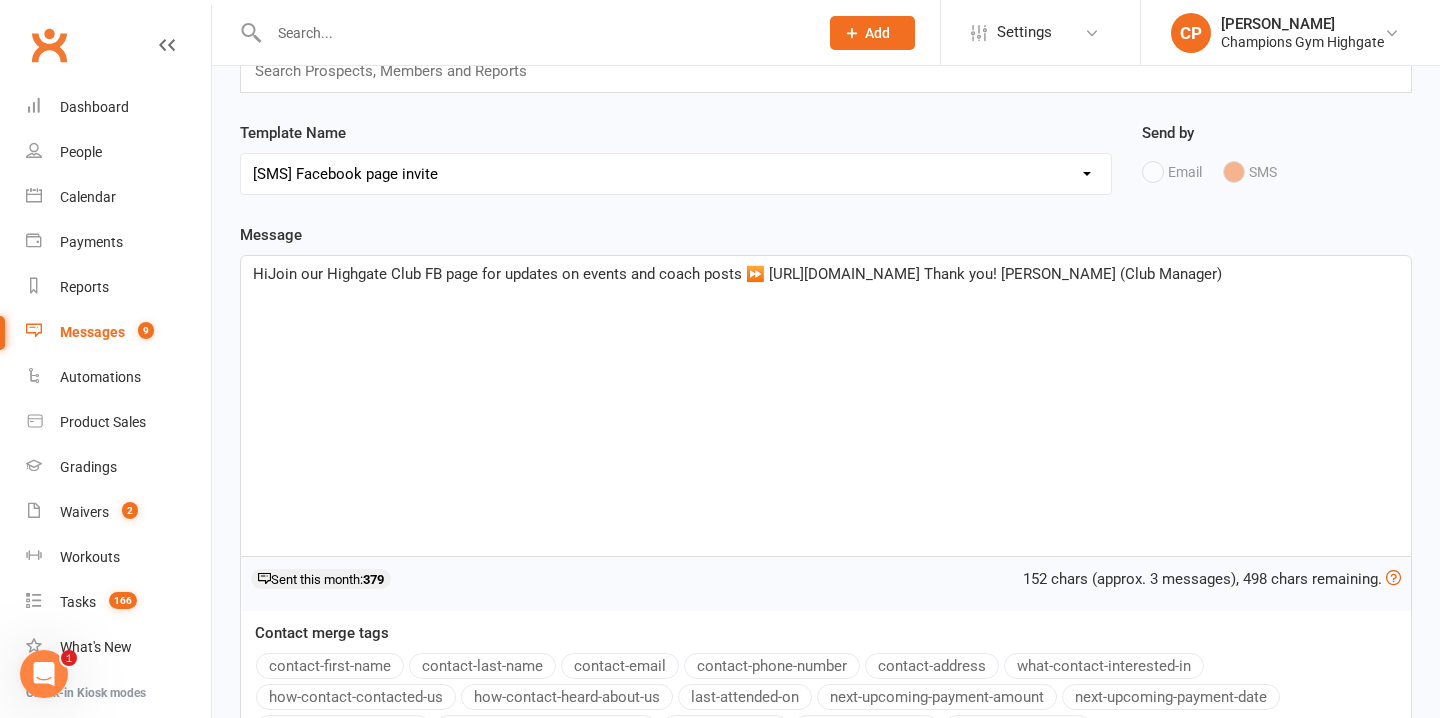 scroll, scrollTop: 207, scrollLeft: 0, axis: vertical 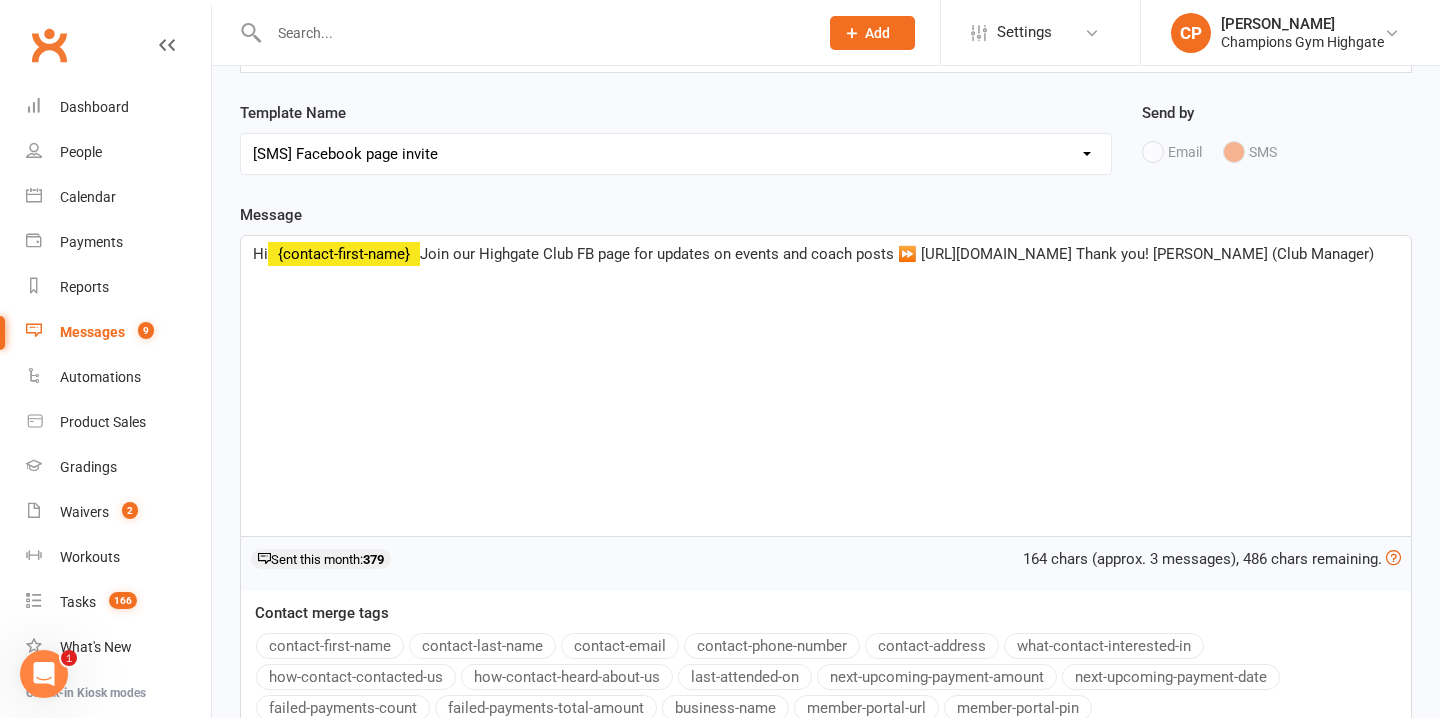 click on "contact-first-name" at bounding box center [330, 646] 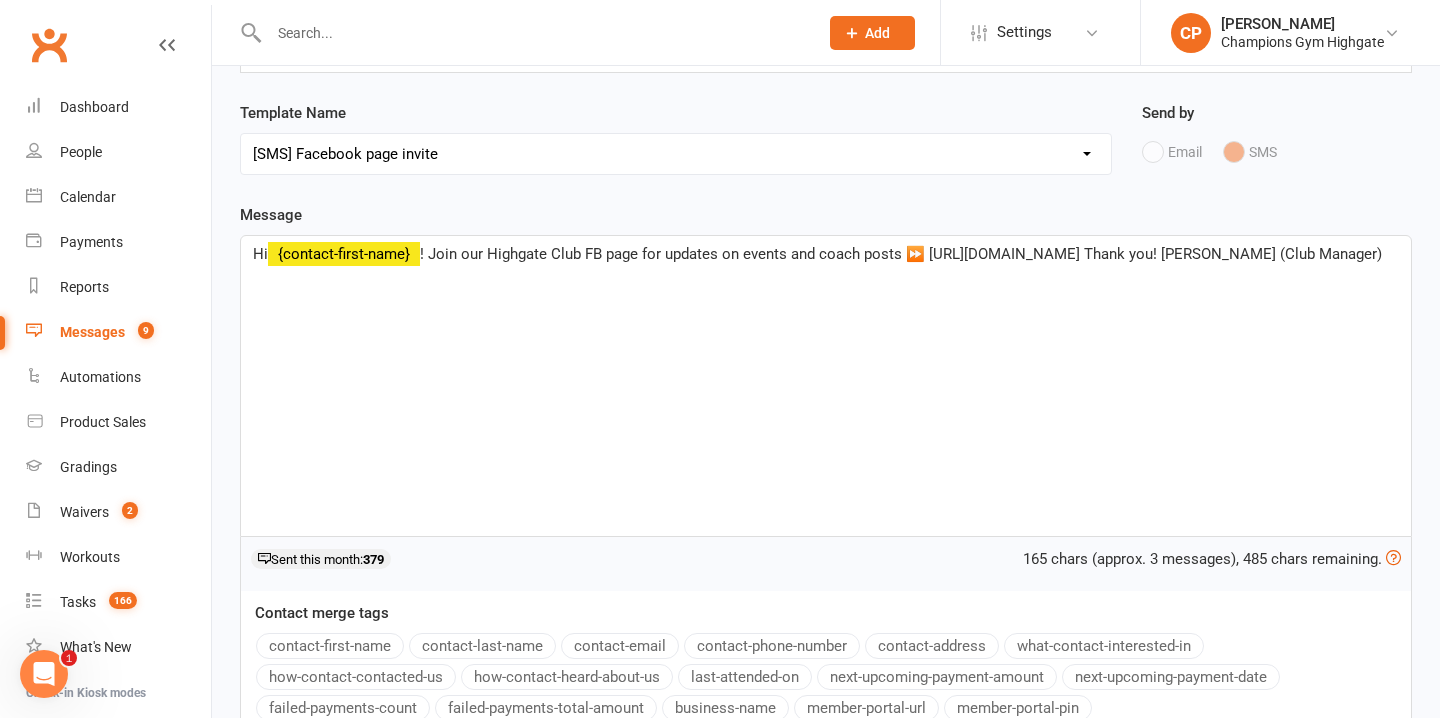 click on "Hi  ﻿ {contact-first-name} ! Join our Highgate Club FB page for updates on events and coach posts ⏩ [URL][DOMAIN_NAME] Thank you! [PERSON_NAME] (Club Manager)" at bounding box center (826, 254) 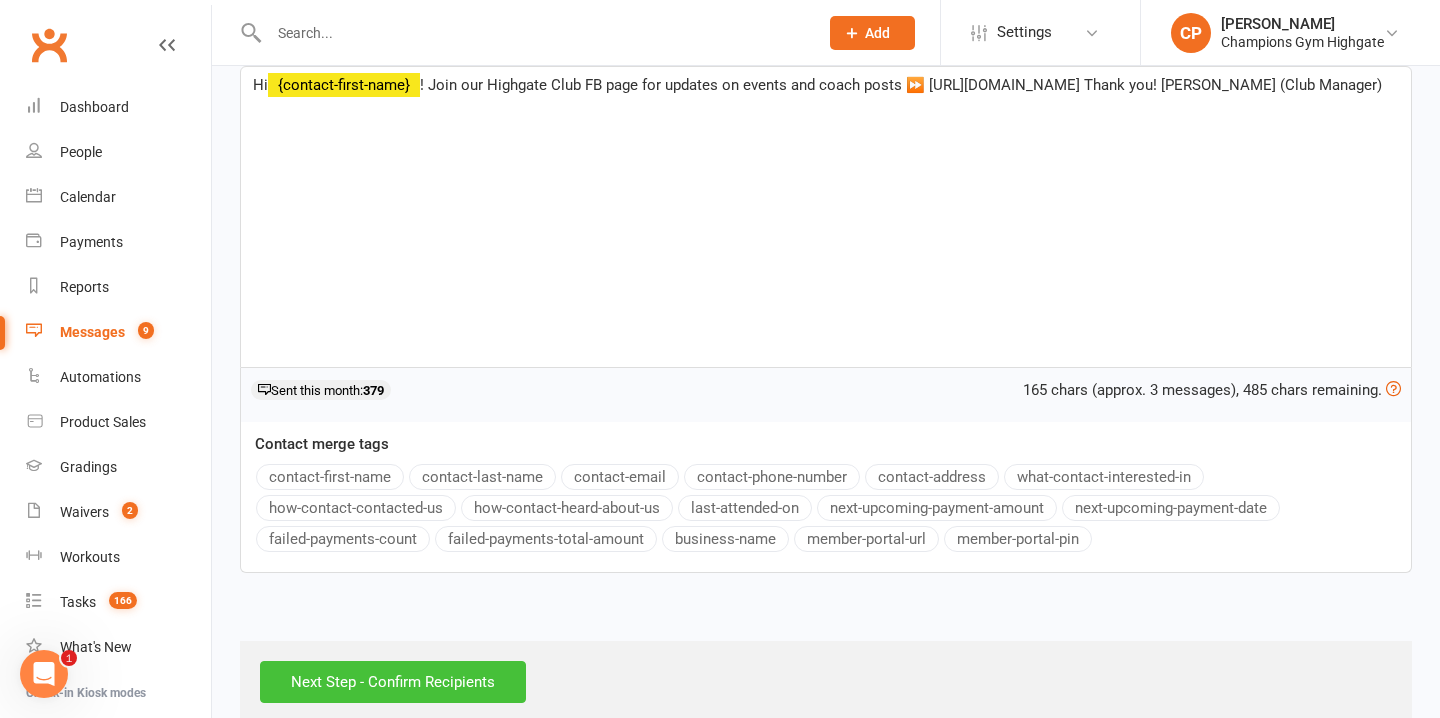 click on "Next Step - Confirm Recipients" at bounding box center (393, 682) 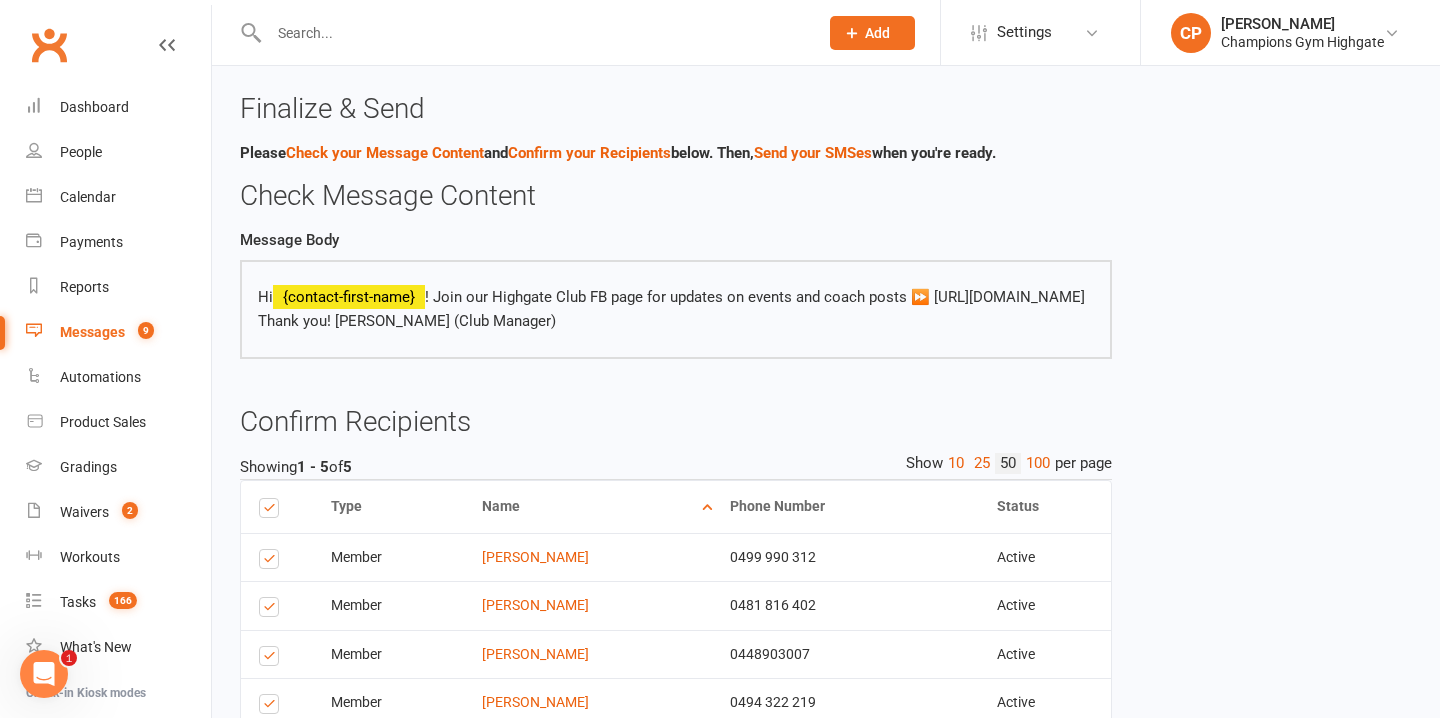 scroll, scrollTop: 220, scrollLeft: 0, axis: vertical 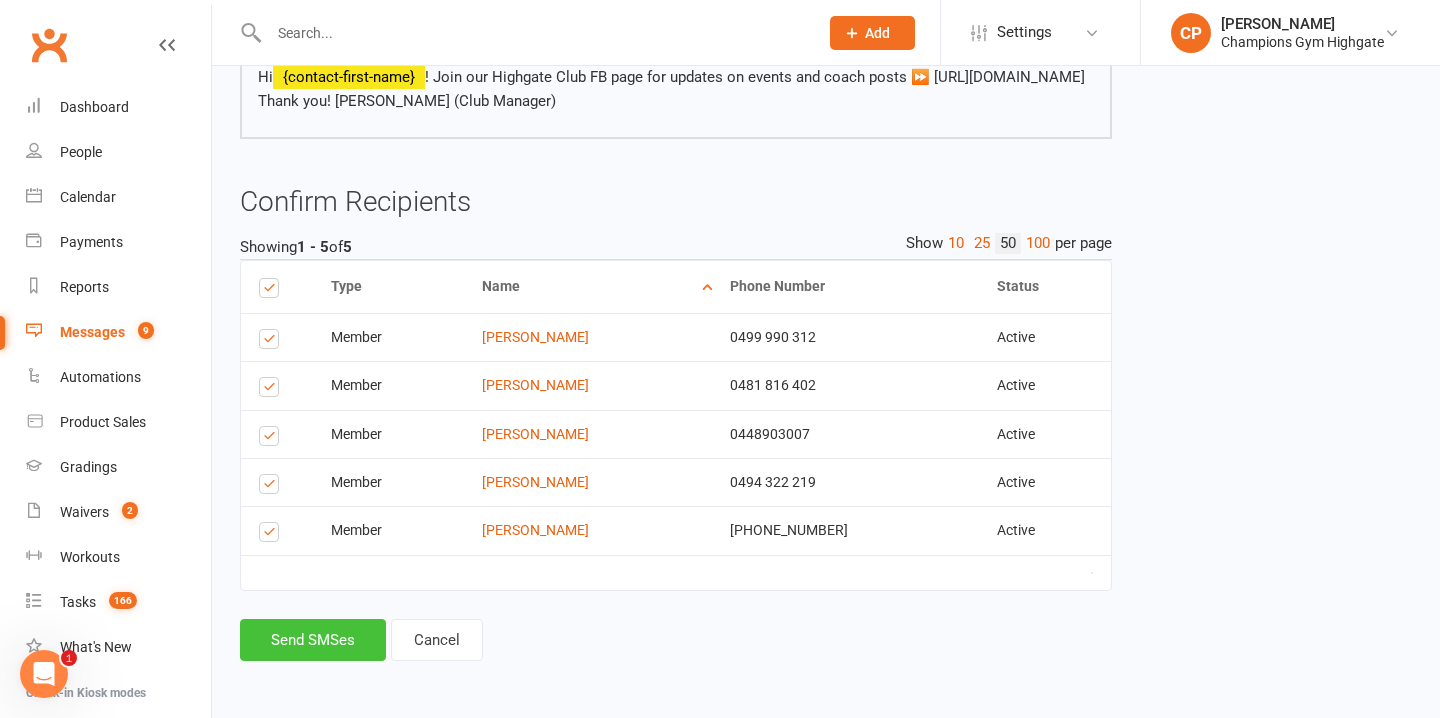 click on "Send SMSes" at bounding box center [313, 640] 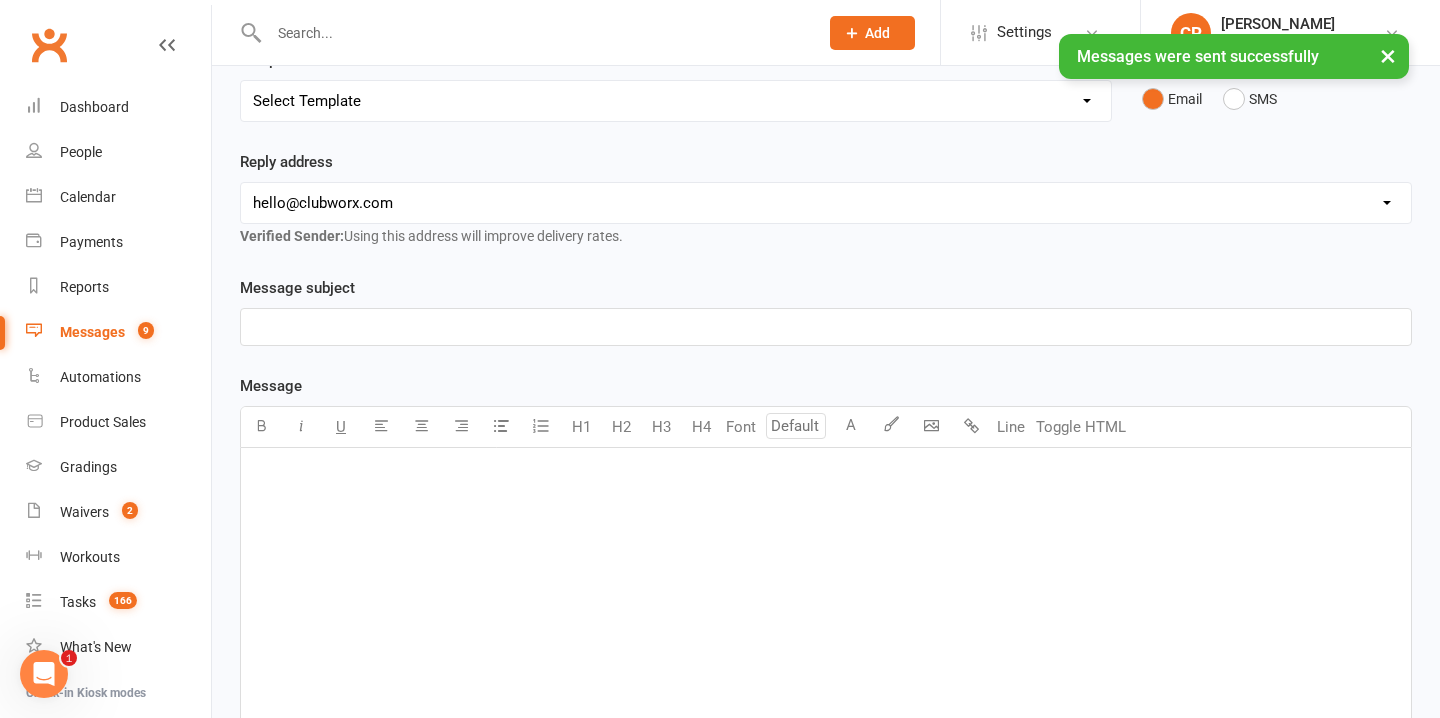 scroll, scrollTop: 0, scrollLeft: 0, axis: both 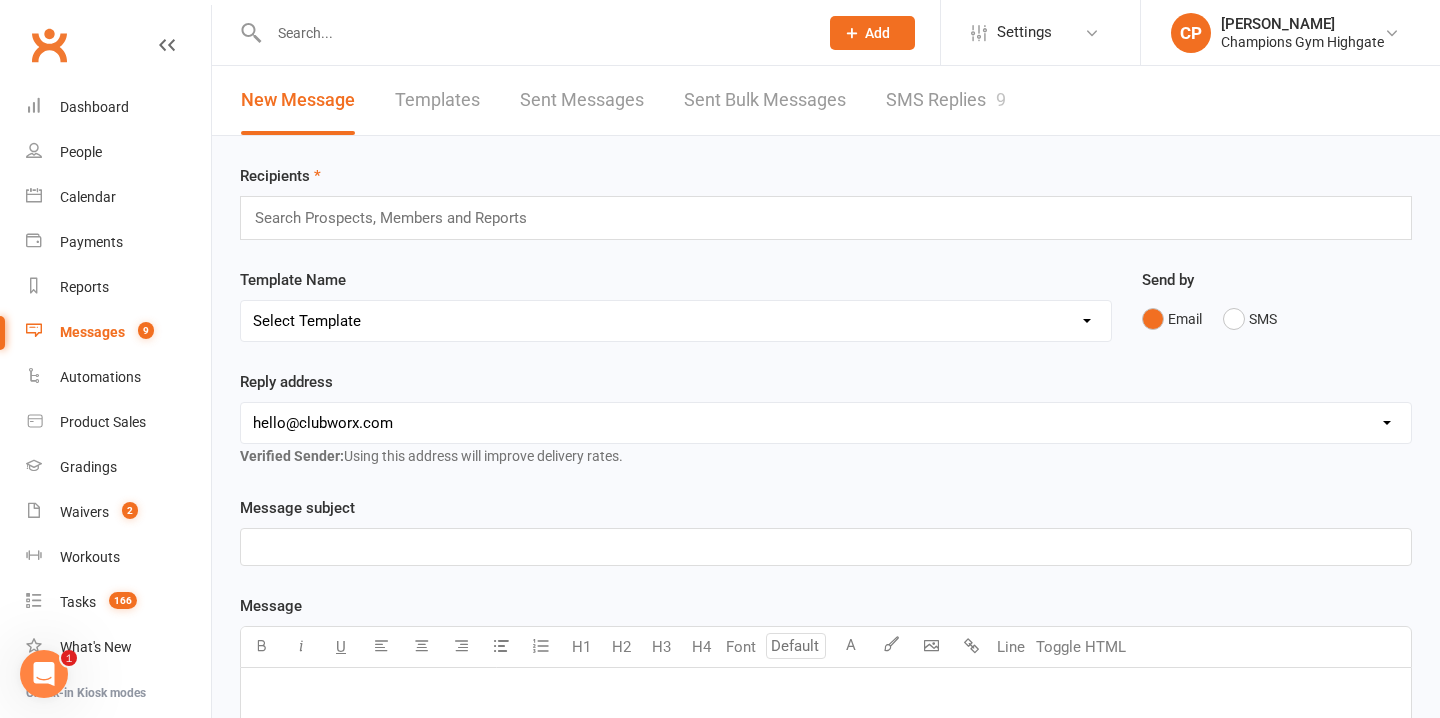 click at bounding box center [533, 33] 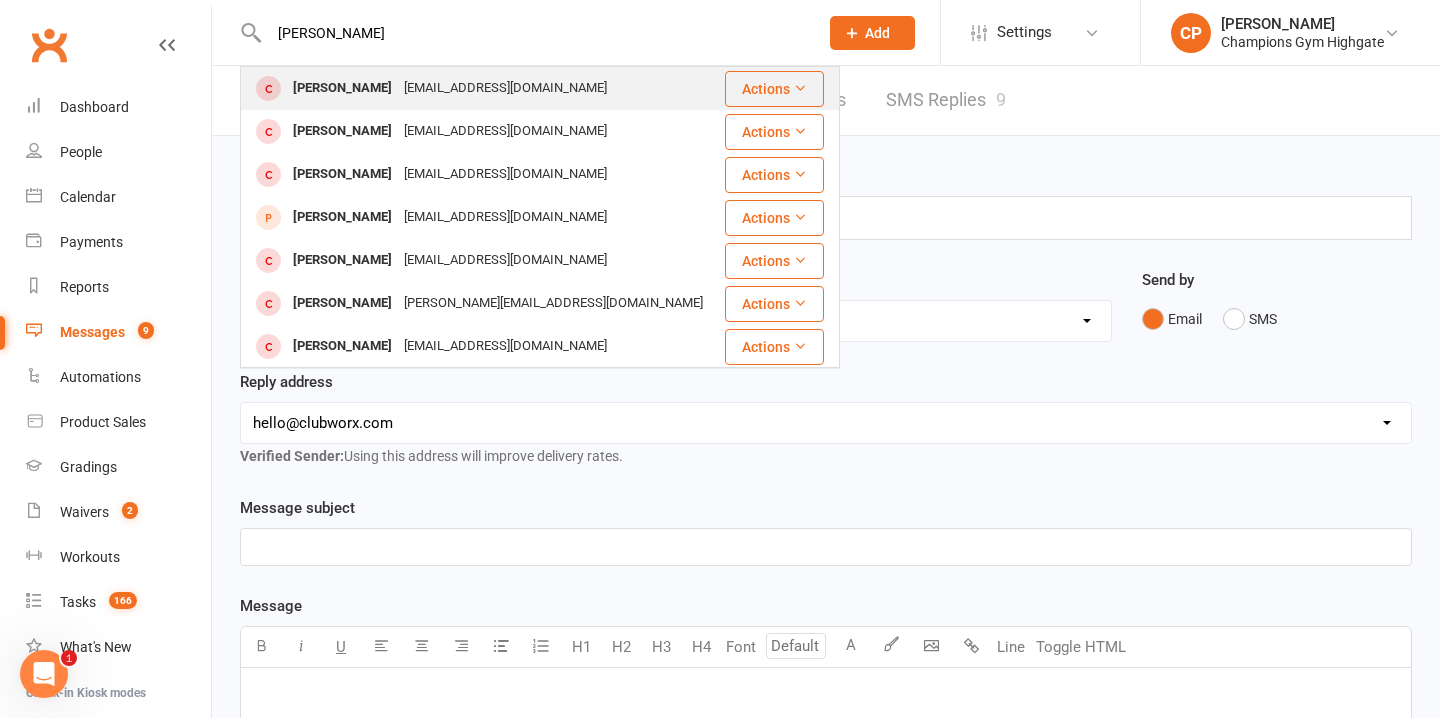 type on "[PERSON_NAME]" 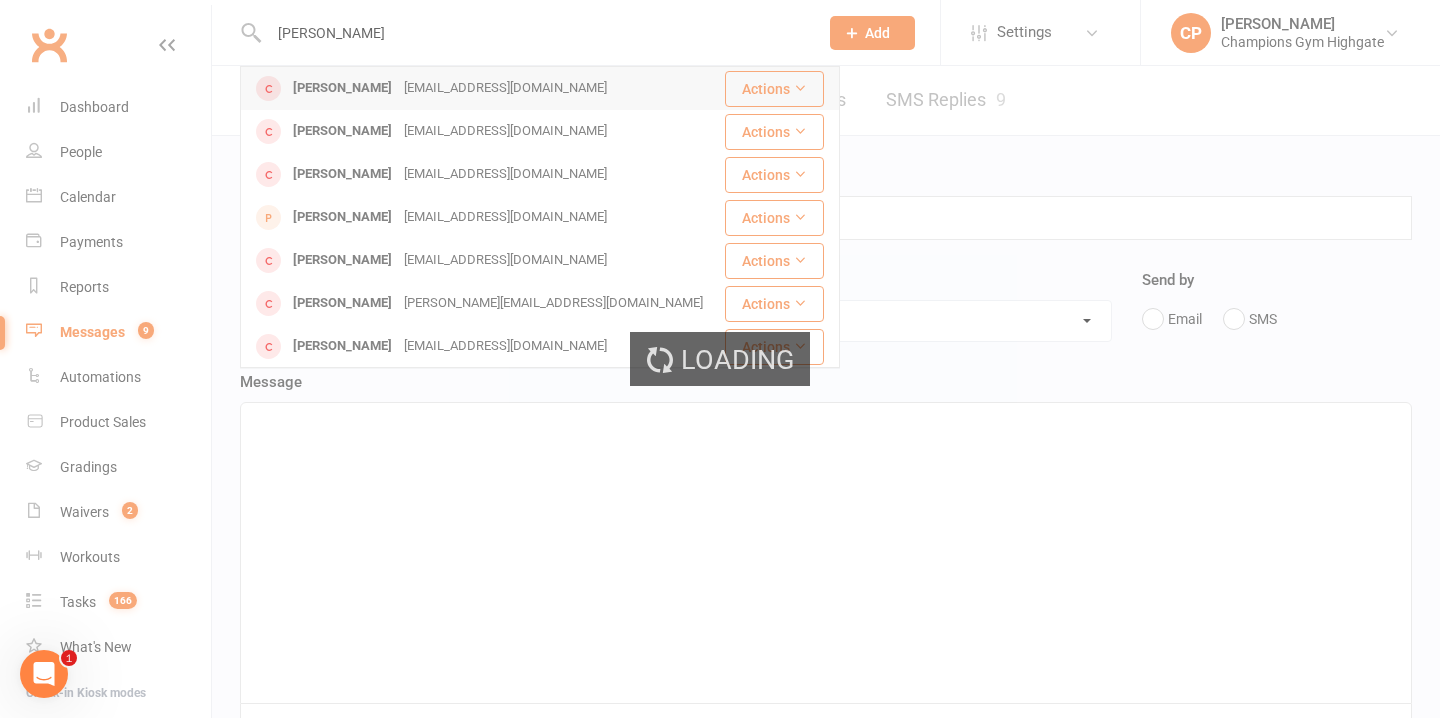 type 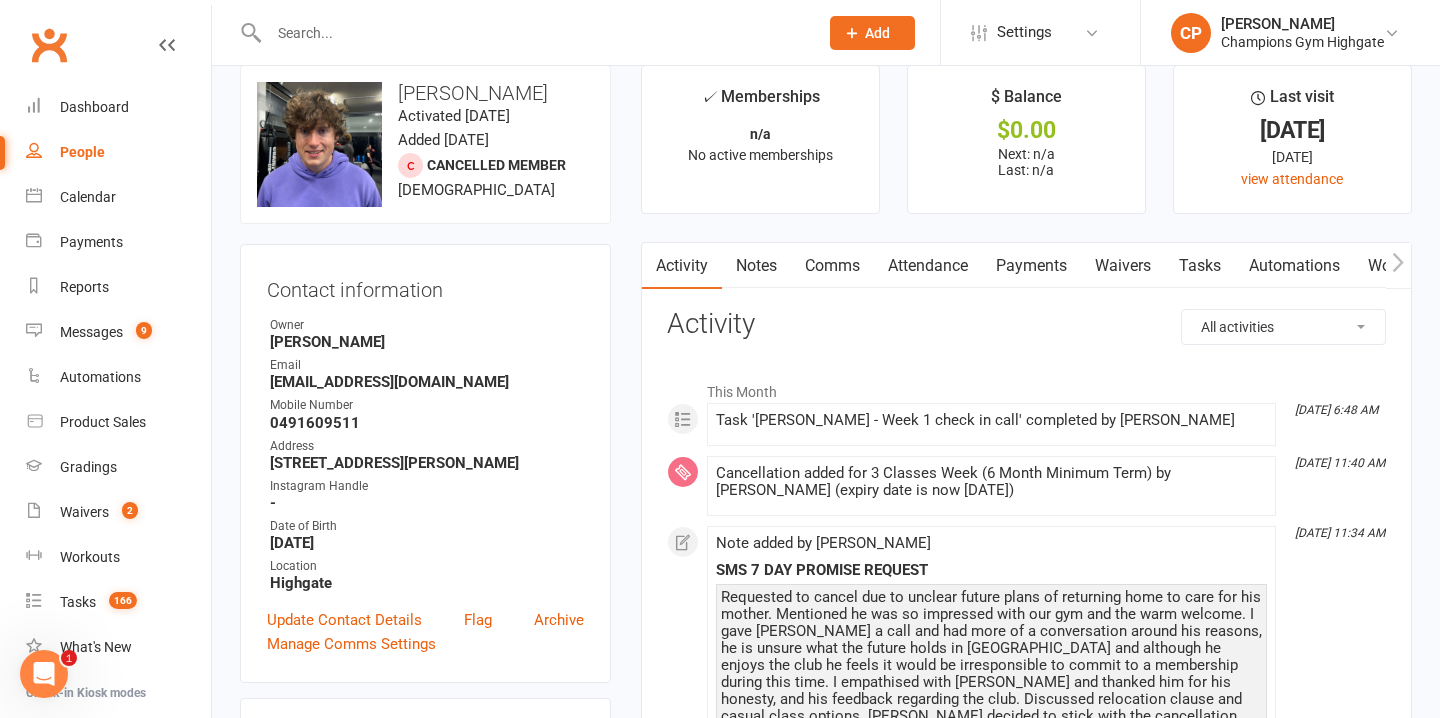 scroll, scrollTop: 0, scrollLeft: 0, axis: both 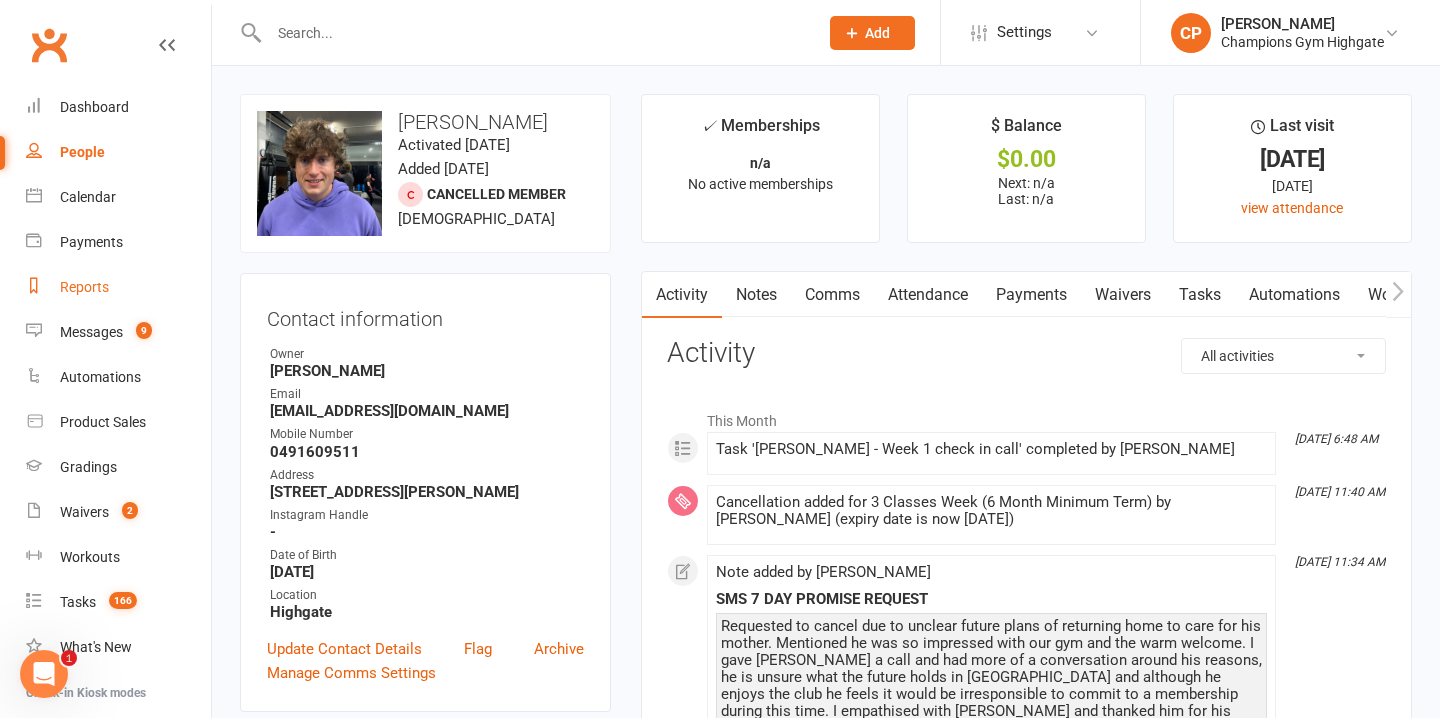 click on "Reports" at bounding box center (84, 287) 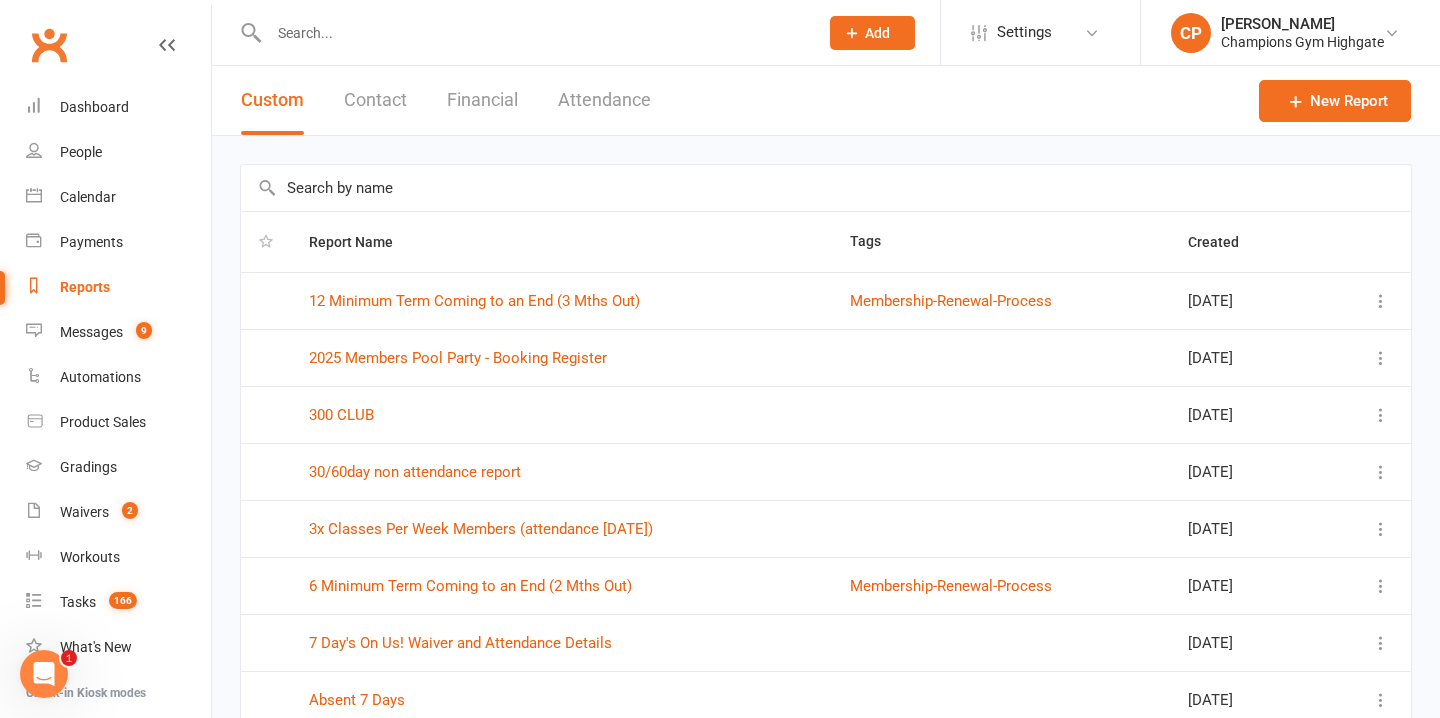 click at bounding box center [826, 188] 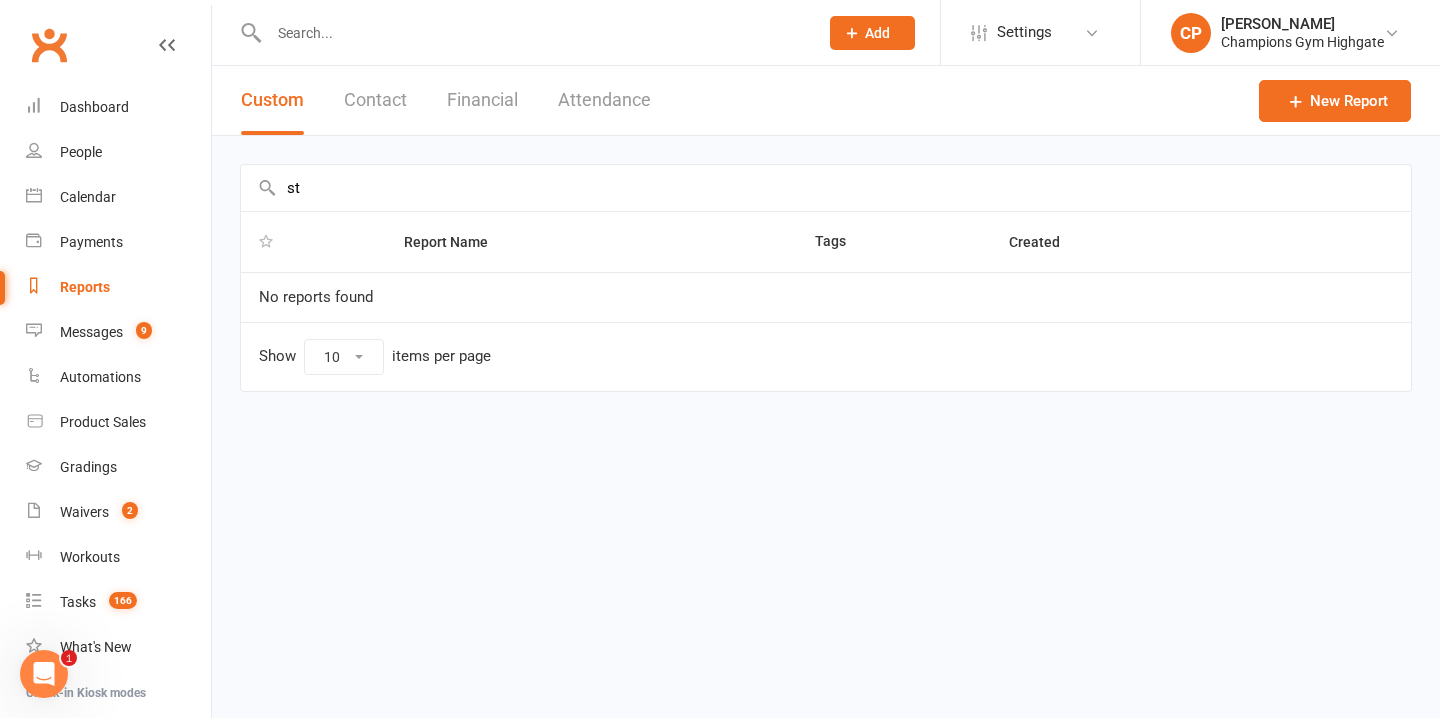 type on "s" 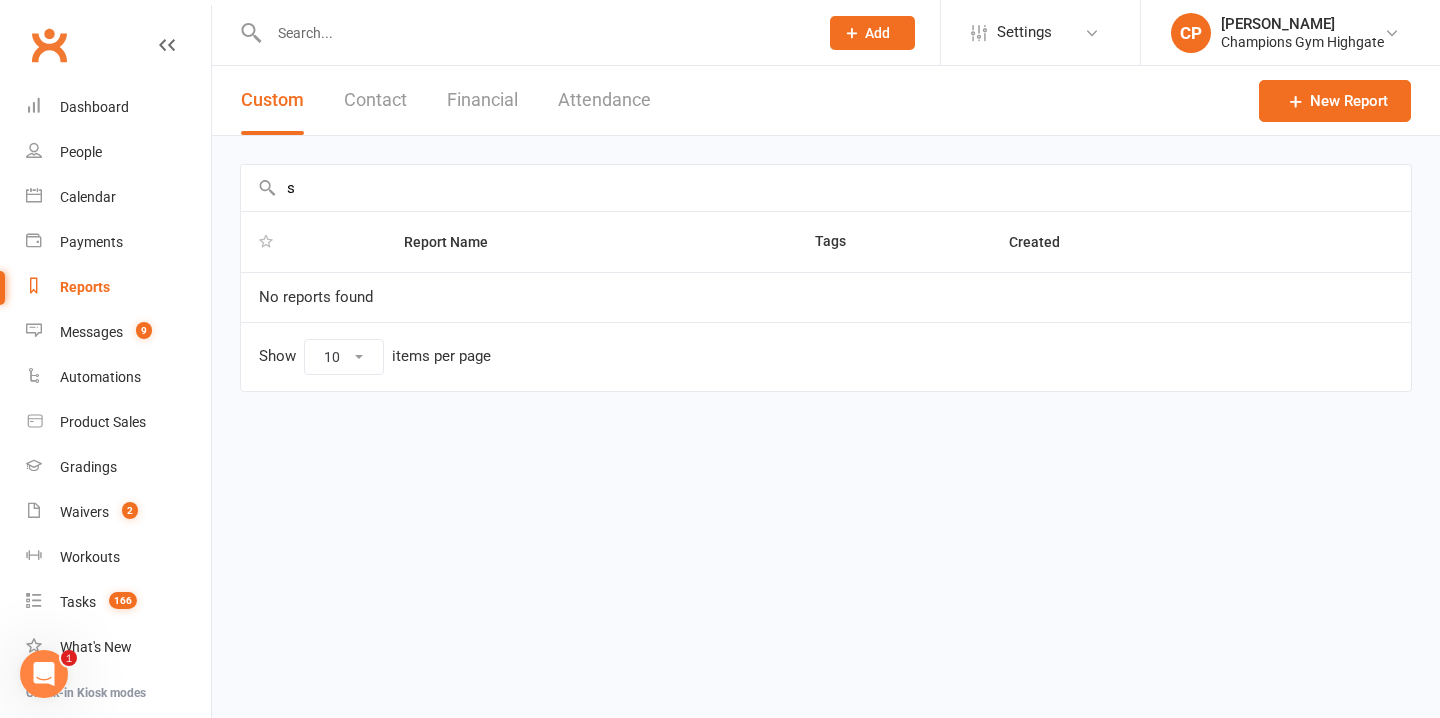 type 